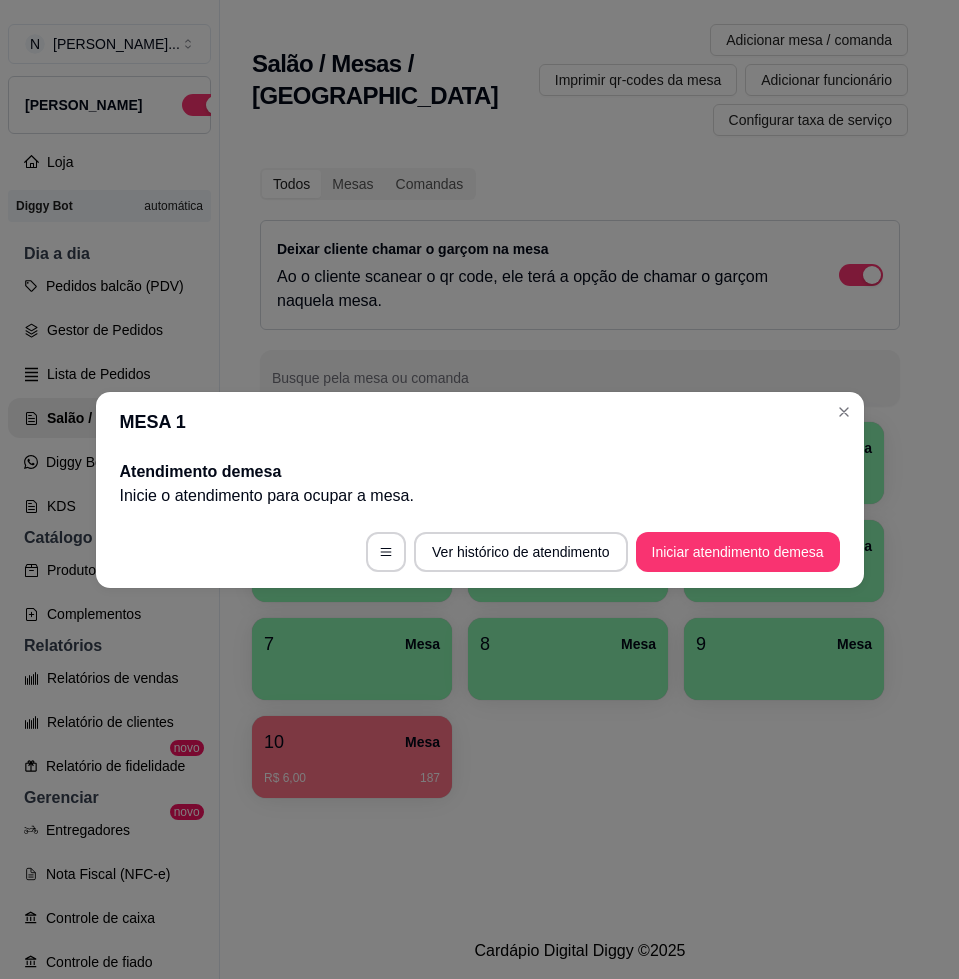 scroll, scrollTop: 0, scrollLeft: 0, axis: both 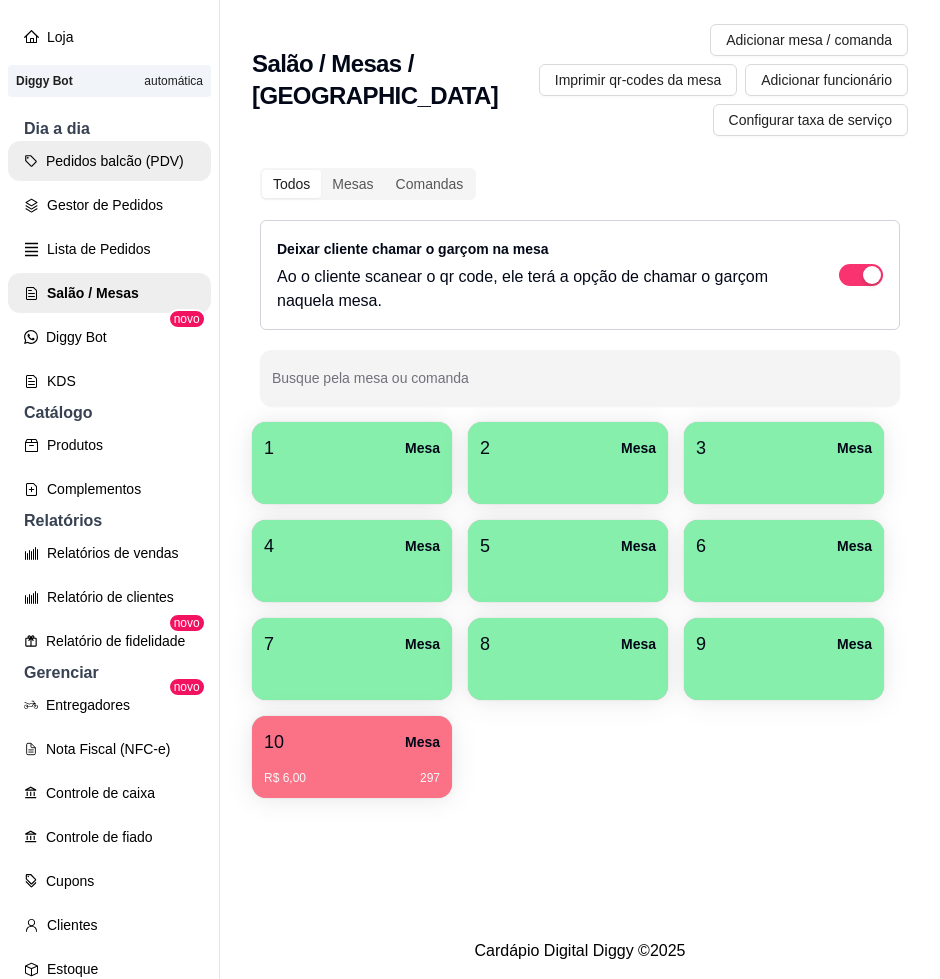 click on "Pedidos balcão (PDV)" at bounding box center [109, 161] 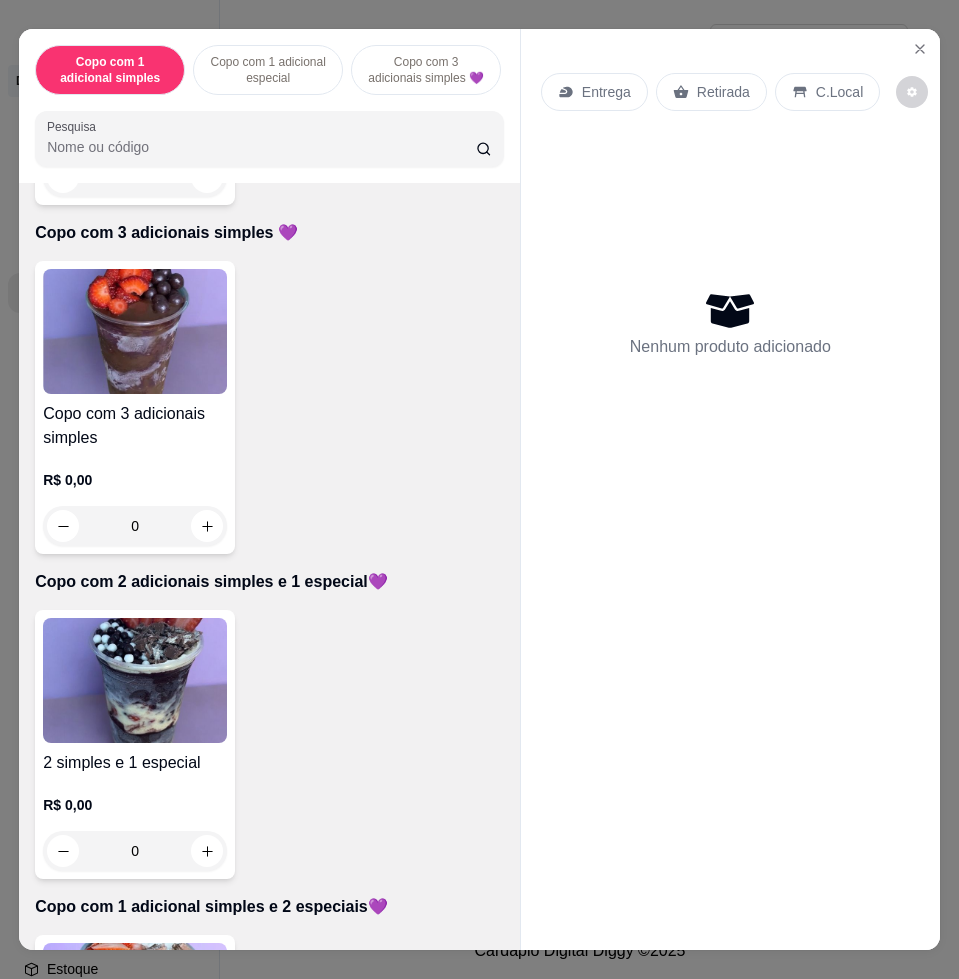 scroll, scrollTop: 1000, scrollLeft: 0, axis: vertical 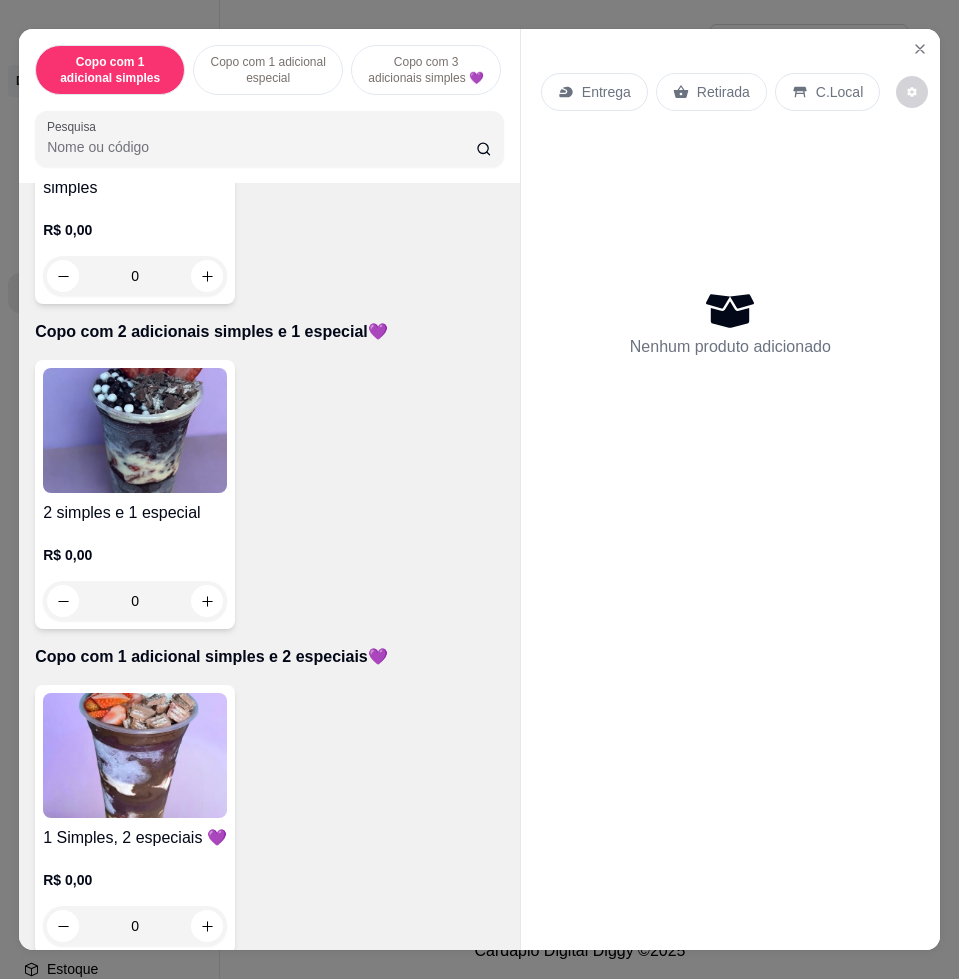 click at bounding box center (135, 755) 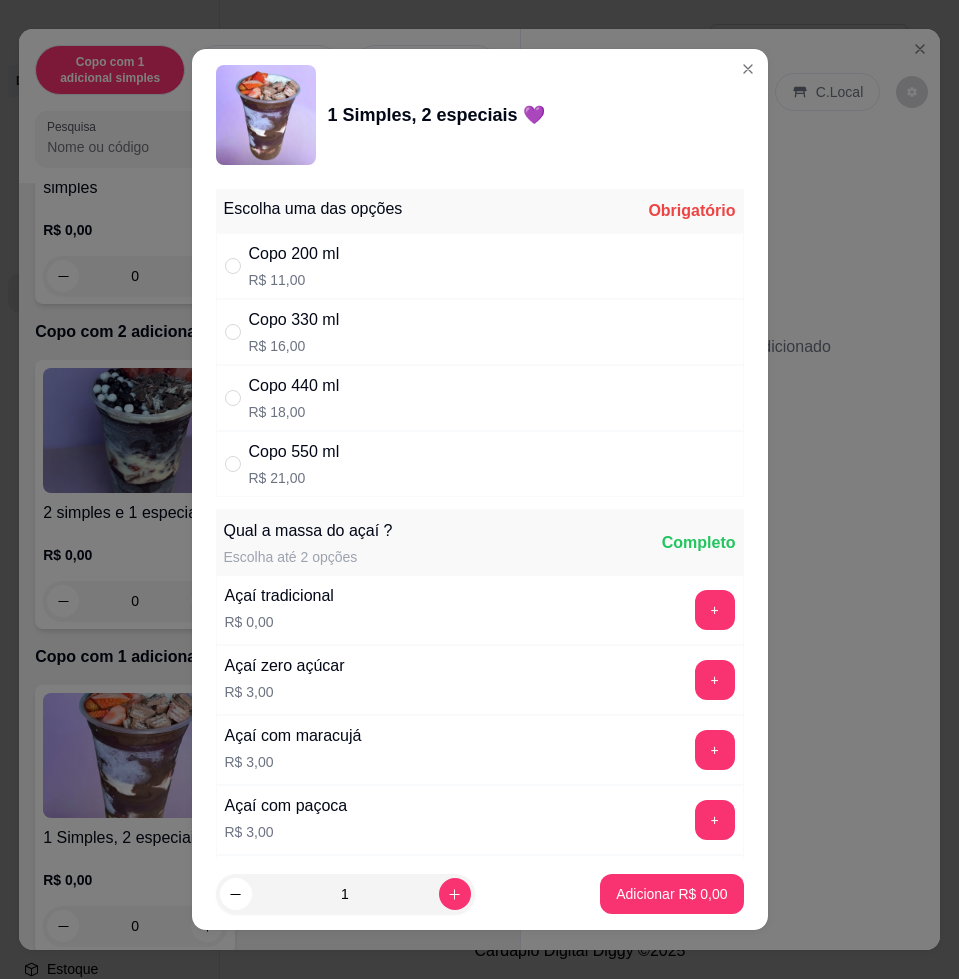click on "Copo 440 ml  R$ 18,00" at bounding box center [480, 398] 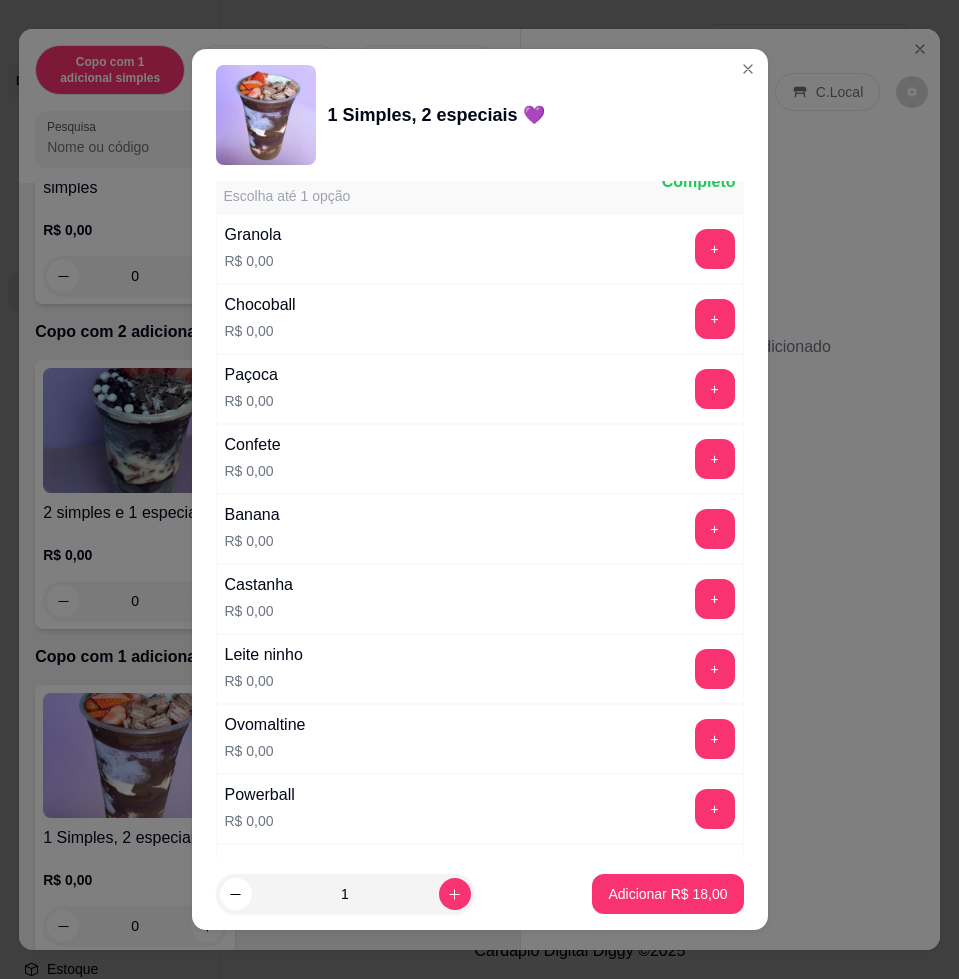 scroll, scrollTop: 1000, scrollLeft: 0, axis: vertical 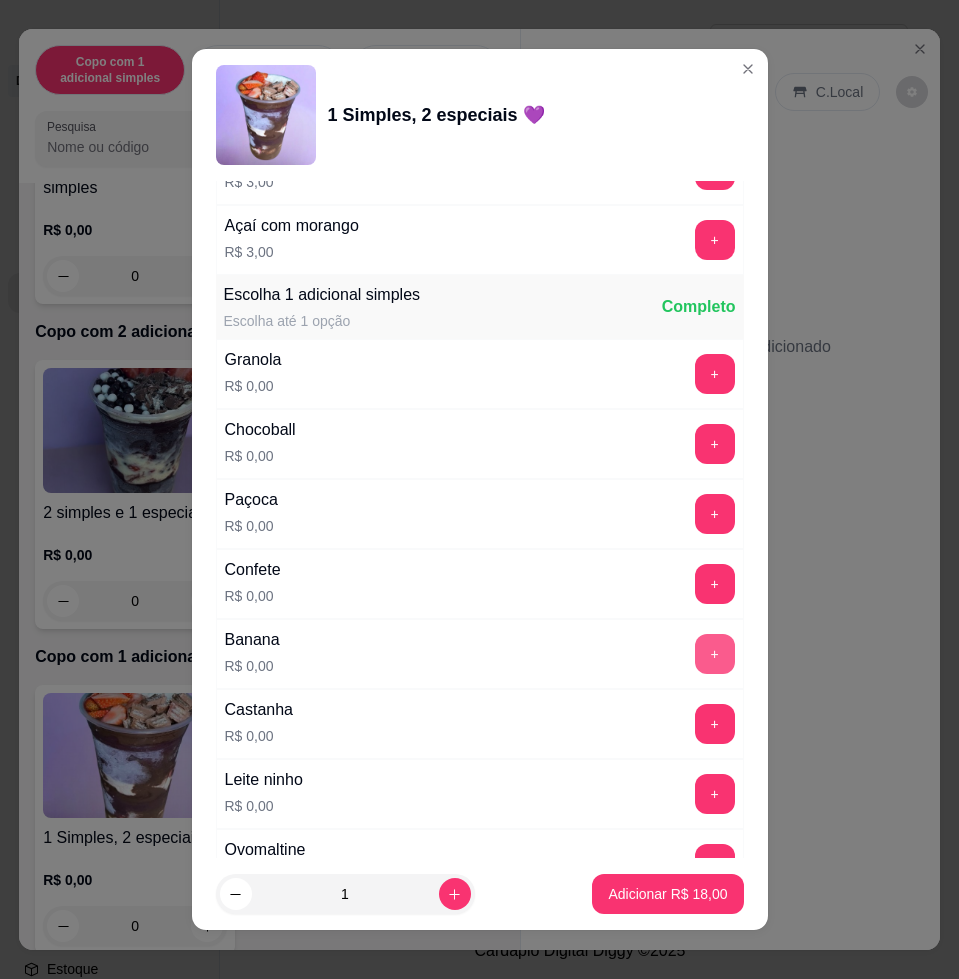 click on "+" at bounding box center [715, 654] 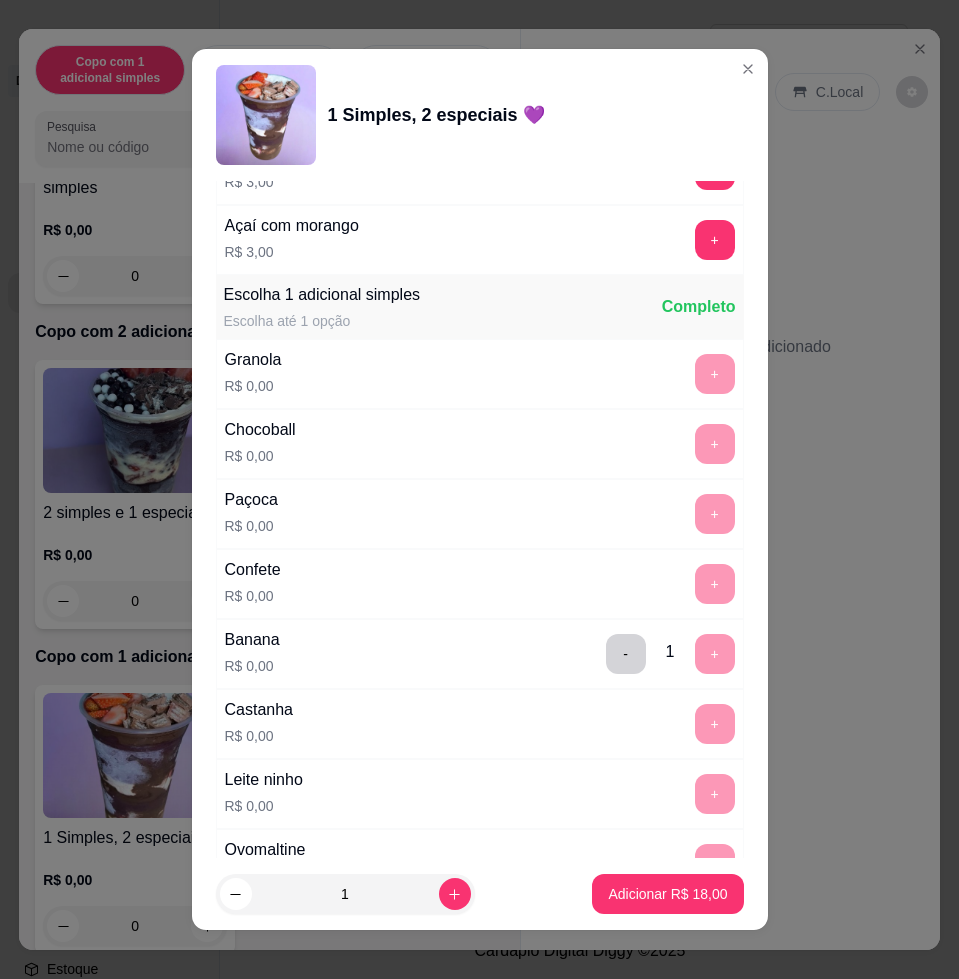 scroll, scrollTop: 1500, scrollLeft: 0, axis: vertical 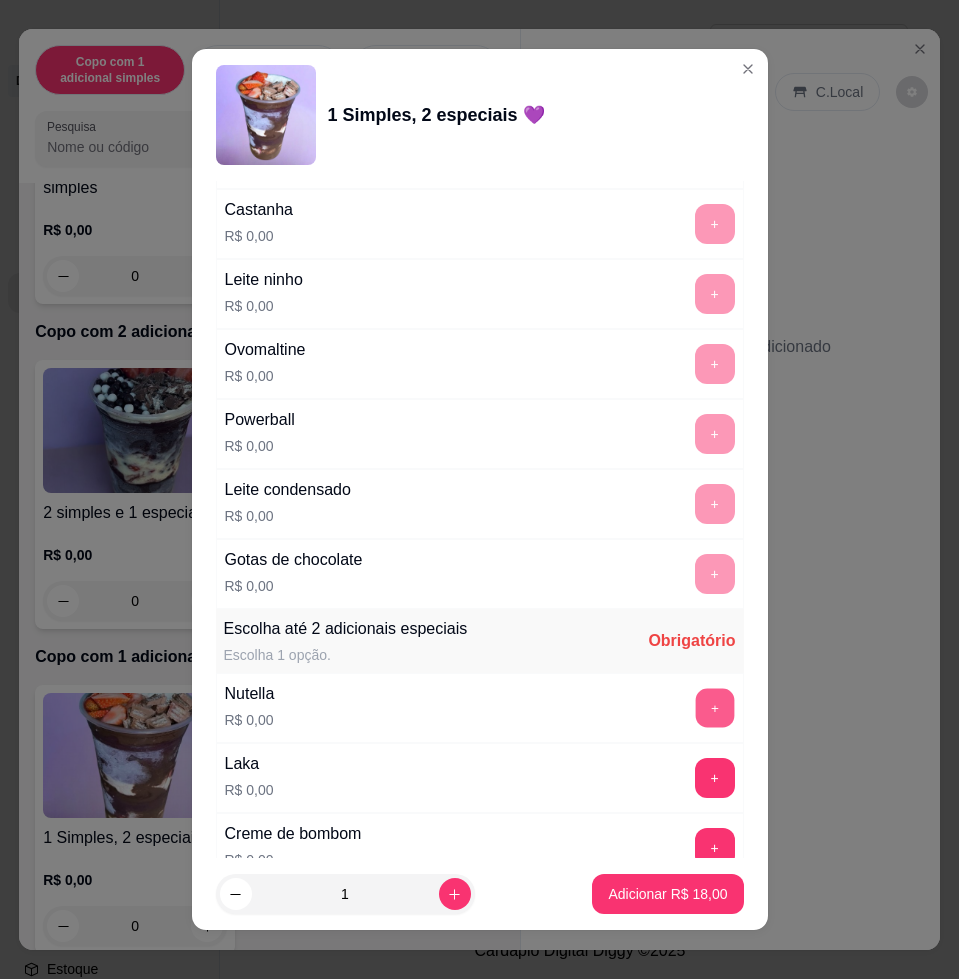 click on "+" at bounding box center [714, 708] 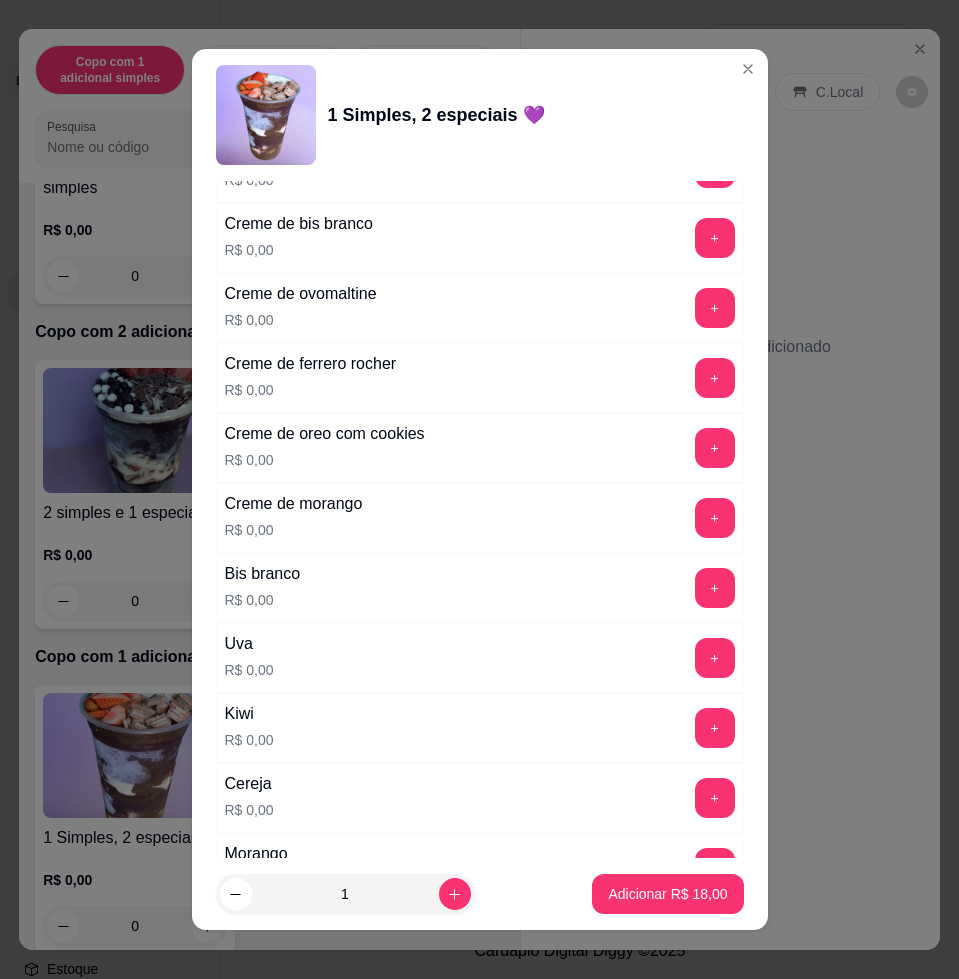 scroll, scrollTop: 2375, scrollLeft: 0, axis: vertical 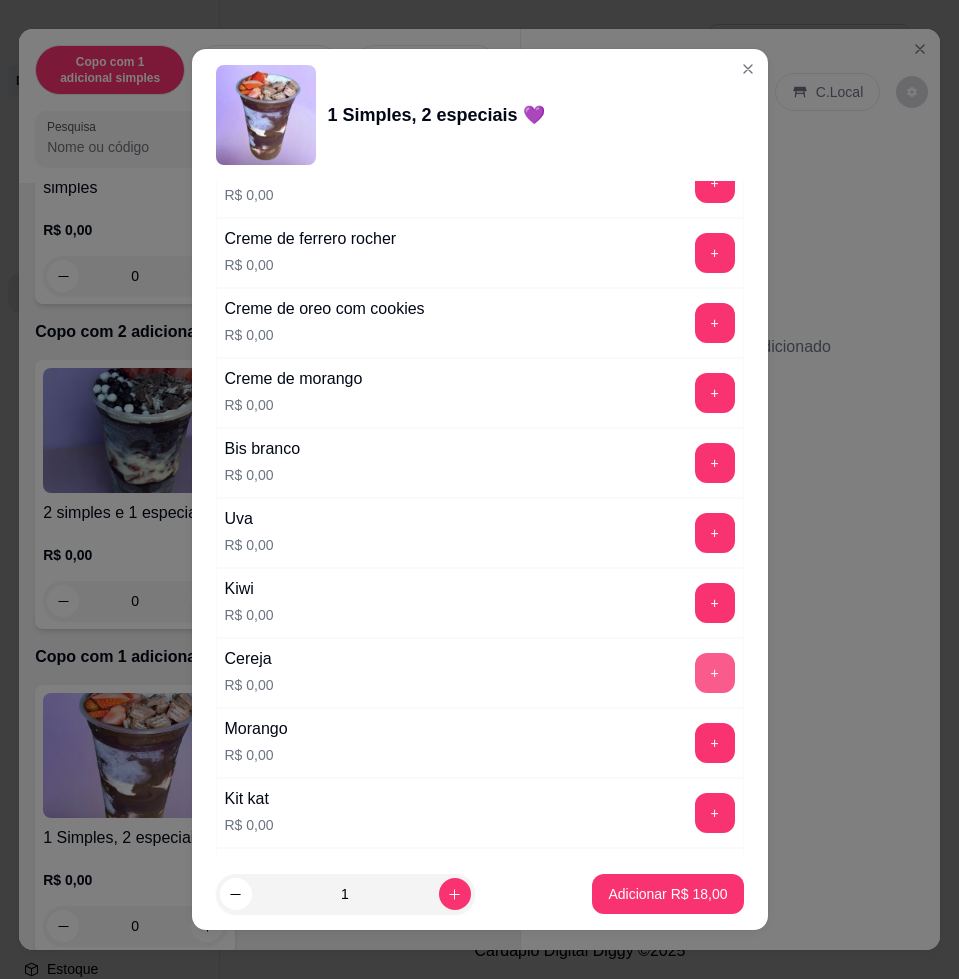 click on "+" at bounding box center [715, 673] 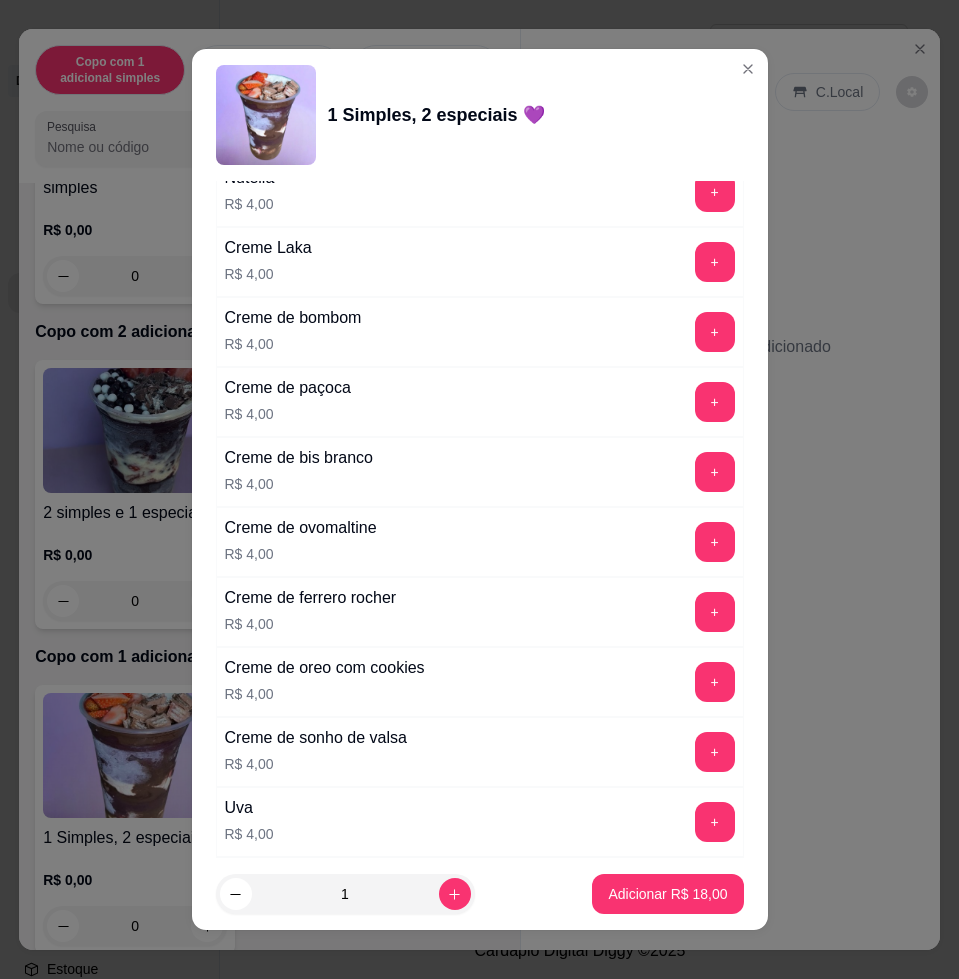 scroll, scrollTop: 4375, scrollLeft: 0, axis: vertical 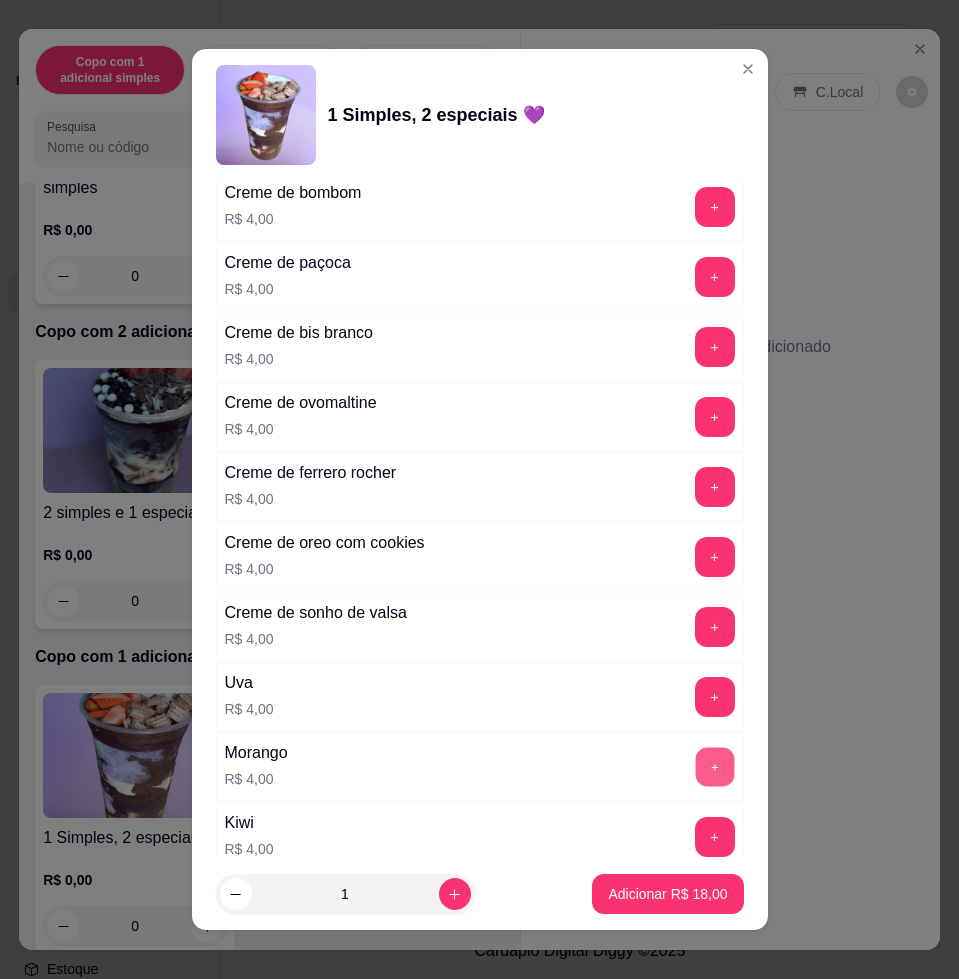 click on "+" at bounding box center [714, 767] 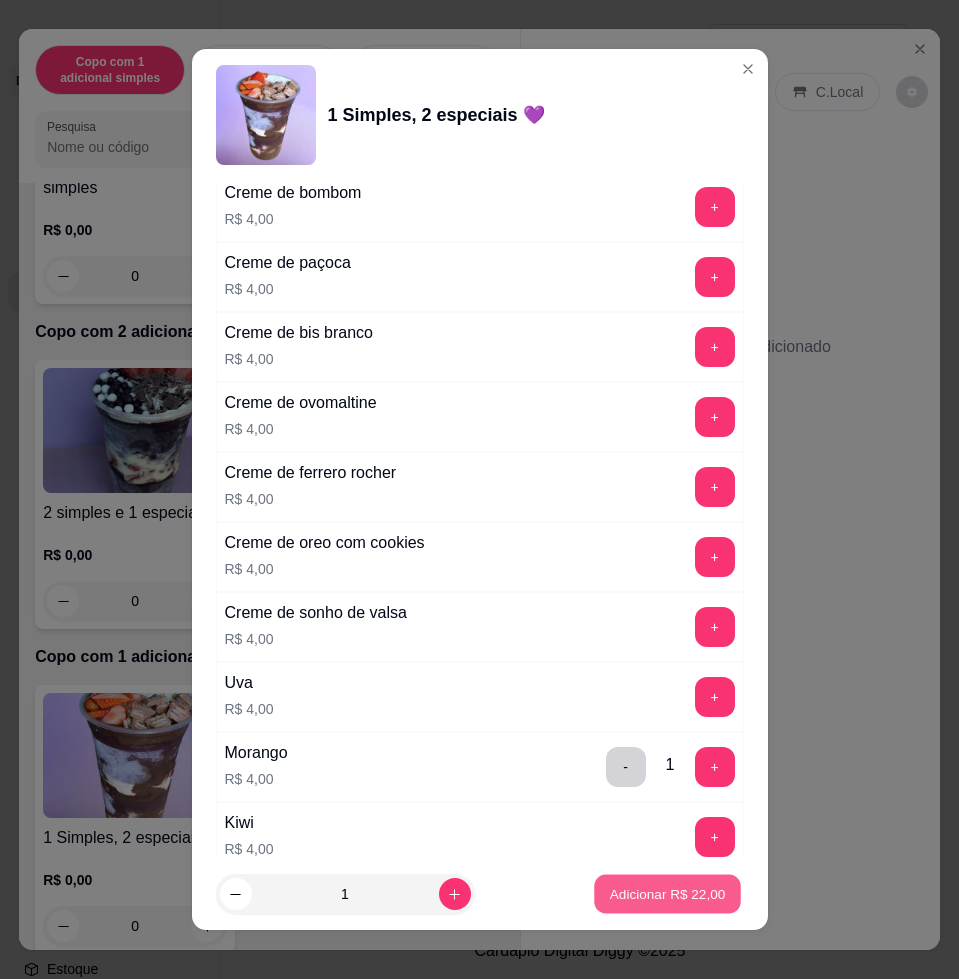 click on "Adicionar   R$ 22,00" at bounding box center [668, 893] 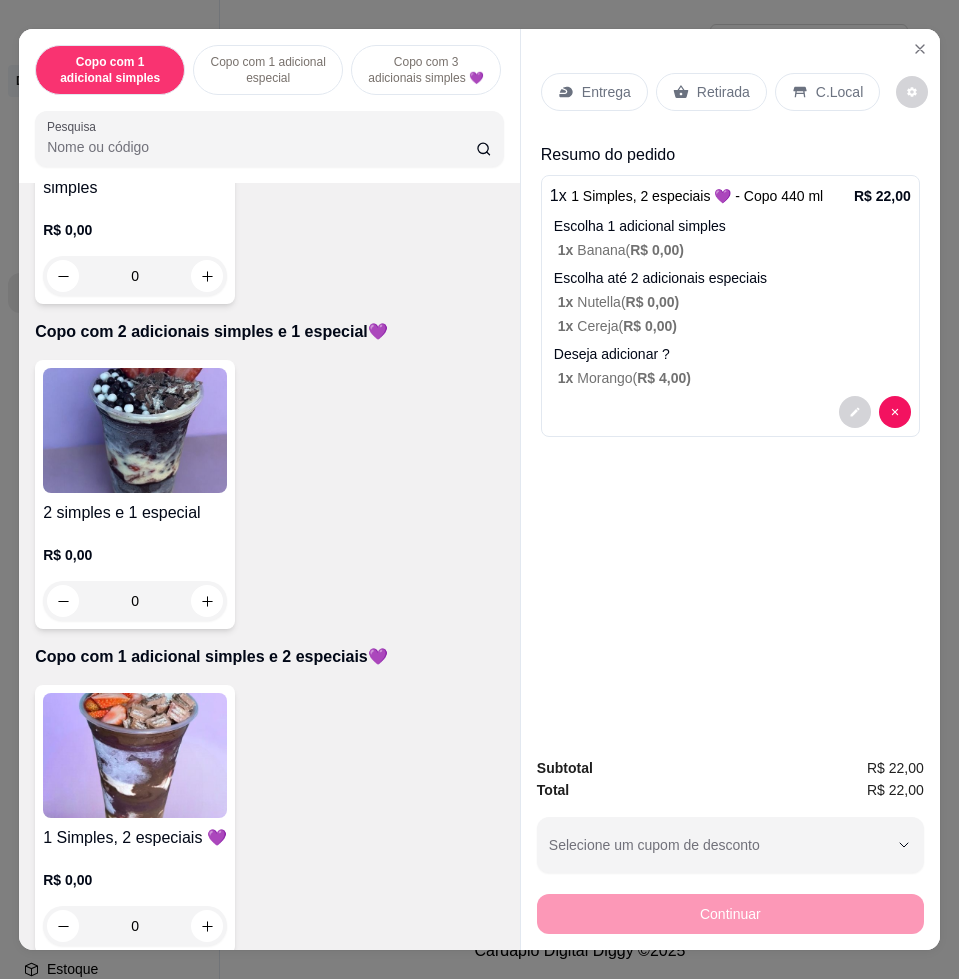 click on "Entrega" at bounding box center [606, 92] 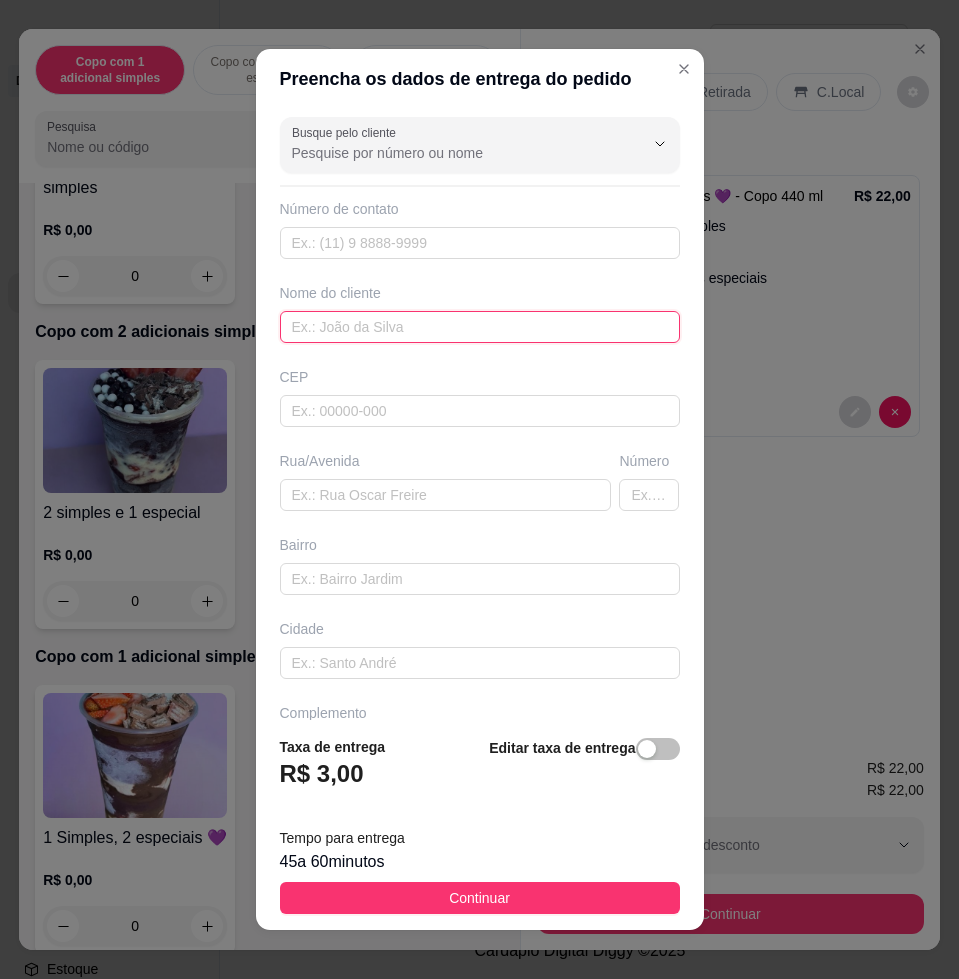 click at bounding box center (480, 327) 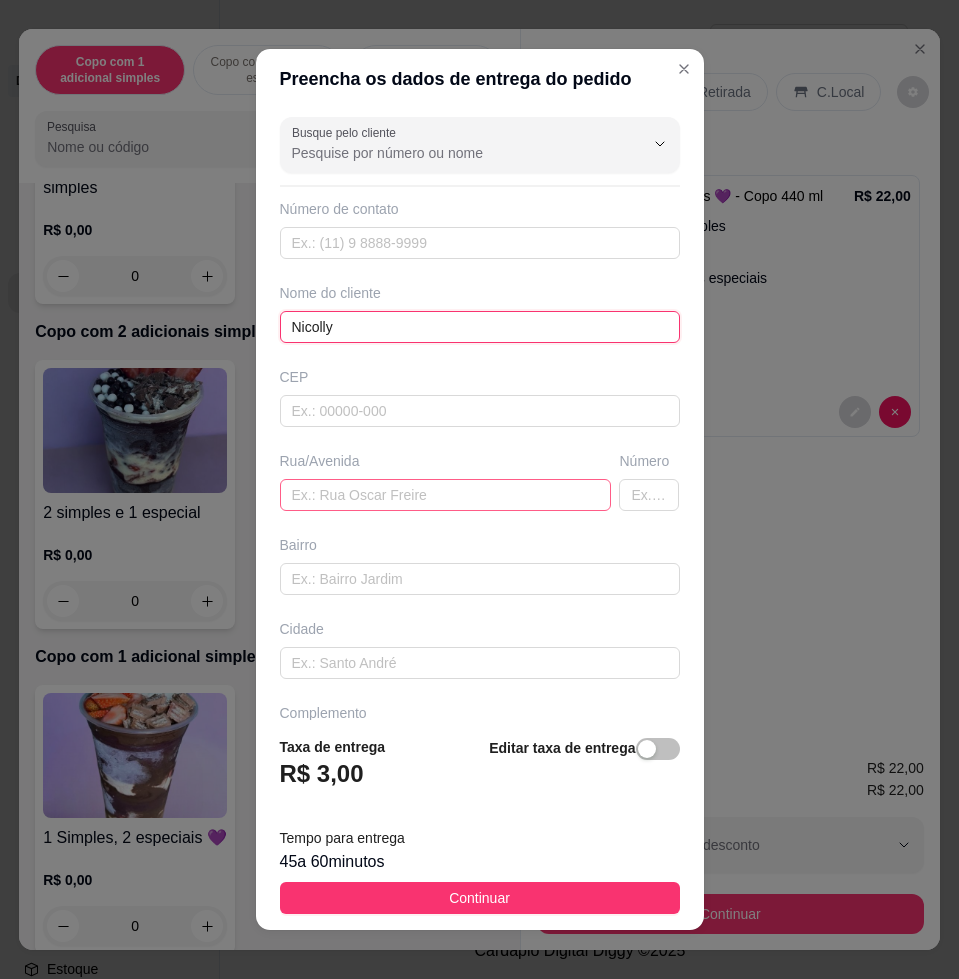 type on "Nicolly" 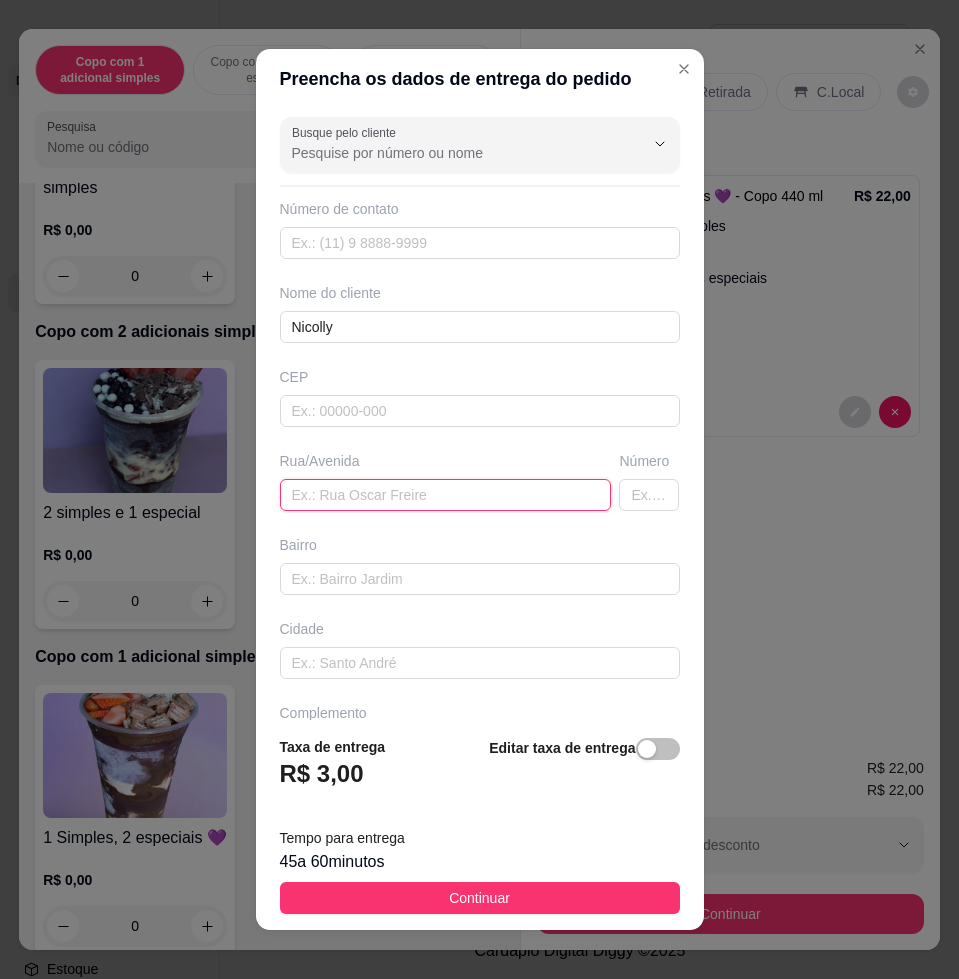 click at bounding box center (446, 495) 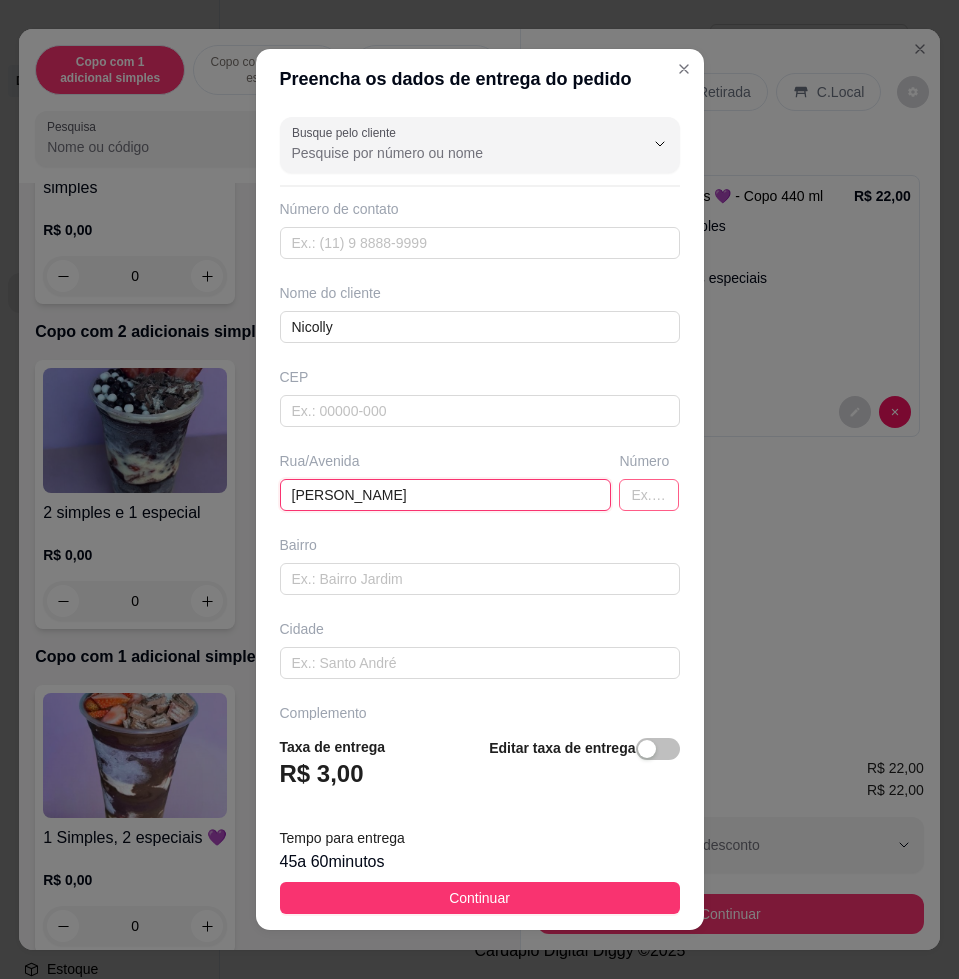 type on "[PERSON_NAME]" 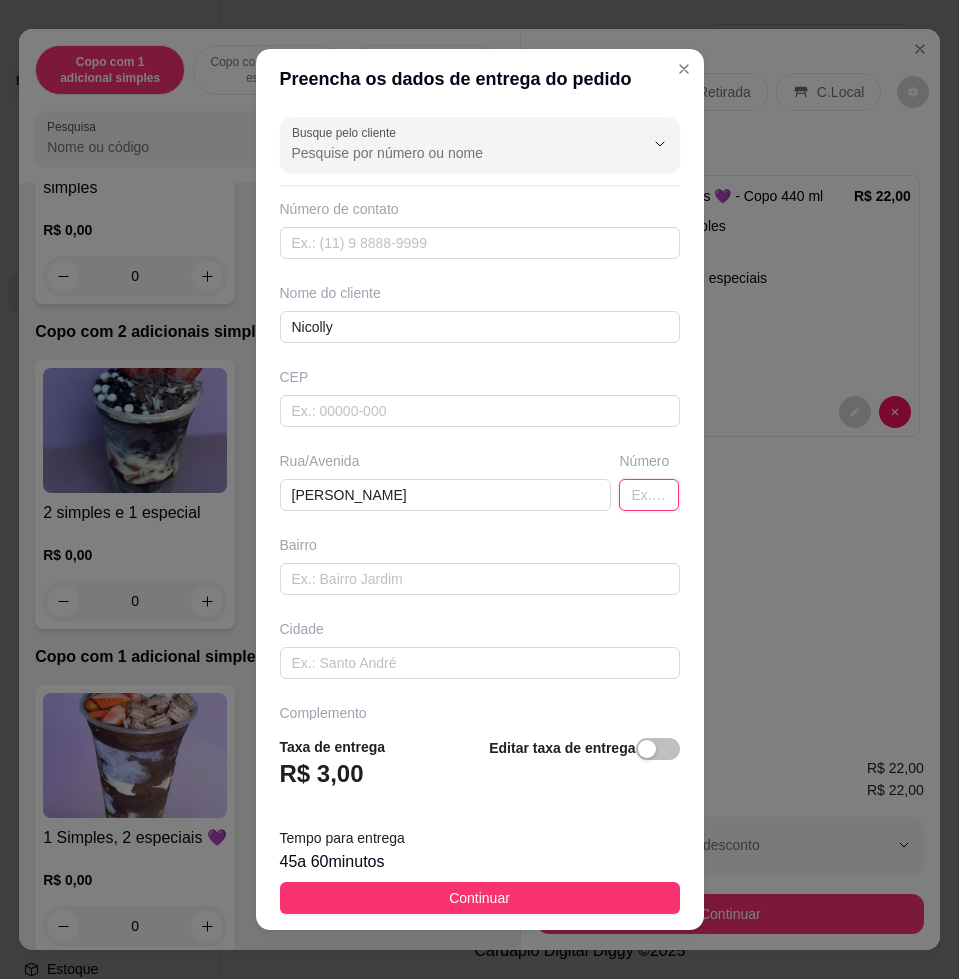 click at bounding box center [649, 495] 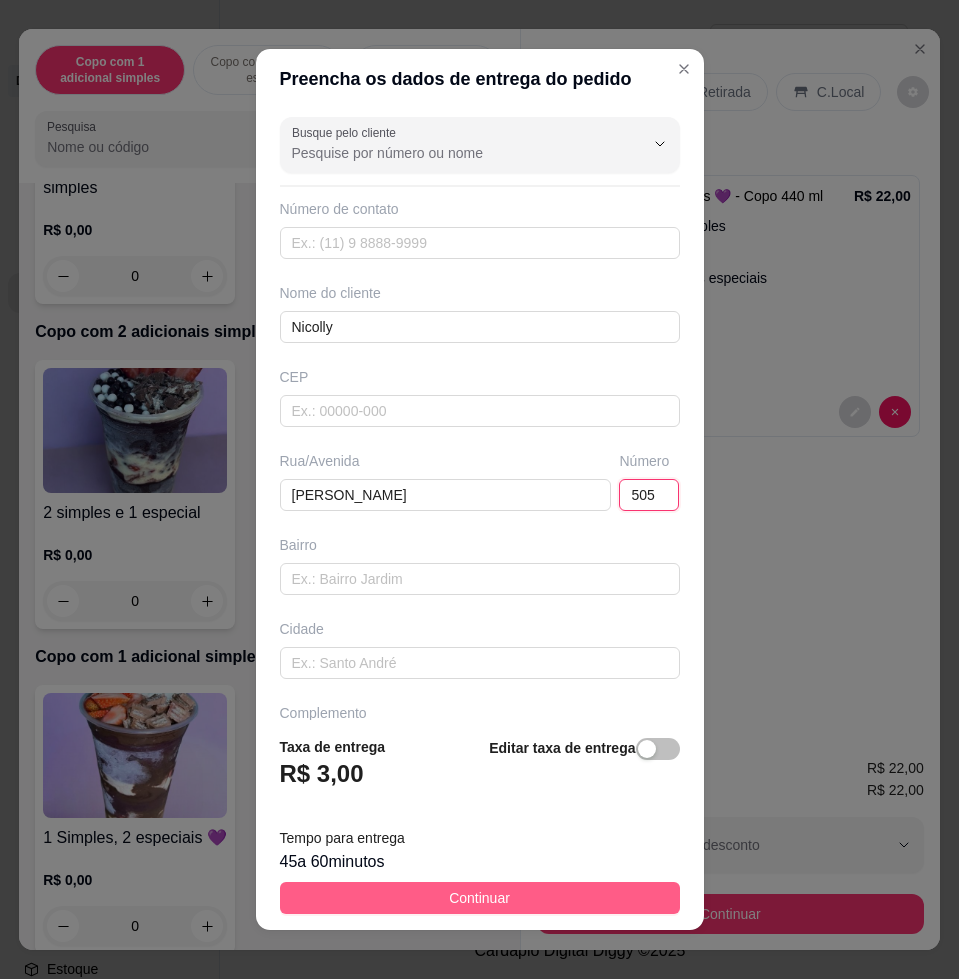type on "505" 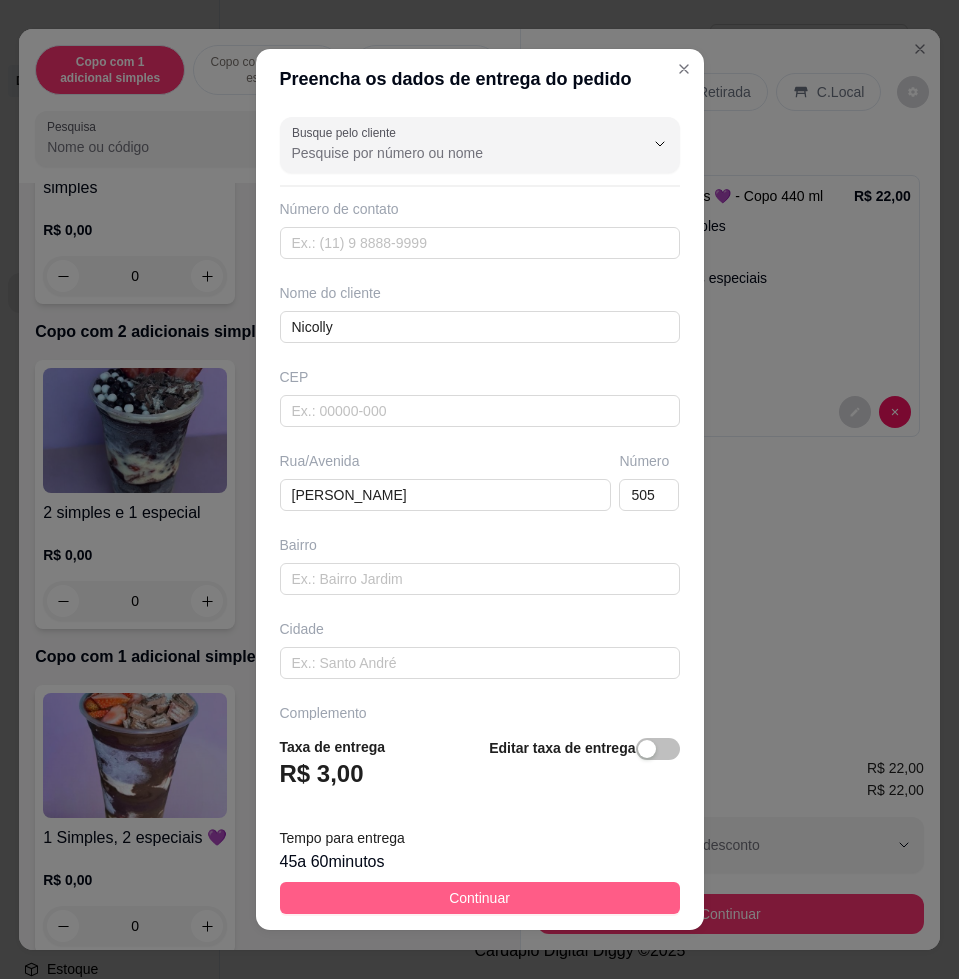click on "Continuar" at bounding box center (480, 898) 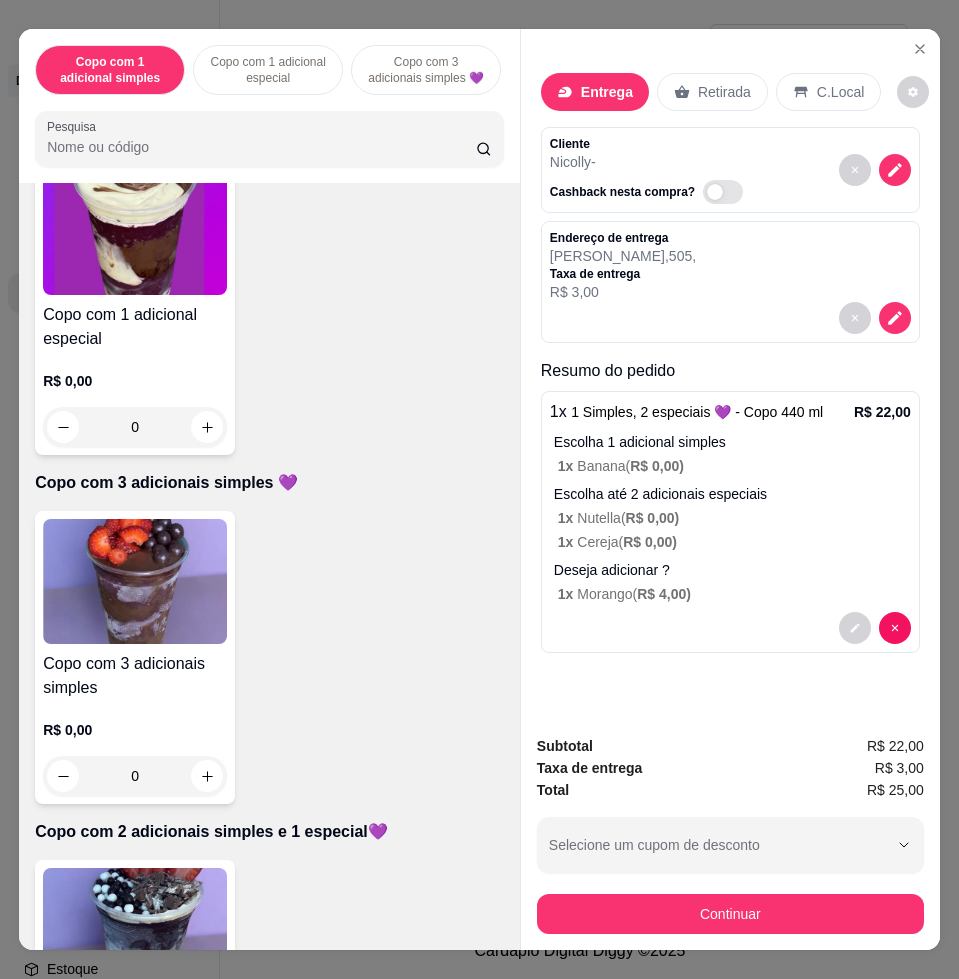 scroll, scrollTop: 750, scrollLeft: 0, axis: vertical 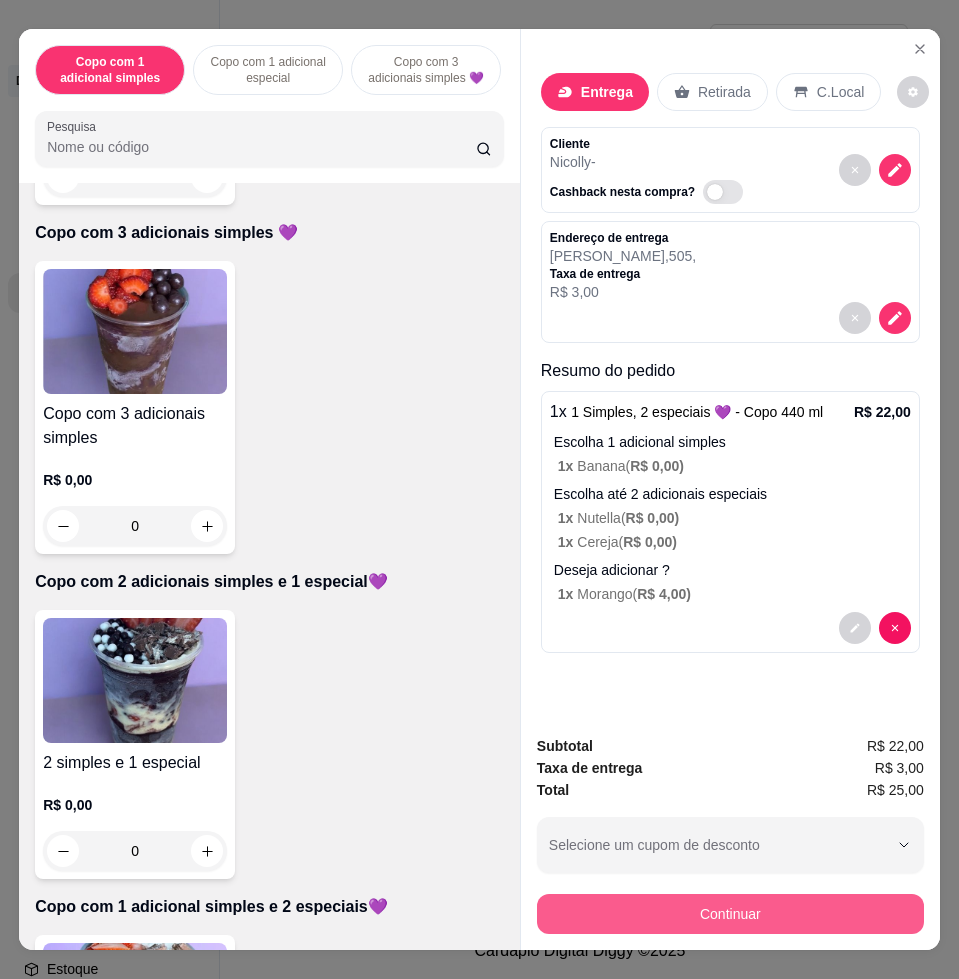 click on "Continuar" at bounding box center [730, 914] 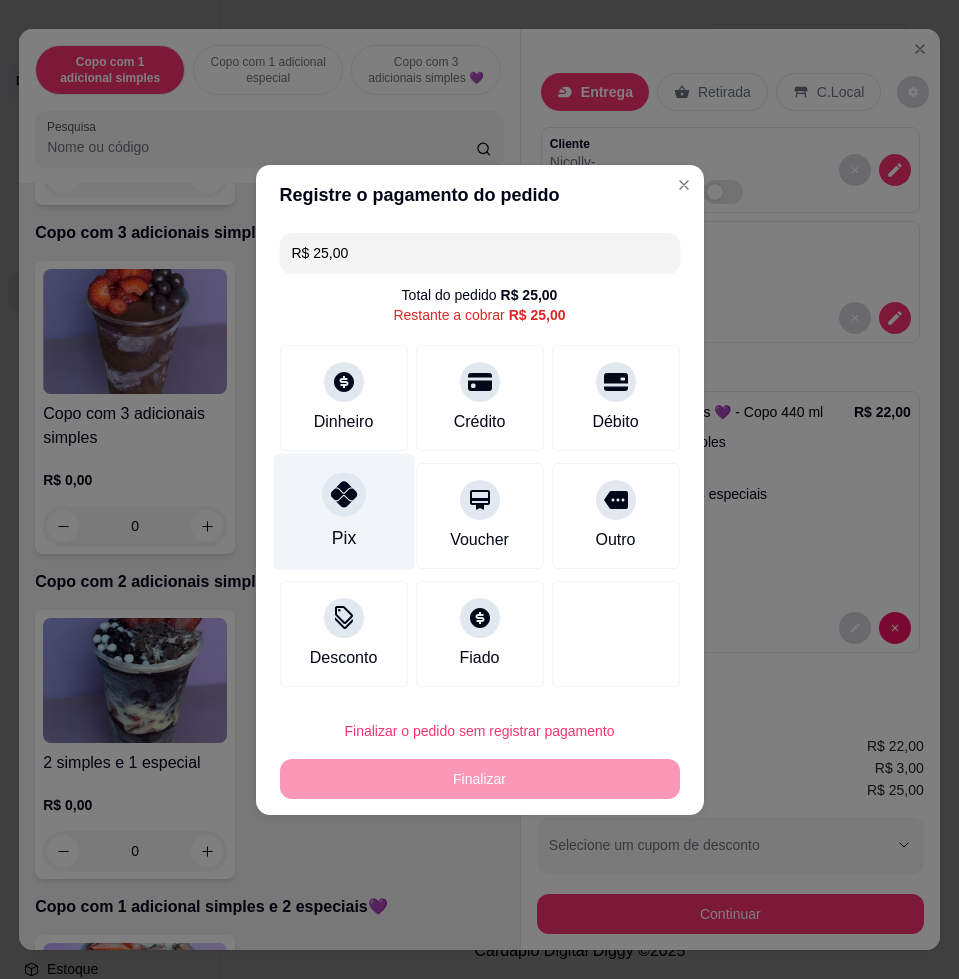 click on "Pix" at bounding box center (343, 511) 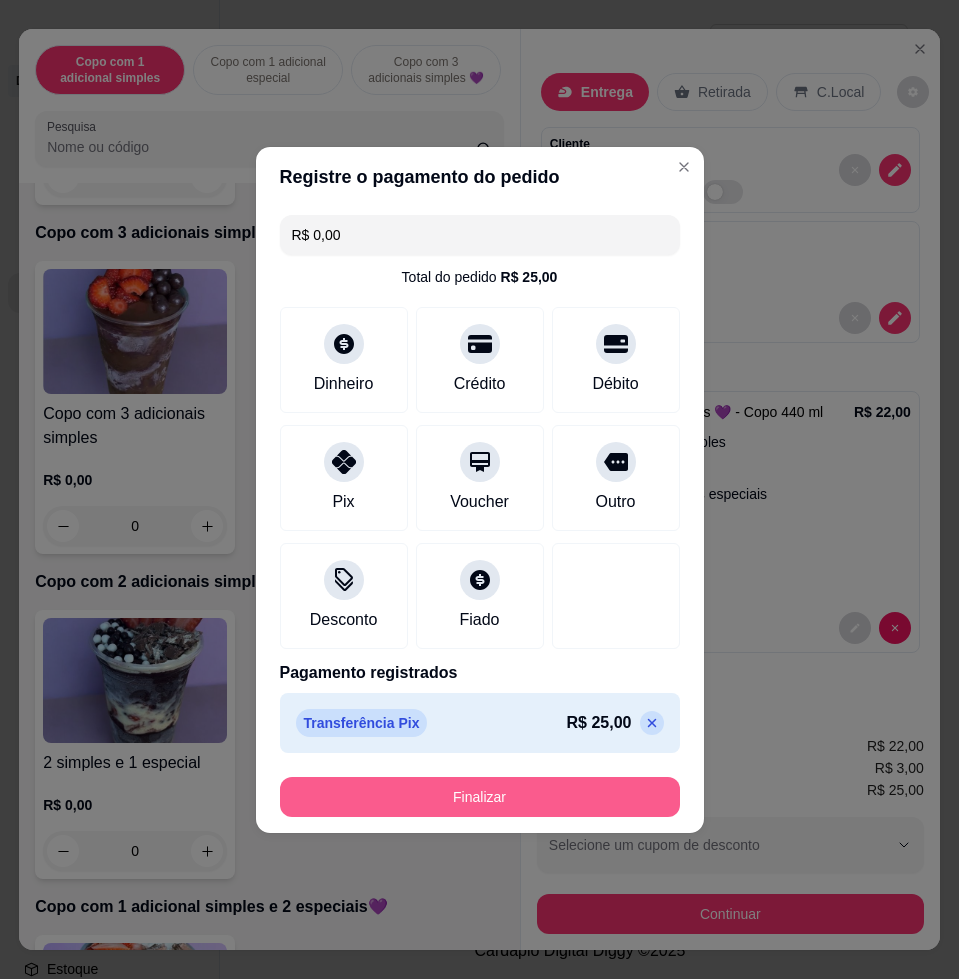 click on "Finalizar" at bounding box center (480, 797) 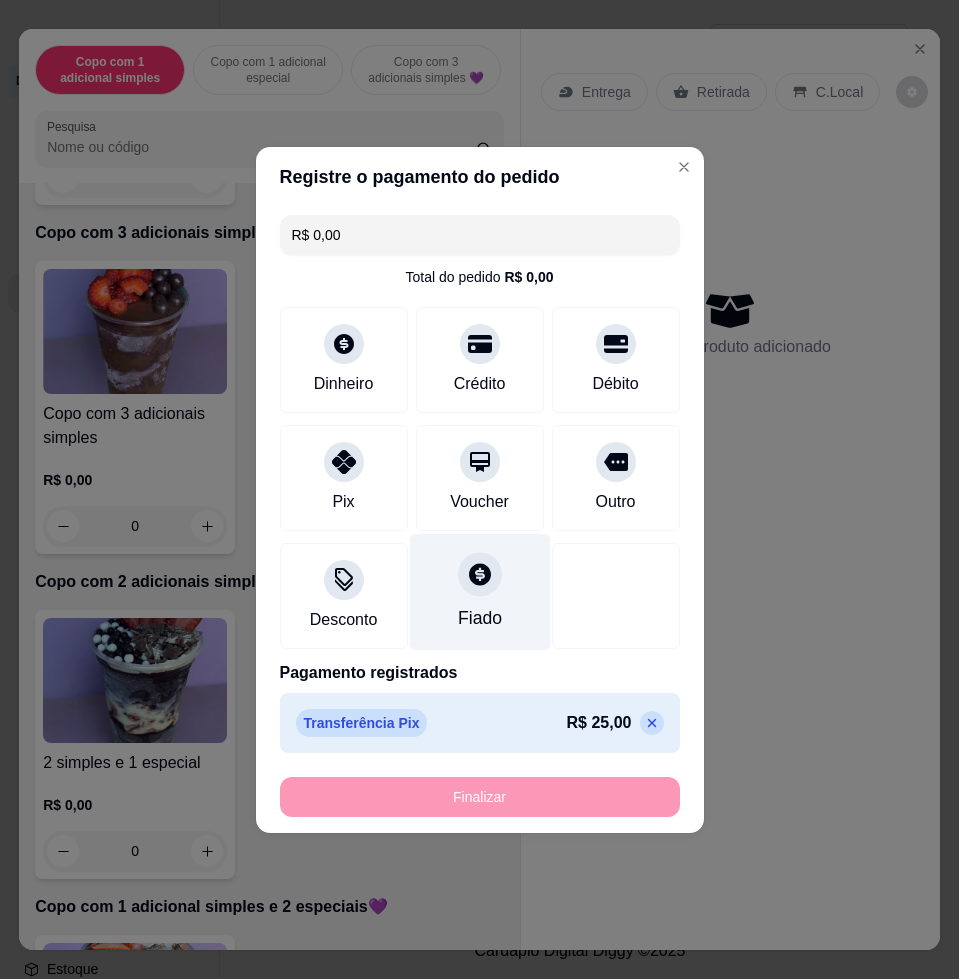 type on "-R$ 25,00" 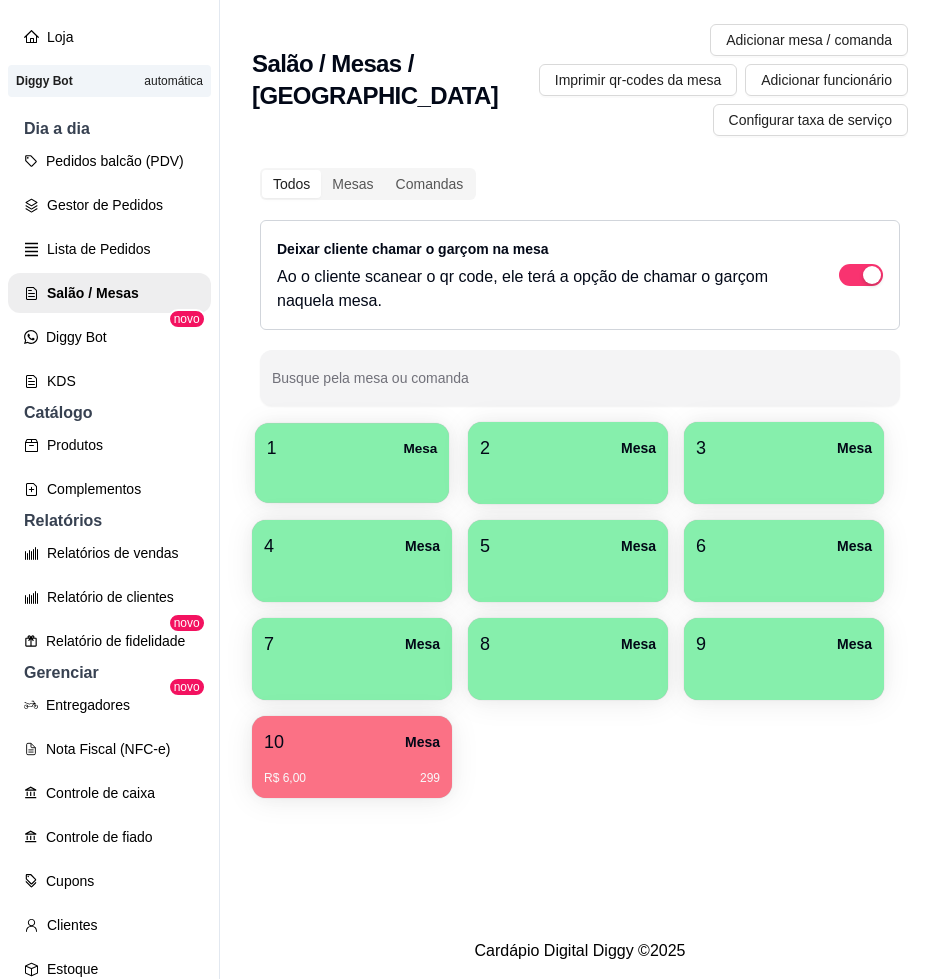 click at bounding box center [352, 476] 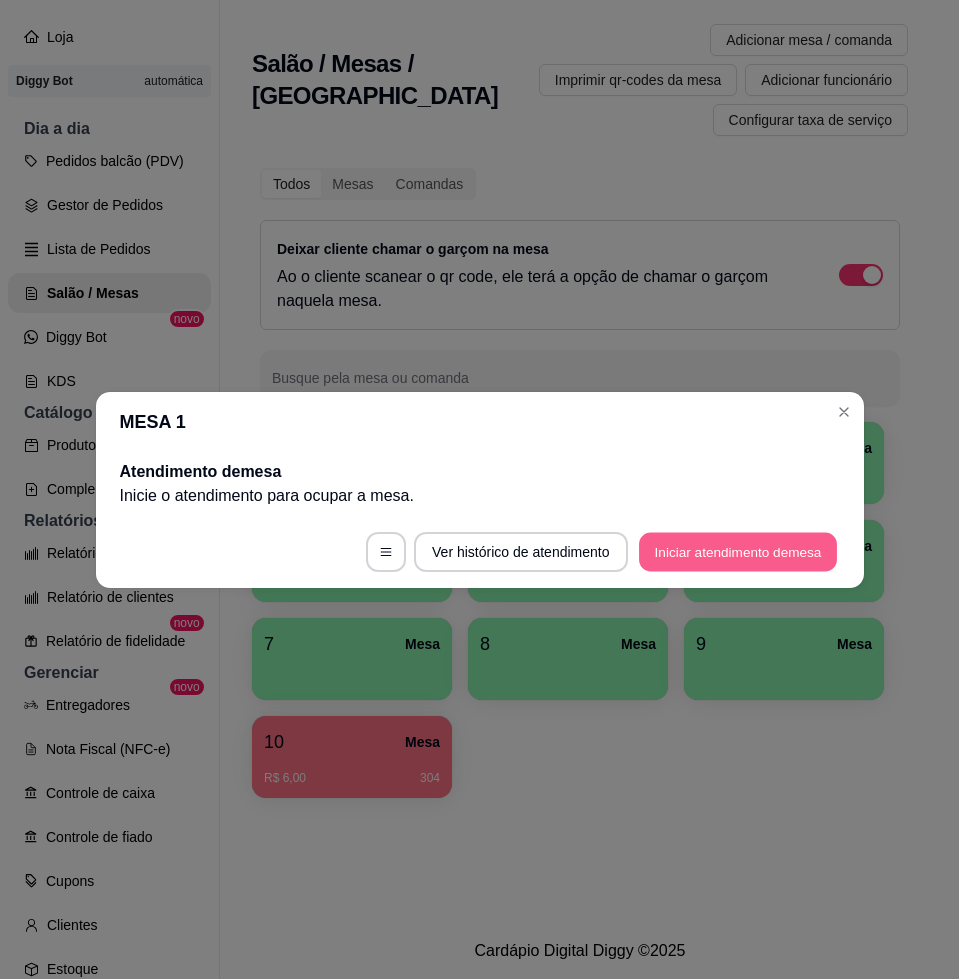 click on "Iniciar atendimento de  mesa" at bounding box center (738, 551) 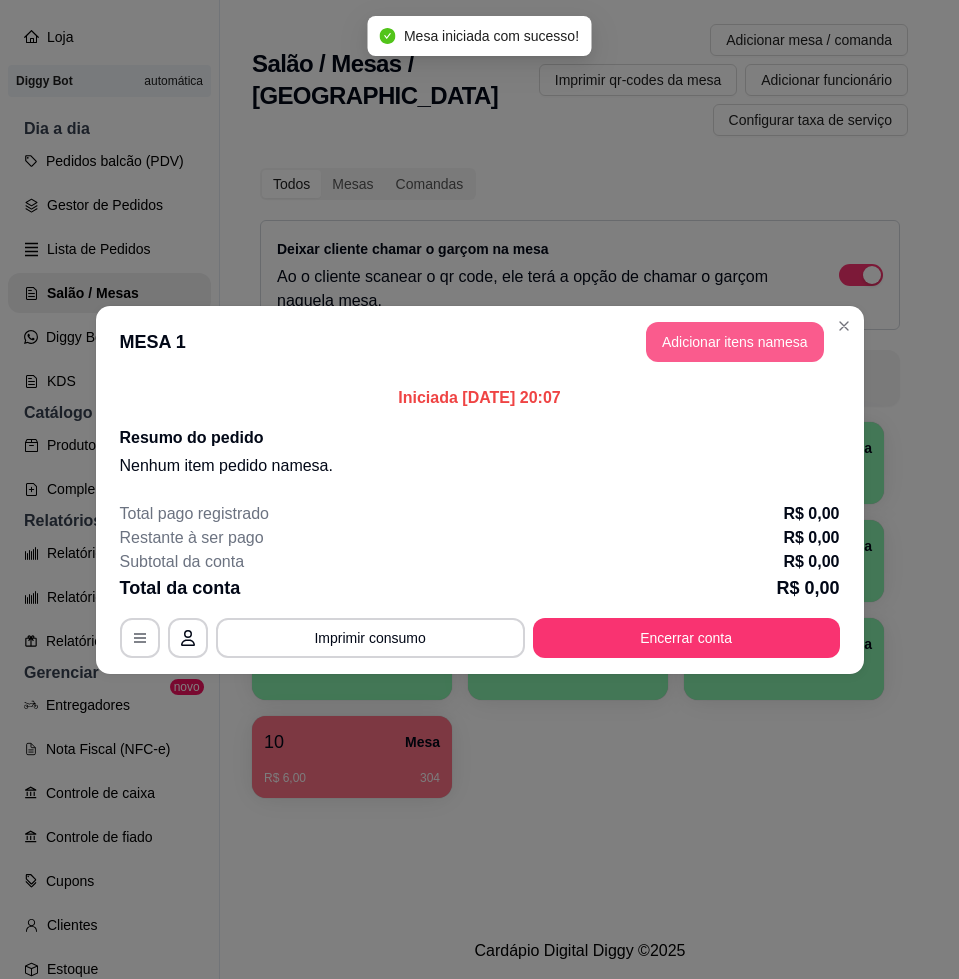 click on "Adicionar itens na  mesa" at bounding box center [735, 342] 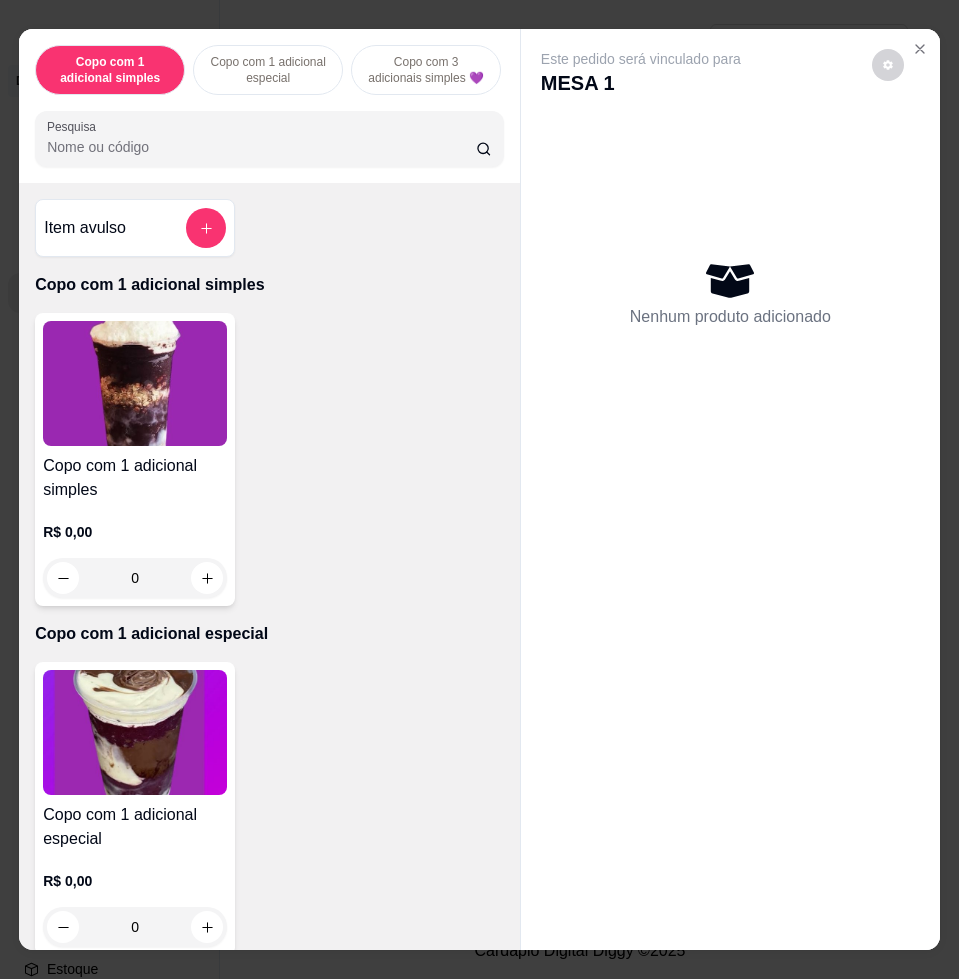 click at bounding box center (135, 732) 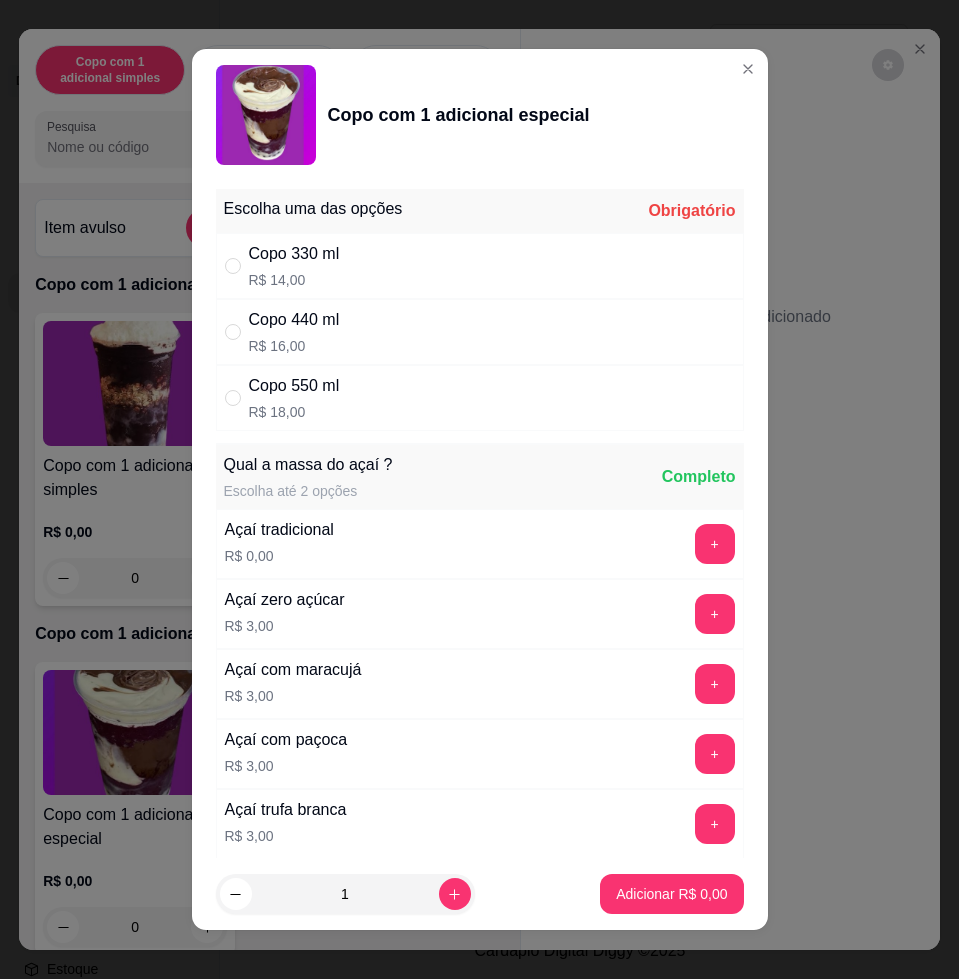 click on "Copo 330 ml R$ 14,00" at bounding box center [480, 266] 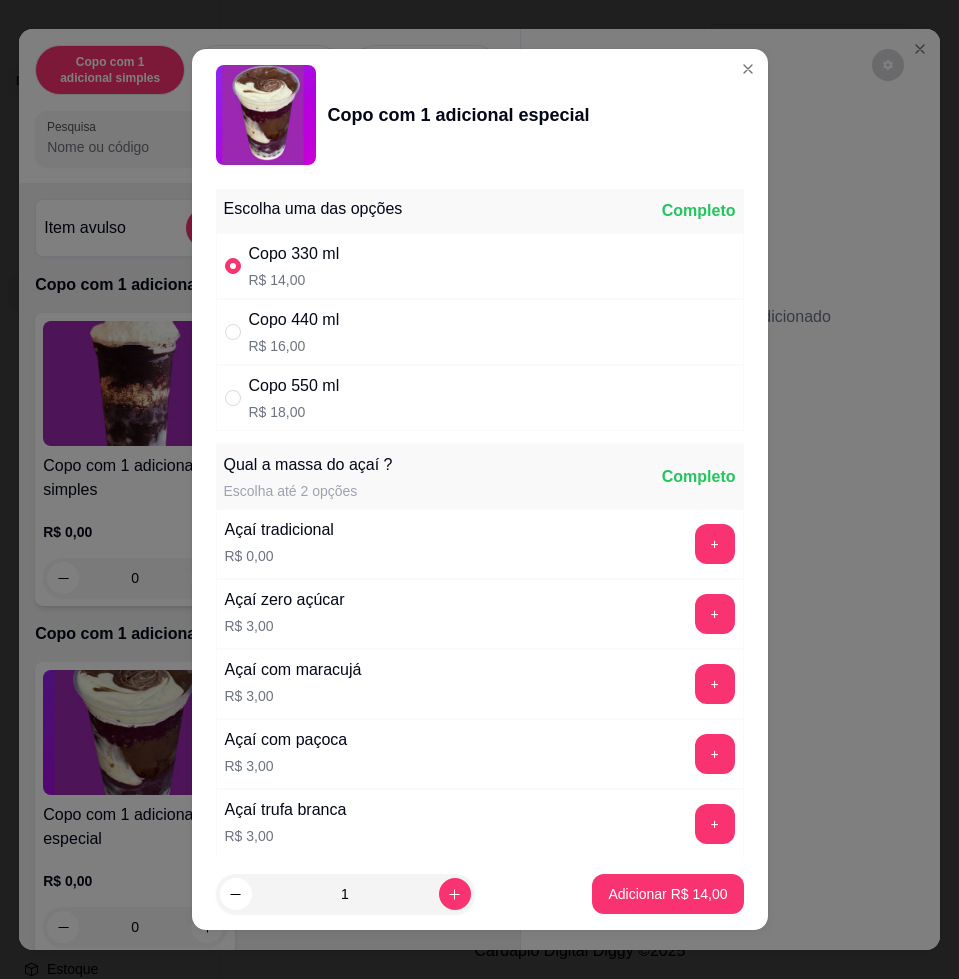 scroll, scrollTop: 750, scrollLeft: 0, axis: vertical 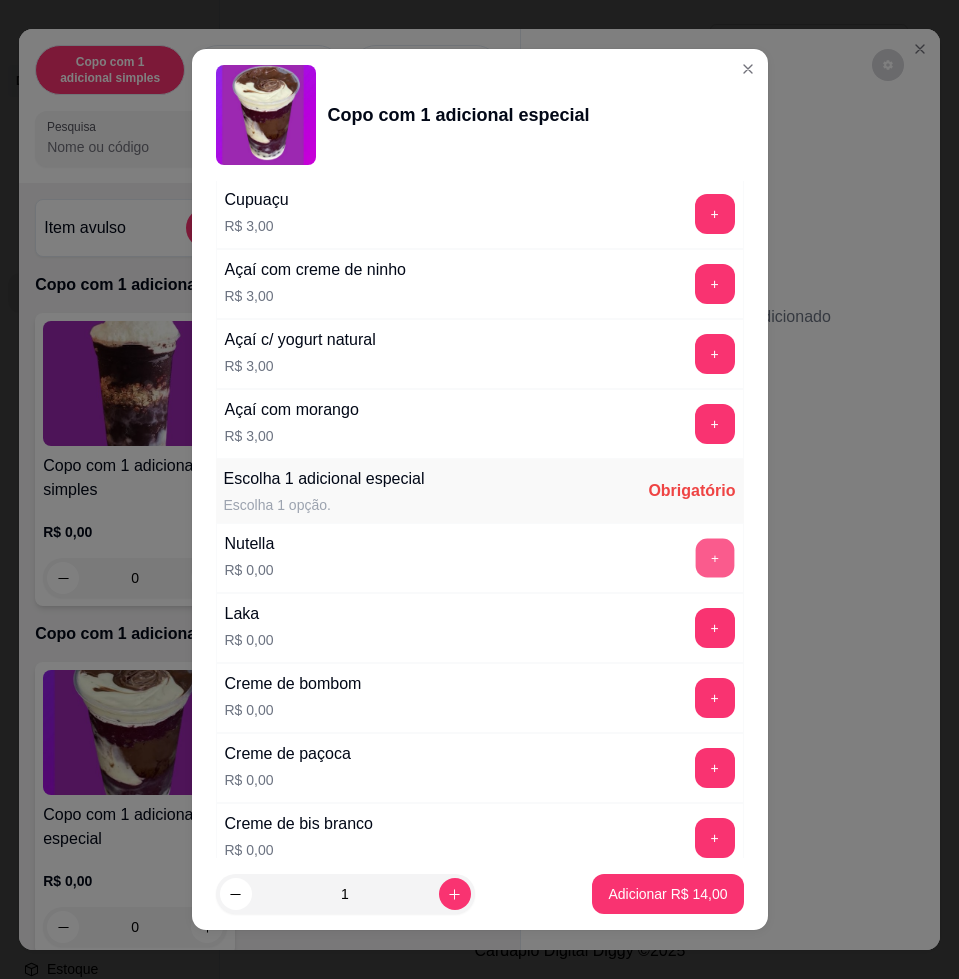click on "+" at bounding box center [714, 558] 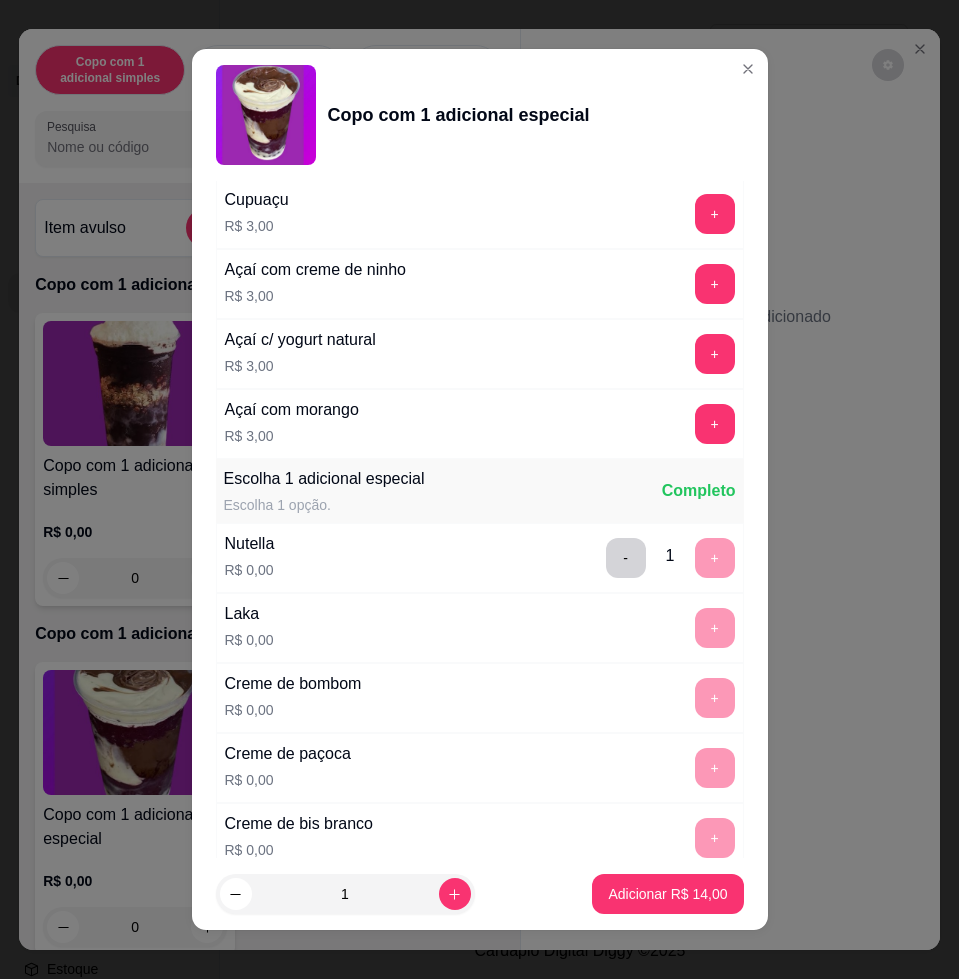 scroll, scrollTop: 1895, scrollLeft: 0, axis: vertical 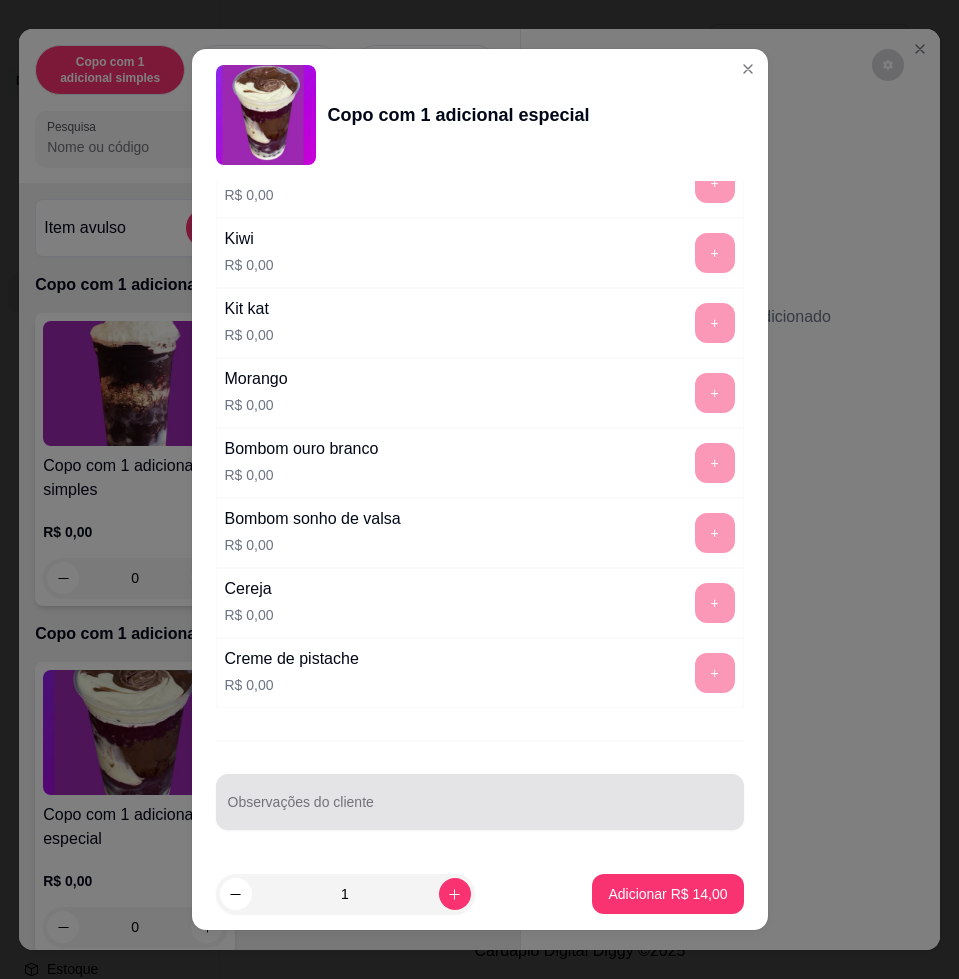 click on "Observações do cliente" at bounding box center (480, 810) 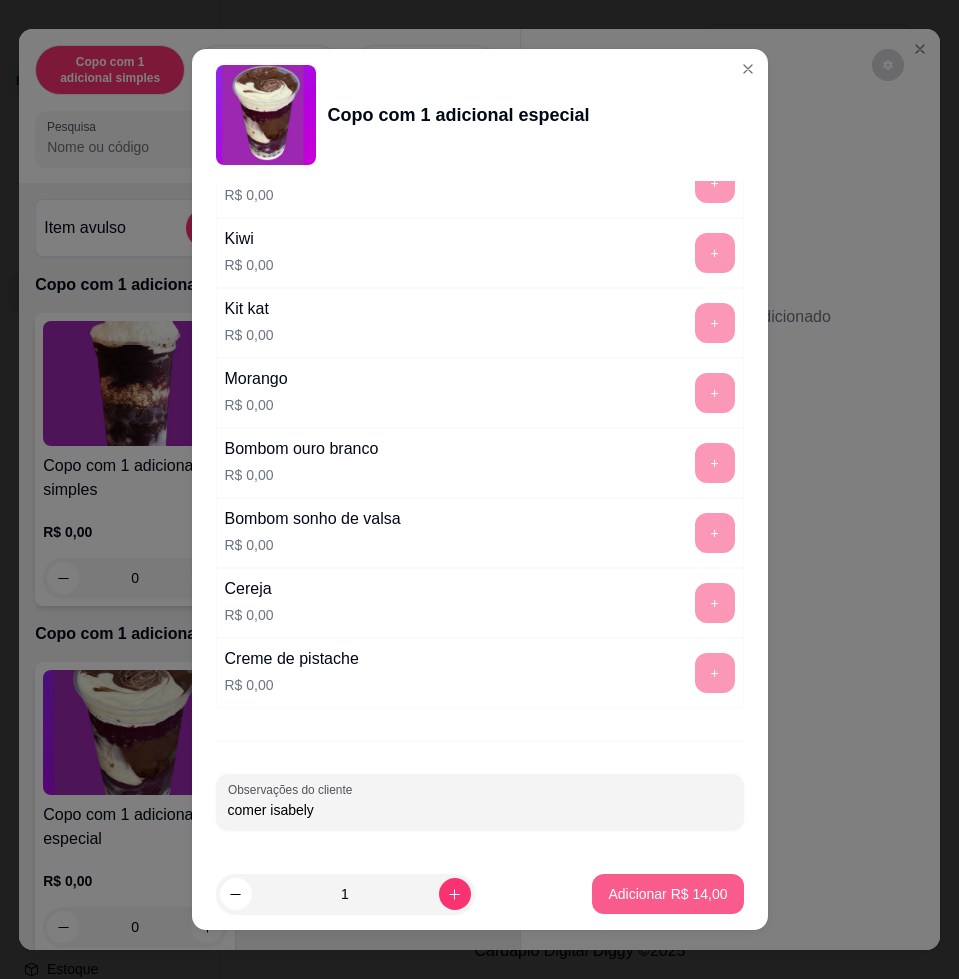 type on "comer isabely" 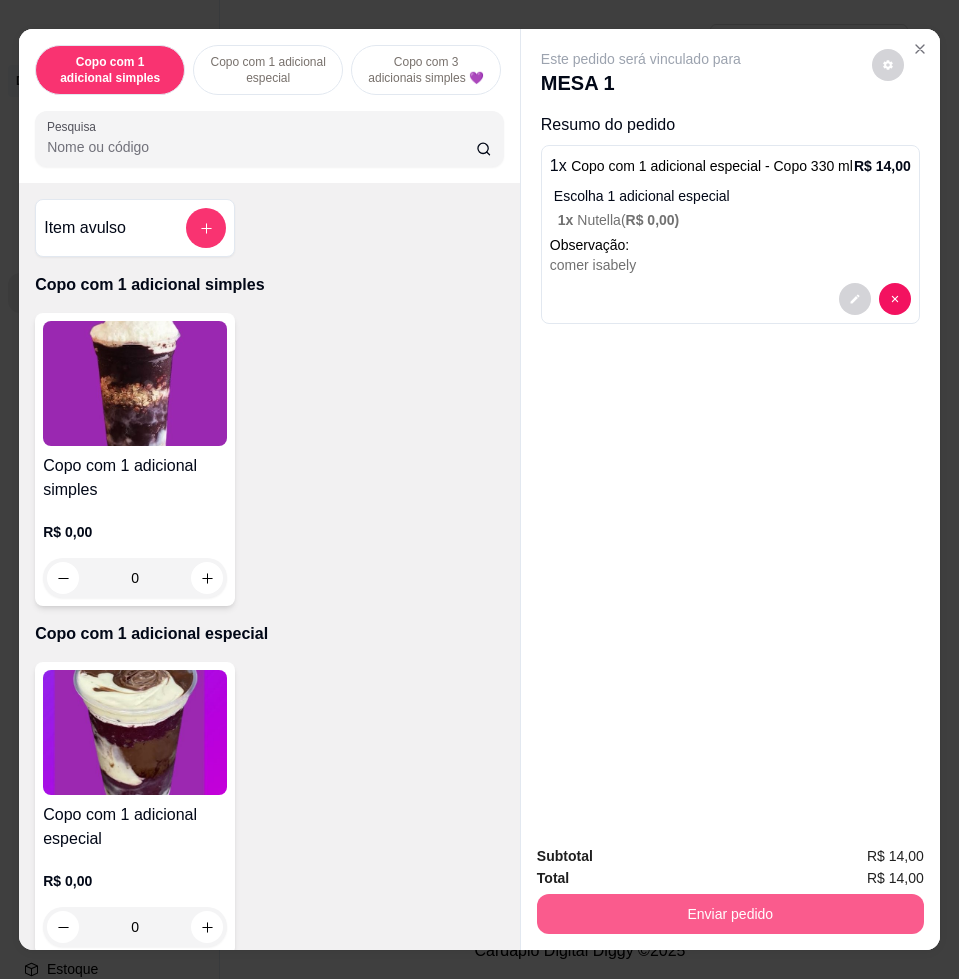 click on "Enviar pedido" at bounding box center [730, 914] 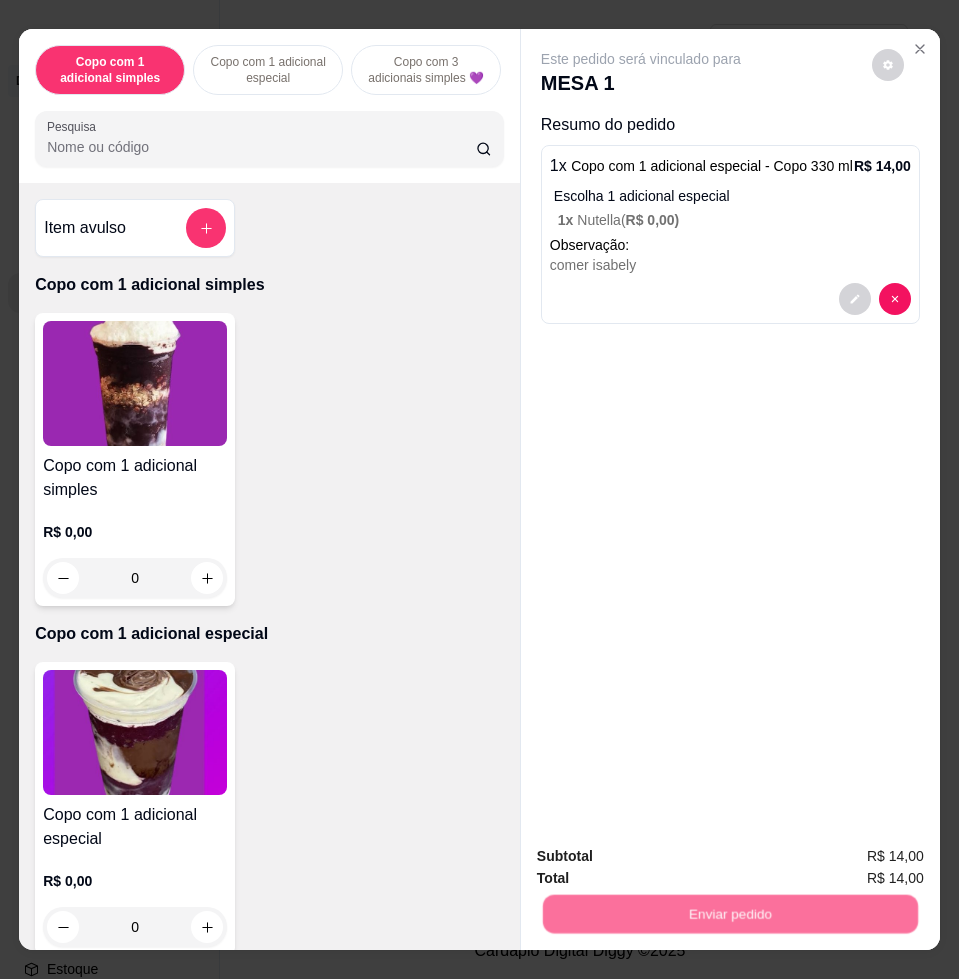 click on "Não registrar e enviar pedido" at bounding box center (662, 854) 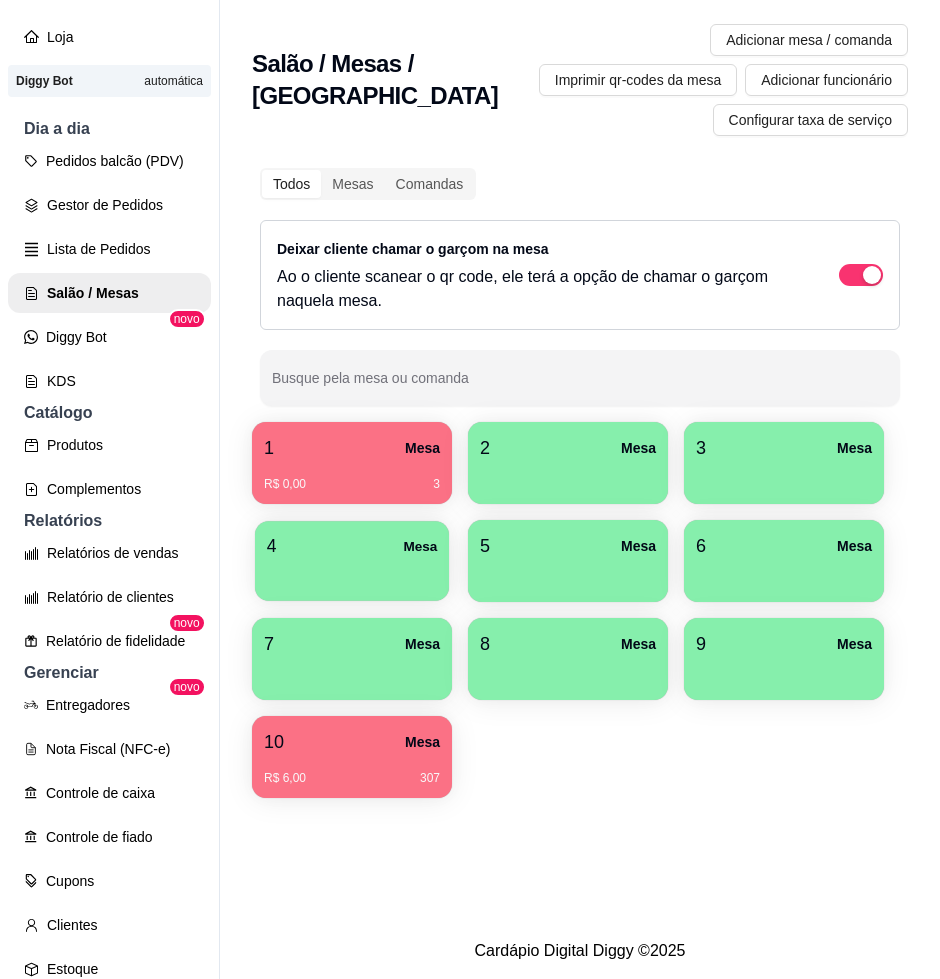 click on "4 Mesa" at bounding box center (352, 546) 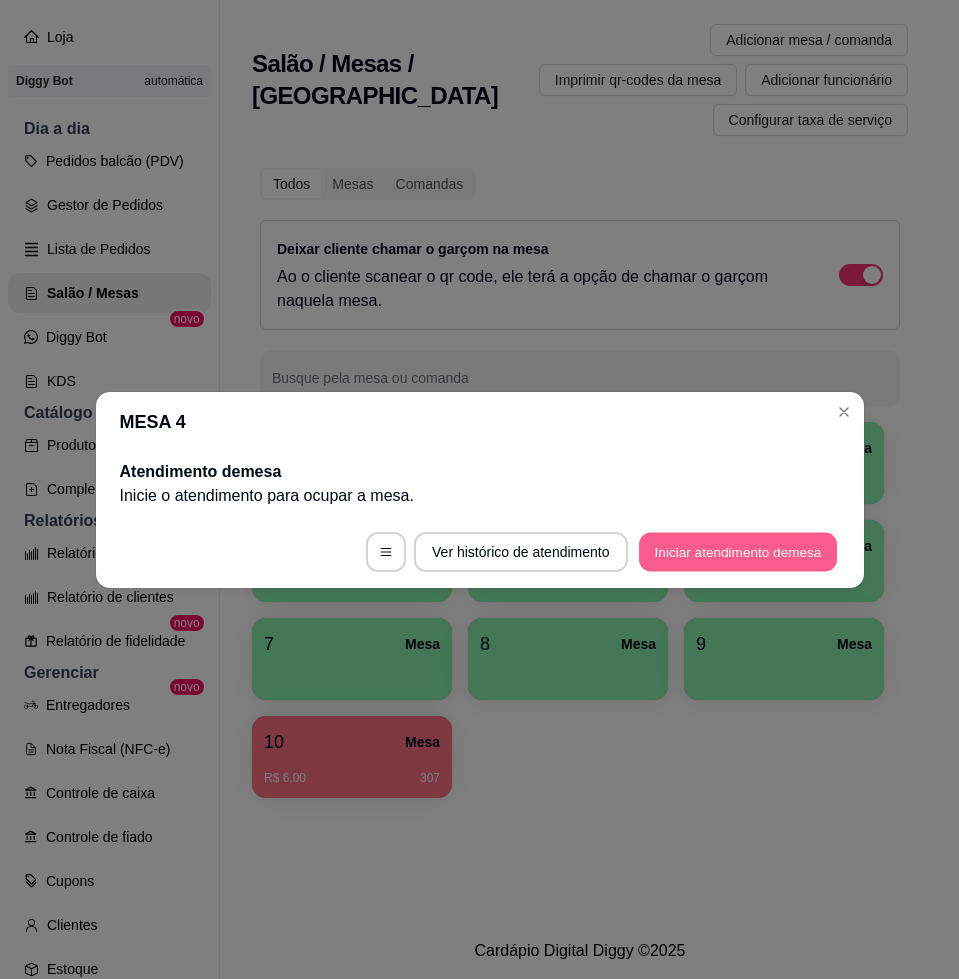 click on "Iniciar atendimento de  mesa" at bounding box center [738, 551] 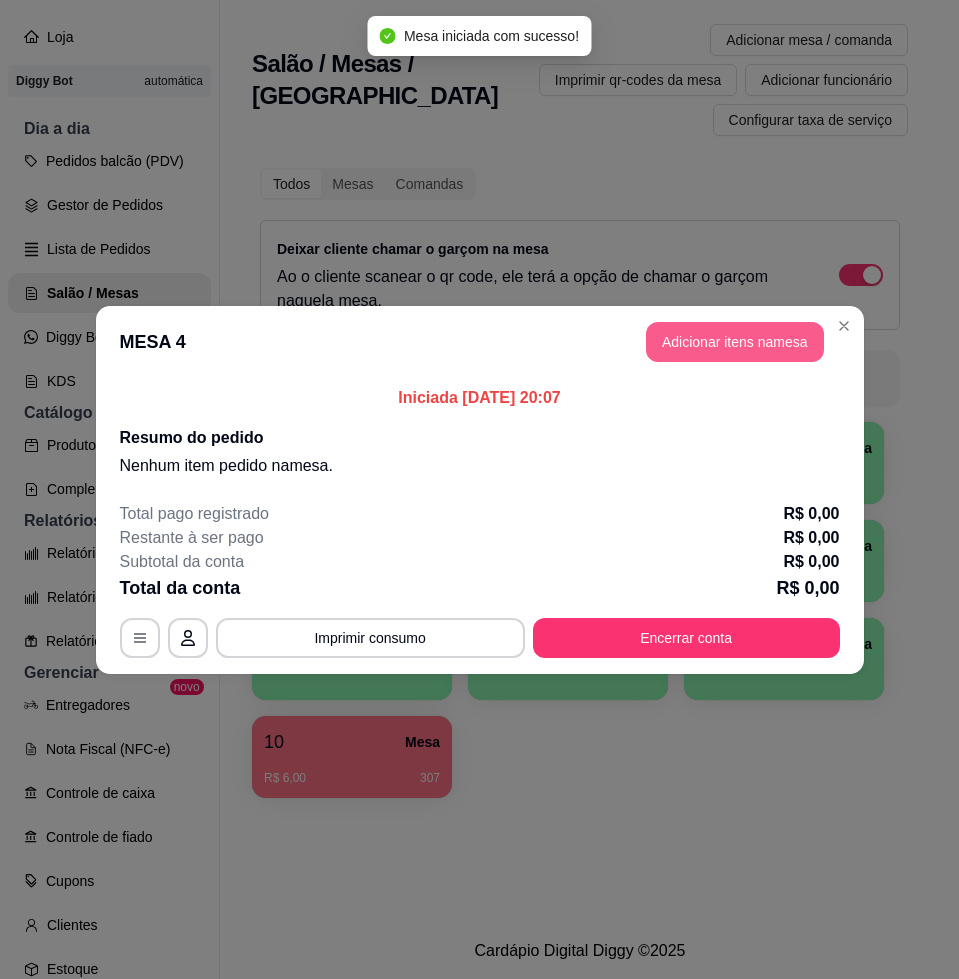 click on "Adicionar itens na  mesa" at bounding box center [735, 342] 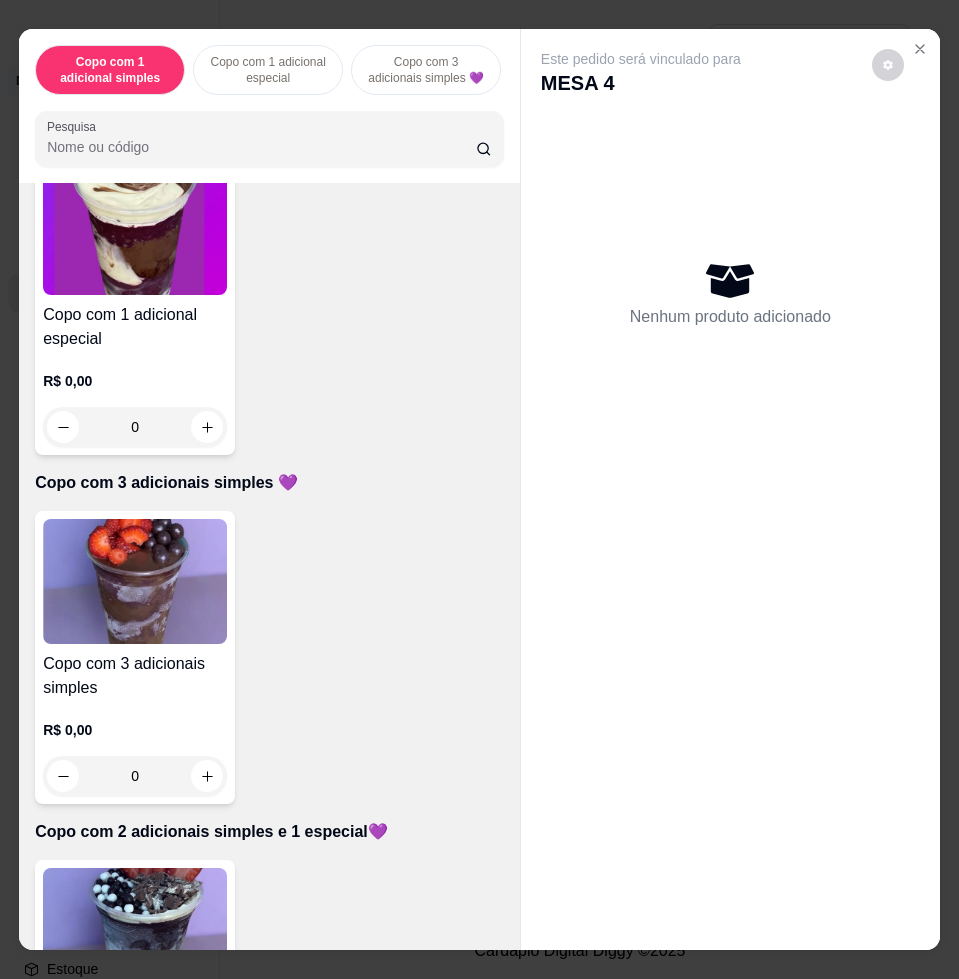 scroll, scrollTop: 875, scrollLeft: 0, axis: vertical 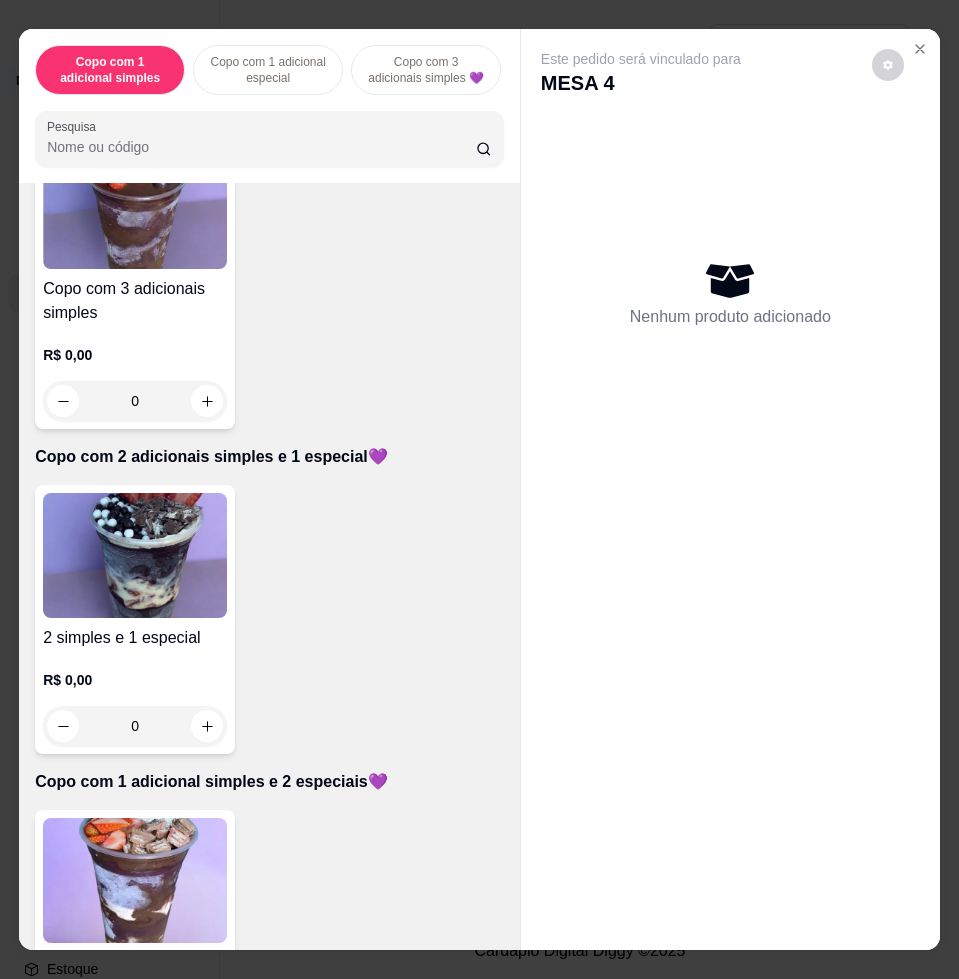 click at bounding box center (135, 880) 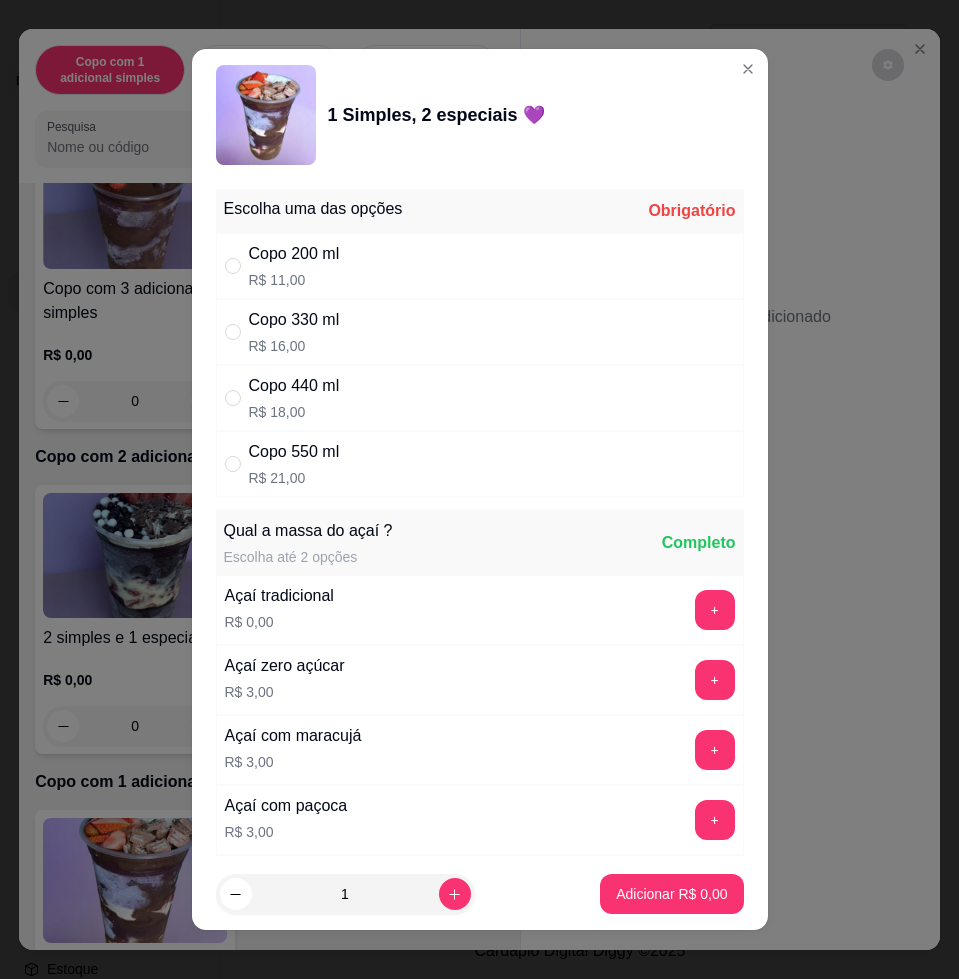 click on "Copo 550 ml R$ 21,00" at bounding box center [480, 464] 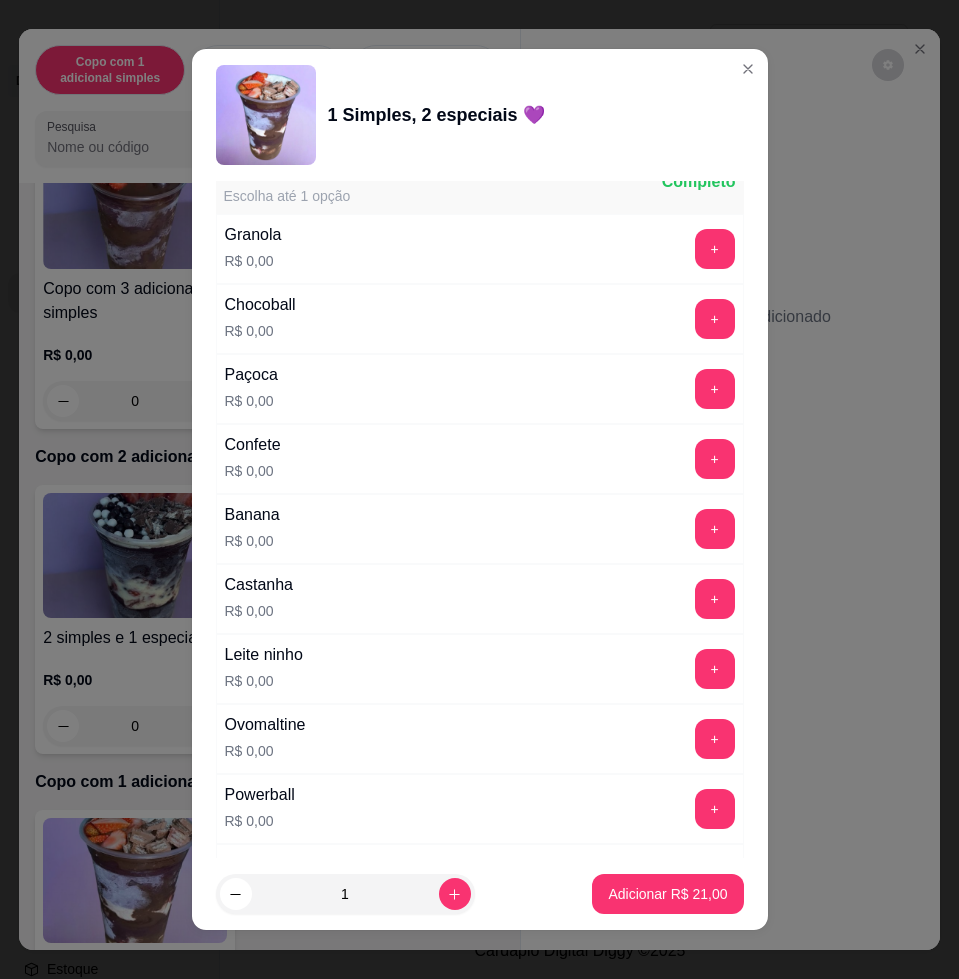 scroll, scrollTop: 1625, scrollLeft: 0, axis: vertical 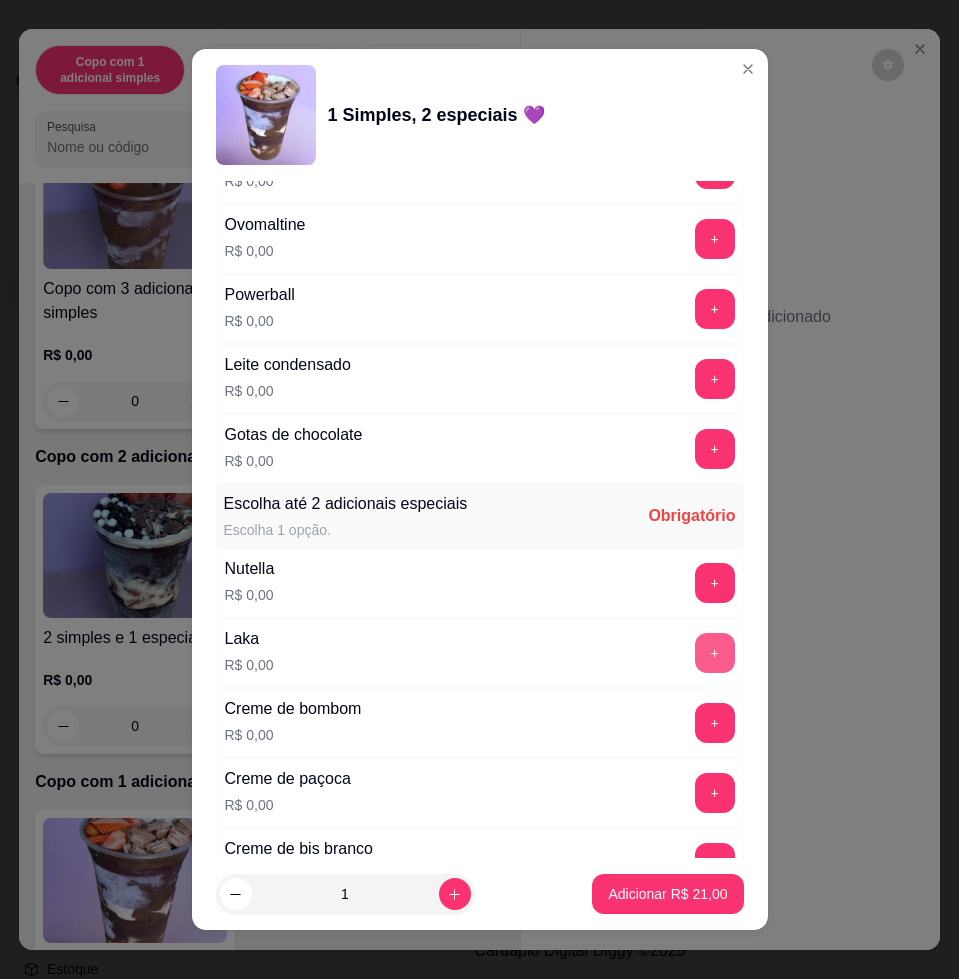 click on "+" at bounding box center (715, 653) 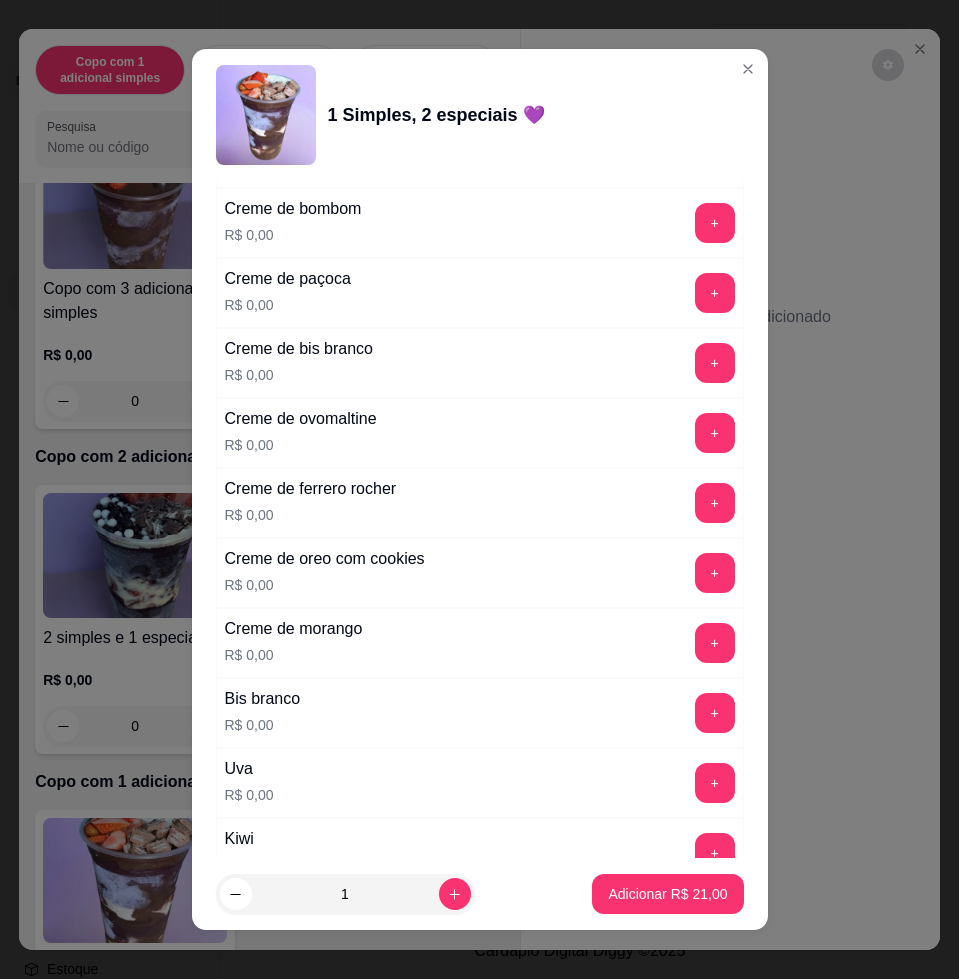 scroll, scrollTop: 2625, scrollLeft: 0, axis: vertical 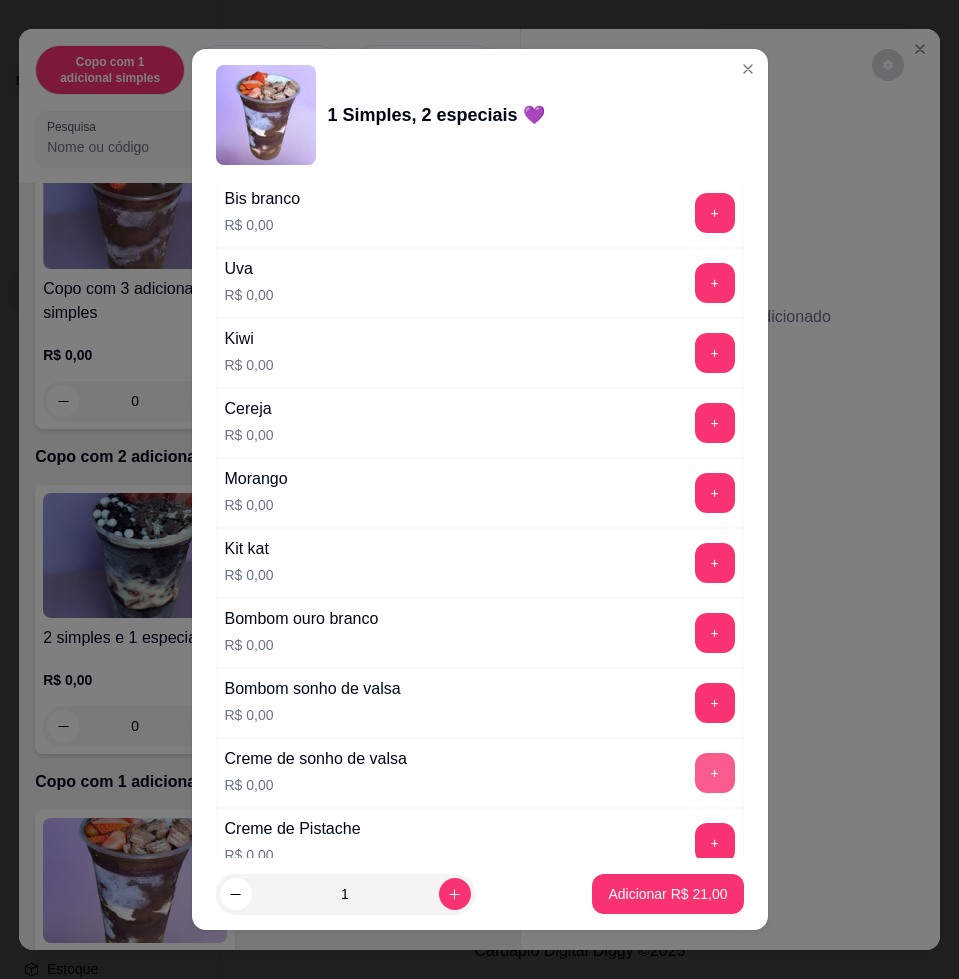 click on "+" at bounding box center (715, 773) 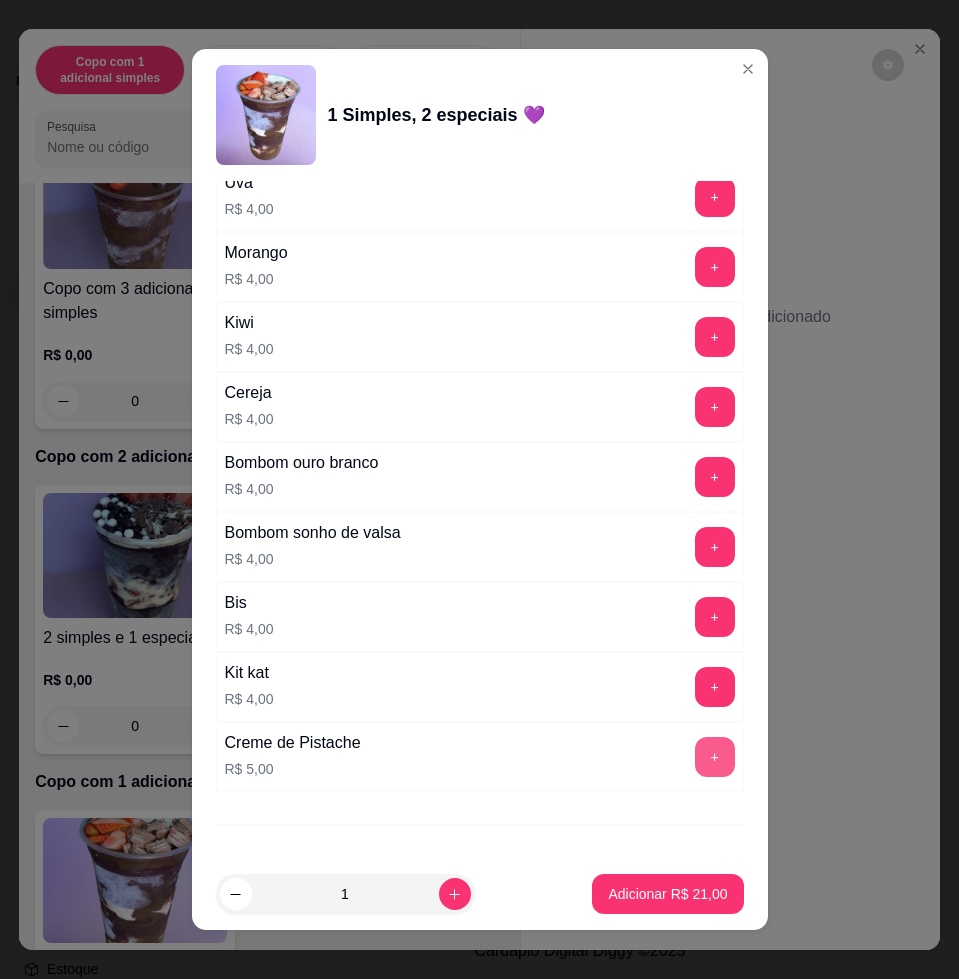 scroll, scrollTop: 4959, scrollLeft: 0, axis: vertical 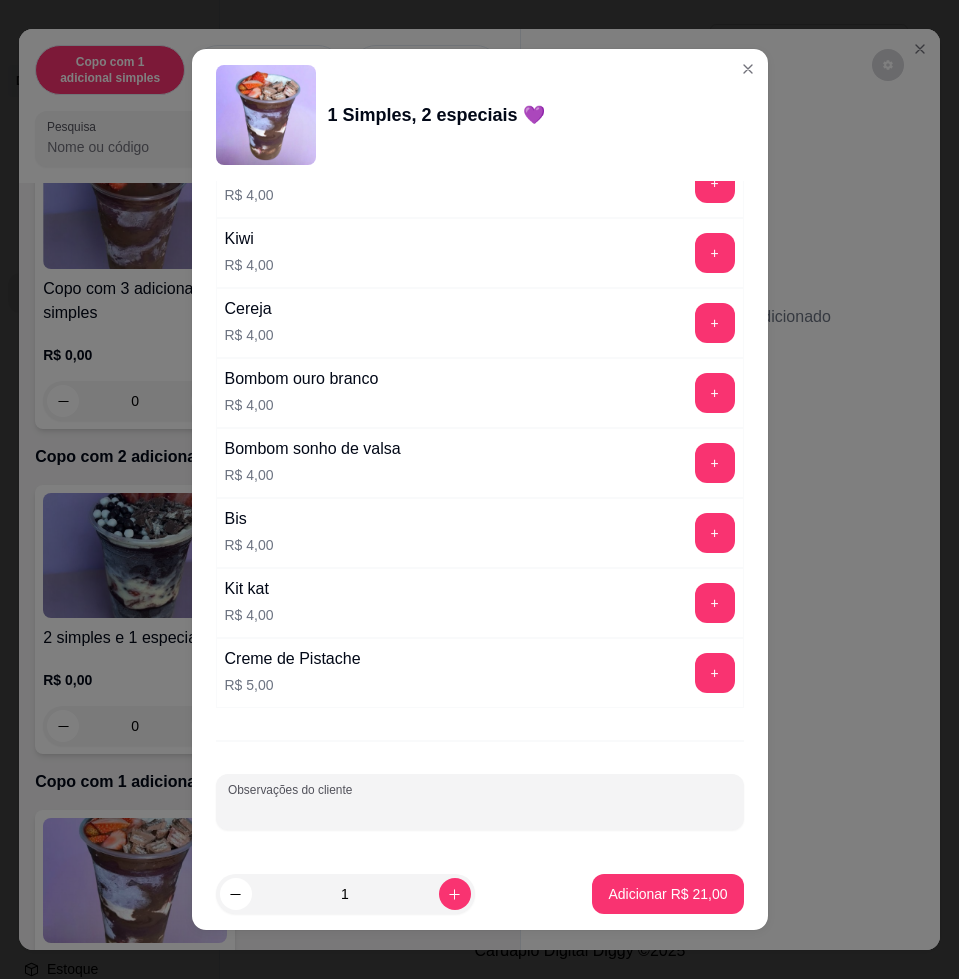 click on "Observações do cliente" at bounding box center (480, 810) 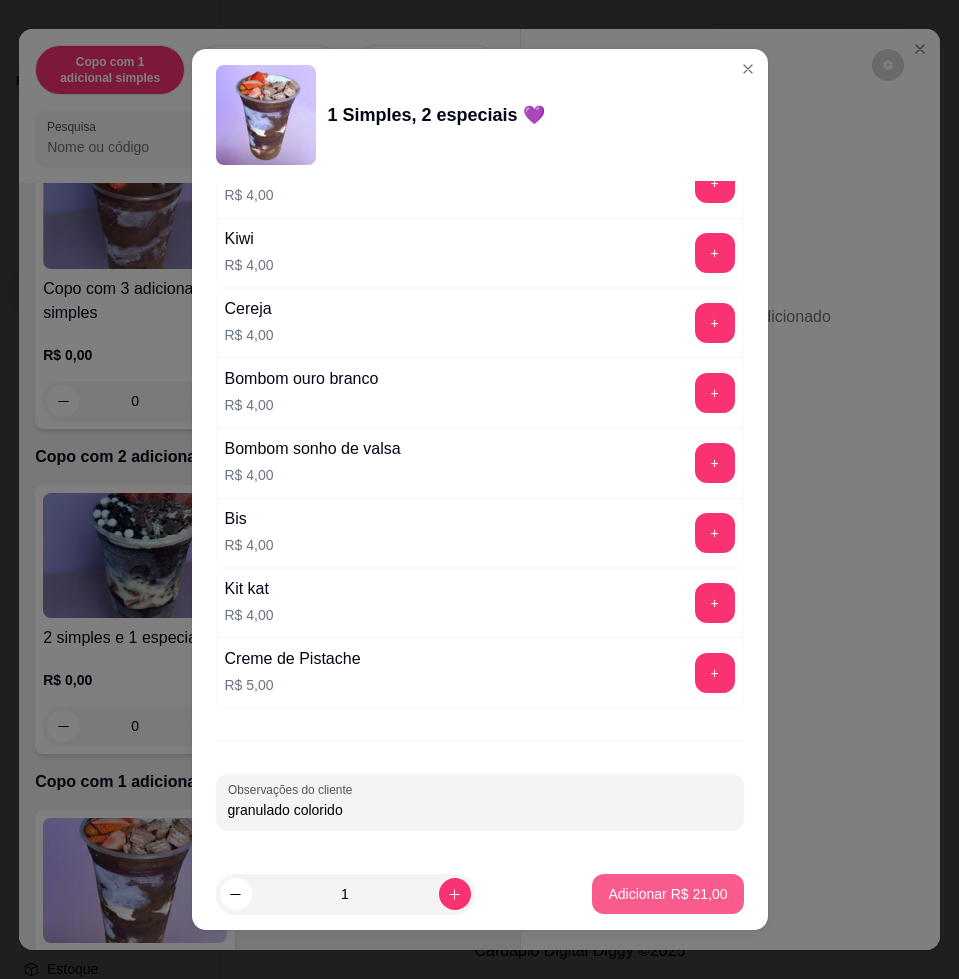 type on "granulado colorido" 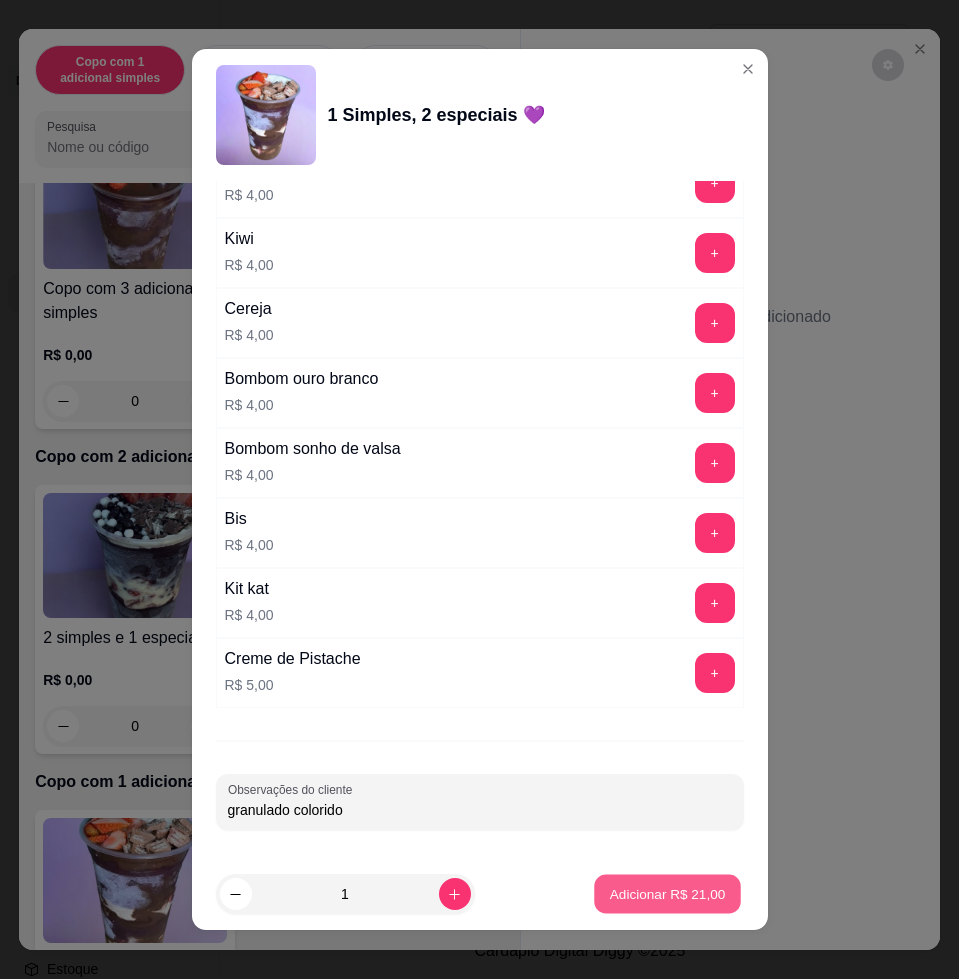 click on "Adicionar   R$ 21,00" at bounding box center [668, 893] 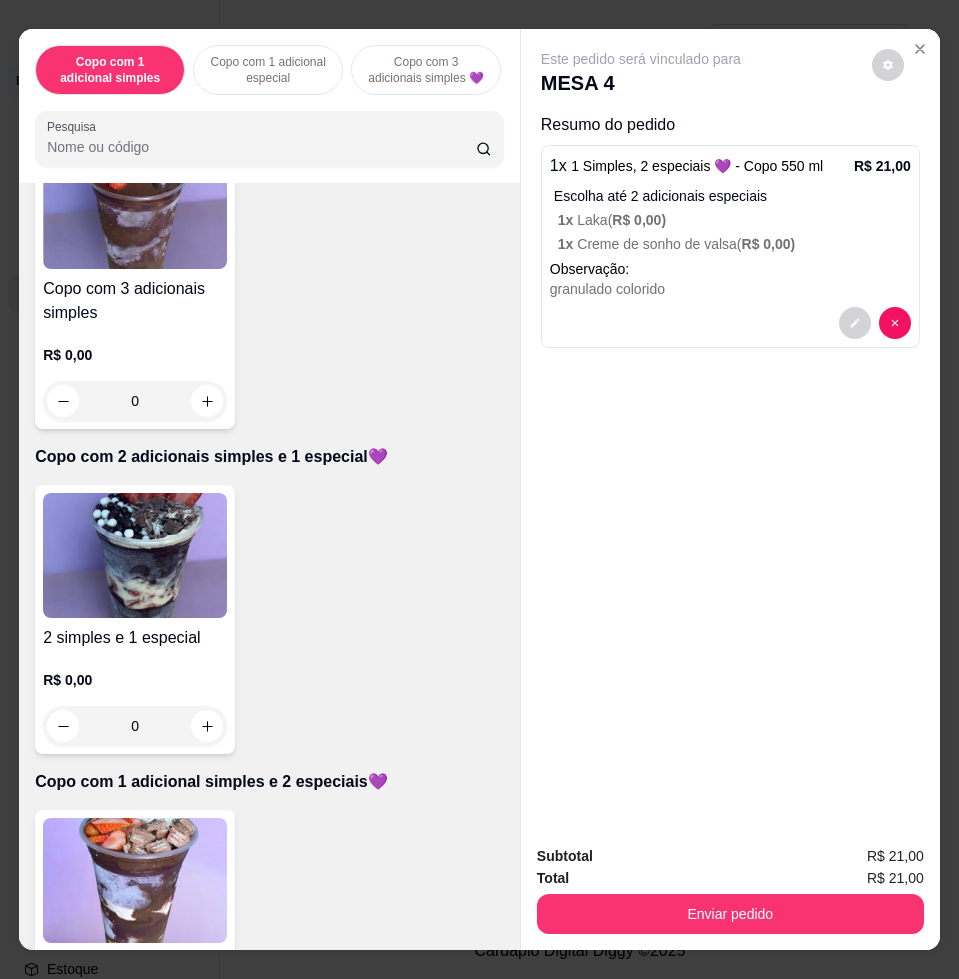 click at bounding box center (135, 880) 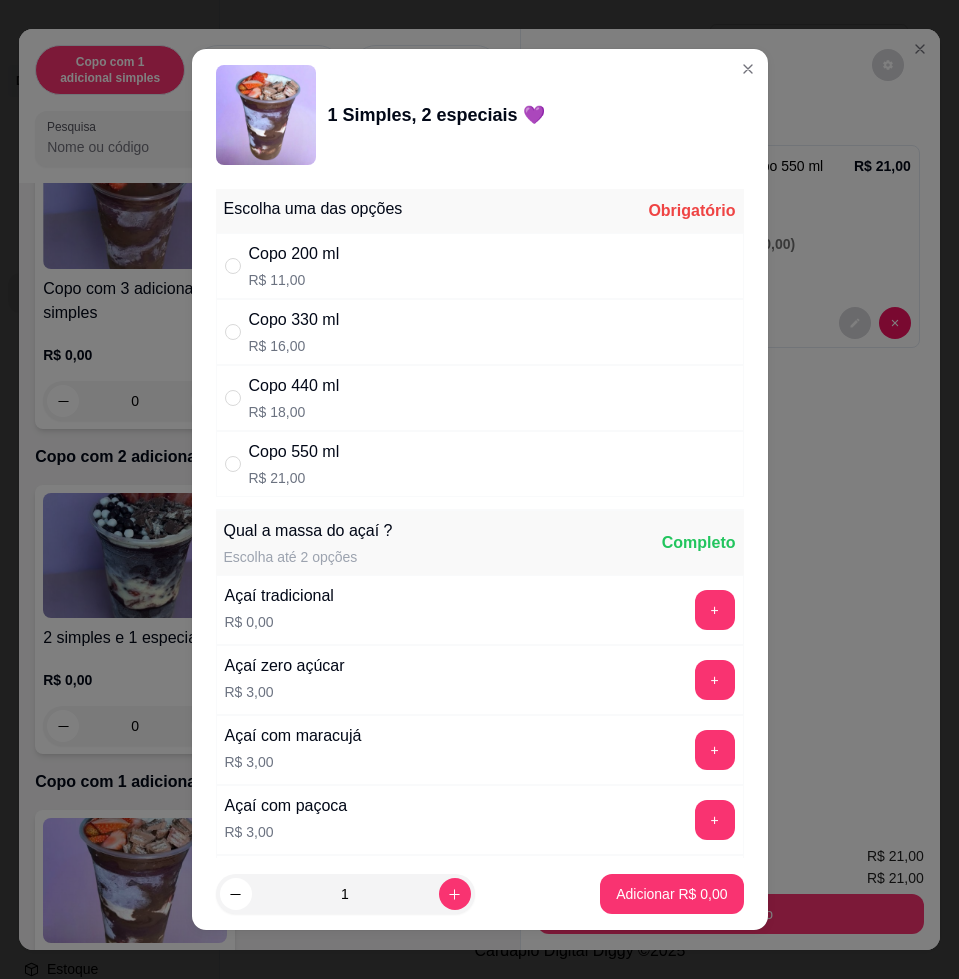 click on "Copo 550 ml R$ 21,00" at bounding box center [480, 464] 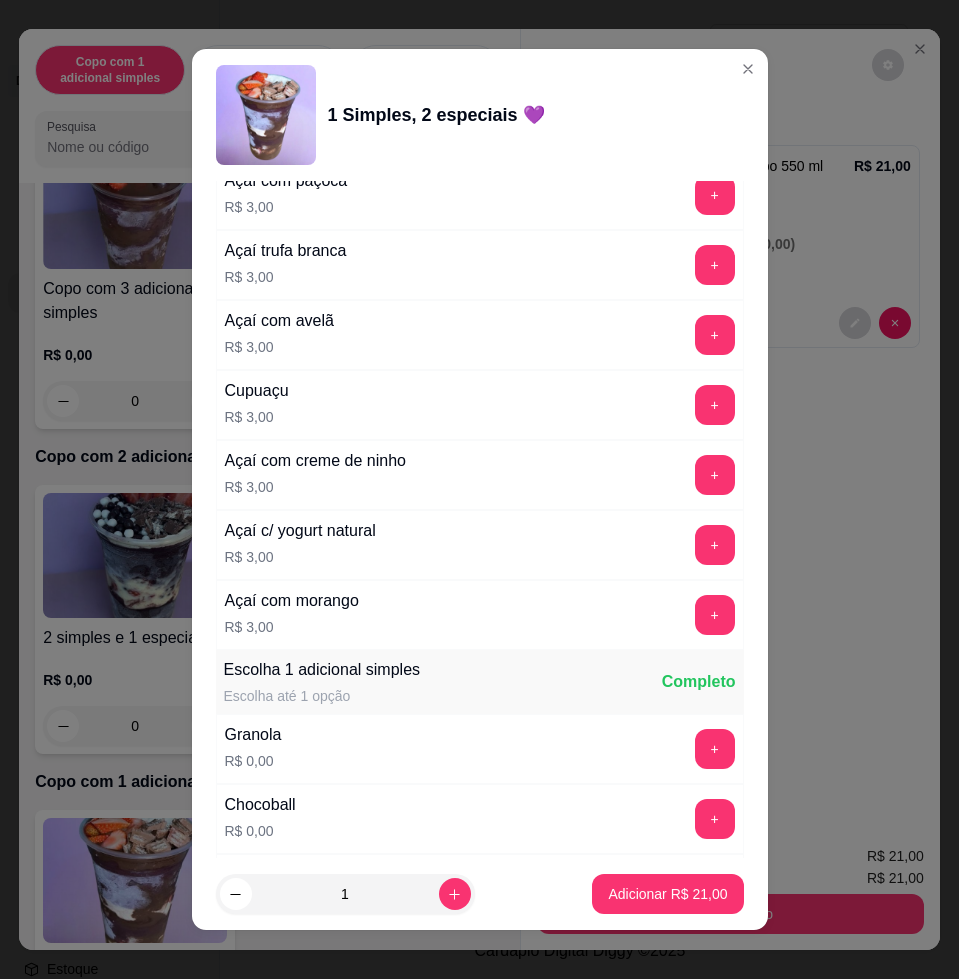 scroll, scrollTop: 1250, scrollLeft: 0, axis: vertical 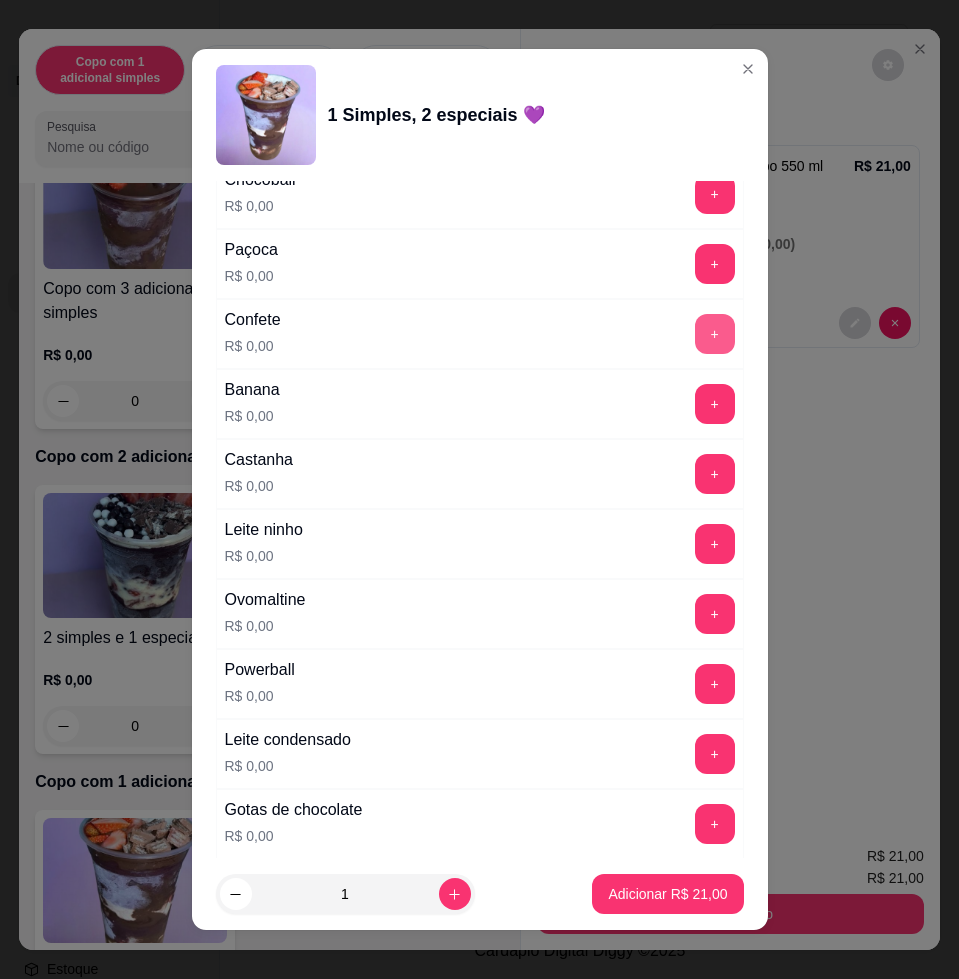 click on "+" at bounding box center (715, 334) 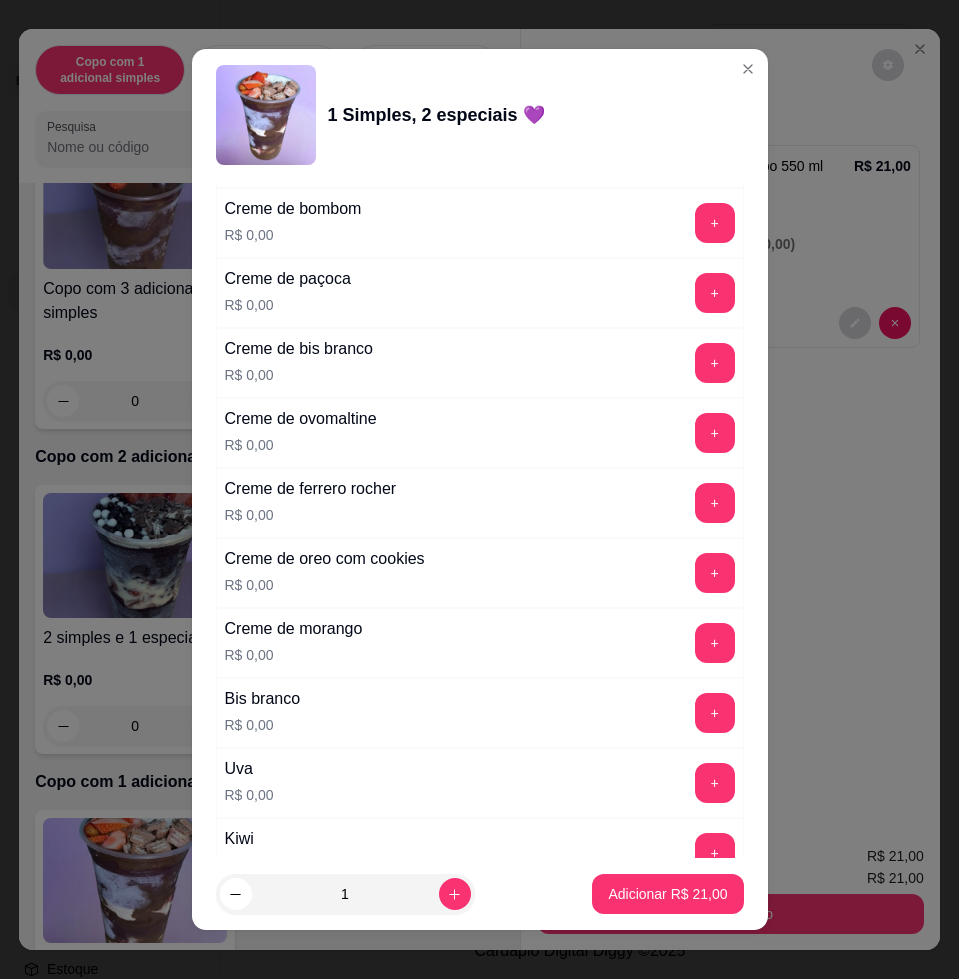 scroll, scrollTop: 1875, scrollLeft: 0, axis: vertical 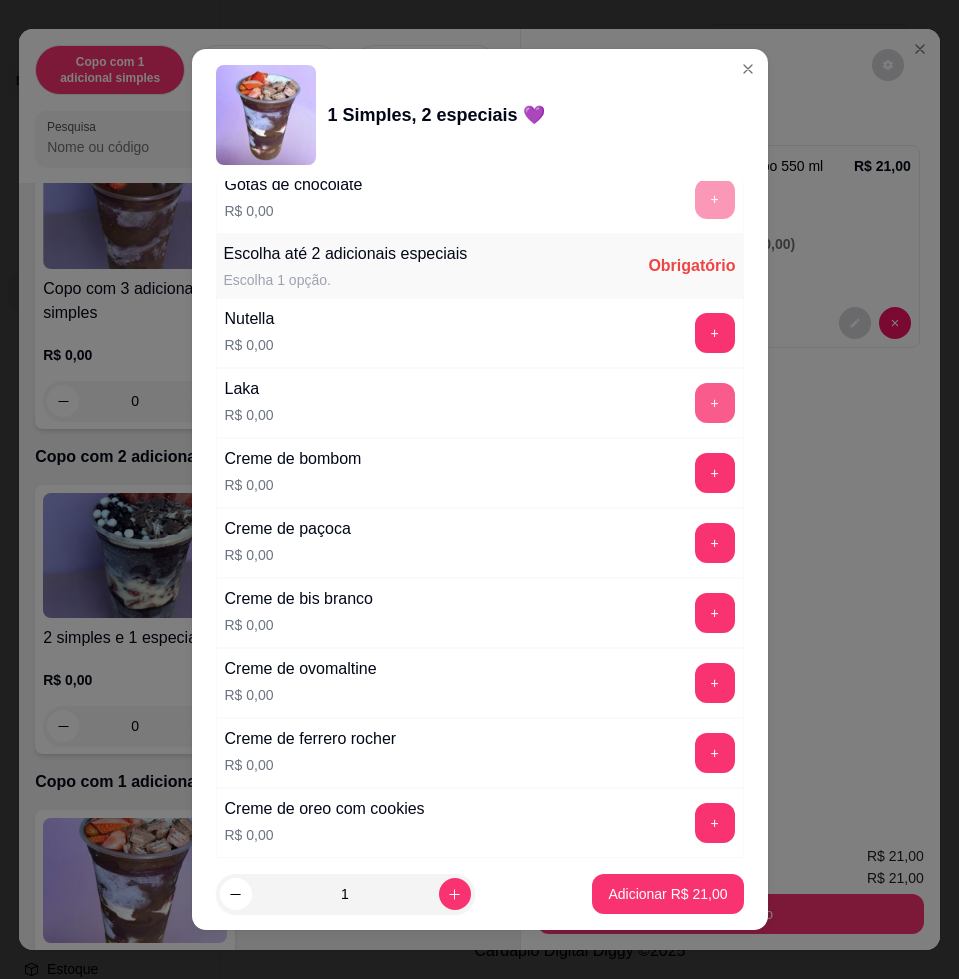 click on "+" at bounding box center [715, 403] 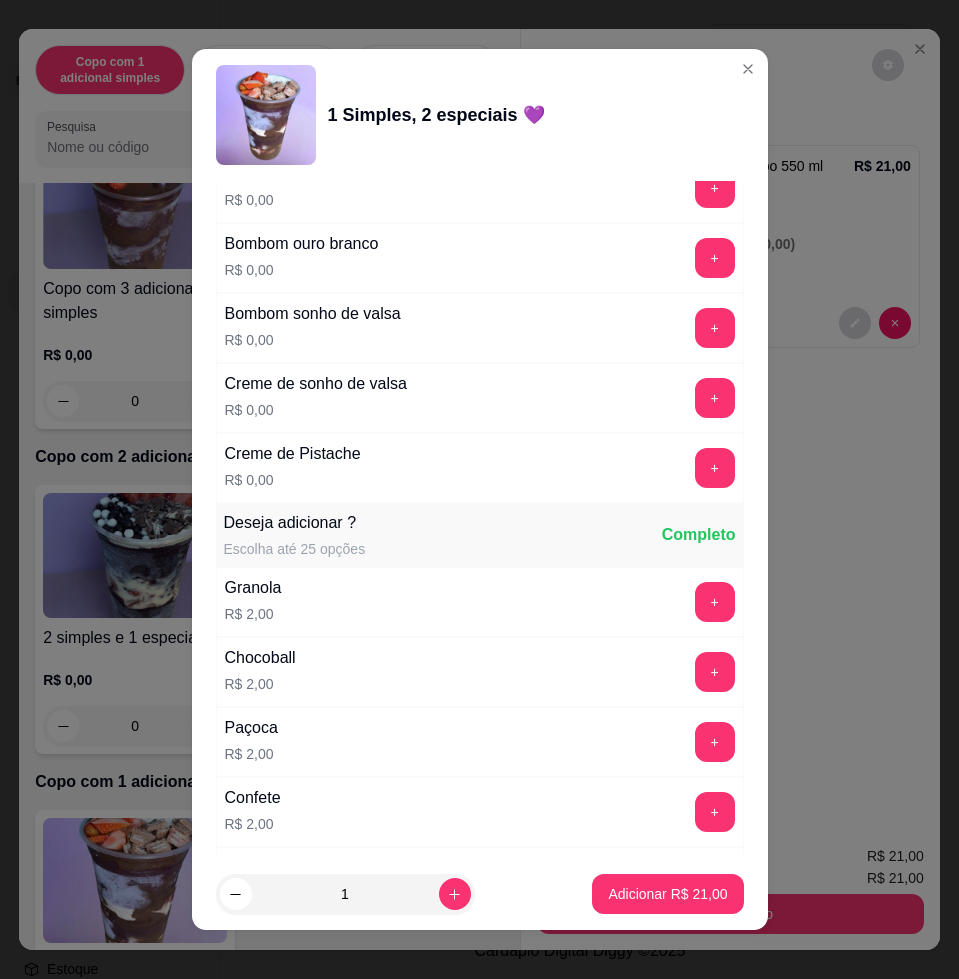scroll, scrollTop: 2750, scrollLeft: 0, axis: vertical 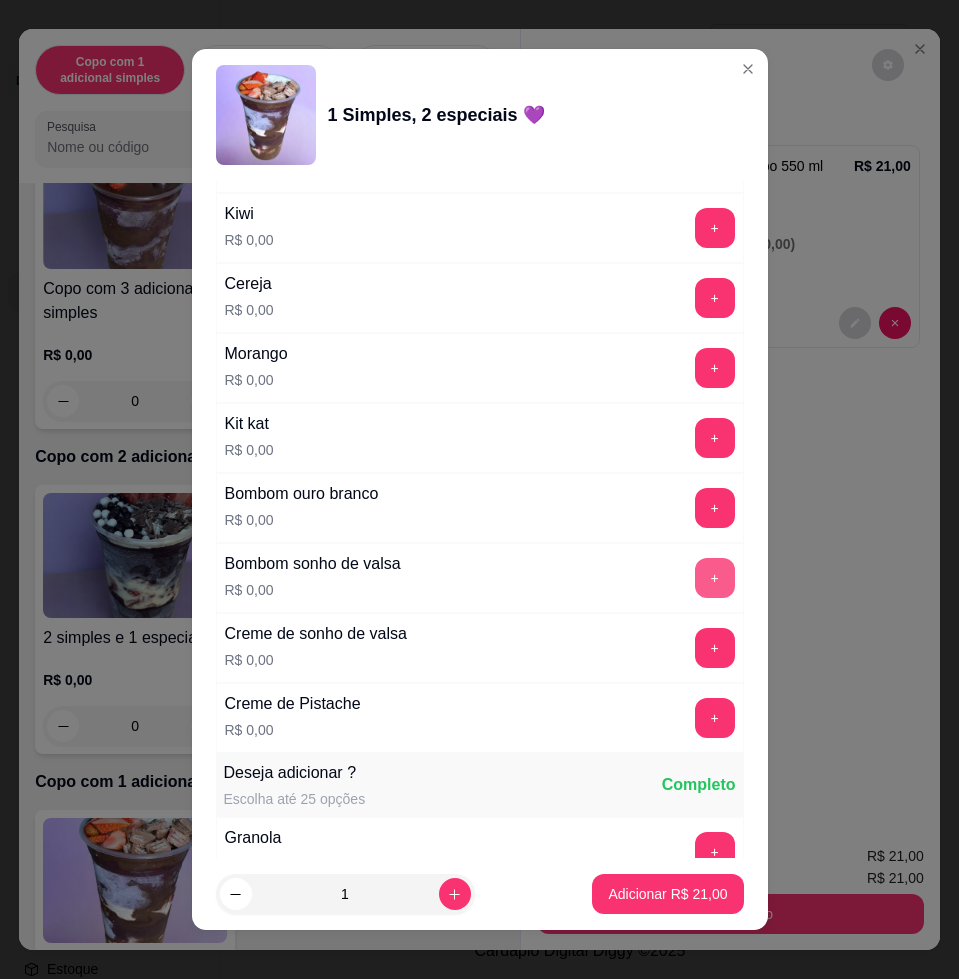 click on "+" at bounding box center [715, 578] 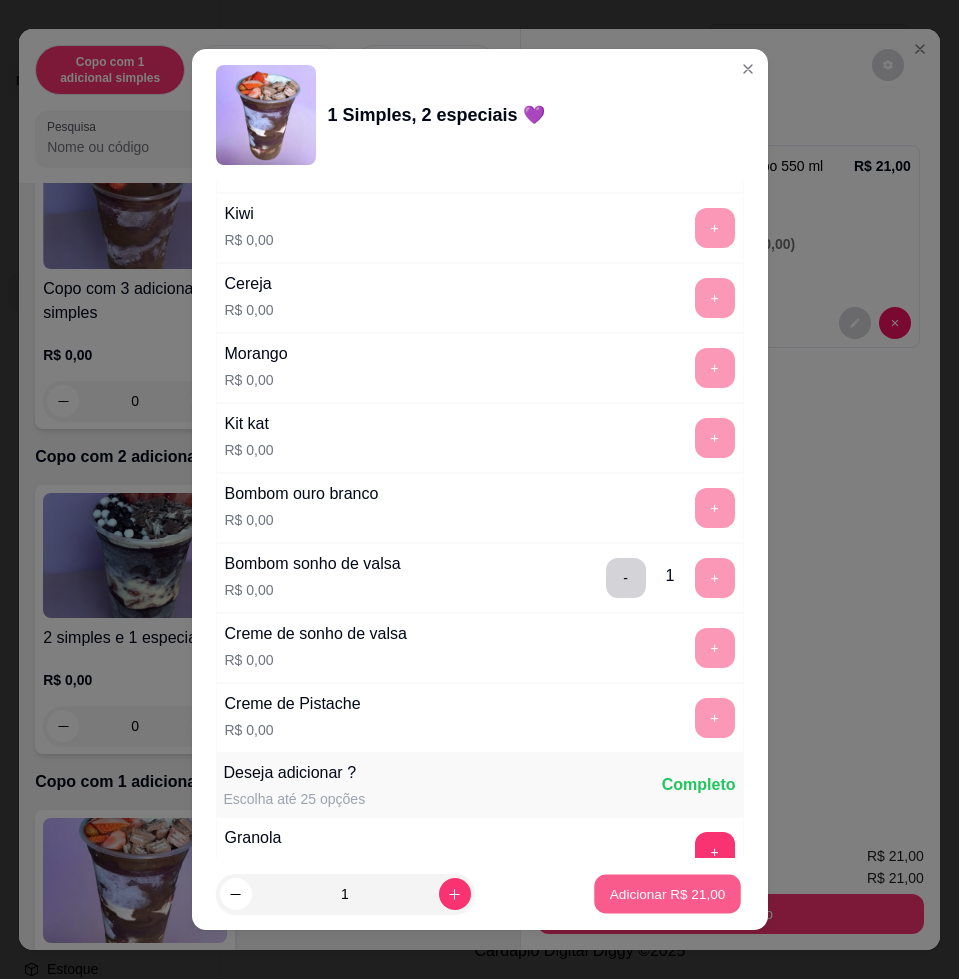 click on "Adicionar   R$ 21,00" at bounding box center (668, 894) 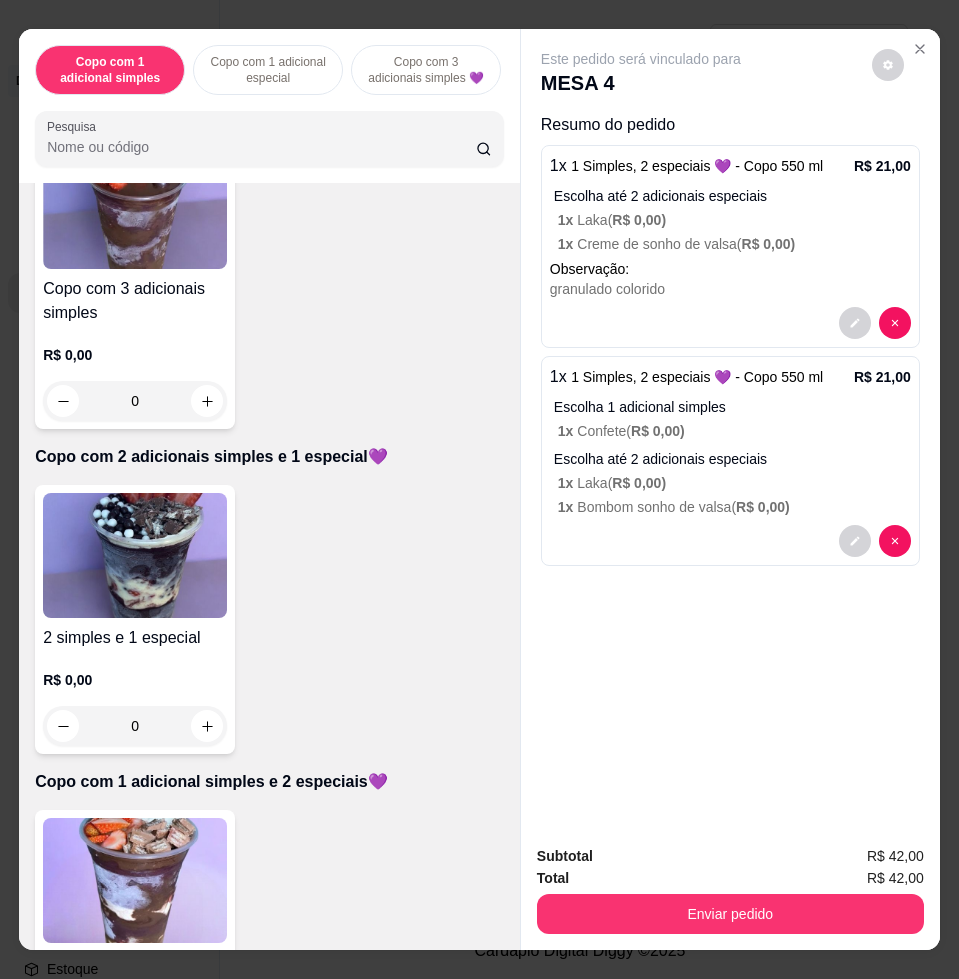 click 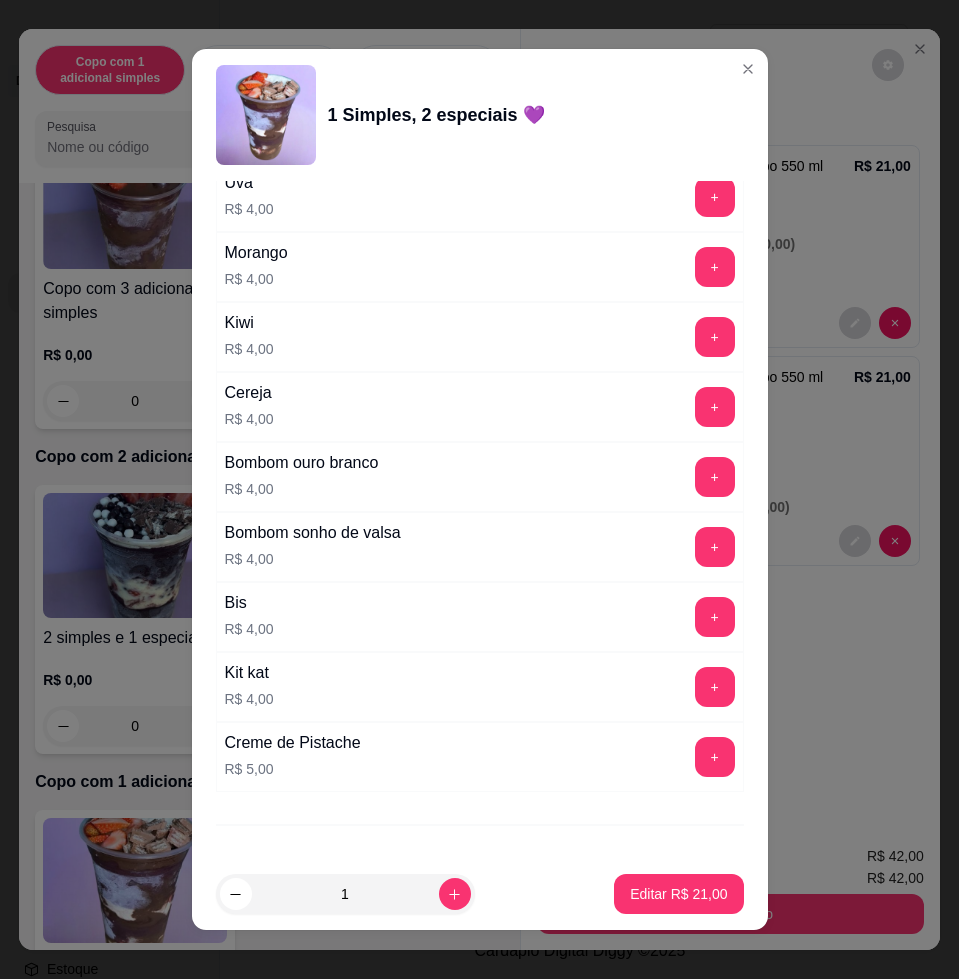scroll, scrollTop: 4959, scrollLeft: 0, axis: vertical 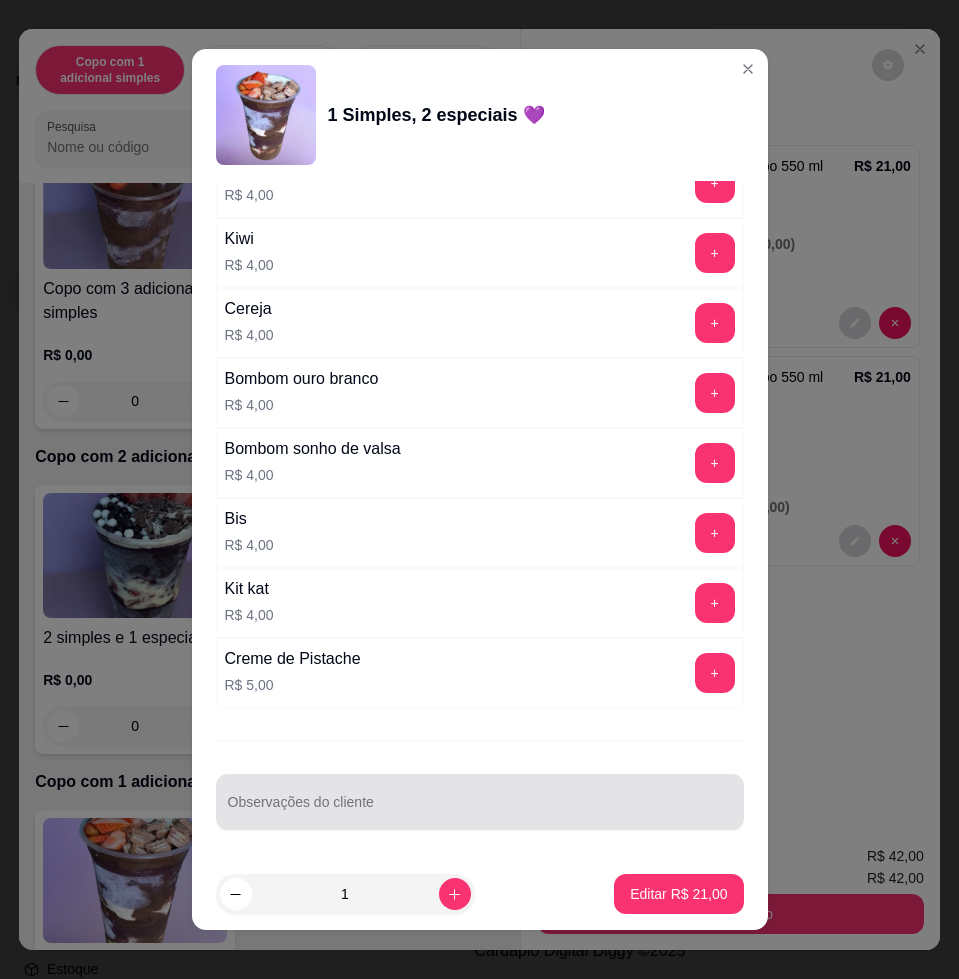 click at bounding box center (480, 802) 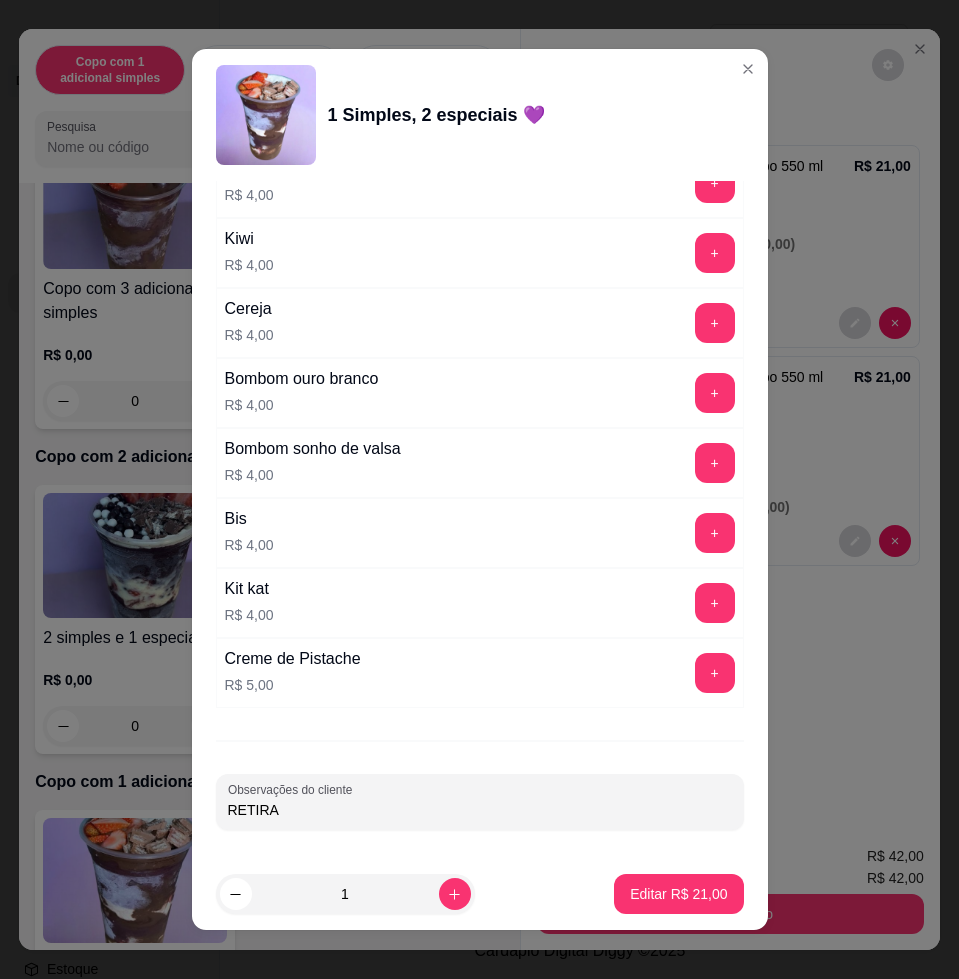 type on "RETIRA" 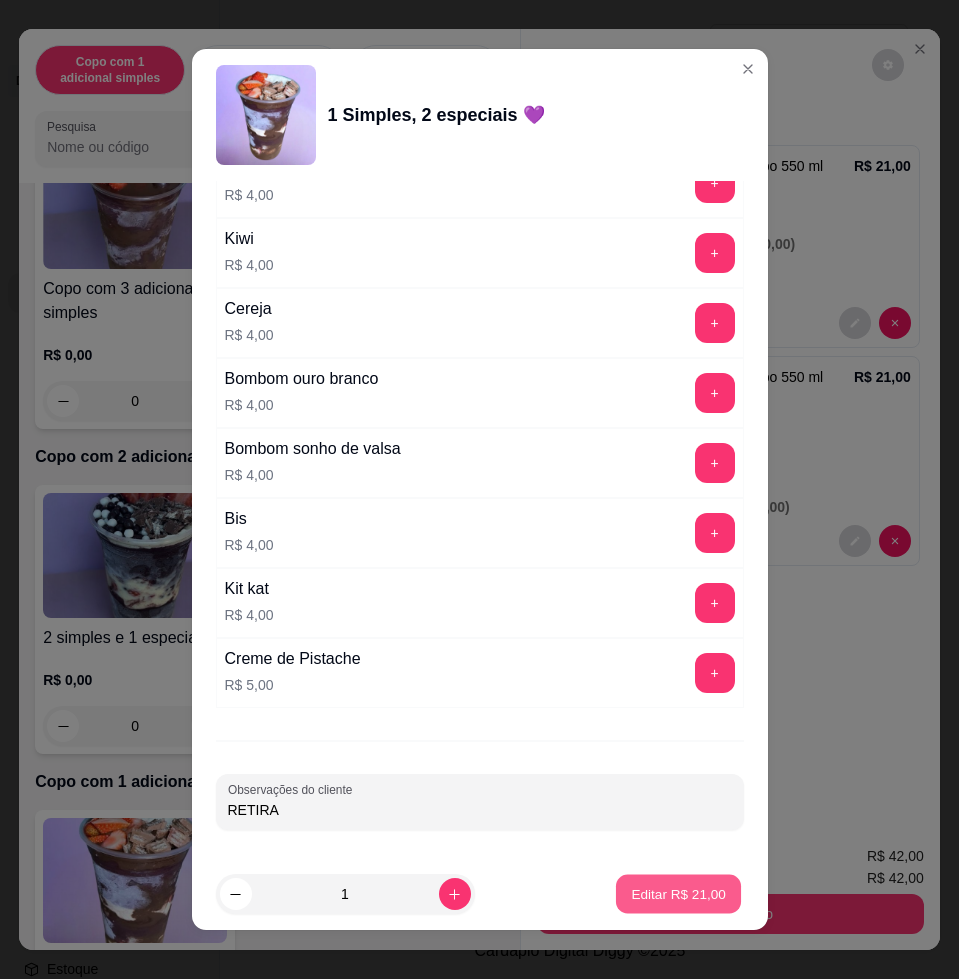 click on "Editar   R$ 21,00" at bounding box center [679, 893] 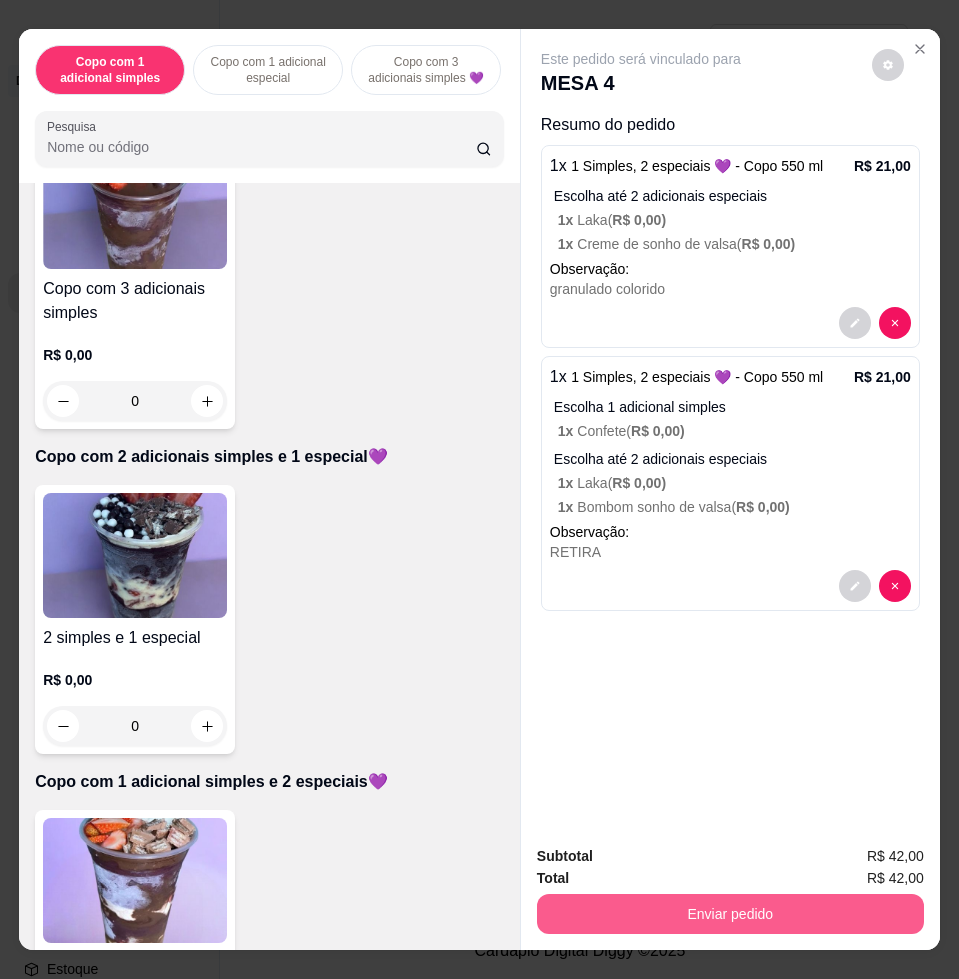 click on "Enviar pedido" at bounding box center (730, 914) 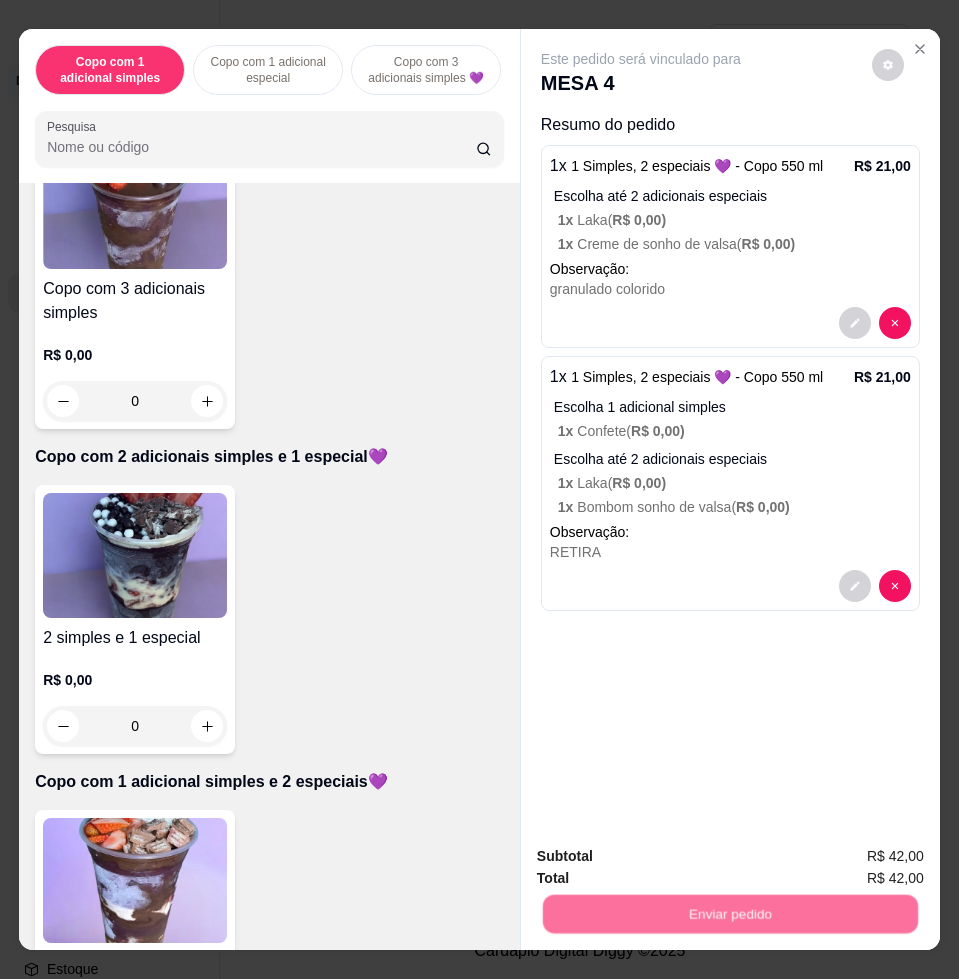 click on "Não registrar e enviar pedido" at bounding box center [662, 855] 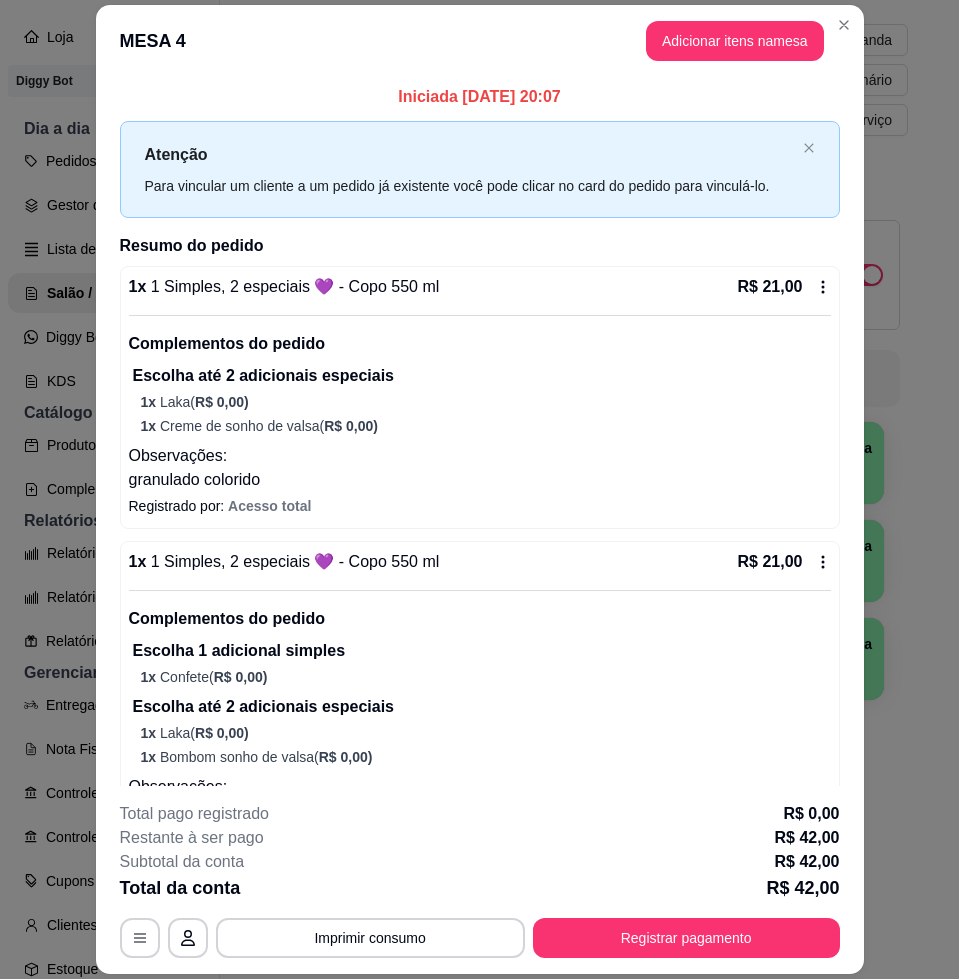 scroll, scrollTop: 82, scrollLeft: 0, axis: vertical 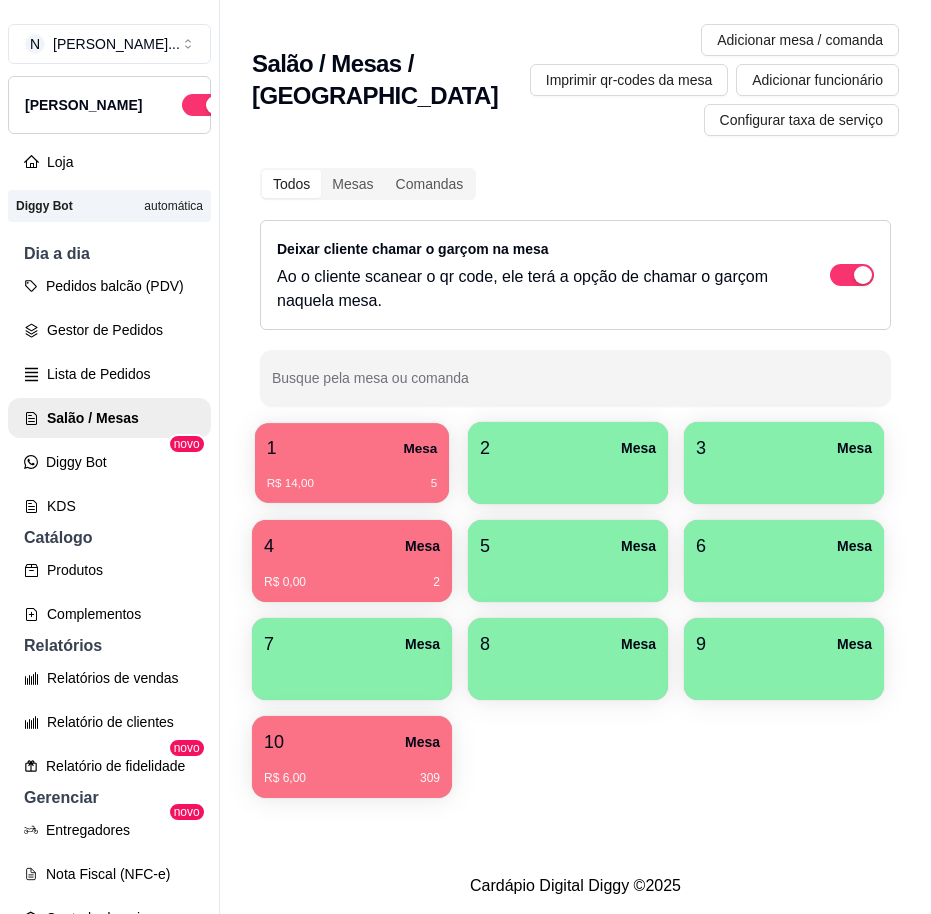 click on "1 Mesa" at bounding box center [352, 448] 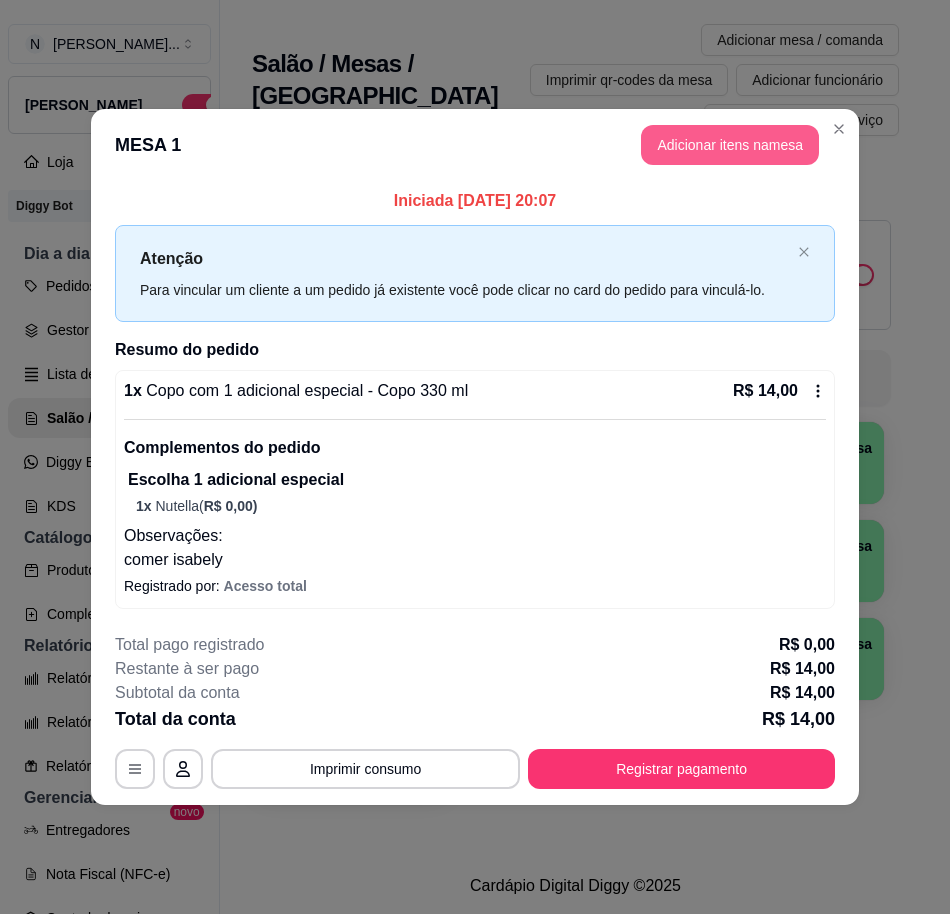 click on "Adicionar itens na  mesa" at bounding box center [730, 145] 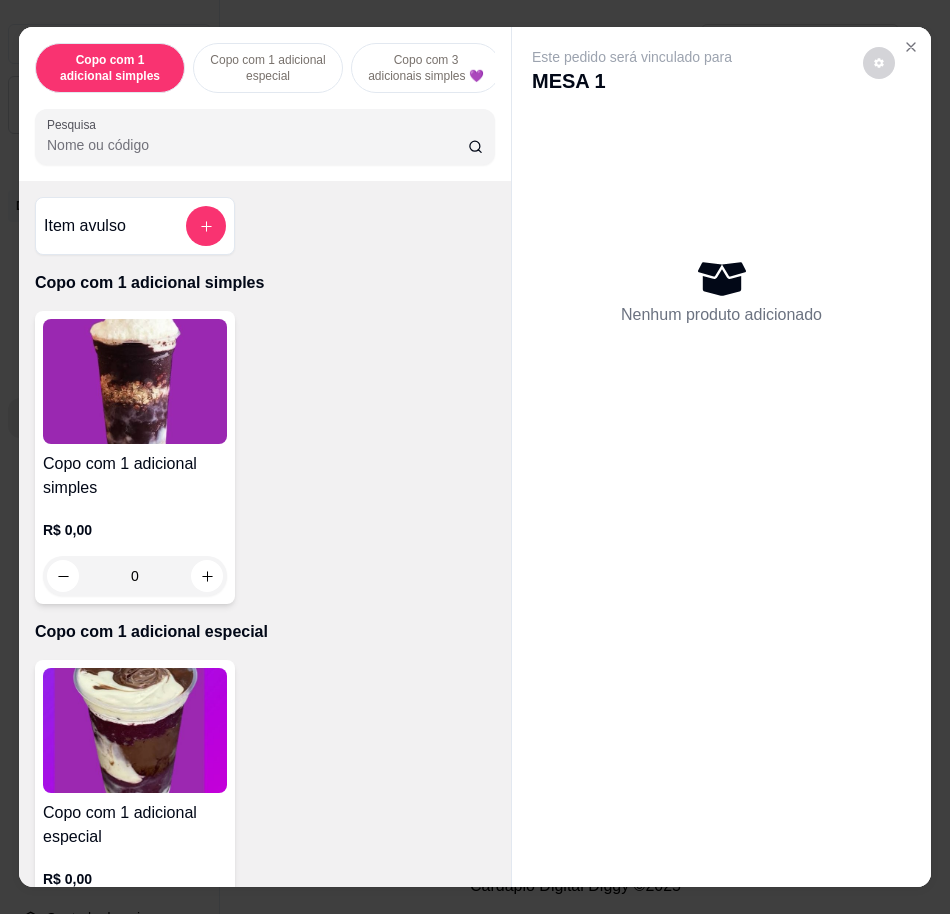 drag, startPoint x: 217, startPoint y: 229, endPoint x: 205, endPoint y: 229, distance: 12 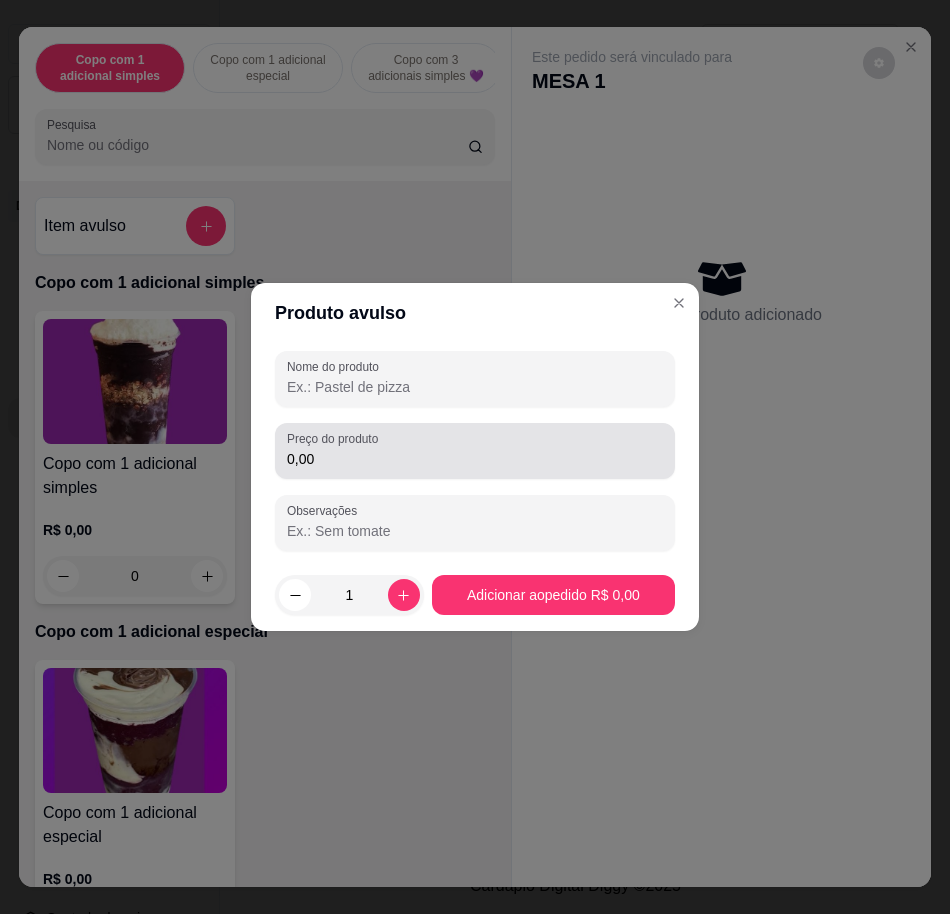 click on "0,00" at bounding box center (475, 459) 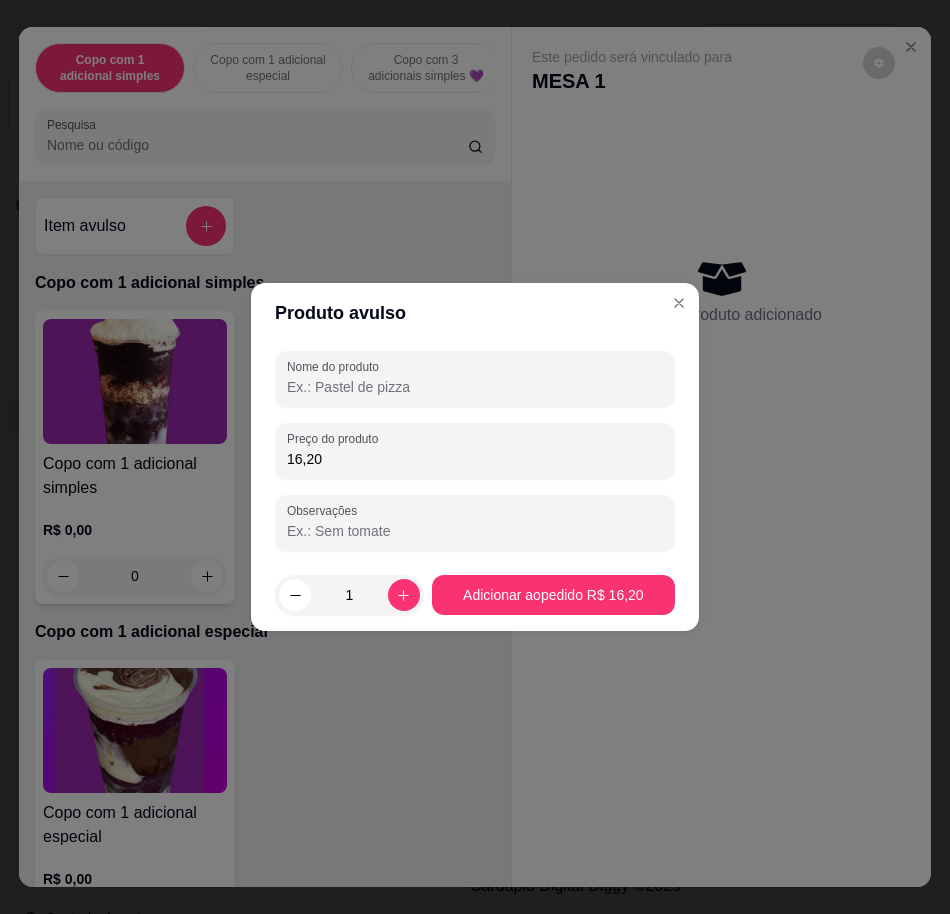 type on "16,20" 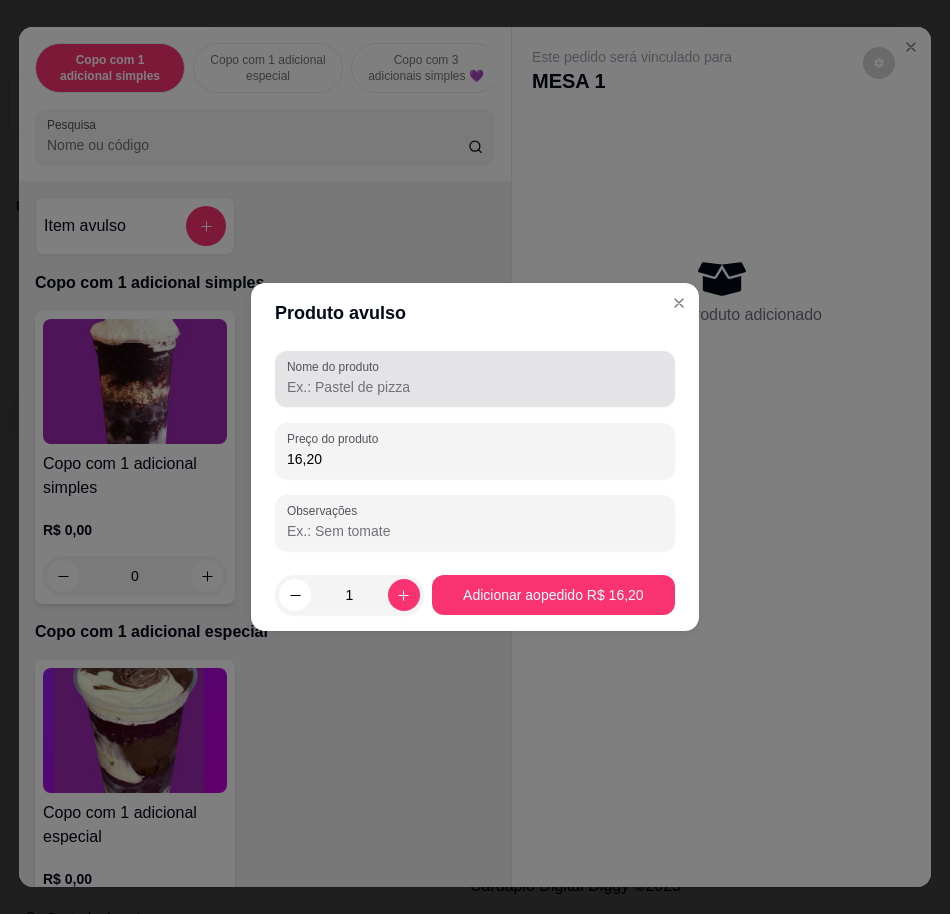 click on "Nome do produto" at bounding box center [336, 366] 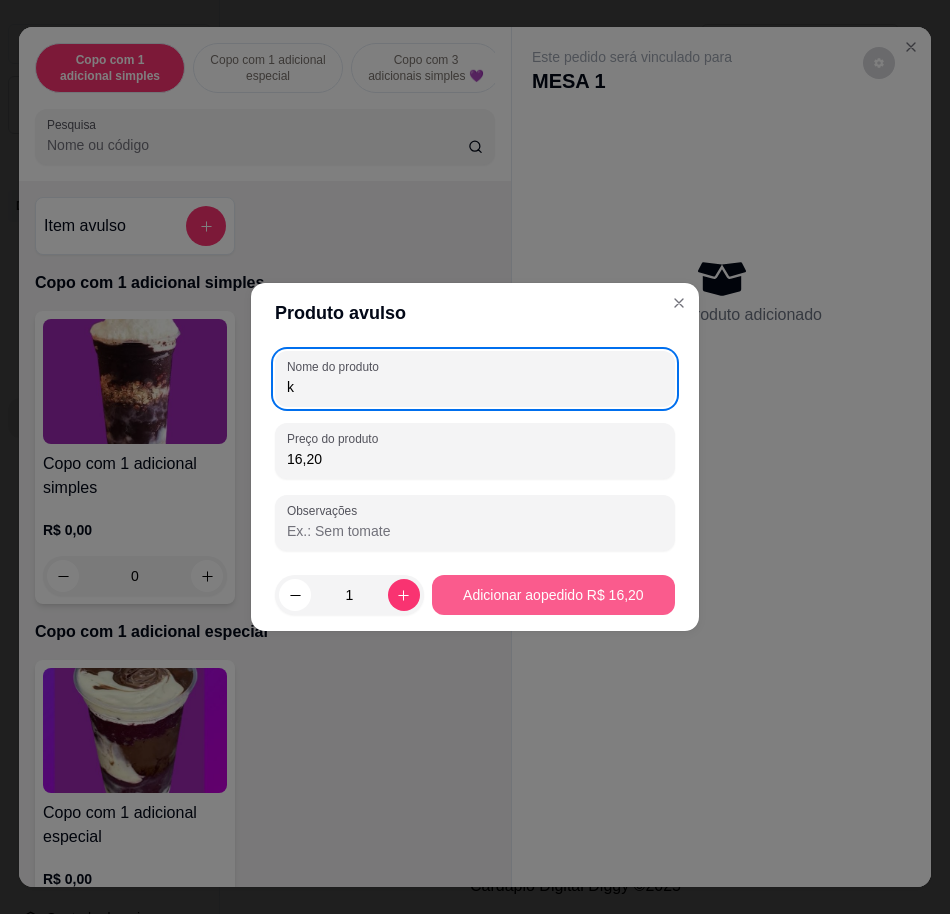 type on "k" 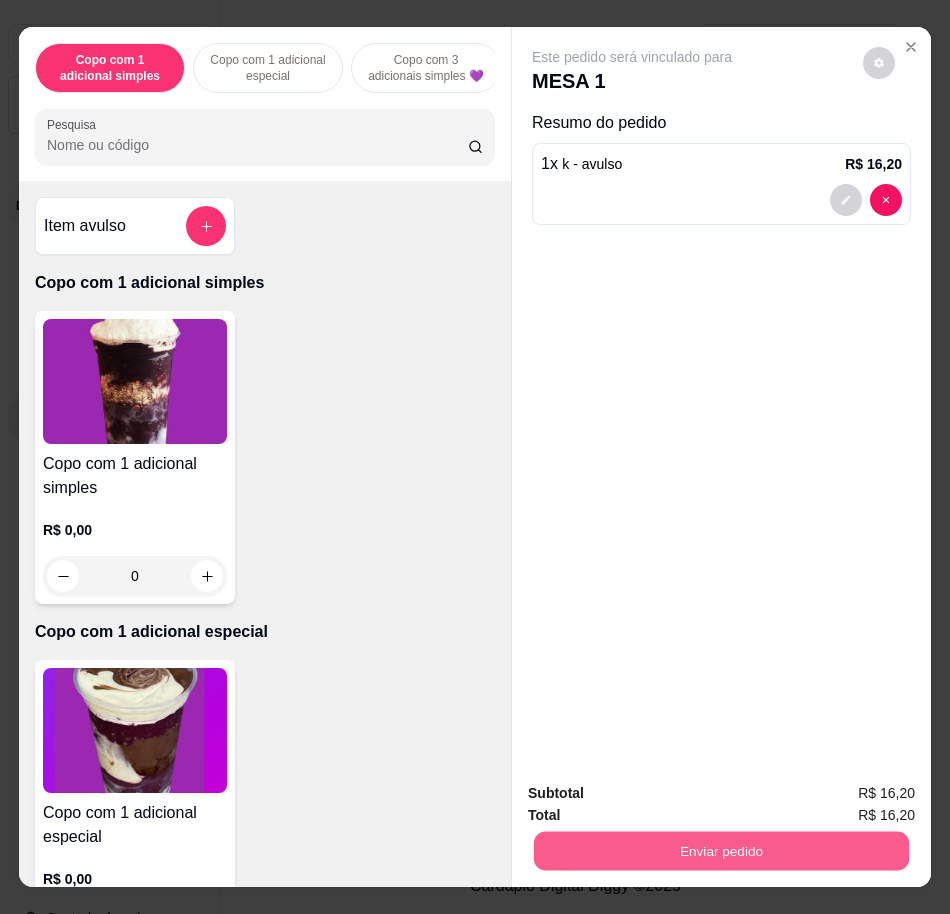 click on "Enviar pedido" at bounding box center (721, 850) 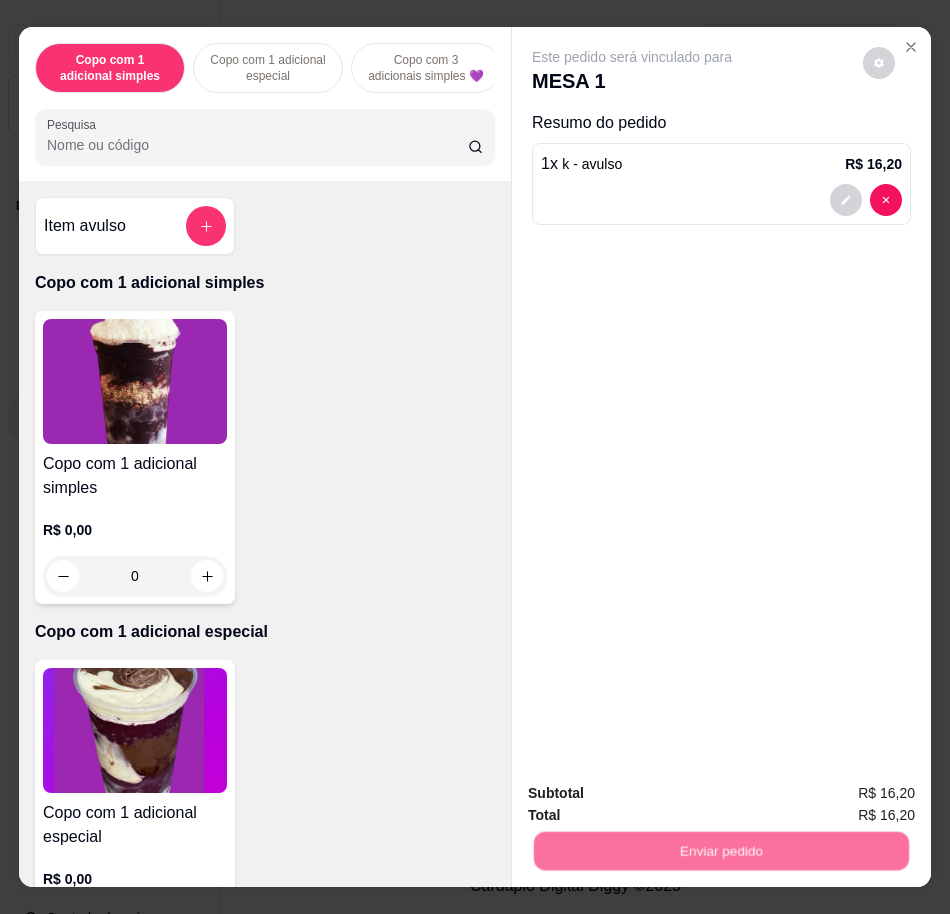 click on "Não registrar e enviar pedido" at bounding box center (653, 792) 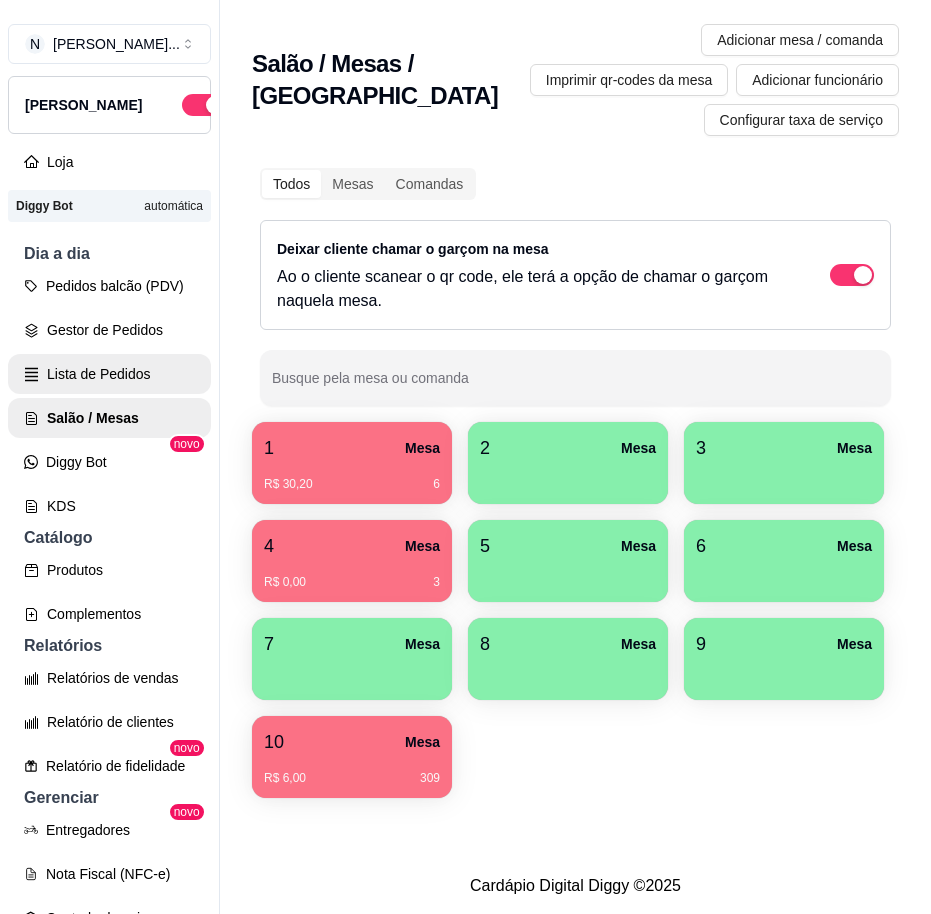 click on "Lista de Pedidos" at bounding box center [109, 374] 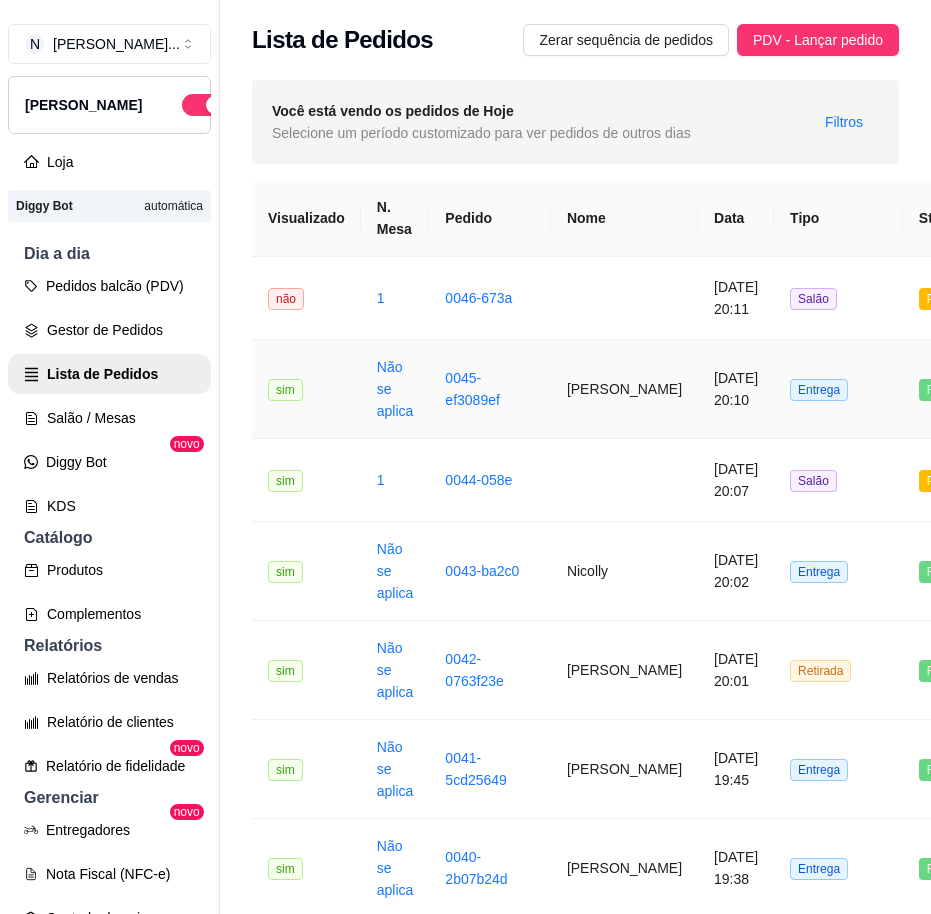 click on "Andreia Luiza de Souza" at bounding box center [624, 389] 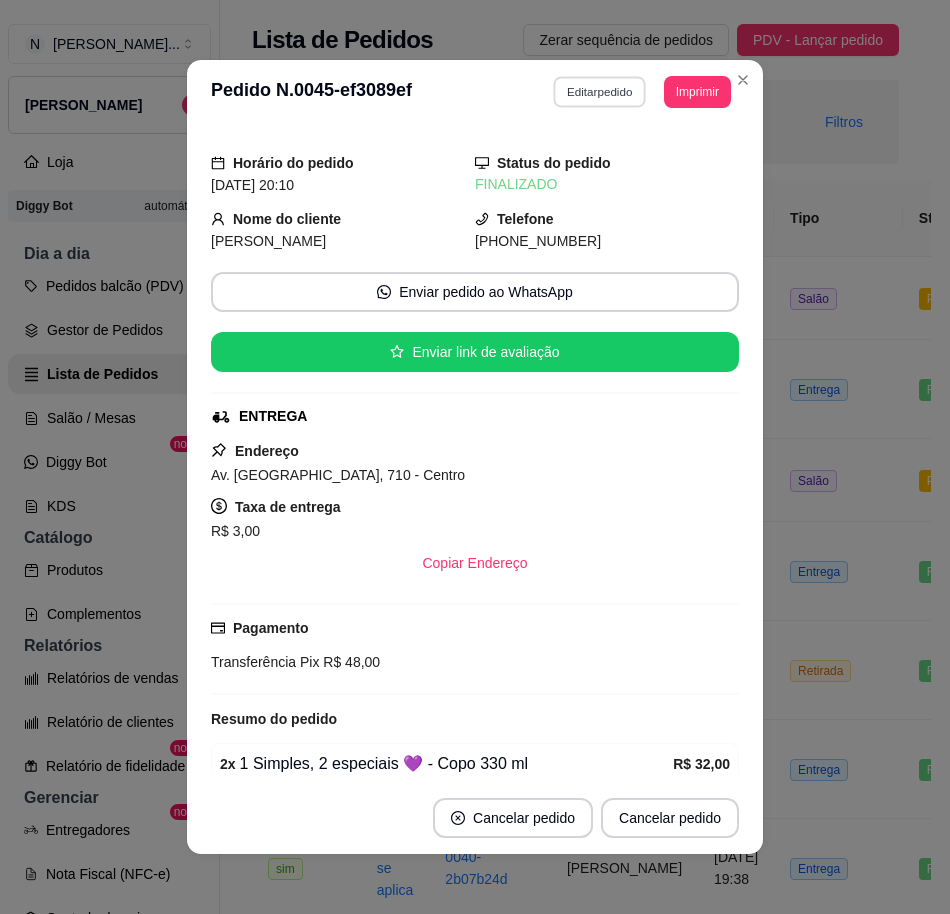 click on "Editar  pedido" at bounding box center (600, 91) 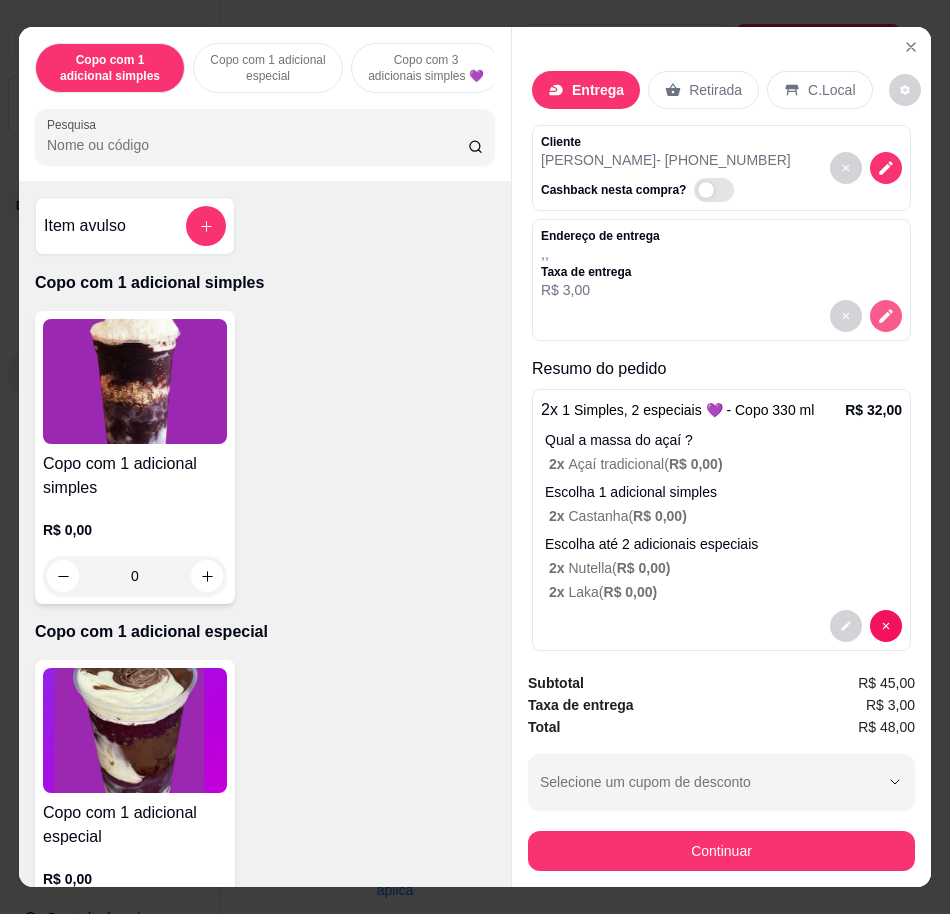 click 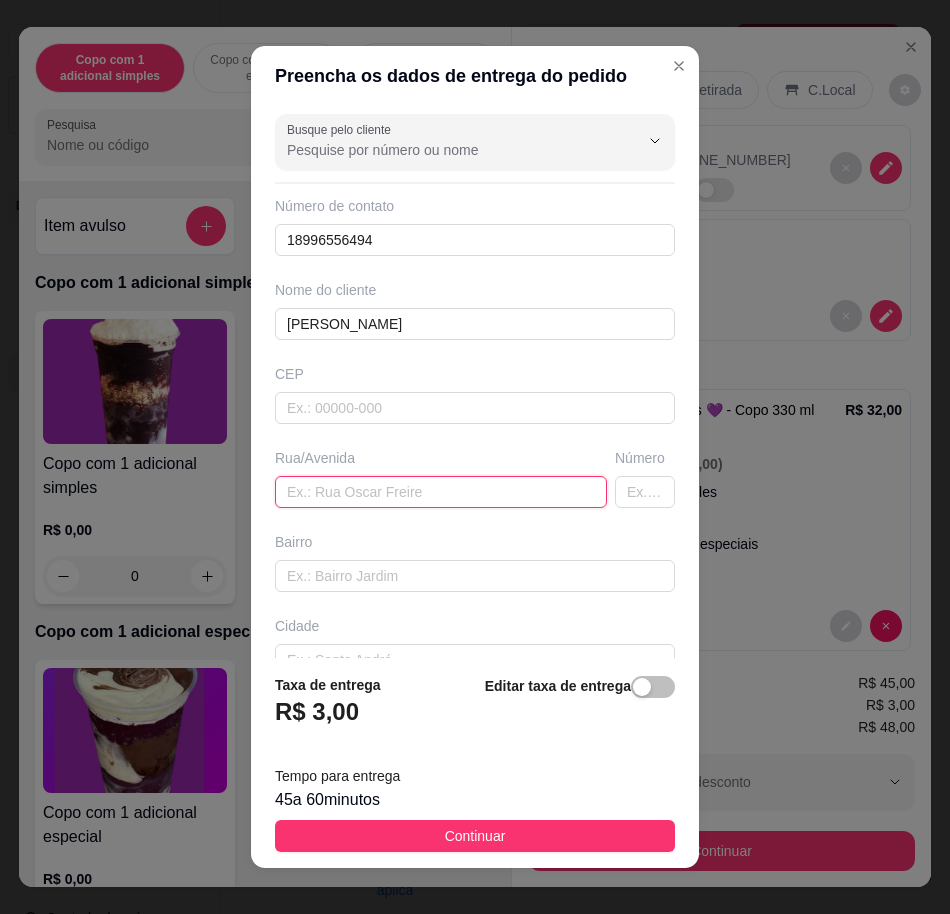 click at bounding box center [441, 492] 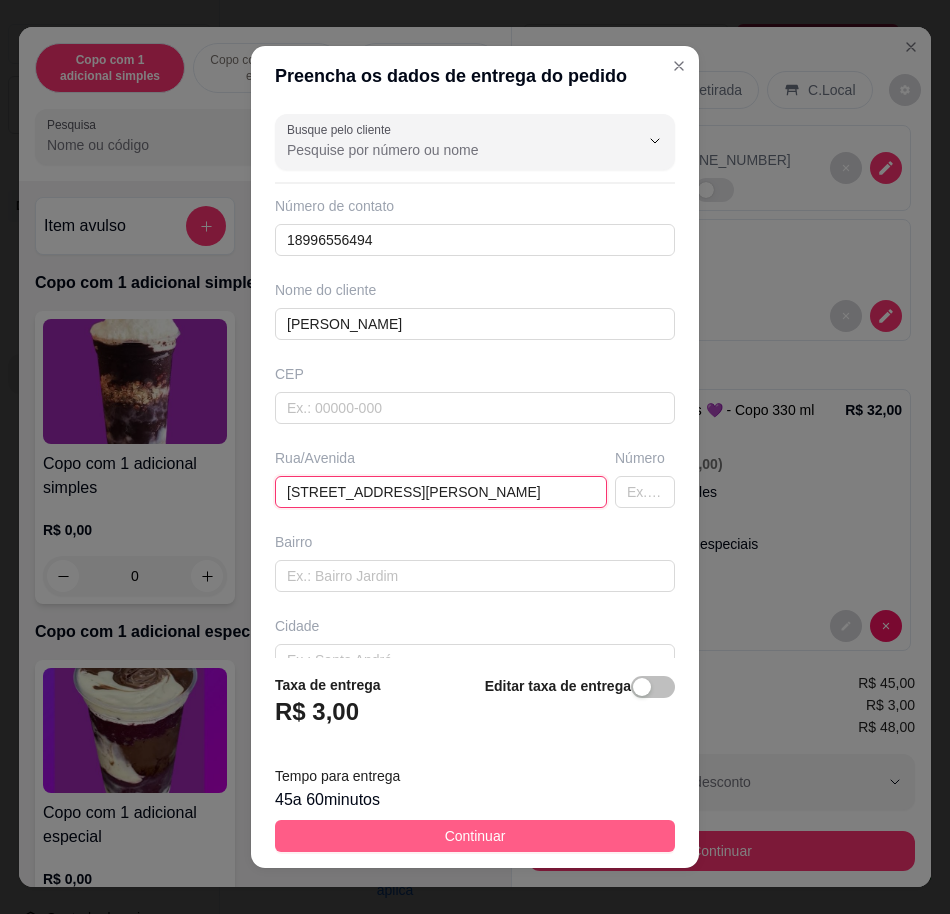 type on "av. samira zhar, n710" 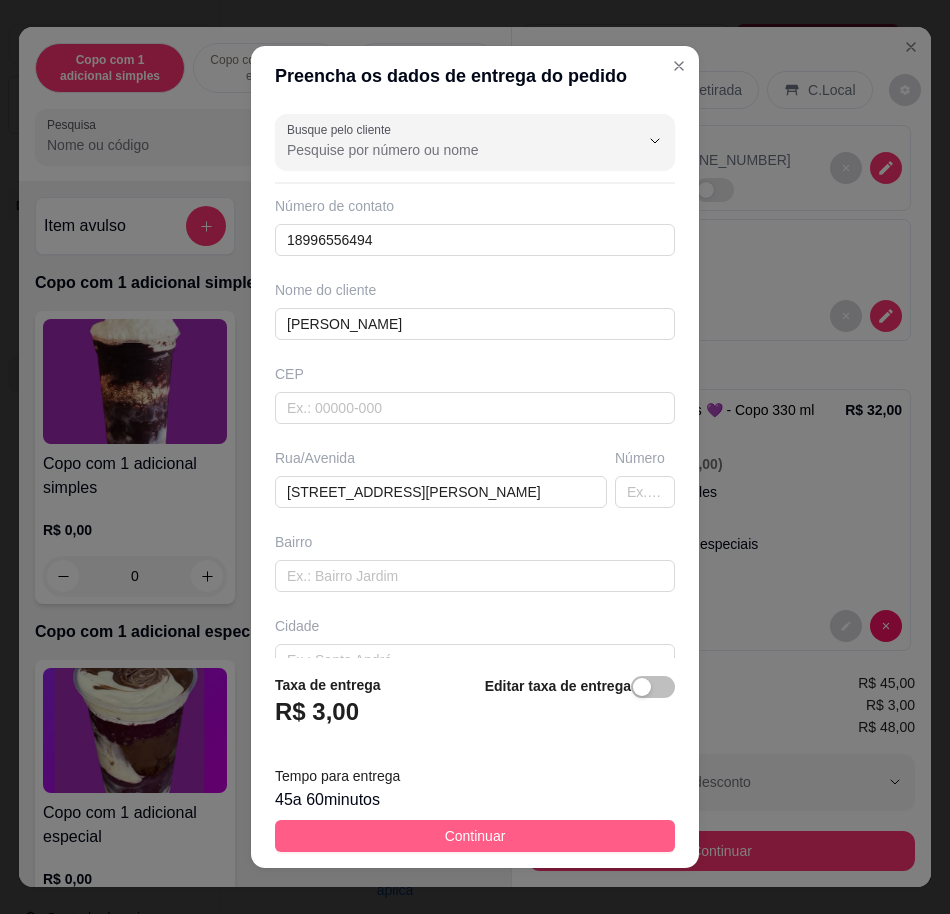 click on "Continuar" at bounding box center (475, 836) 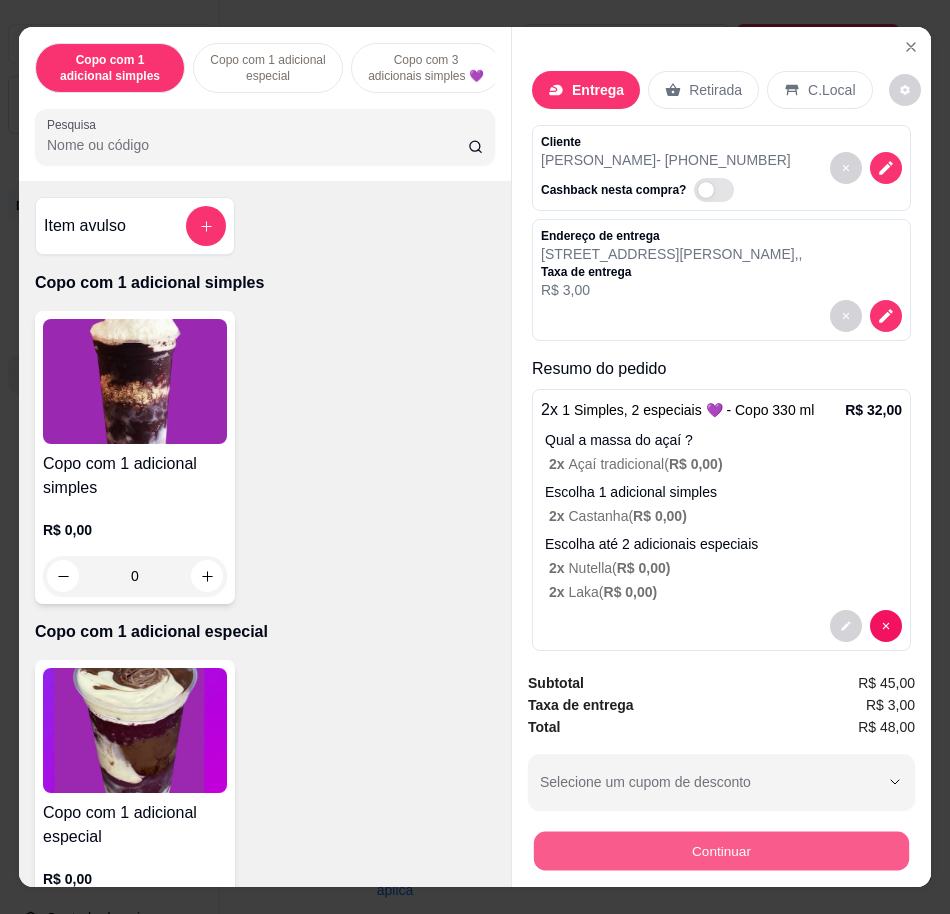 click on "Continuar" at bounding box center (721, 850) 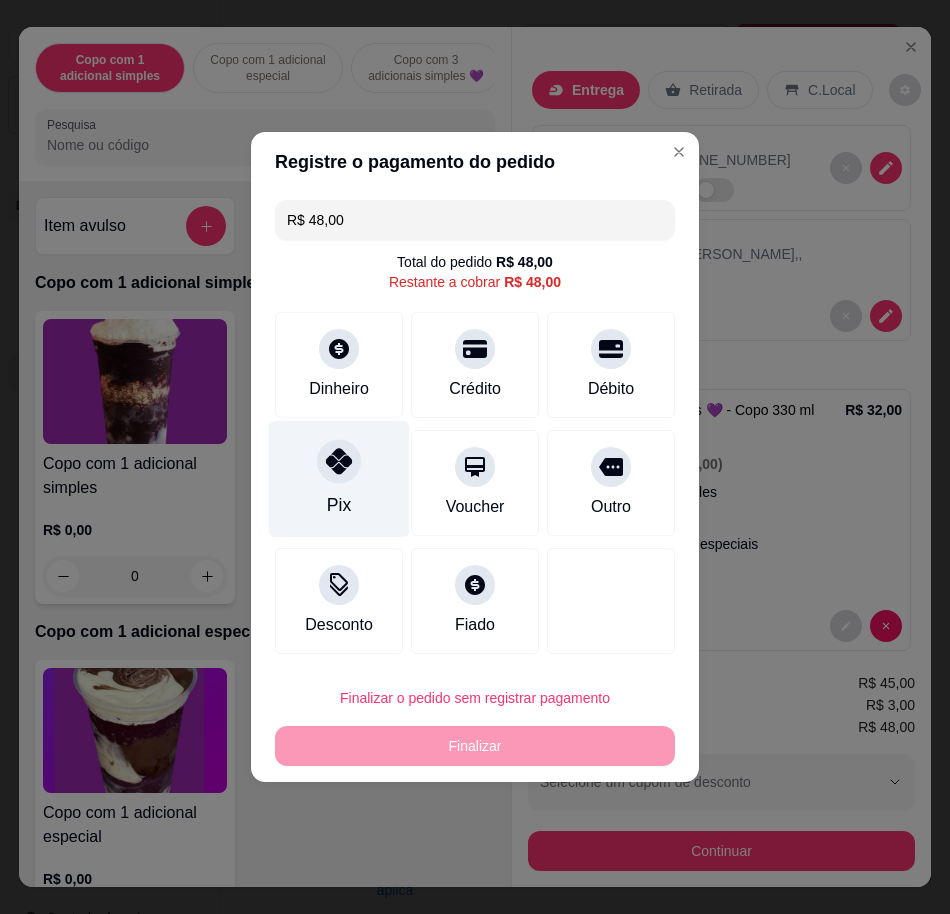 click at bounding box center [339, 461] 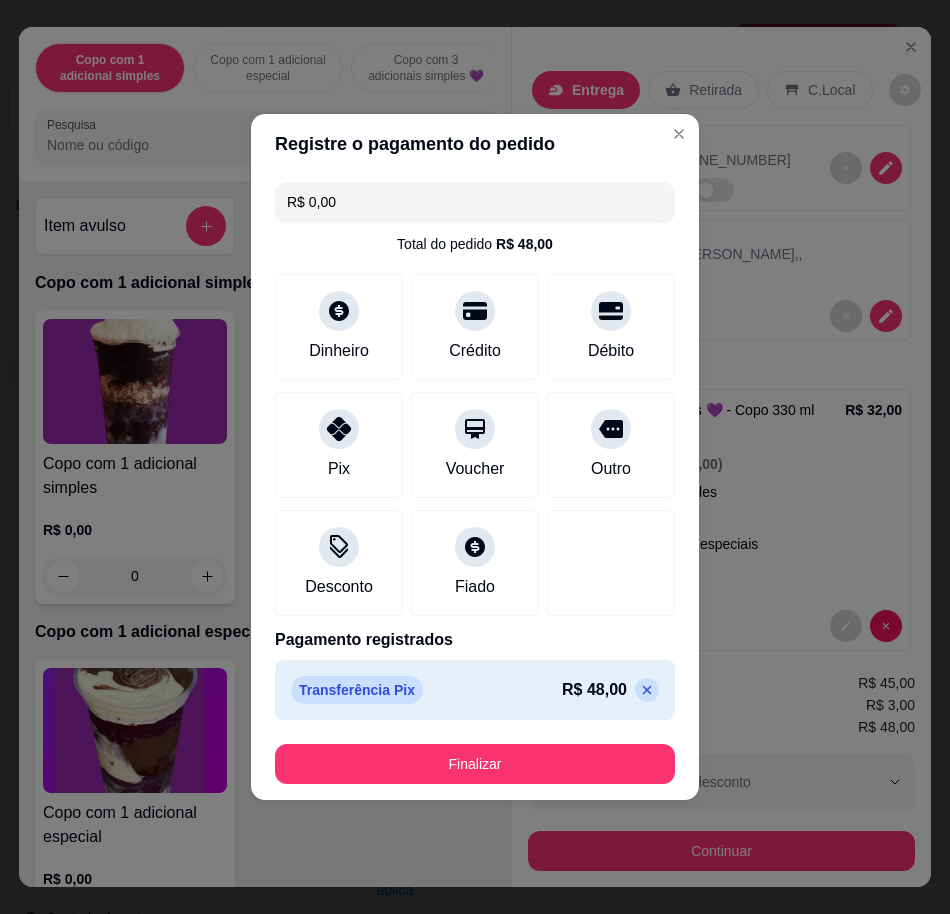 click at bounding box center [647, 690] 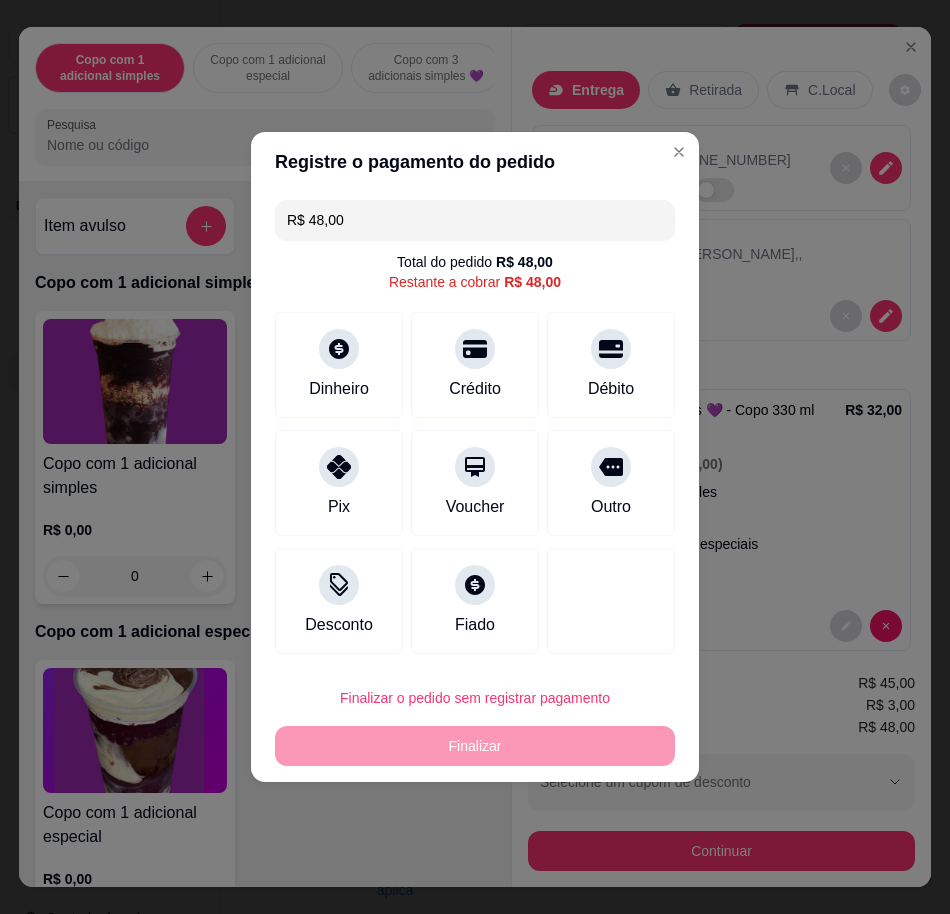 click on "R$ 48,00" at bounding box center (475, 220) 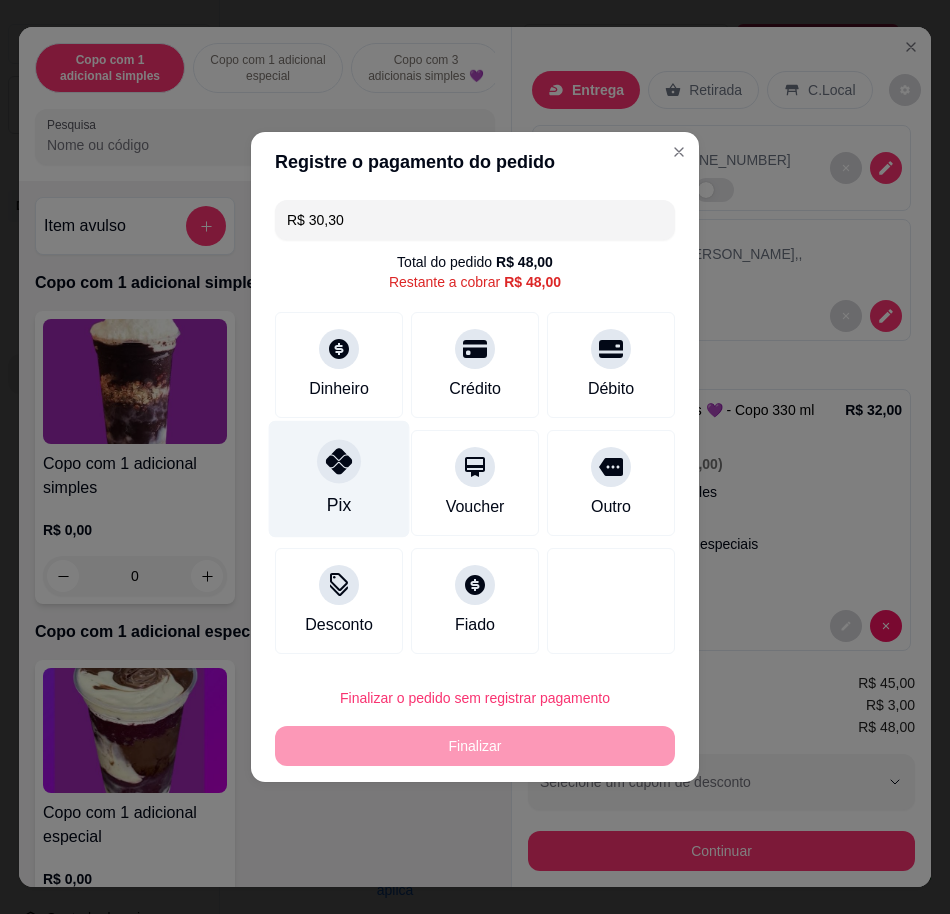 click 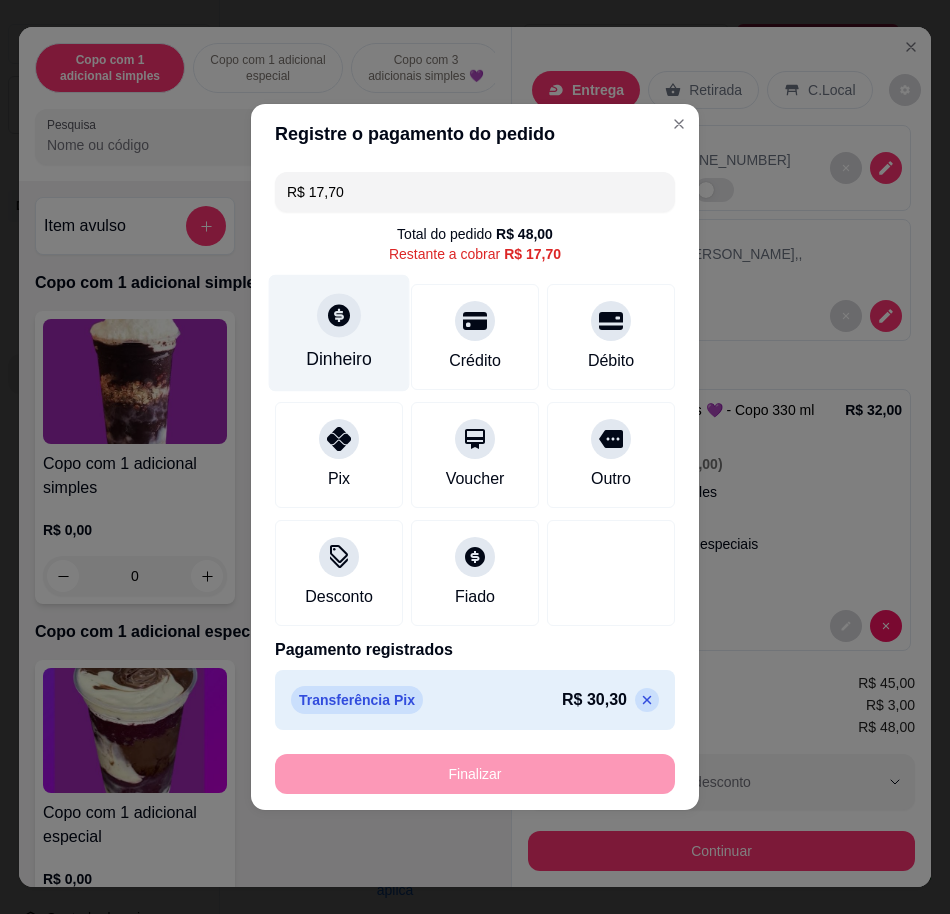 click on "Dinheiro" at bounding box center [339, 359] 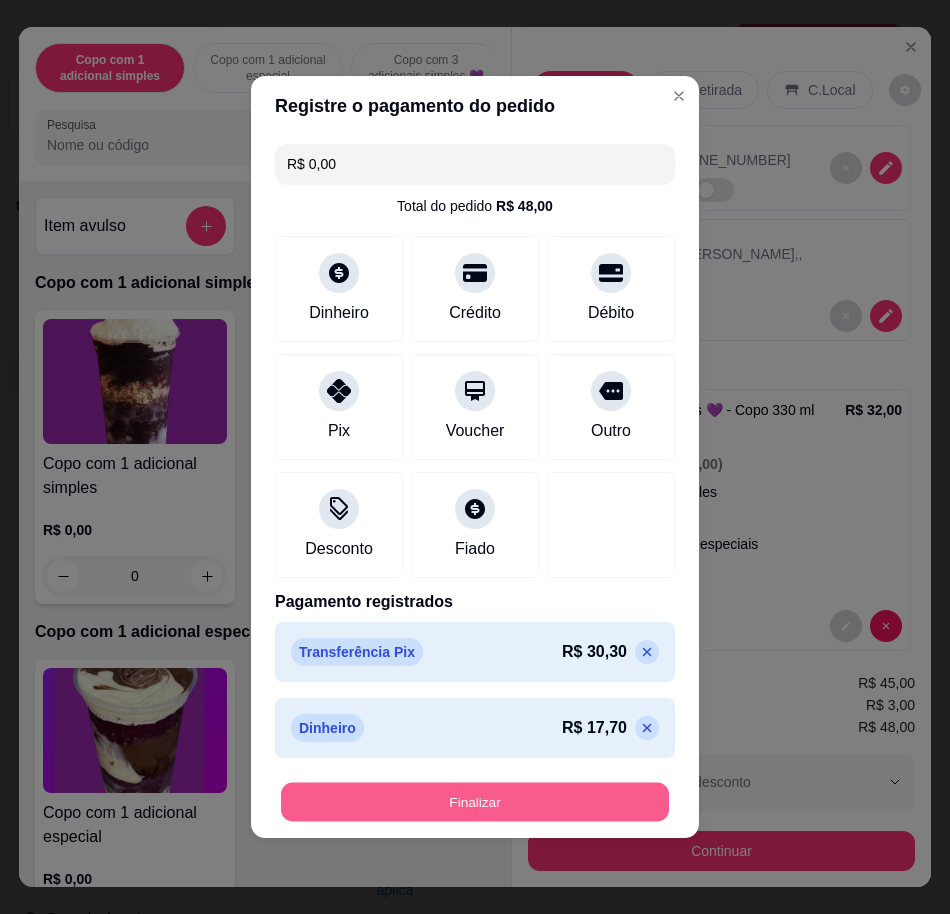 click on "Finalizar" at bounding box center (475, 802) 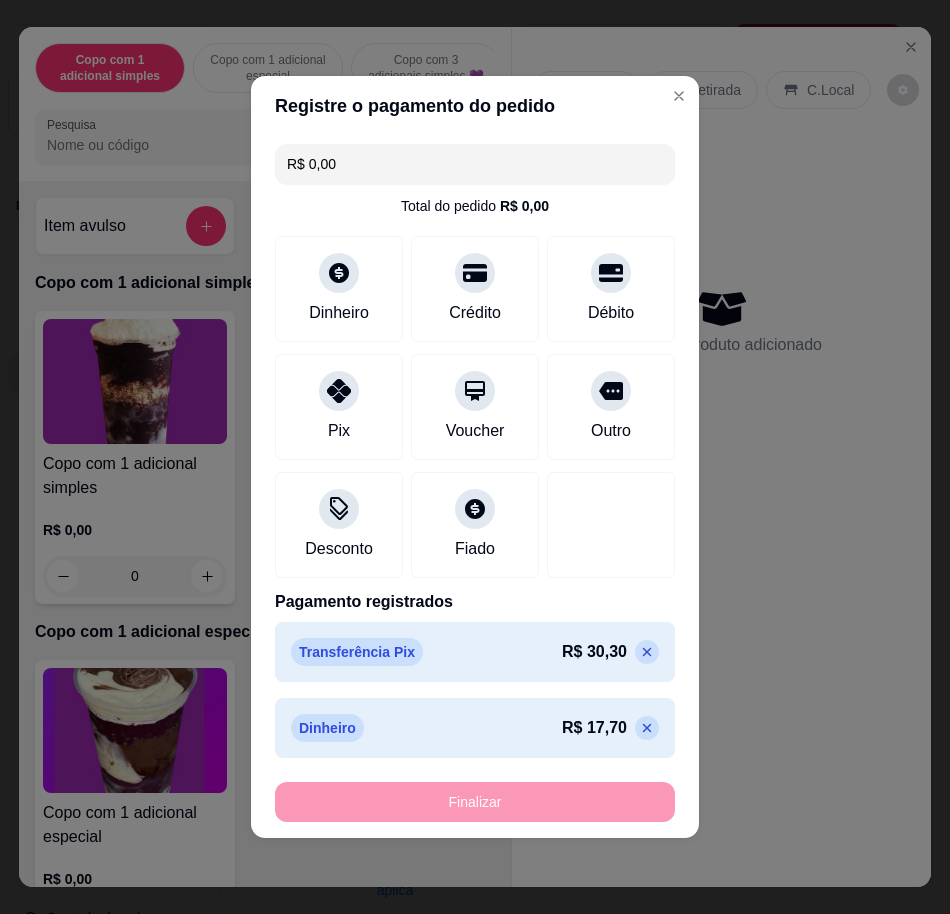 type on "-R$ 48,00" 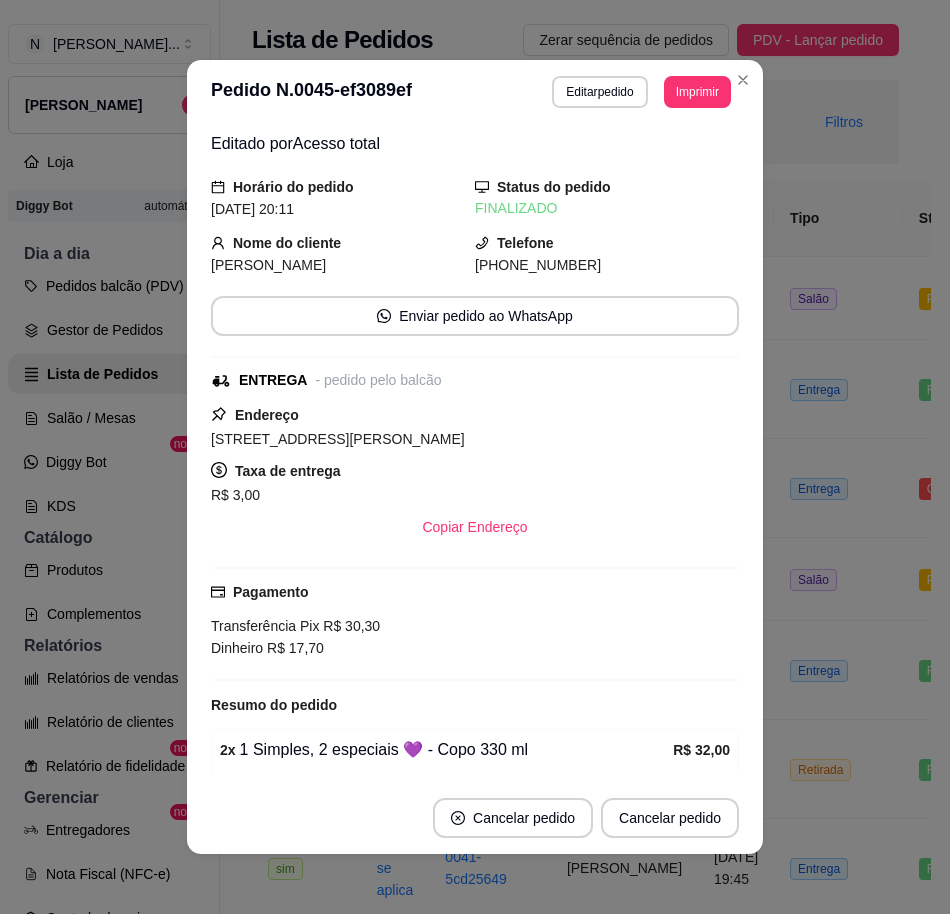 click on "Transferência Pix   R$ 30,30" at bounding box center (475, 626) 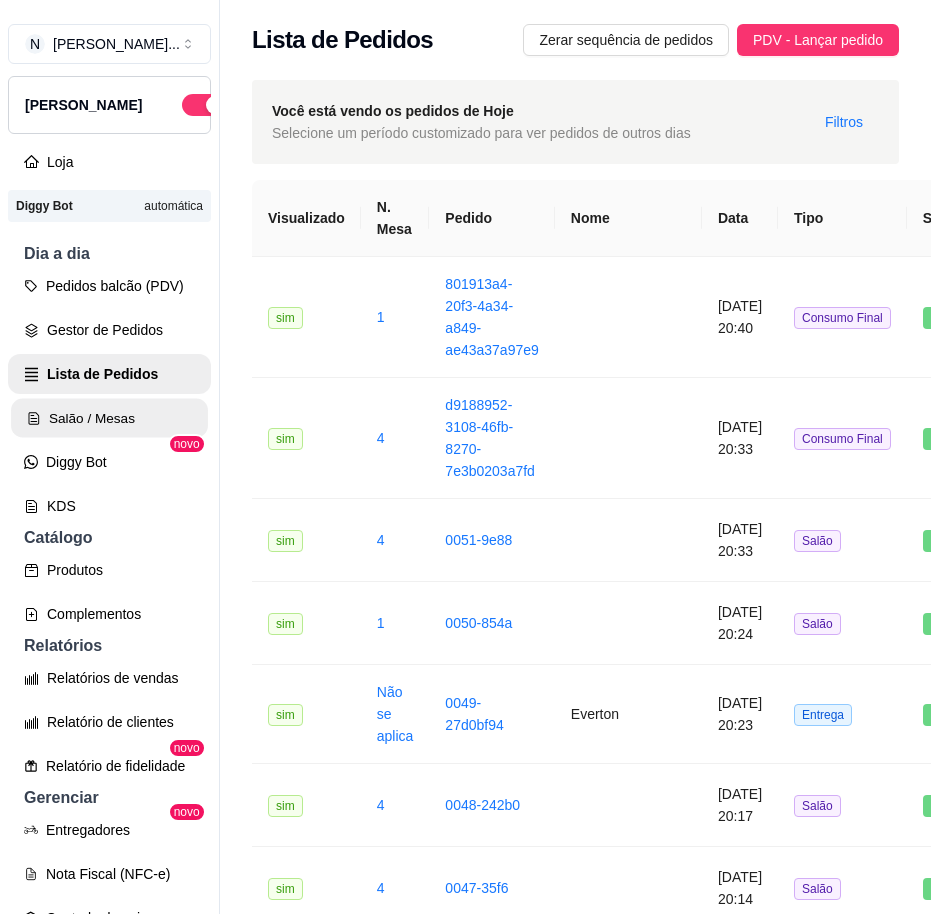 click on "Salão / Mesas" at bounding box center [109, 418] 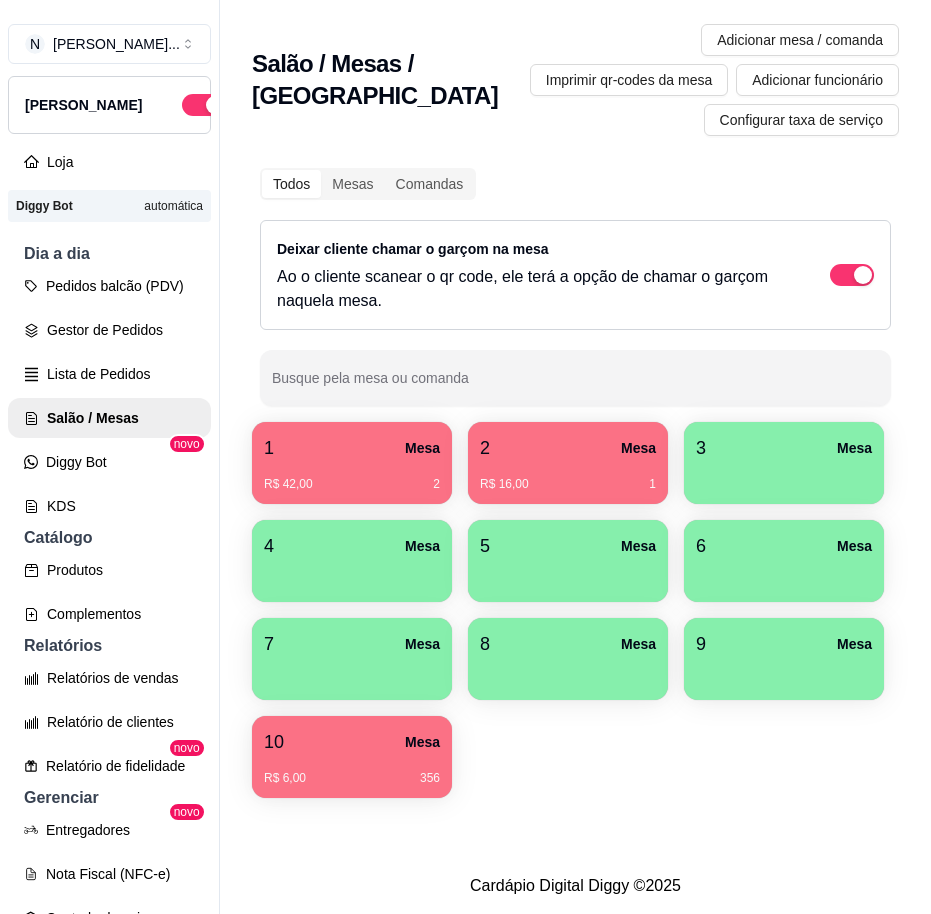 click on "R$ 16,00 1" at bounding box center [568, 477] 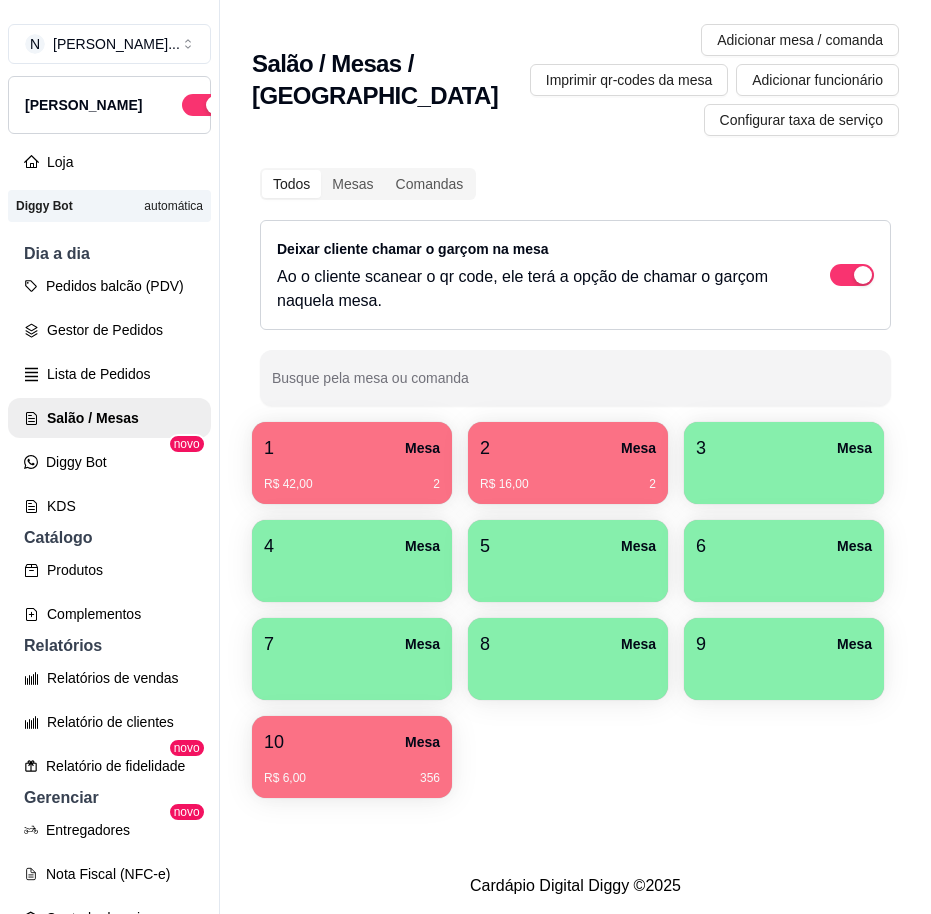 click on "2 Mesa" at bounding box center (568, 448) 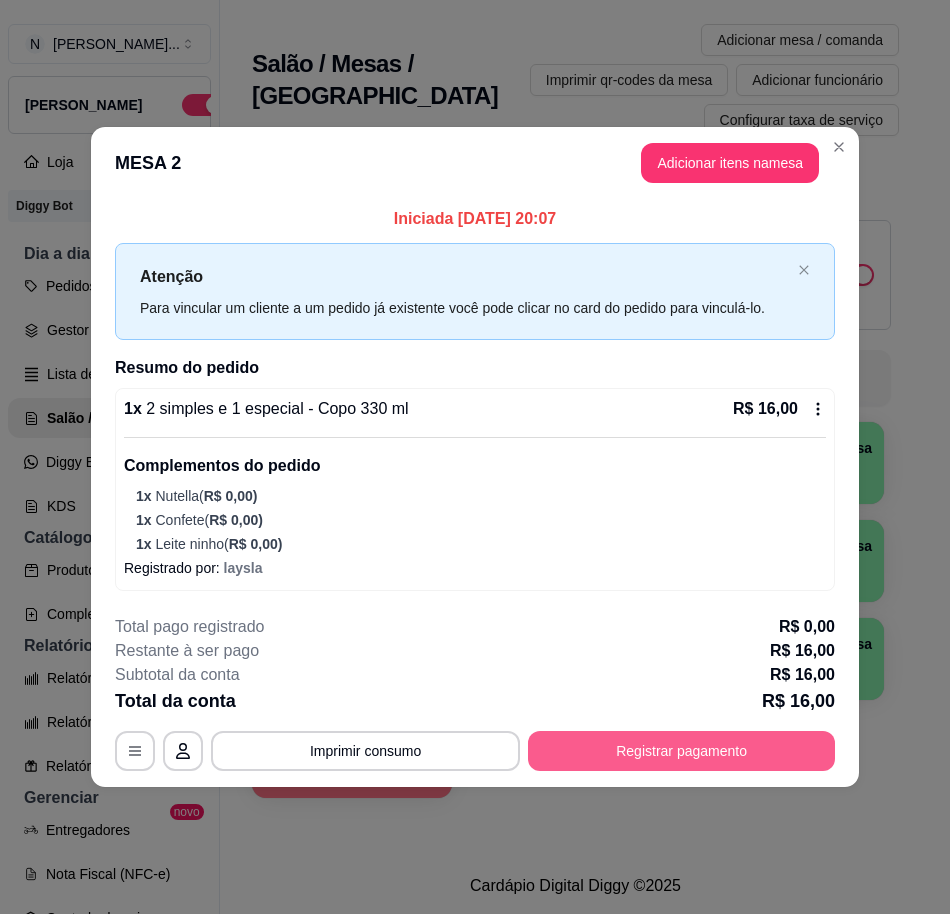 click on "Registrar pagamento" at bounding box center [681, 751] 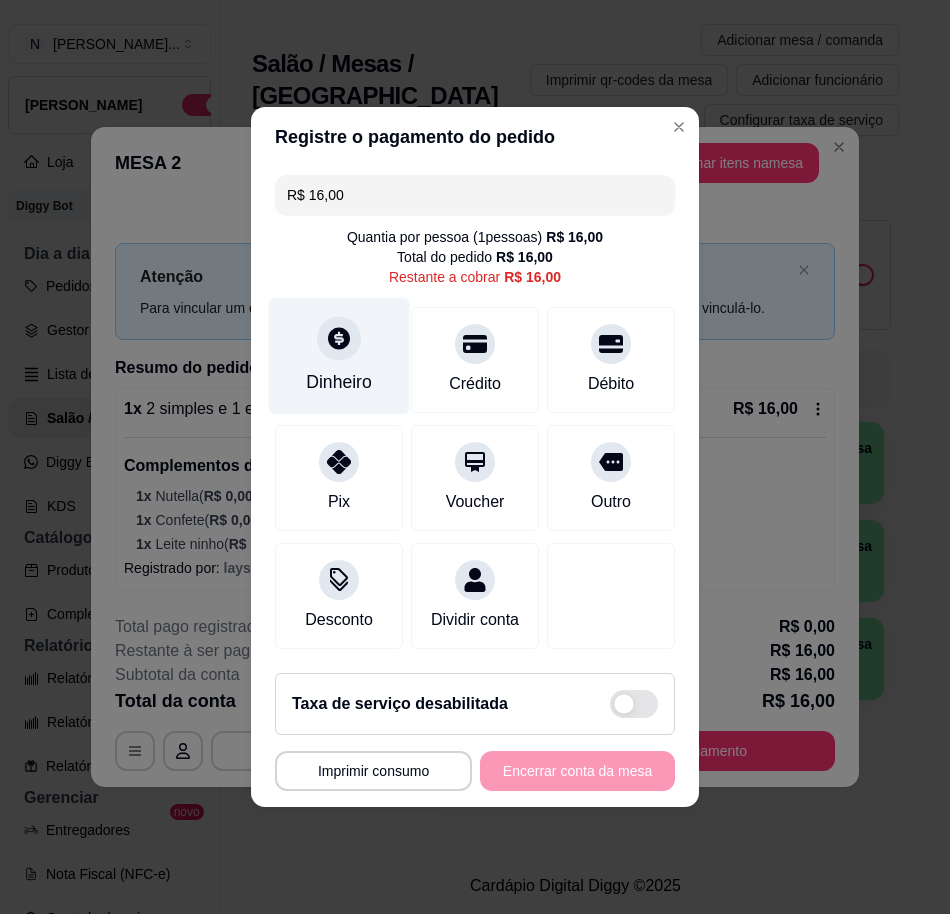 click on "Dinheiro" at bounding box center [339, 382] 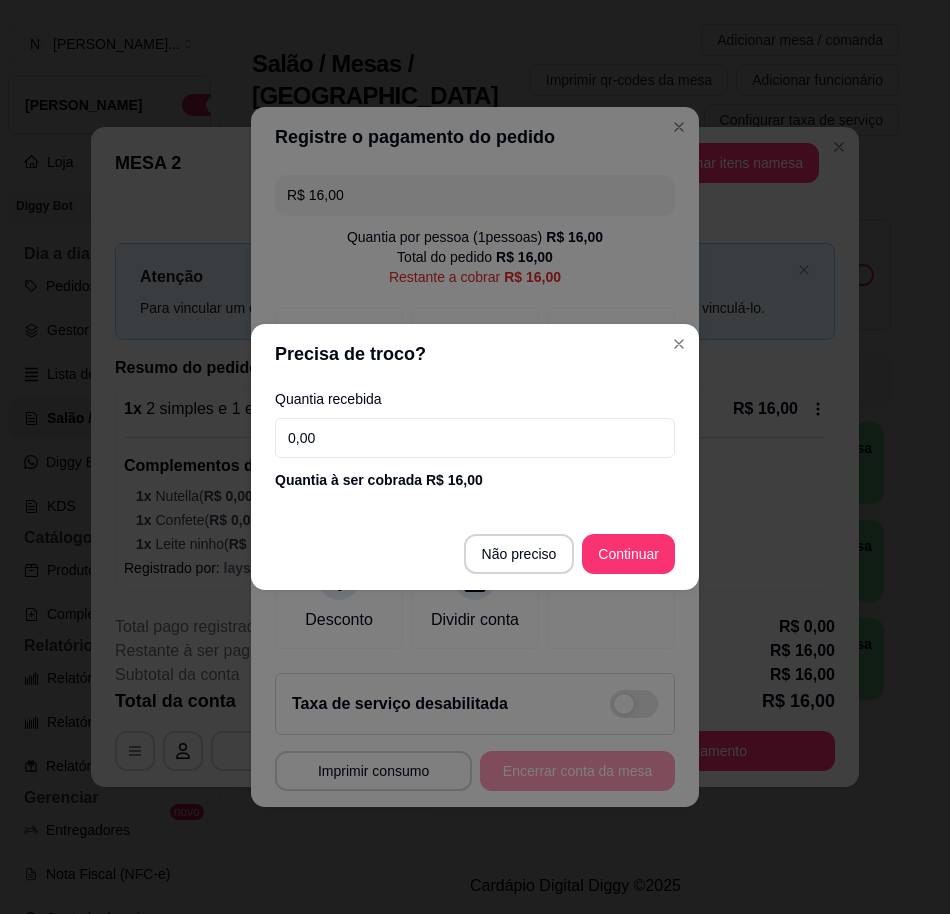 click on "0,00" at bounding box center (475, 438) 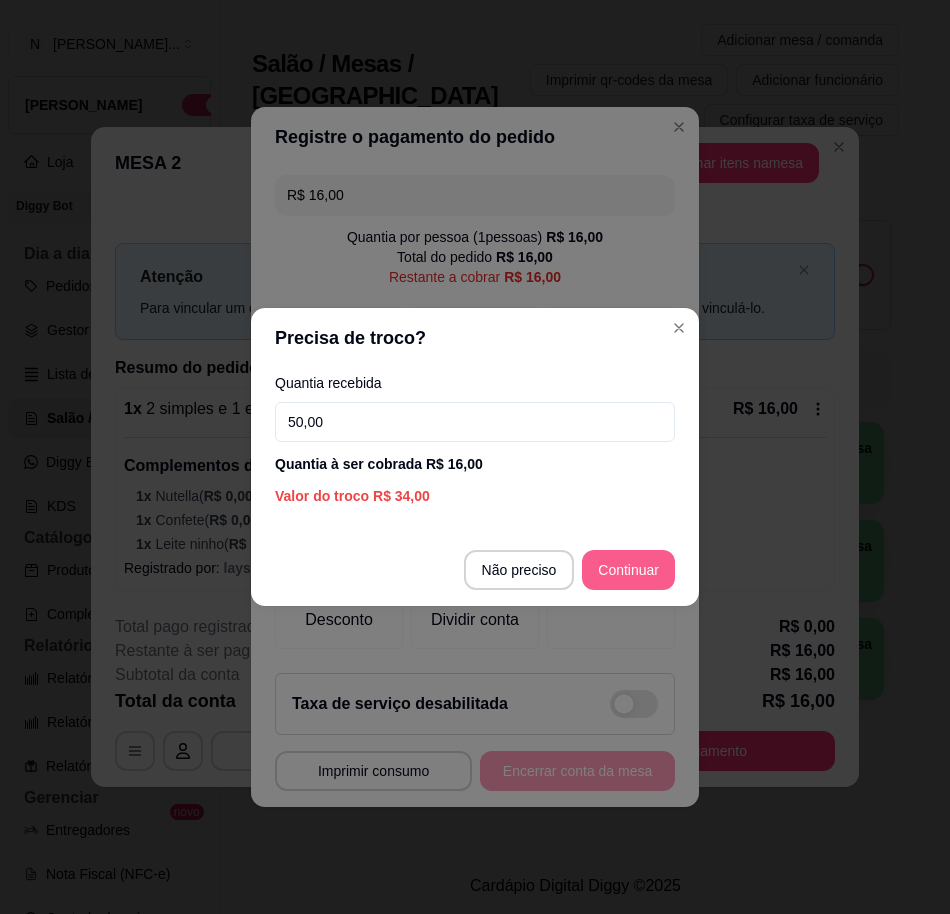 type on "50,00" 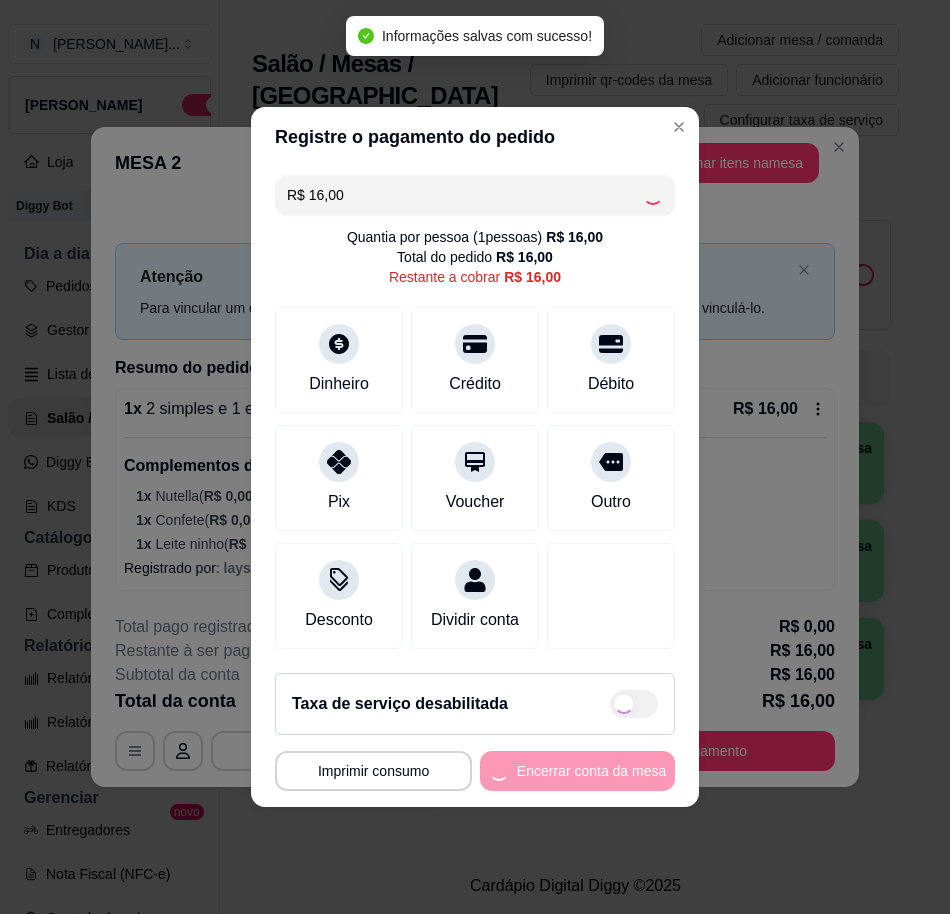 type on "R$ 0,00" 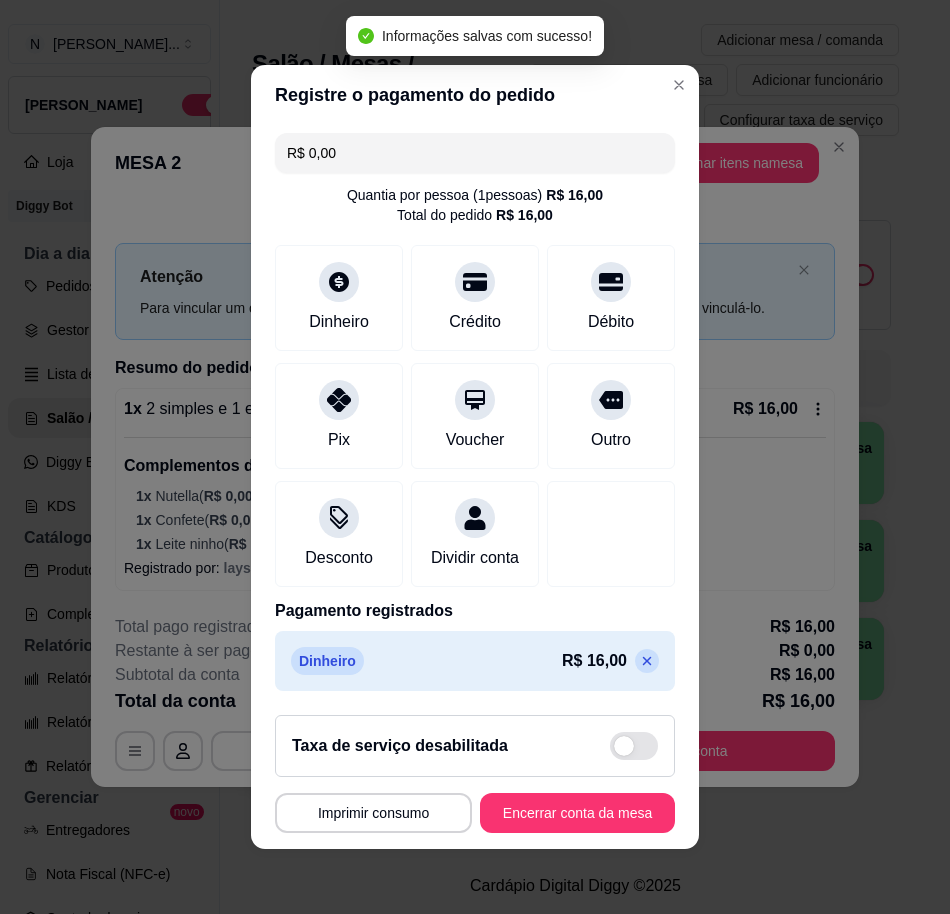 click on "Encerrar conta da mesa" at bounding box center [577, 813] 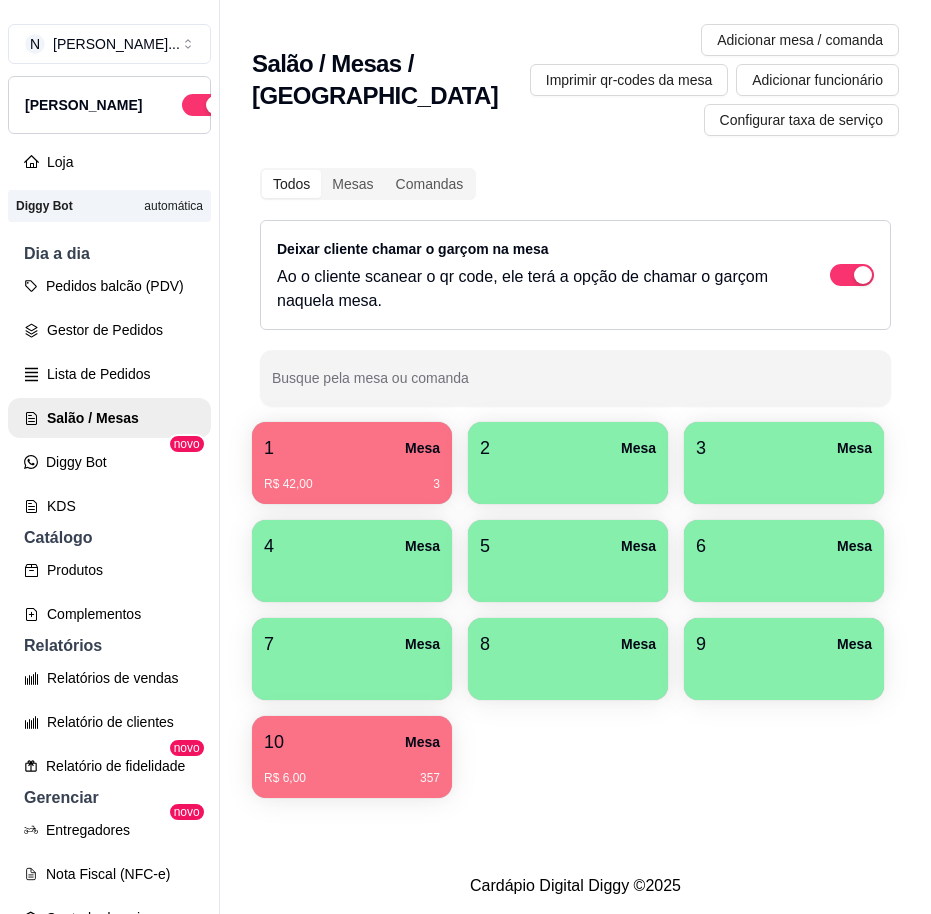 click on "2 Mesa" at bounding box center (568, 448) 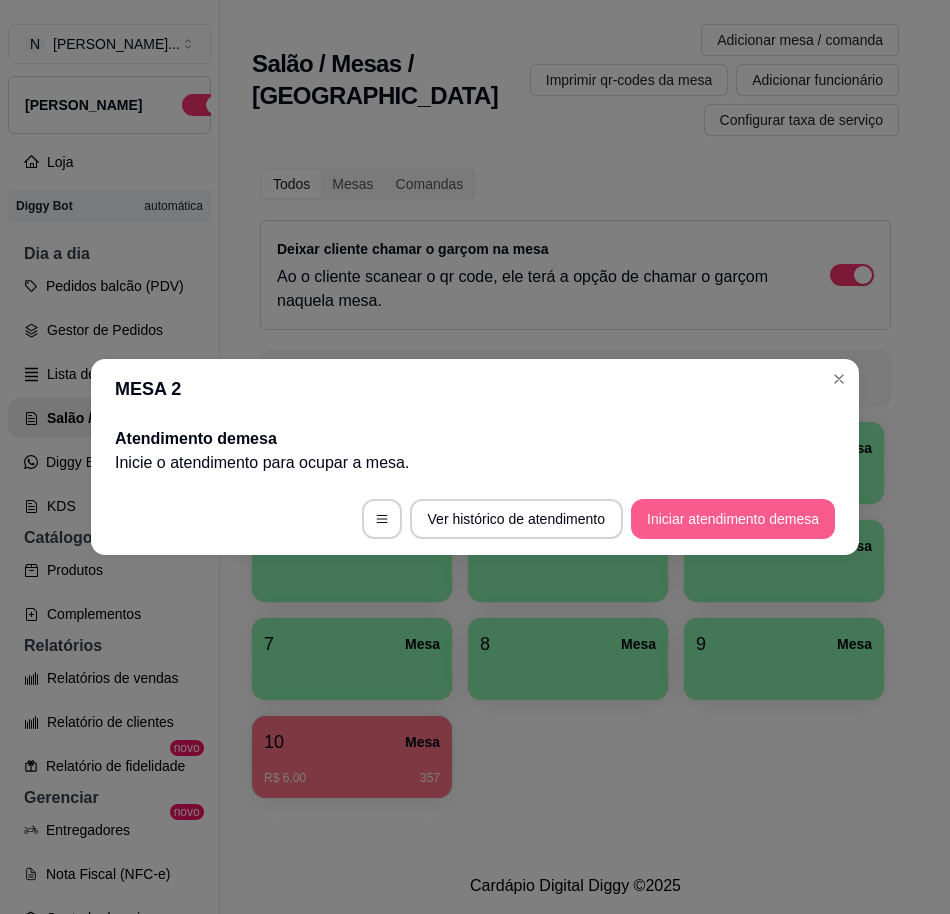 click on "Iniciar atendimento de  mesa" at bounding box center (733, 519) 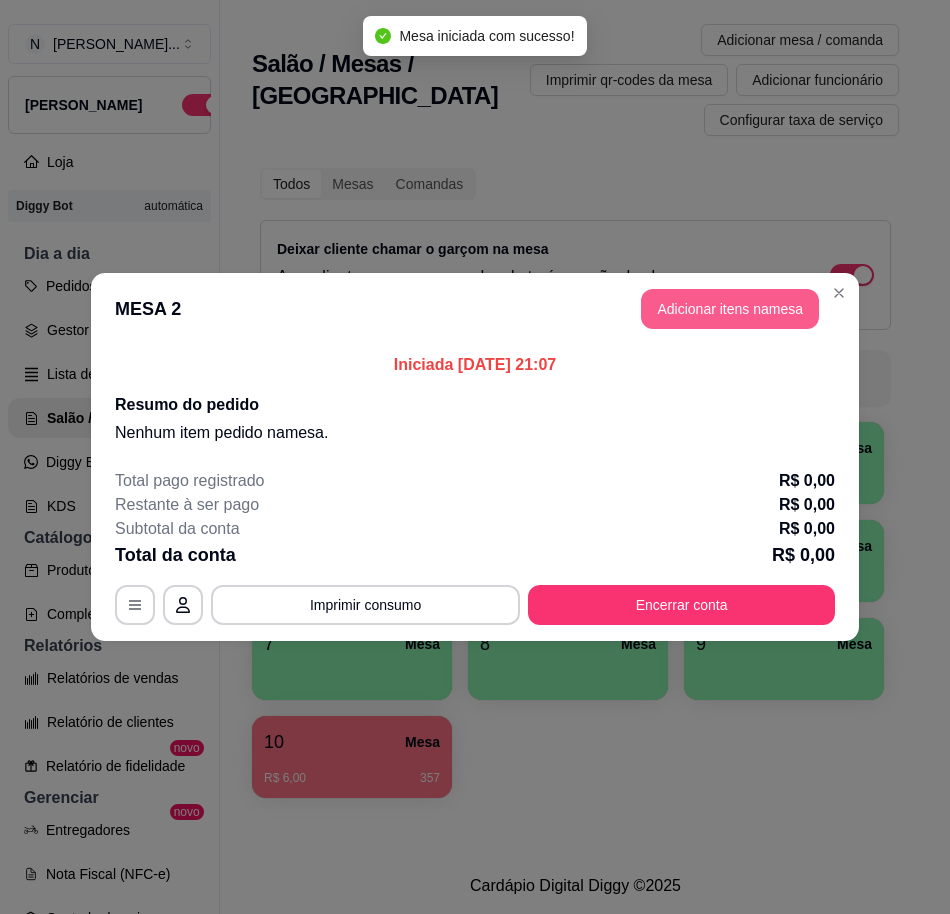 click on "Adicionar itens na  mesa" at bounding box center [730, 309] 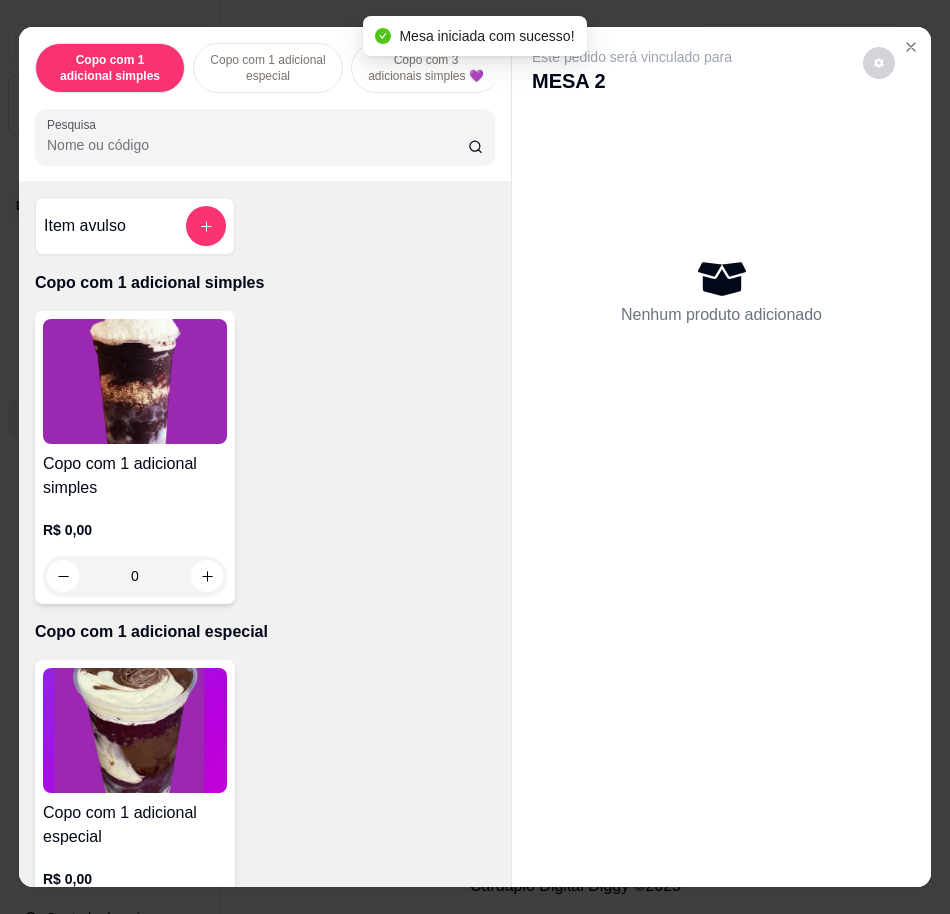 click on "Copo com 1 adicional simples  Copo com 1 adicional especial  Copo com 3 adicionais simples 💜 Copo com 2 adicionais simples e 1 especial💜  Copo com 1 adicional simples e 2 especiais💜  Copo com 3 adicionais especiais  💜 Copo de açaí puro 💜 Açaí na marmita 💜 Barca de açaí 💜 Barca de açaí 💜 Pote 1 litro puro 💜 Pote 2 litros puro 💜 Pote 1 litro recheado com creme laka💜 Pote 1 litro recheado com creme de nutella💜 Escolha seus adicionais a parte  Fondue Fondue na tijela💜 Pote 1 litro de sorvete  Sorvetes Bolas Milk-shake  Roleta P (500 ml)  Roleta de açaí 💜 Picolé  SORVETE 0% DE AÇÚCAR 200 ml  Pote 1,8 litros   Bombons Skimos (8 unidades) Cascão 2 bolas Casquinha  Cestinha 2 bolas Combo Família 💜 Marmita P (350 ml)  Marmita de açaí G (1100 ml) Petit Gâteau Milk shake gourmet Bebidas  Doces Pesquisa" at bounding box center [265, 104] 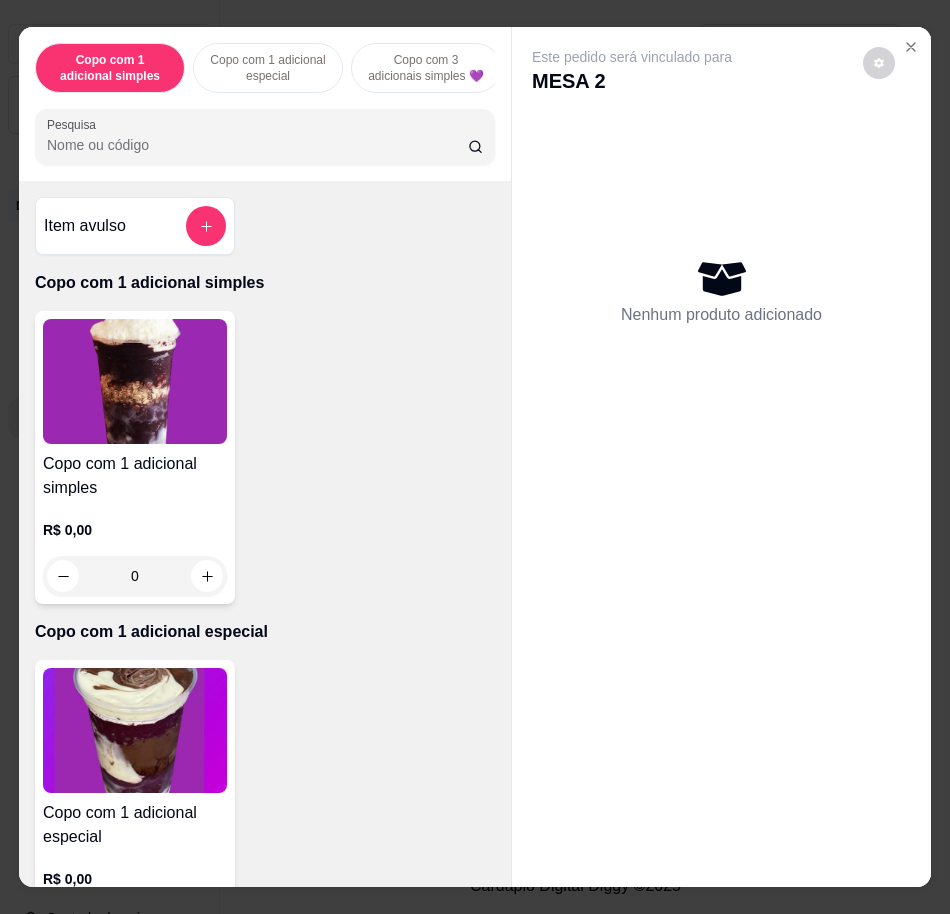 click on "Pesquisa" at bounding box center (257, 145) 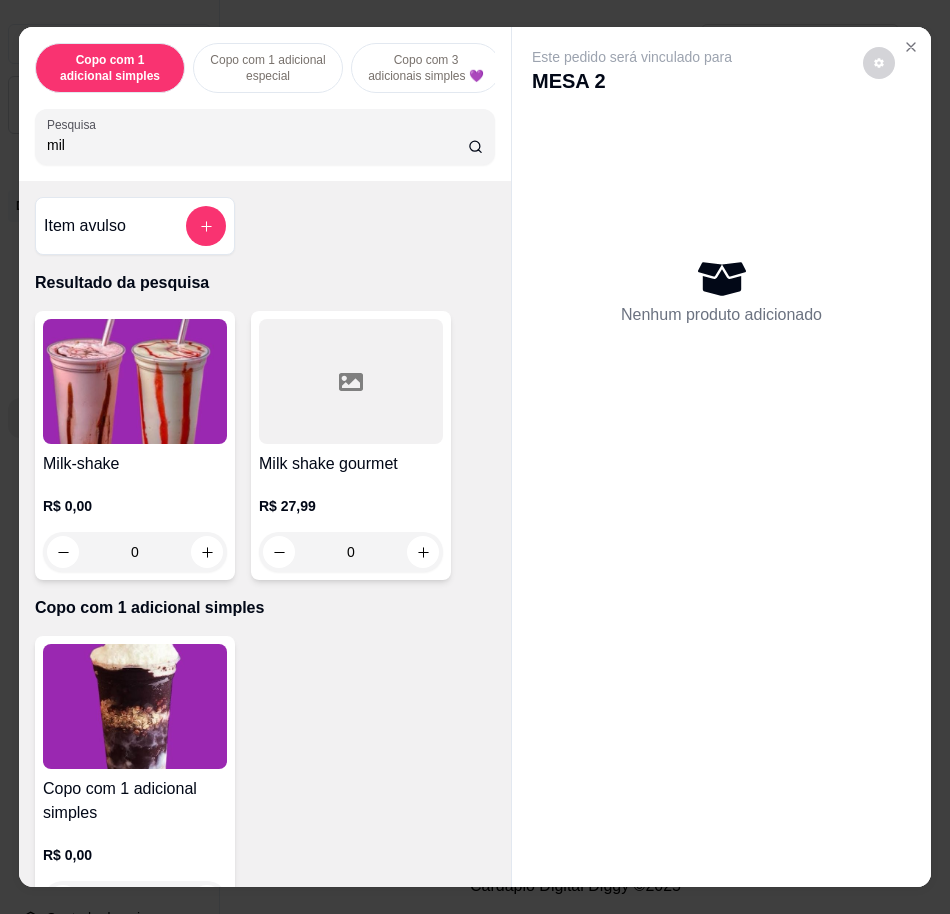 type on "mil" 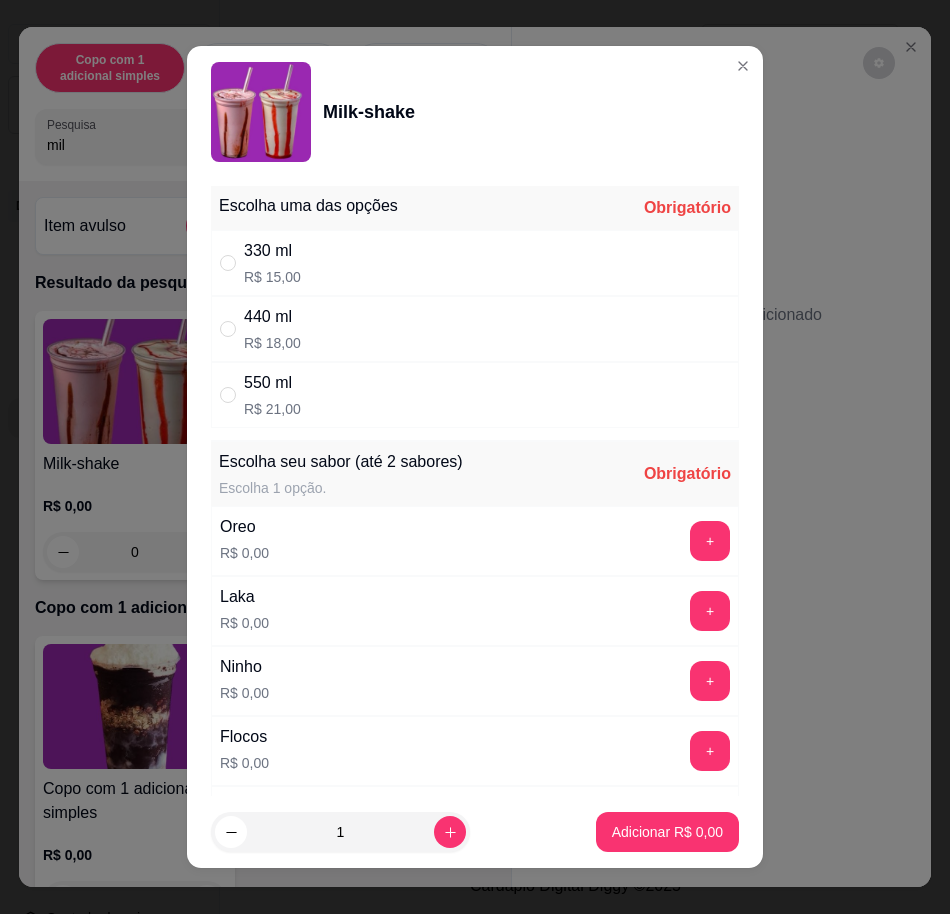 click on "330 ml R$ 15,00" at bounding box center (475, 263) 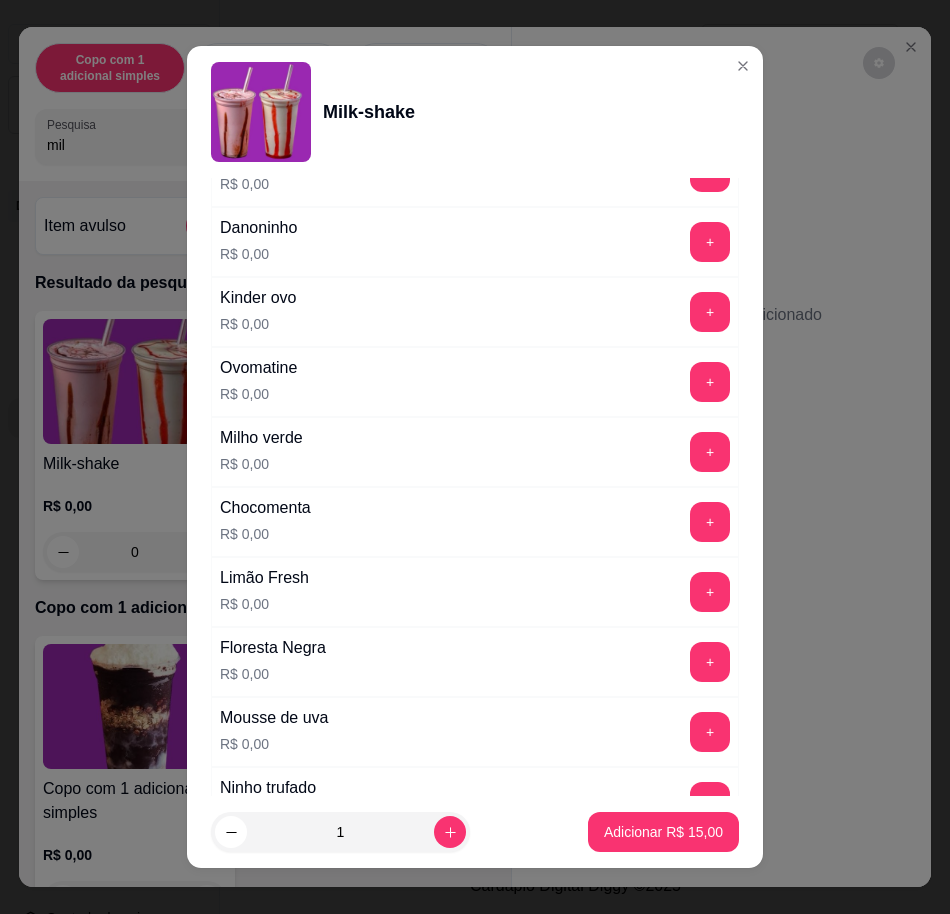scroll, scrollTop: 889, scrollLeft: 0, axis: vertical 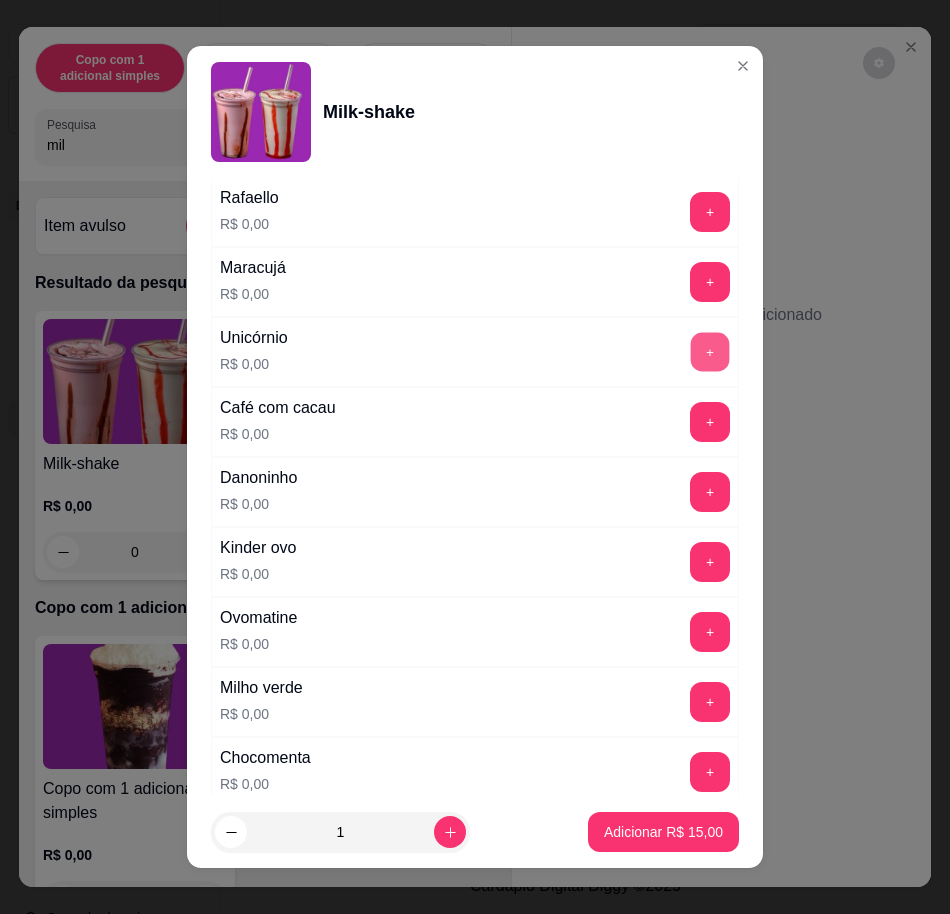 click on "+" at bounding box center [710, 351] 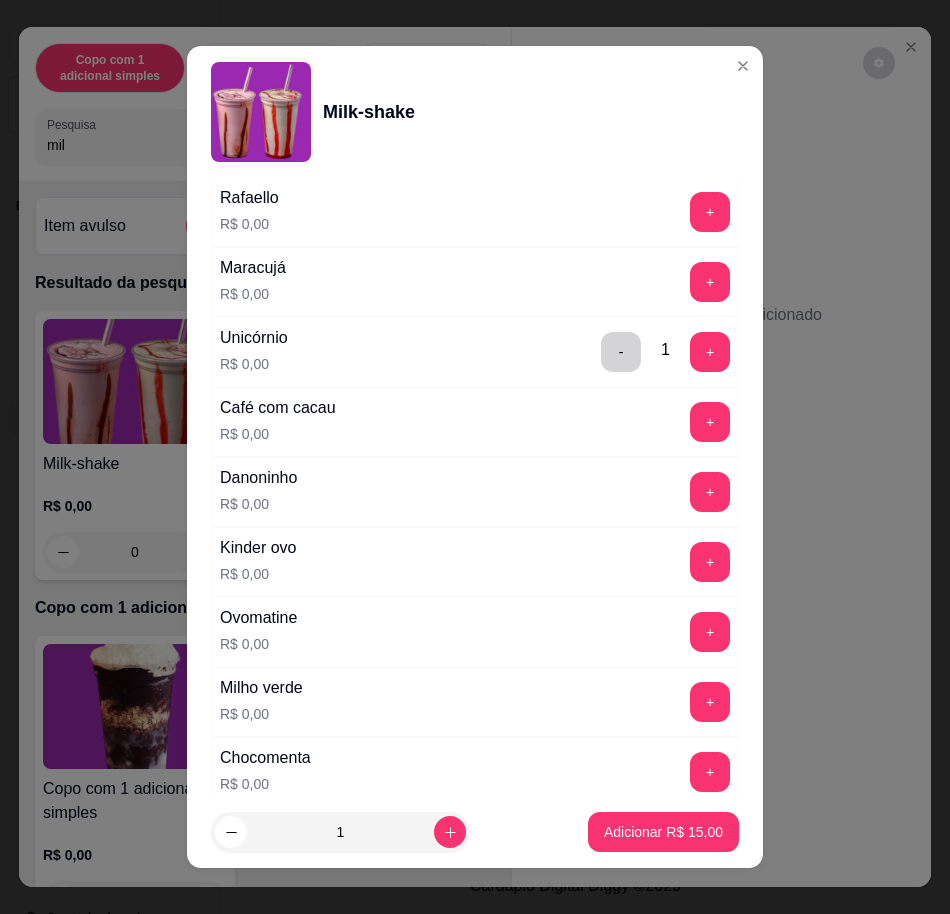 scroll, scrollTop: 1764, scrollLeft: 0, axis: vertical 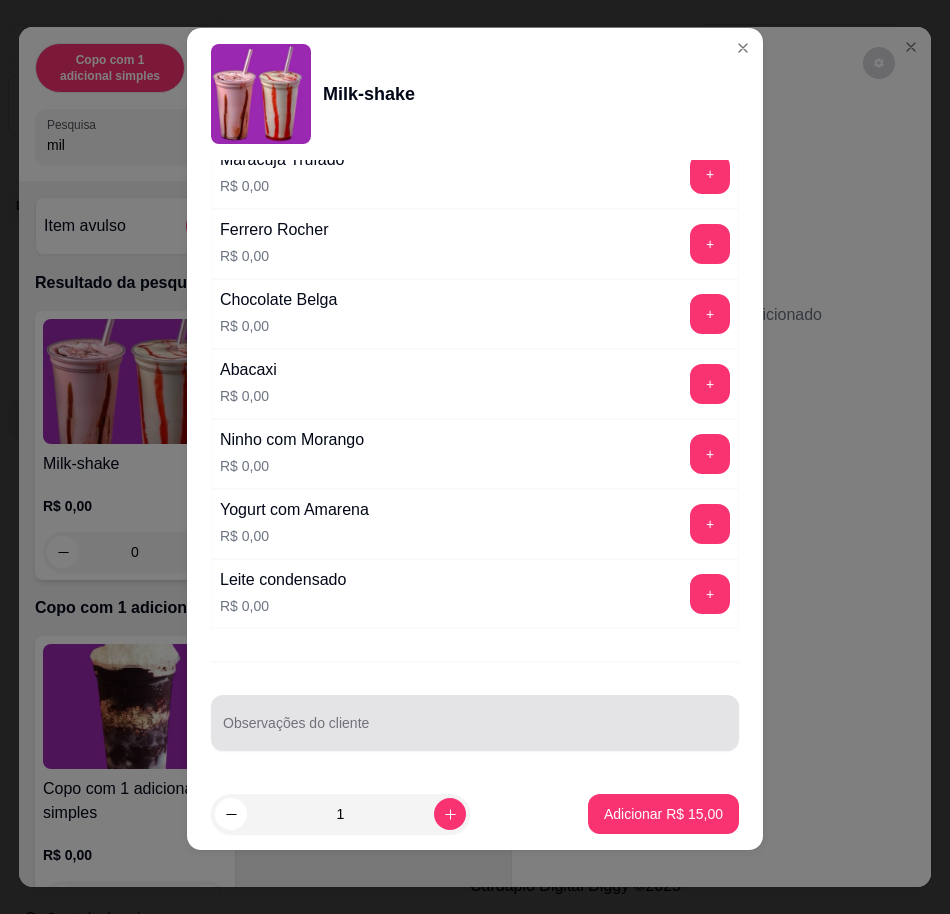 click on "Observações do cliente" at bounding box center [475, 723] 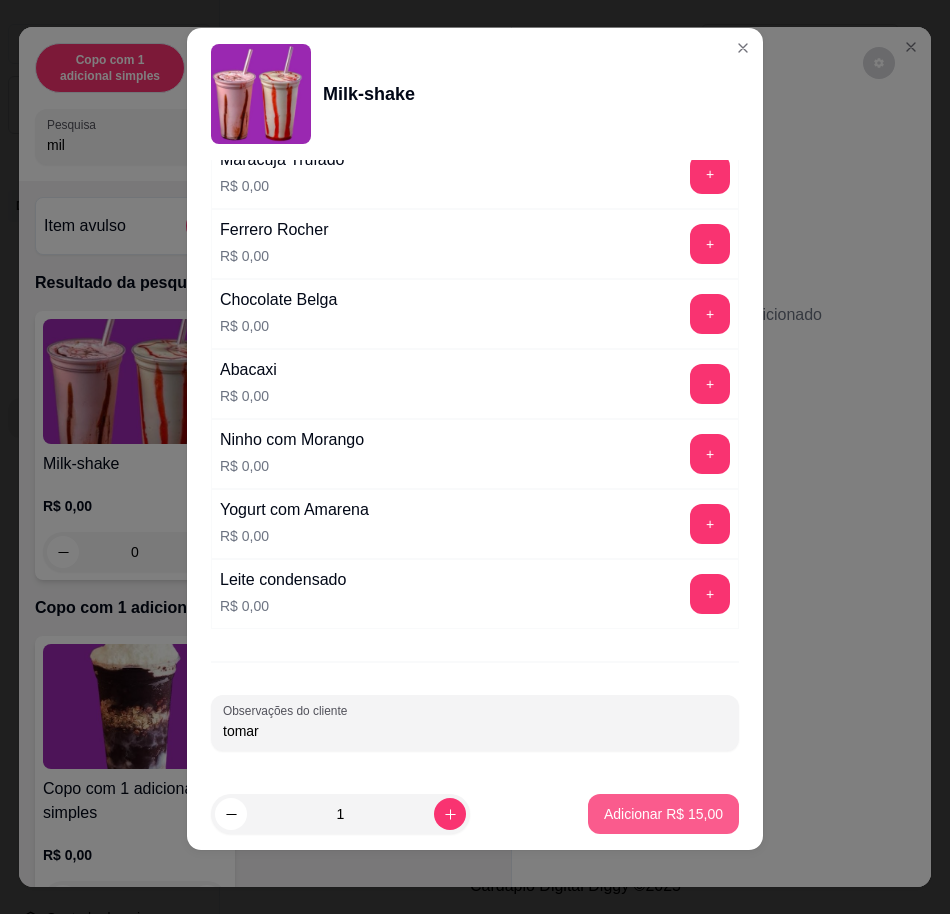 type on "tomar" 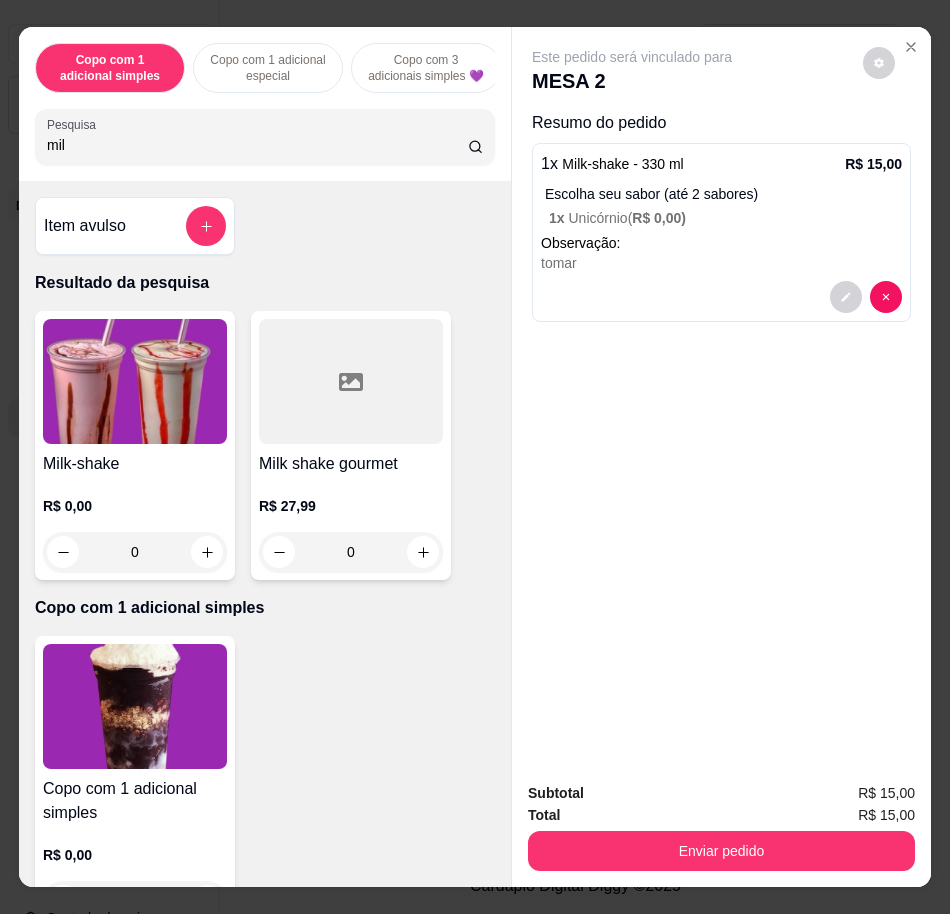 click on "Copo com 1 adicional simples  Copo com 1 adicional especial  Copo com 3 adicionais simples 💜 Copo com 2 adicionais simples e 1 especial💜  Copo com 1 adicional simples e 2 especiais💜  Copo com 3 adicionais especiais  💜 Copo de açaí puro 💜 Açaí na marmita 💜 Barca de açaí 💜 Barca de açaí 💜 Pote 1 litro puro 💜 Pote 2 litros puro 💜 Pote 1 litro recheado com creme laka💜 Pote 1 litro recheado com creme de nutella💜 Escolha seus adicionais a parte  Fondue Fondue na tijela💜 Pote 1 litro de sorvete  Sorvetes Bolas Milk-shake  Roleta P (500 ml)  Roleta de açaí 💜 Picolé  SORVETE 0% DE AÇÚCAR 200 ml  Pote 1,8 litros   Bombons Skimos (8 unidades) Cascão 2 bolas Casquinha  Cestinha 2 bolas Combo Família 💜 Marmita P (350 ml)  Marmita de açaí G (1100 ml) Petit Gâteau Milk shake gourmet Bebidas  Doces Pesquisa mil" at bounding box center [265, 104] 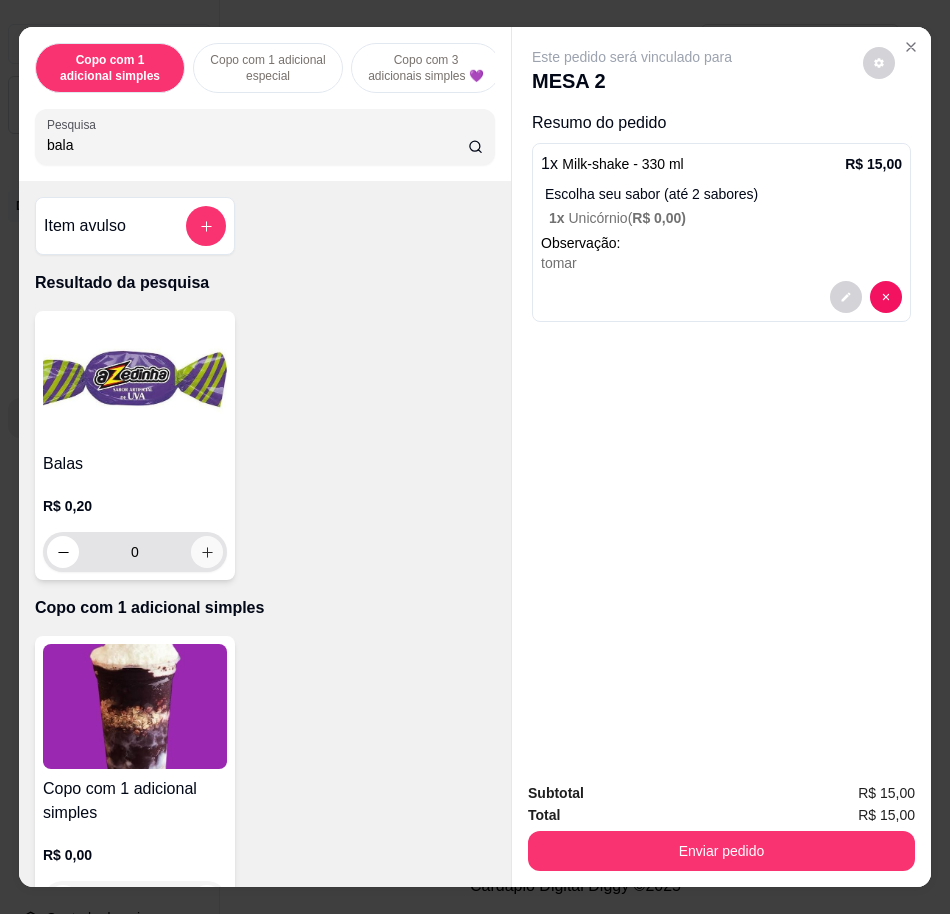 type on "bala" 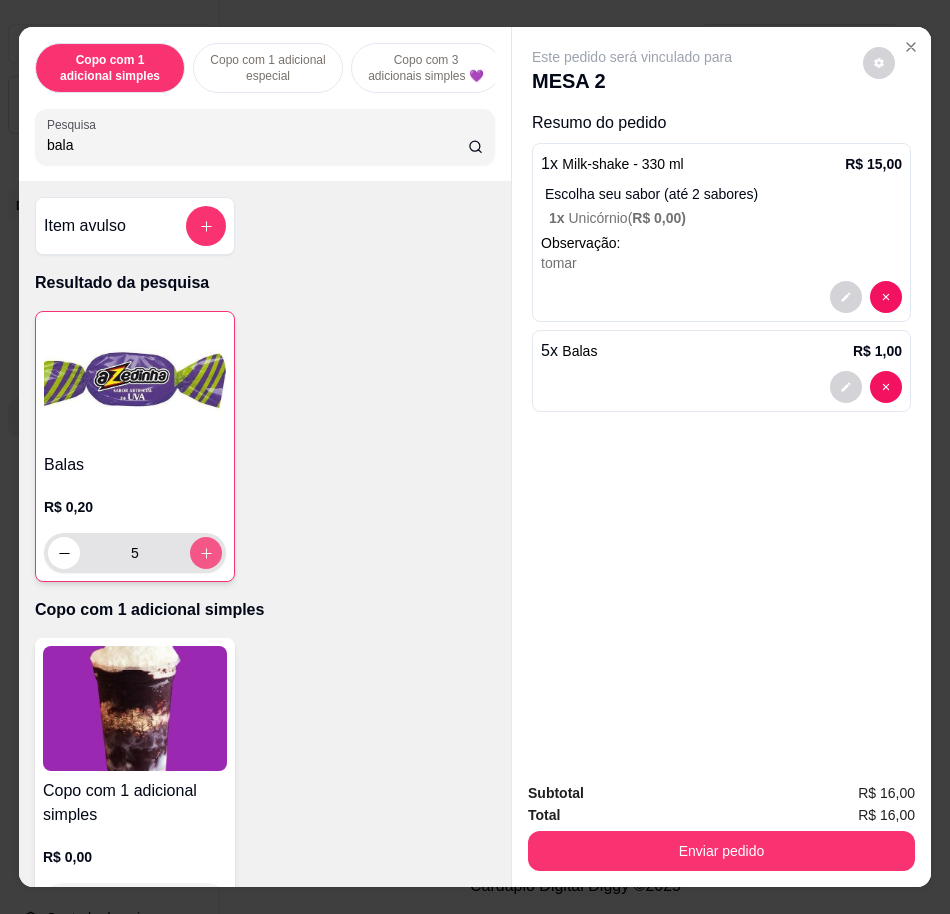 type on "5" 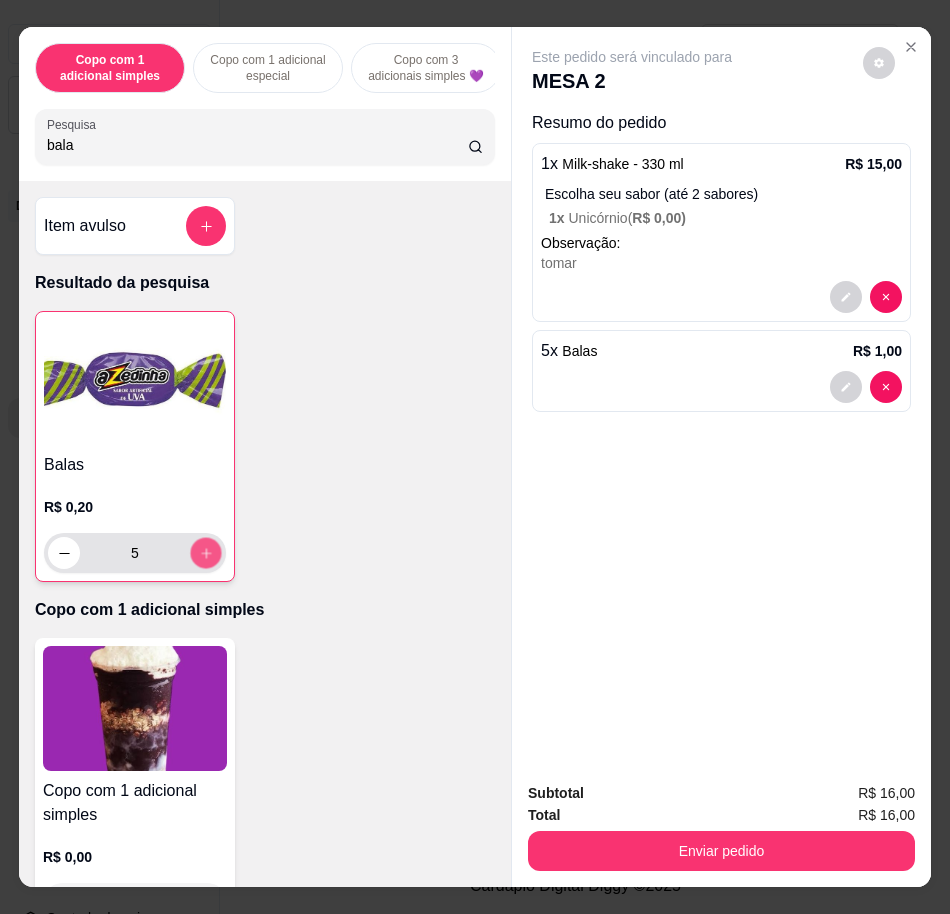 click 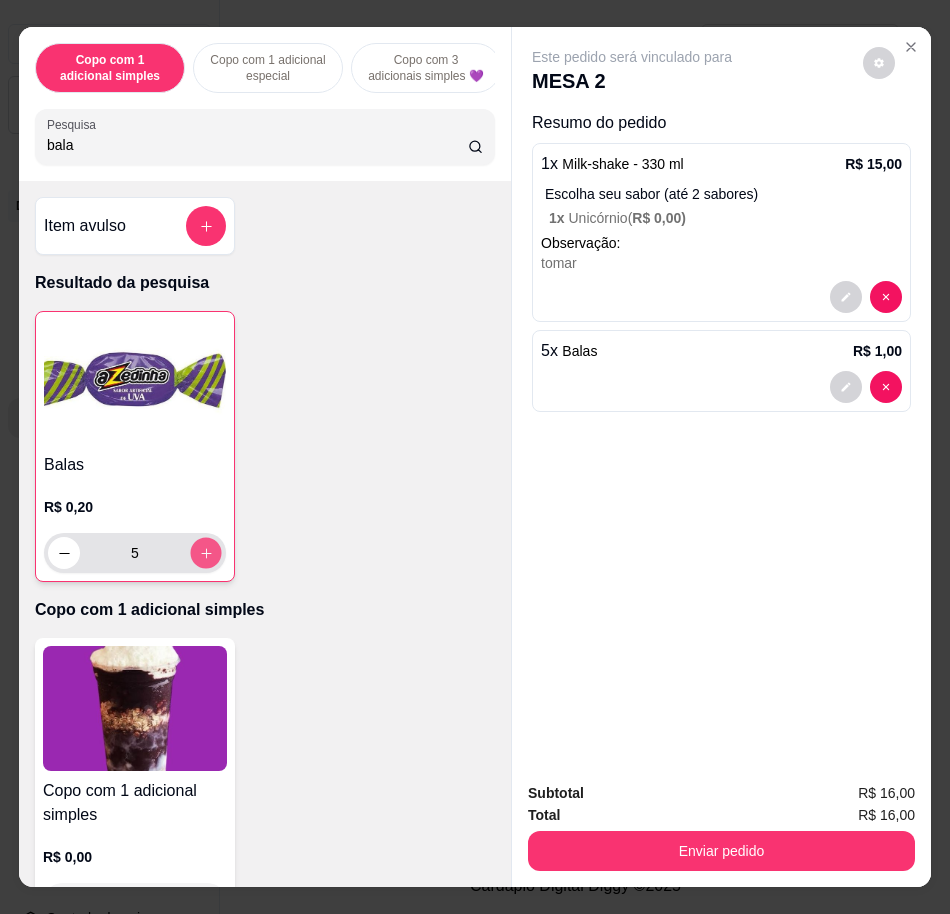 type on "6" 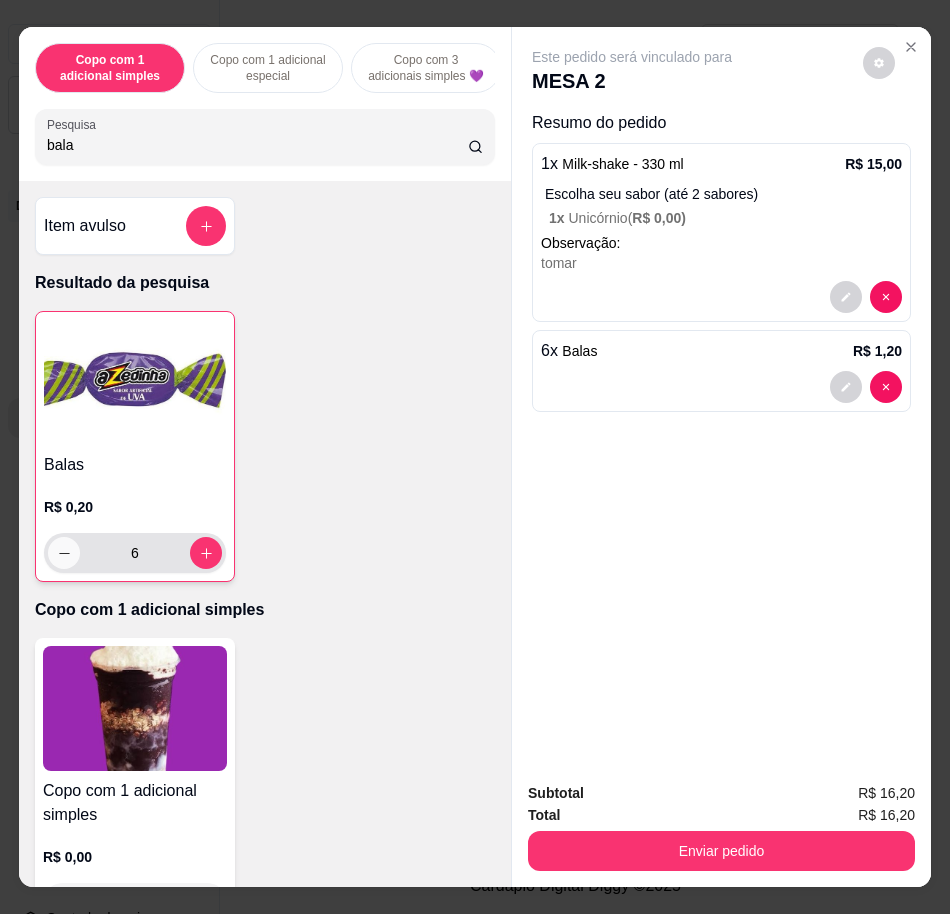 click 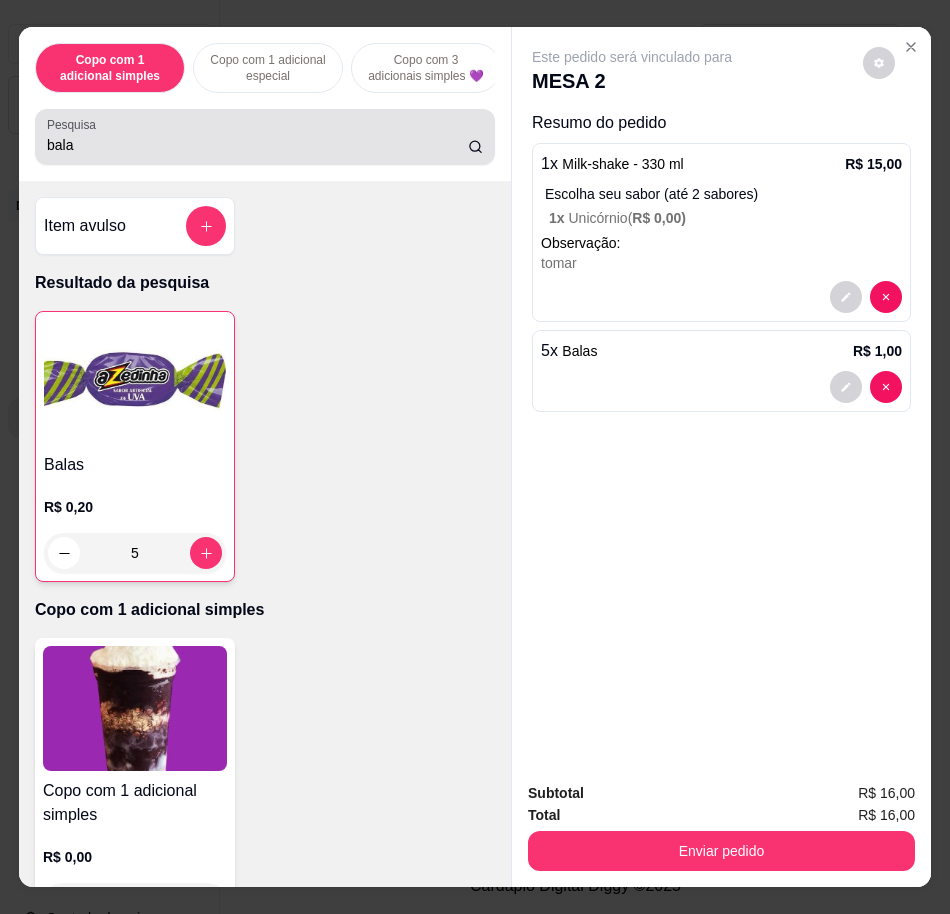 click on "bala" at bounding box center [257, 145] 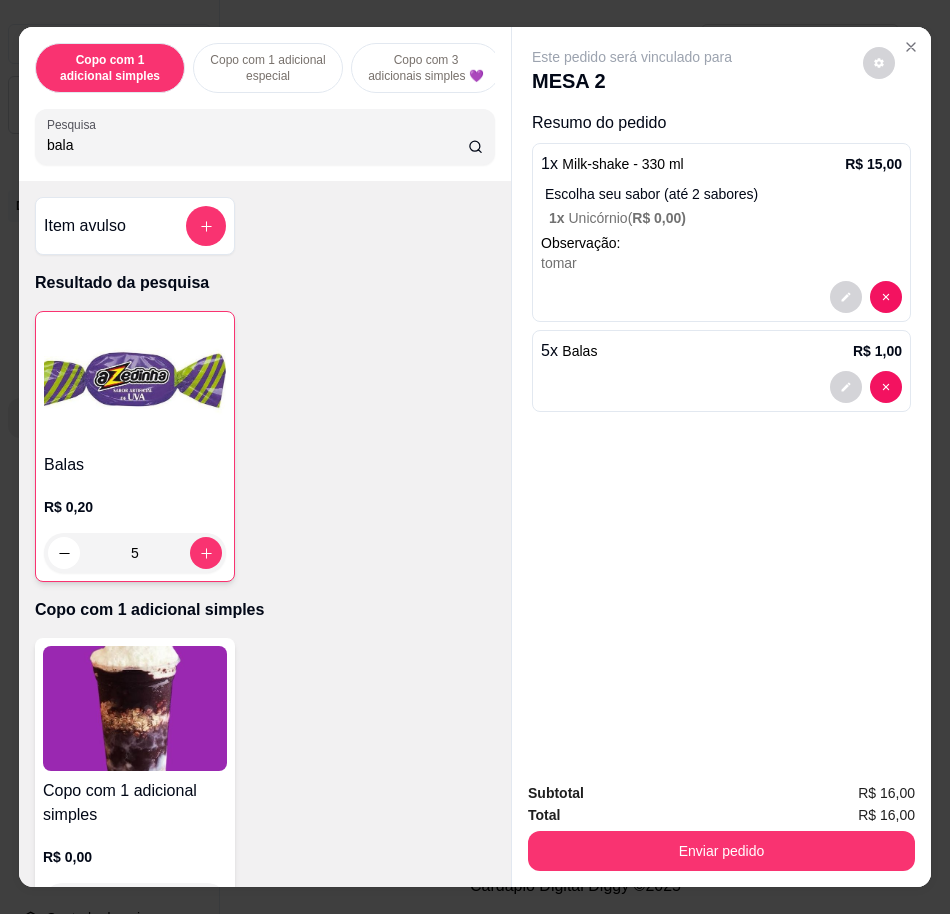 click on "bala" at bounding box center (257, 145) 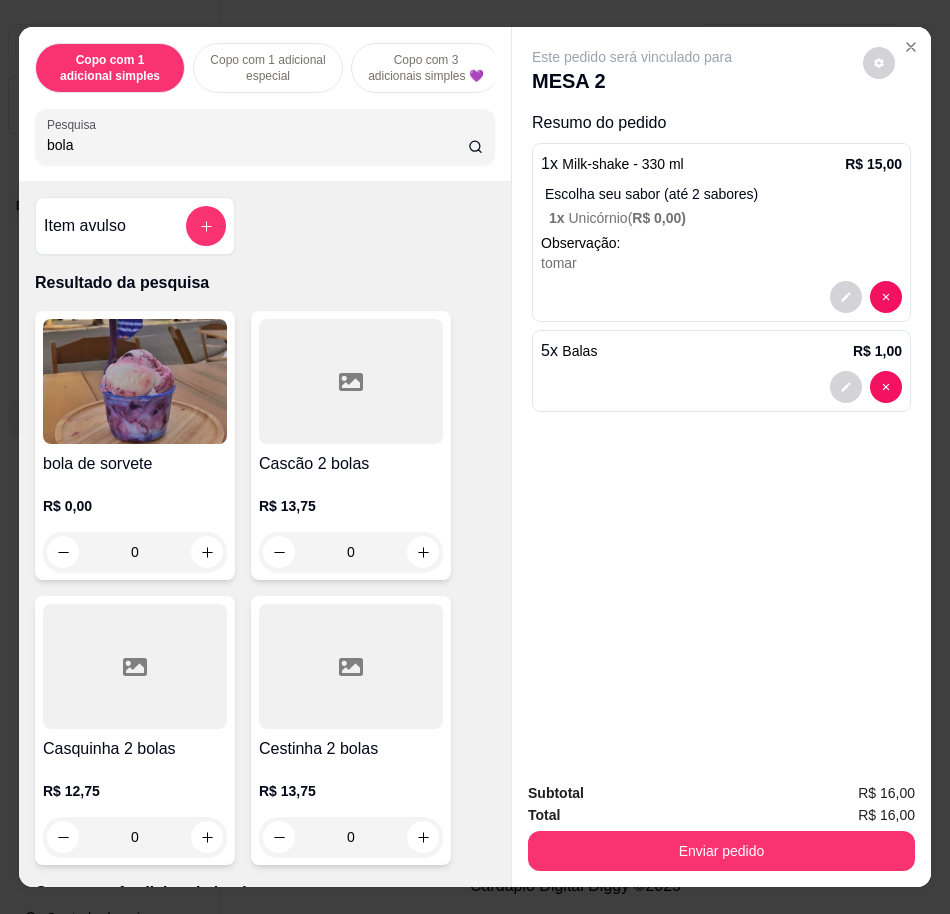 type on "bola" 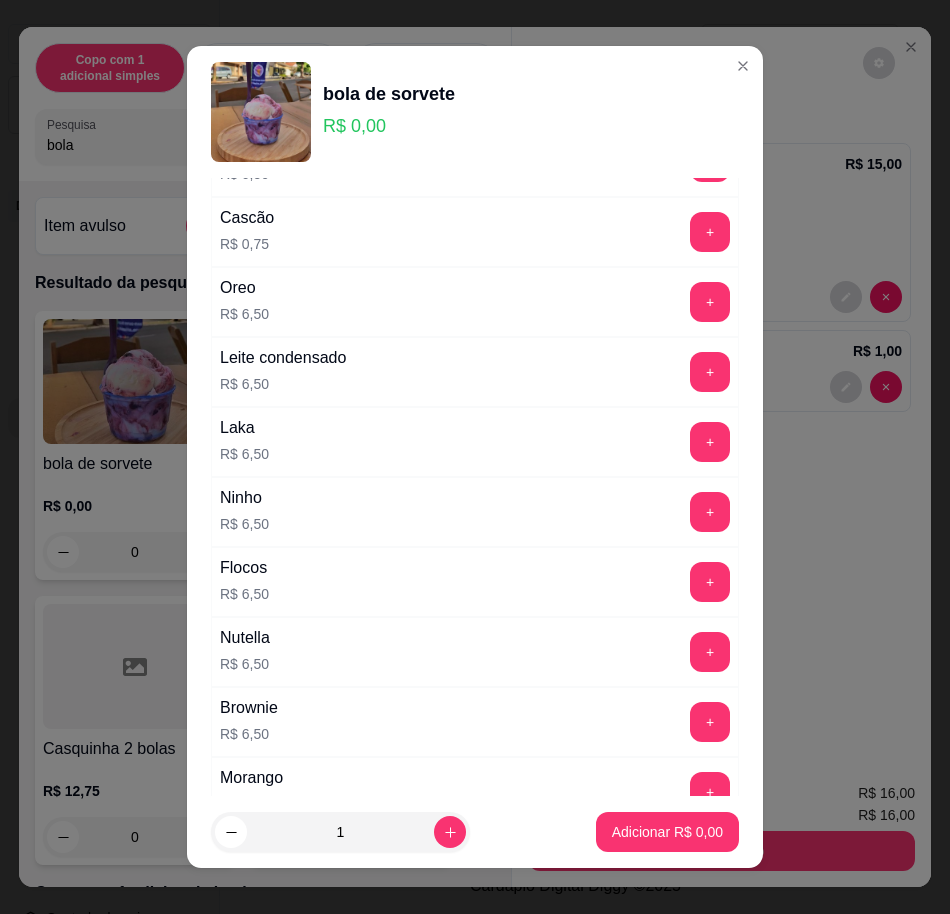scroll, scrollTop: 625, scrollLeft: 0, axis: vertical 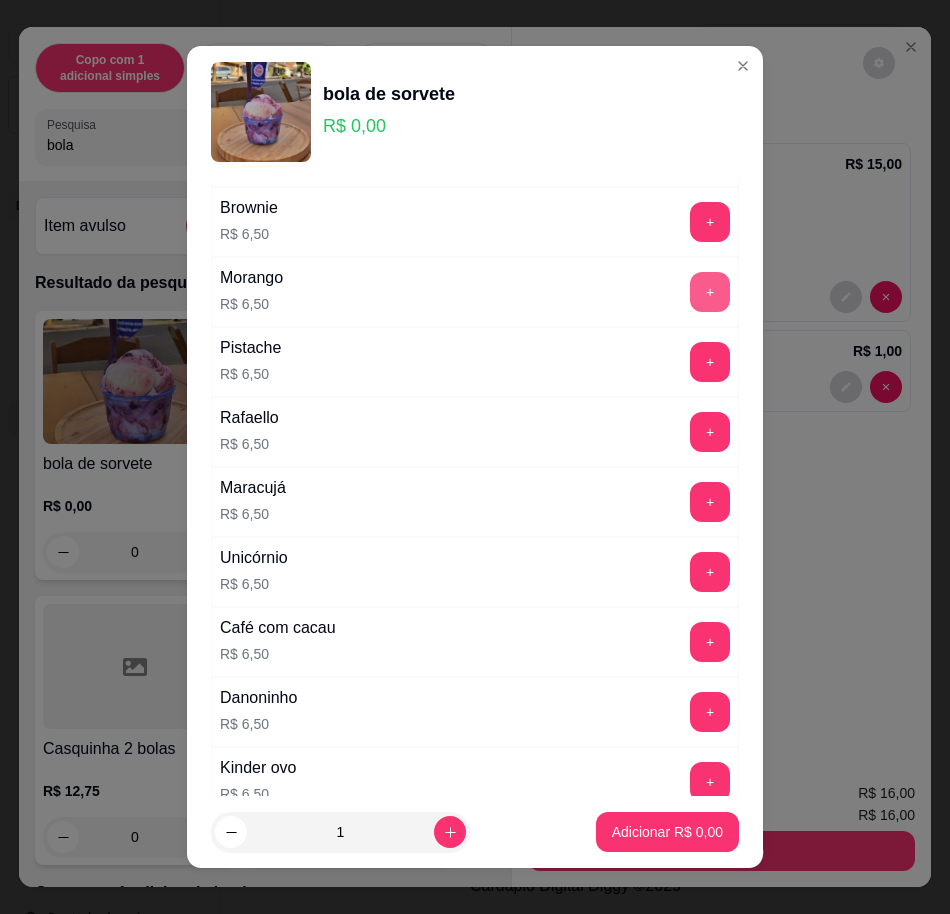 click on "+" at bounding box center [710, 292] 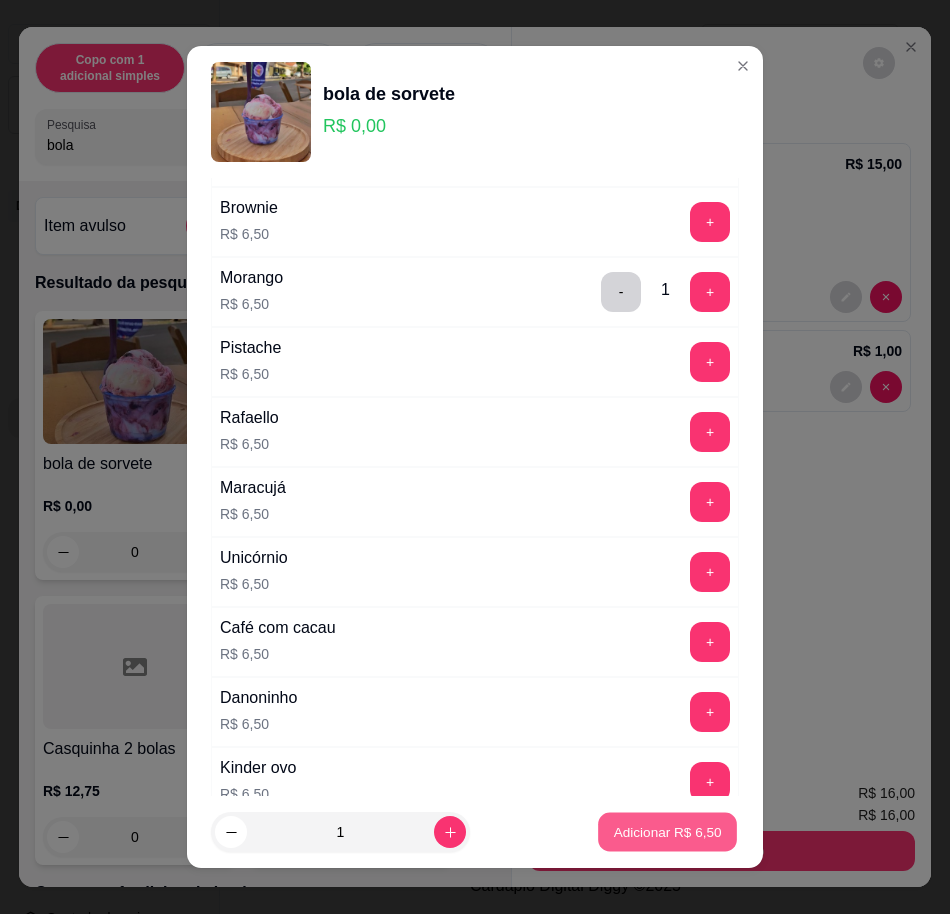 click on "Adicionar   R$ 6,50" at bounding box center [667, 832] 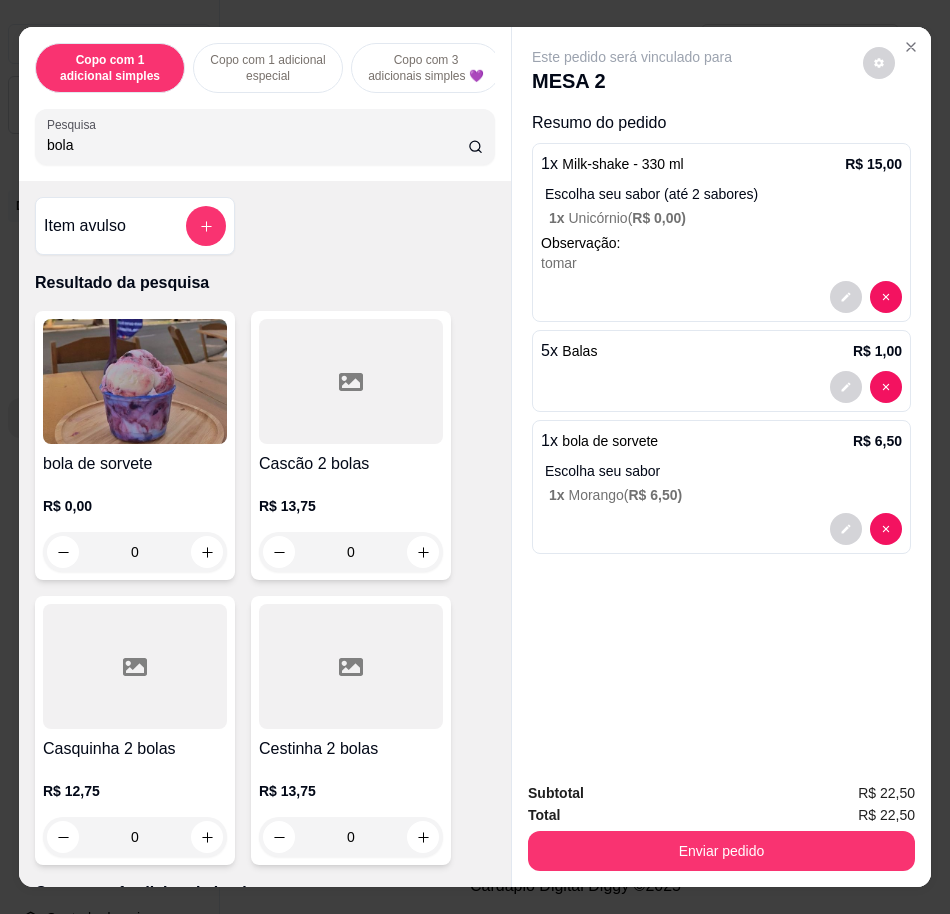 click on "Enviar pedido" at bounding box center [721, 848] 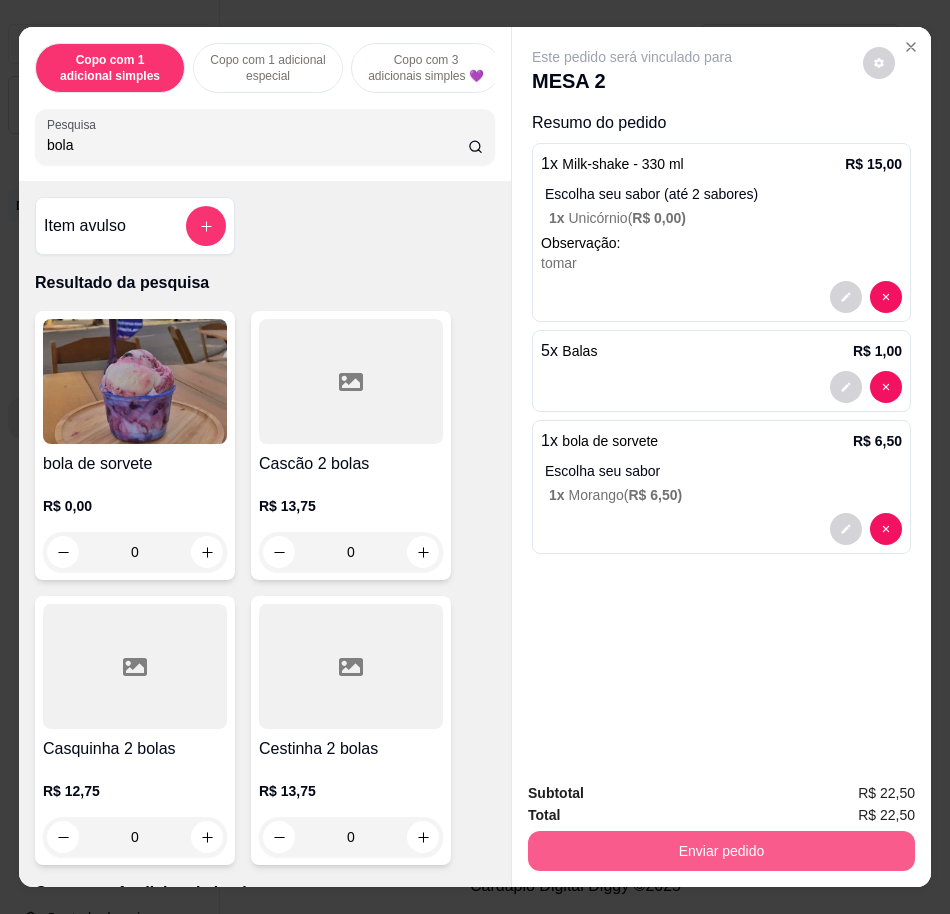 click on "Enviar pedido" at bounding box center (721, 851) 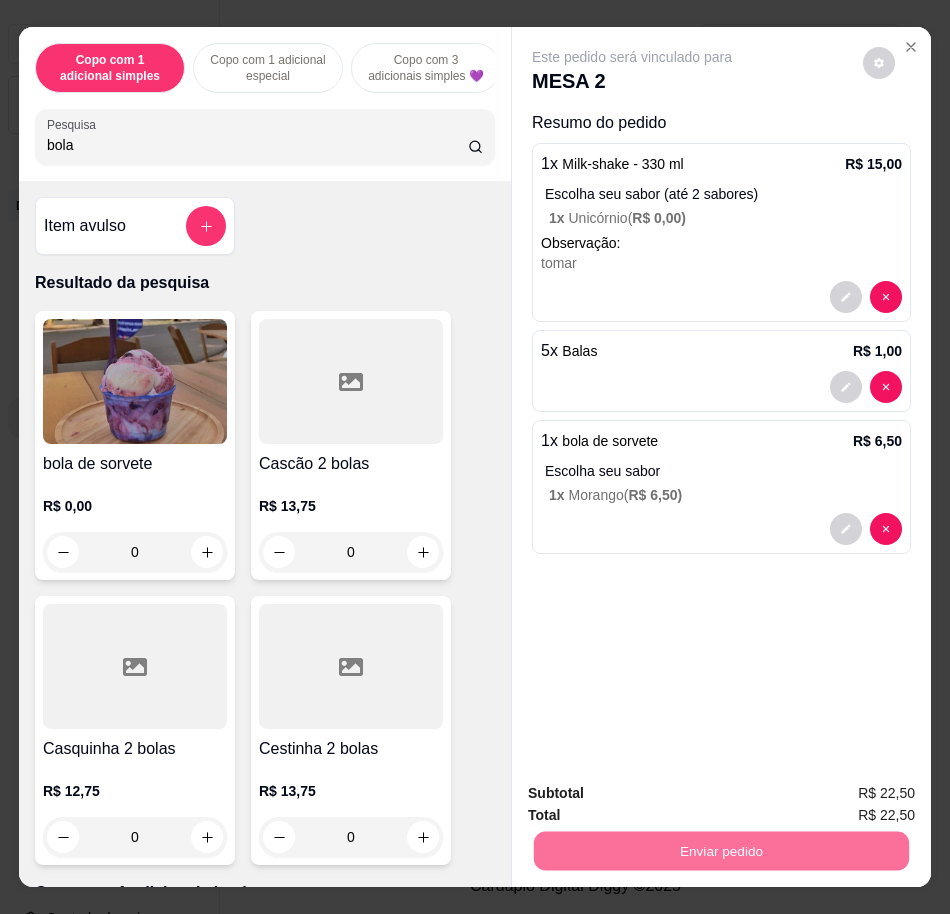 click on "Não registrar e enviar pedido" at bounding box center [653, 792] 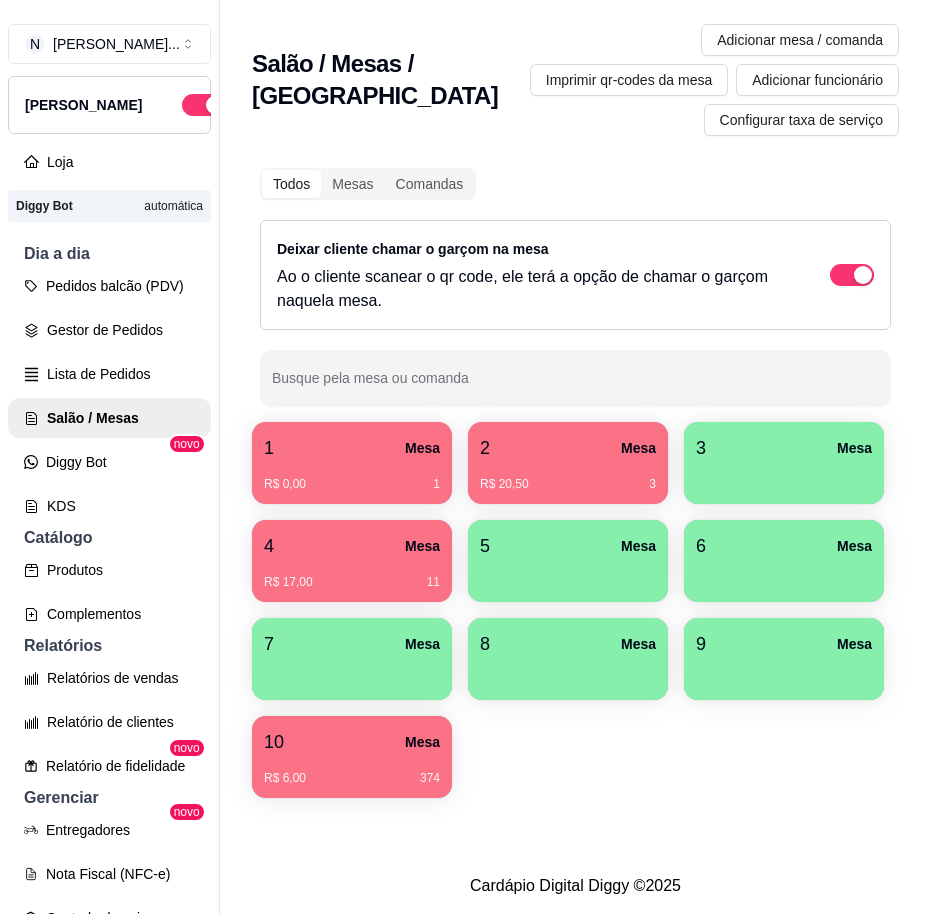 click on "R$ 0,00 1" at bounding box center (352, 484) 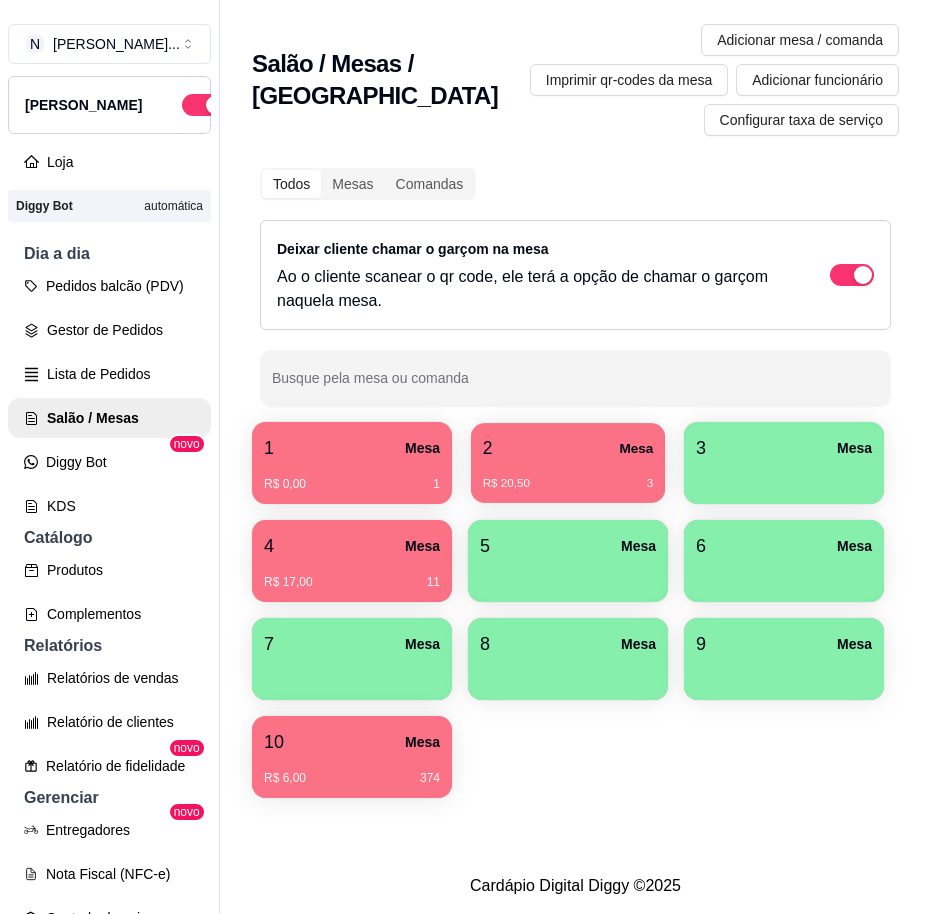 click on "R$ 20,50 3" at bounding box center [568, 484] 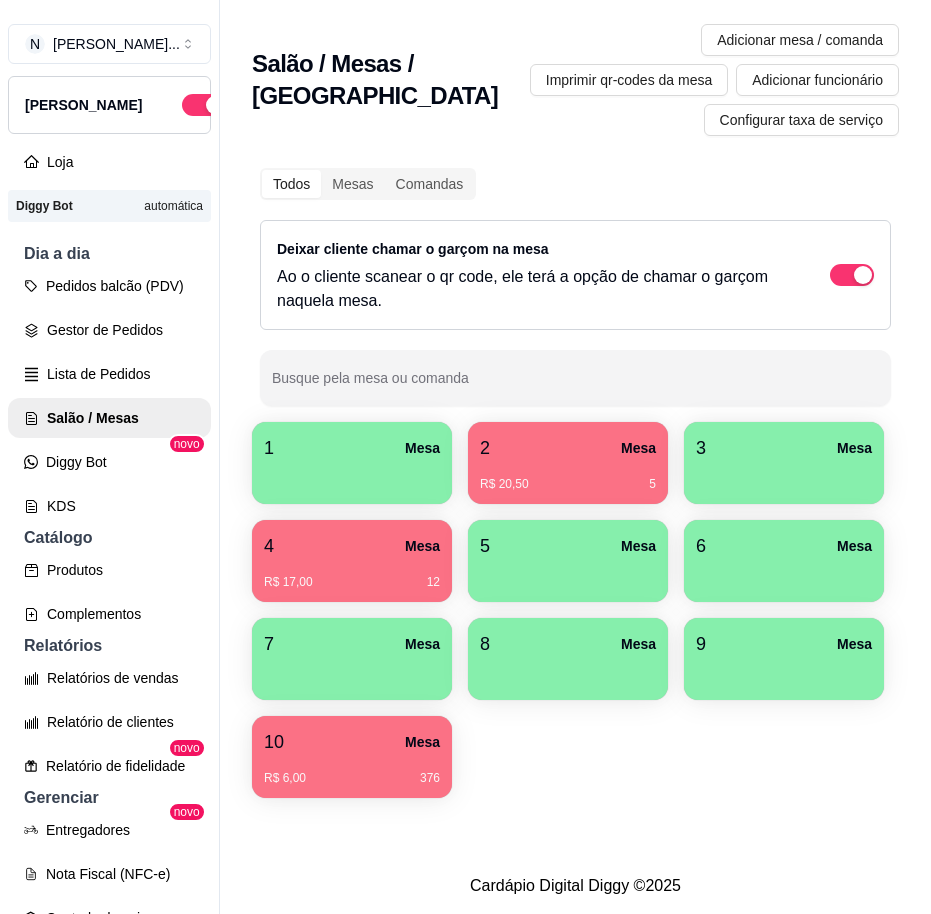 click on "R$ 20,50 5" at bounding box center [568, 477] 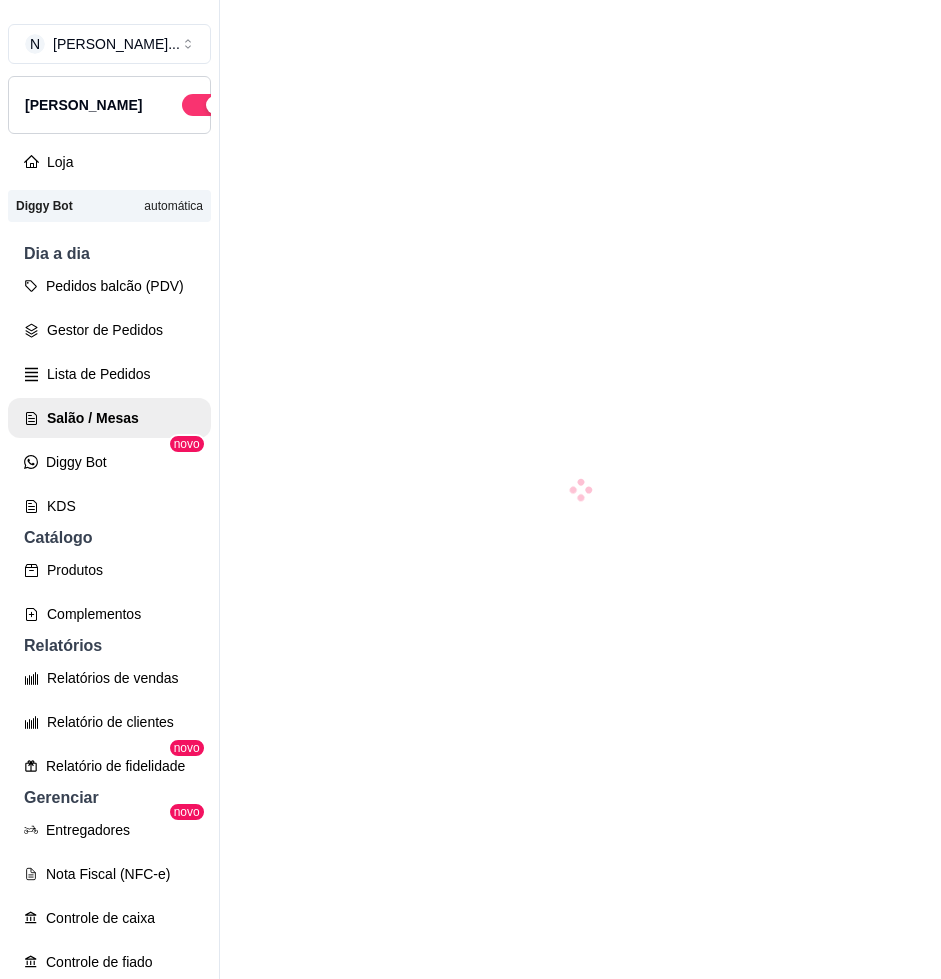 scroll, scrollTop: 0, scrollLeft: 0, axis: both 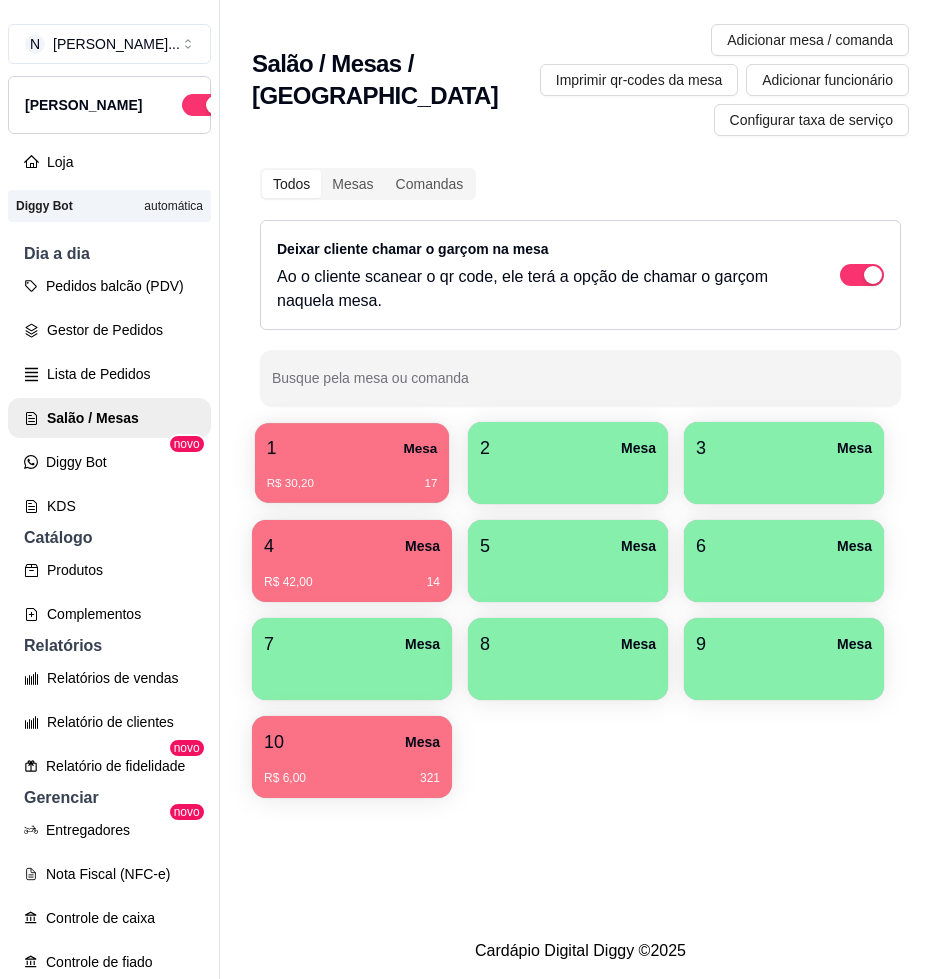 click on "R$ 30,20 17" at bounding box center (352, 476) 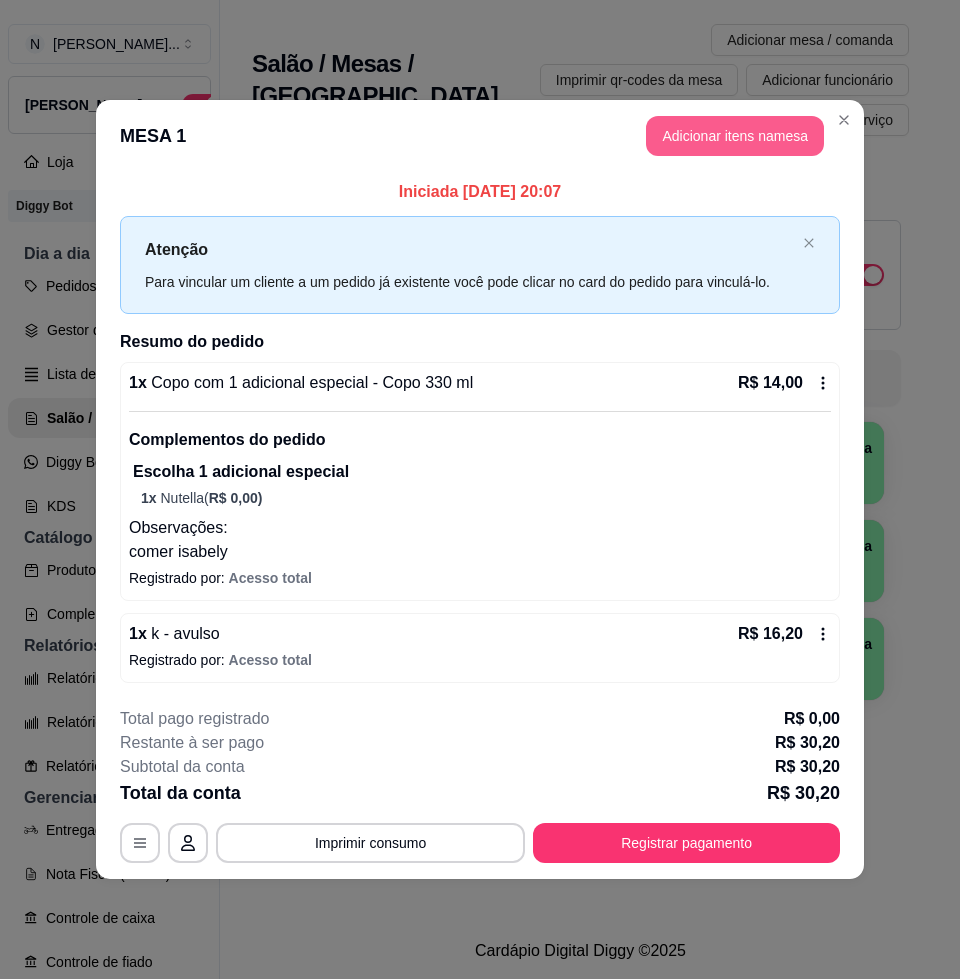 click on "Adicionar itens na  mesa" at bounding box center [735, 136] 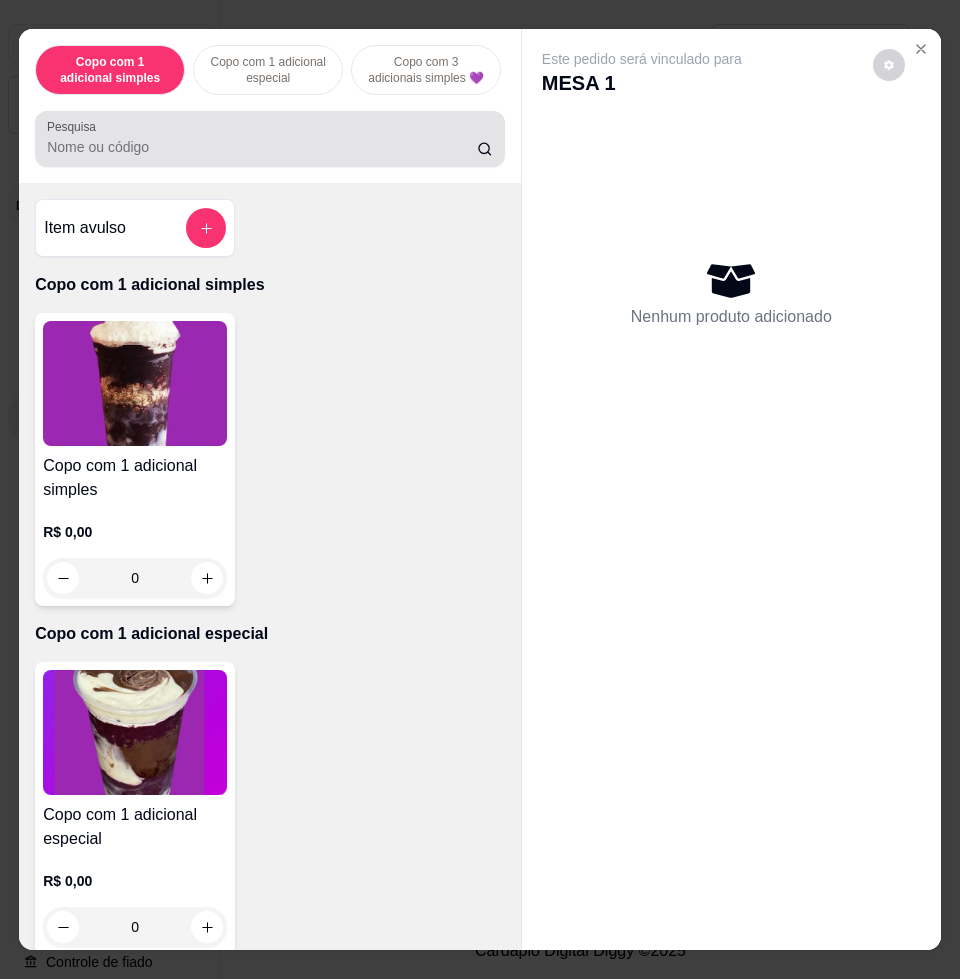 click on "Pesquisa" at bounding box center (262, 147) 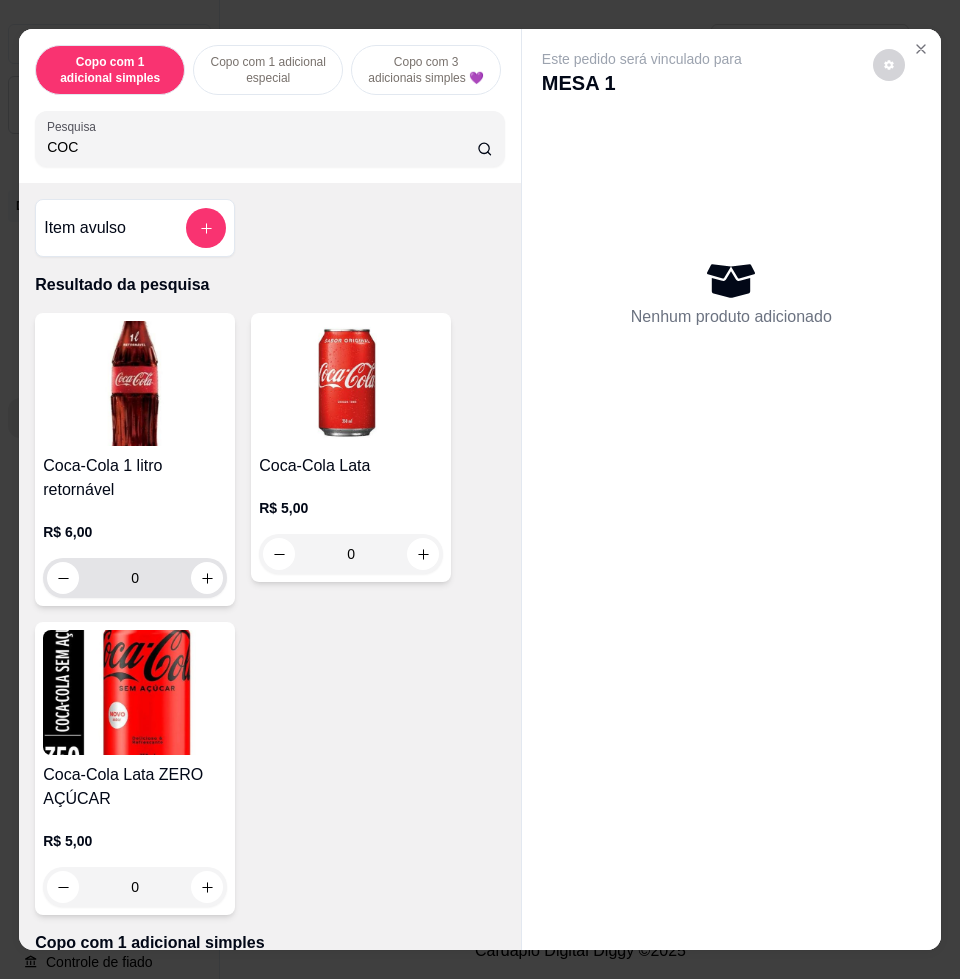 type on "COC" 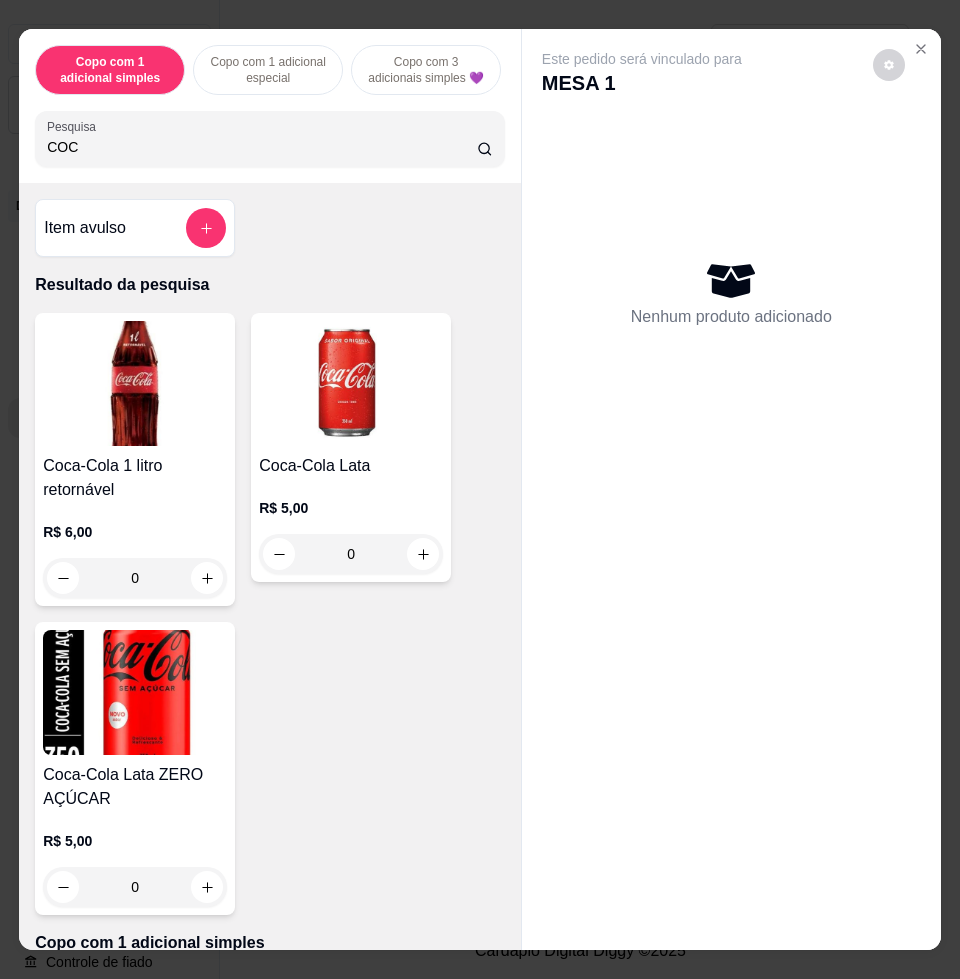 click on "0" at bounding box center (135, 578) 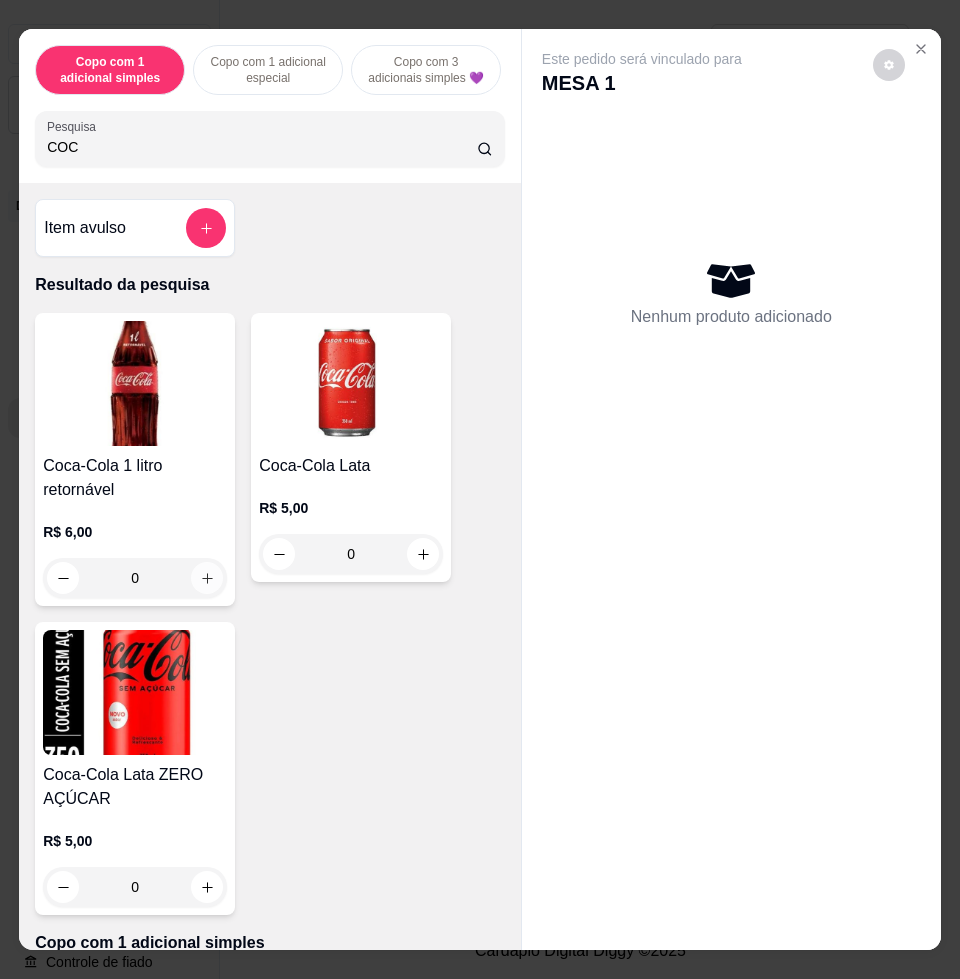click 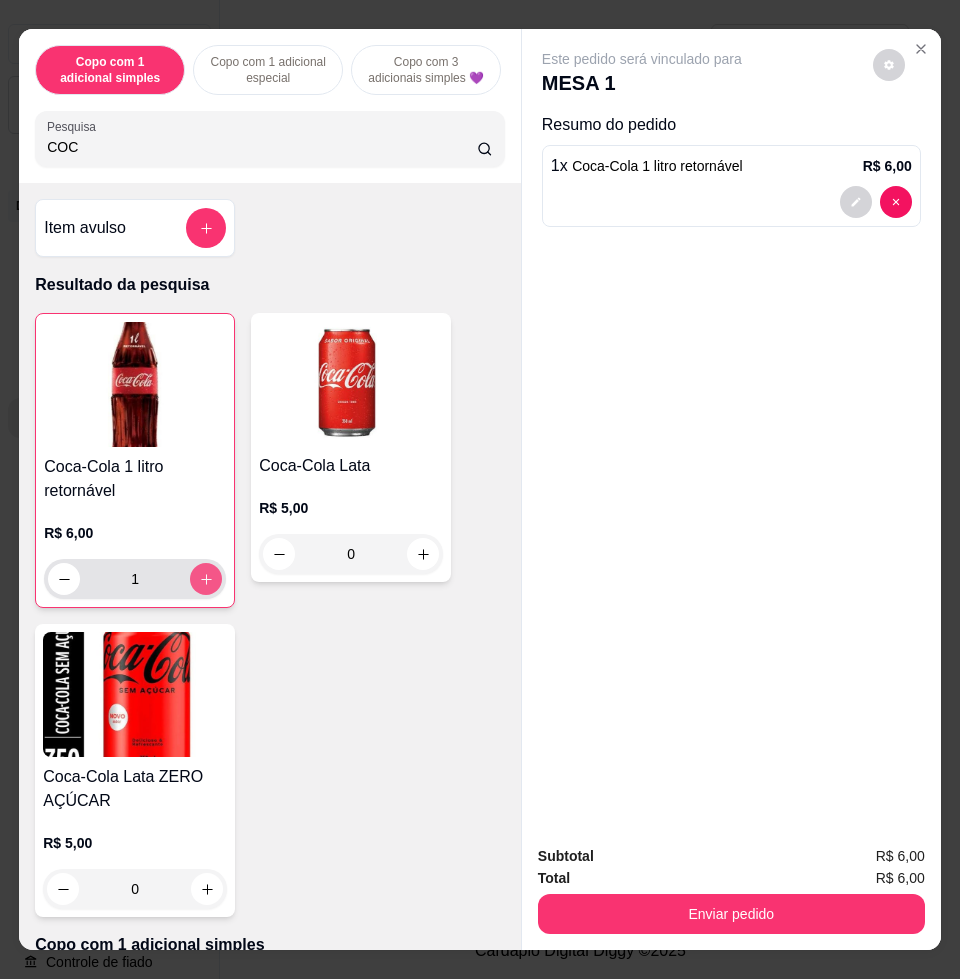 type on "1" 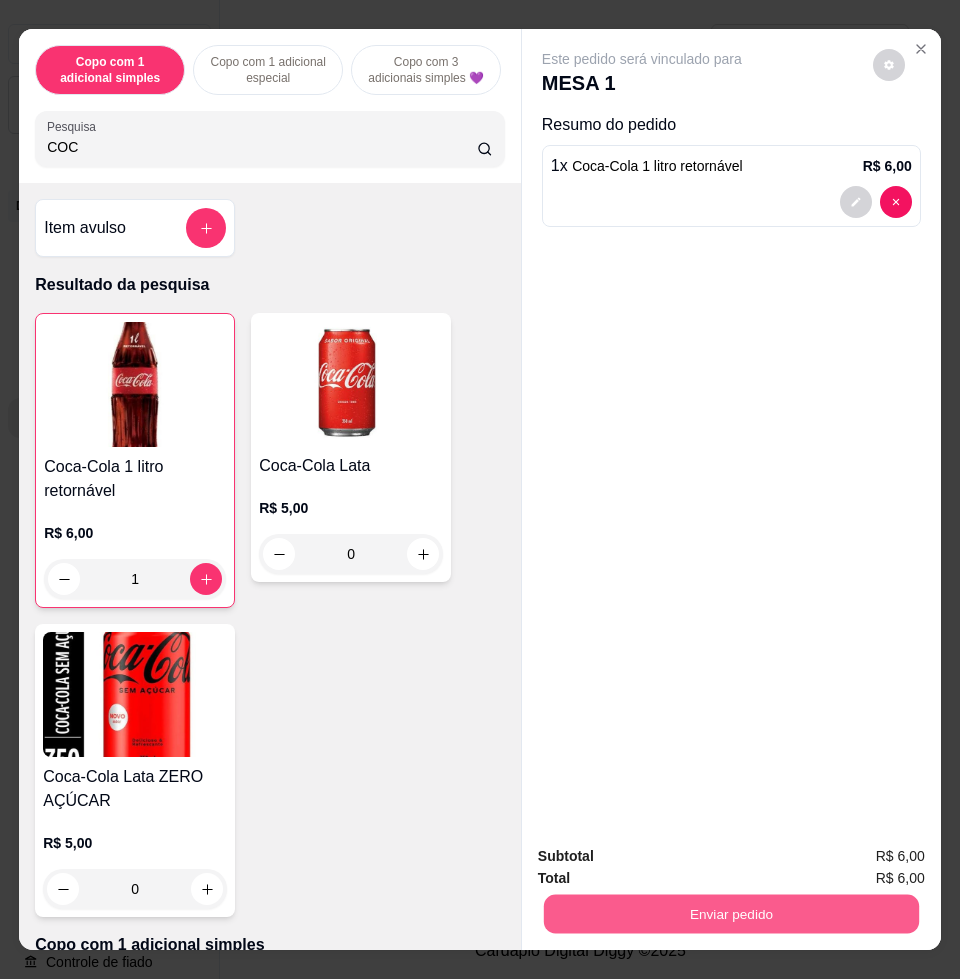 click on "Enviar pedido" at bounding box center (731, 913) 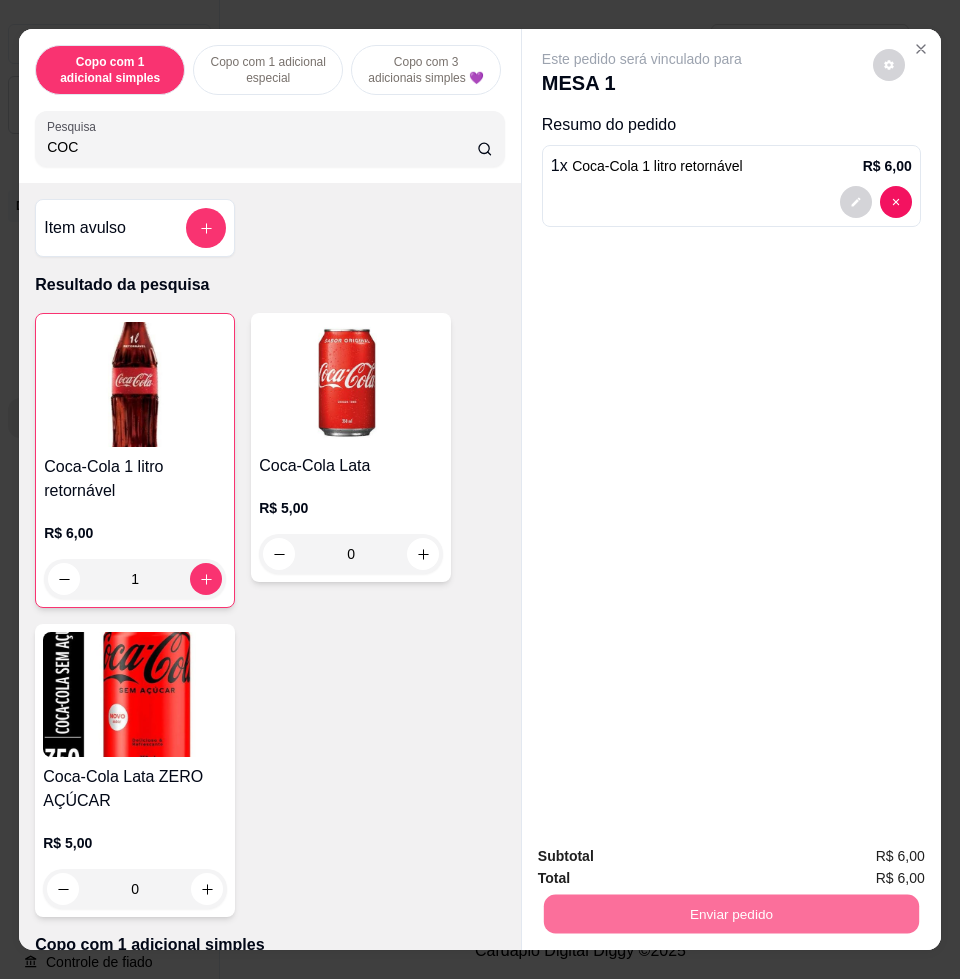 click on "Não registrar e enviar pedido" at bounding box center (663, 855) 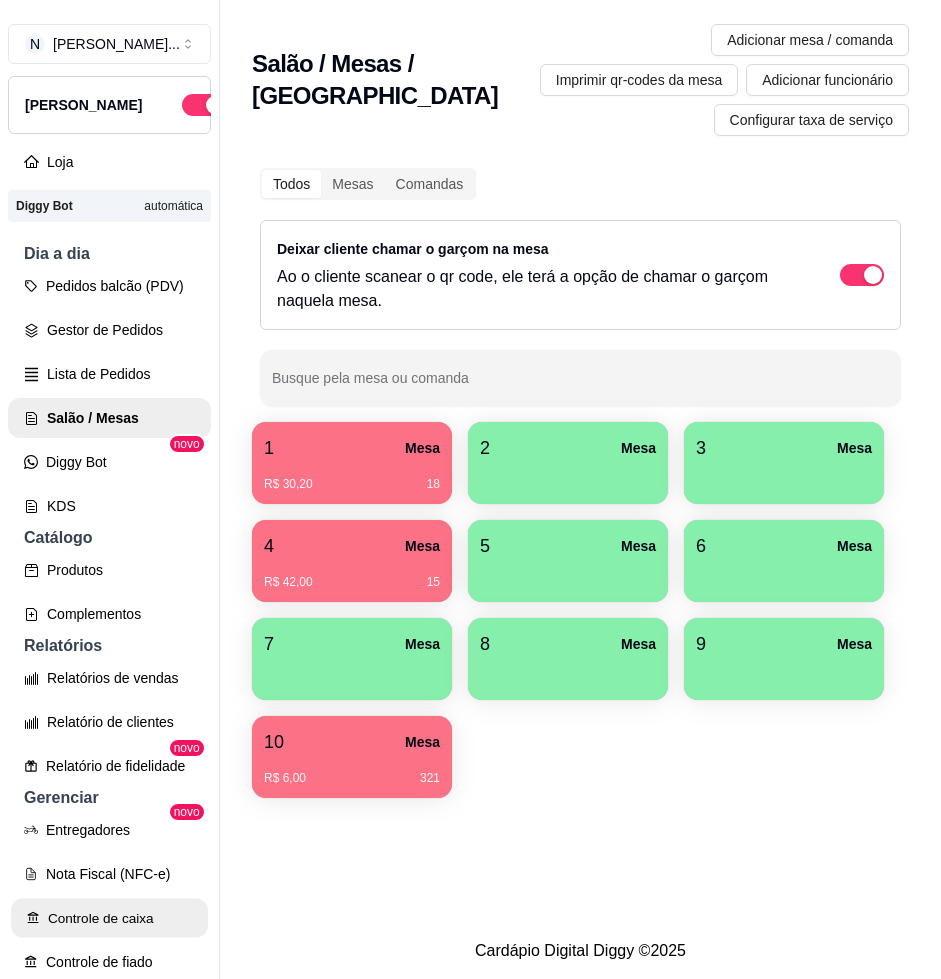 click on "Controle de caixa" at bounding box center [109, 918] 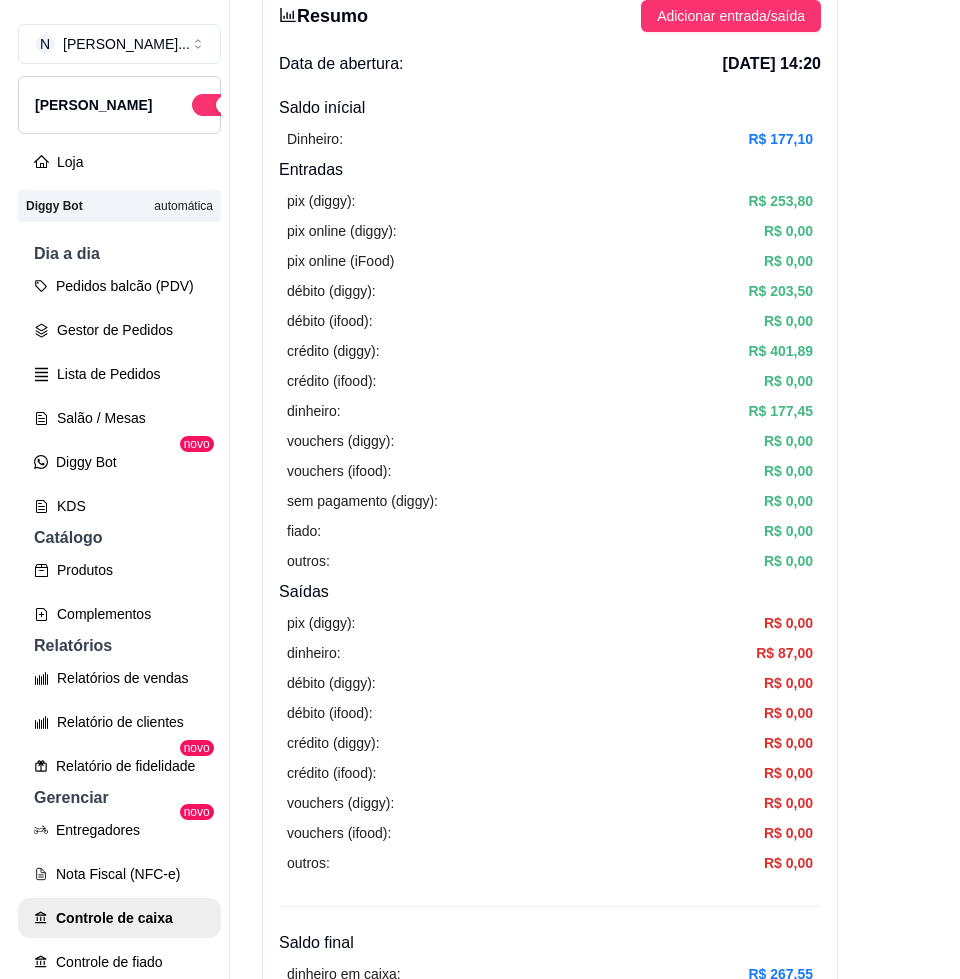 scroll, scrollTop: 0, scrollLeft: 0, axis: both 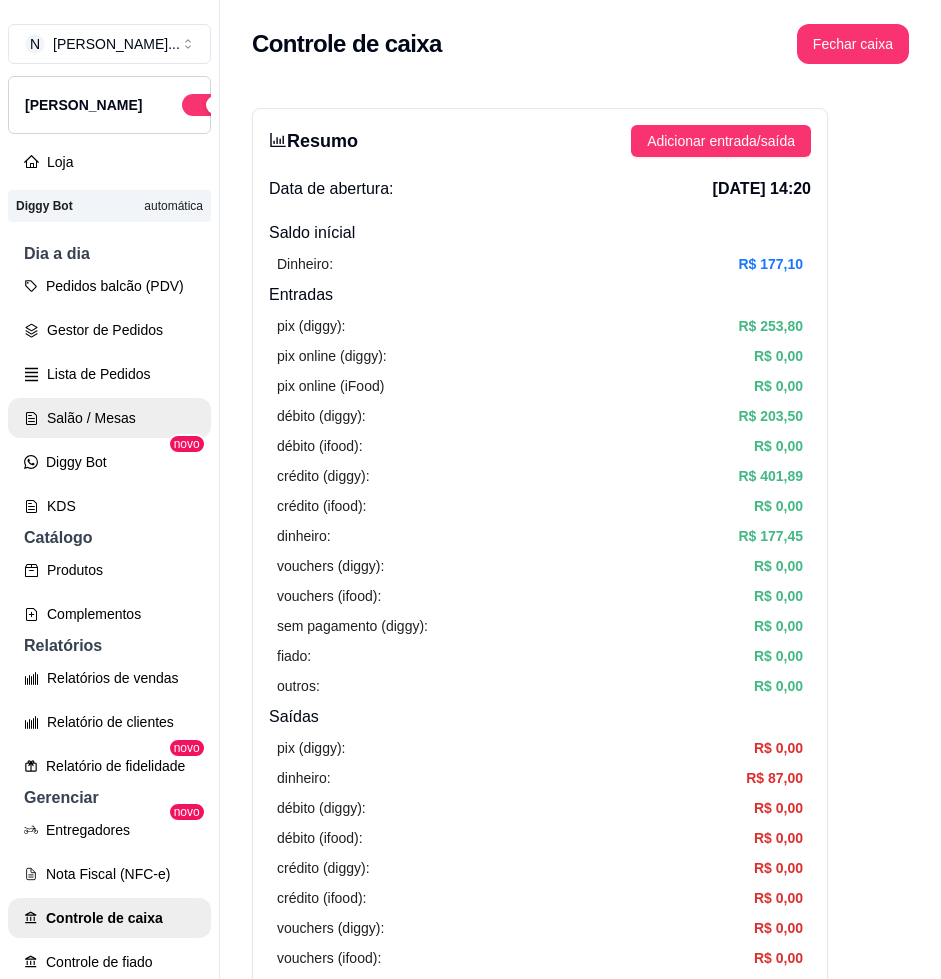 click on "Salão / Mesas" at bounding box center (109, 418) 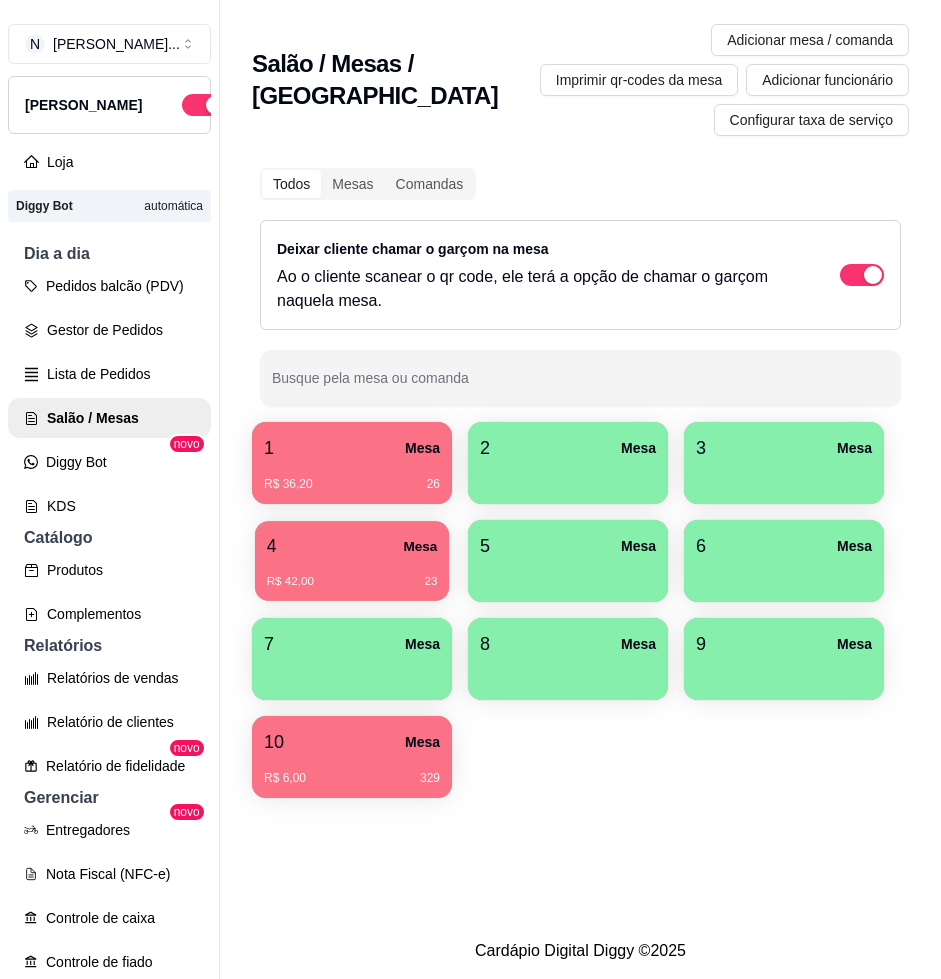click on "R$ 42,00 23" at bounding box center (352, 574) 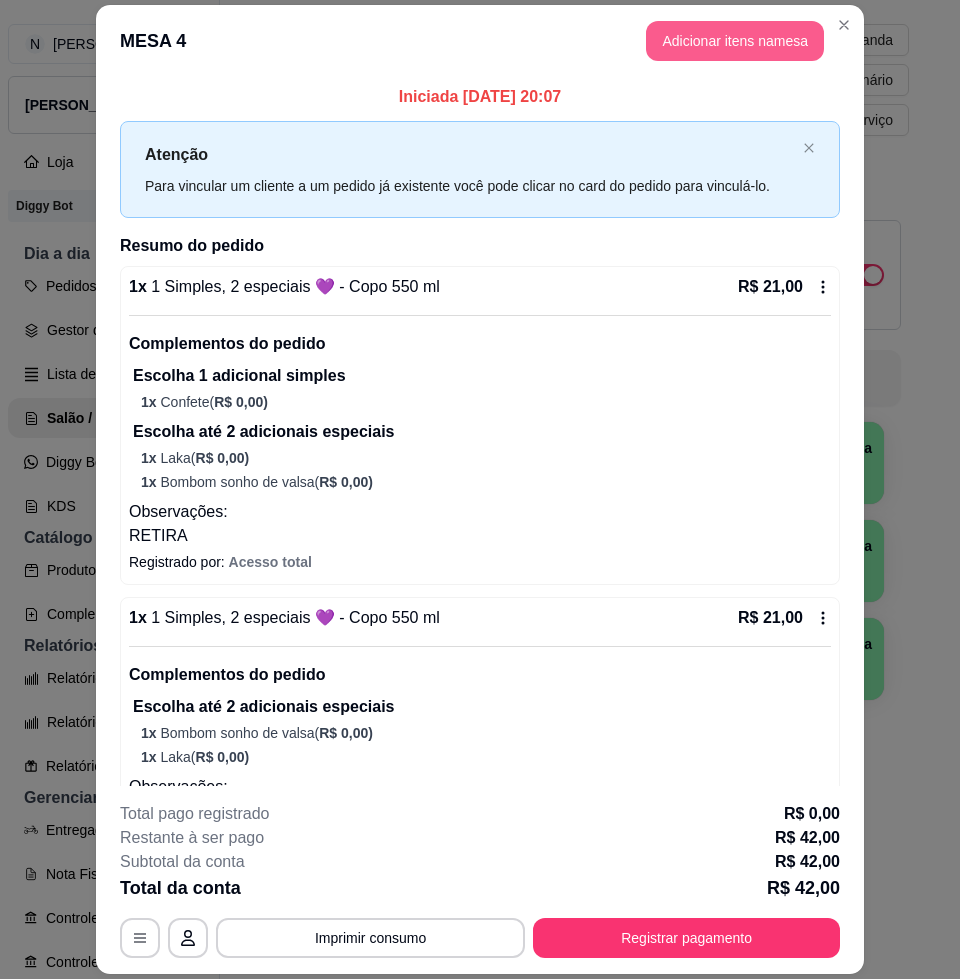 click on "Adicionar itens na  mesa" at bounding box center [735, 41] 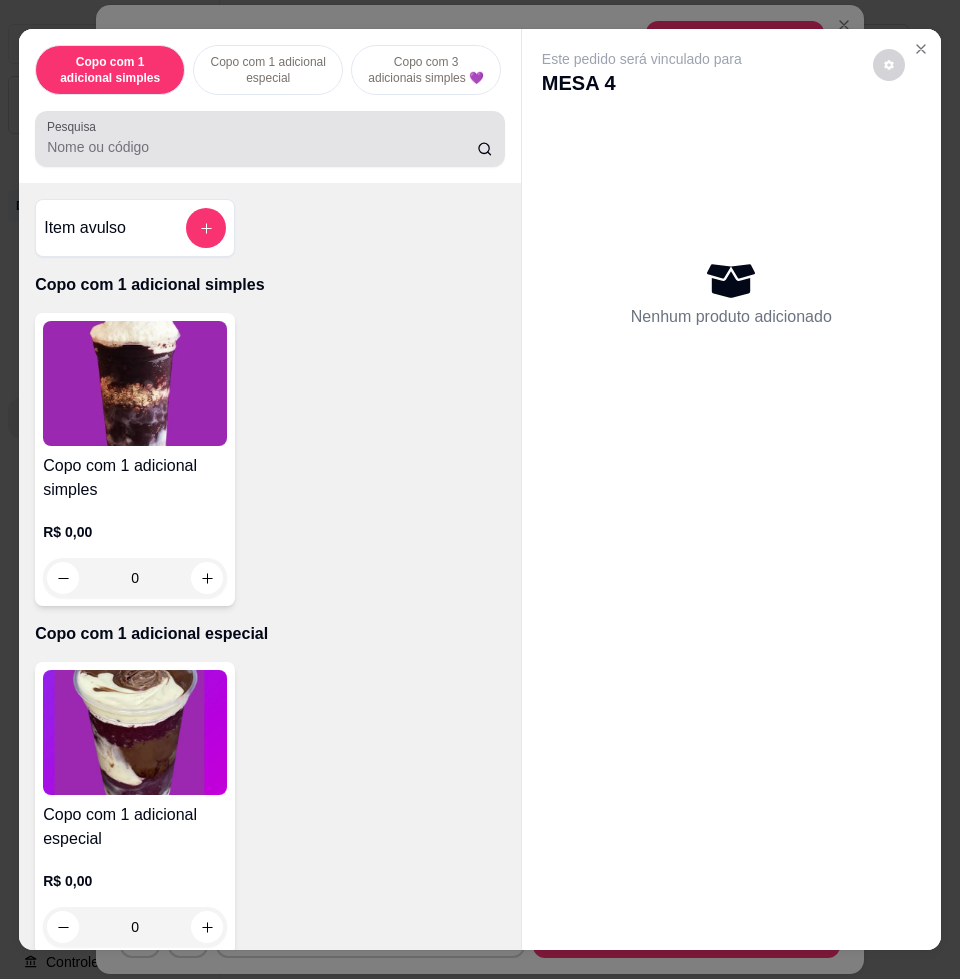 click at bounding box center [270, 139] 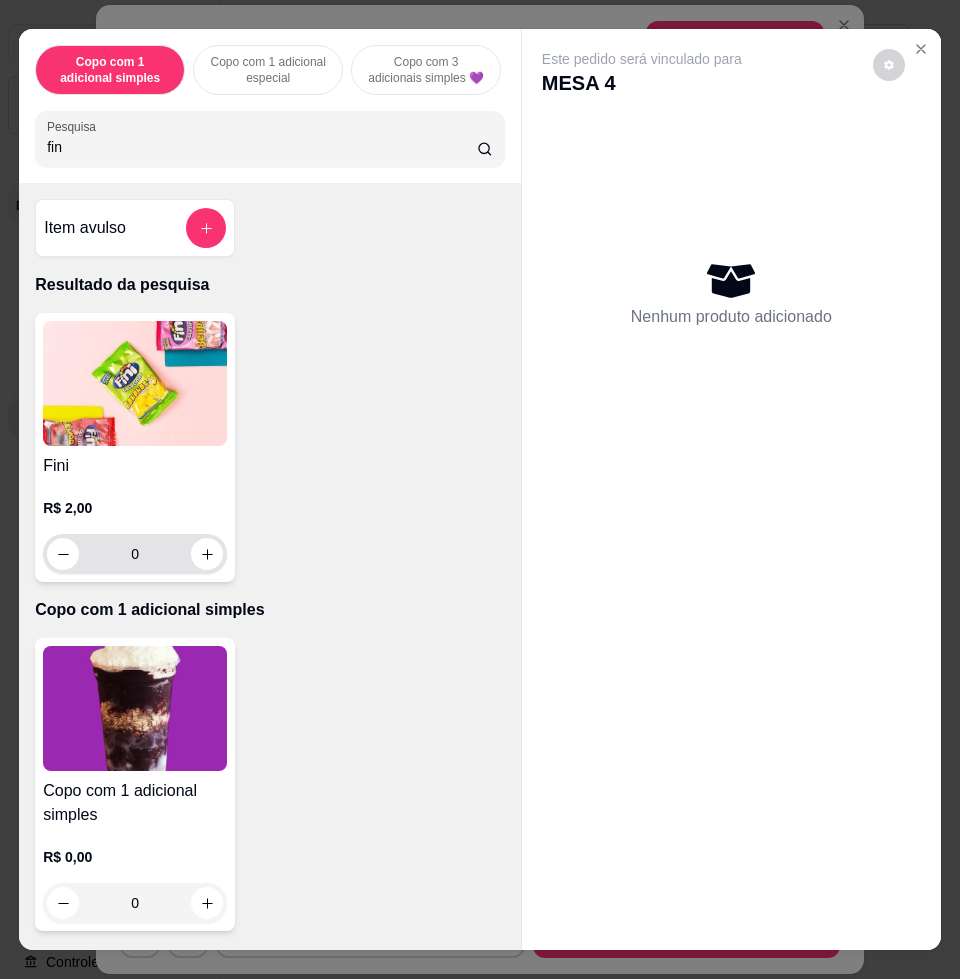 type on "fin" 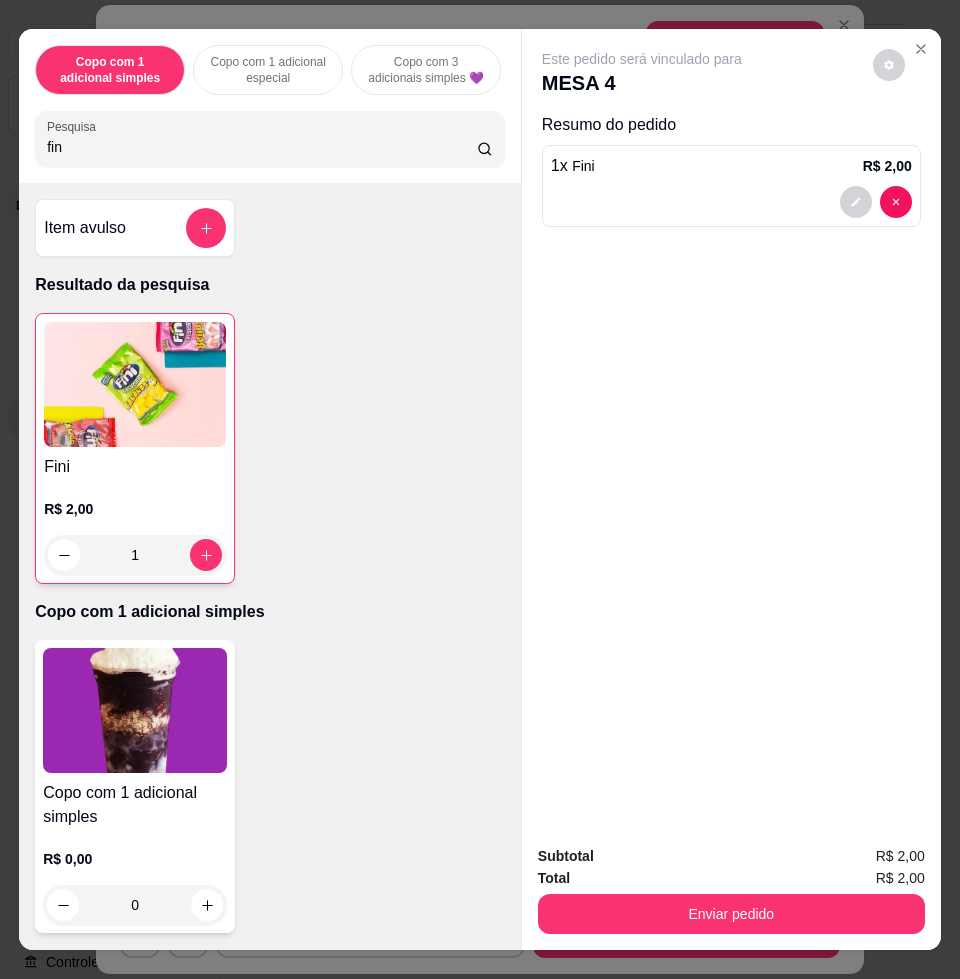 click on "Enviar pedido" at bounding box center (731, 914) 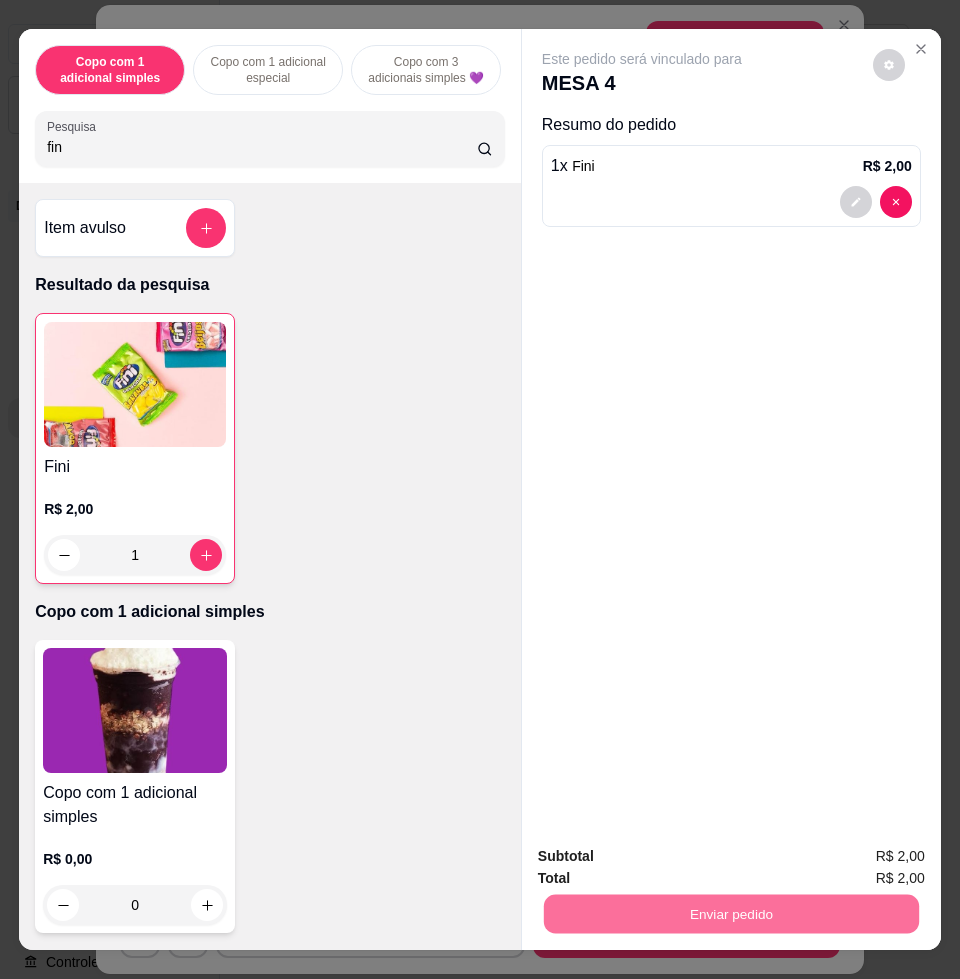 click on "Não registrar e enviar pedido" at bounding box center [663, 854] 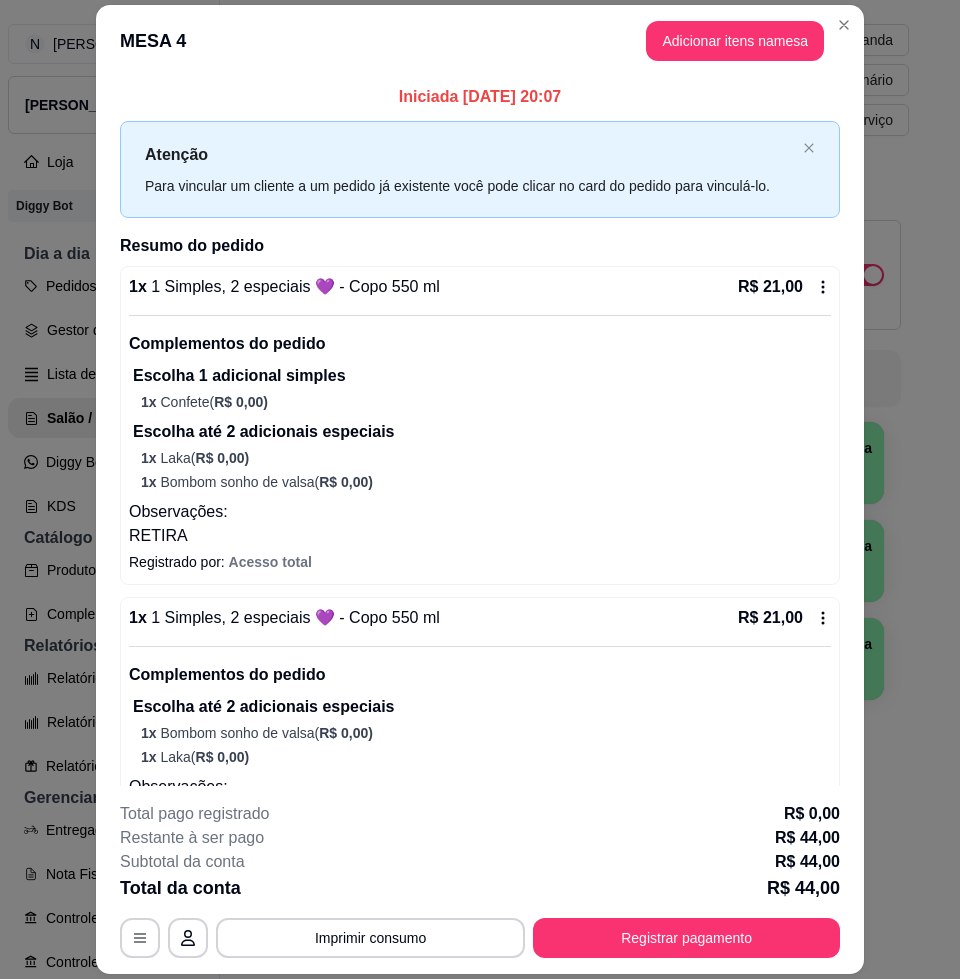 click on "Registrar pagamento" at bounding box center (686, 938) 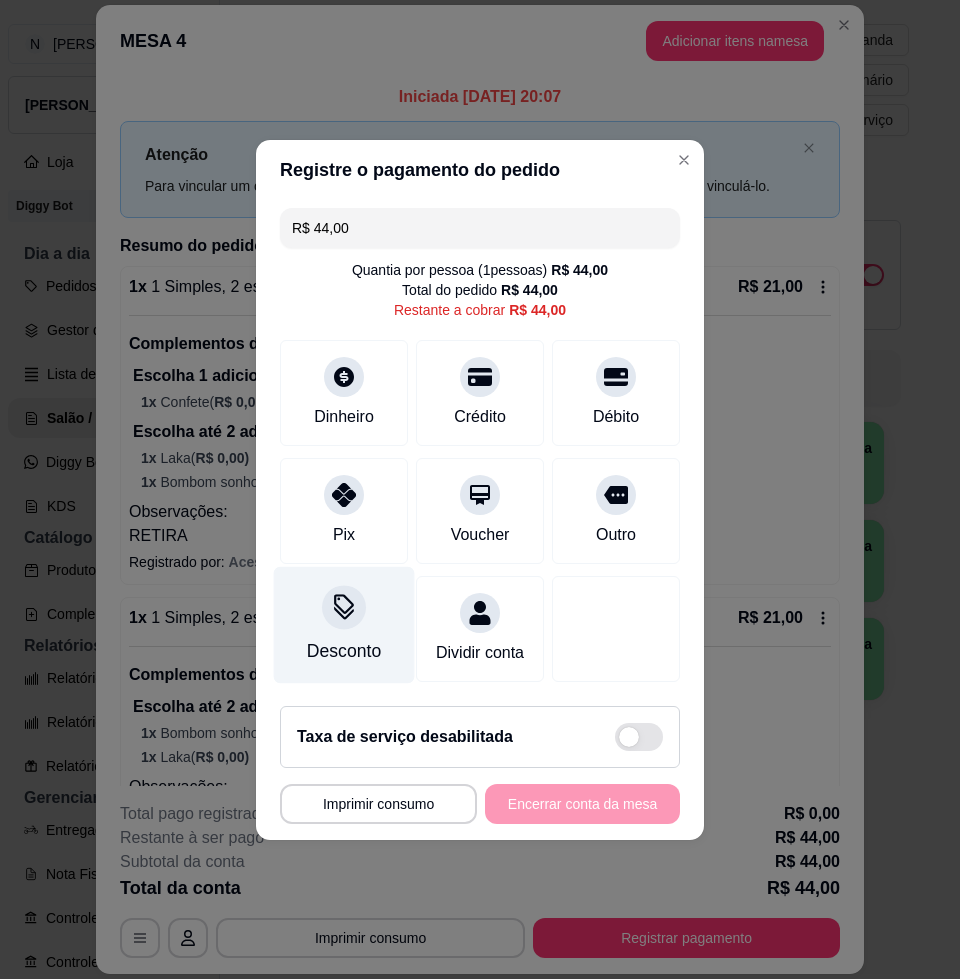 click 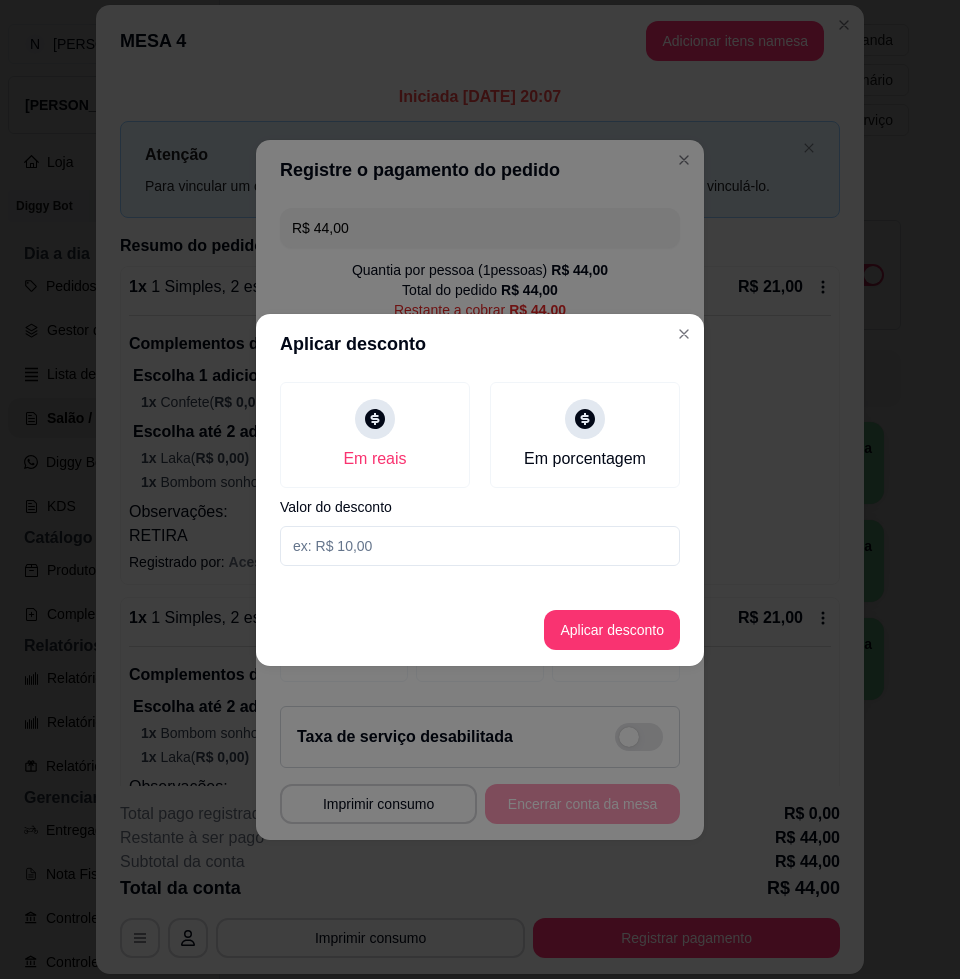 click at bounding box center [480, 546] 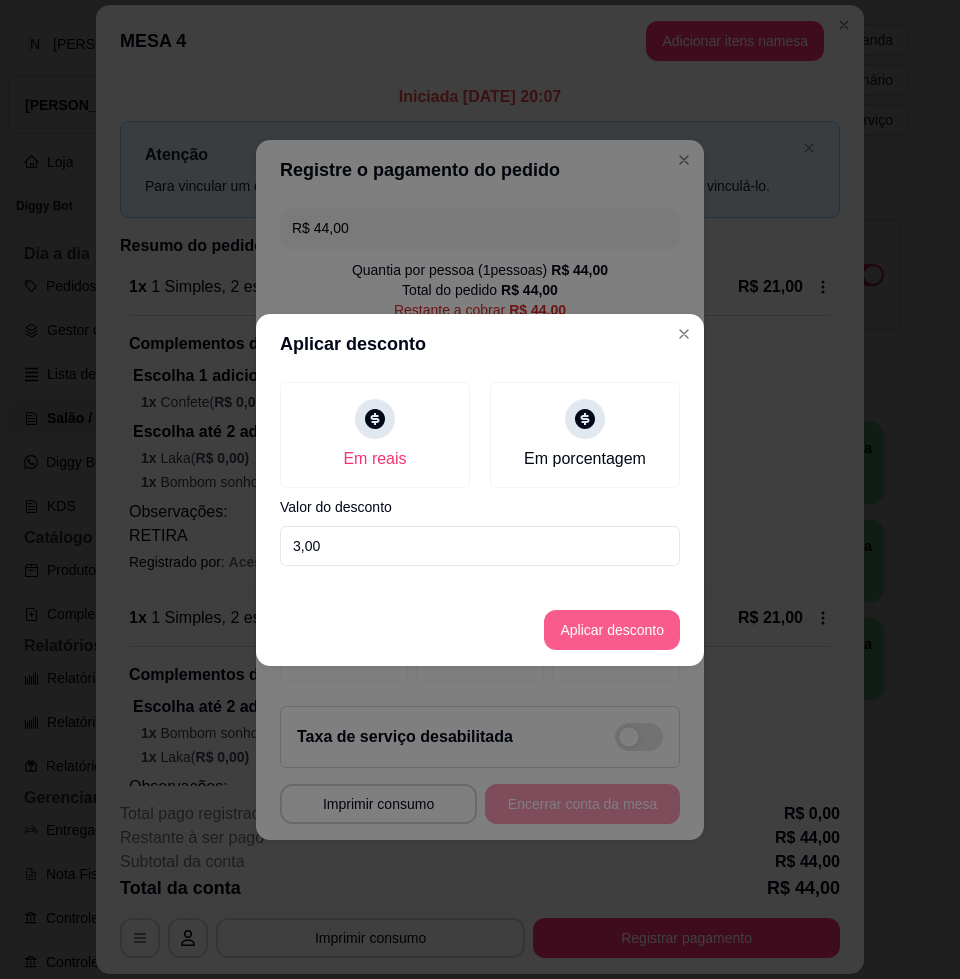 type on "3,00" 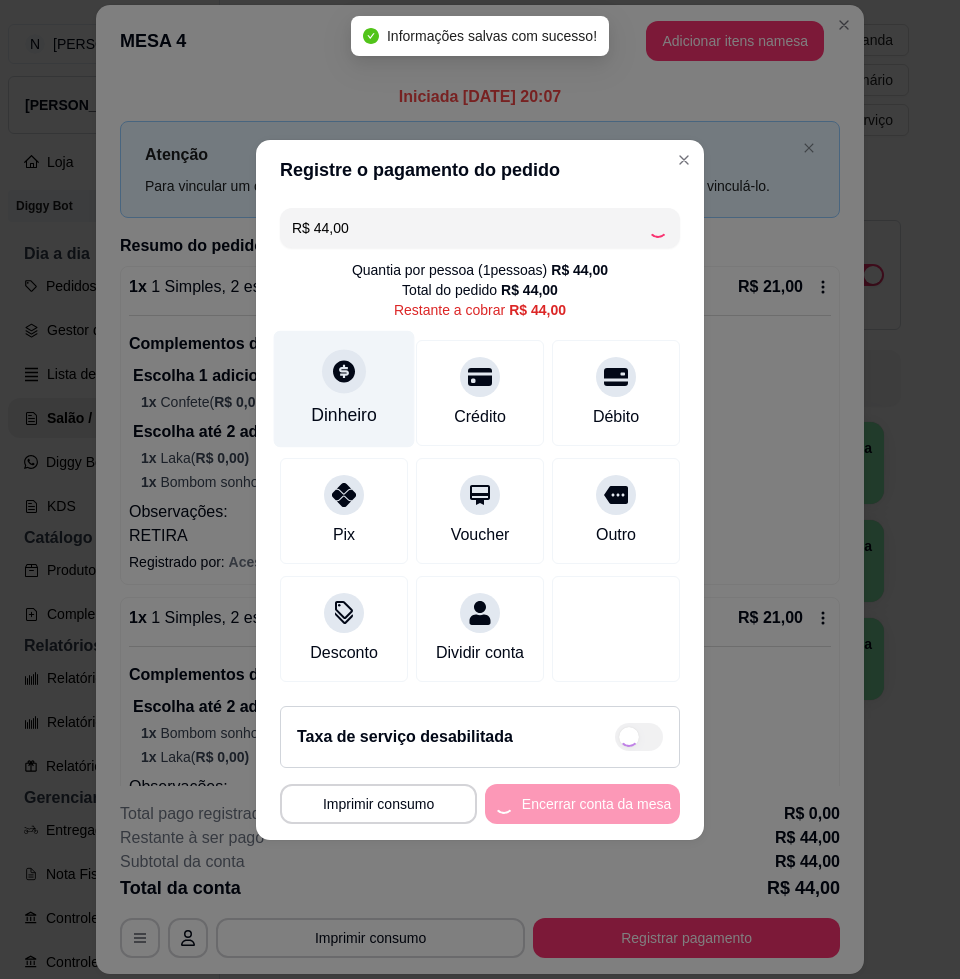type on "R$ 41,00" 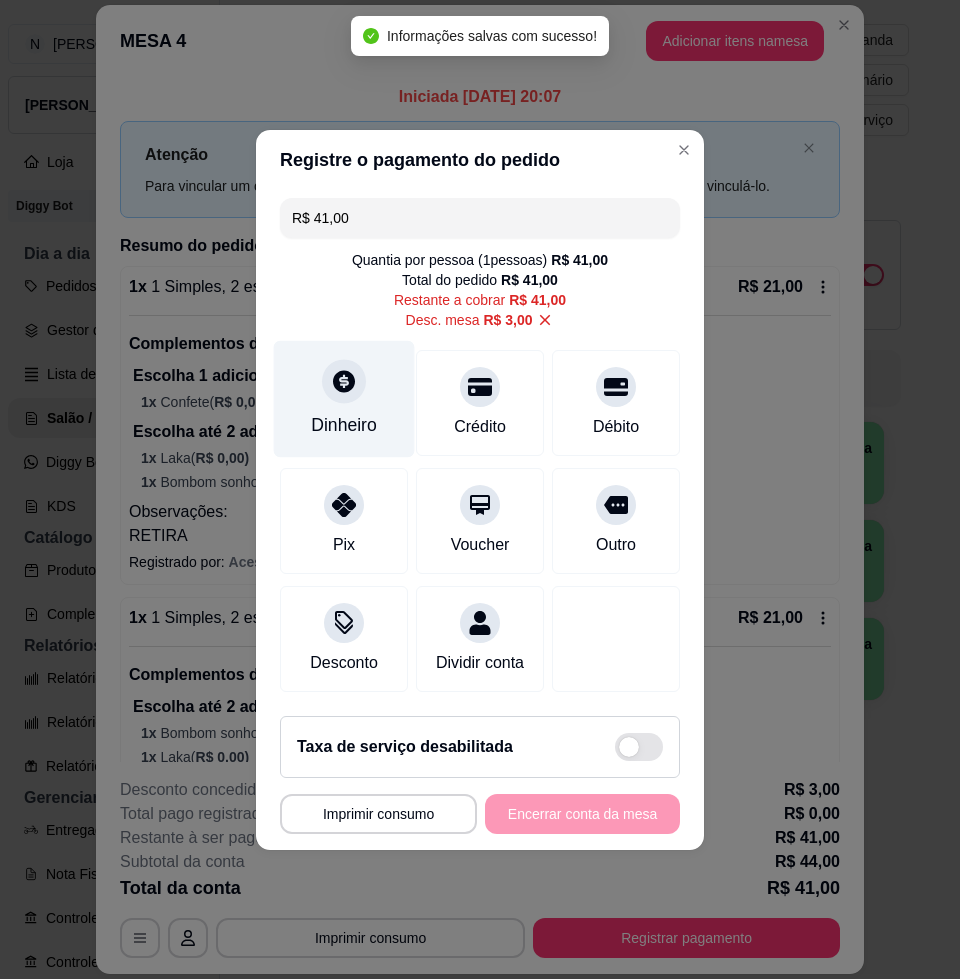 click on "Dinheiro" at bounding box center [344, 425] 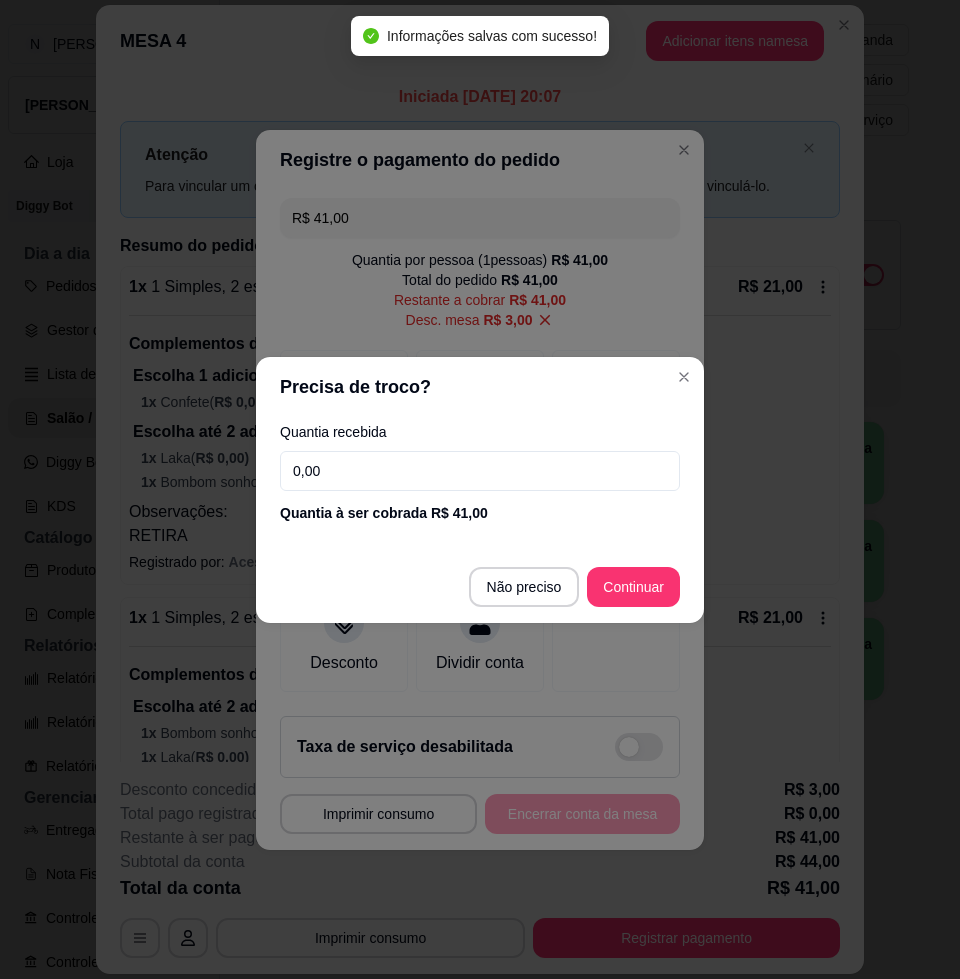 click on "0,00" at bounding box center (480, 471) 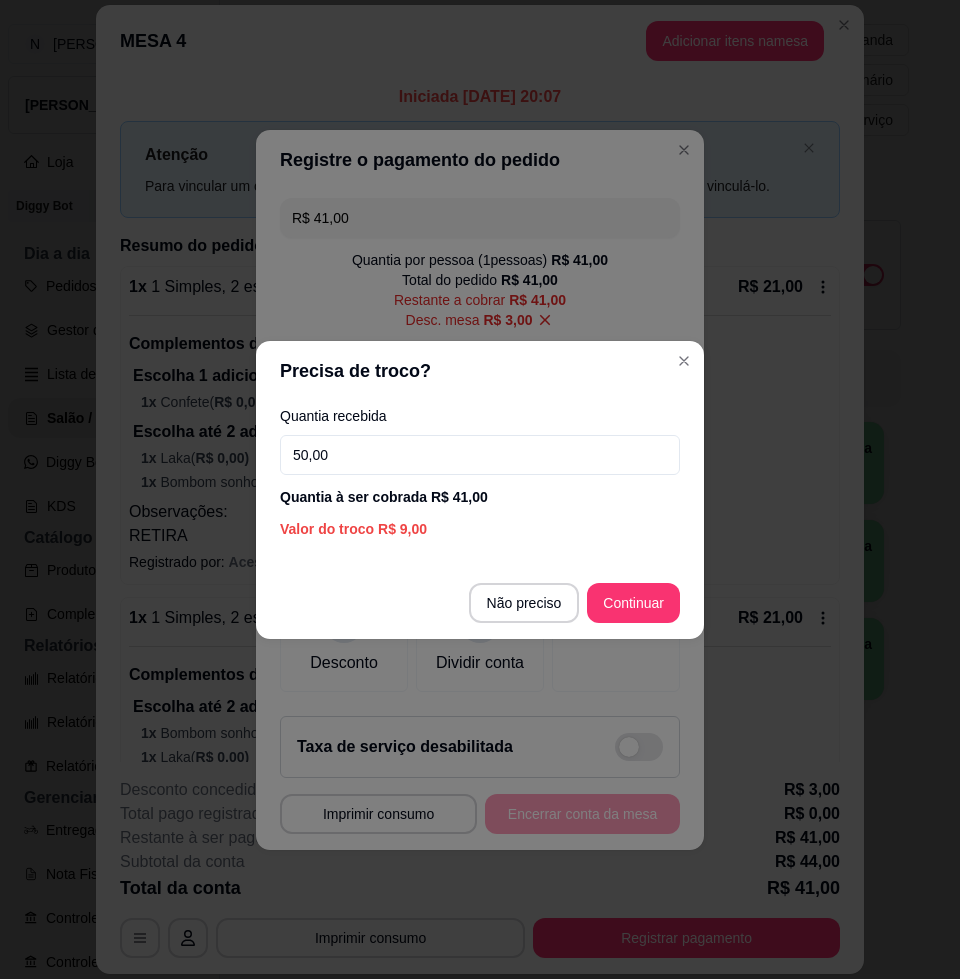 type on "50,00" 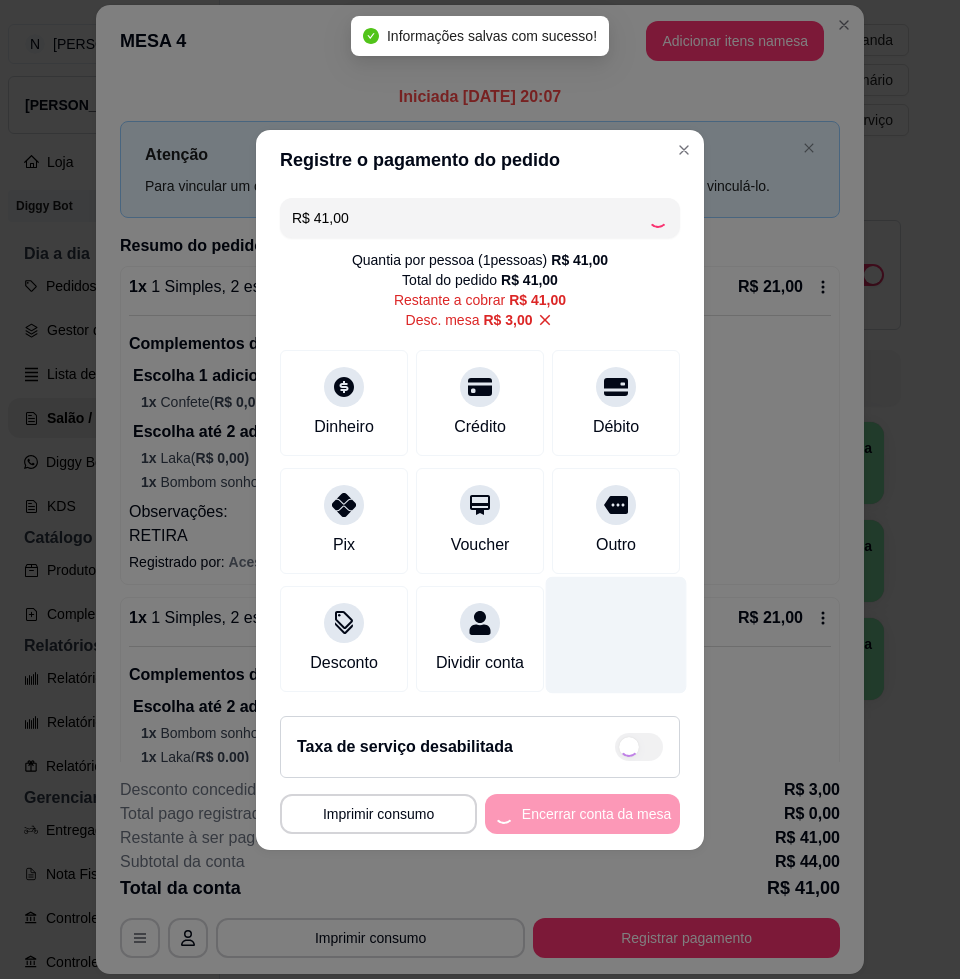 type on "R$ 0,00" 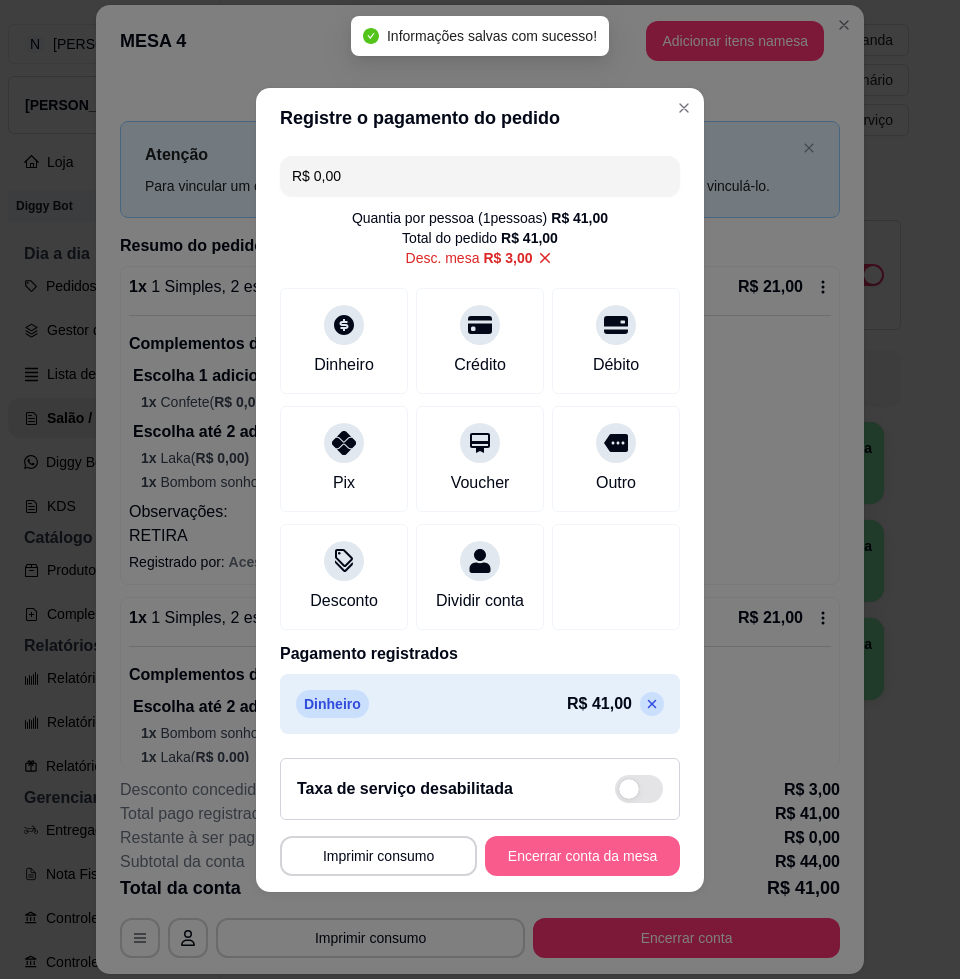 click on "Encerrar conta da mesa" at bounding box center [582, 856] 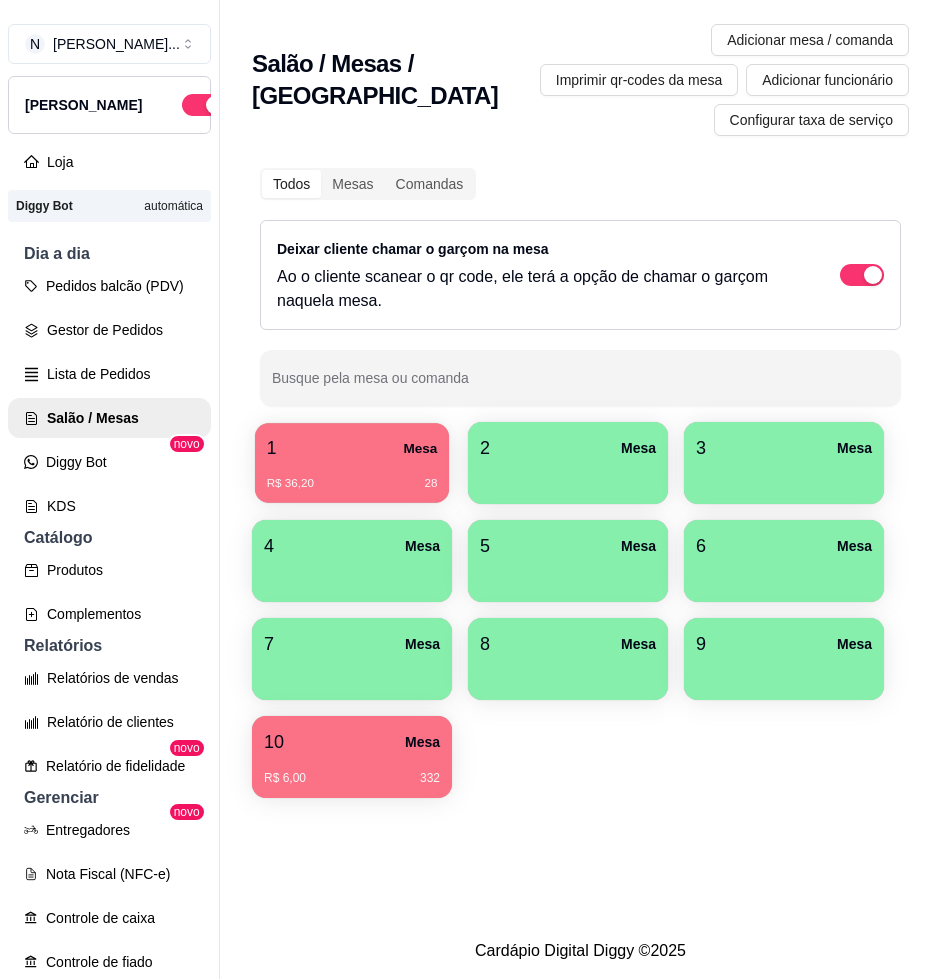 click on "R$ 36,20 28" at bounding box center [352, 484] 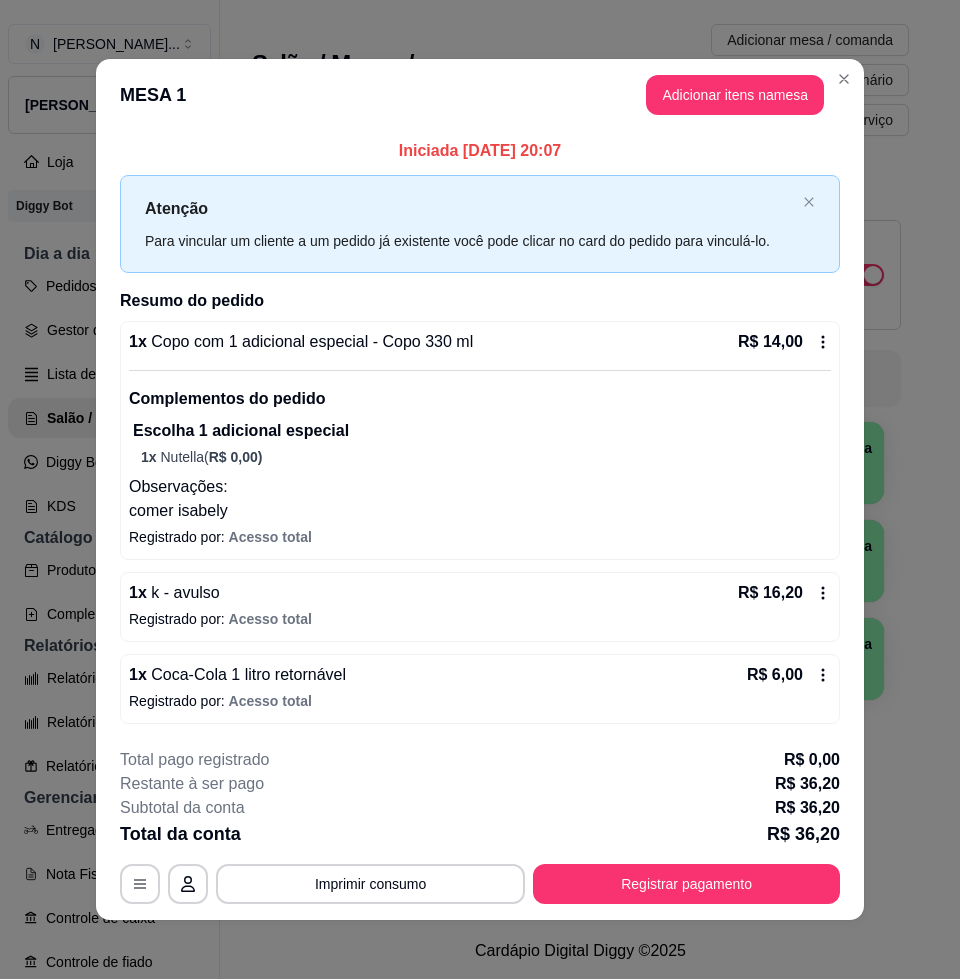 scroll, scrollTop: 5, scrollLeft: 0, axis: vertical 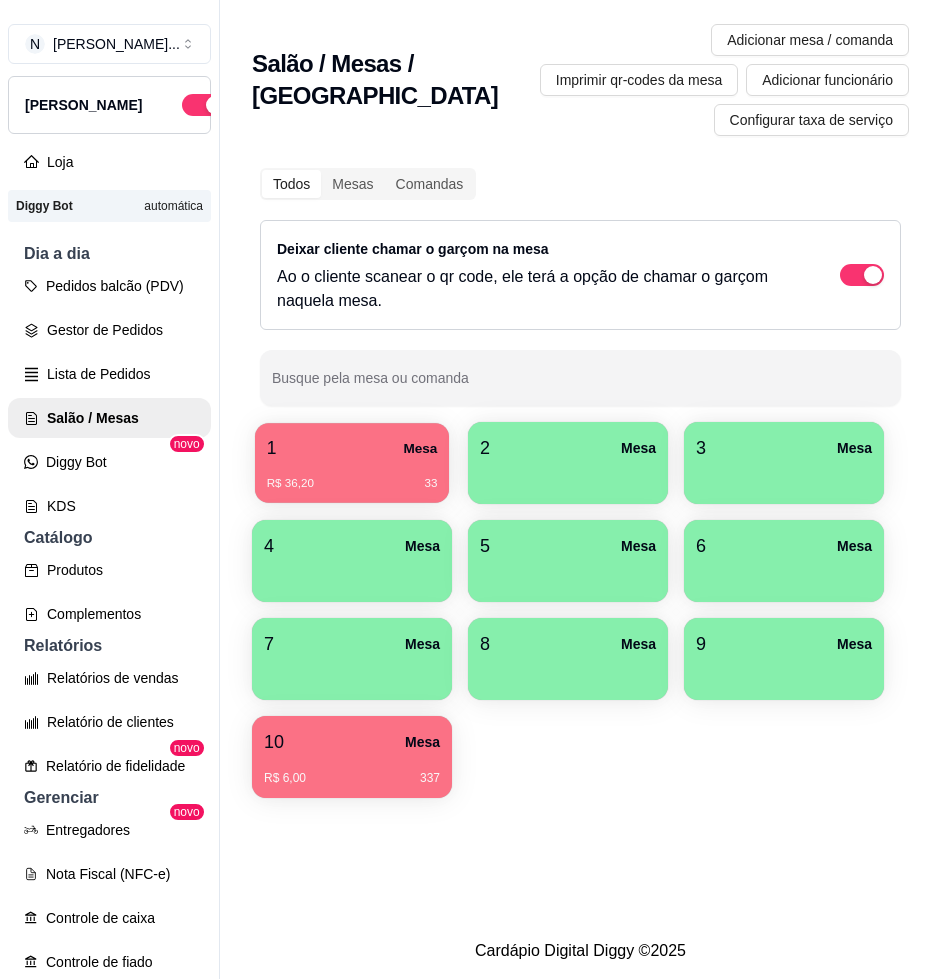 click on "1 Mesa" at bounding box center (352, 448) 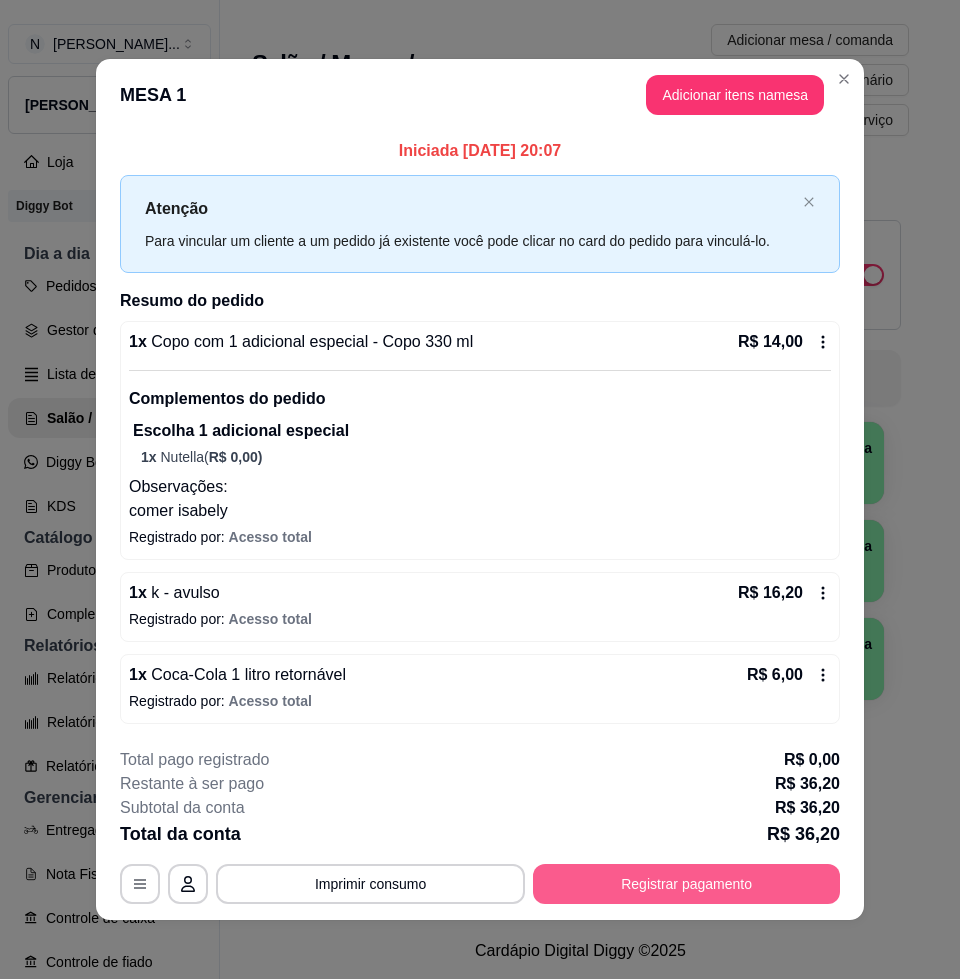 click on "Registrar pagamento" at bounding box center (686, 884) 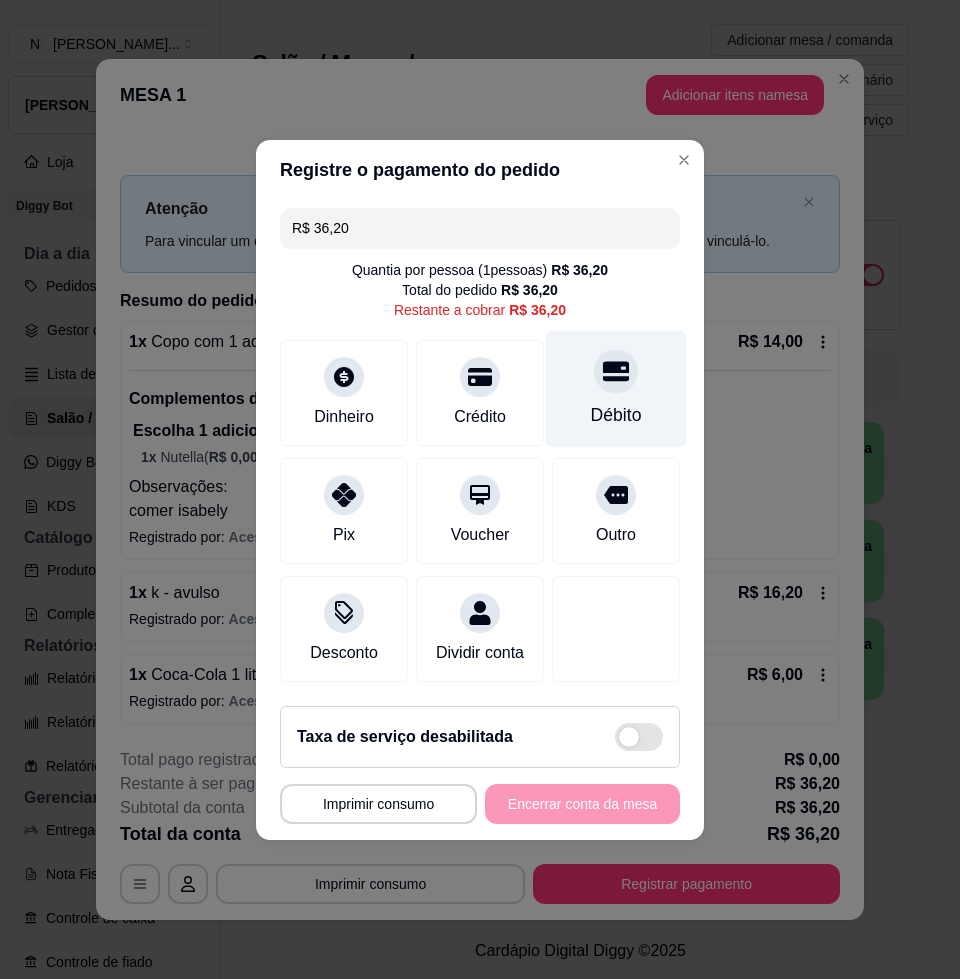 click on "Débito" at bounding box center [616, 388] 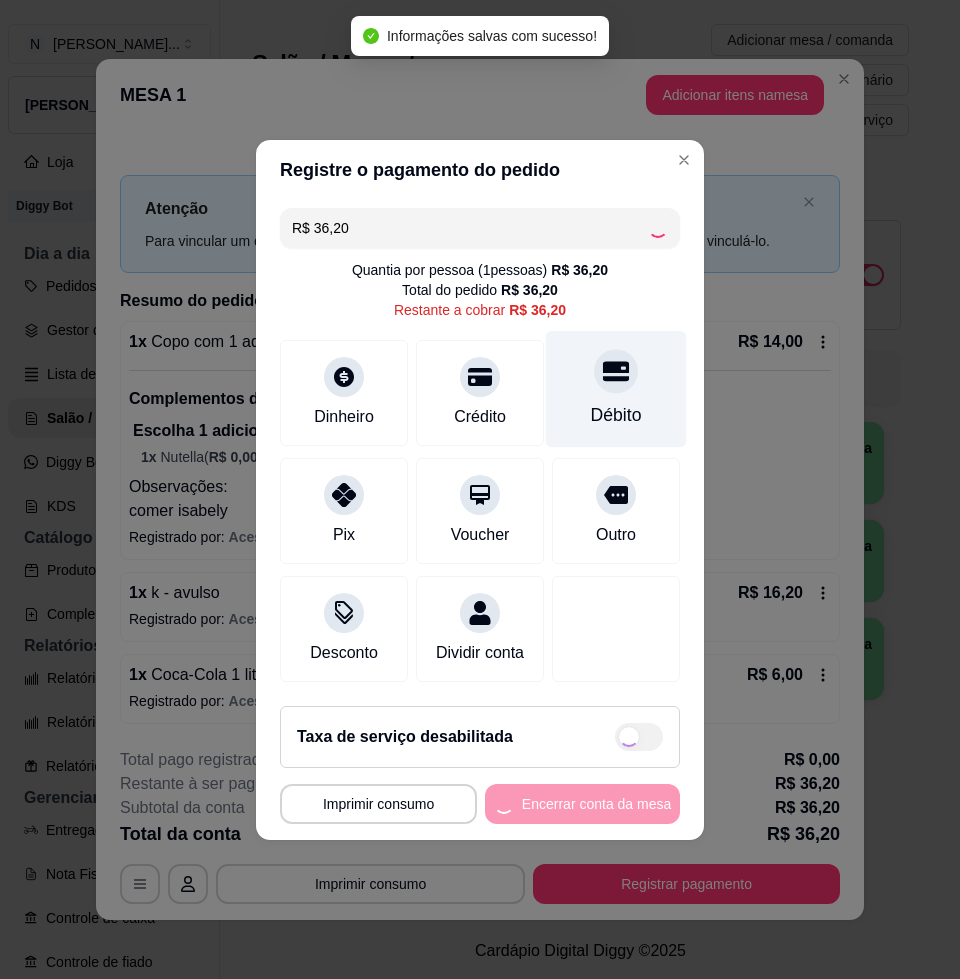 type on "R$ 0,00" 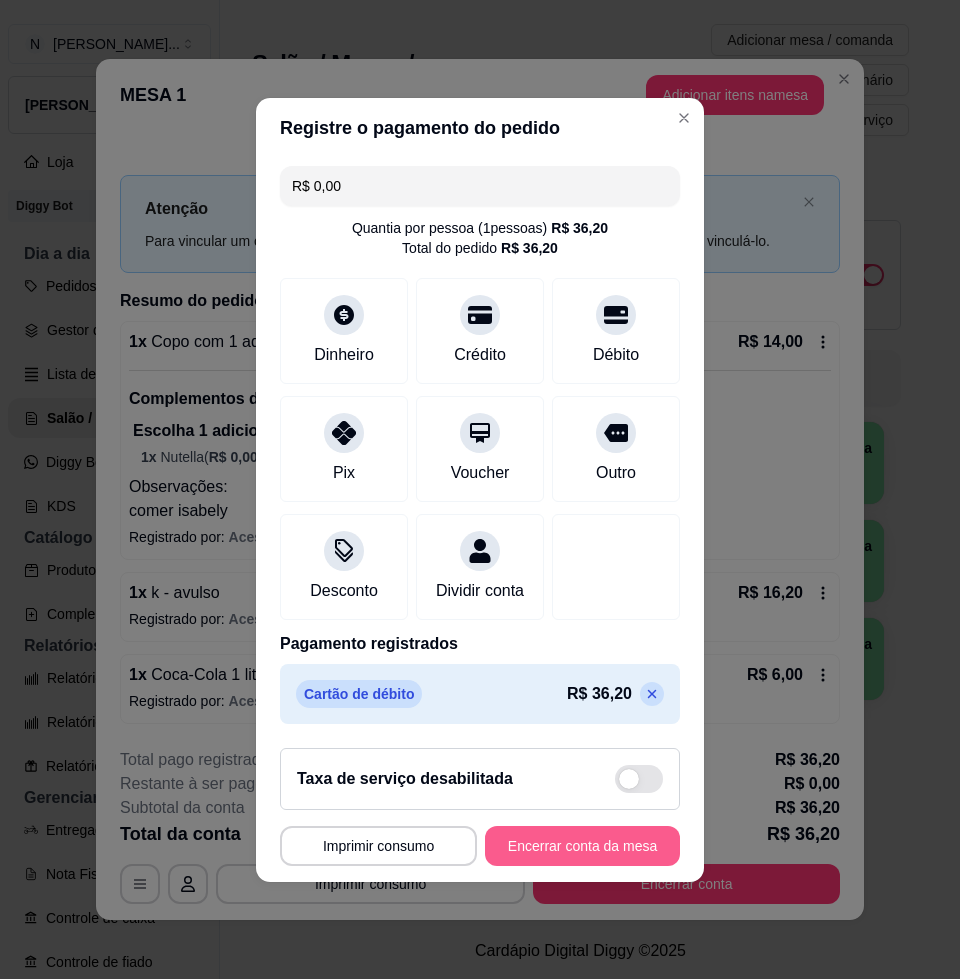 click on "Encerrar conta da mesa" at bounding box center [582, 846] 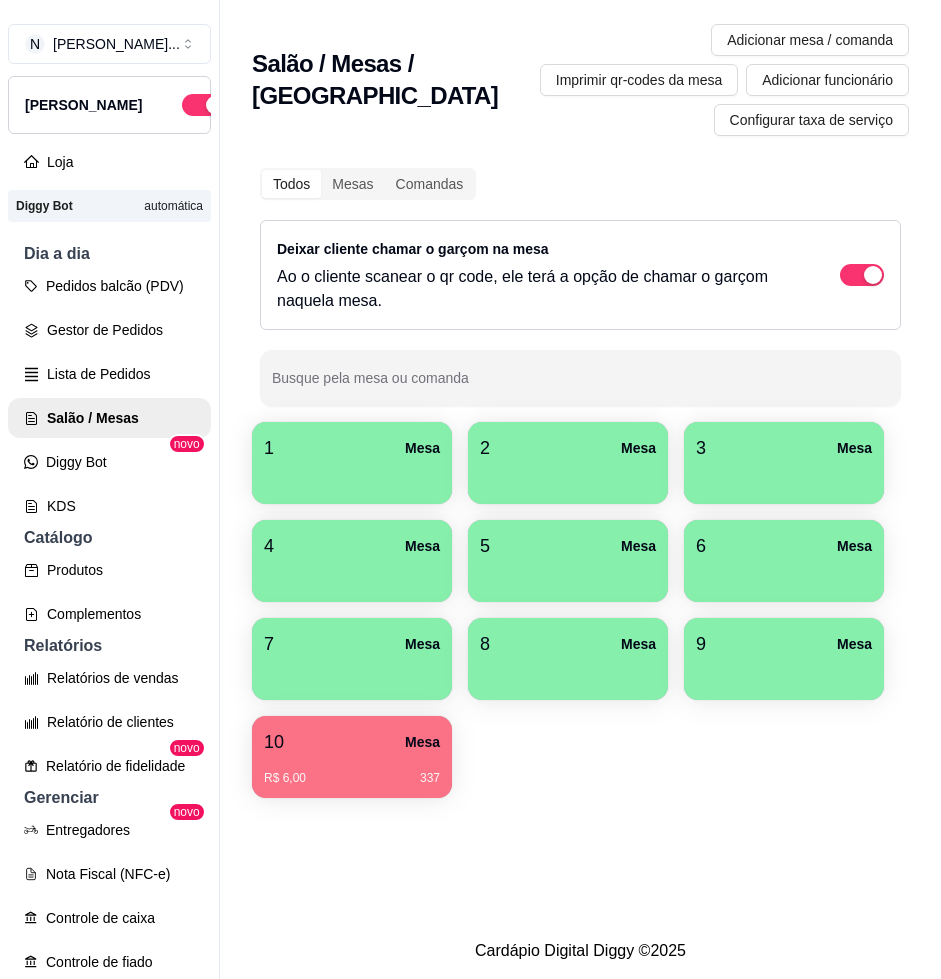 click on "Mesa" at bounding box center (422, 448) 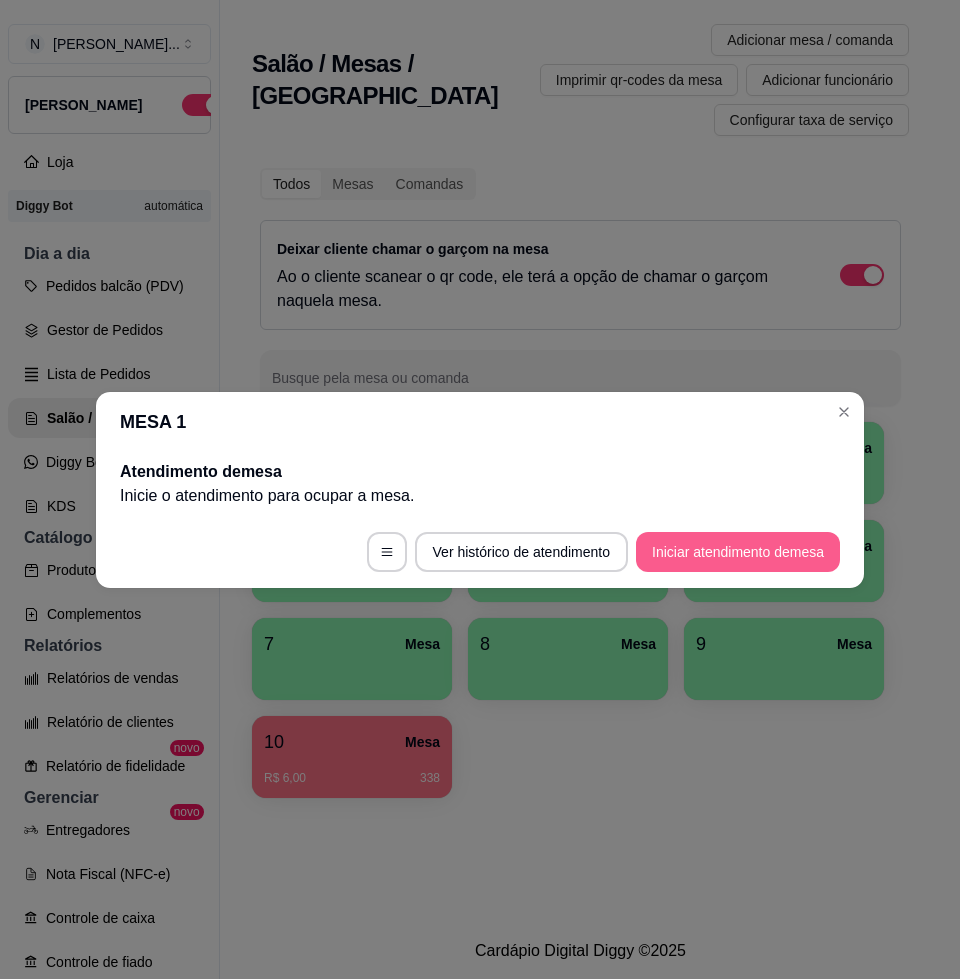 click on "Iniciar atendimento de  mesa" at bounding box center [738, 552] 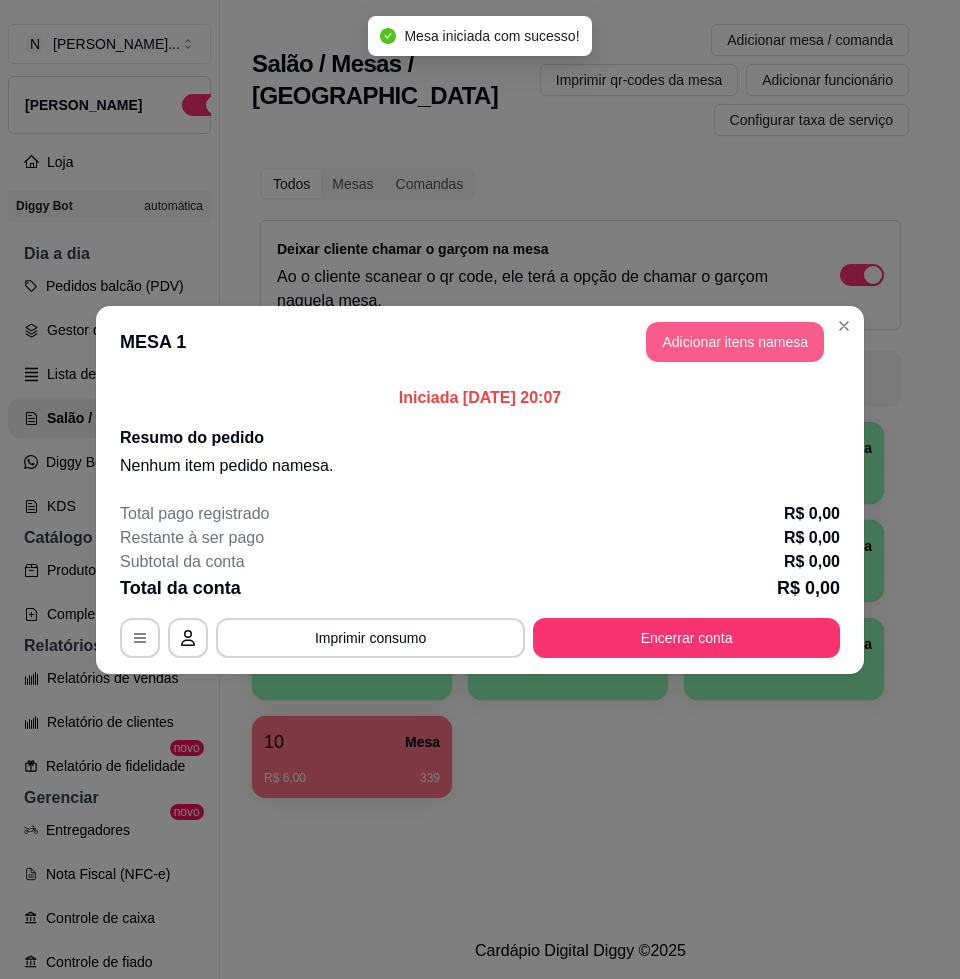 click on "Adicionar itens na  mesa" at bounding box center [735, 342] 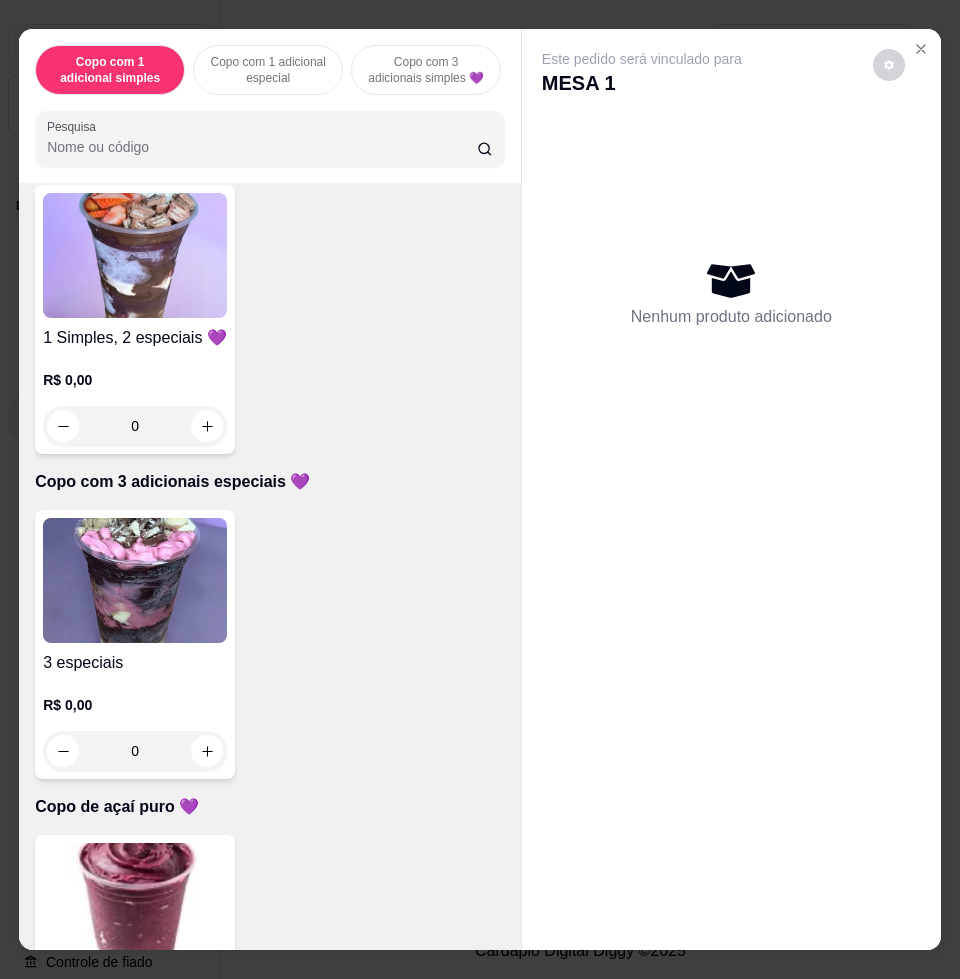 scroll, scrollTop: 1375, scrollLeft: 0, axis: vertical 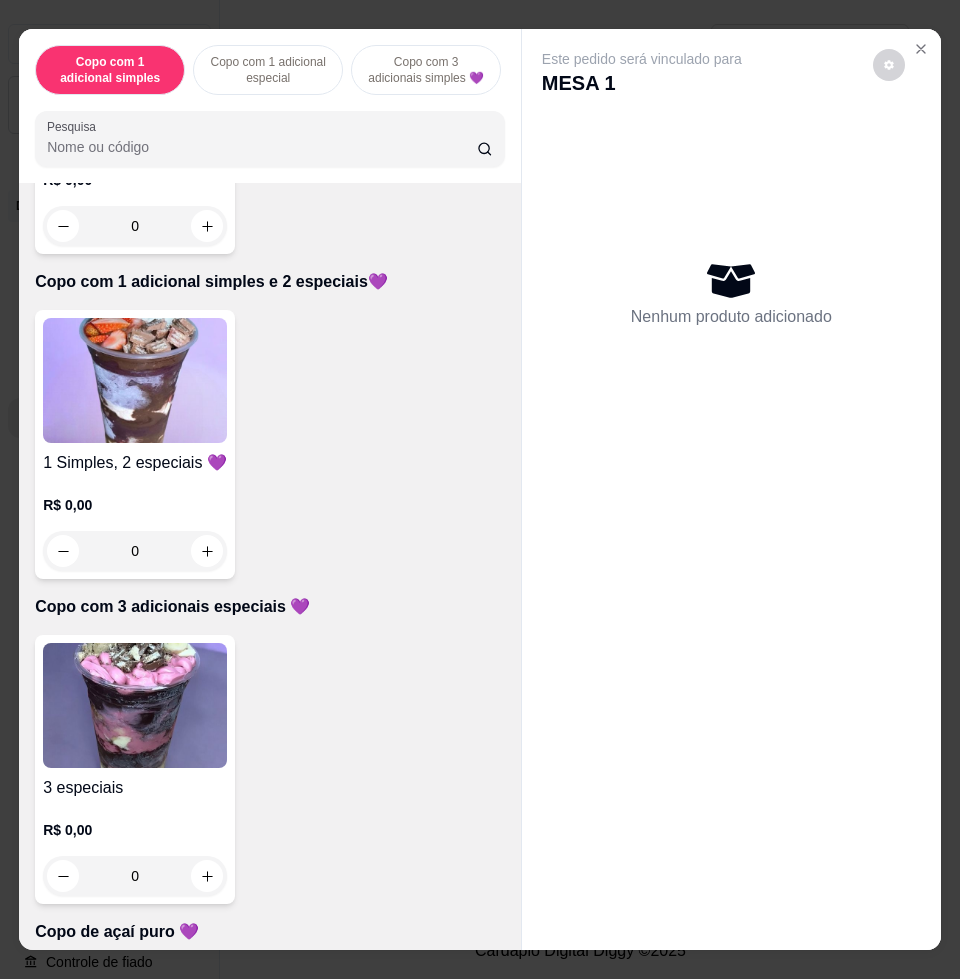 click at bounding box center (135, 380) 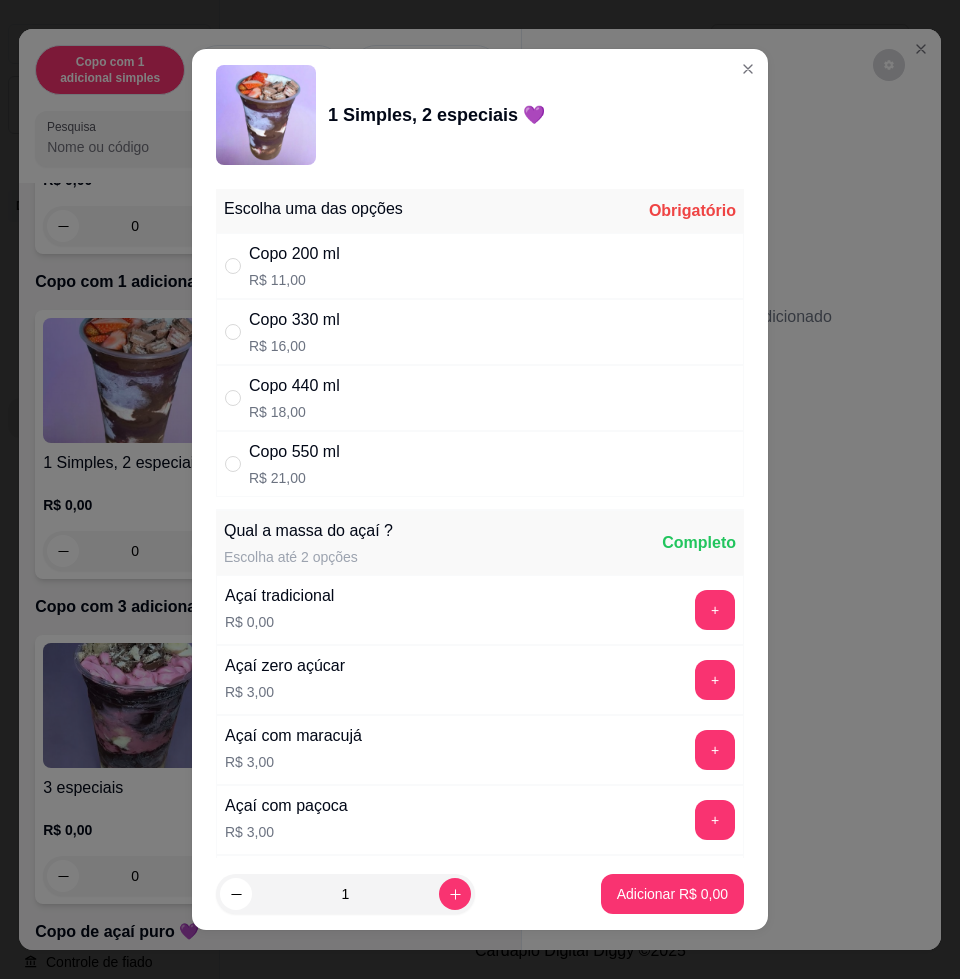 click on "Copo 440 ml  R$ 18,00" at bounding box center [480, 398] 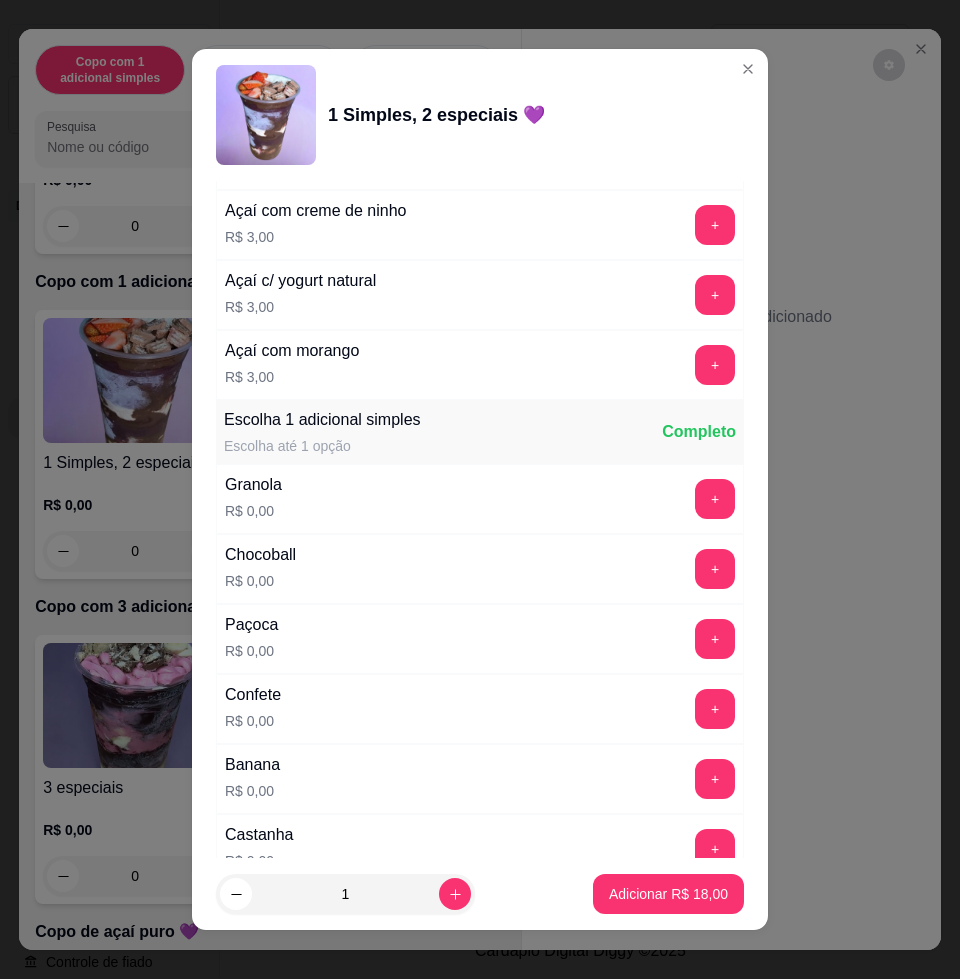 scroll, scrollTop: 1000, scrollLeft: 0, axis: vertical 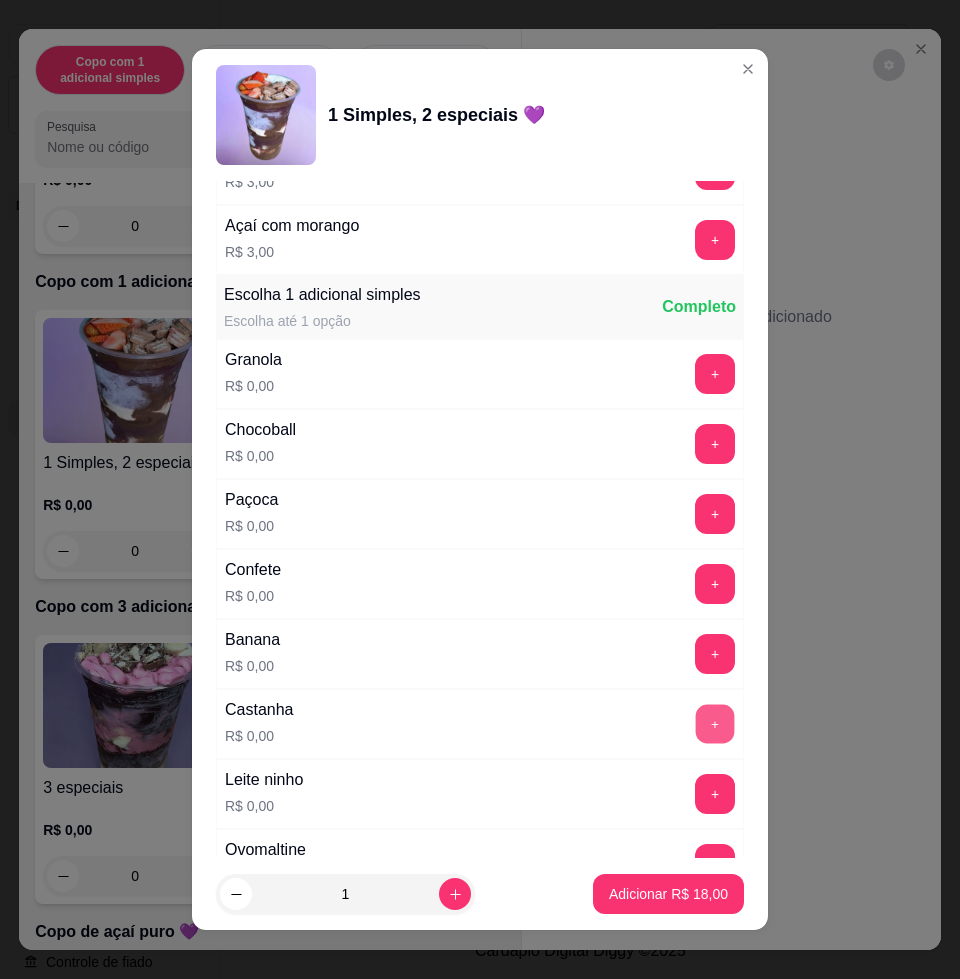 click on "+" at bounding box center [715, 724] 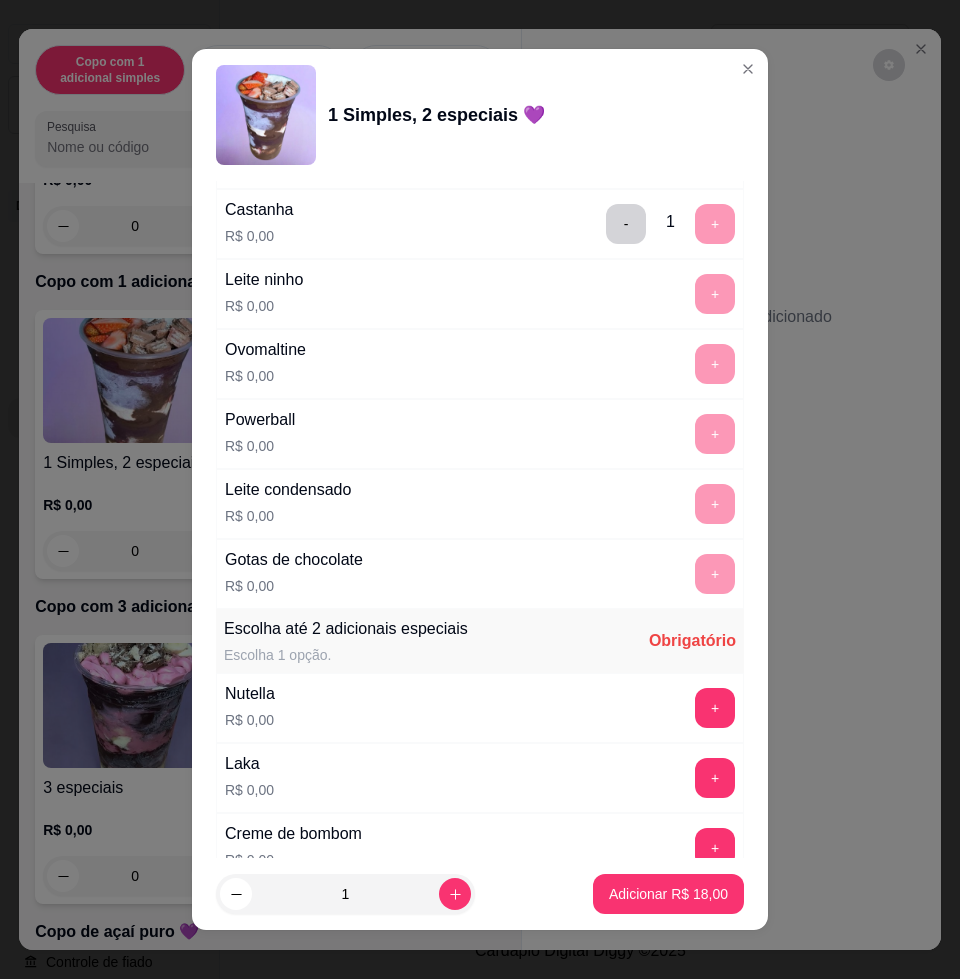 scroll, scrollTop: 1625, scrollLeft: 0, axis: vertical 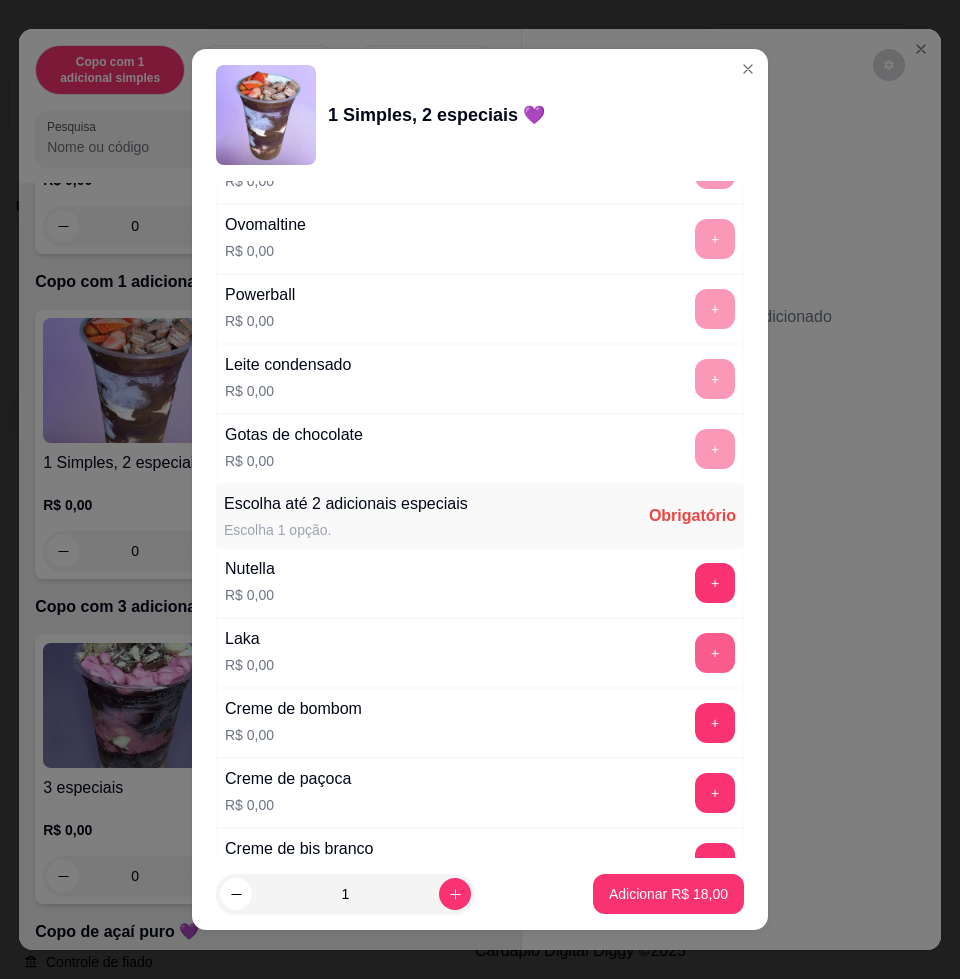 click on "+" at bounding box center (715, 653) 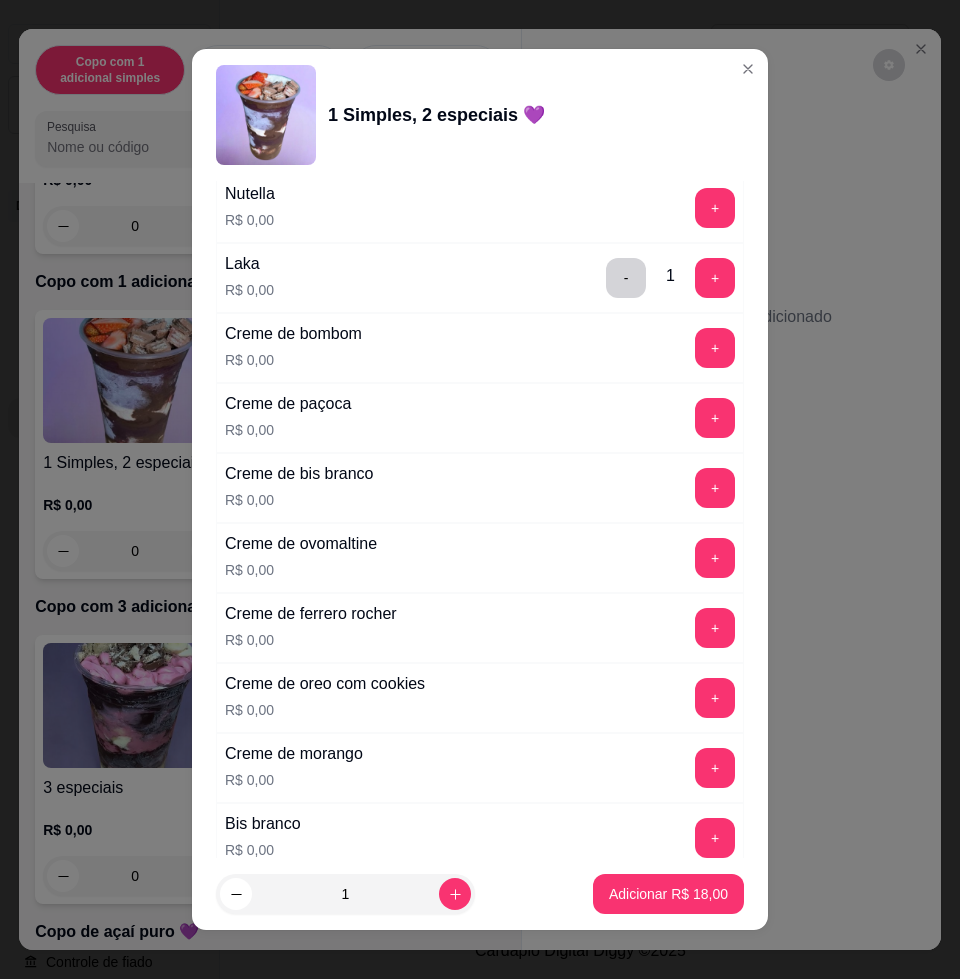 scroll, scrollTop: 2375, scrollLeft: 0, axis: vertical 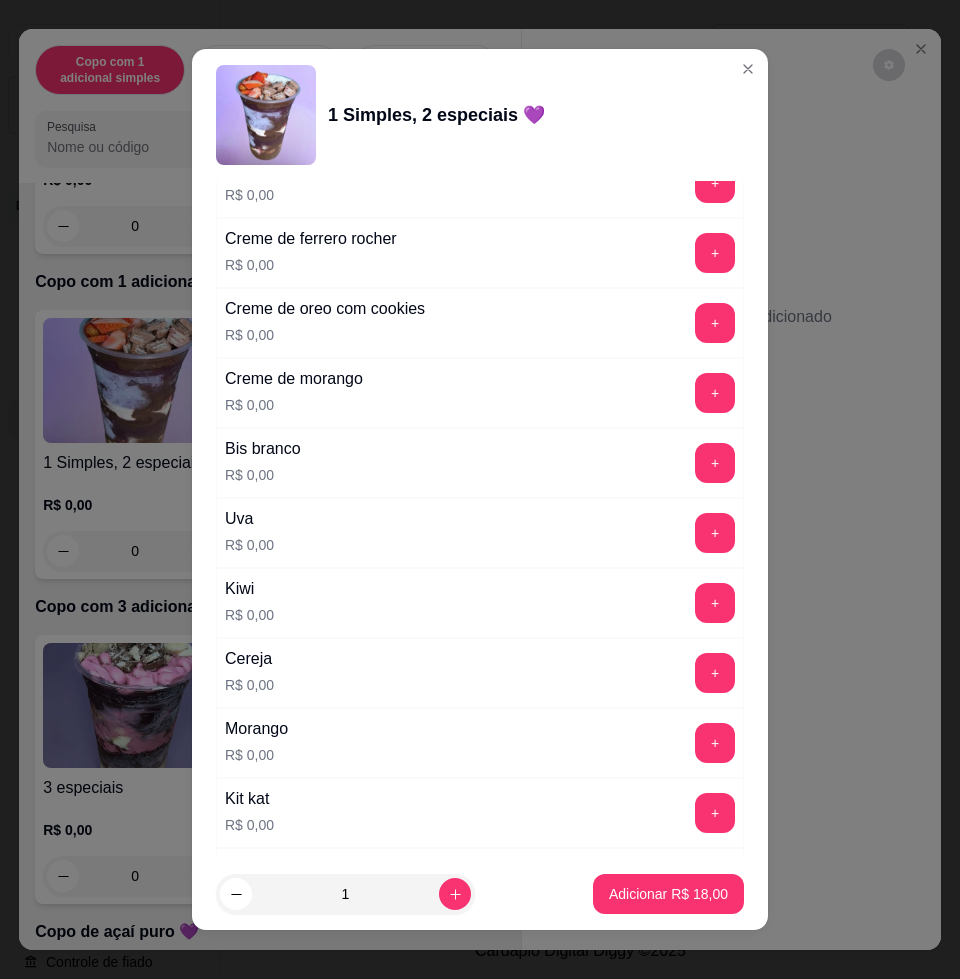 click on "+" at bounding box center (715, 743) 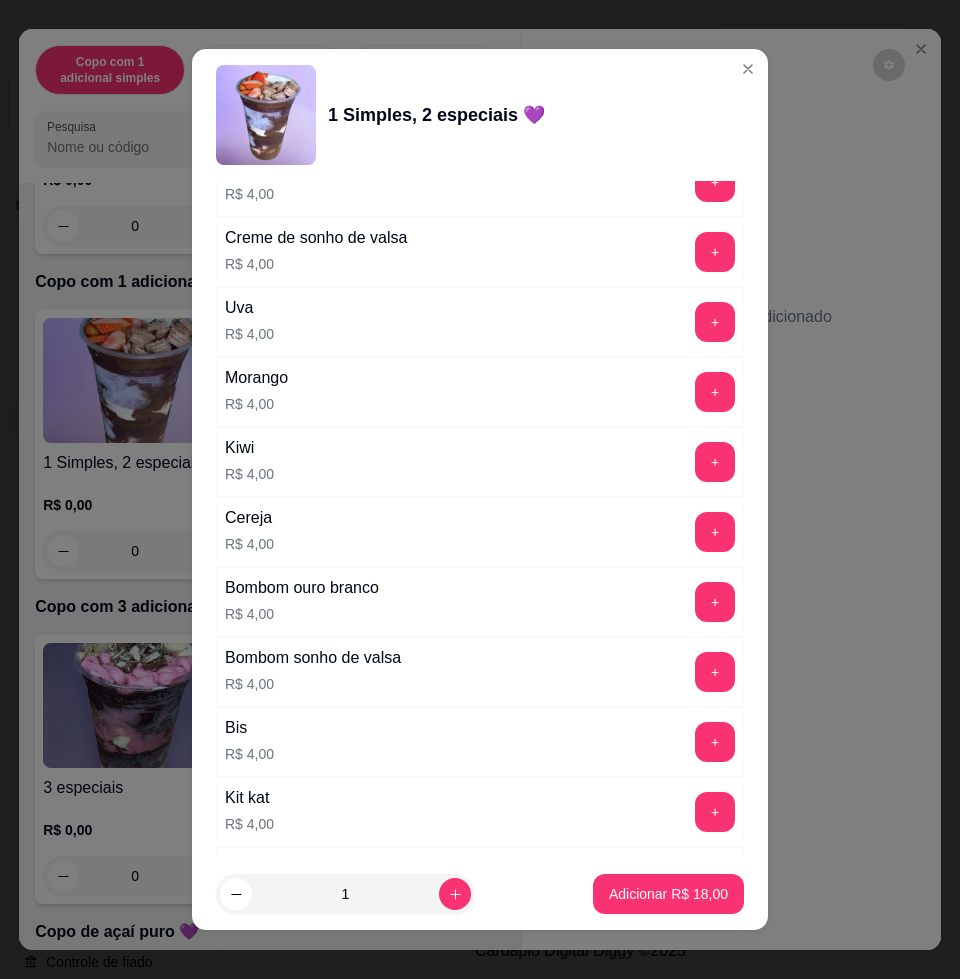 scroll, scrollTop: 4959, scrollLeft: 0, axis: vertical 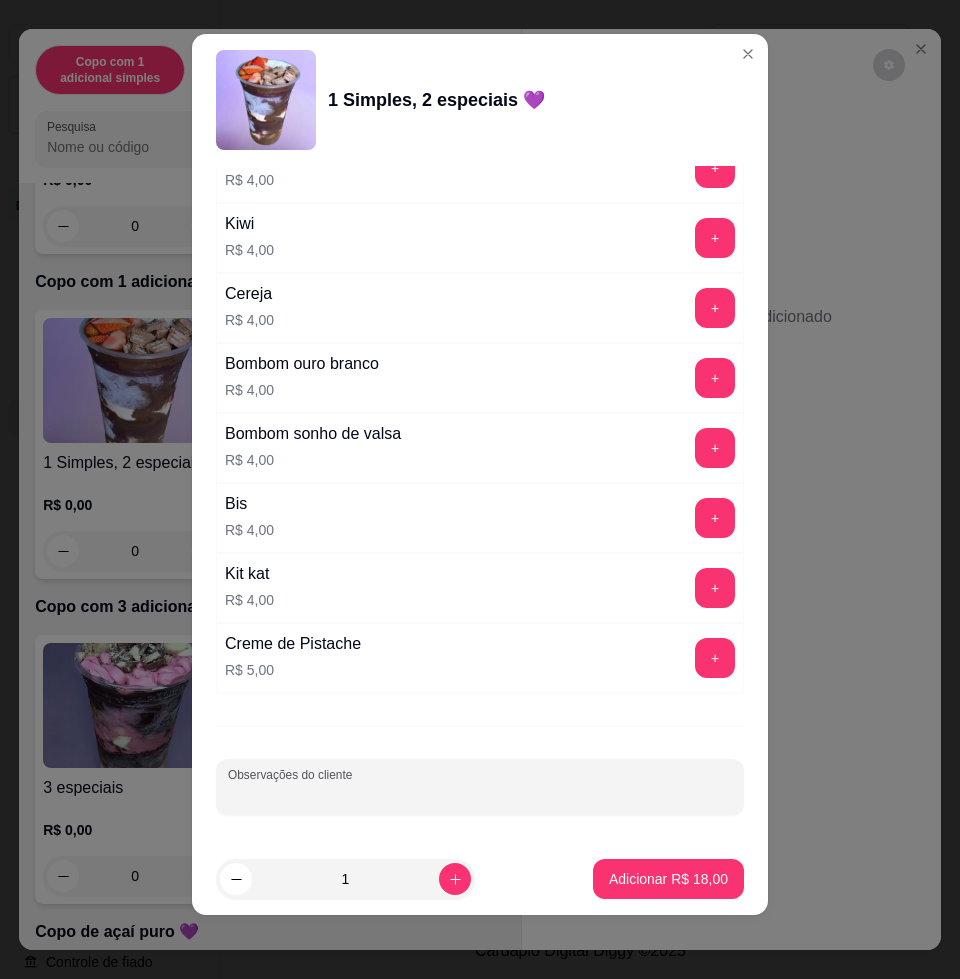click on "Observações do cliente" at bounding box center (480, 795) 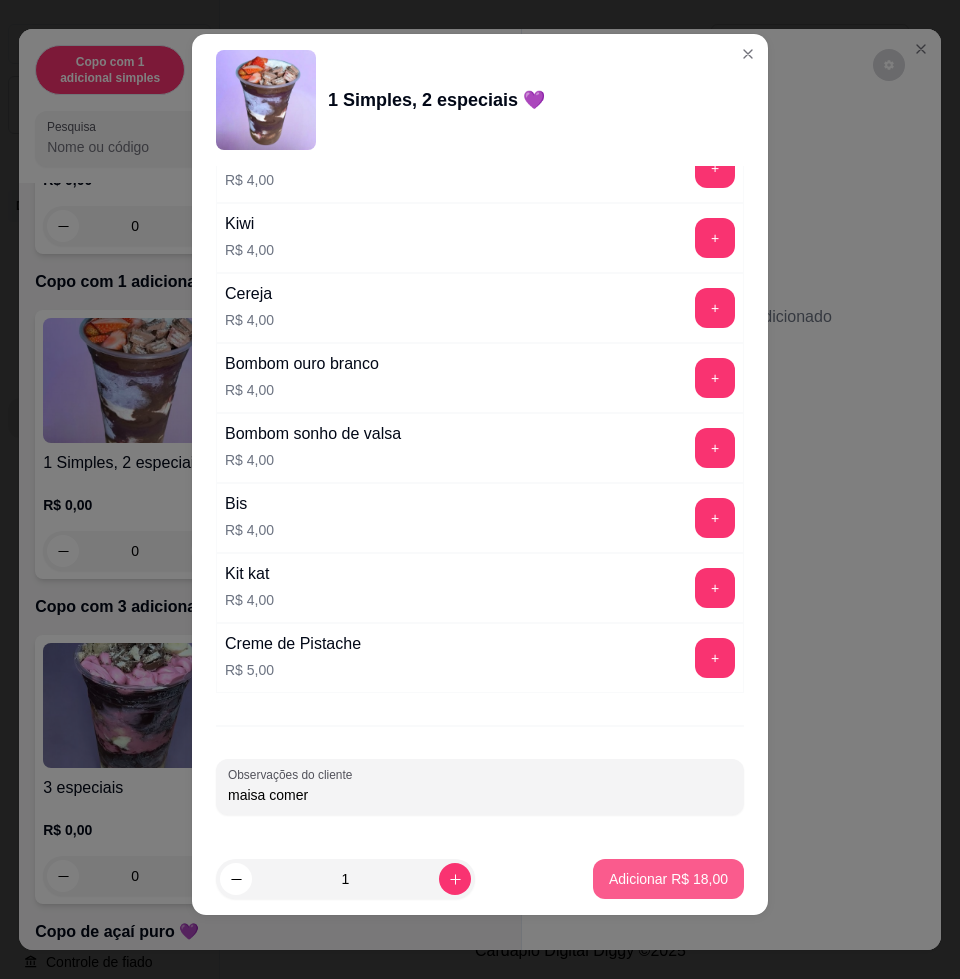 type on "maisa comer" 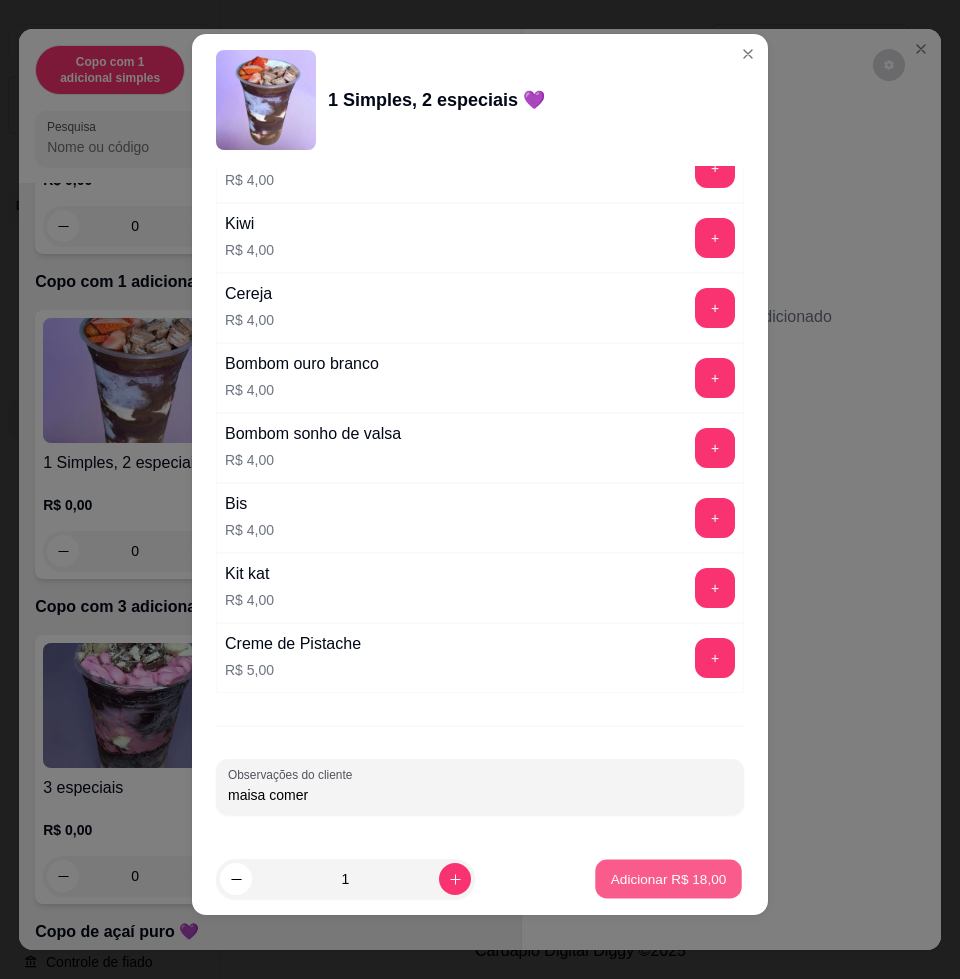 click on "Adicionar   R$ 18,00" at bounding box center [668, 879] 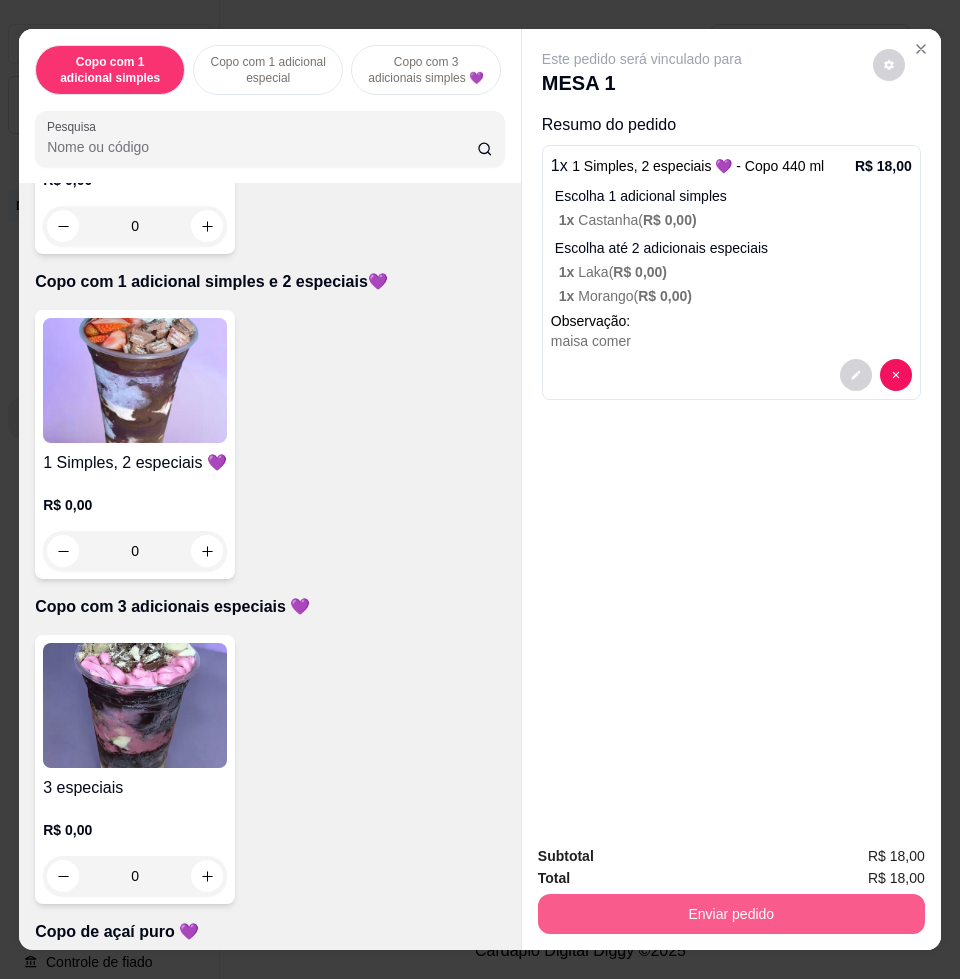 click on "Enviar pedido" at bounding box center (731, 914) 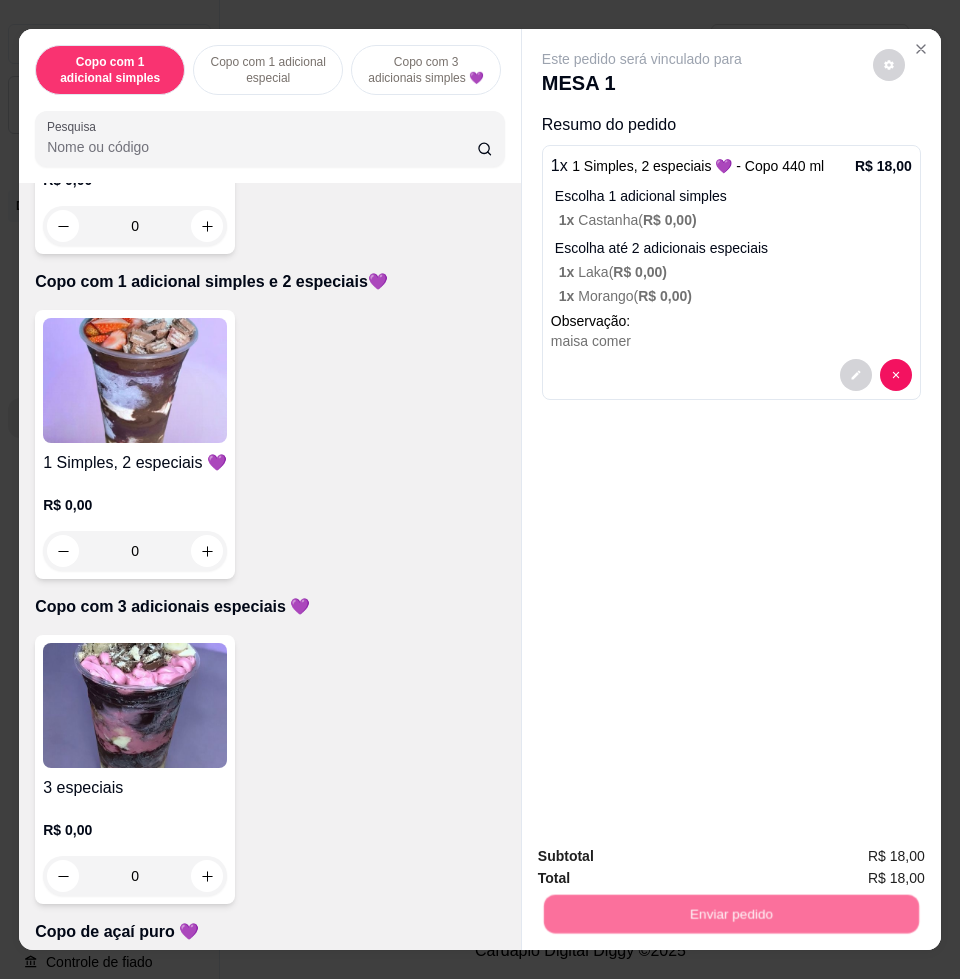 click on "Não registrar e enviar pedido" at bounding box center (663, 855) 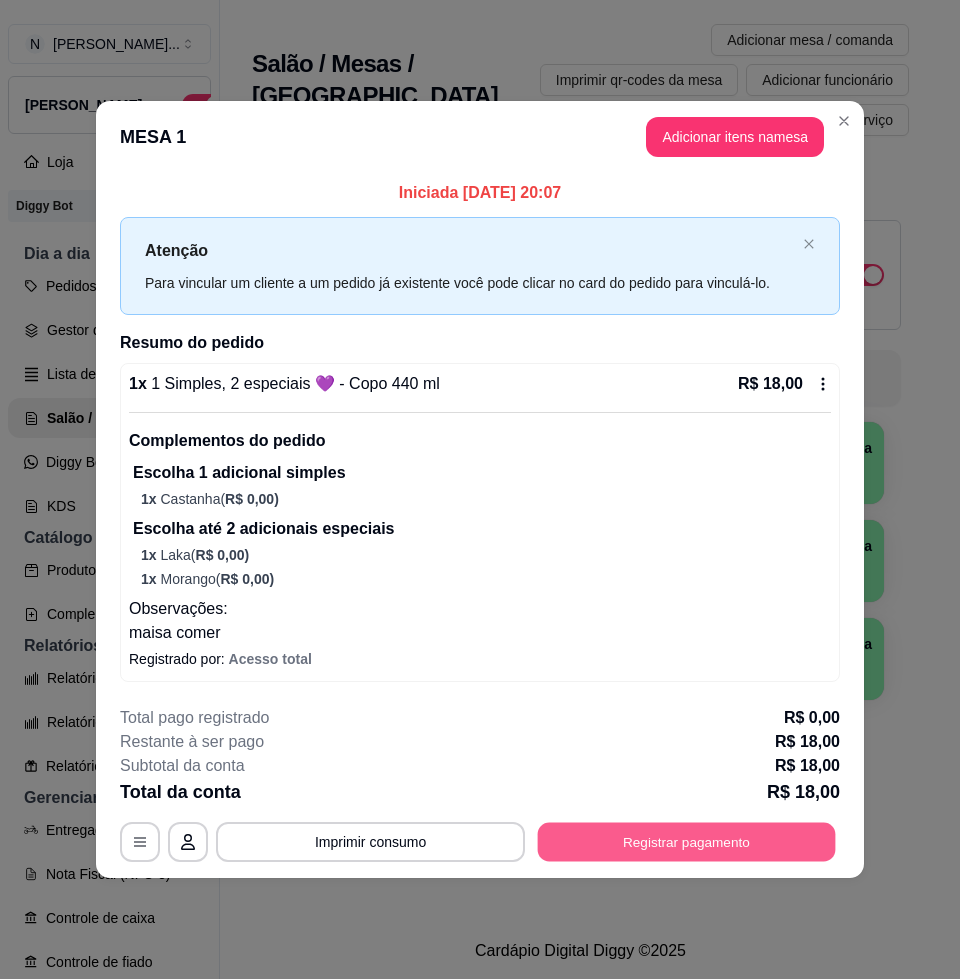 click on "Registrar pagamento" at bounding box center [687, 841] 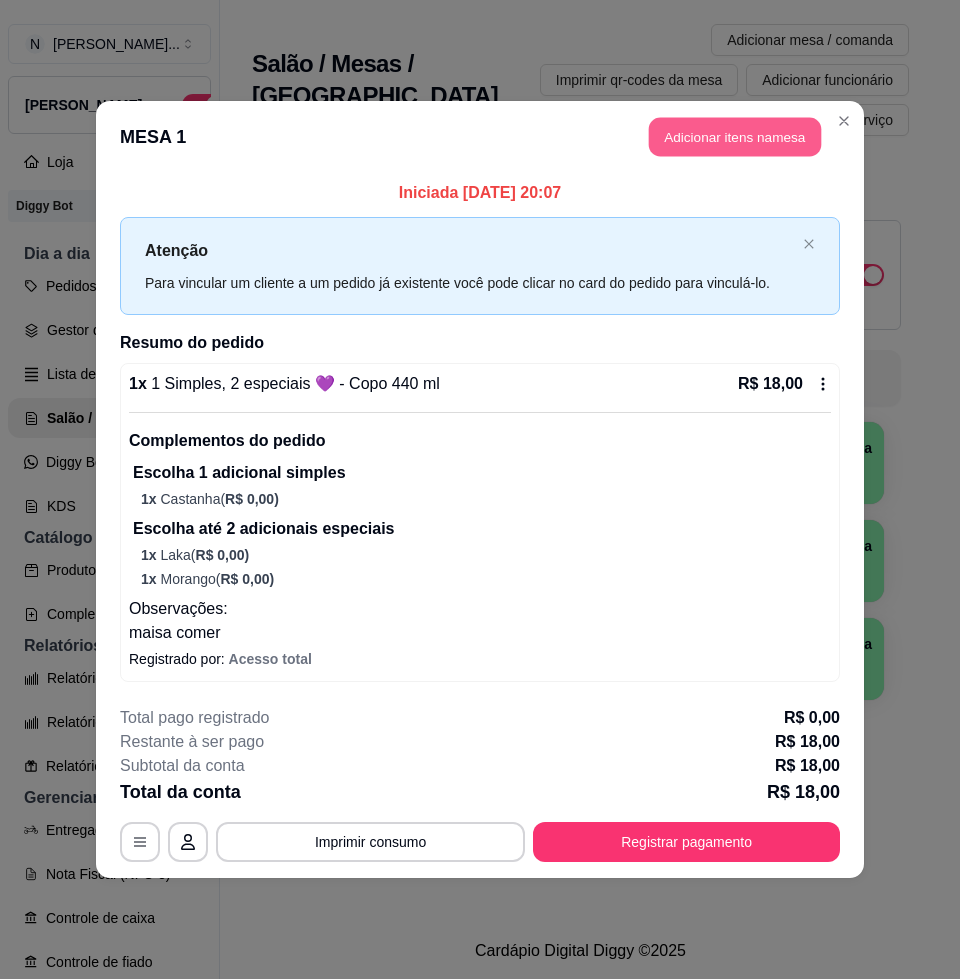 click on "Adicionar itens na  mesa" at bounding box center (735, 137) 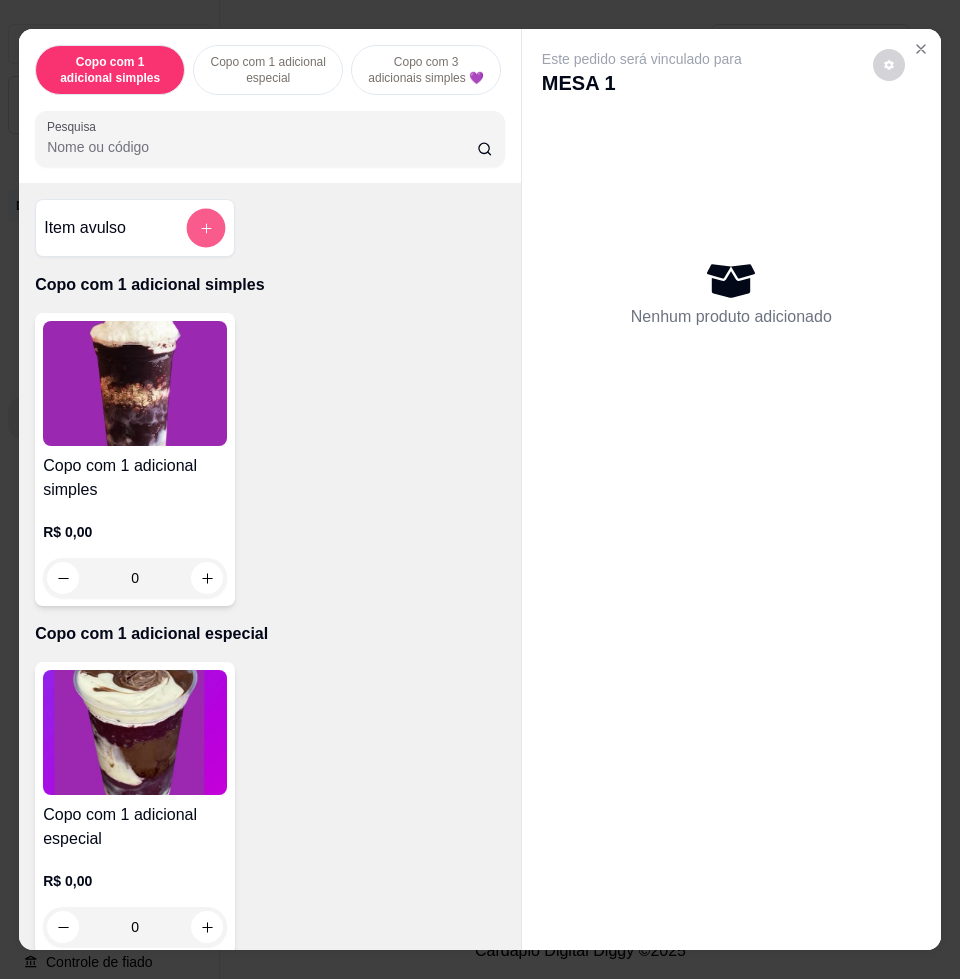 click 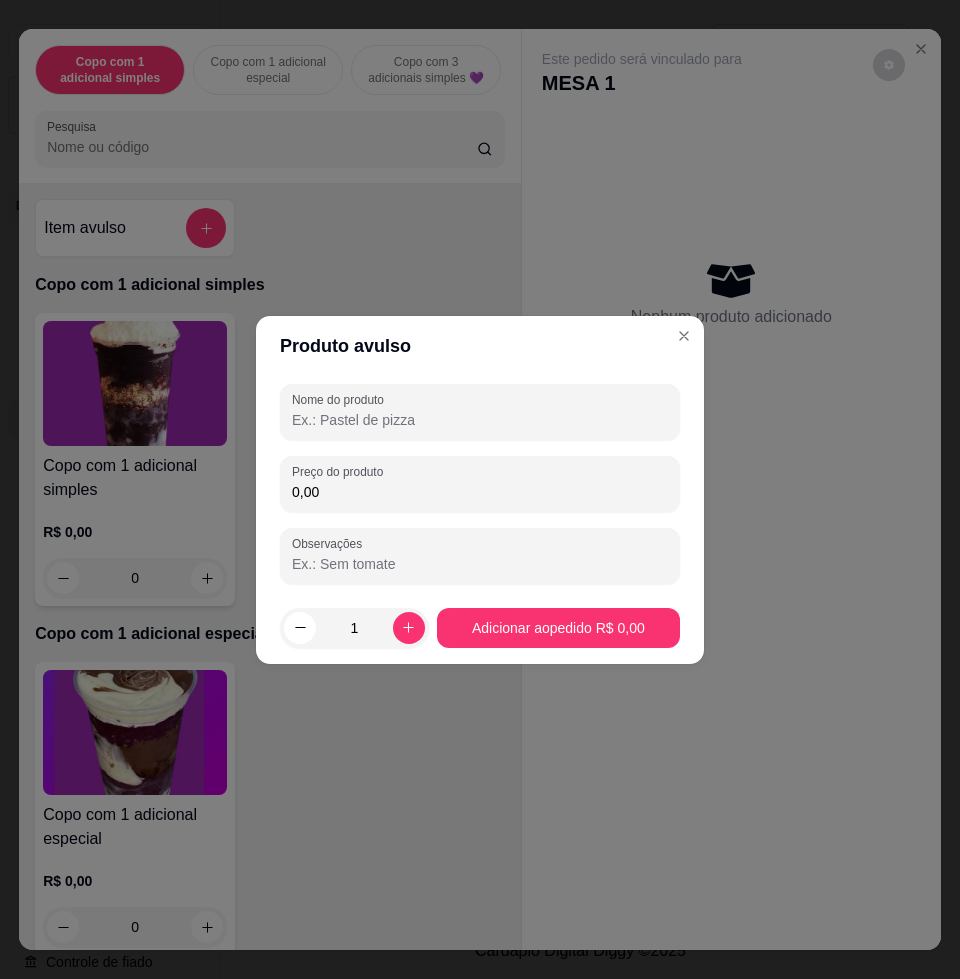 click on "0,00" at bounding box center [480, 492] 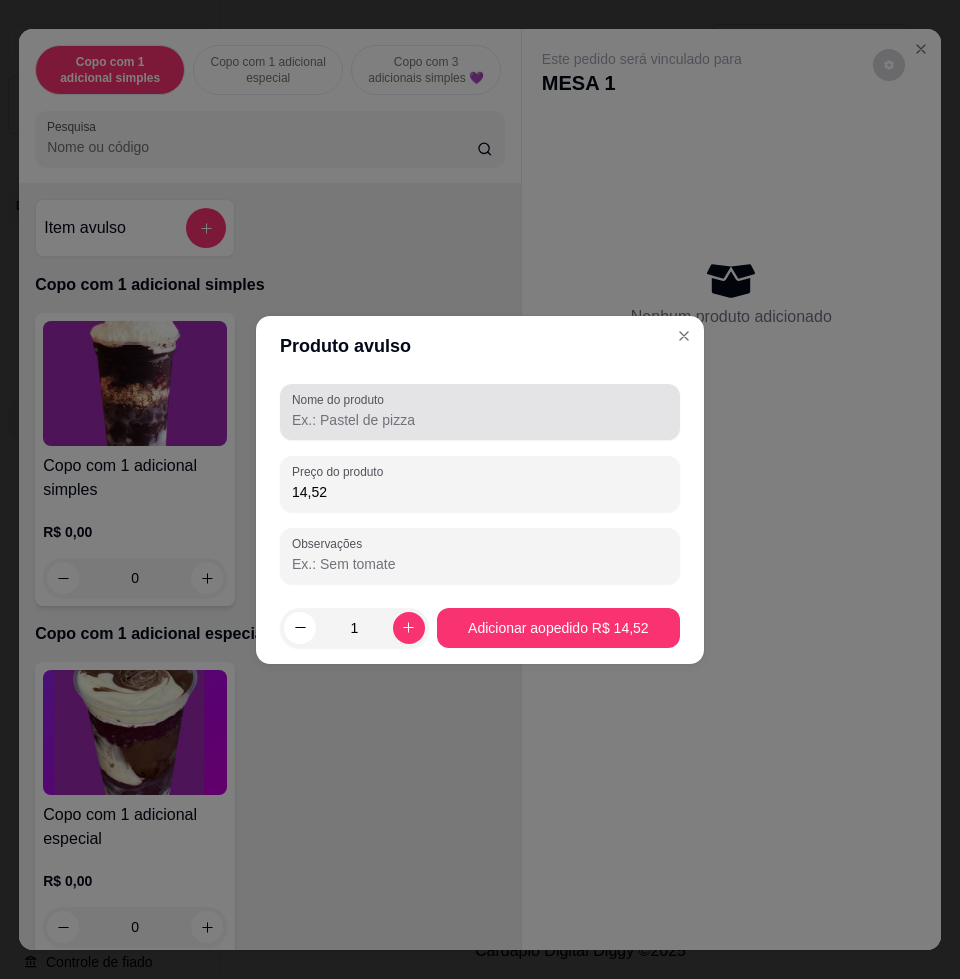 type on "14,52" 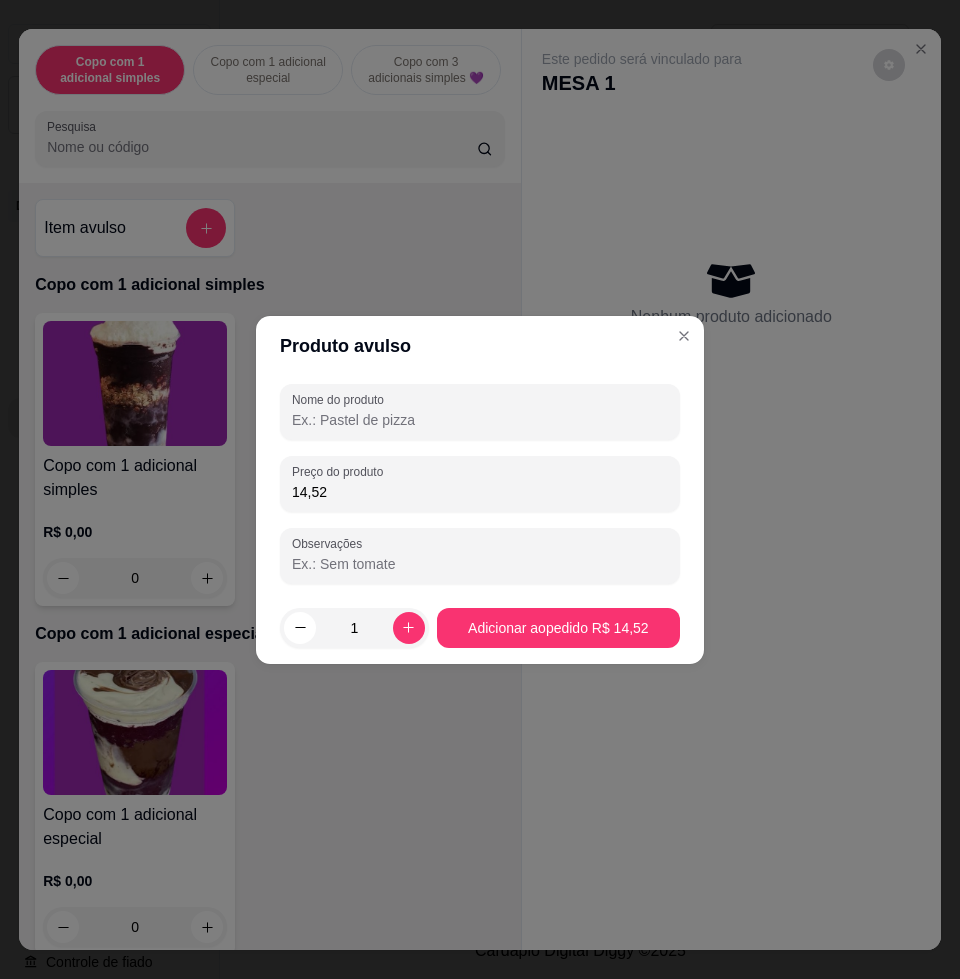 click on "Nome do produto" at bounding box center [480, 420] 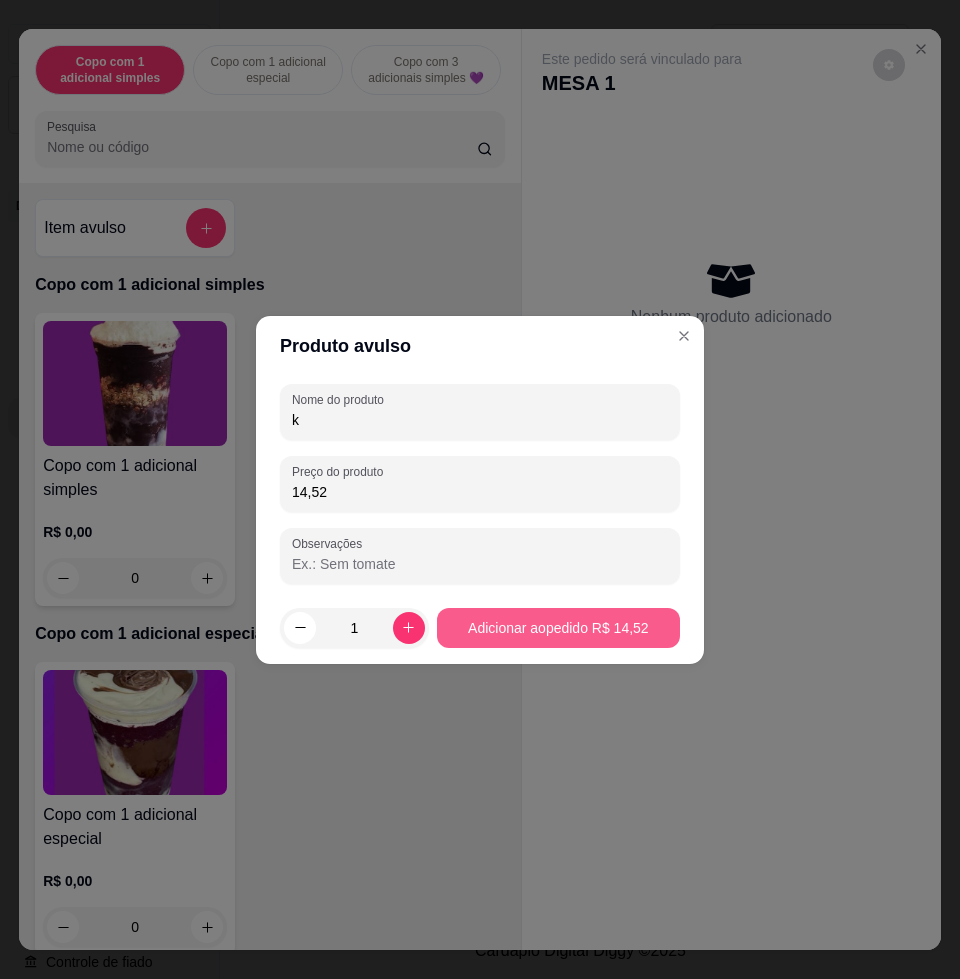 type on "k" 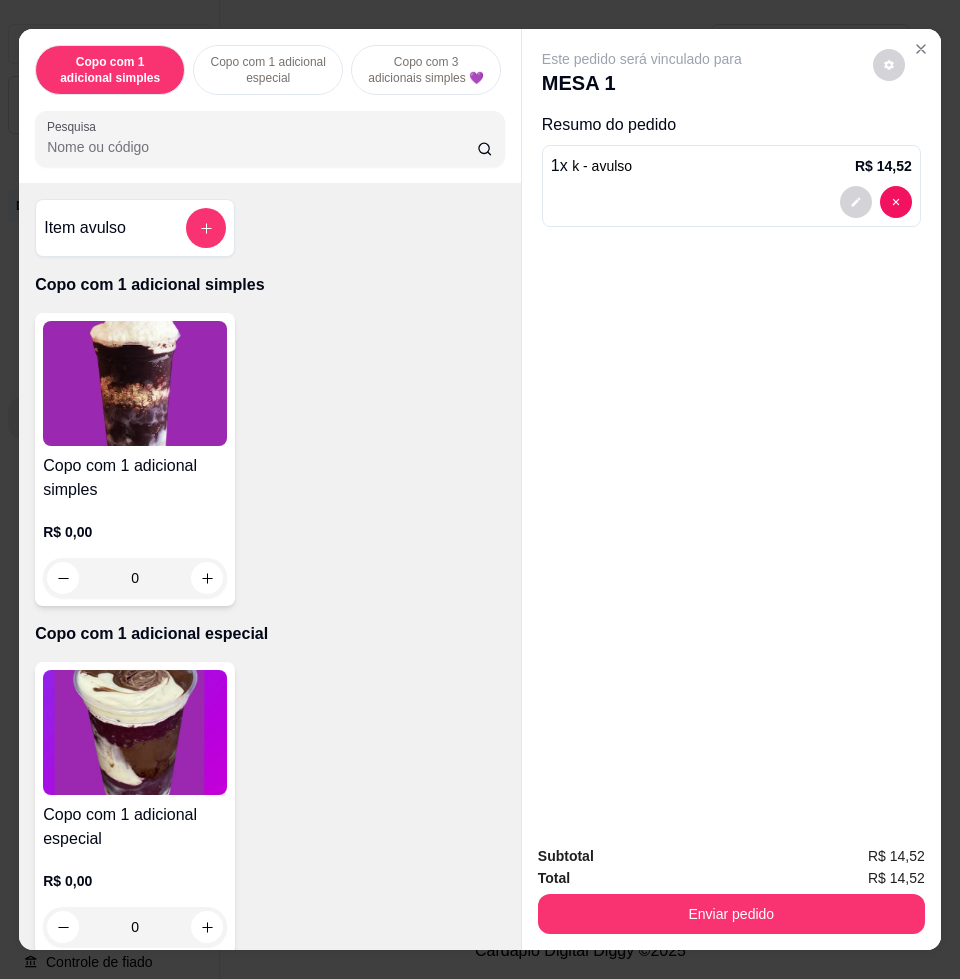 drag, startPoint x: 881, startPoint y: 868, endPoint x: 876, endPoint y: 883, distance: 15.811388 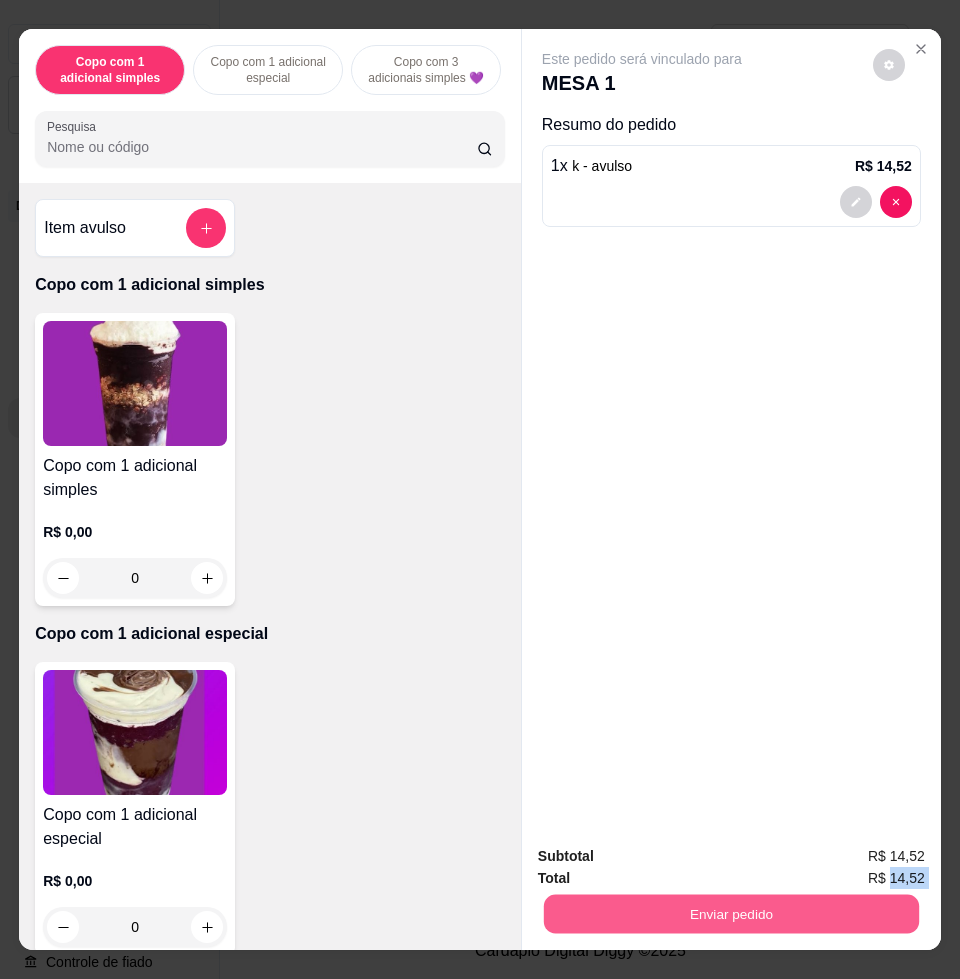 click on "Enviar pedido" at bounding box center (731, 913) 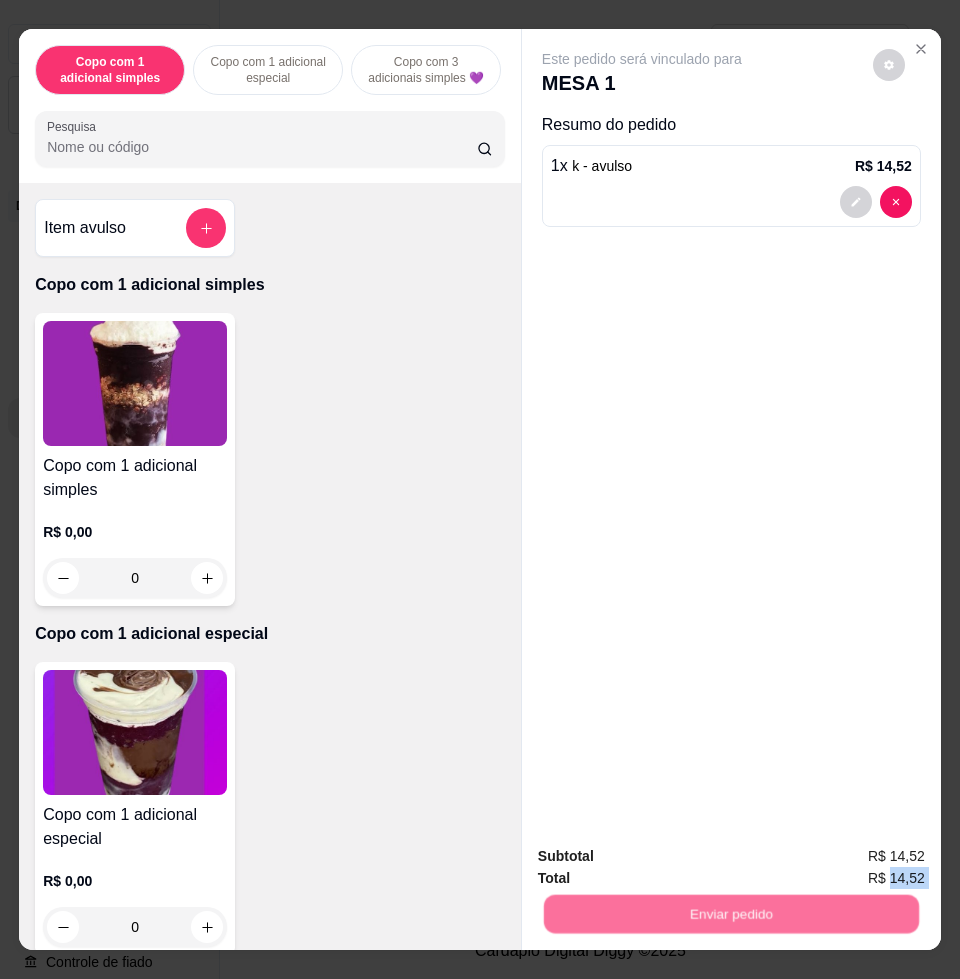 click on "Não registrar e enviar pedido" at bounding box center (663, 854) 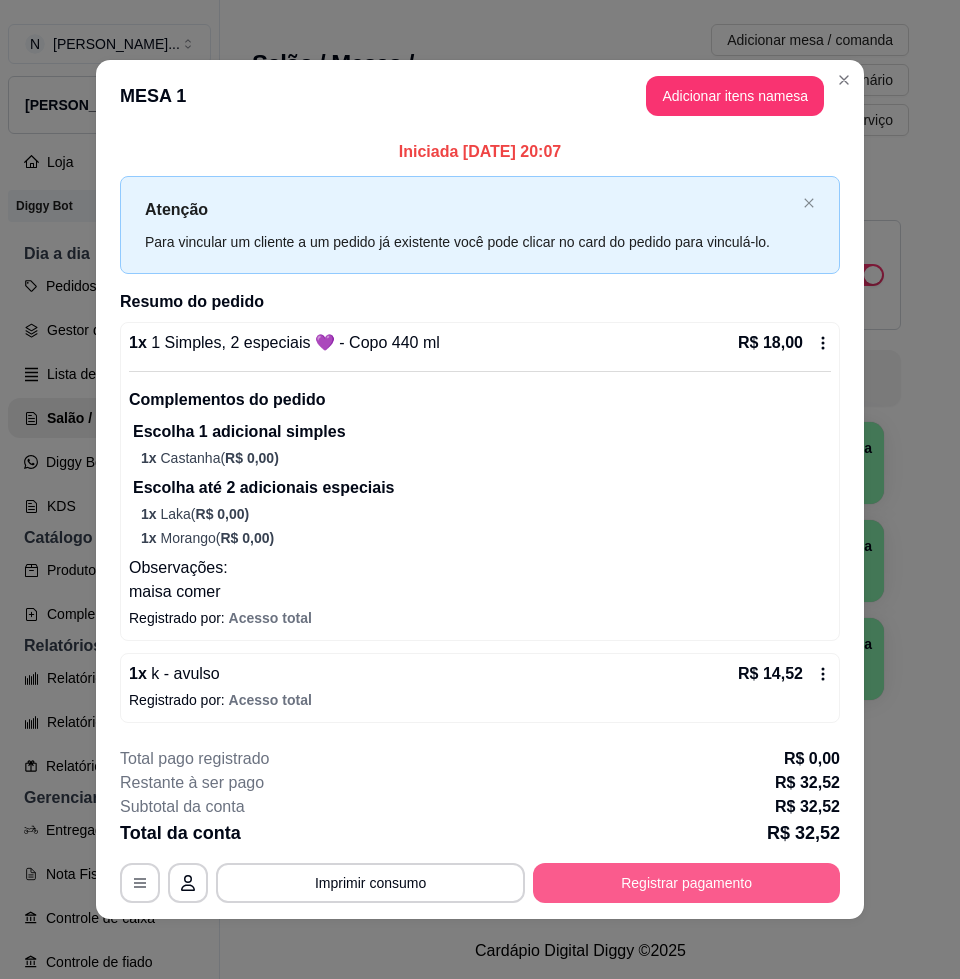 click on "Registrar pagamento" at bounding box center [686, 883] 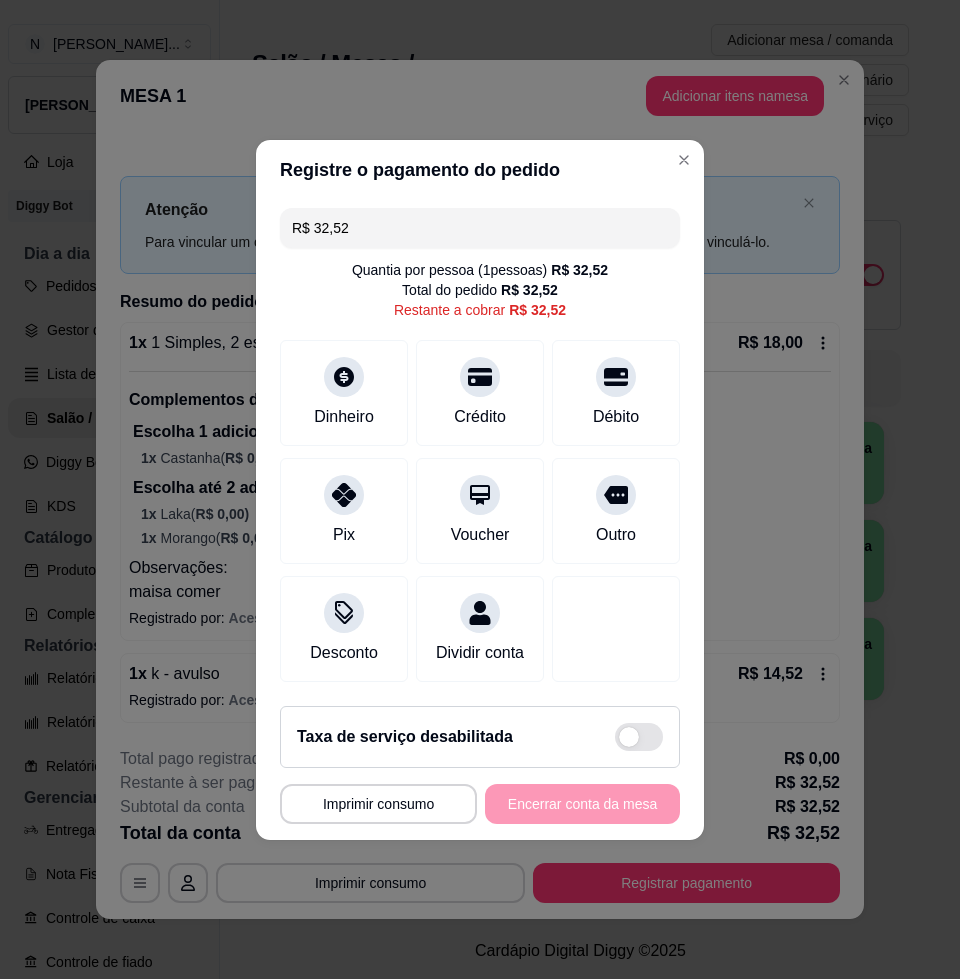 click on "R$ 32,52" at bounding box center [480, 228] 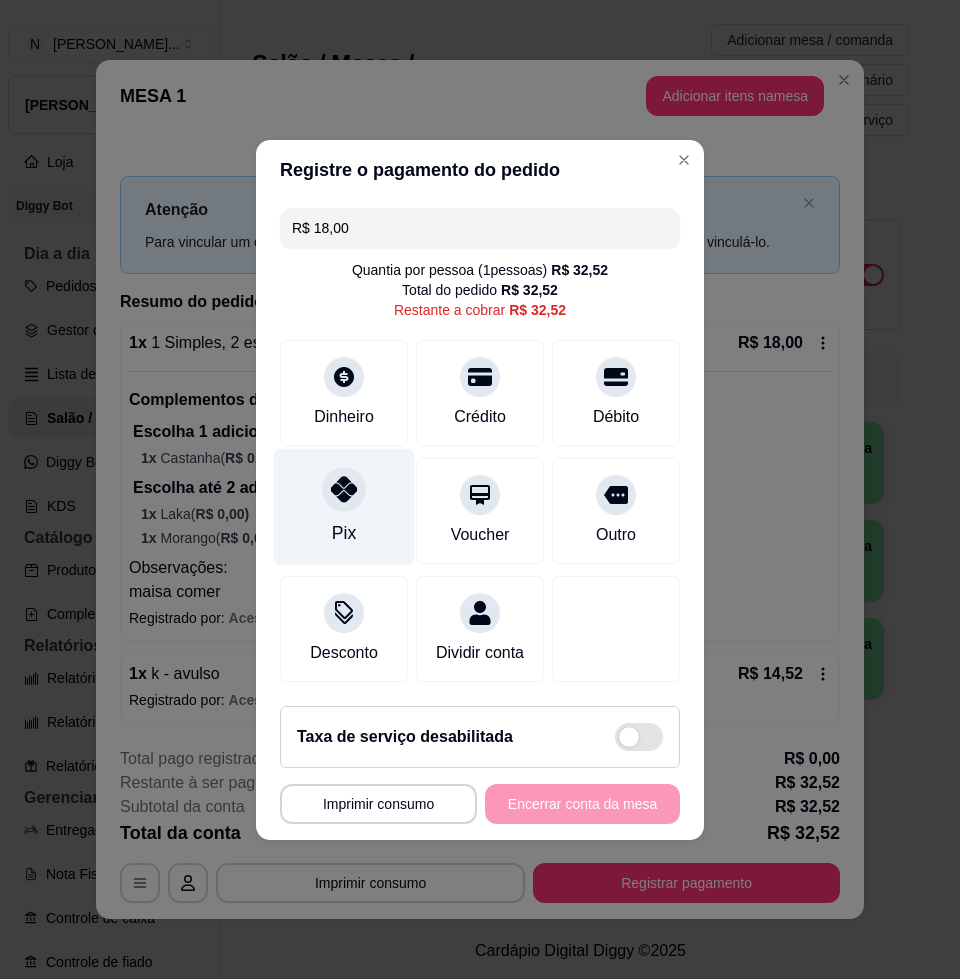 click 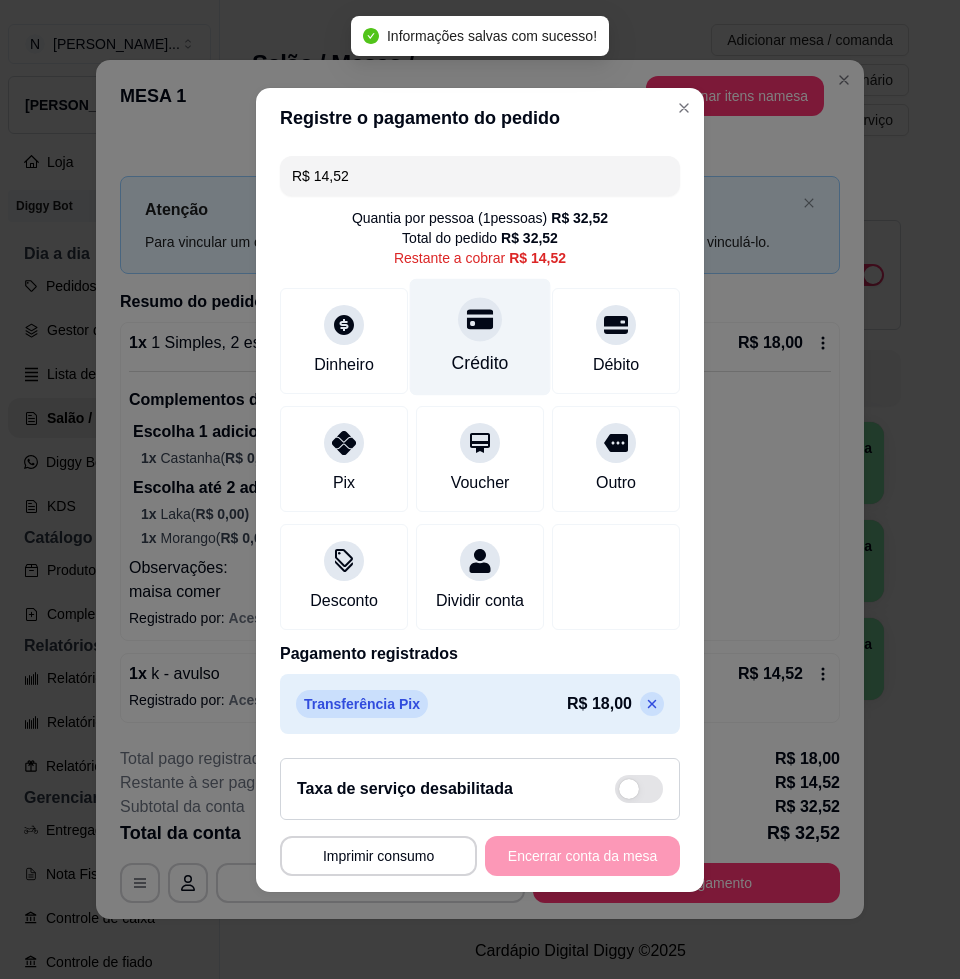 click on "Crédito" at bounding box center (480, 336) 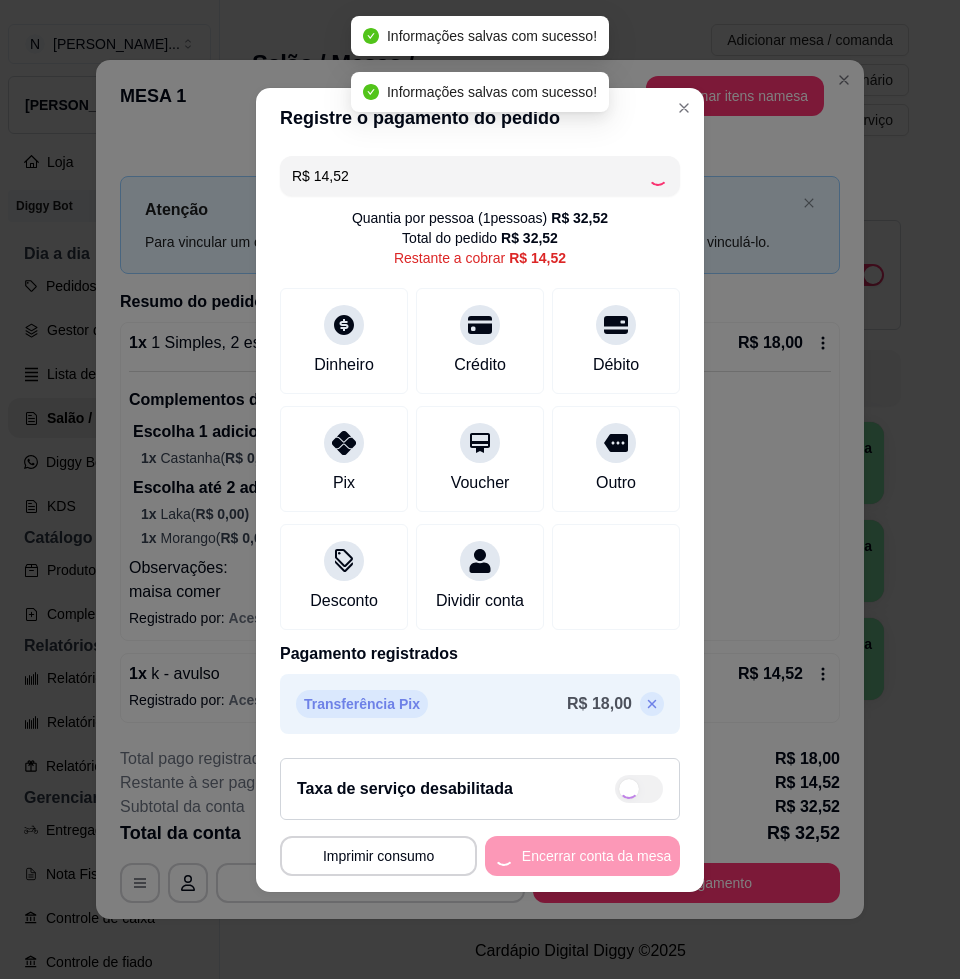type on "R$ 0,00" 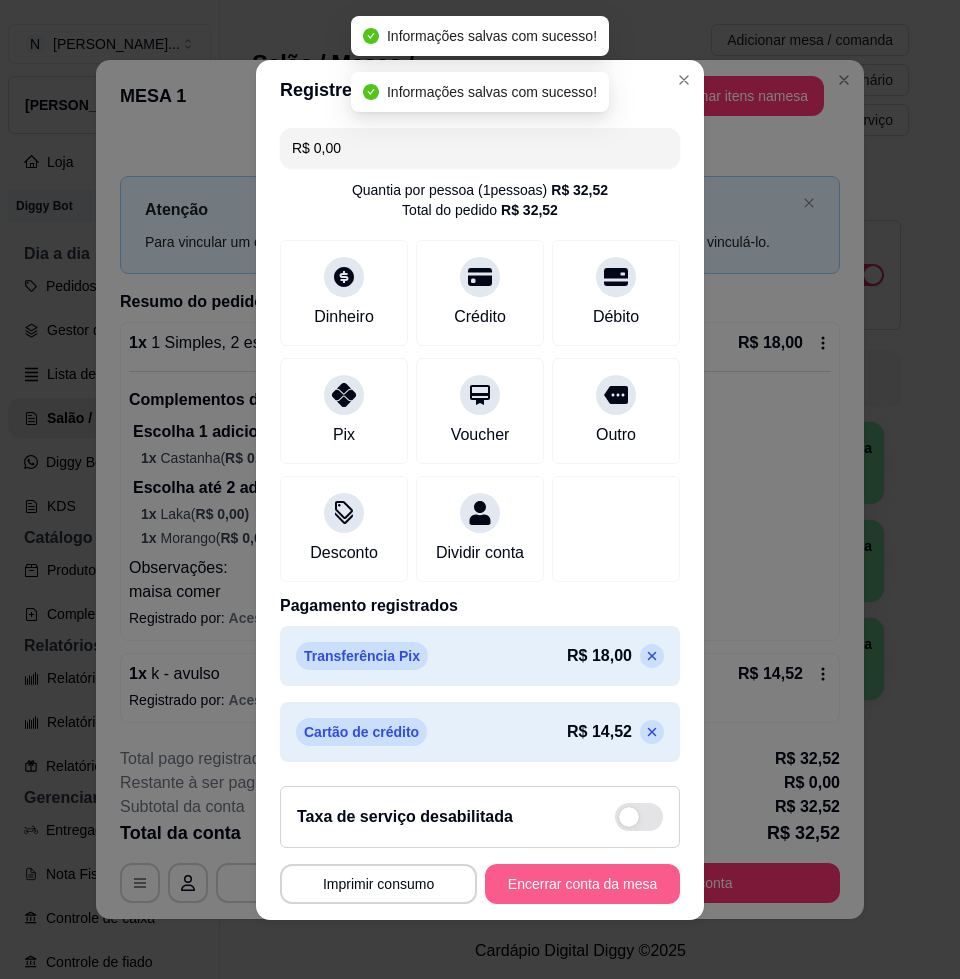 click on "Encerrar conta da mesa" at bounding box center [582, 884] 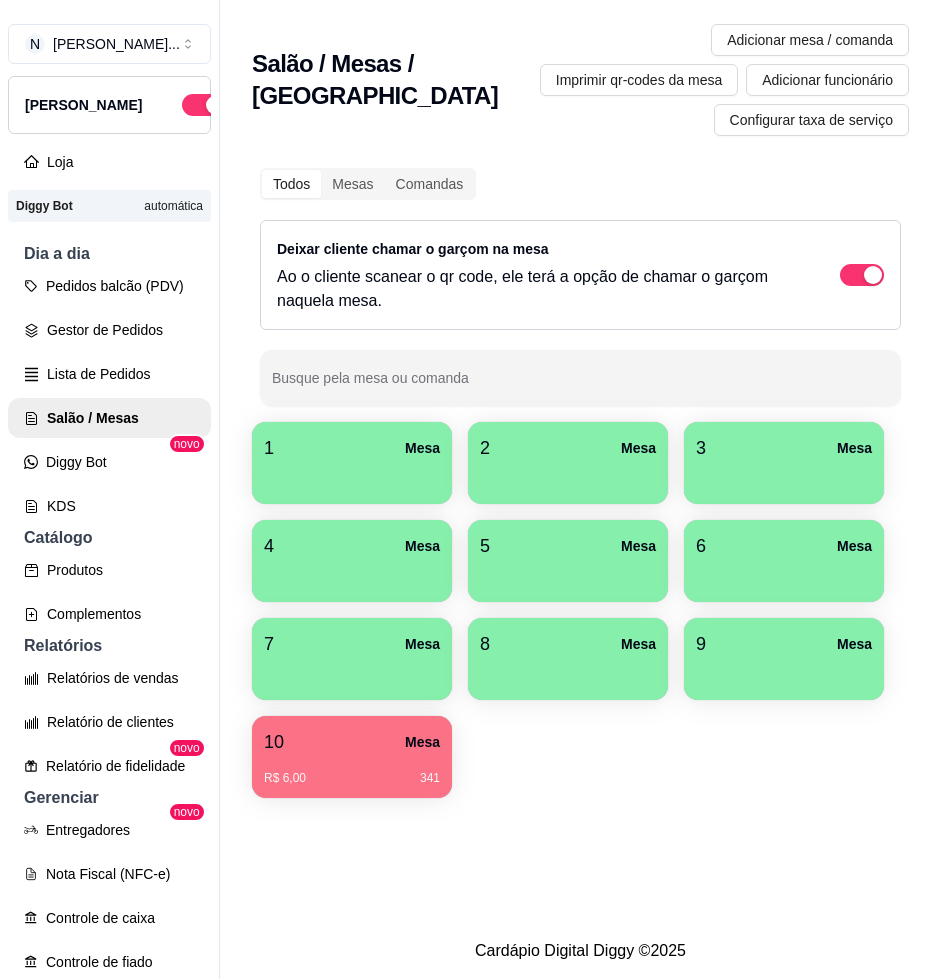 type 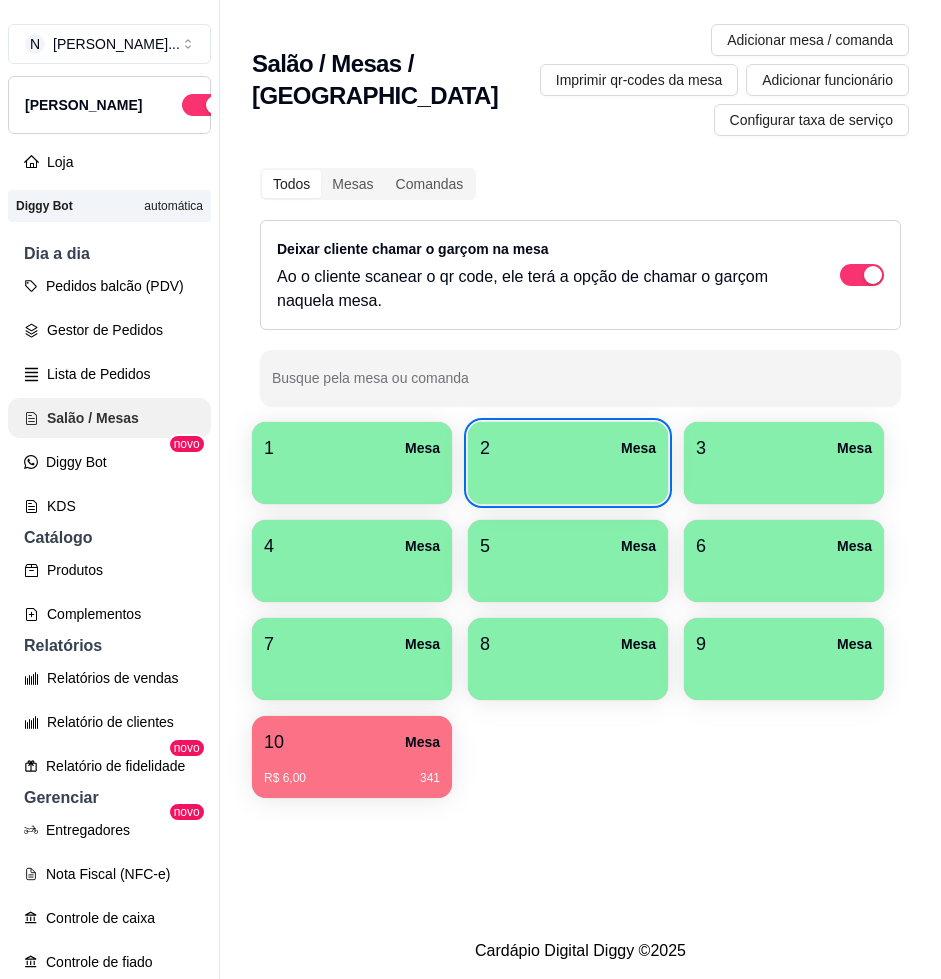 click on "Salão / Mesas" at bounding box center [109, 418] 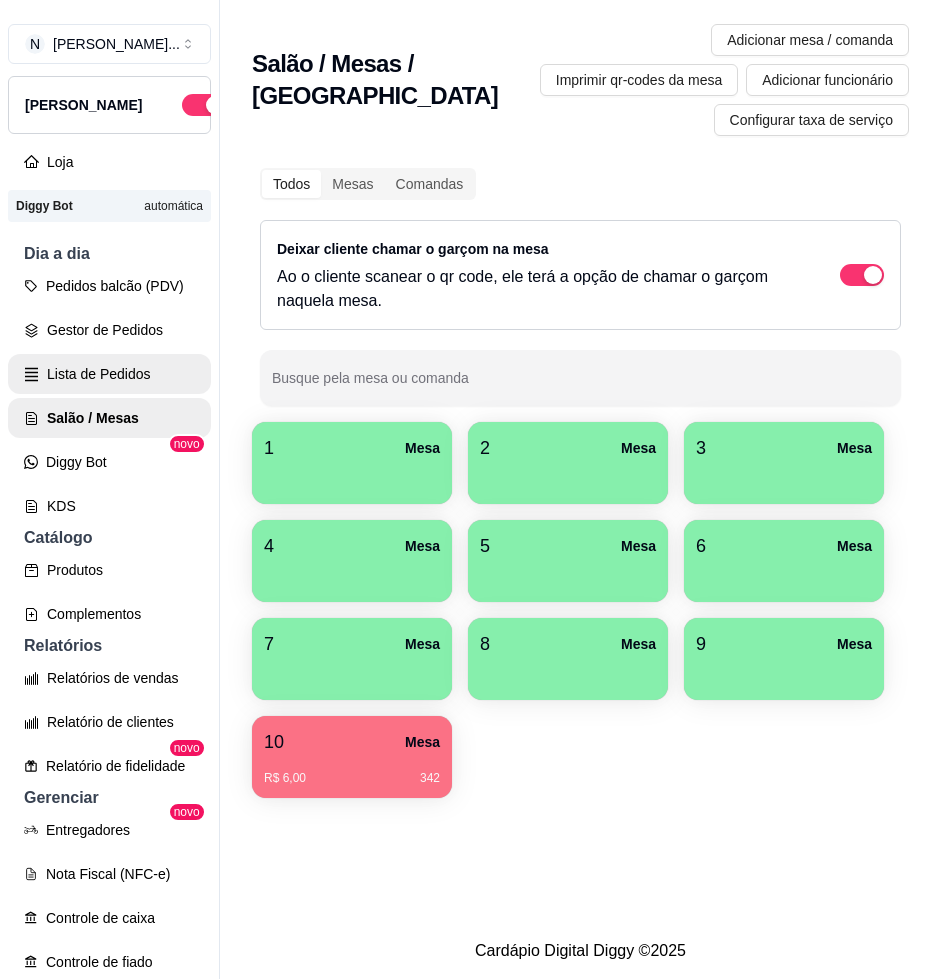 click on "Lista de Pedidos" at bounding box center (109, 374) 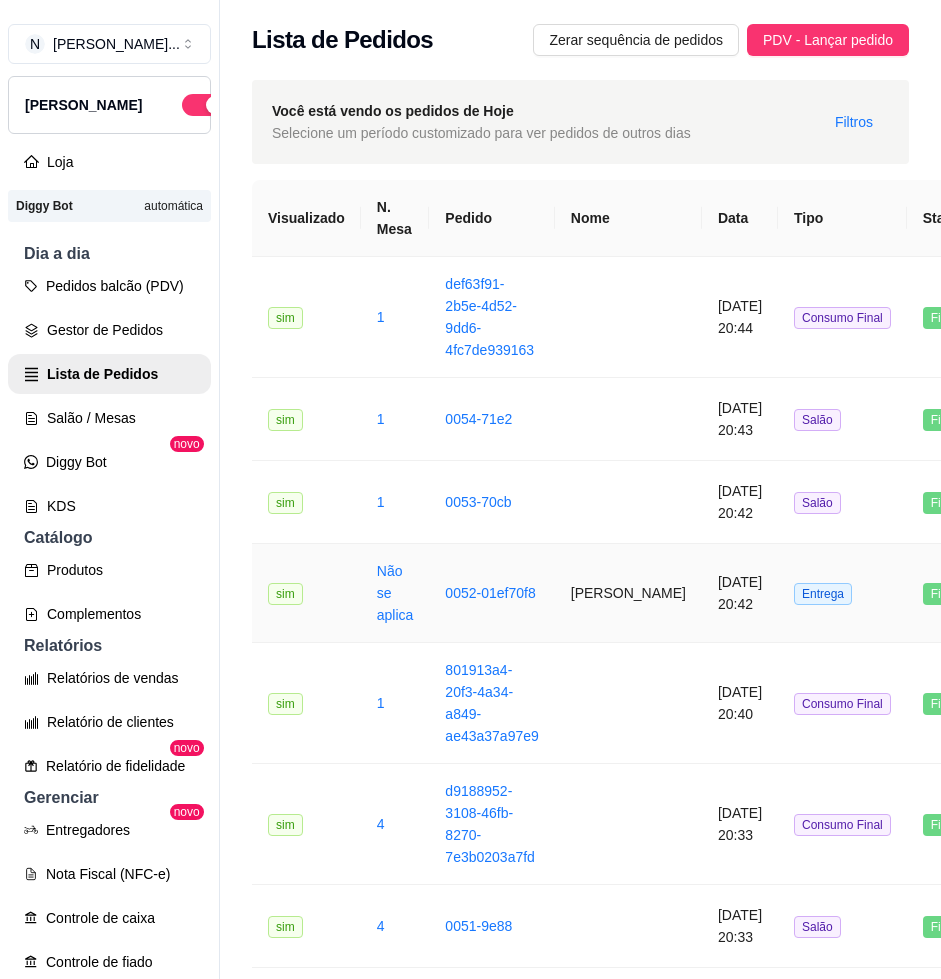 click on "Wilson" at bounding box center (628, 593) 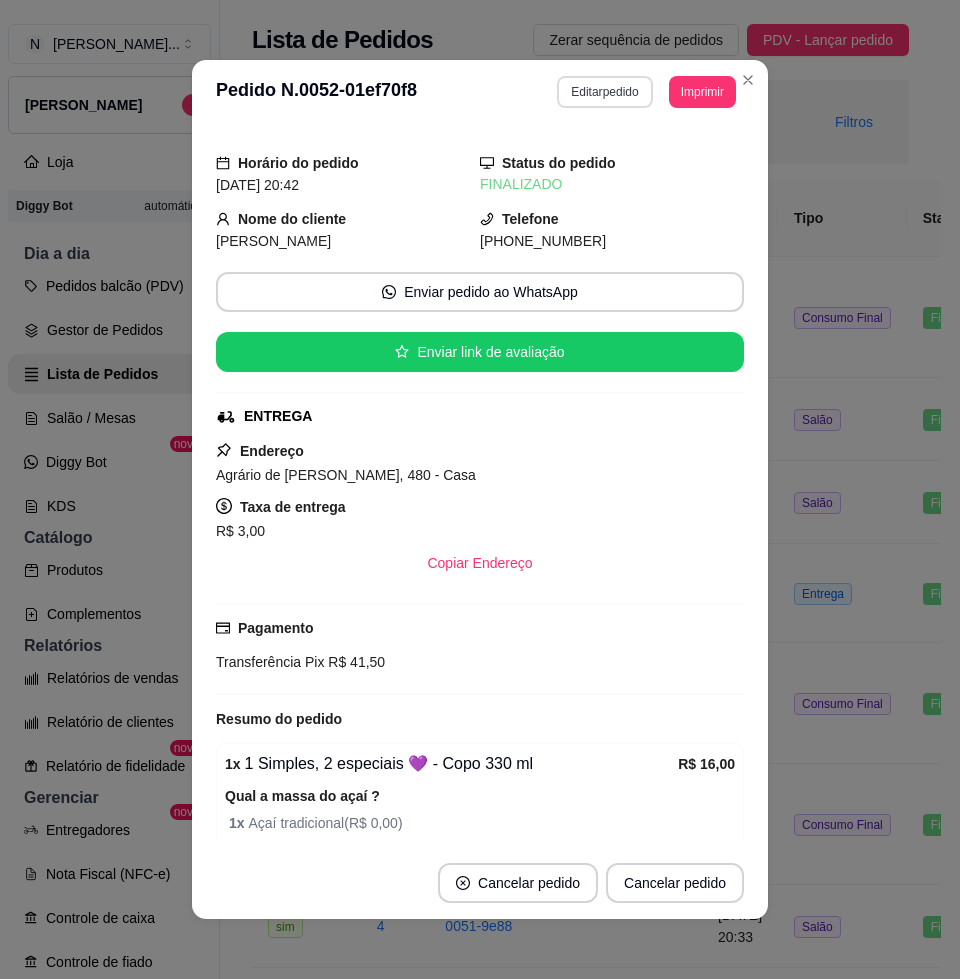 click on "Editar  pedido" at bounding box center [604, 92] 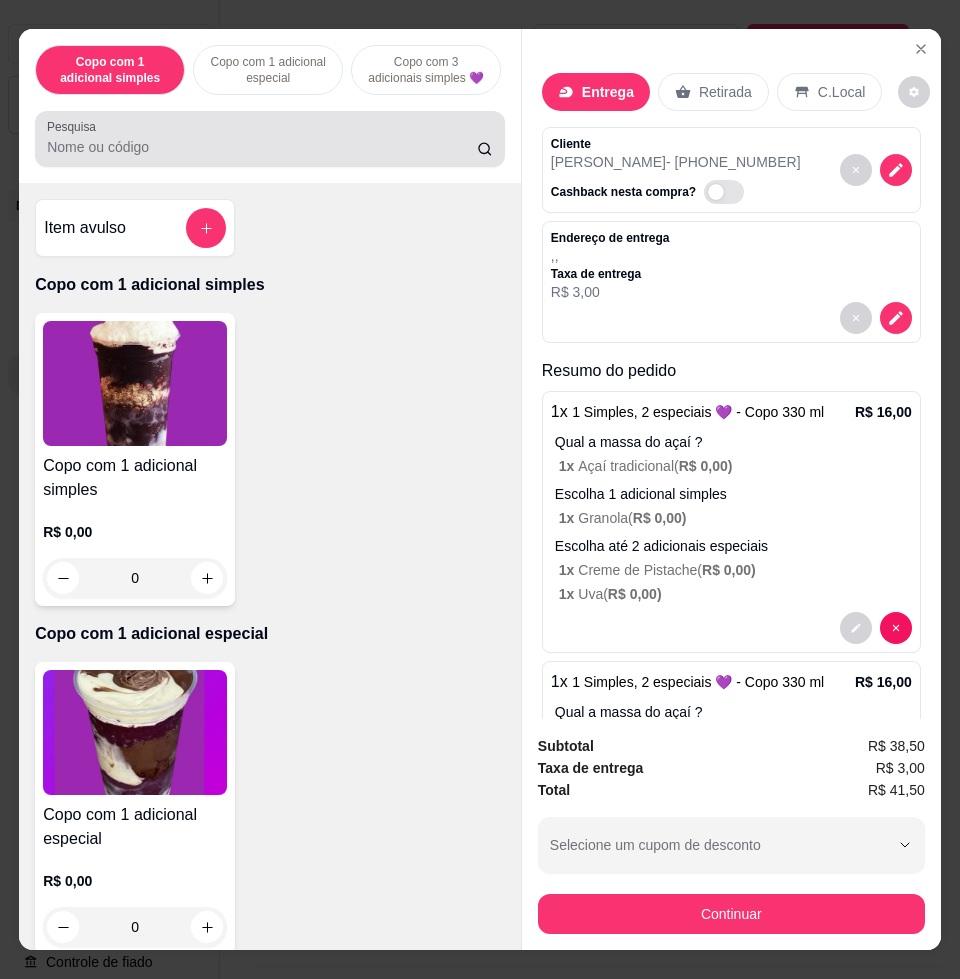 click at bounding box center (270, 139) 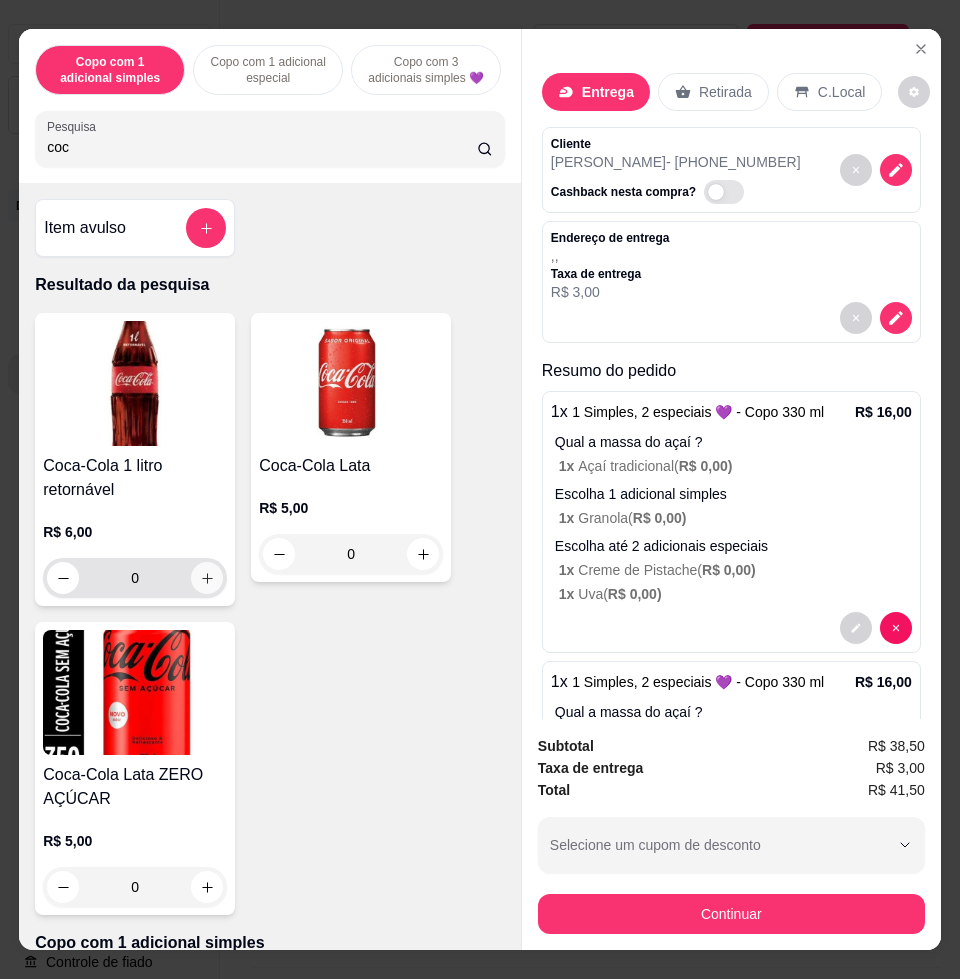 type on "coc" 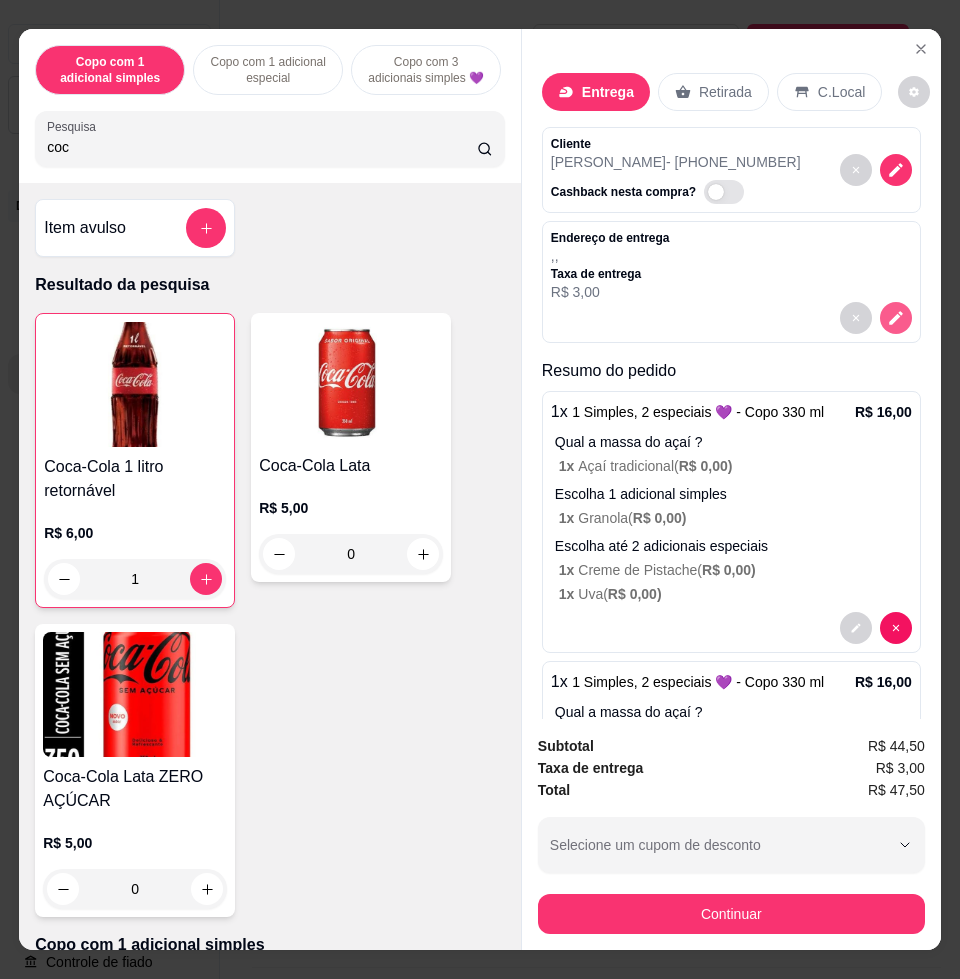 click at bounding box center [896, 318] 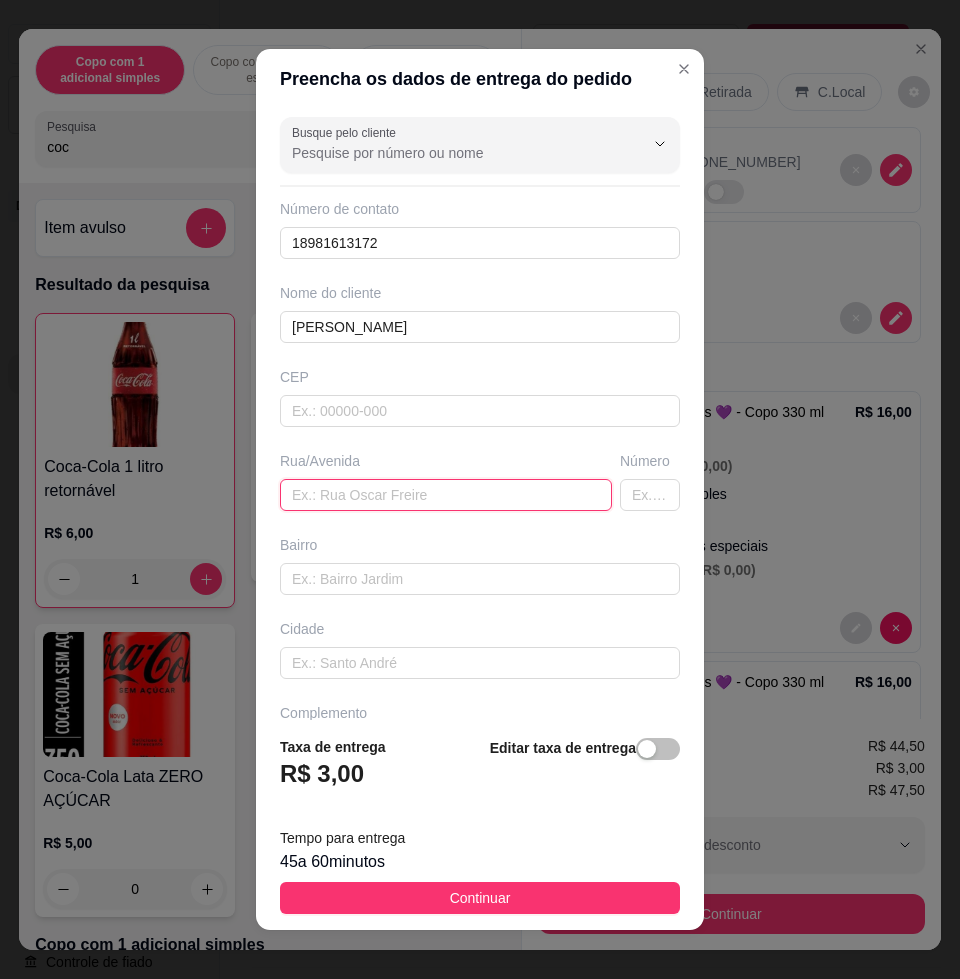 click at bounding box center [446, 495] 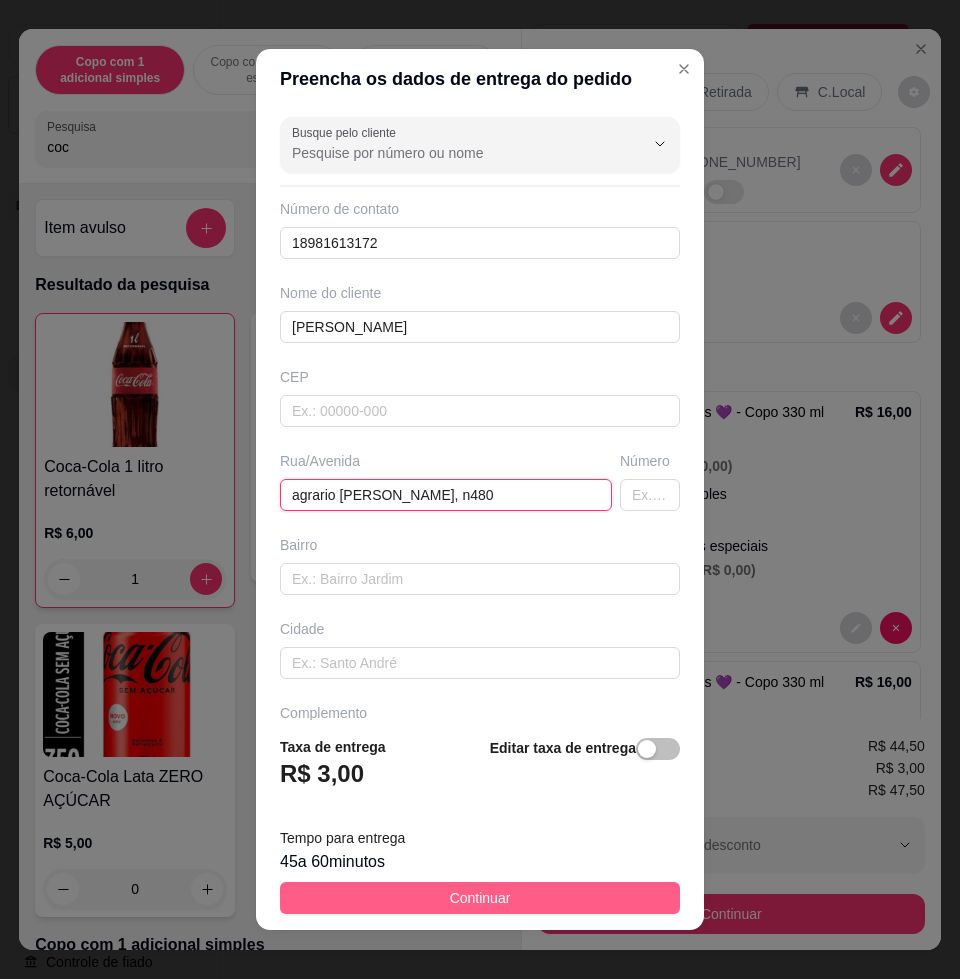 type on "agrario brito neves, n480" 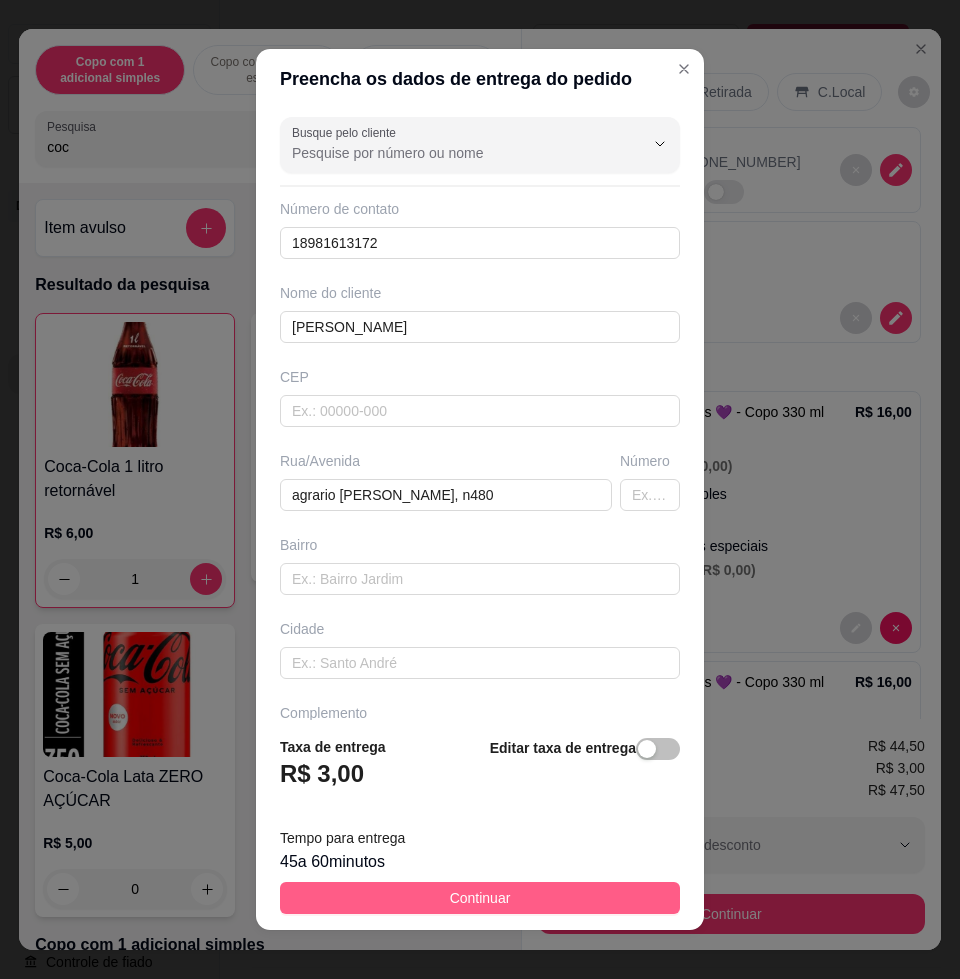 click on "Continuar" at bounding box center [480, 898] 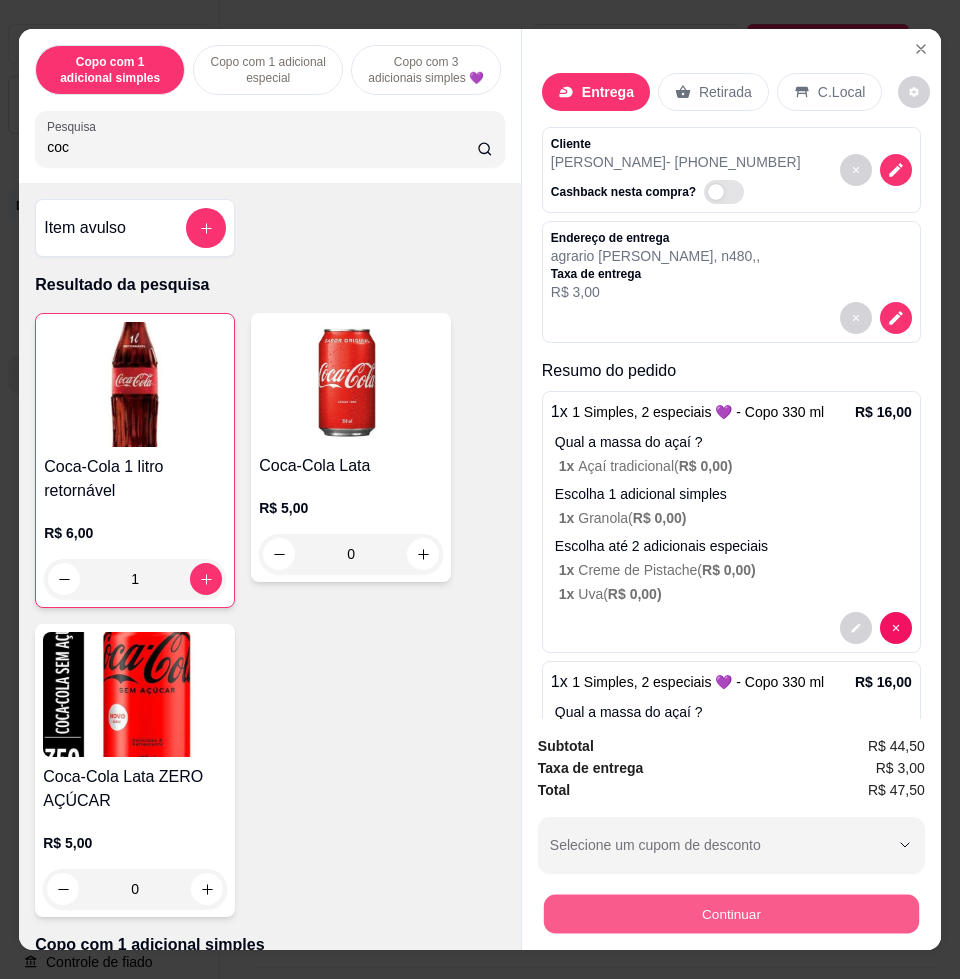 click on "Continuar" at bounding box center [731, 913] 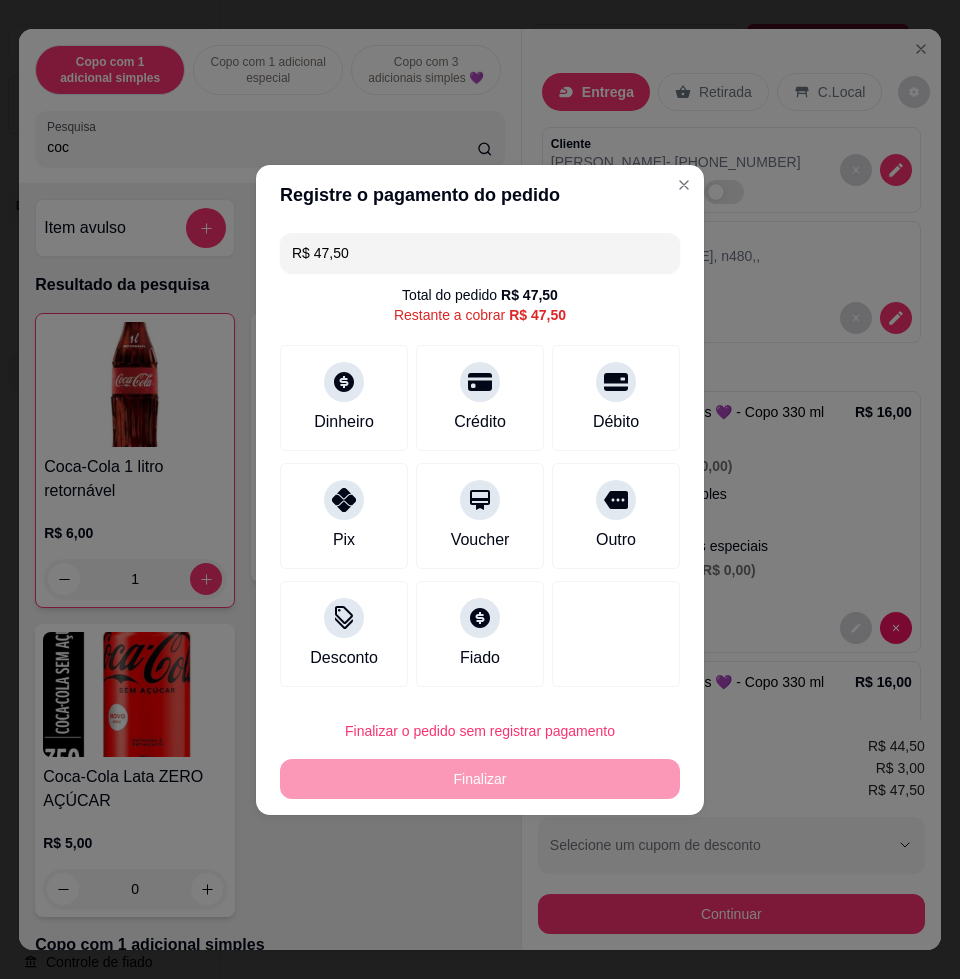 click on "Registre o pagamento do pedido" at bounding box center (480, 195) 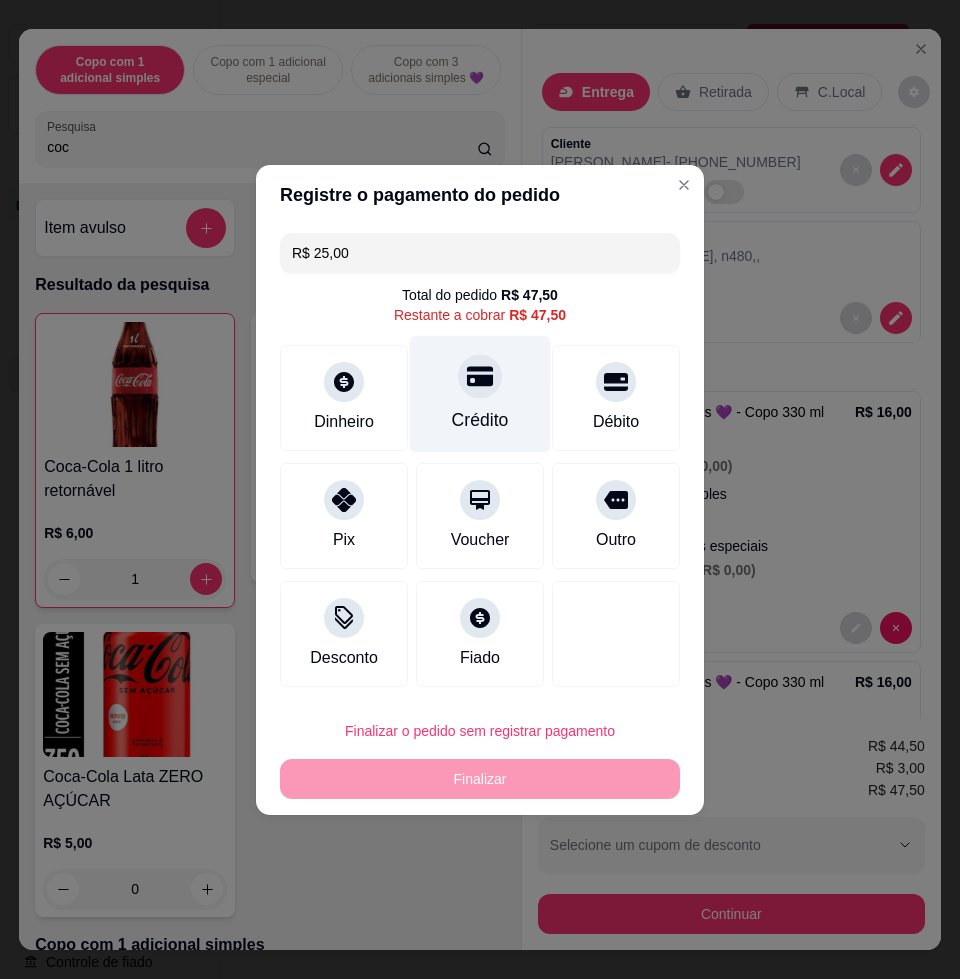 click on "Crédito" at bounding box center (480, 393) 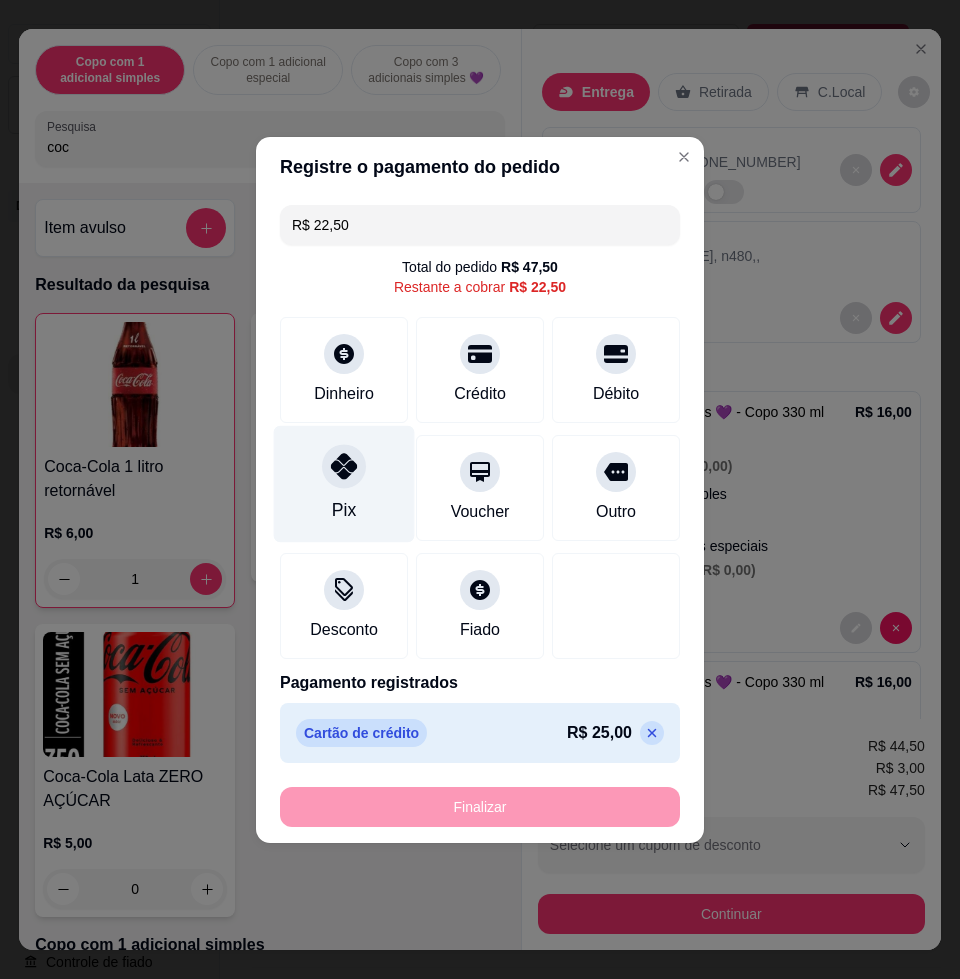 click on "Pix" at bounding box center (344, 483) 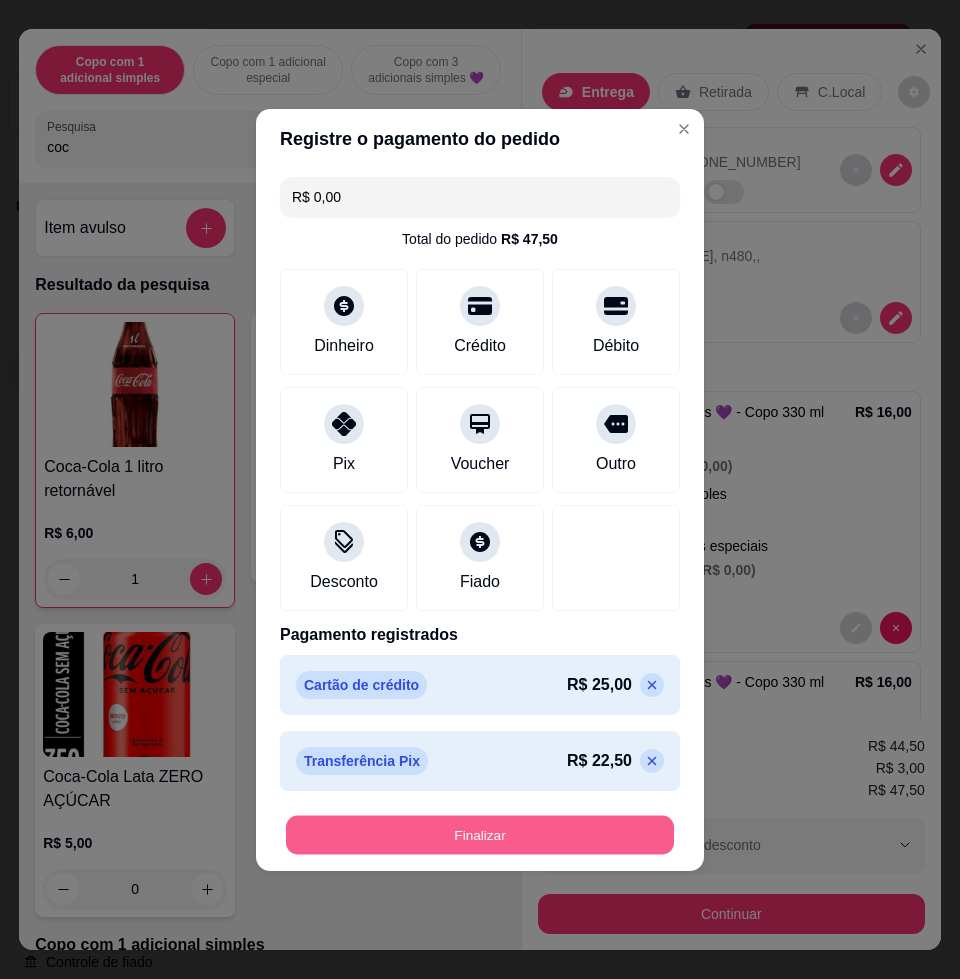 click on "Finalizar" at bounding box center [480, 834] 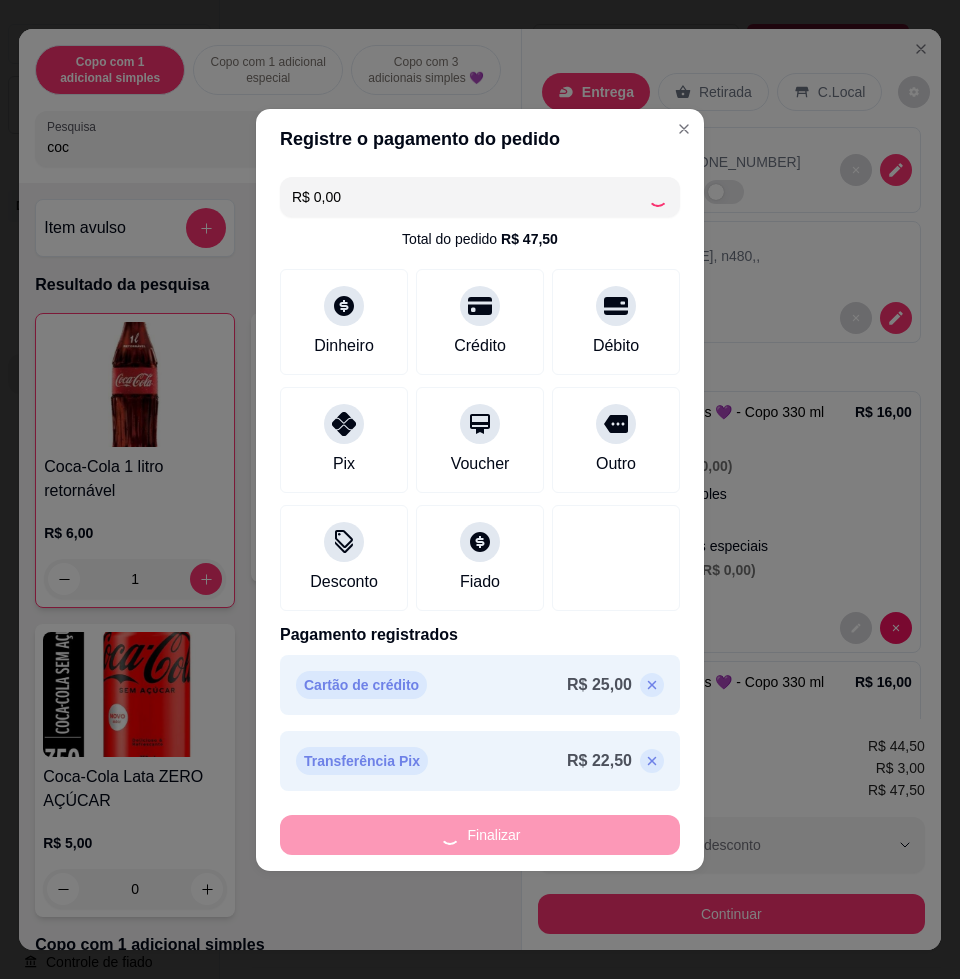 type on "0" 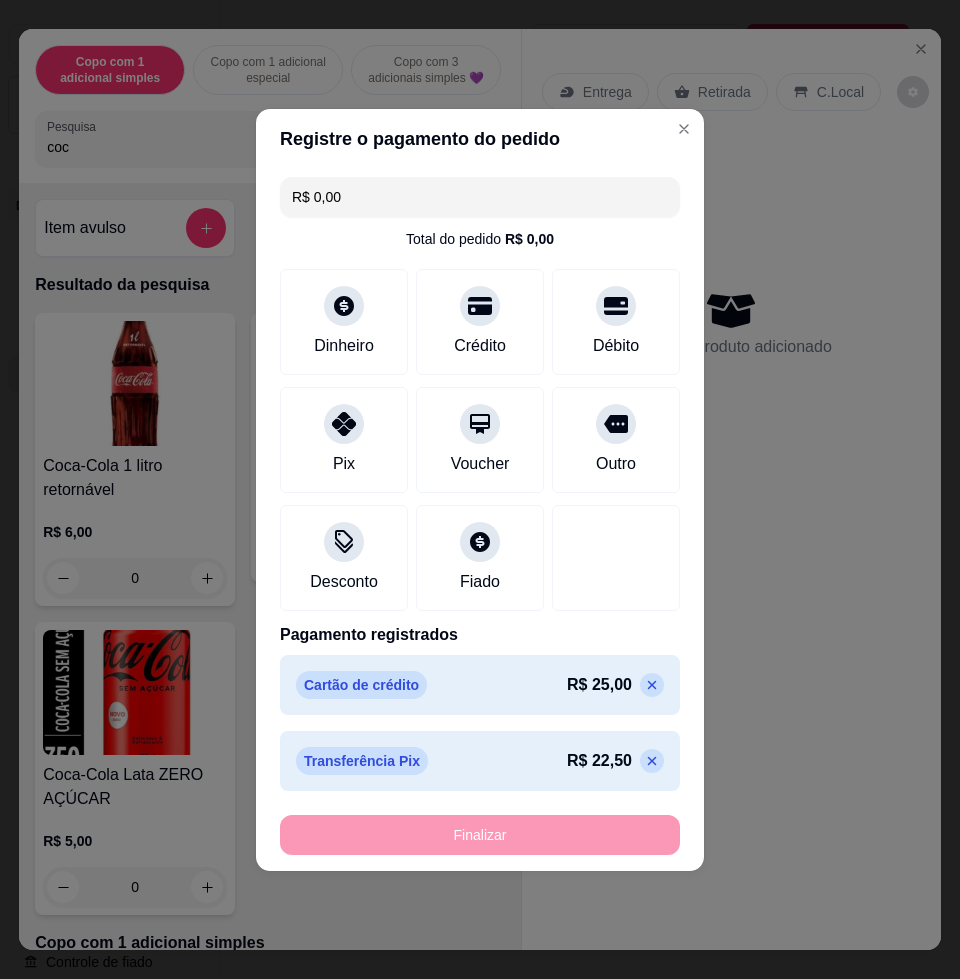 type on "-R$ 47,50" 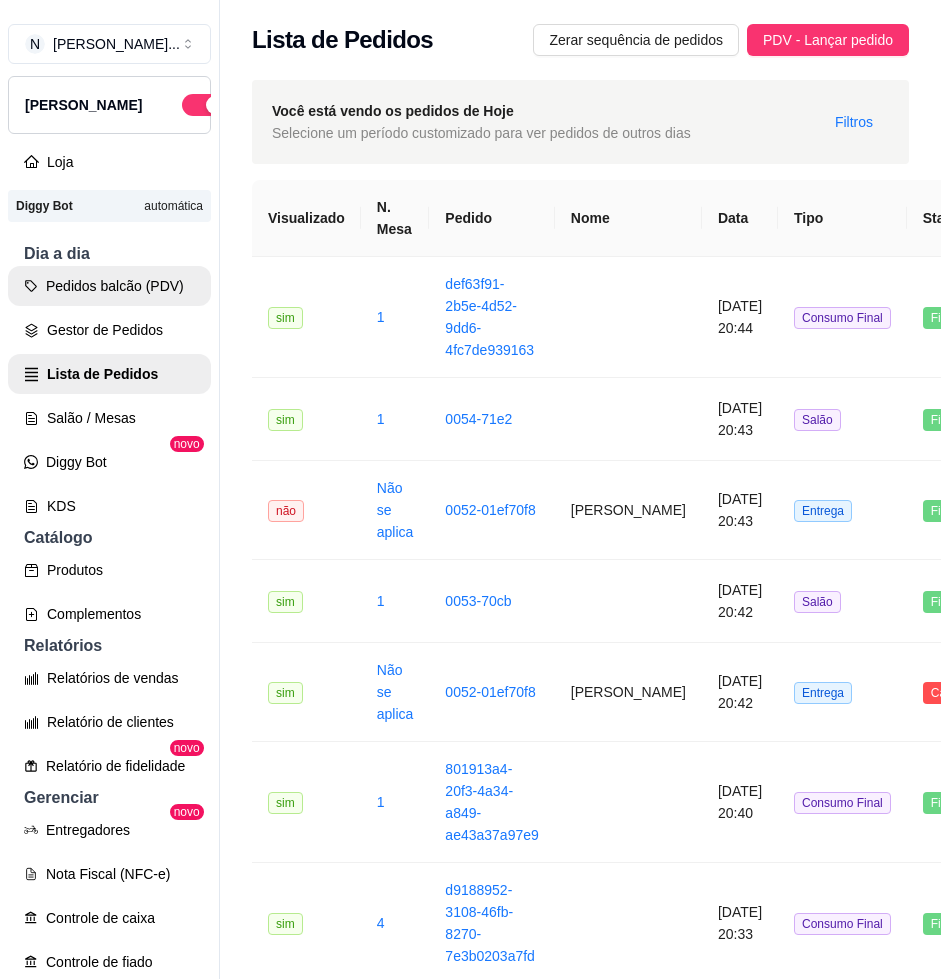 click on "Pedidos balcão (PDV)" at bounding box center (109, 286) 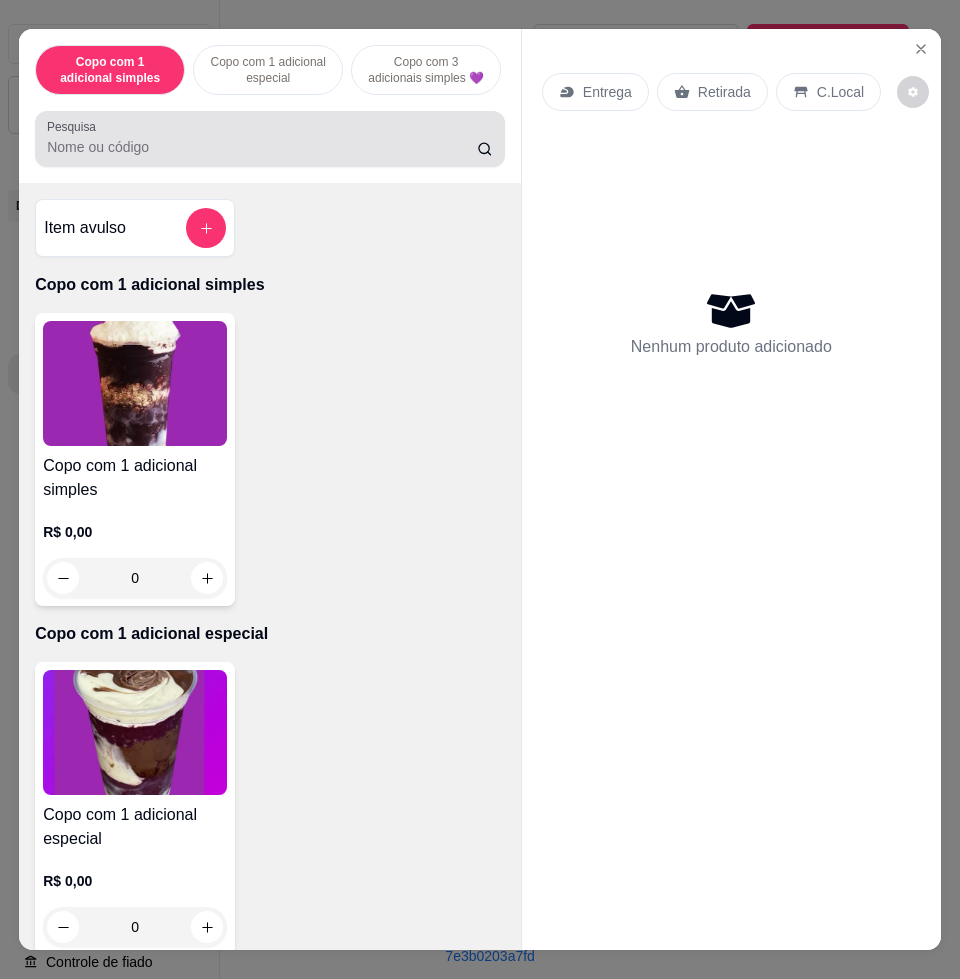 click on "Pesquisa" at bounding box center (262, 147) 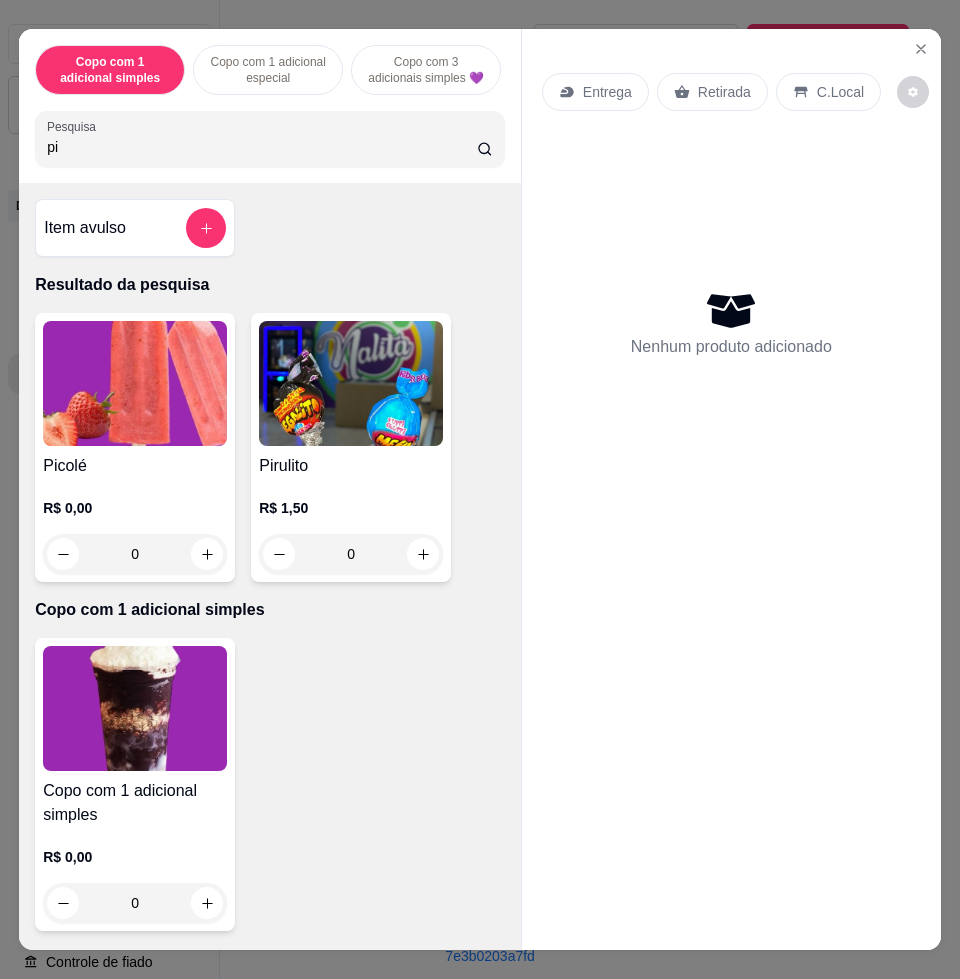 type on "pi" 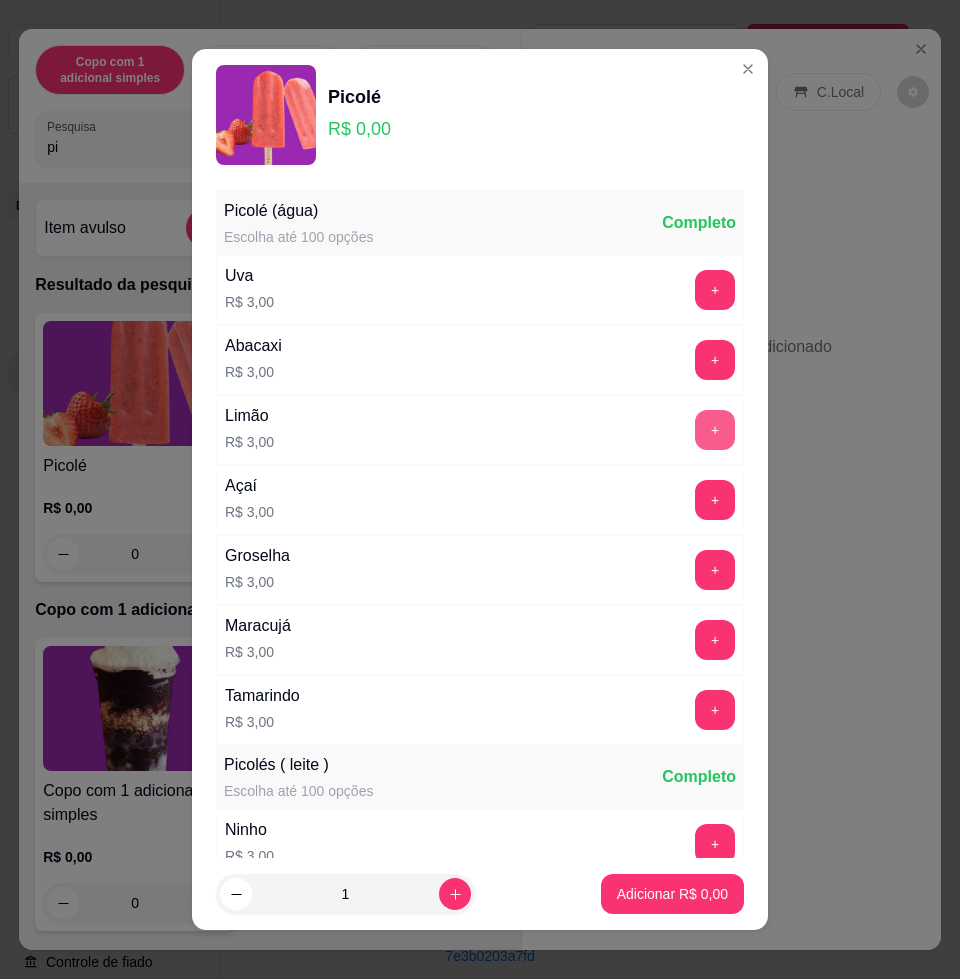 click on "+" at bounding box center [715, 430] 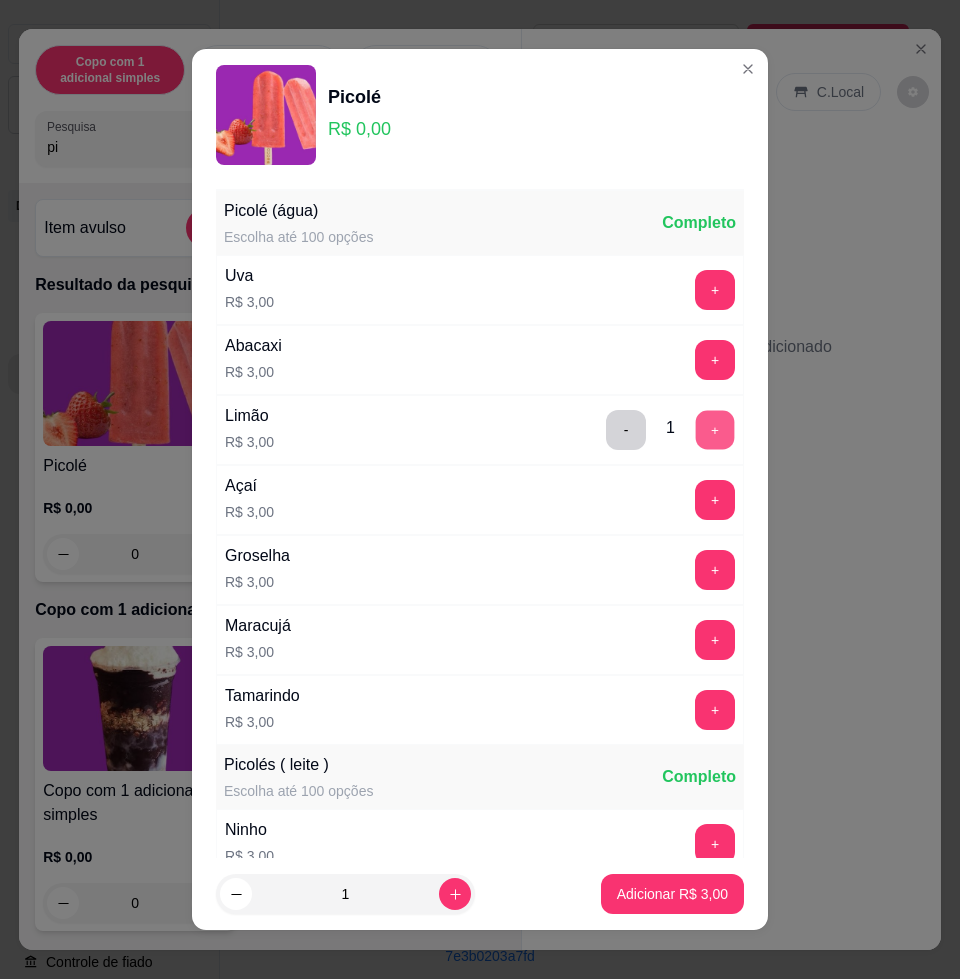 click on "+" at bounding box center [715, 430] 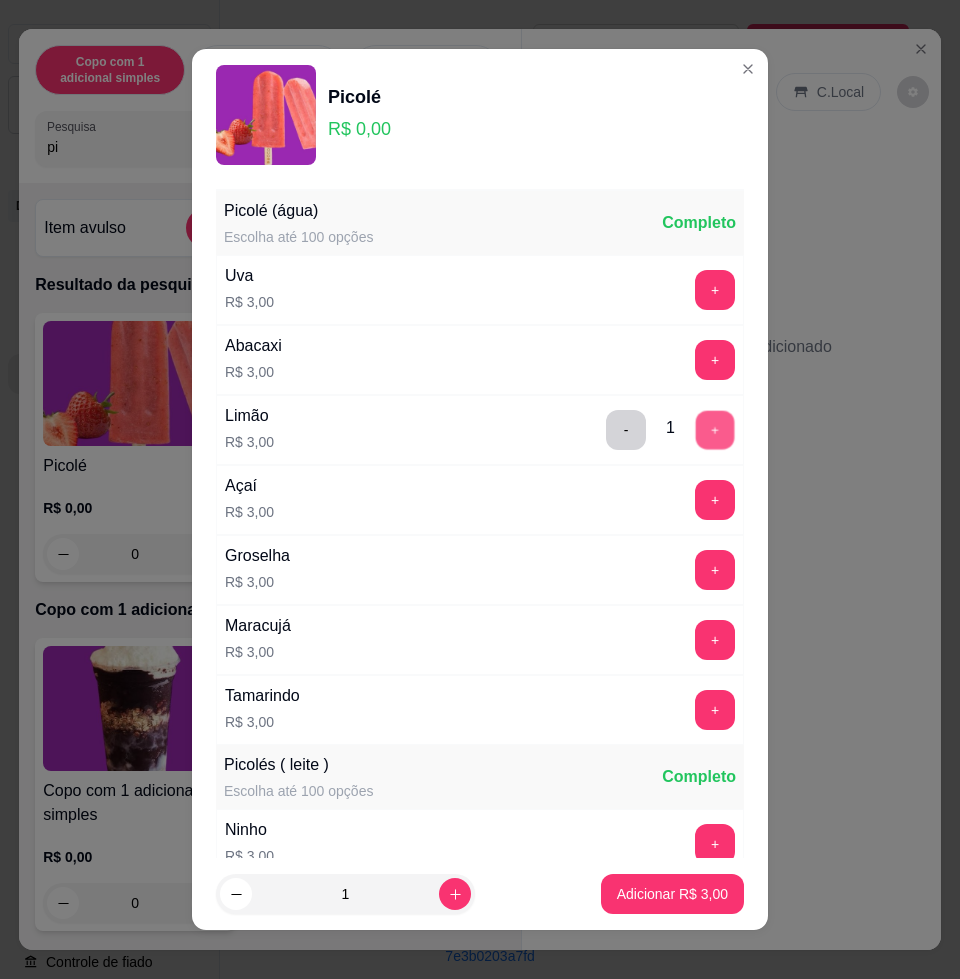 click on "+" at bounding box center [715, 430] 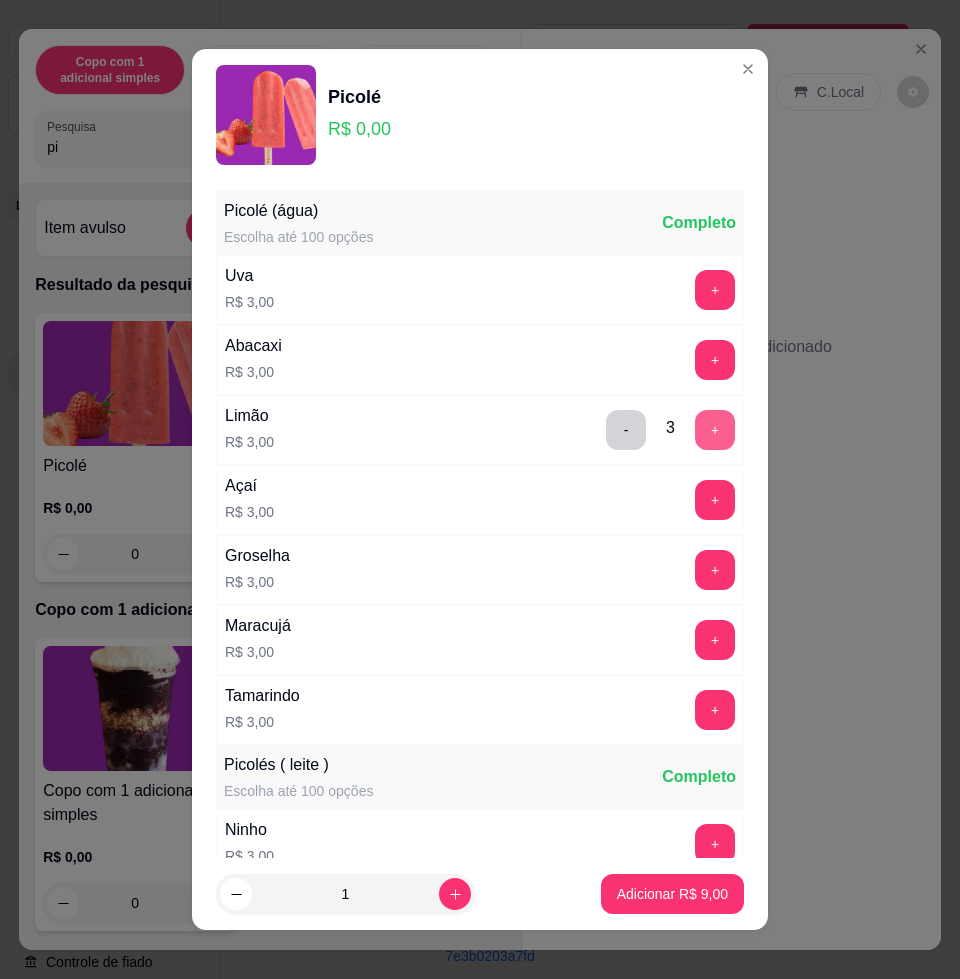 click on "+" at bounding box center [715, 430] 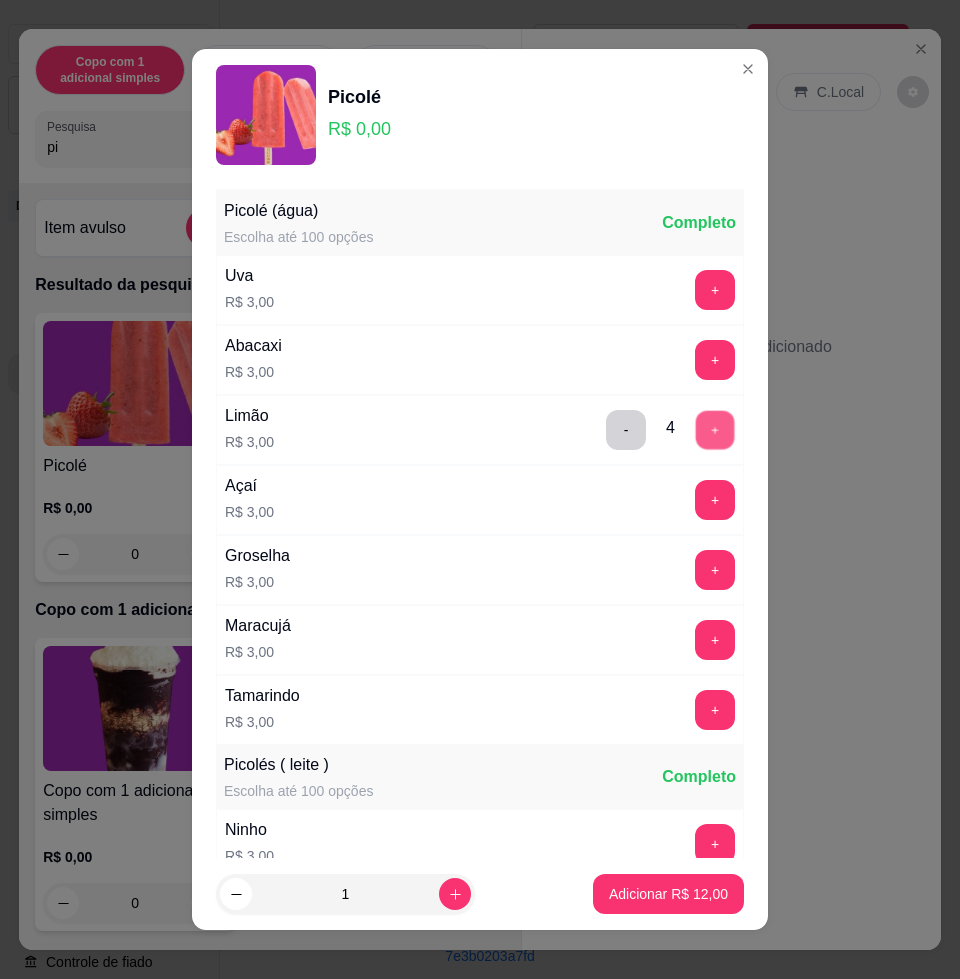 click on "+" at bounding box center [715, 430] 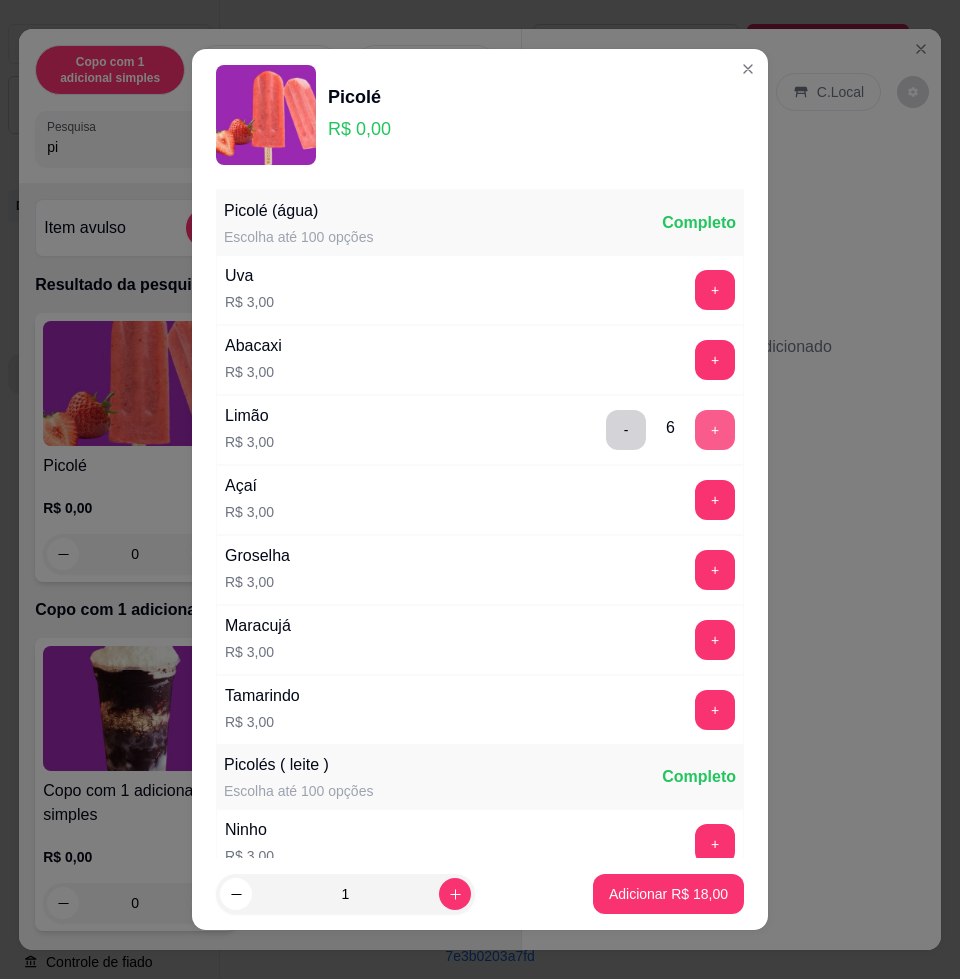 click on "+" at bounding box center (715, 430) 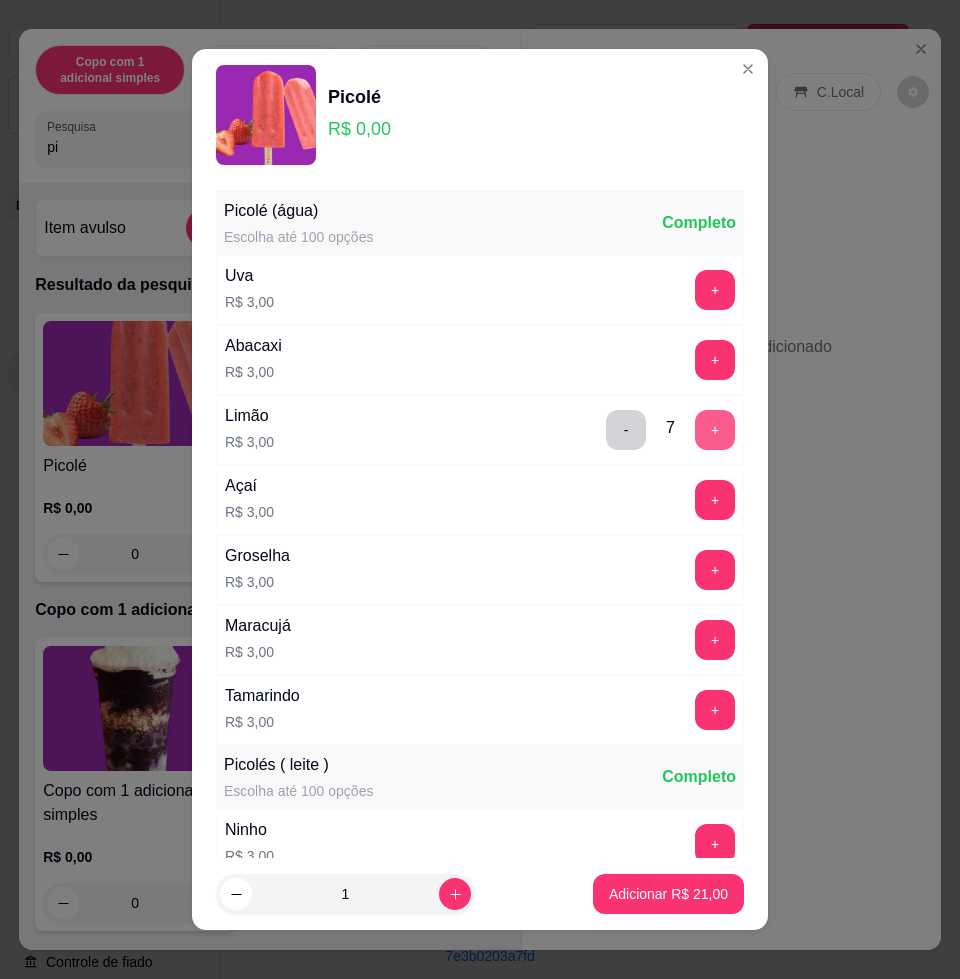 click on "+" at bounding box center [715, 430] 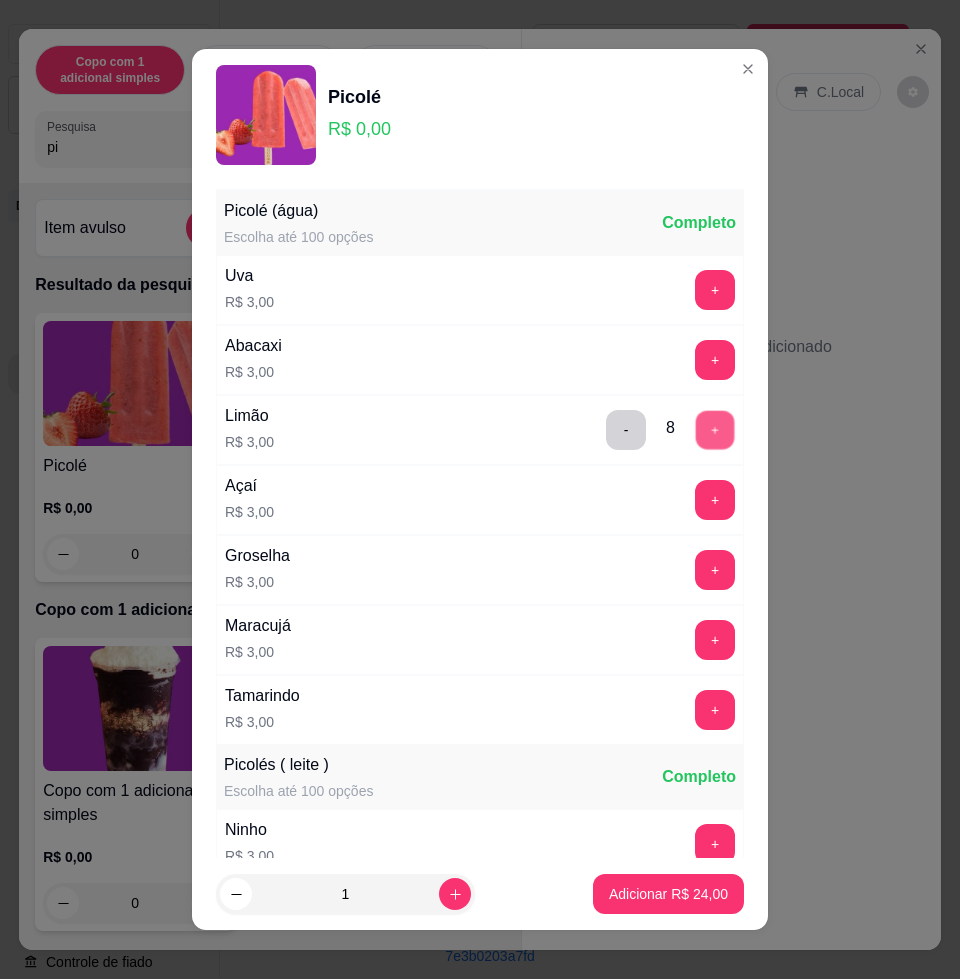 click on "+" at bounding box center (715, 430) 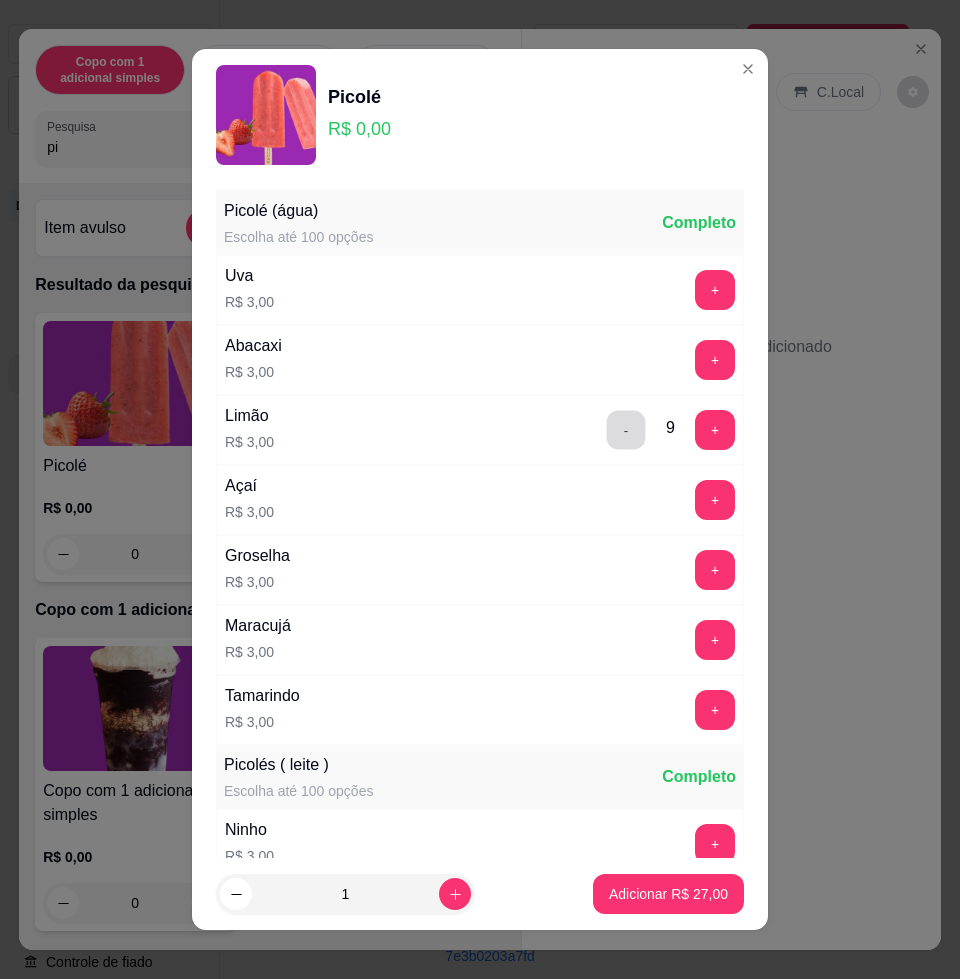 click on "-" at bounding box center [626, 430] 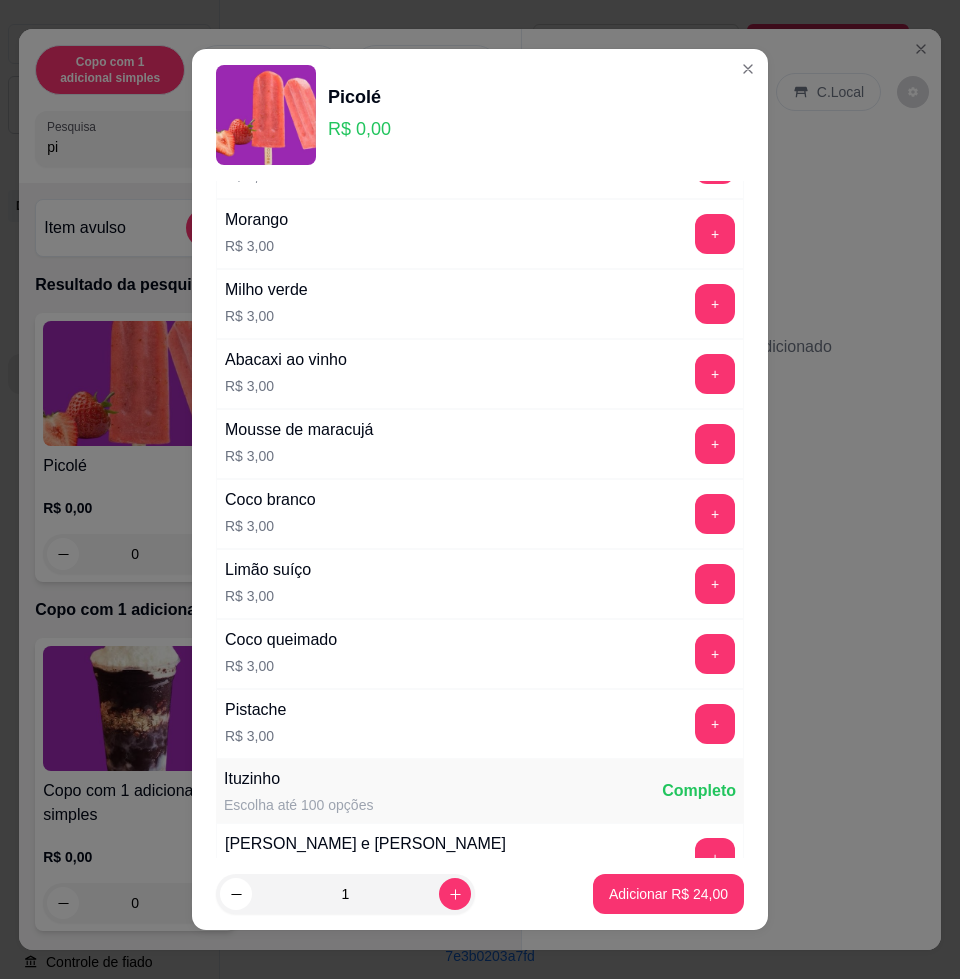 scroll, scrollTop: 1750, scrollLeft: 0, axis: vertical 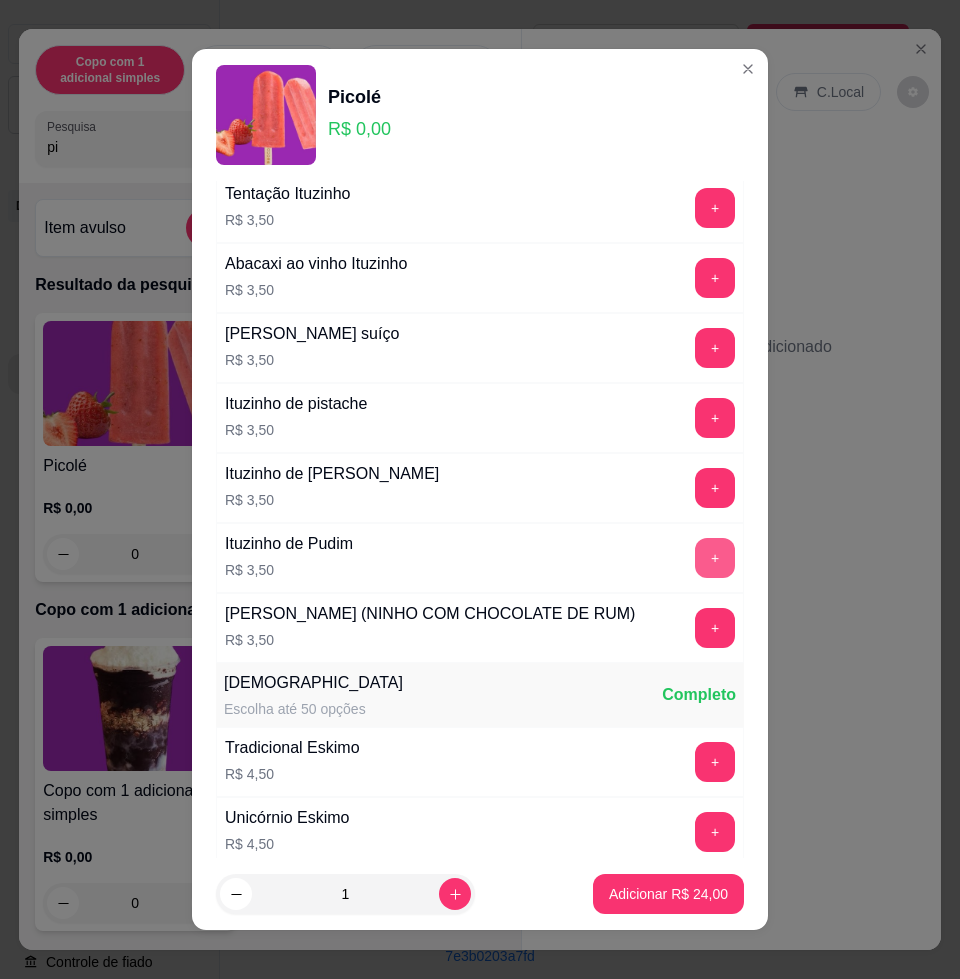 click on "+" at bounding box center (715, 558) 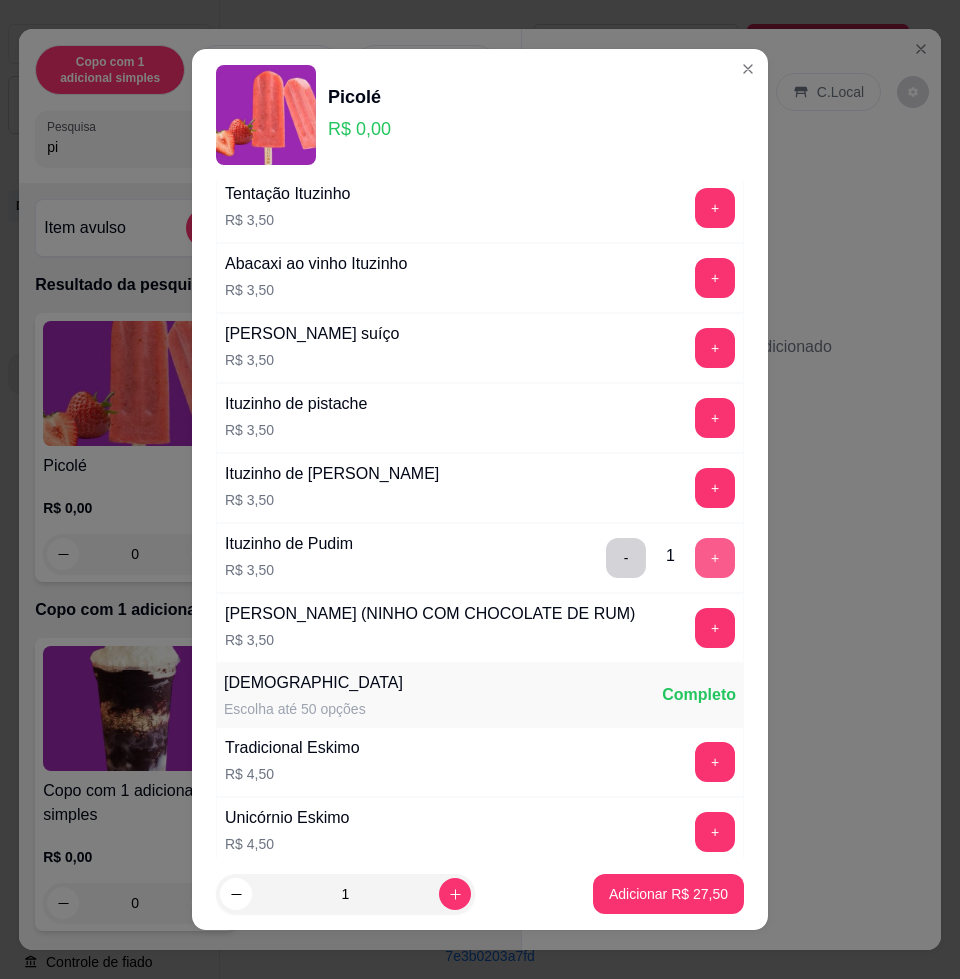 click on "+" at bounding box center [715, 558] 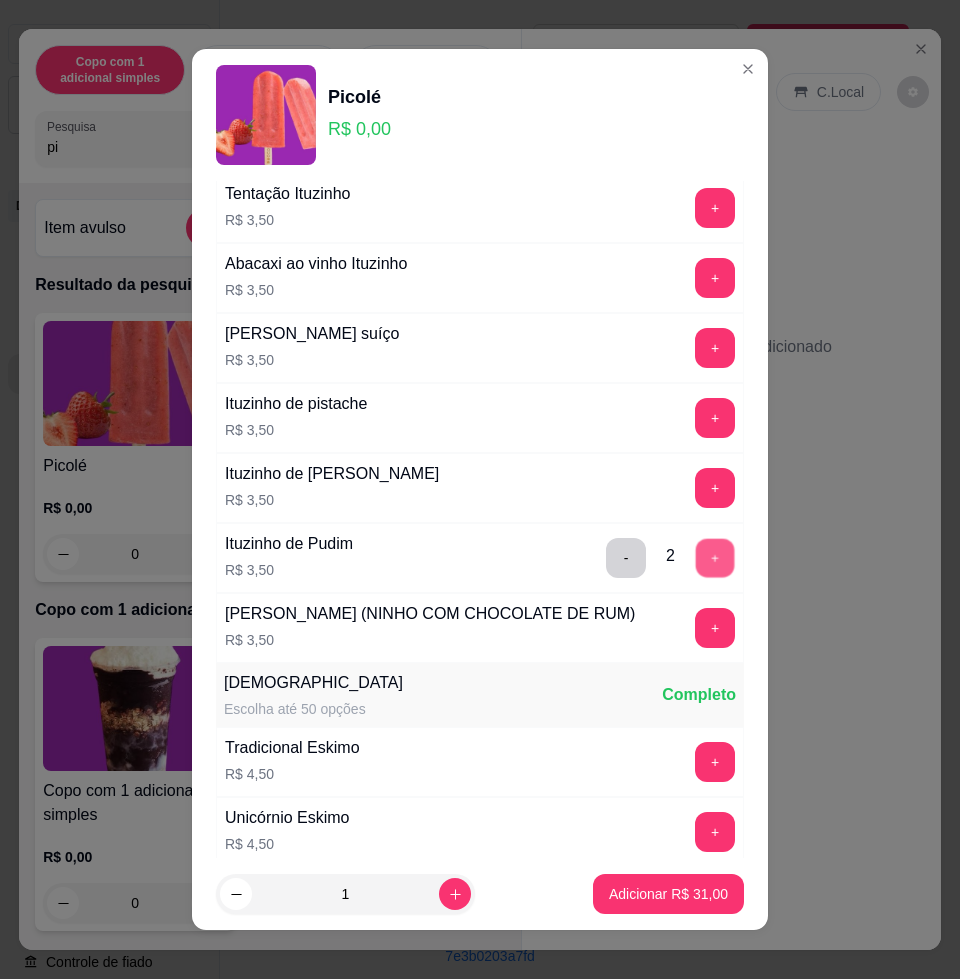 click on "+" at bounding box center (715, 558) 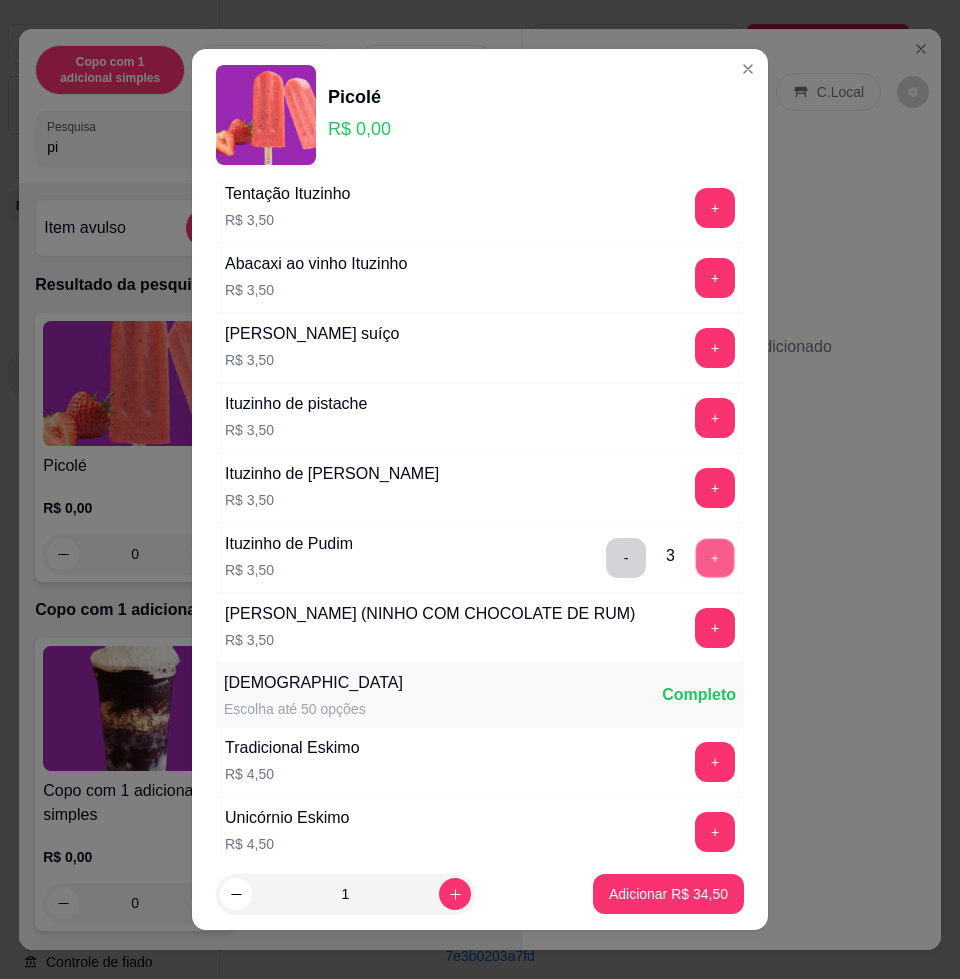 click on "+" at bounding box center (715, 558) 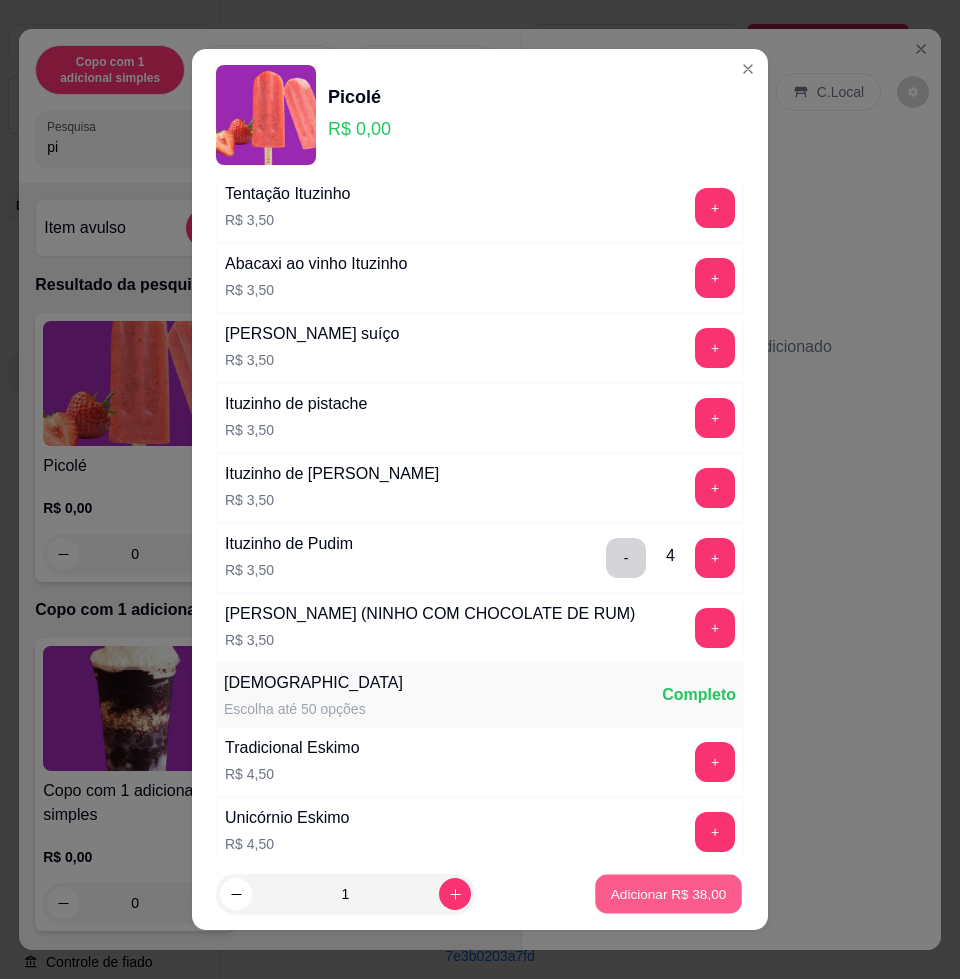 click on "Adicionar   R$ 38,00" at bounding box center (669, 893) 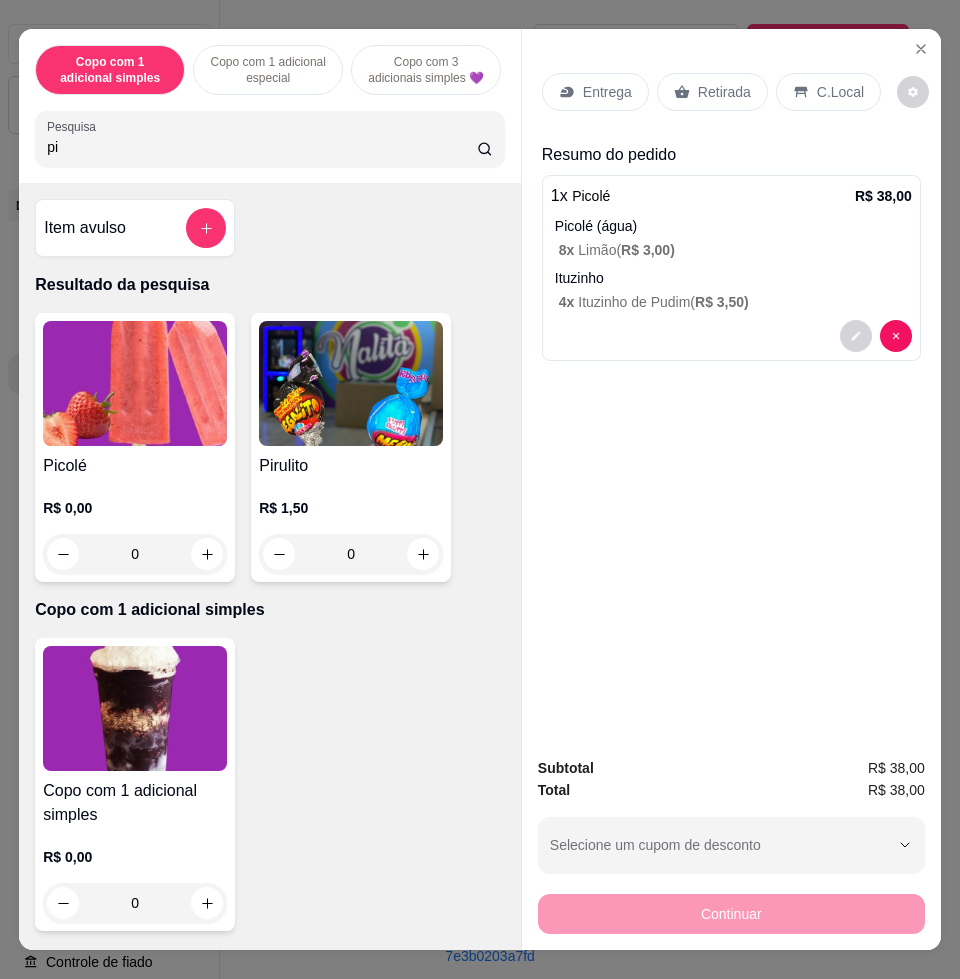 click on "C.Local" at bounding box center (840, 92) 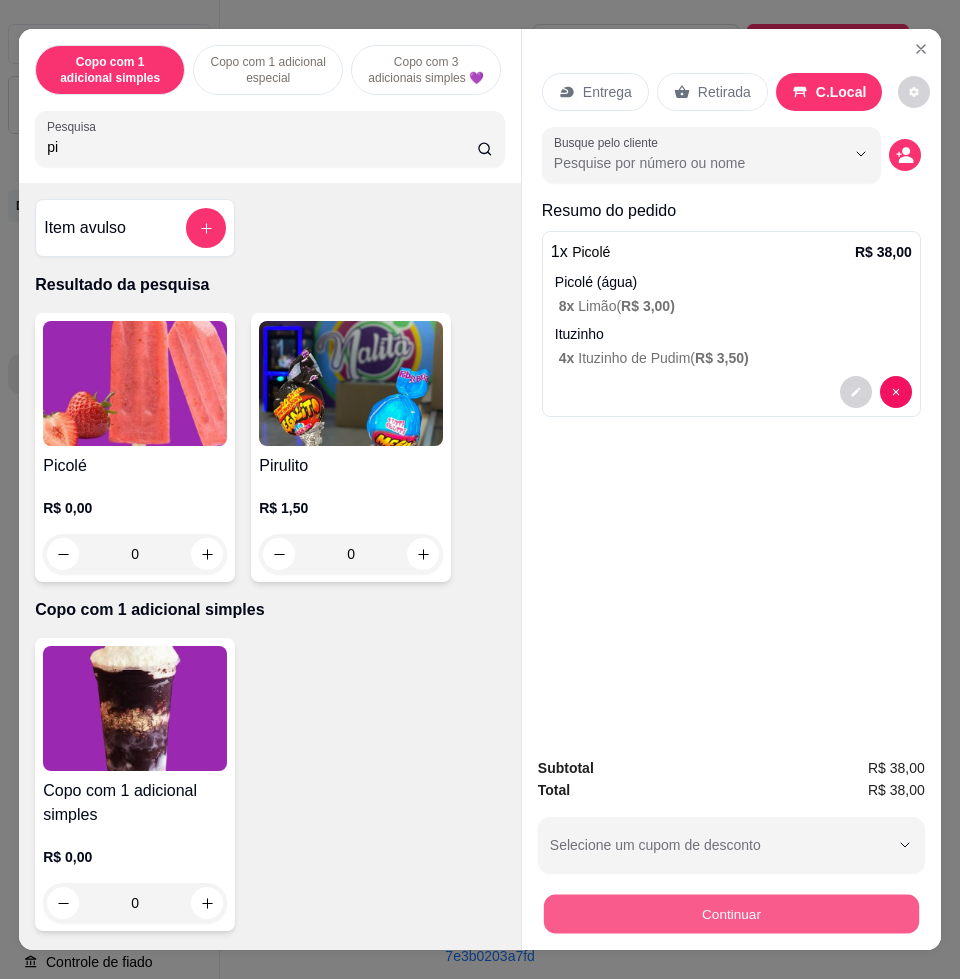 click on "Continuar" at bounding box center [731, 913] 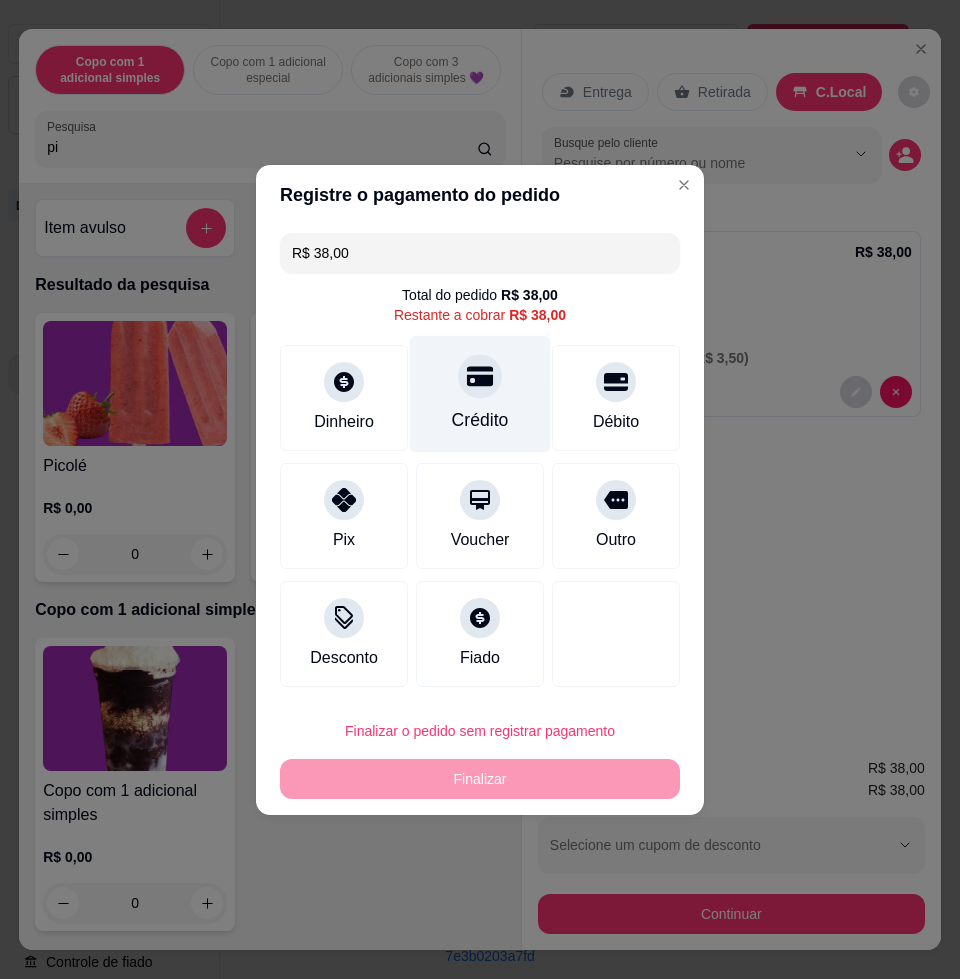 click on "Crédito" at bounding box center (480, 420) 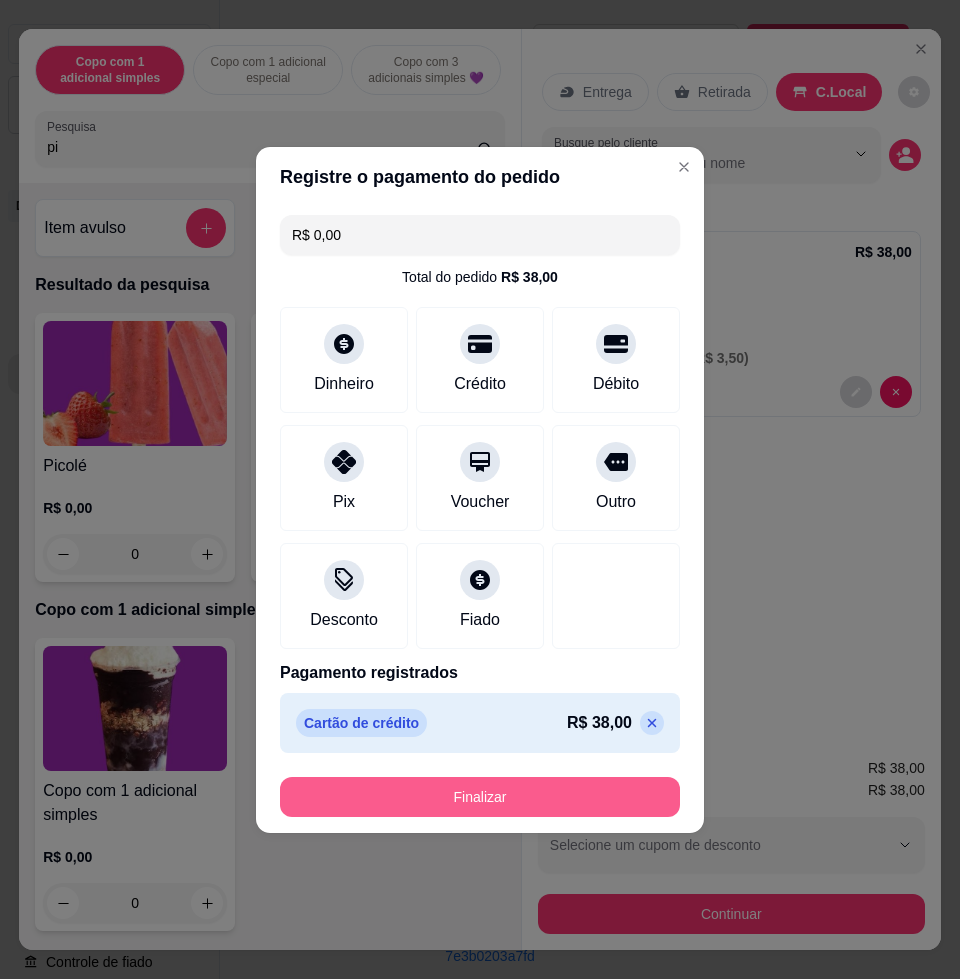 click on "Finalizar" at bounding box center (480, 797) 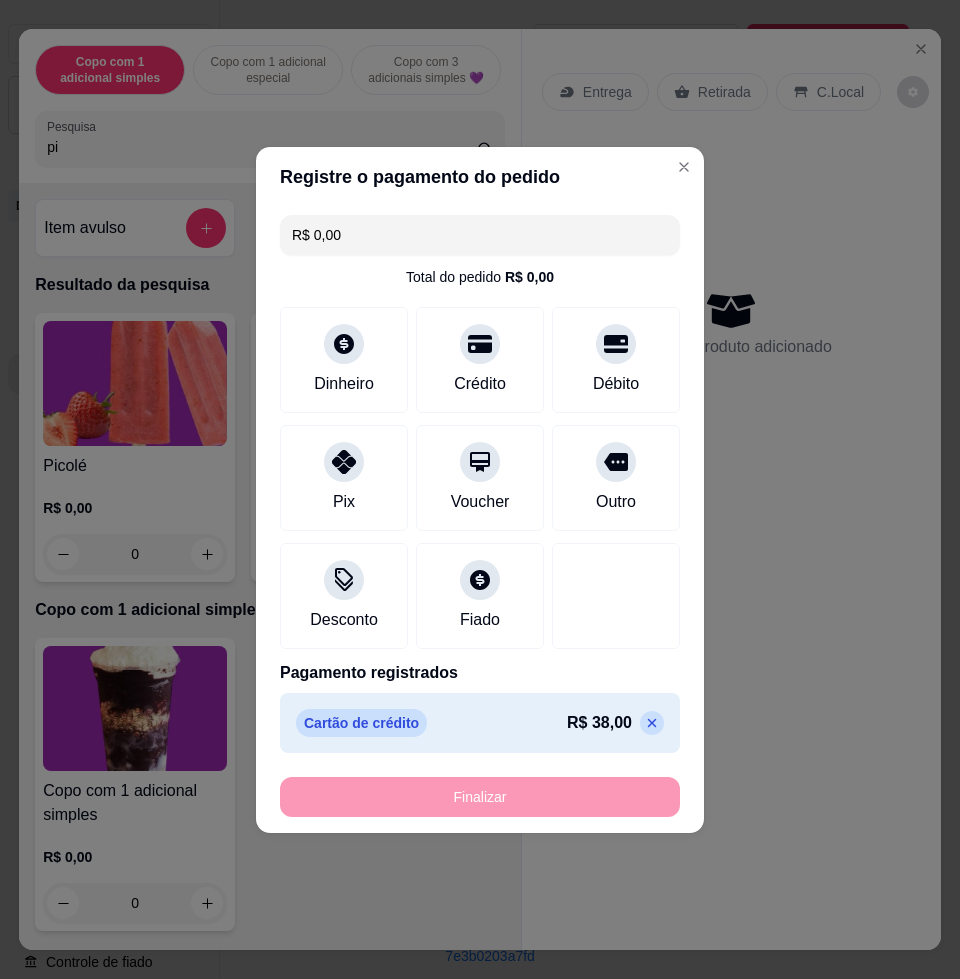 type on "-R$ 38,00" 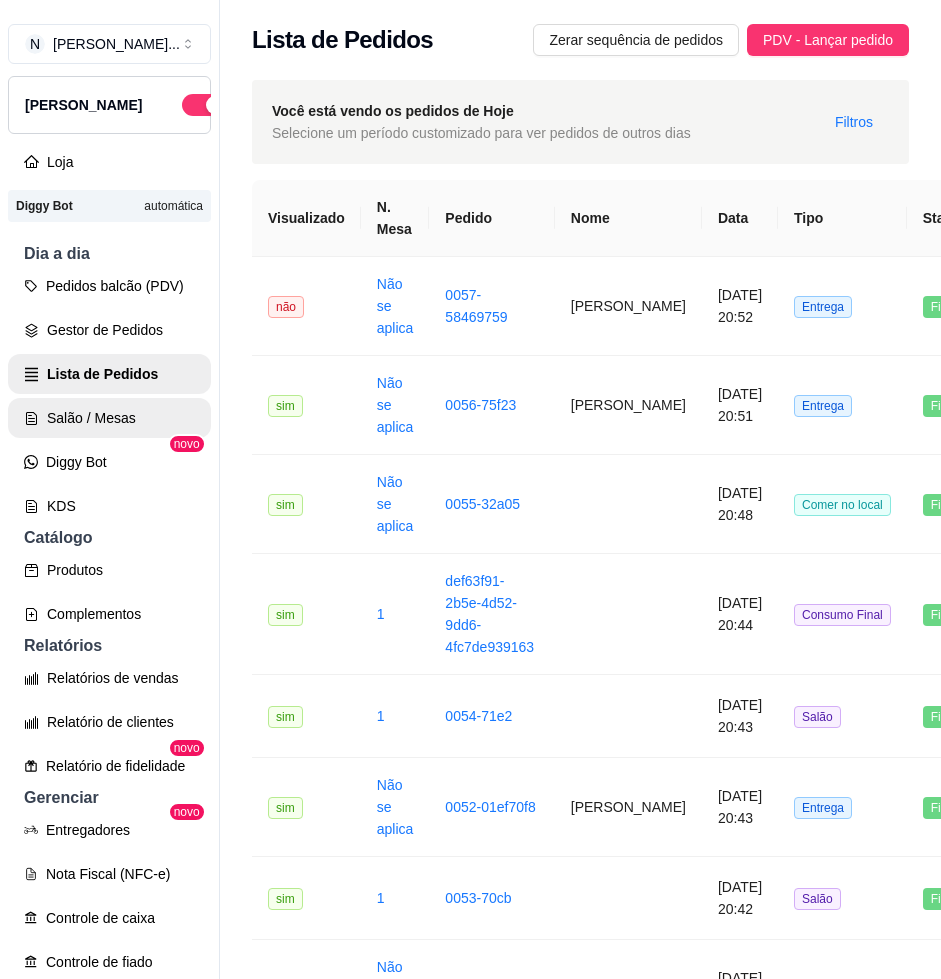 click on "Salão / Mesas" at bounding box center [109, 418] 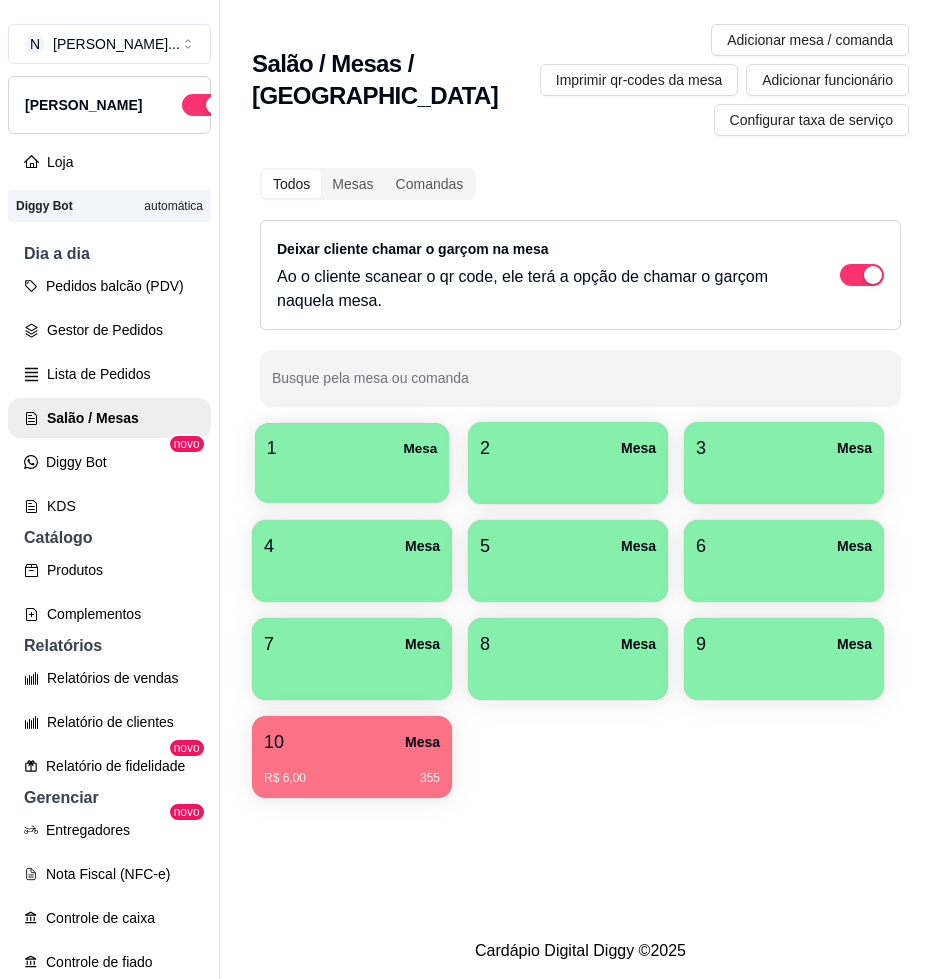 click at bounding box center (352, 476) 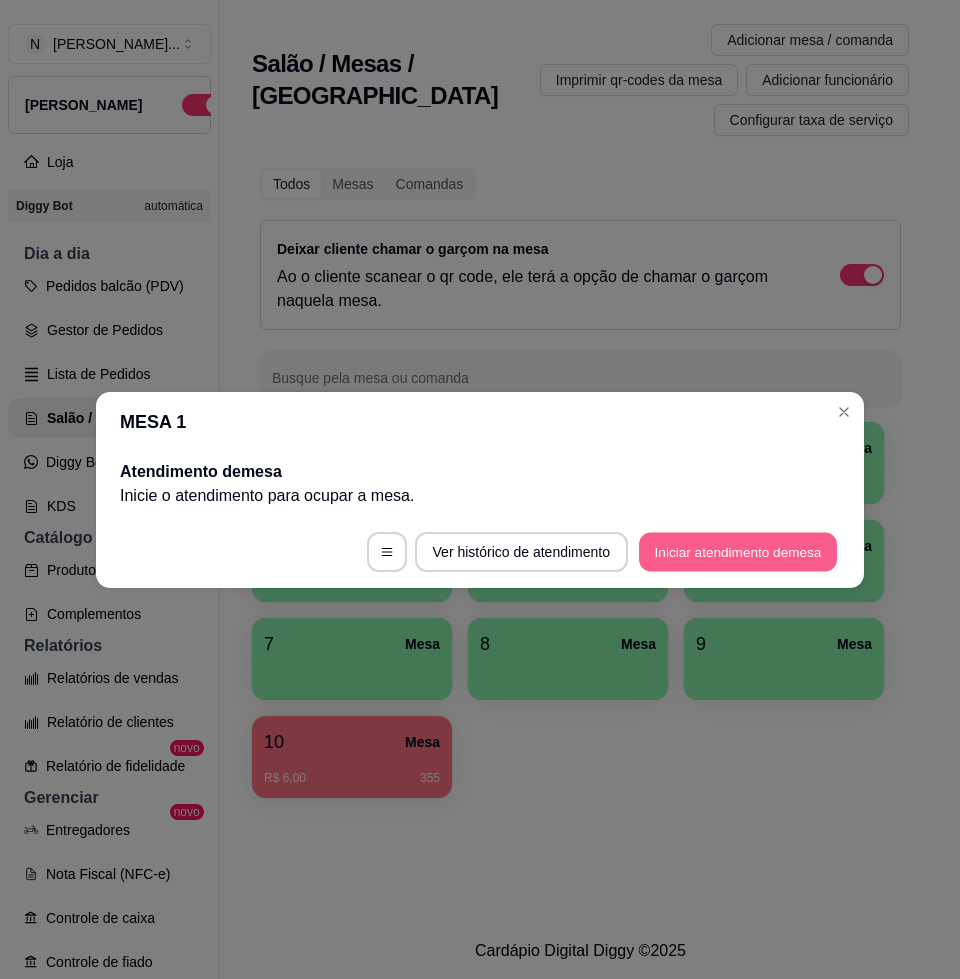 click on "Iniciar atendimento de  mesa" at bounding box center [738, 551] 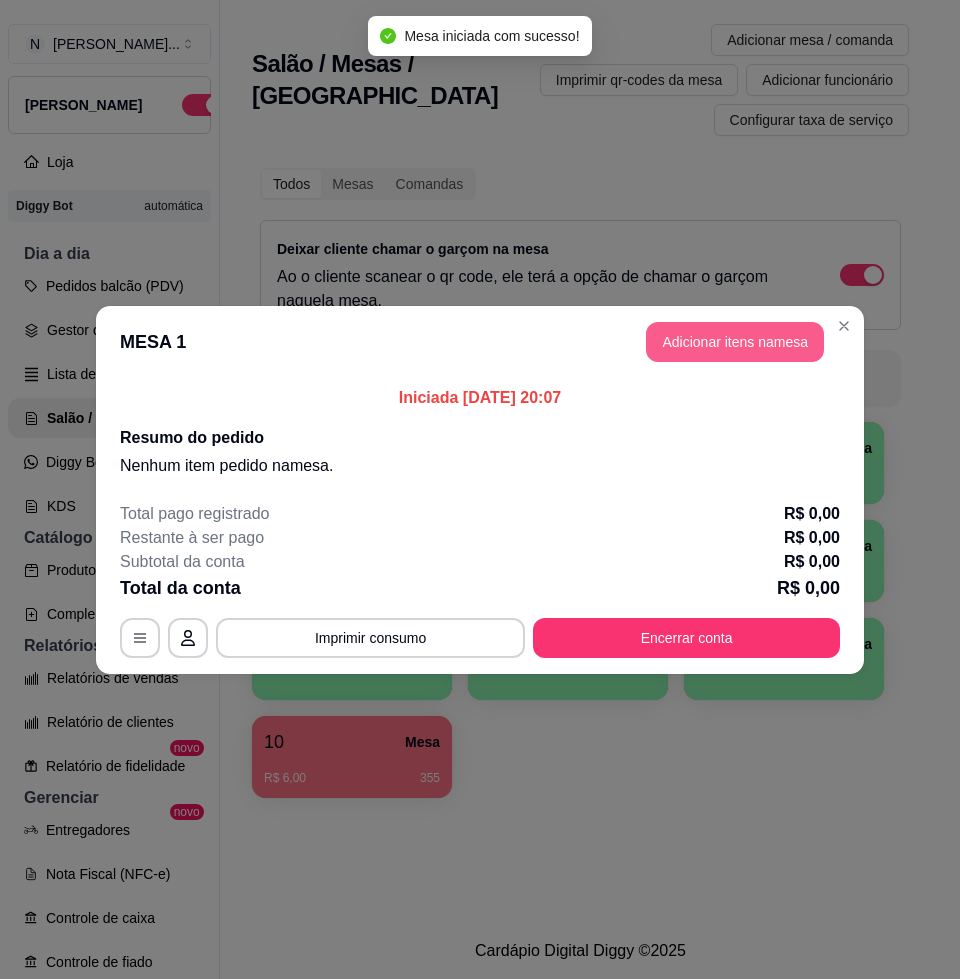 click on "Adicionar itens na  mesa" at bounding box center [735, 342] 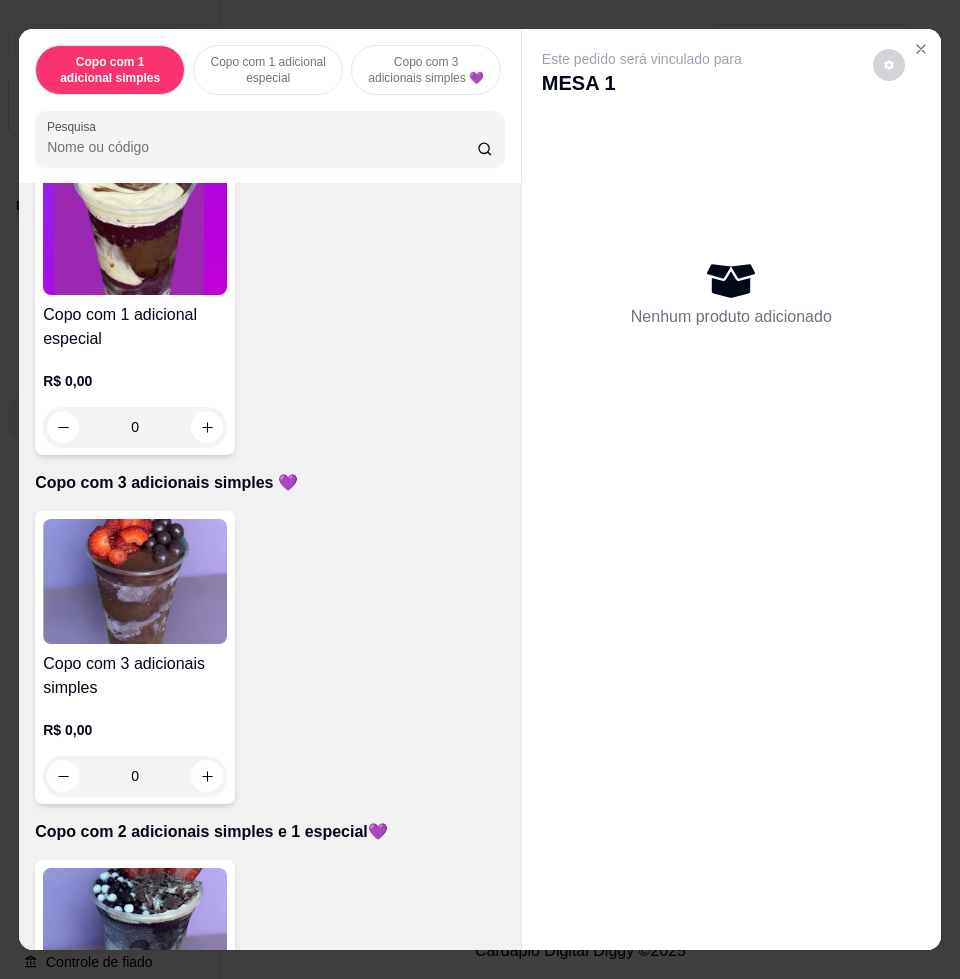 scroll, scrollTop: 1000, scrollLeft: 0, axis: vertical 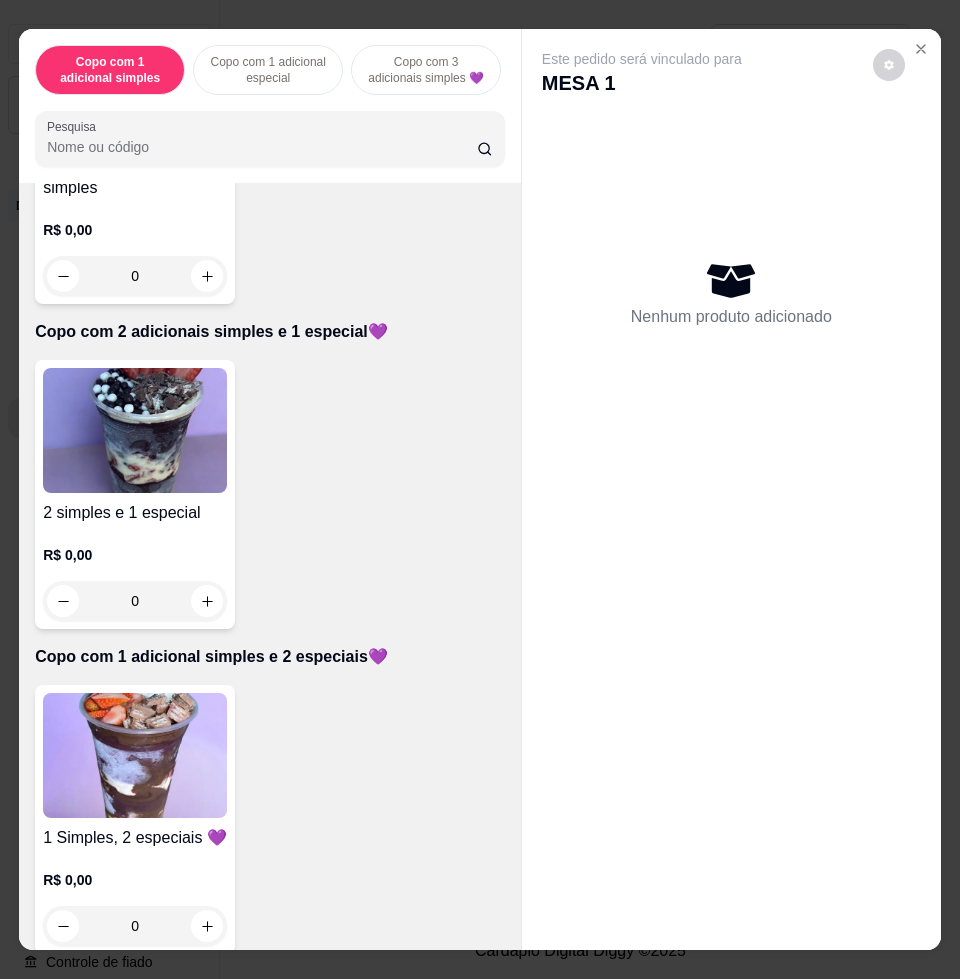 click at bounding box center (135, 430) 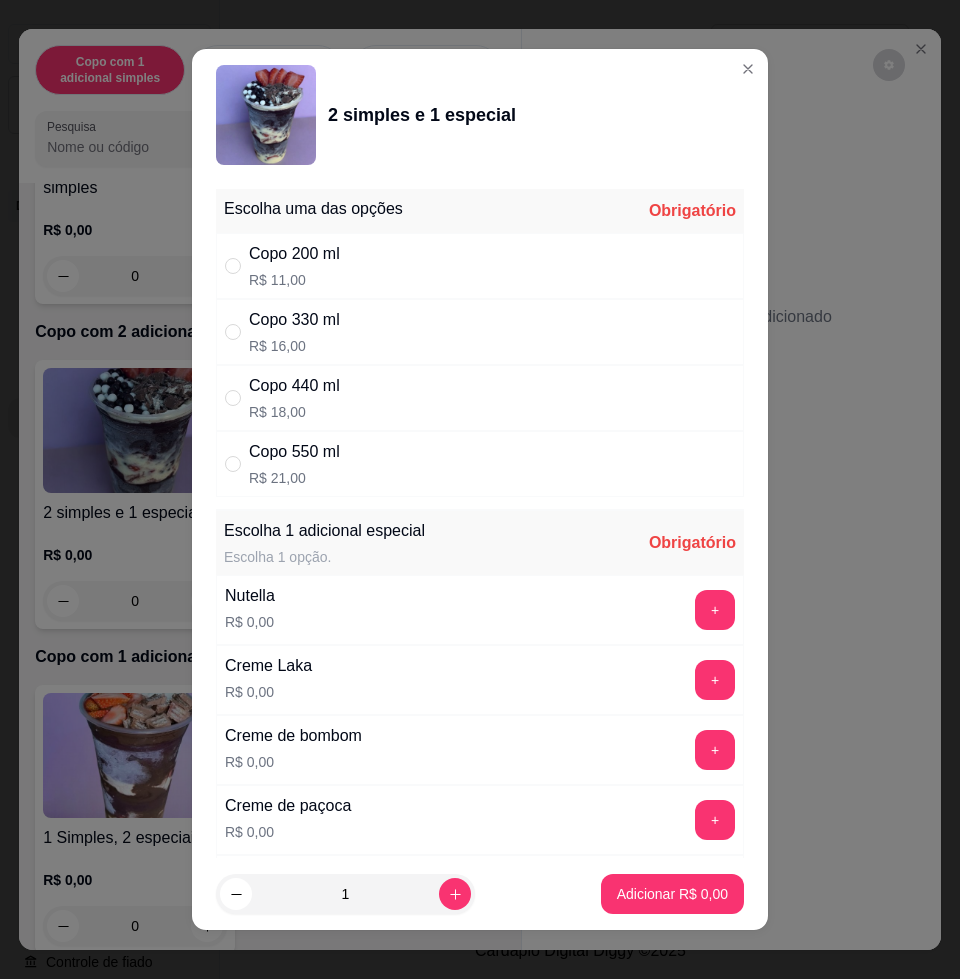 click on "Copo 330 ml R$ 16,00" at bounding box center (480, 332) 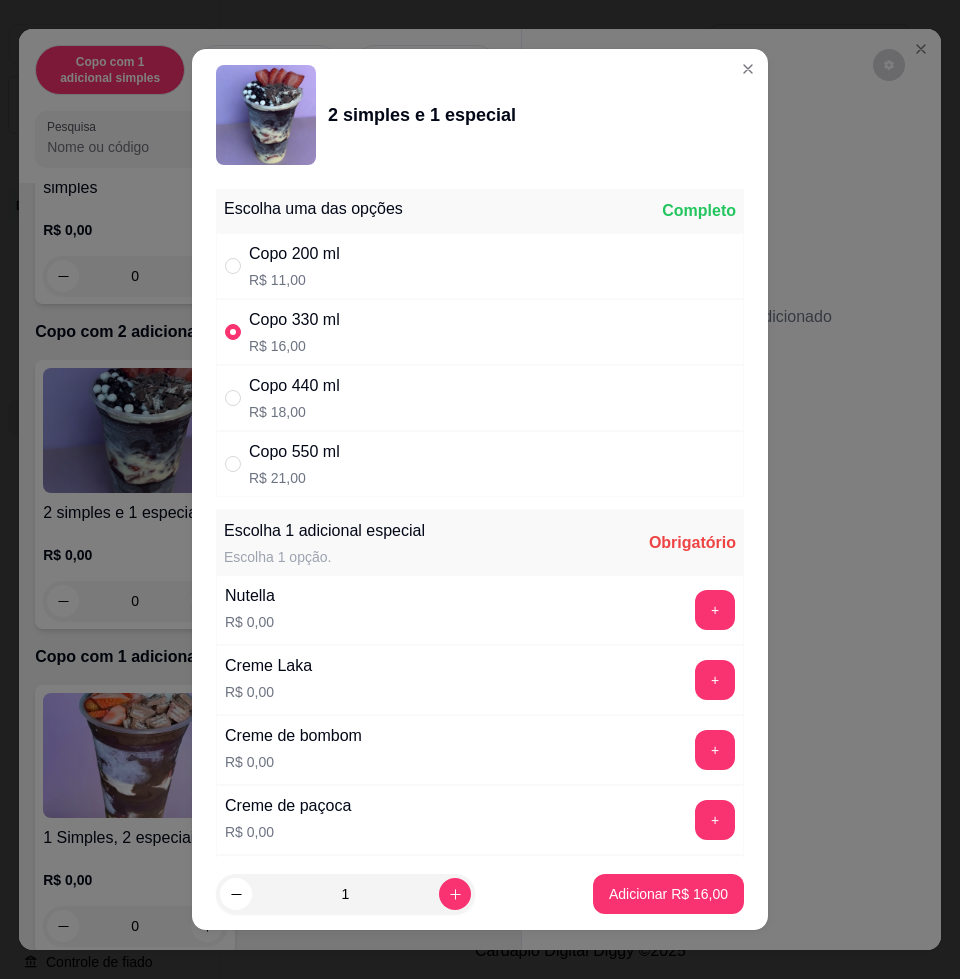 click on "Copo 440 ml  R$ 18,00" at bounding box center [480, 398] 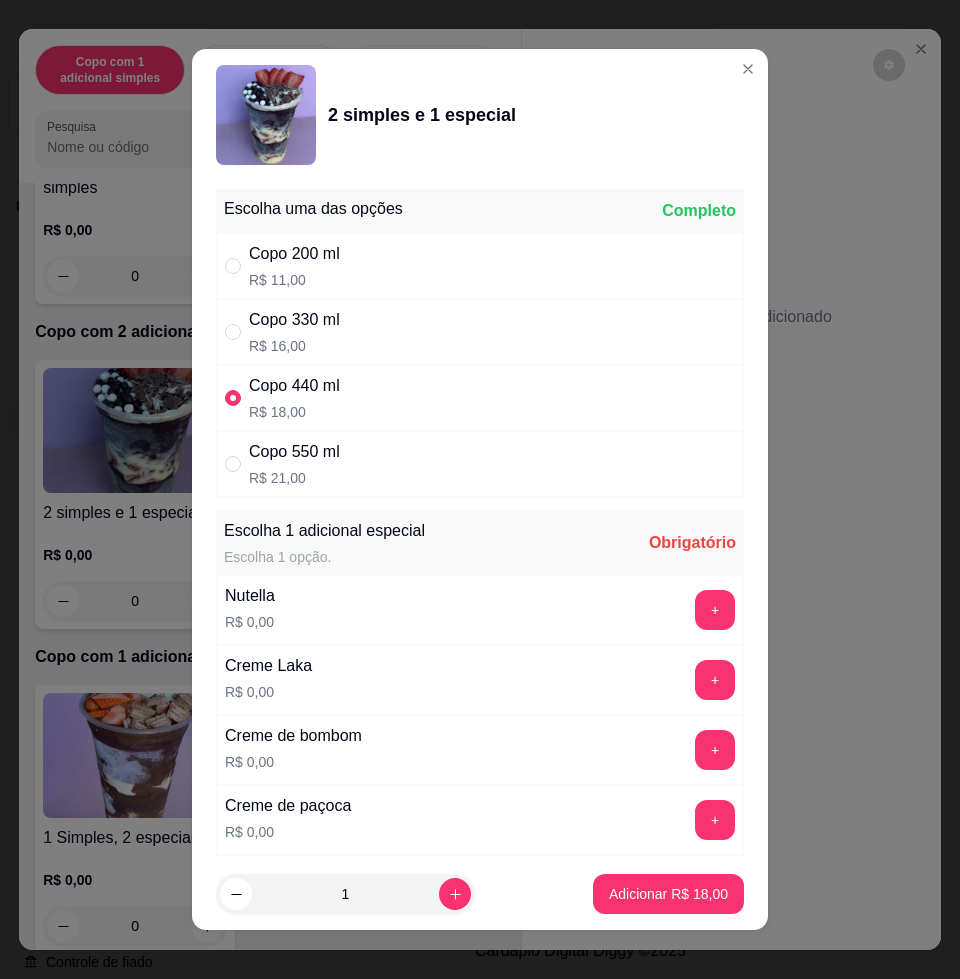 radio on "false" 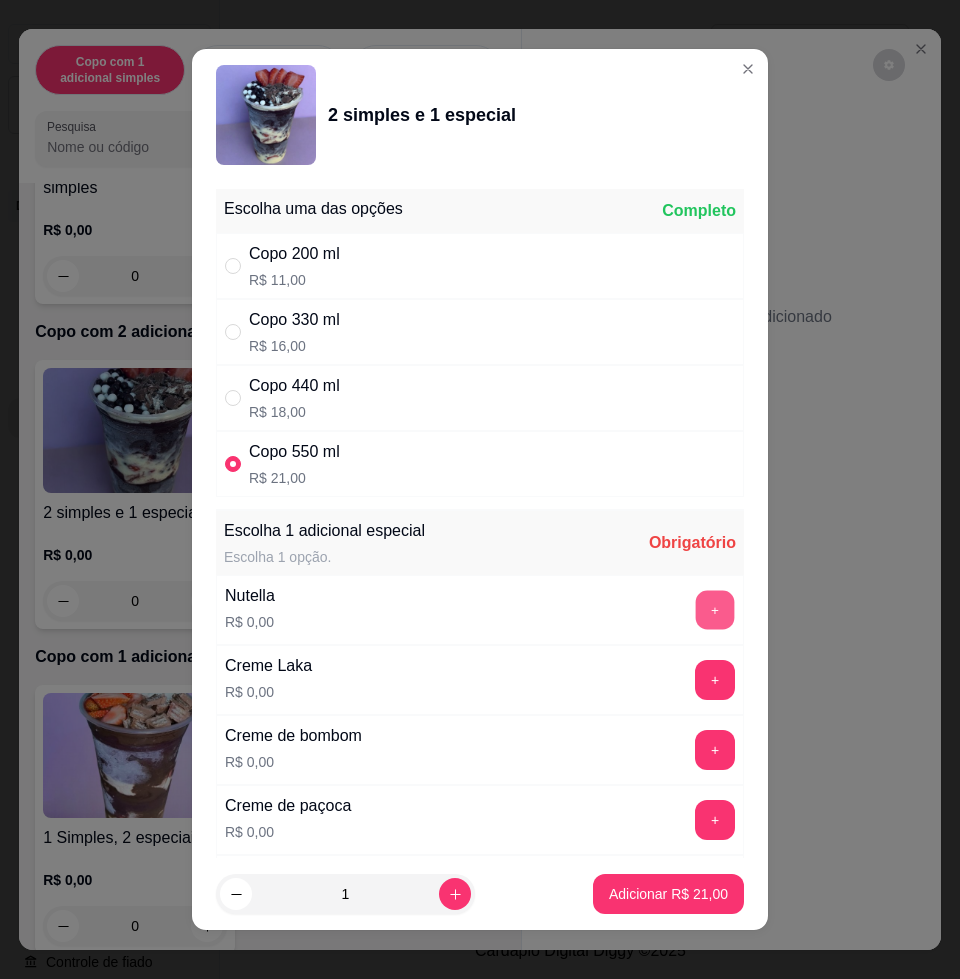 click on "+" at bounding box center (715, 610) 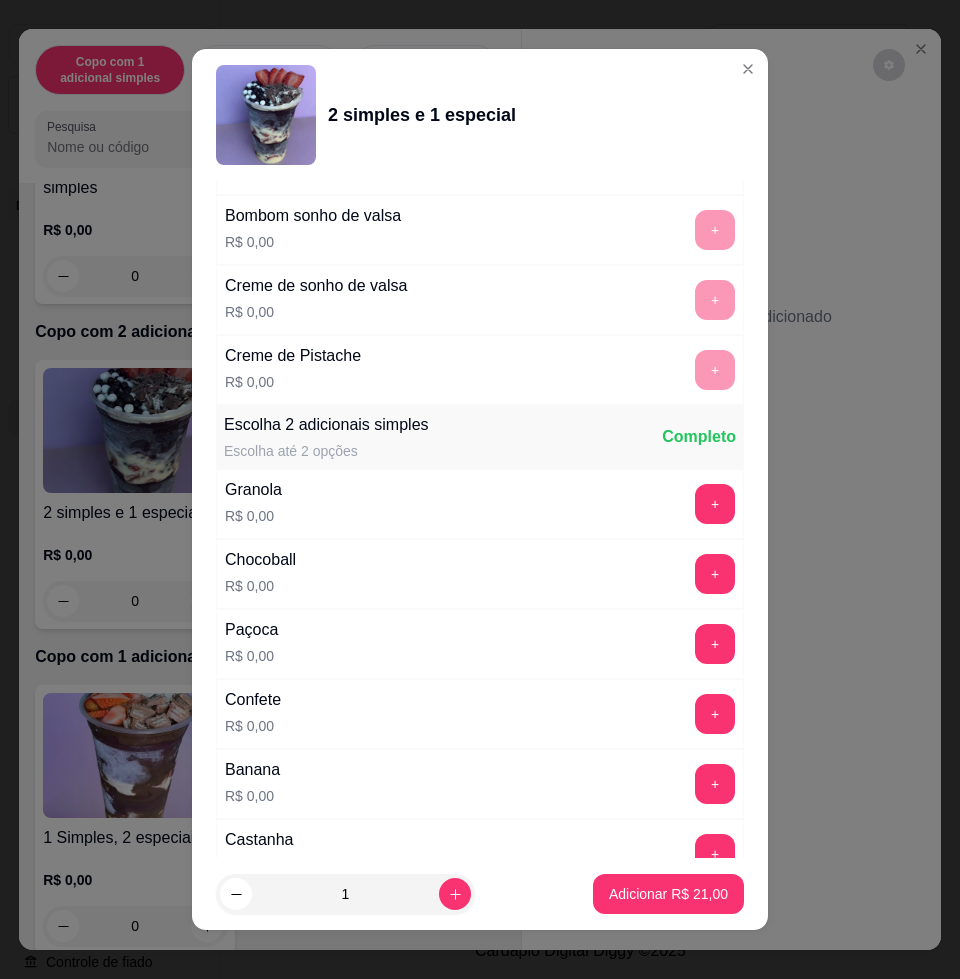 scroll, scrollTop: 1625, scrollLeft: 0, axis: vertical 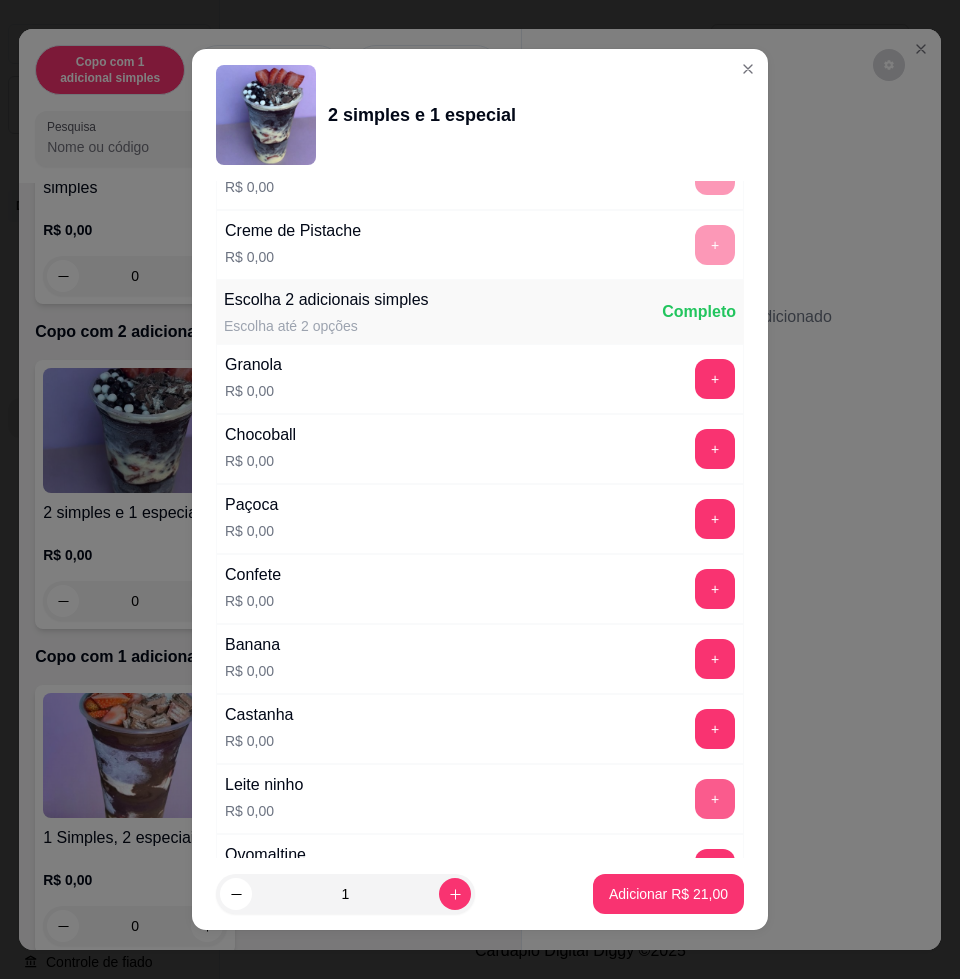 click on "+" at bounding box center [715, 799] 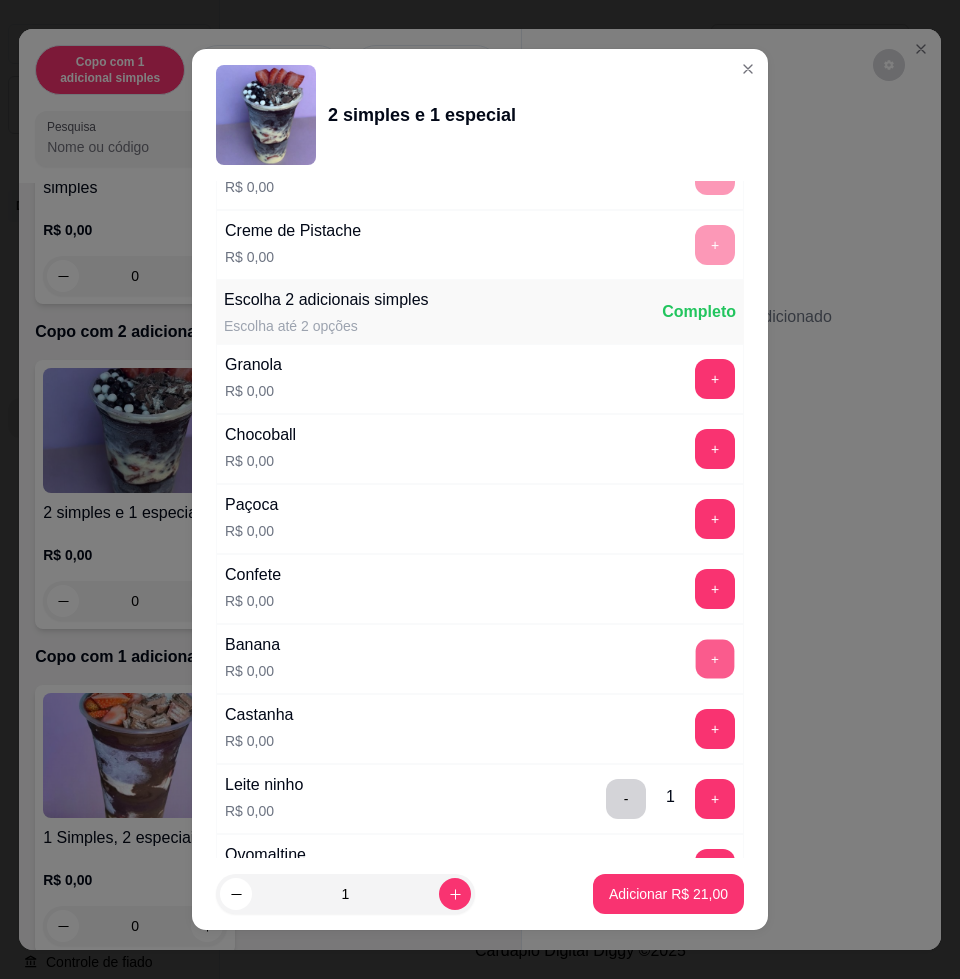 click on "+" at bounding box center (715, 659) 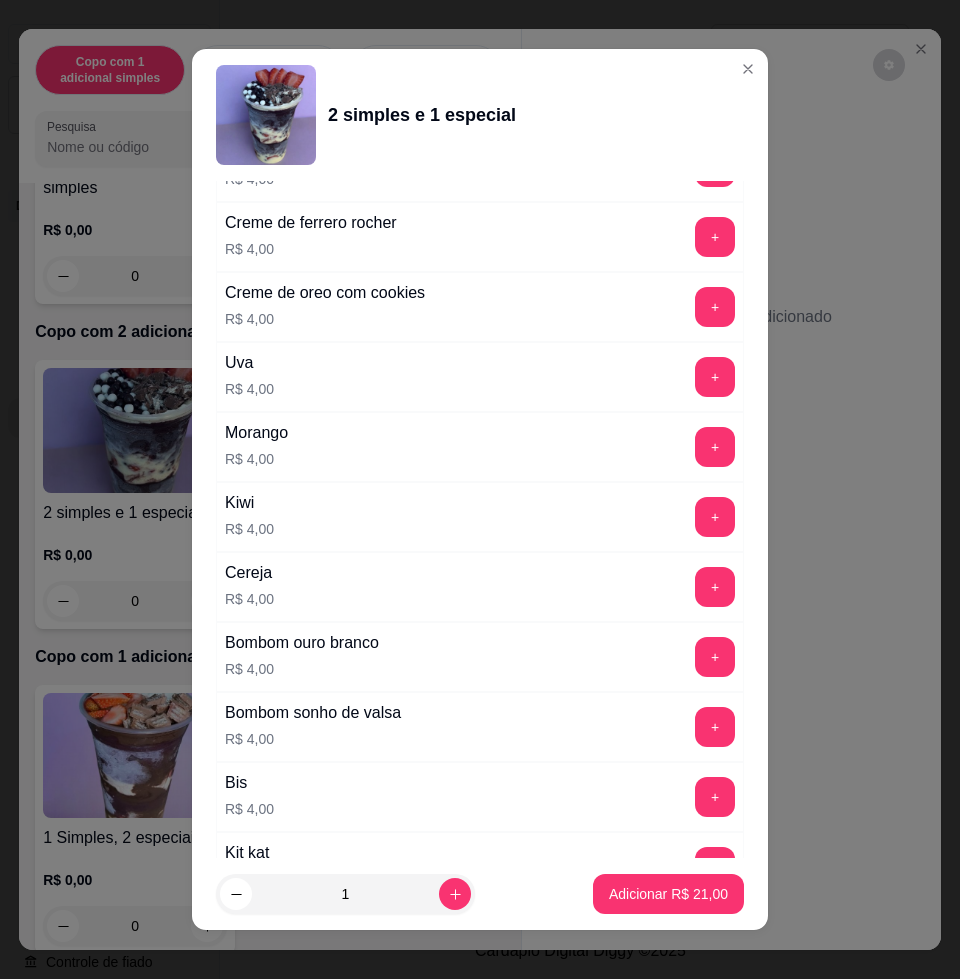 scroll, scrollTop: 4959, scrollLeft: 0, axis: vertical 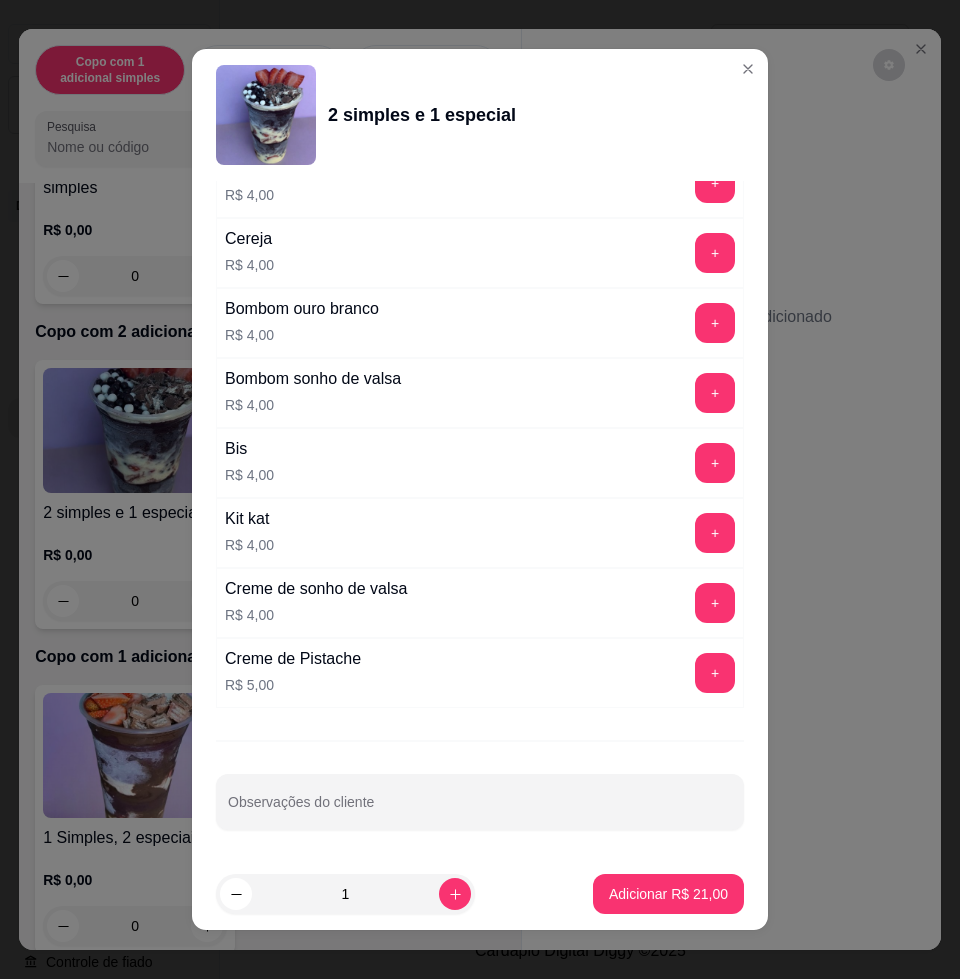 drag, startPoint x: 587, startPoint y: 838, endPoint x: 593, endPoint y: 789, distance: 49.365982 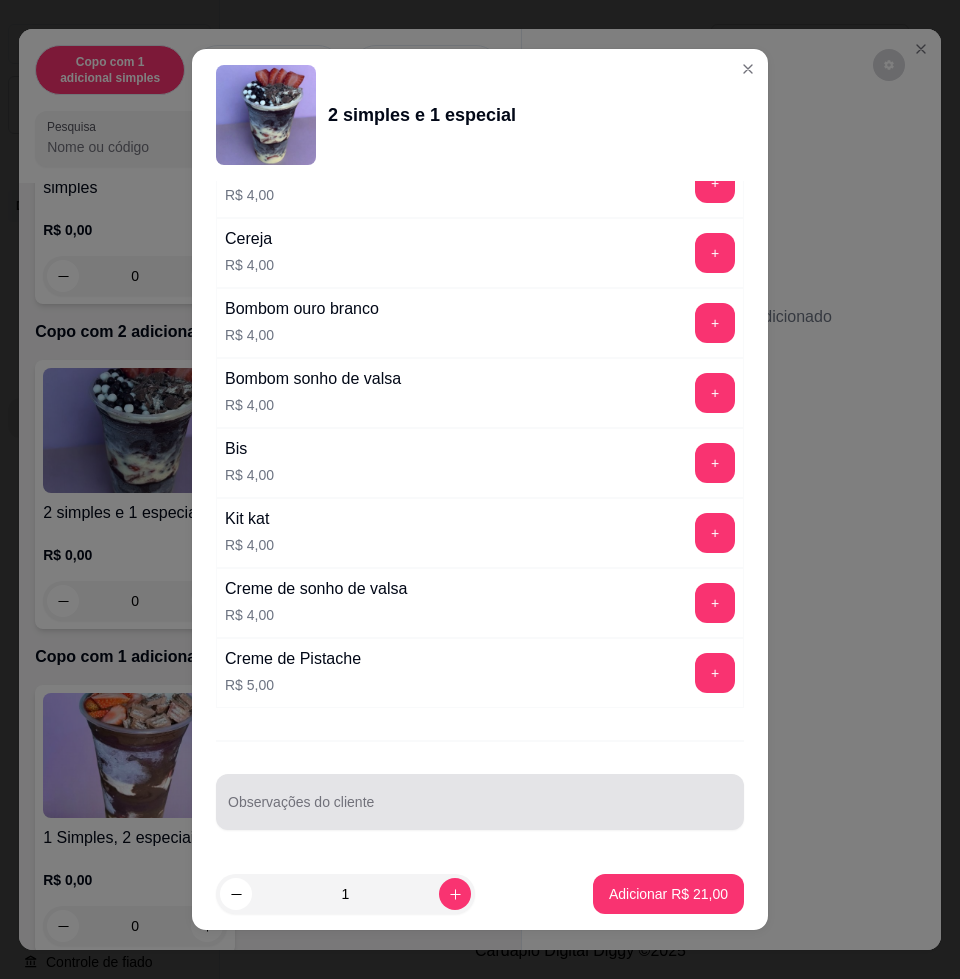 click at bounding box center (480, 802) 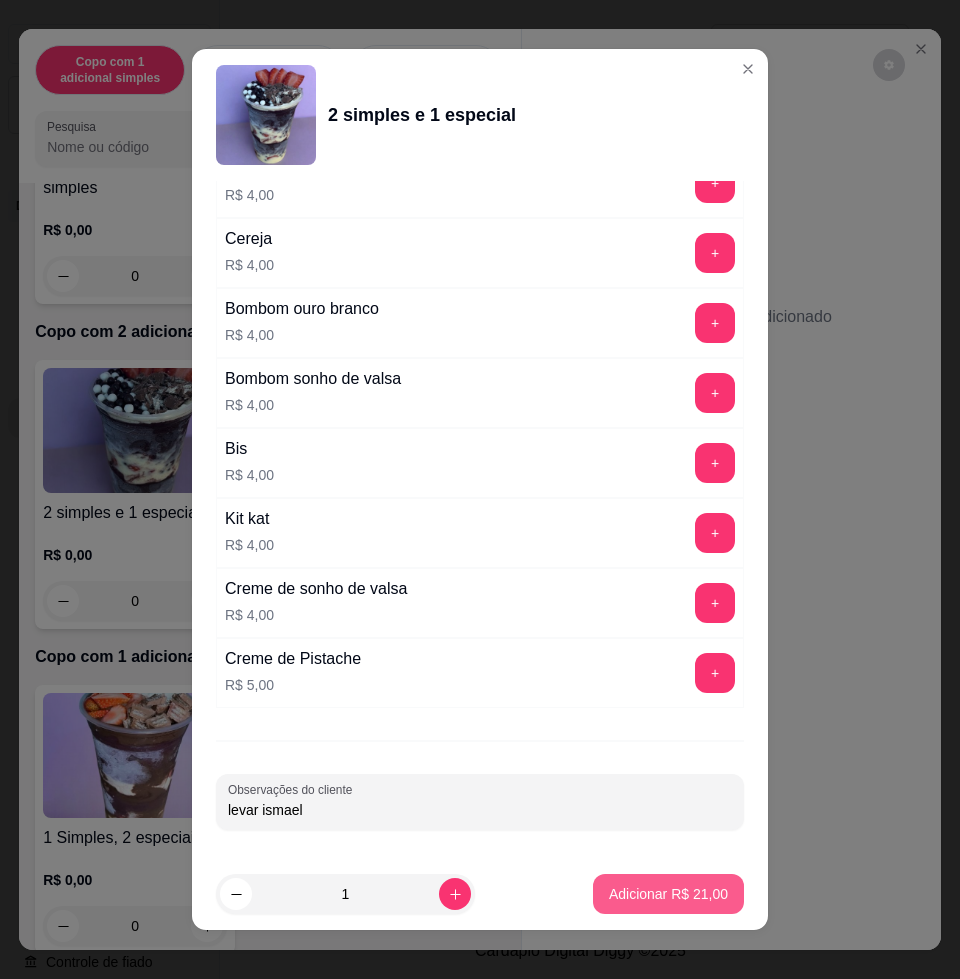 type on "levar ismael" 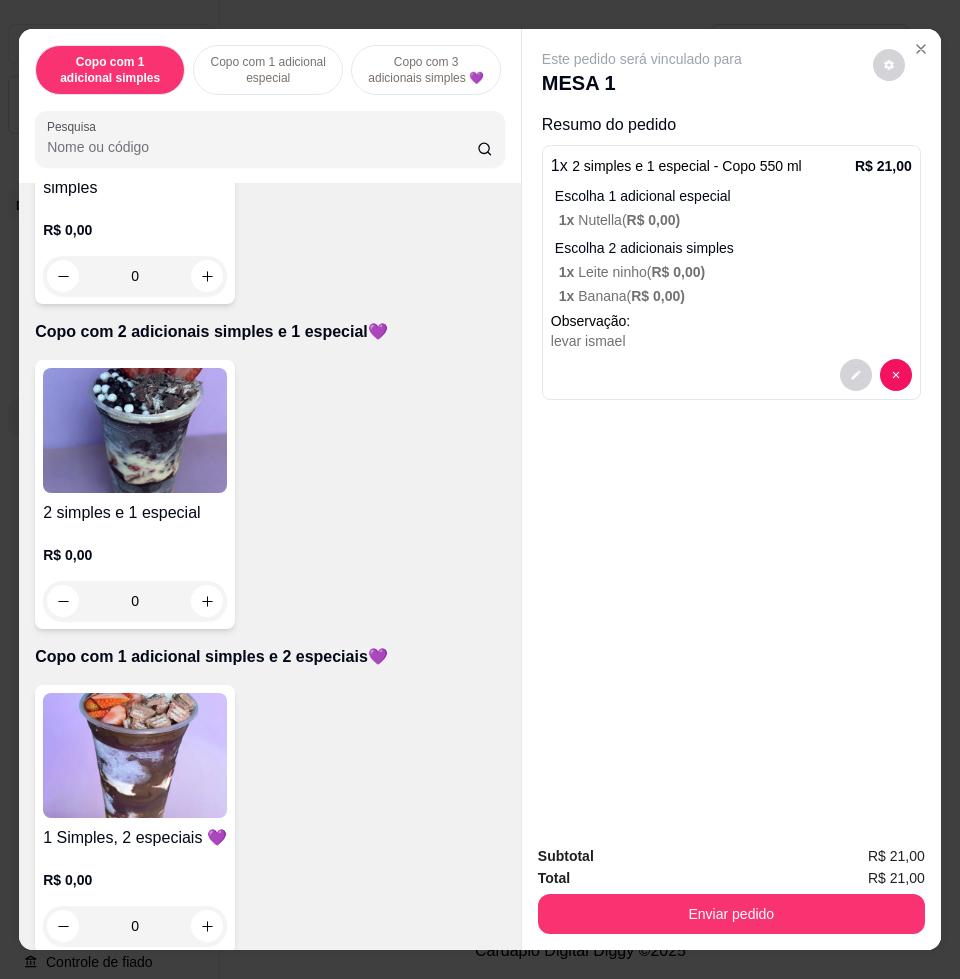 click at bounding box center [135, 755] 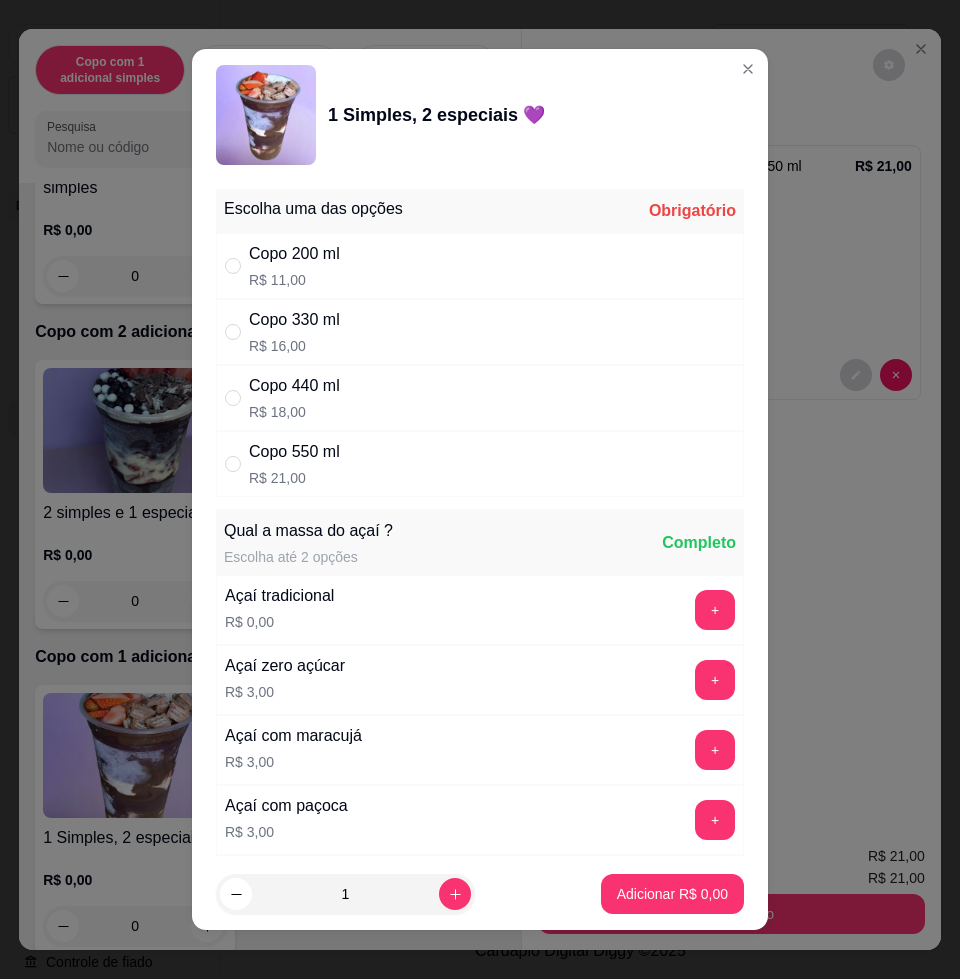 click on "Copo 550 ml R$ 21,00" at bounding box center (480, 464) 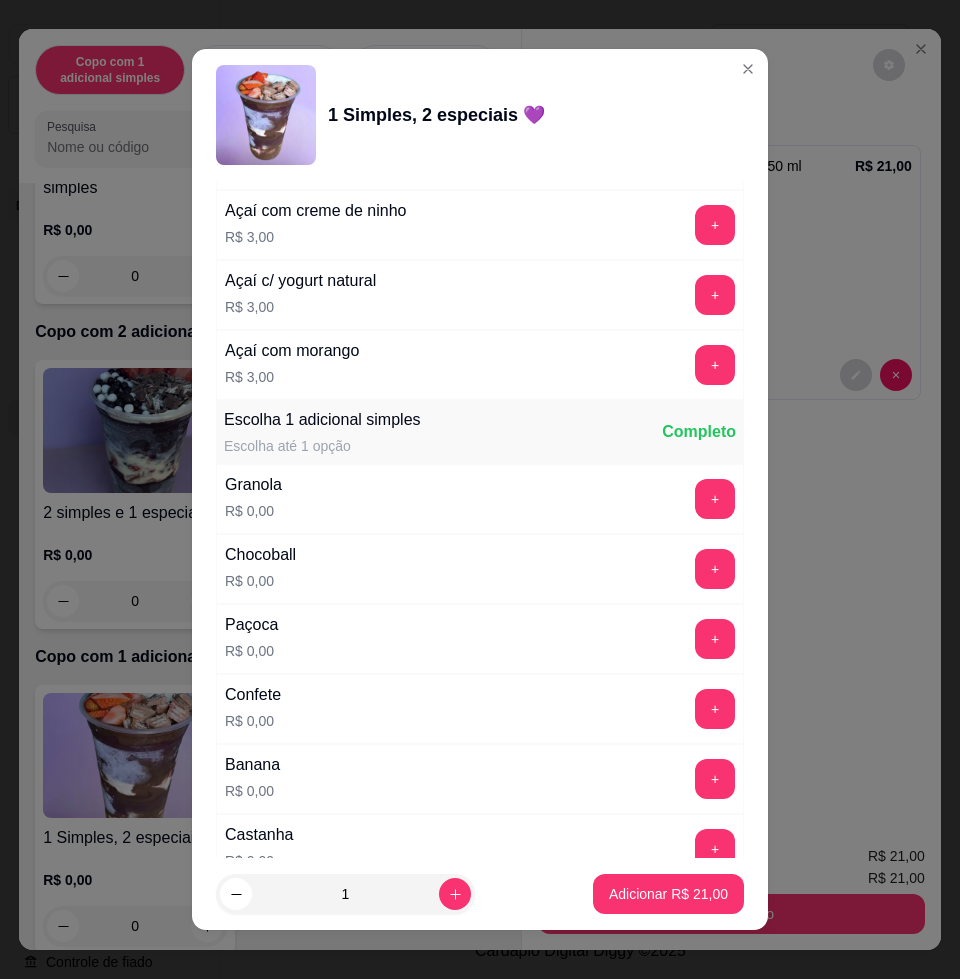 scroll, scrollTop: 1375, scrollLeft: 0, axis: vertical 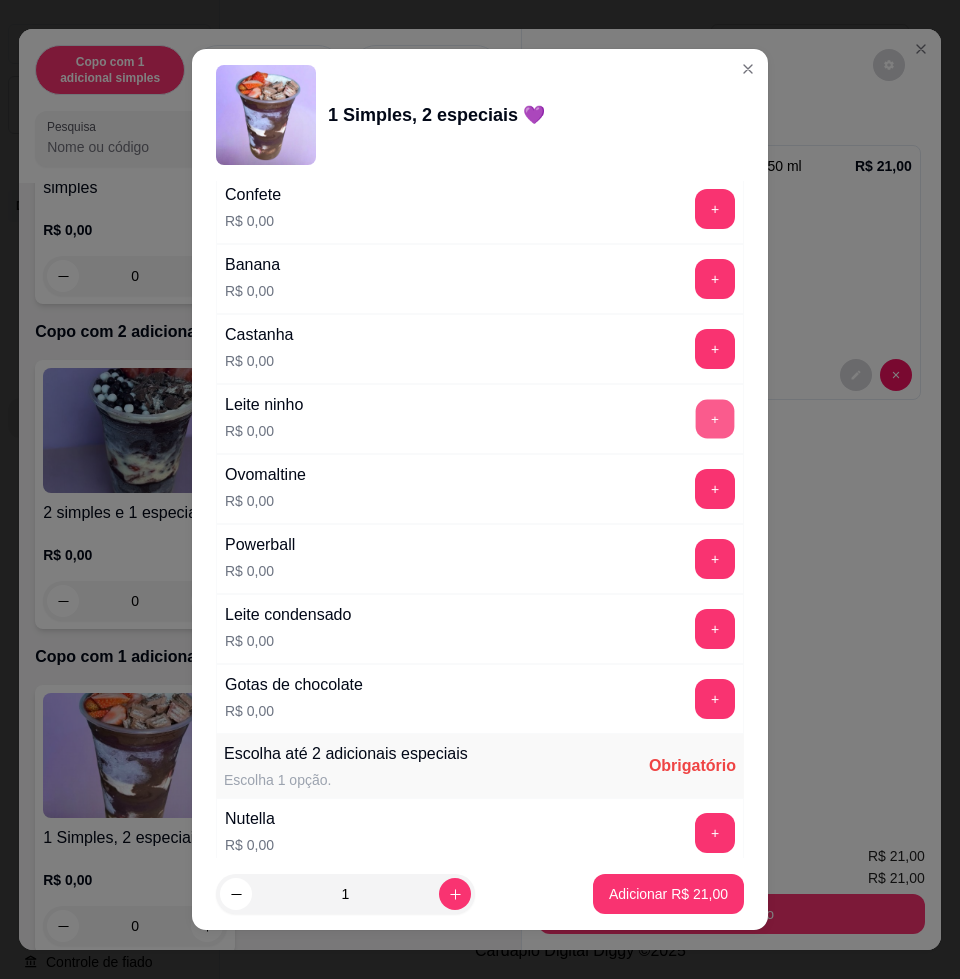 click on "+" at bounding box center [715, 419] 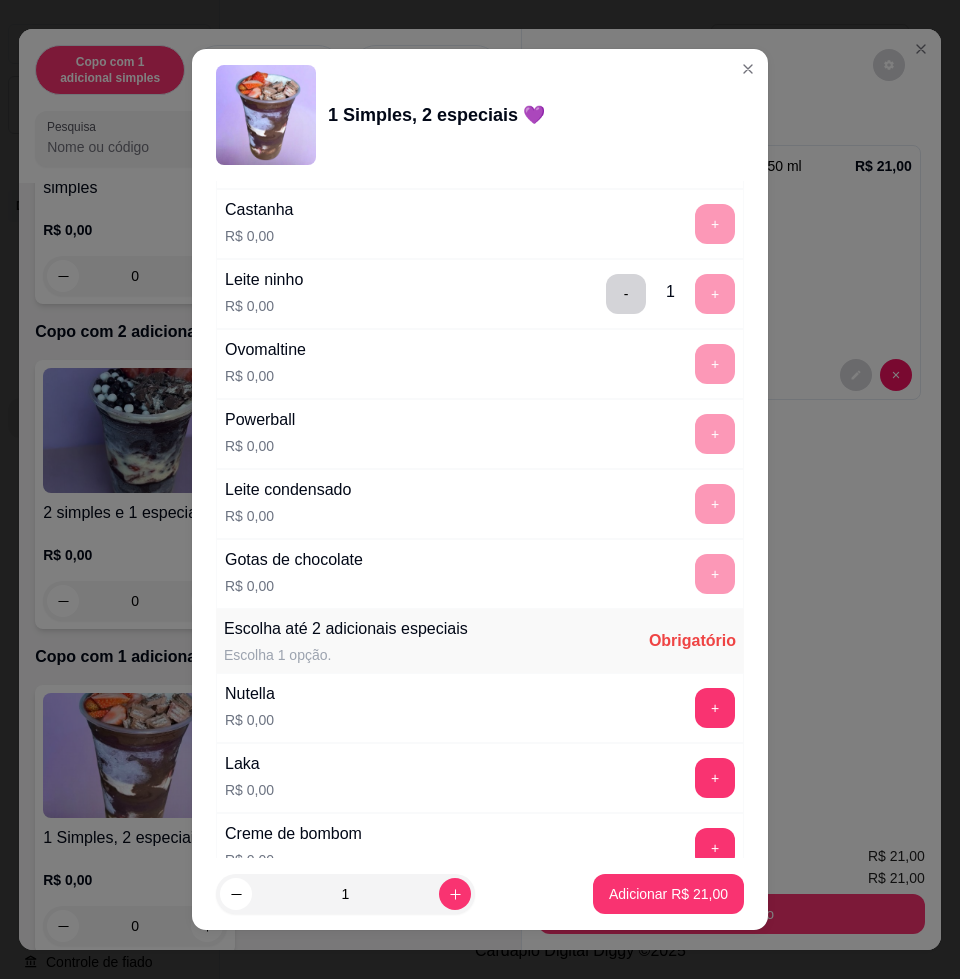 scroll, scrollTop: 1750, scrollLeft: 0, axis: vertical 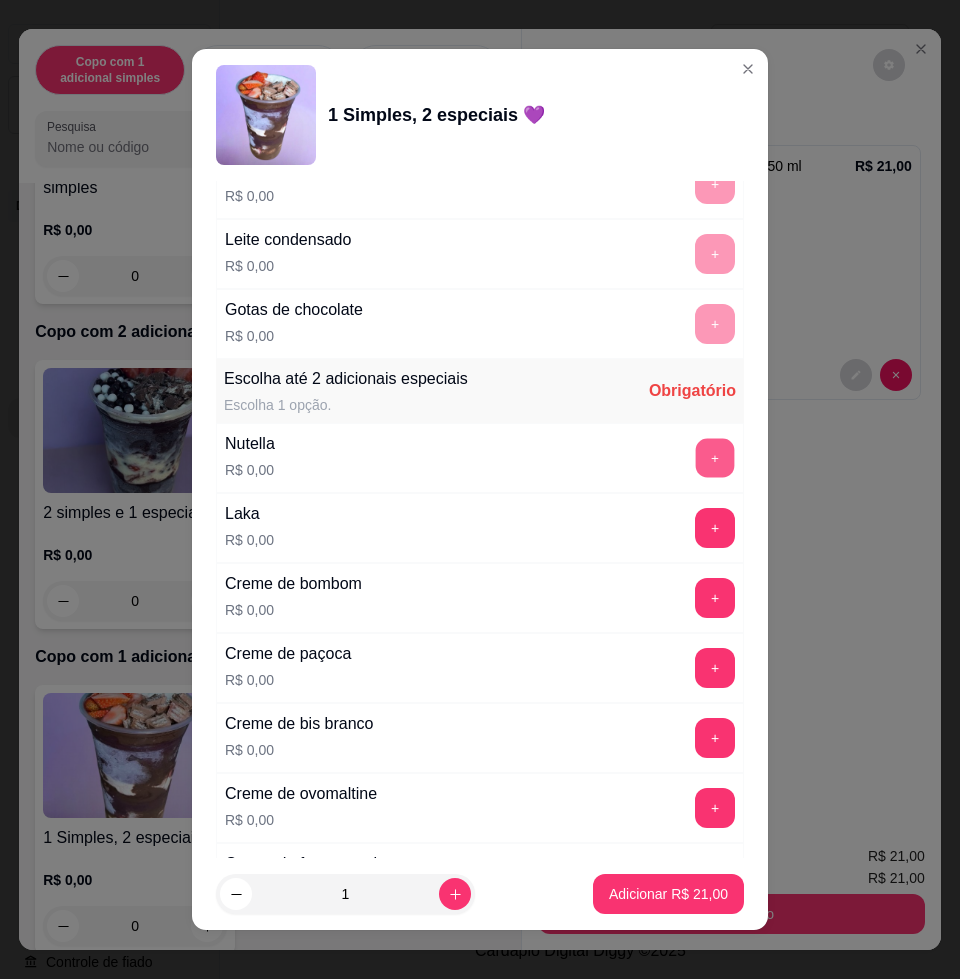 click on "+" at bounding box center [715, 458] 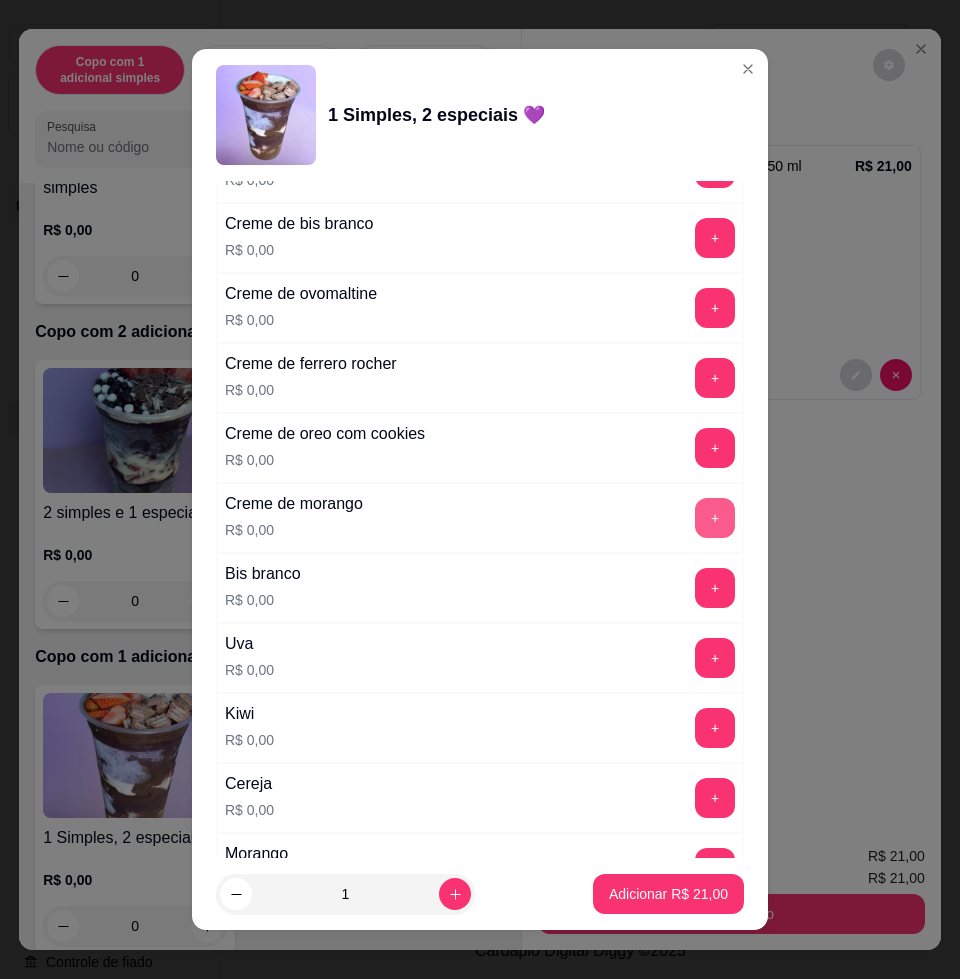 scroll, scrollTop: 2750, scrollLeft: 0, axis: vertical 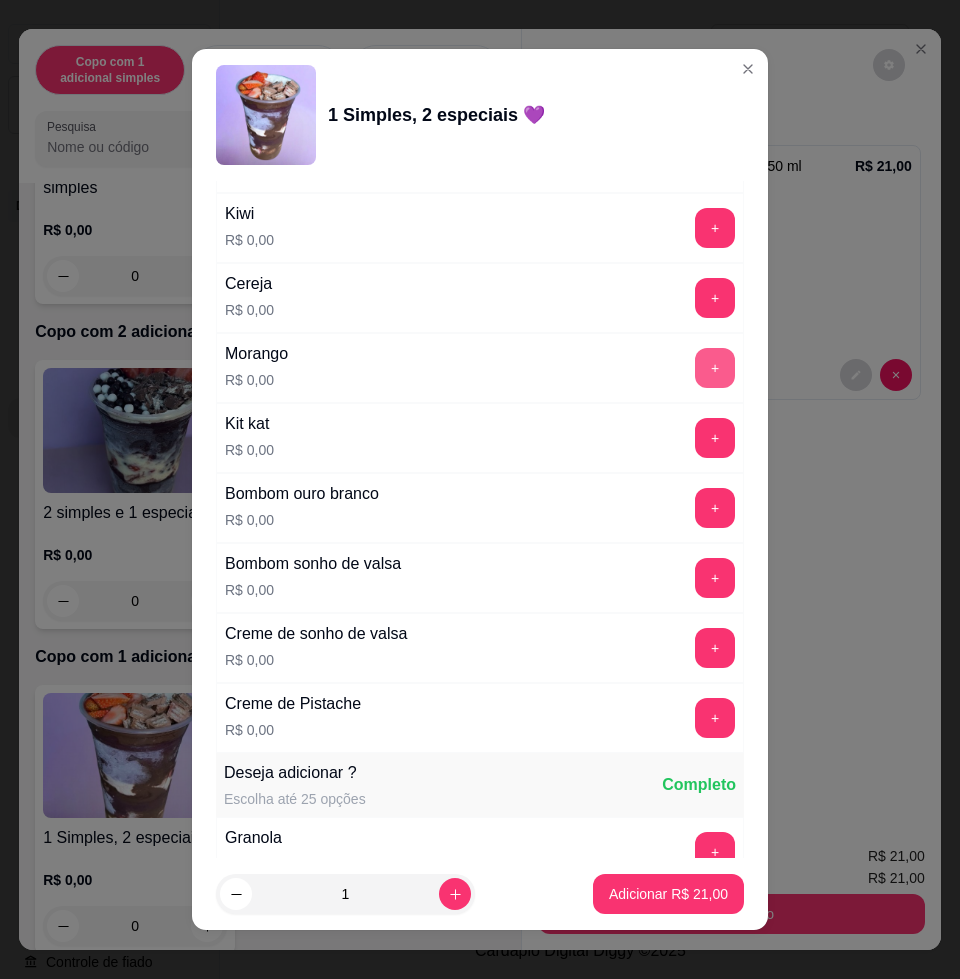 click on "+" at bounding box center [715, 368] 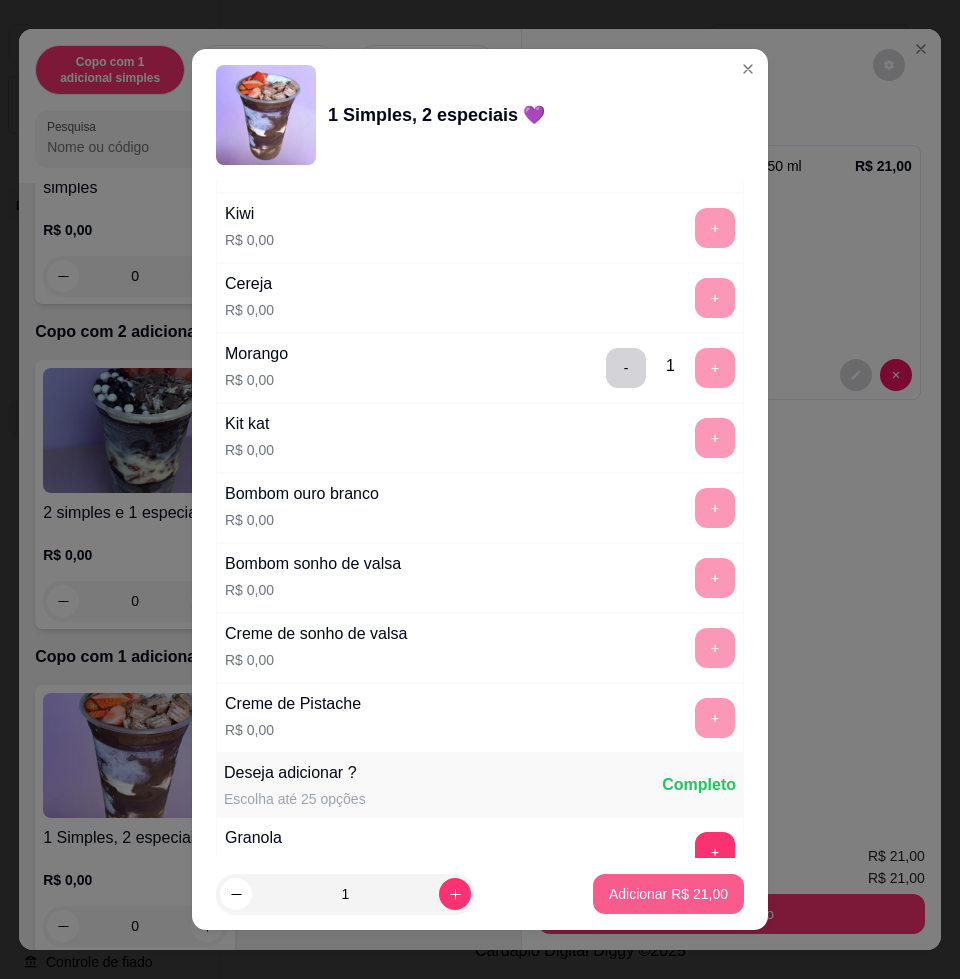 click on "Adicionar   R$ 21,00" at bounding box center [668, 894] 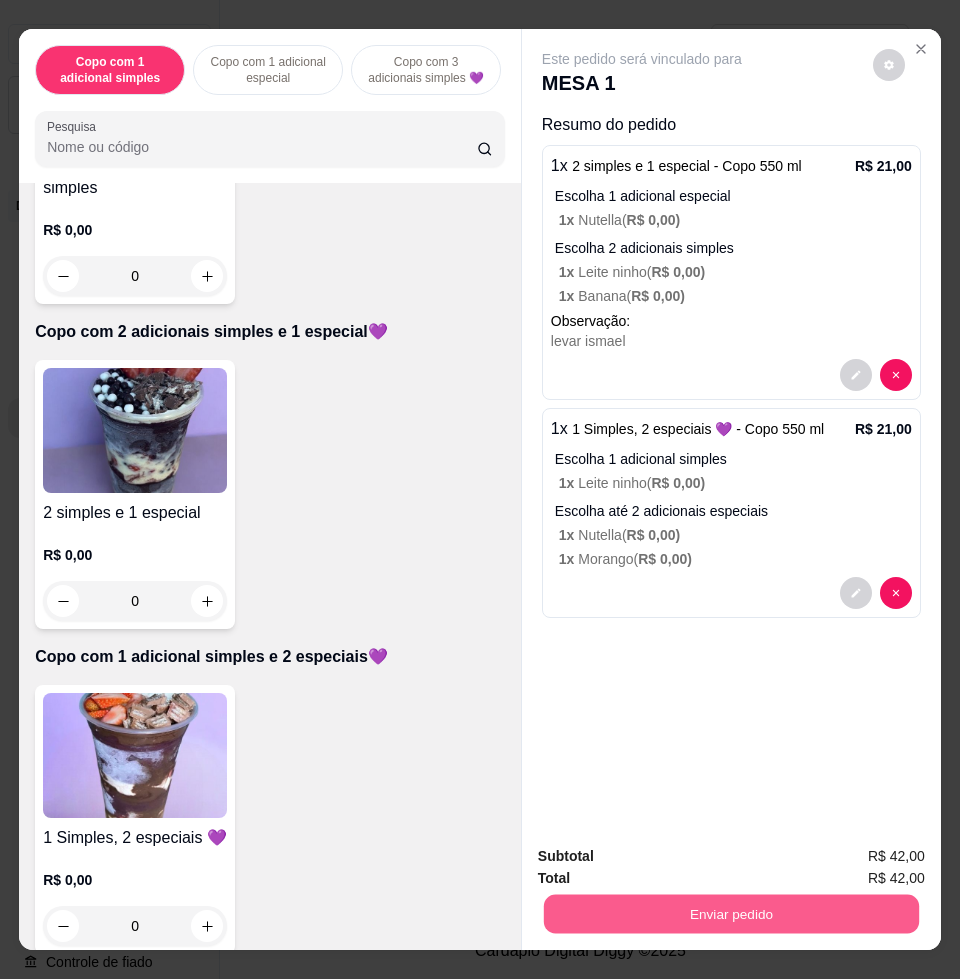 click on "Enviar pedido" at bounding box center (731, 913) 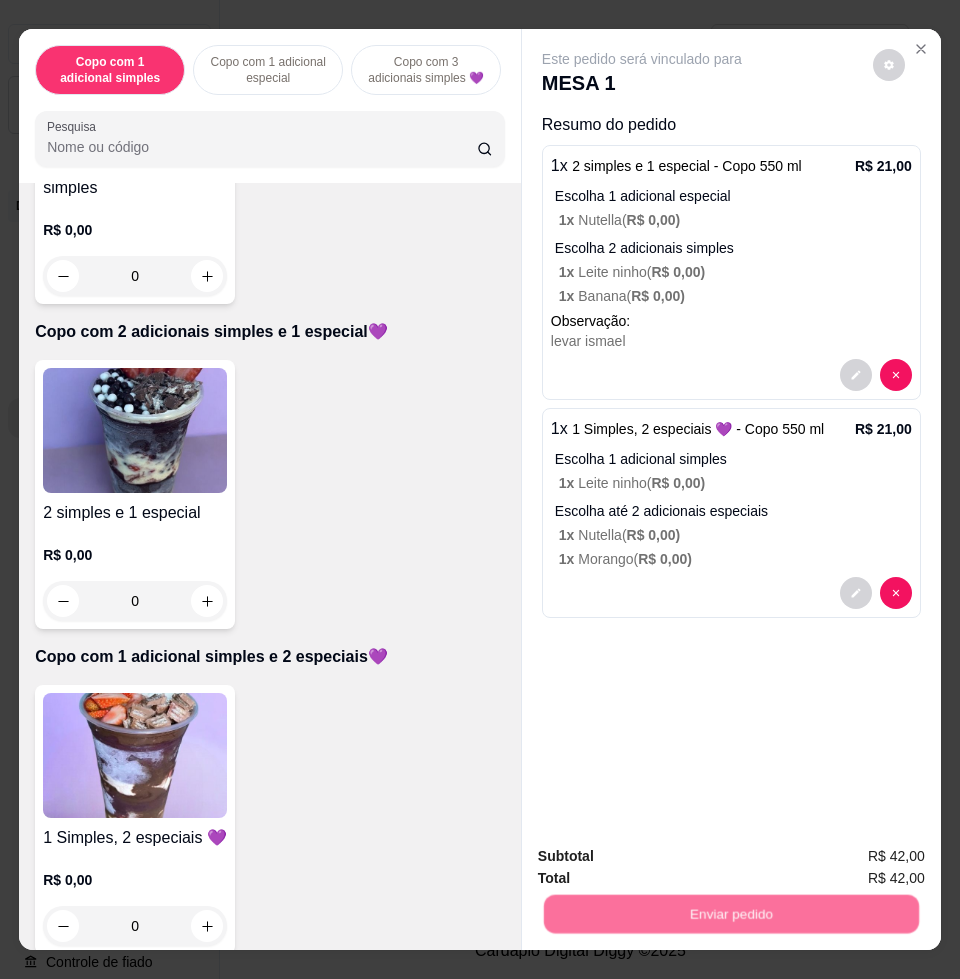 click on "Não registrar e enviar pedido" at bounding box center (663, 855) 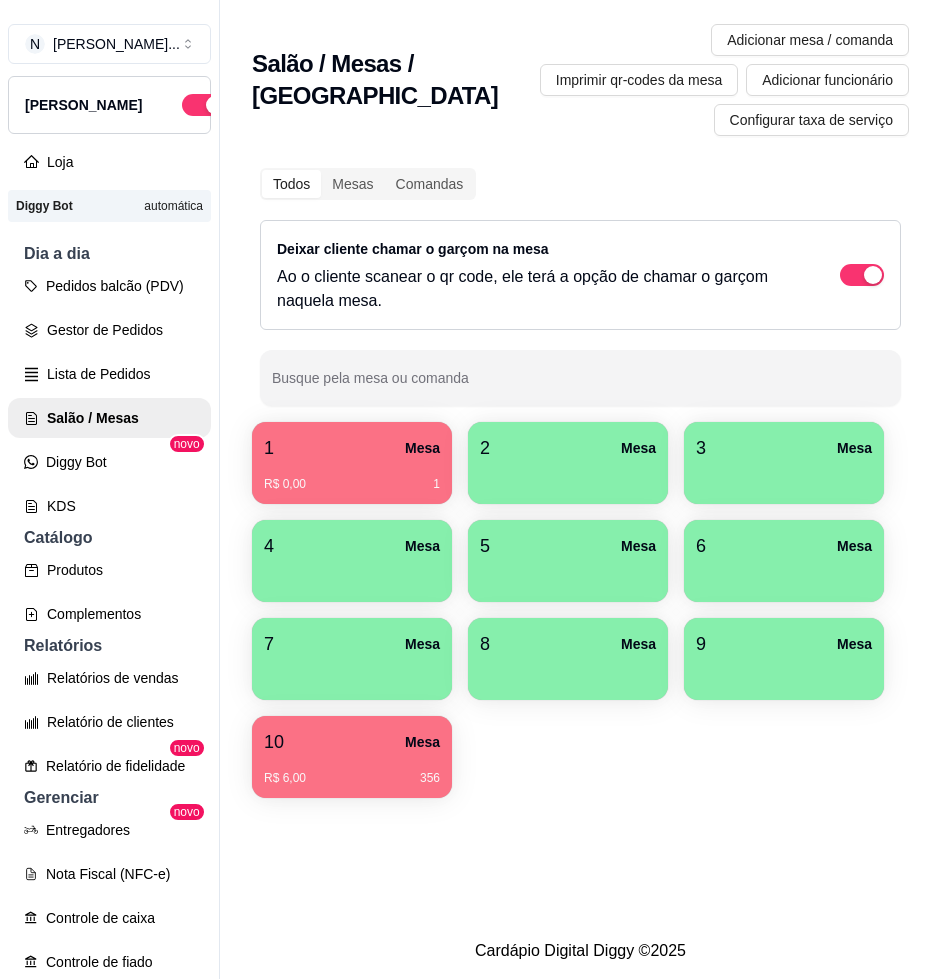 click at bounding box center [568, 477] 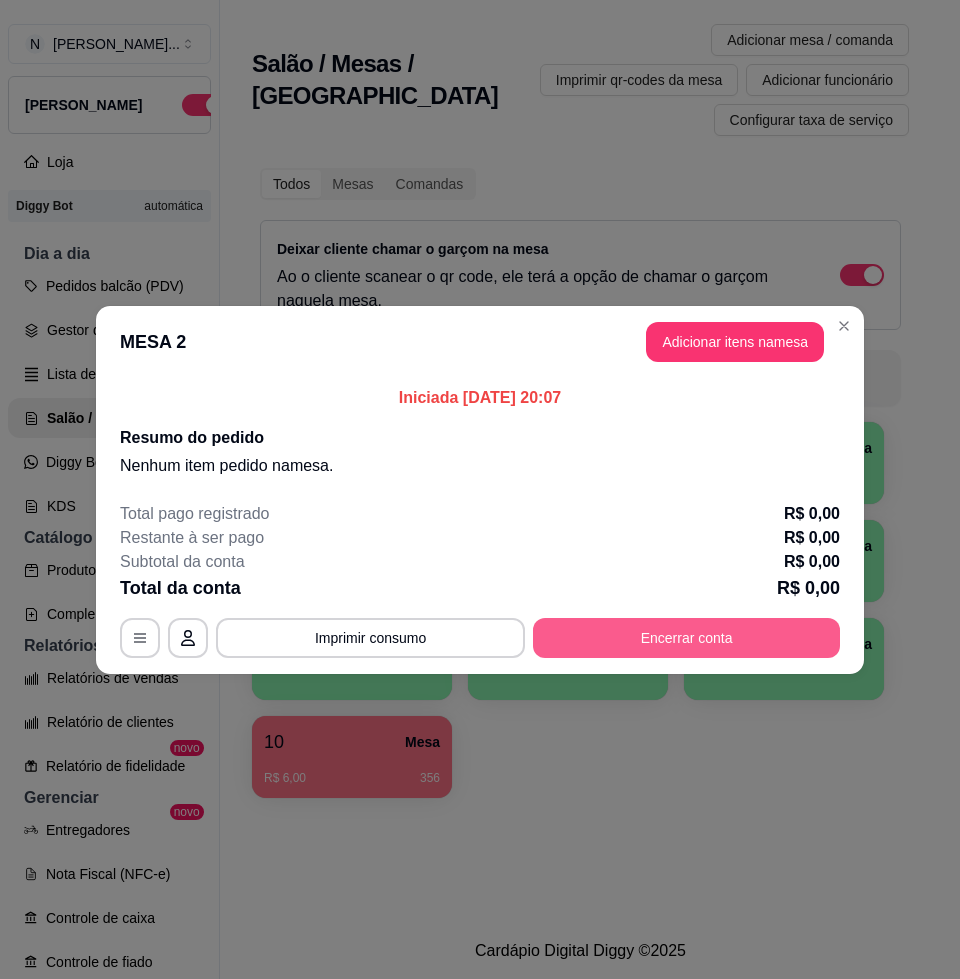 click on "Encerrar conta" at bounding box center (686, 638) 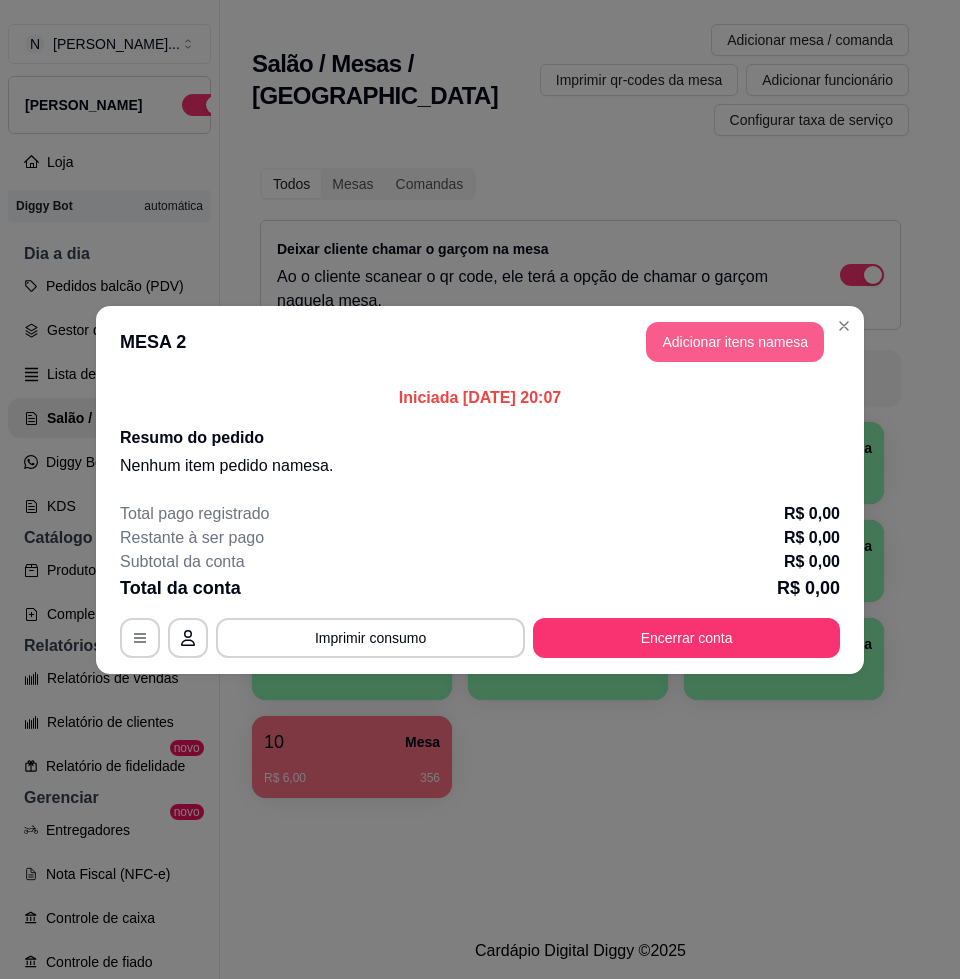 click on "Adicionar itens na  mesa" at bounding box center [735, 342] 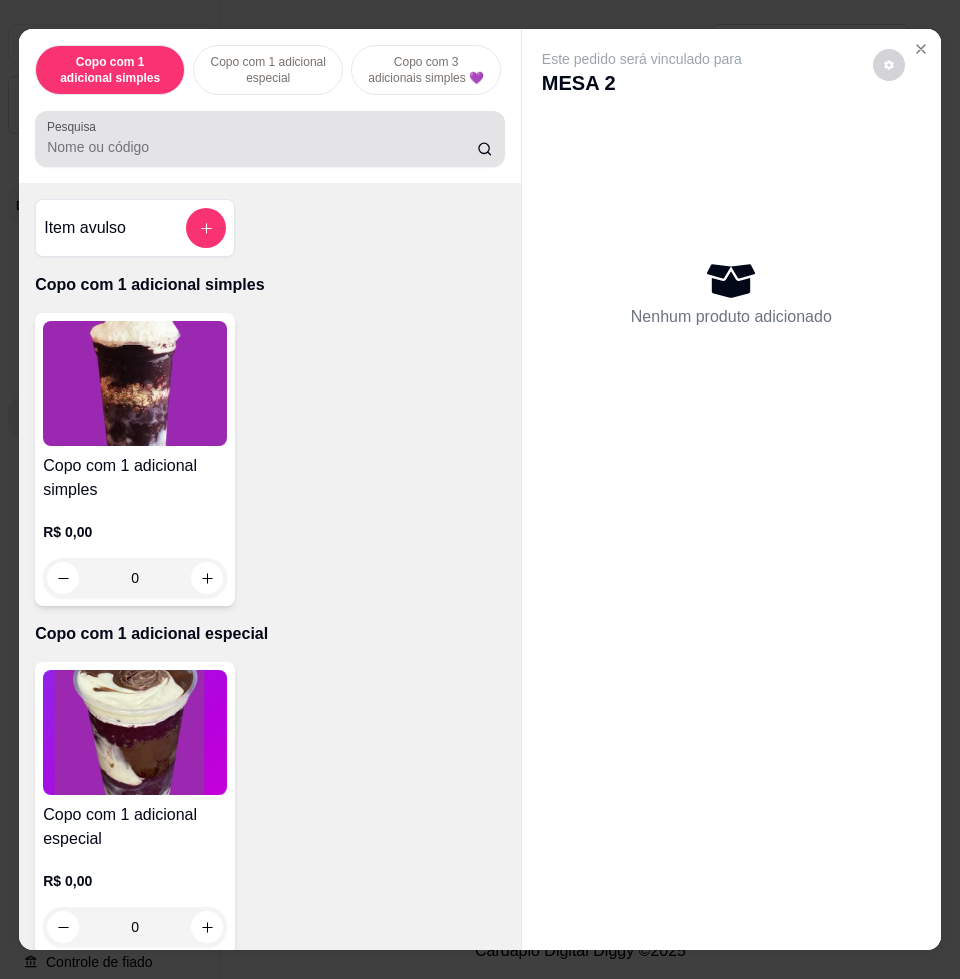 click on "Pesquisa" at bounding box center [270, 139] 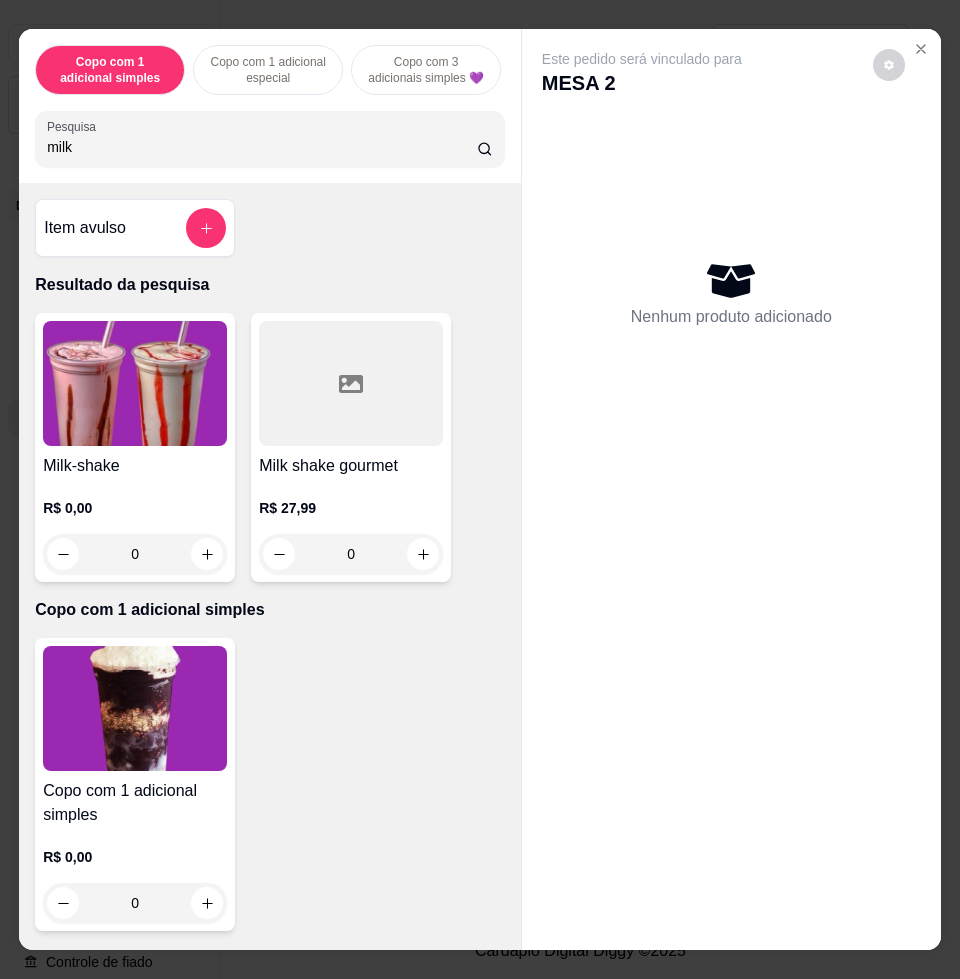 type on "milk" 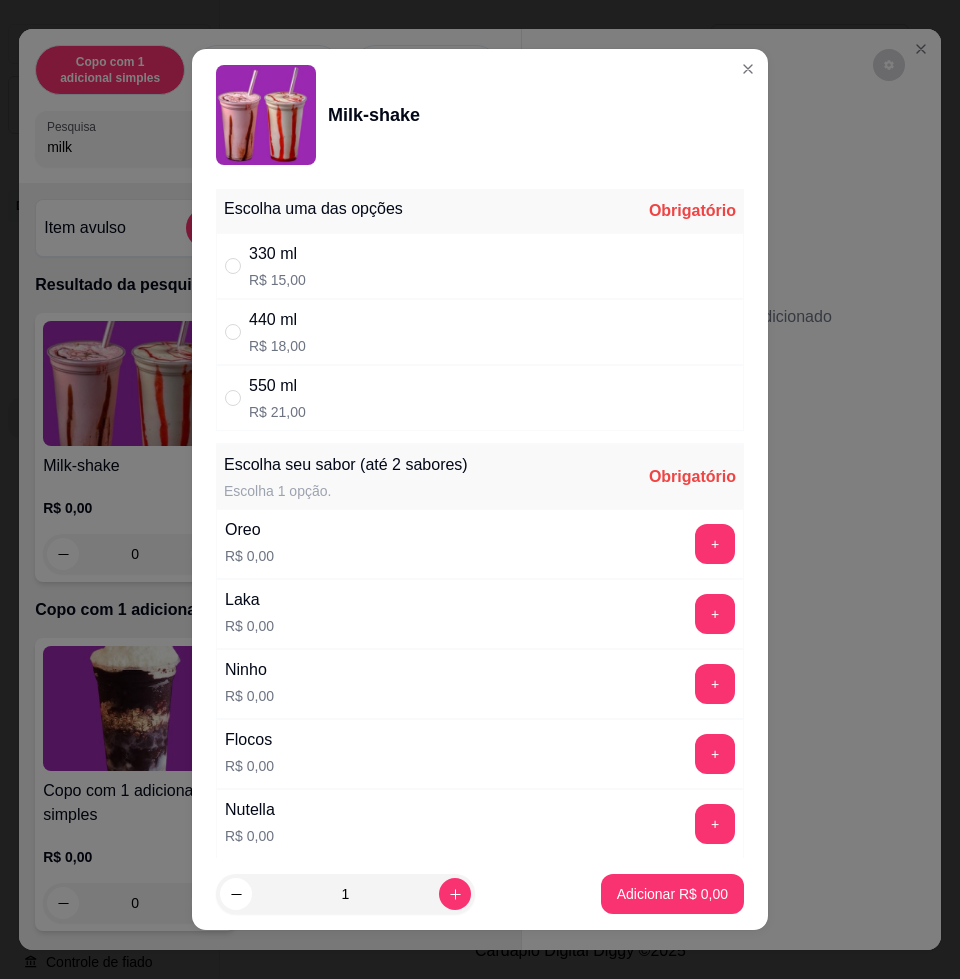 click on "330 ml R$ 15,00" at bounding box center [480, 266] 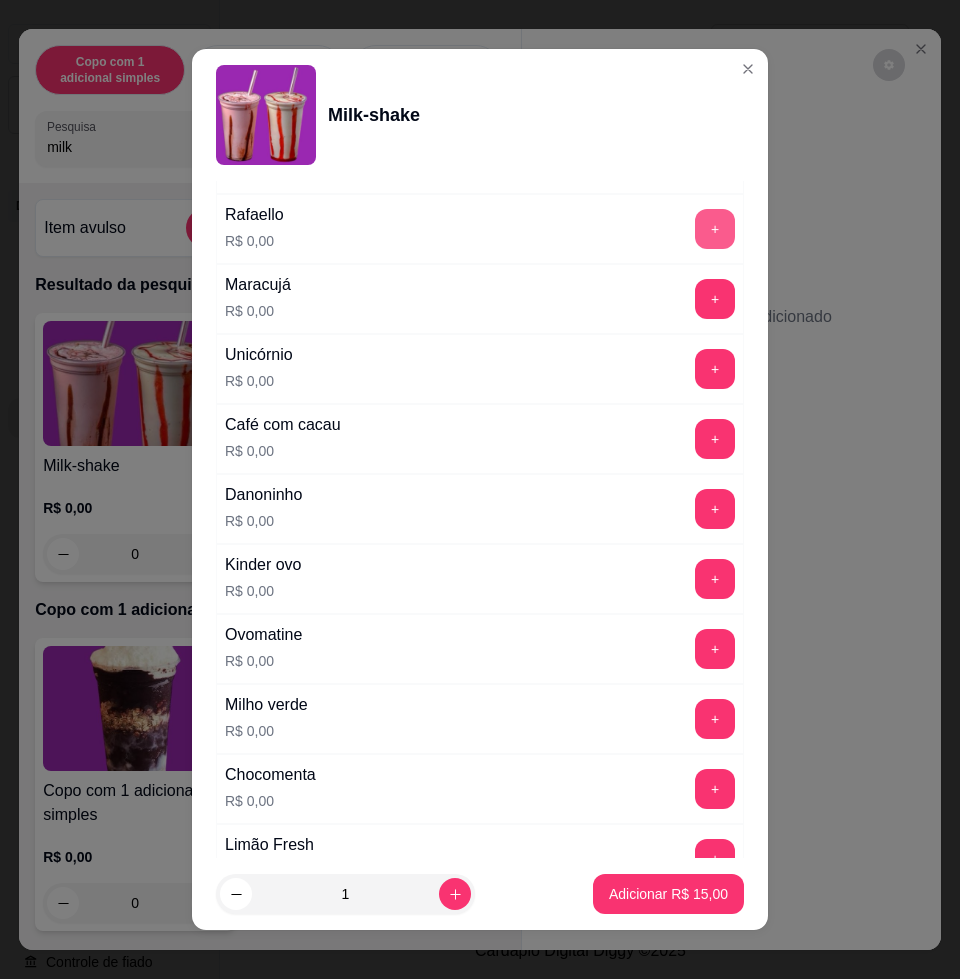scroll, scrollTop: 1000, scrollLeft: 0, axis: vertical 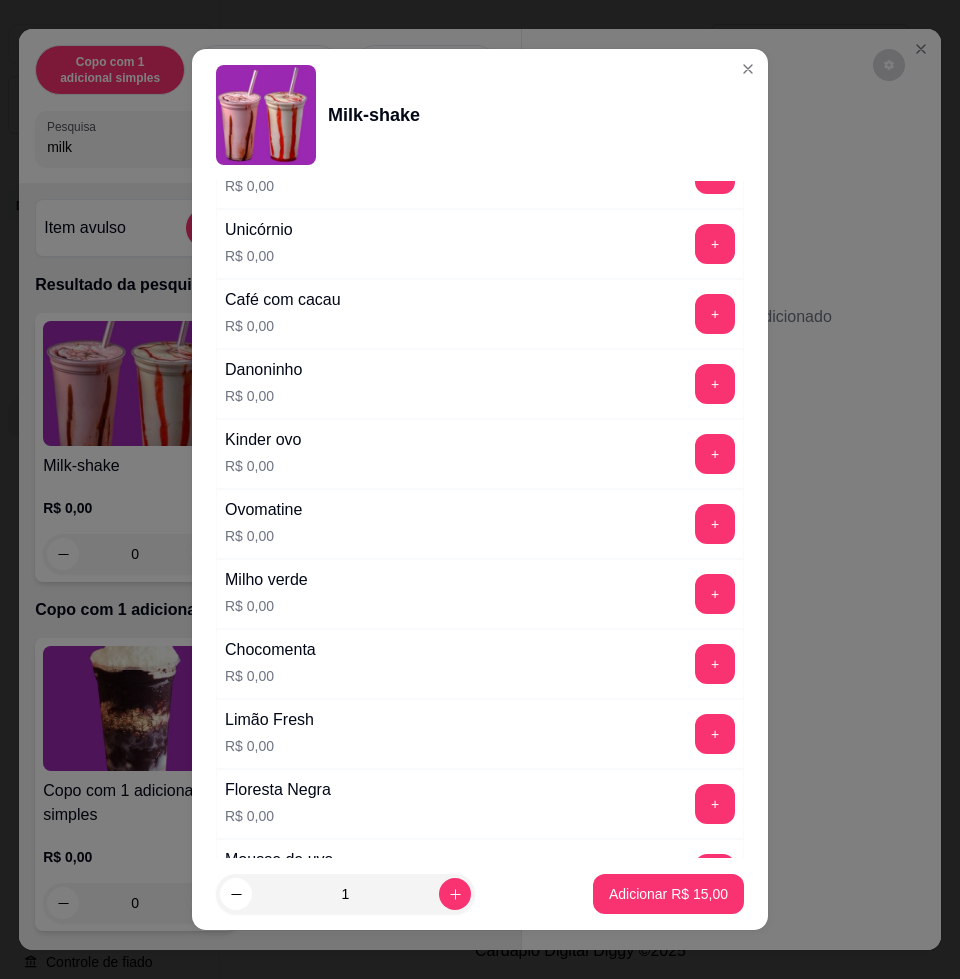 click on "+" at bounding box center [715, 244] 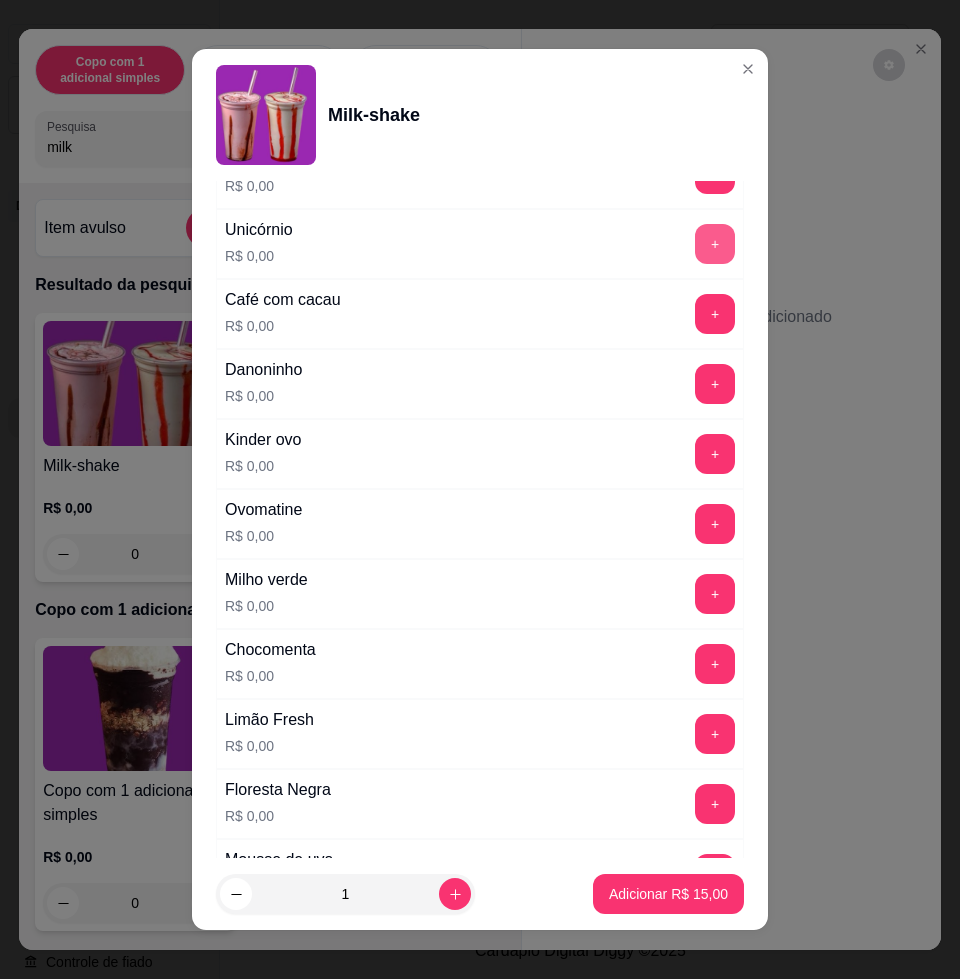 click on "+" at bounding box center (715, 244) 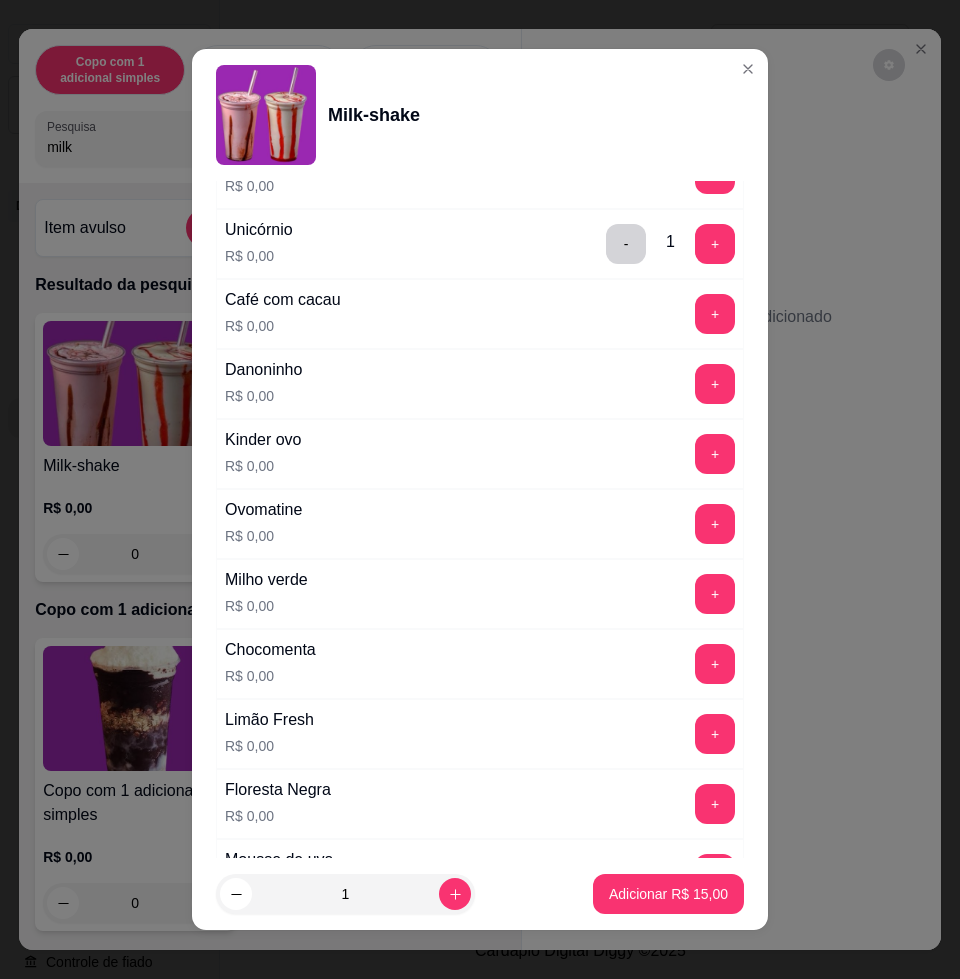 scroll, scrollTop: 15, scrollLeft: 0, axis: vertical 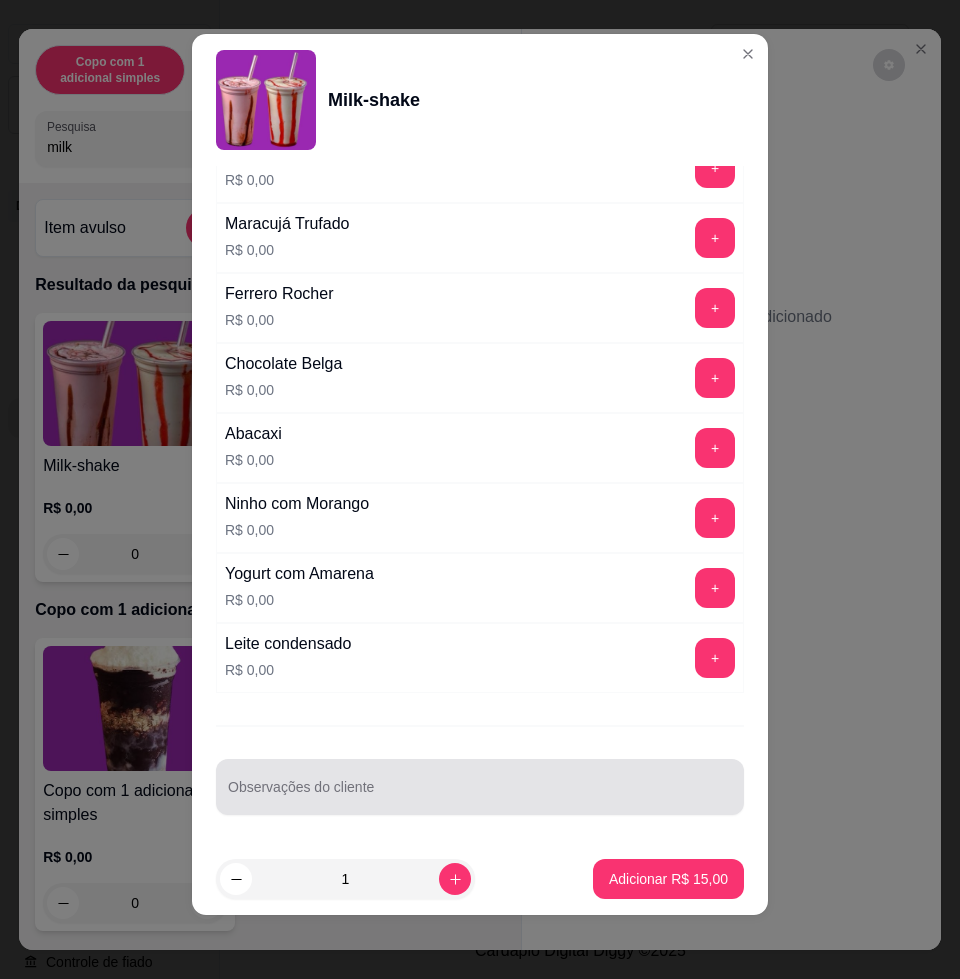 click at bounding box center [480, 787] 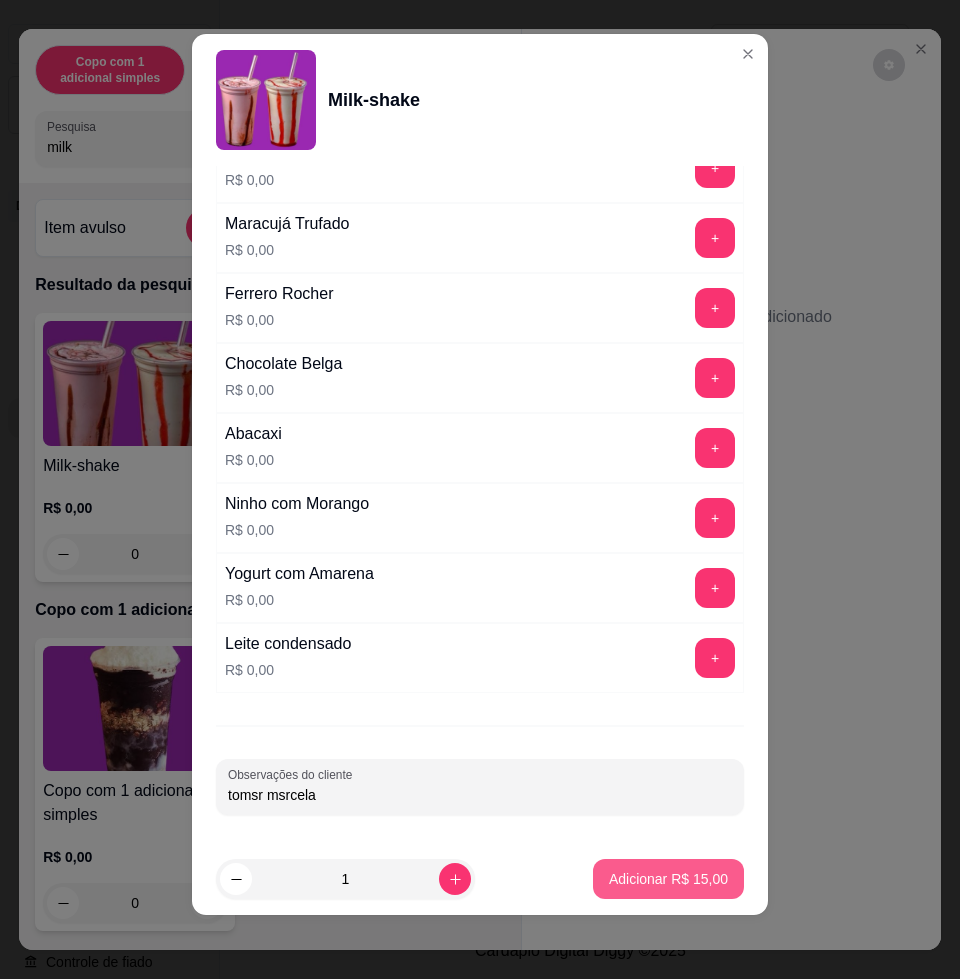 type on "tomsr msrcela" 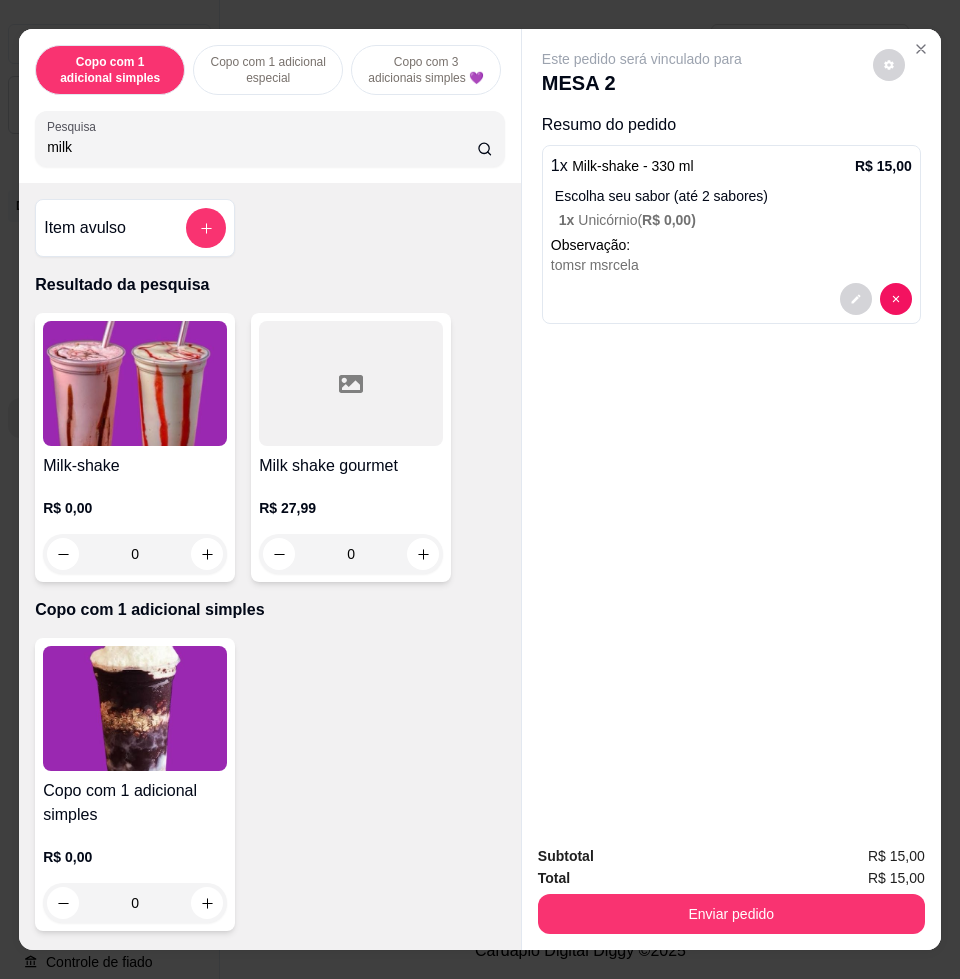 click on "Copo com 1 adicional simples  Copo com 1 adicional especial  Copo com 3 adicionais simples 💜 Copo com 2 adicionais simples e 1 especial💜  Copo com 1 adicional simples e 2 especiais💜  Copo com 3 adicionais especiais  💜 Copo de açaí puro 💜 Açaí na marmita 💜 Barca de açaí 💜 Barca de açaí 💜 Pote 1 litro puro 💜 Pote 2 litros puro 💜 Pote 1 litro recheado com creme laka💜 Pote 1 litro recheado com creme de nutella💜 Escolha seus adicionais a parte  Fondue Fondue na tijela💜 Pote 1 litro de sorvete  Sorvetes Bolas Milk-shake  Roleta P (500 ml)  Roleta de açaí 💜 Picolé  SORVETE 0% DE AÇÚCAR 200 ml  Pote 1,8 litros   Bombons Skimos (8 unidades) Cascão 2 bolas Casquinha  Cestinha 2 bolas Combo Família 💜 Marmita P (350 ml)  Marmita de açaí G (1100 ml) Petit Gâteau Milk shake gourmet Bebidas  Doces Pesquisa milk" at bounding box center (270, 106) 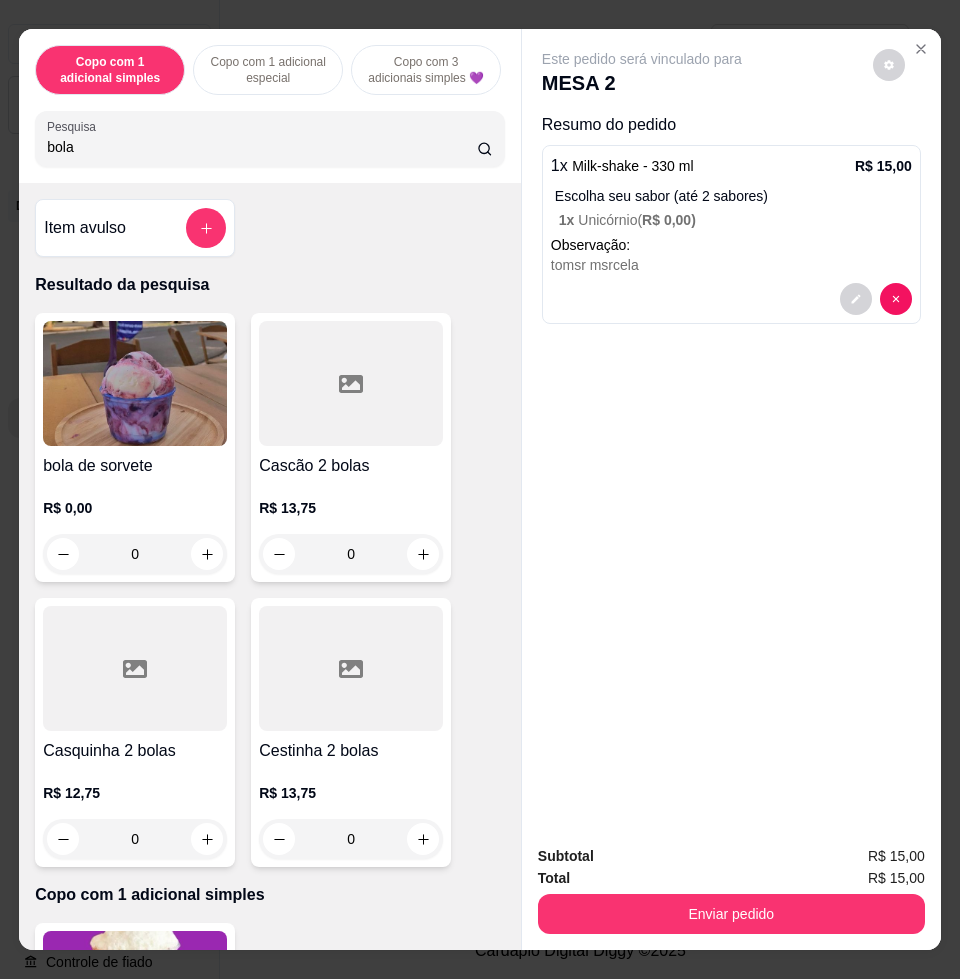 type on "bola" 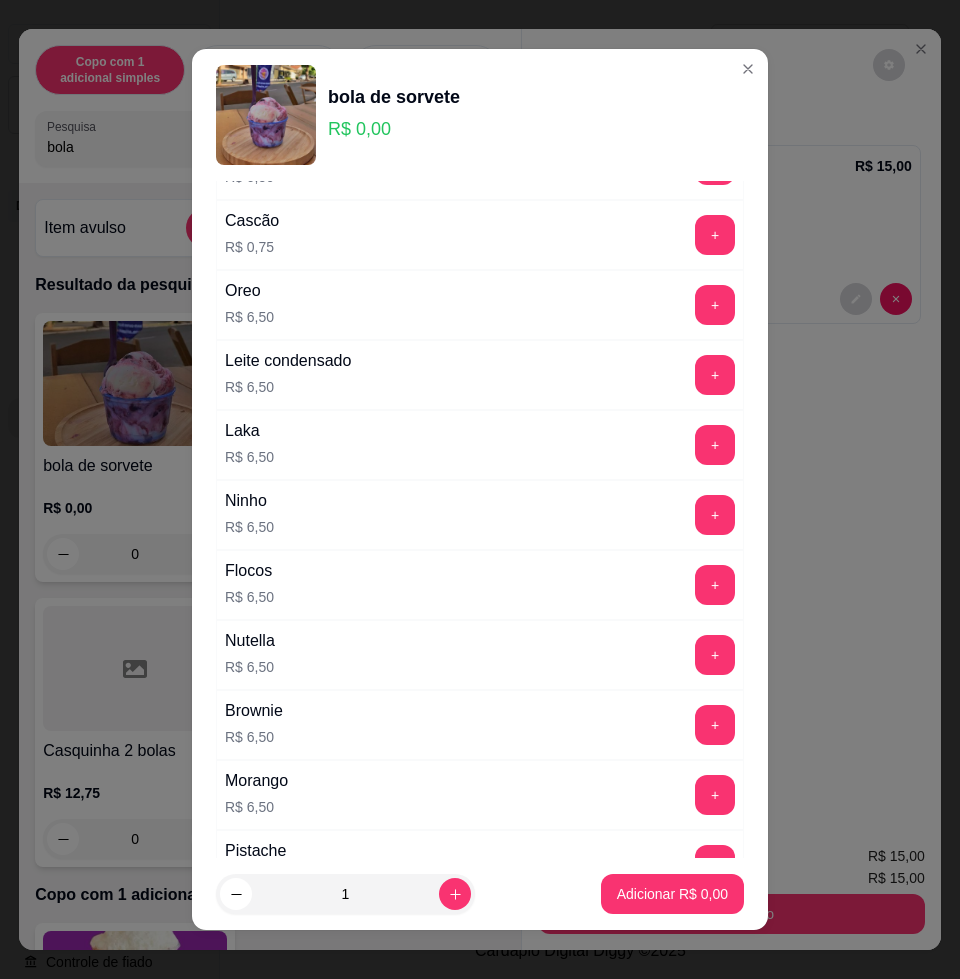 scroll, scrollTop: 250, scrollLeft: 0, axis: vertical 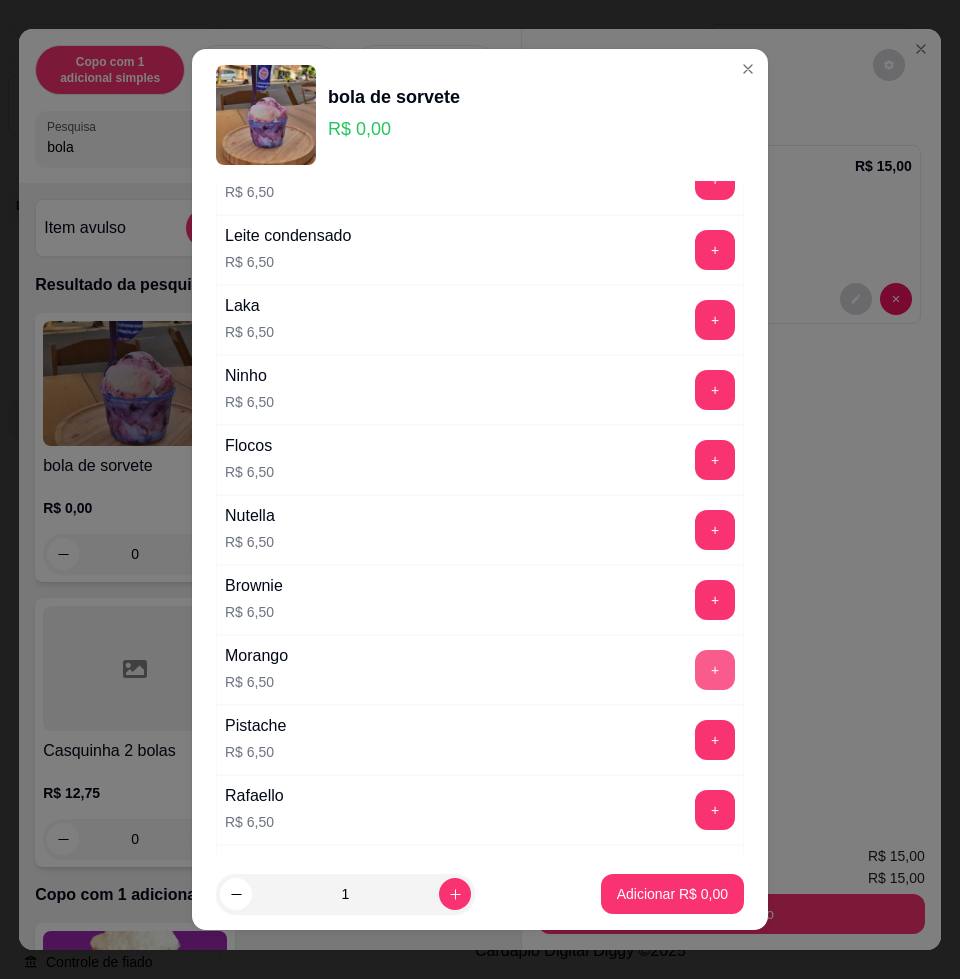 click on "Morango R$ 6,50 +" at bounding box center (480, 670) 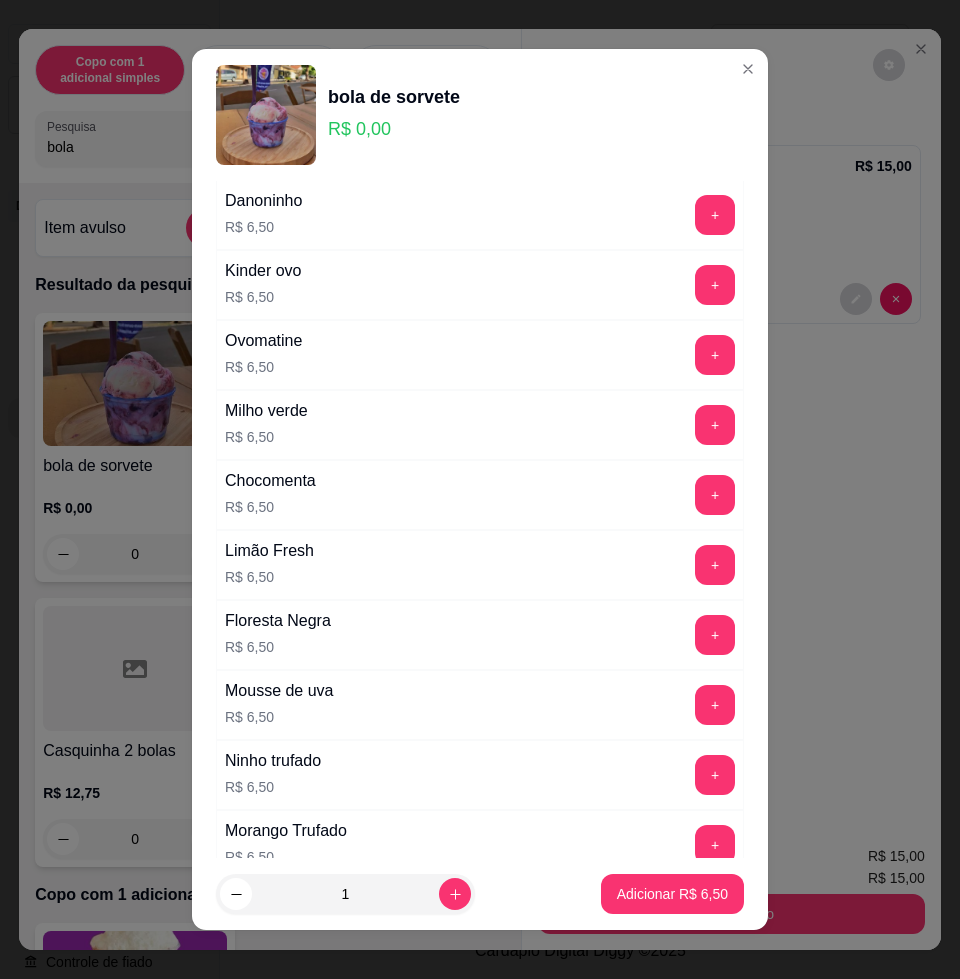 scroll, scrollTop: 1717, scrollLeft: 0, axis: vertical 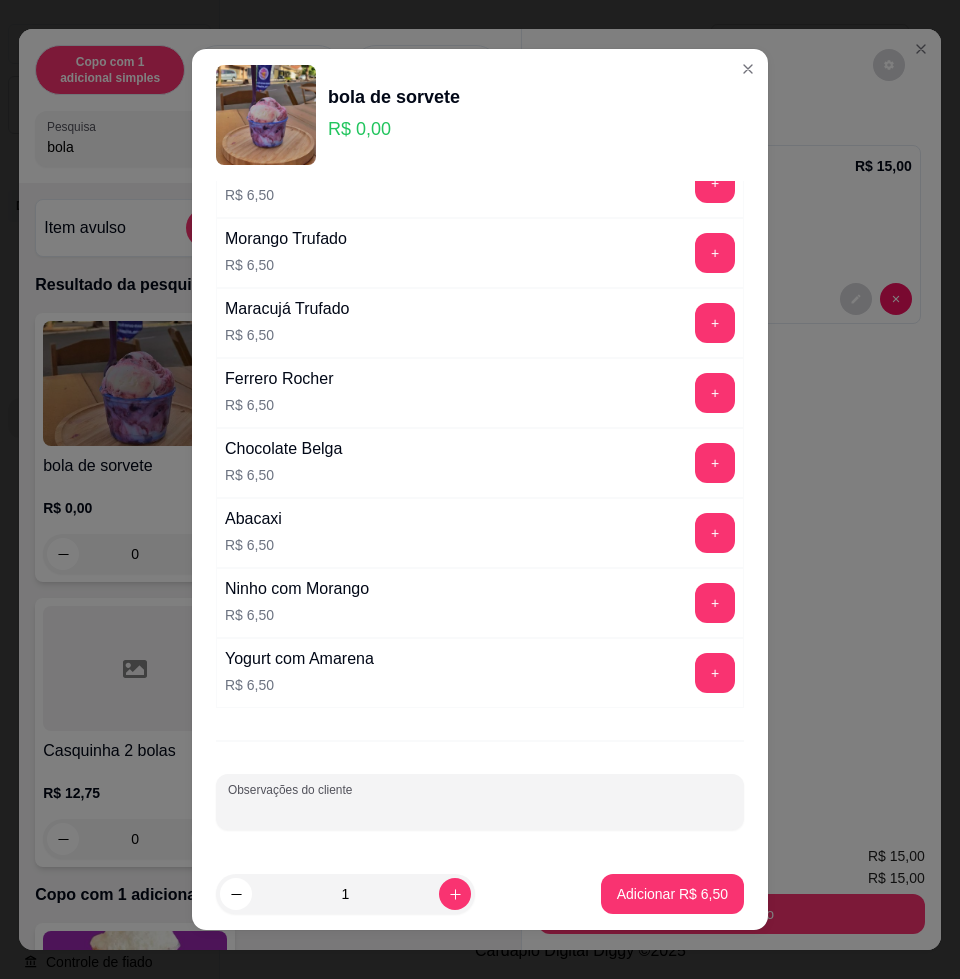 click on "Observações do cliente" at bounding box center (480, 810) 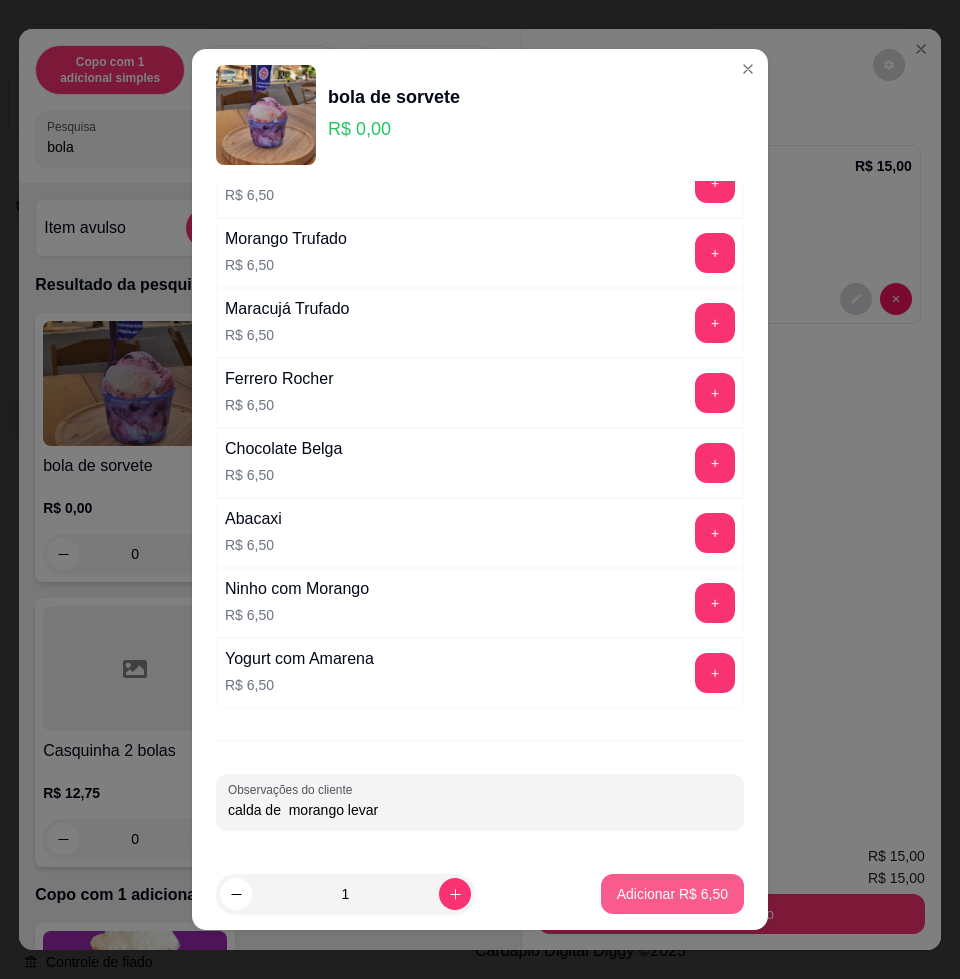type on "calda de  morango levar" 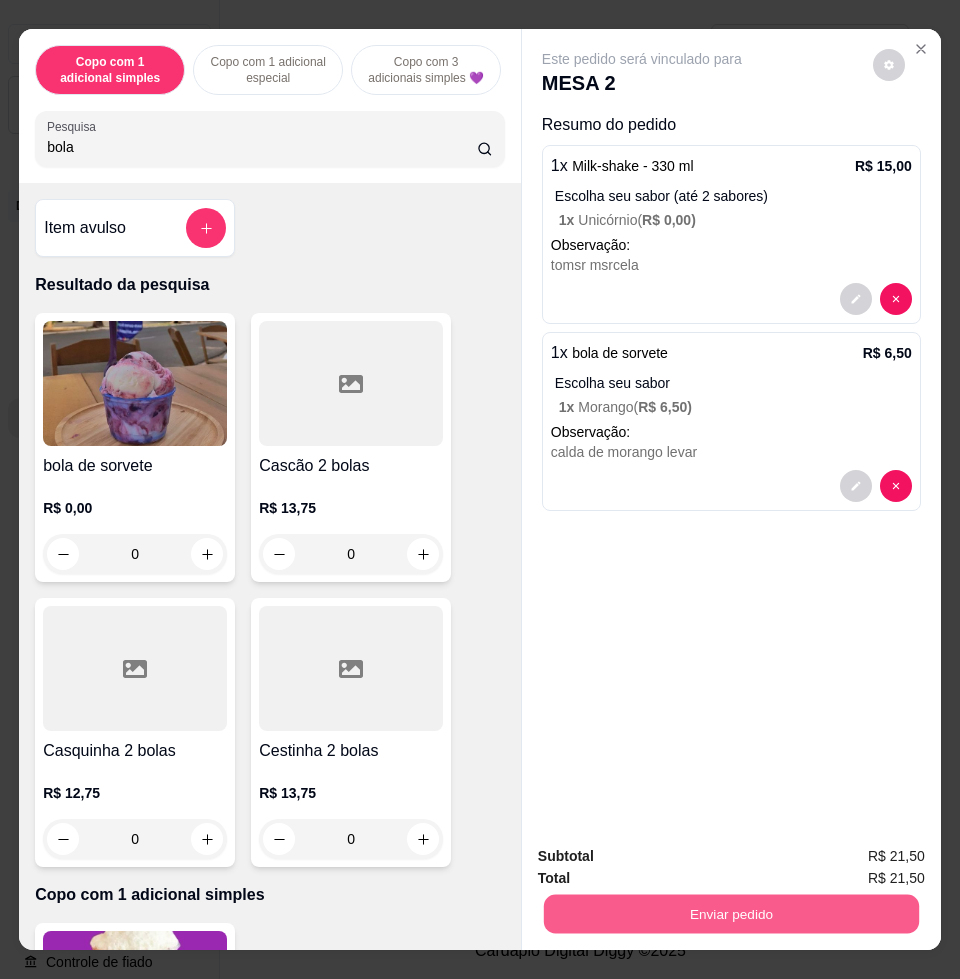 click on "Enviar pedido" at bounding box center (731, 913) 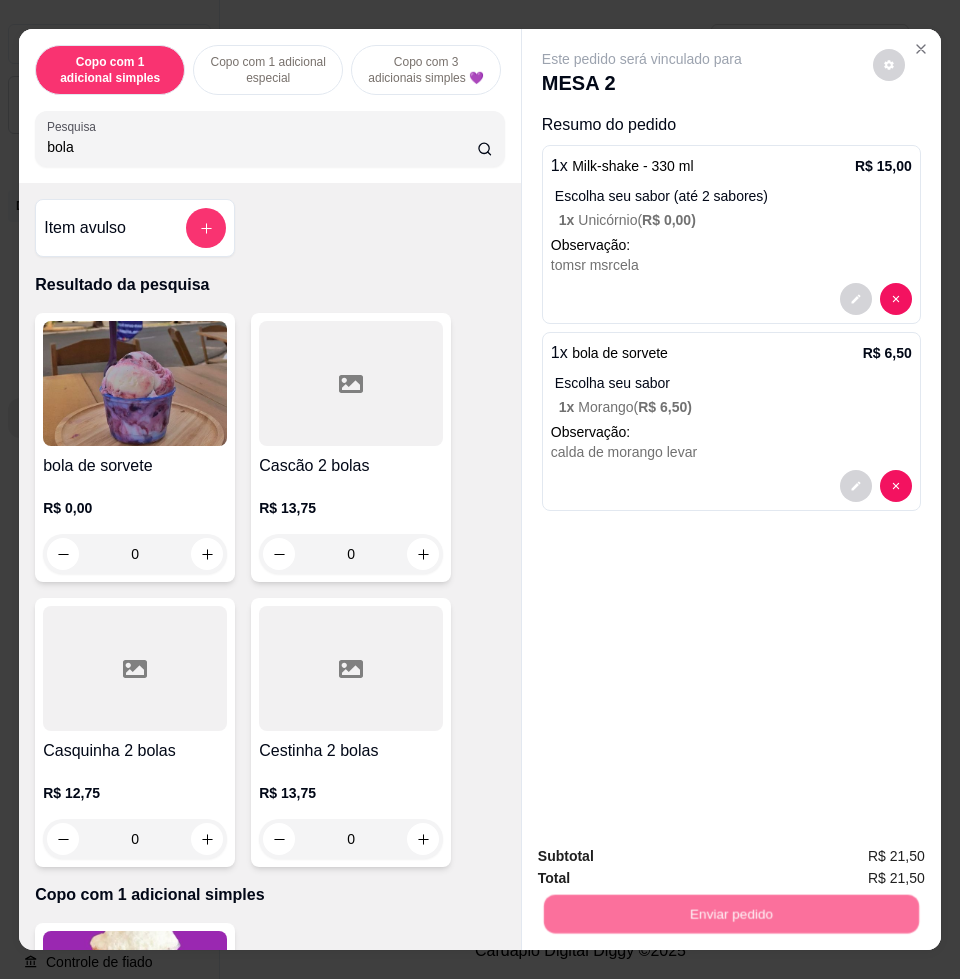 click on "Não registrar e enviar pedido" at bounding box center (663, 855) 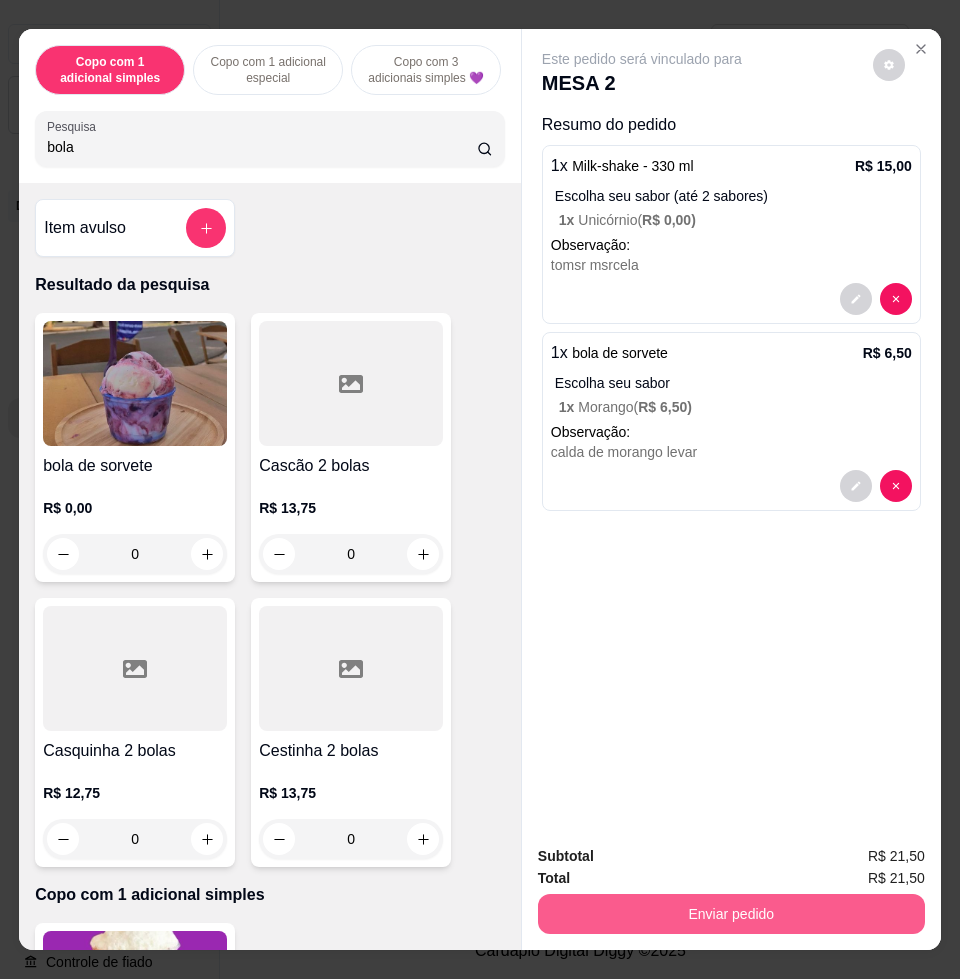 click on "Enviar pedido" at bounding box center [731, 914] 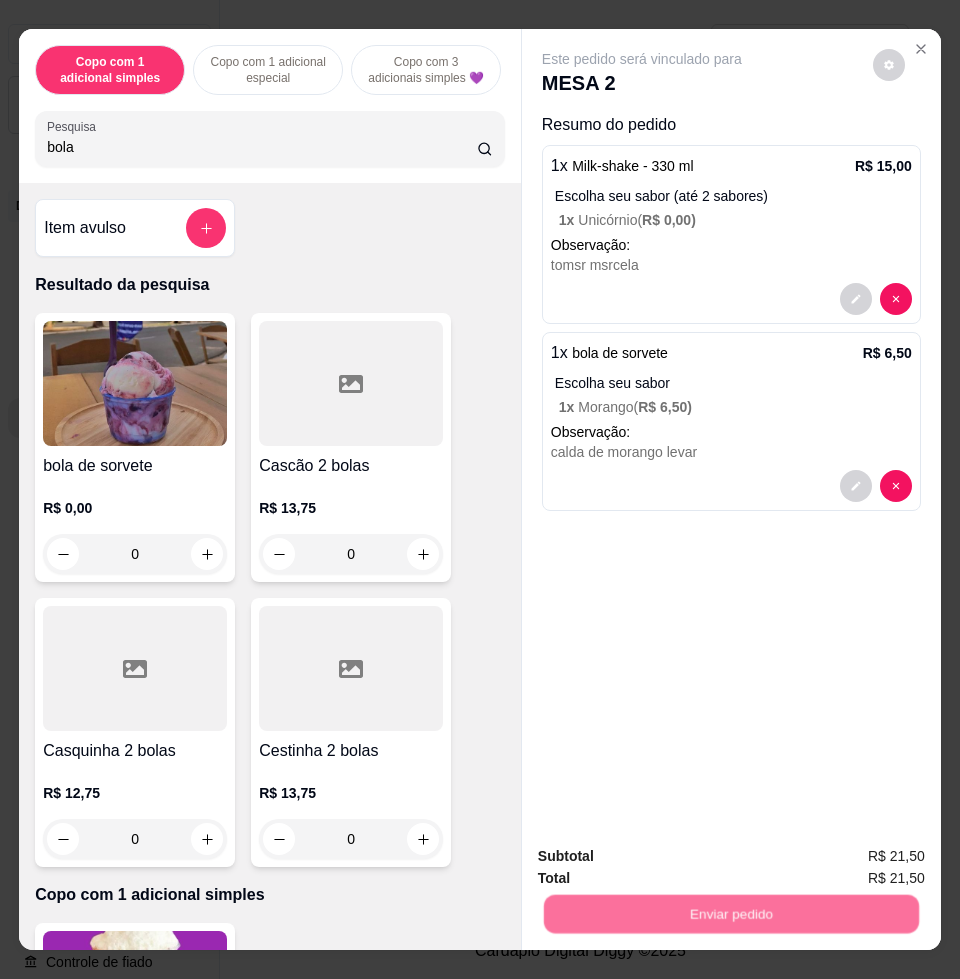 click on "Não registrar e enviar pedido" at bounding box center [663, 855] 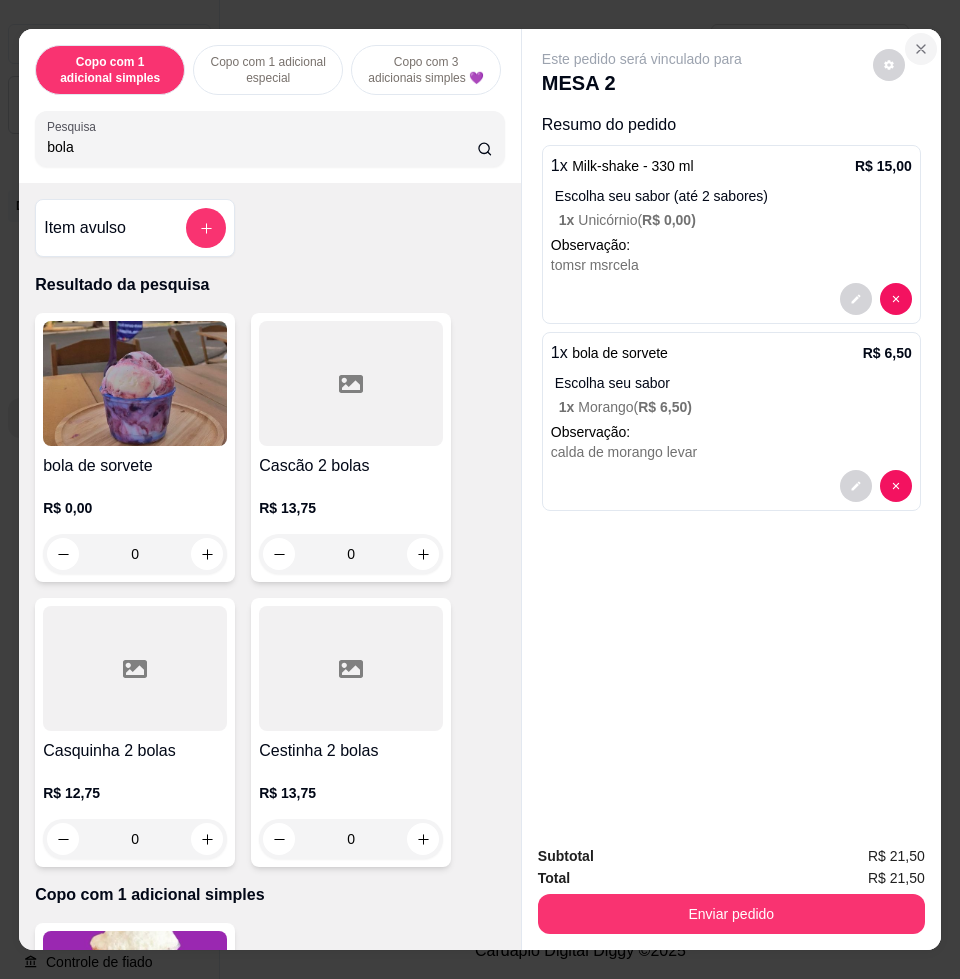 click 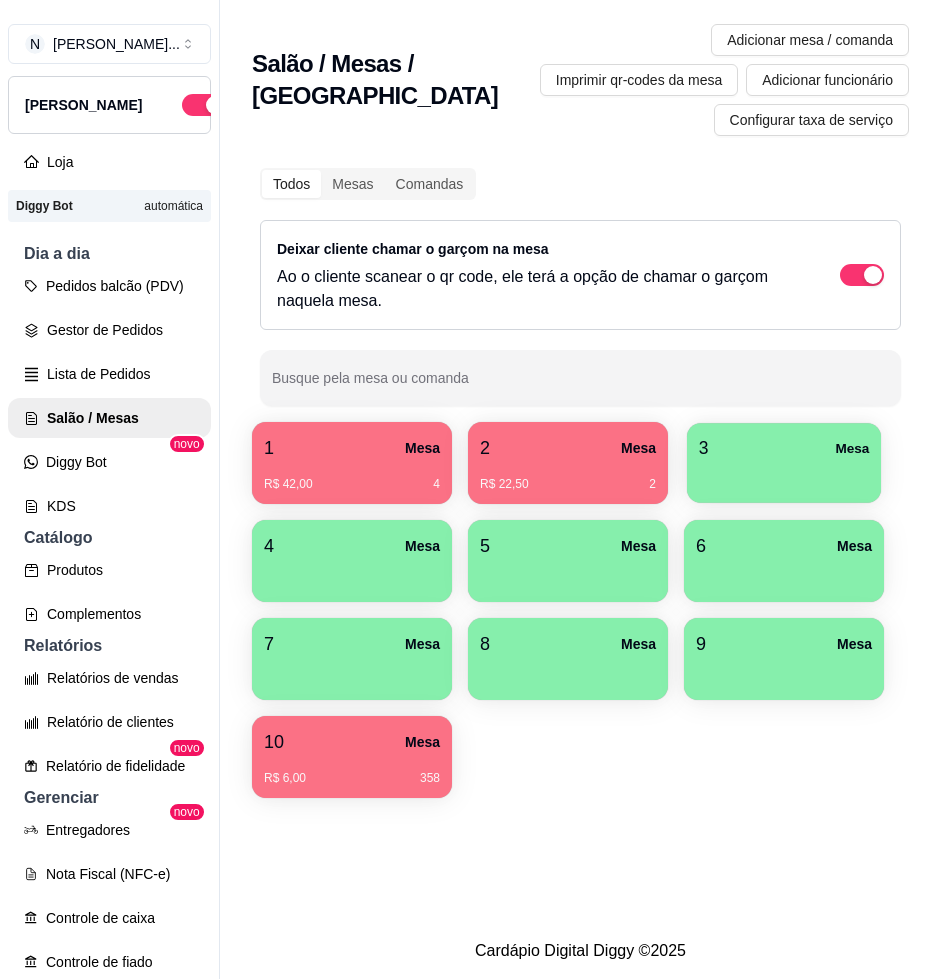 click at bounding box center [784, 476] 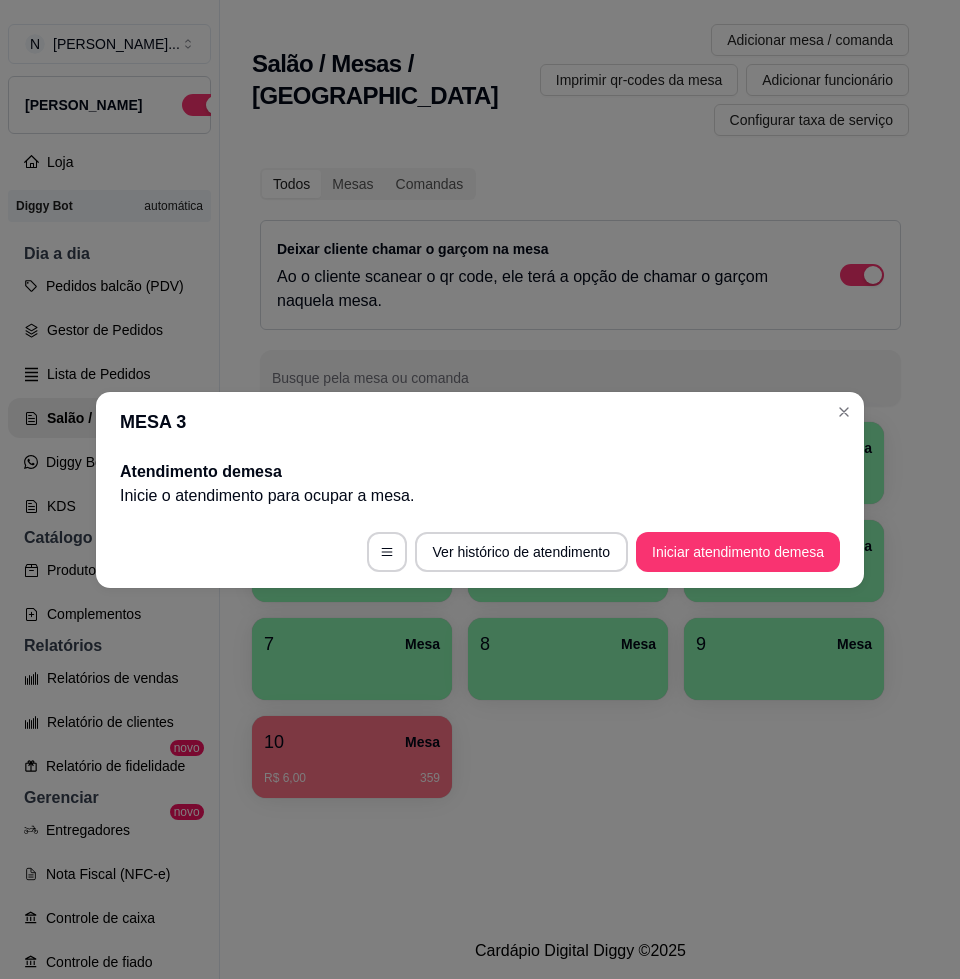 click on "Iniciar atendimento de  mesa" at bounding box center (738, 552) 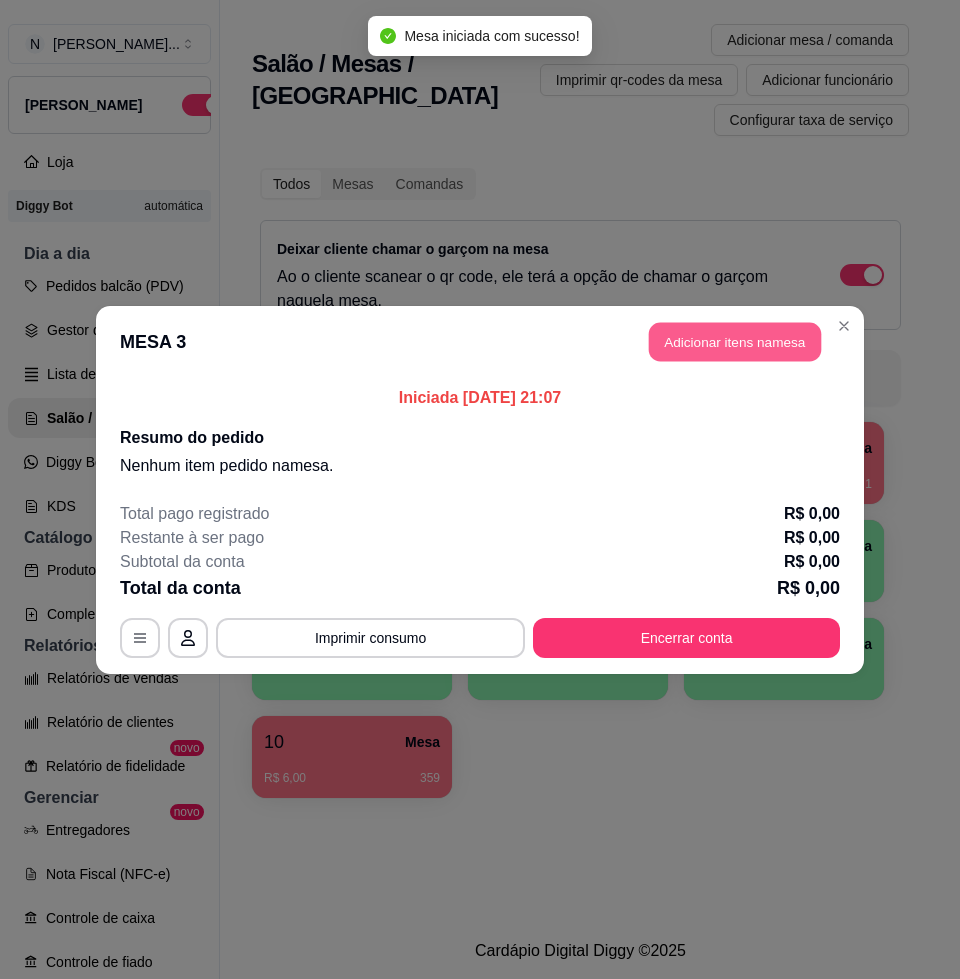 click on "Adicionar itens na  mesa" at bounding box center [735, 341] 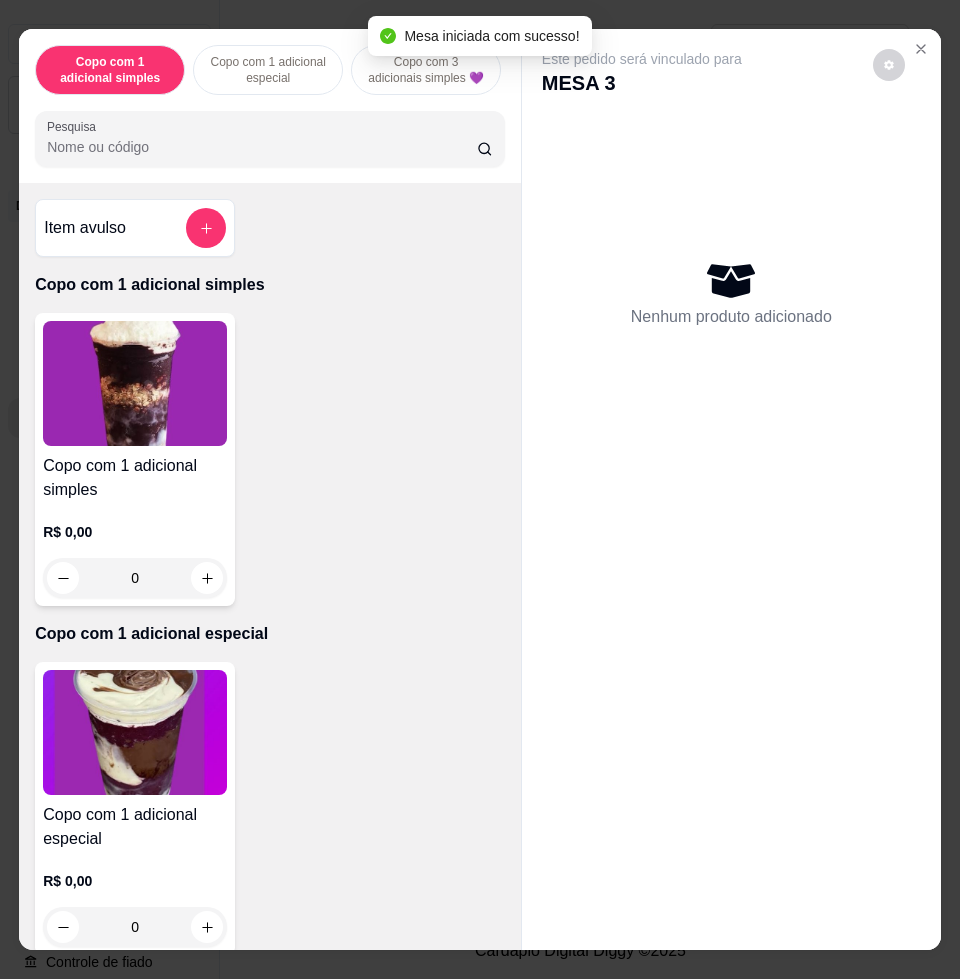 click on "Pesquisa" at bounding box center (262, 147) 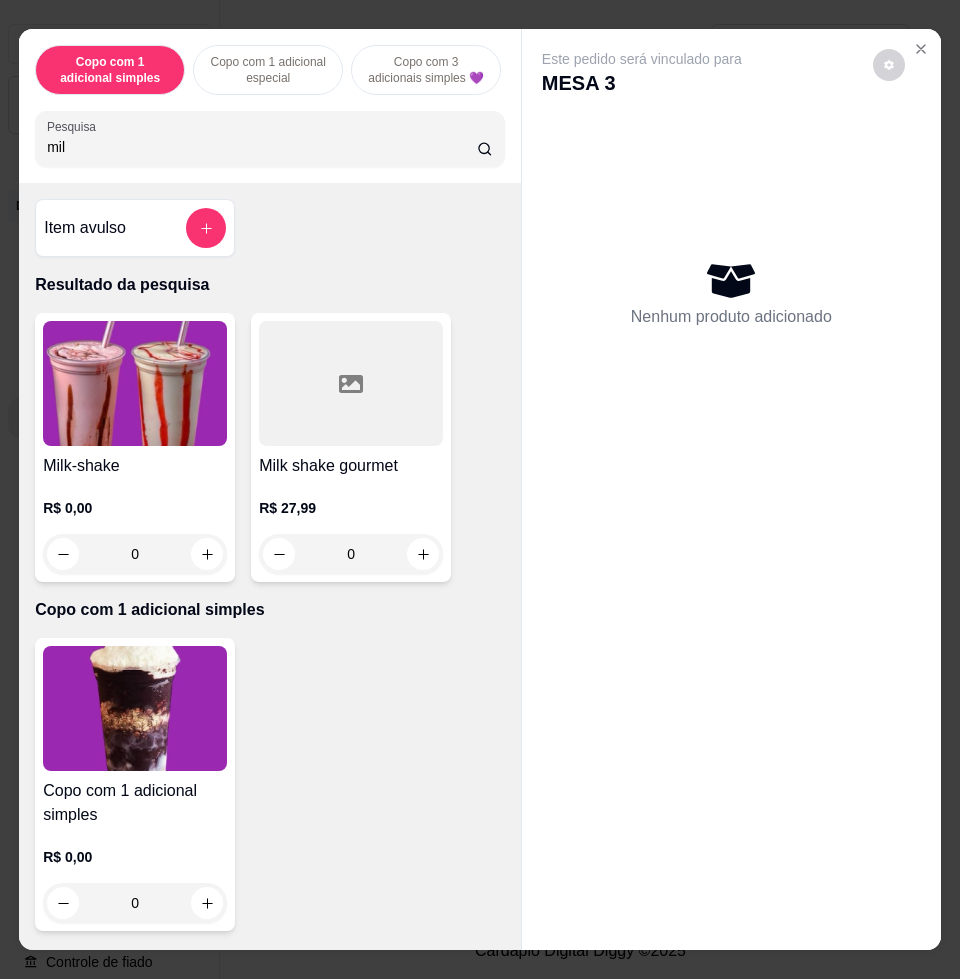 type on "mil" 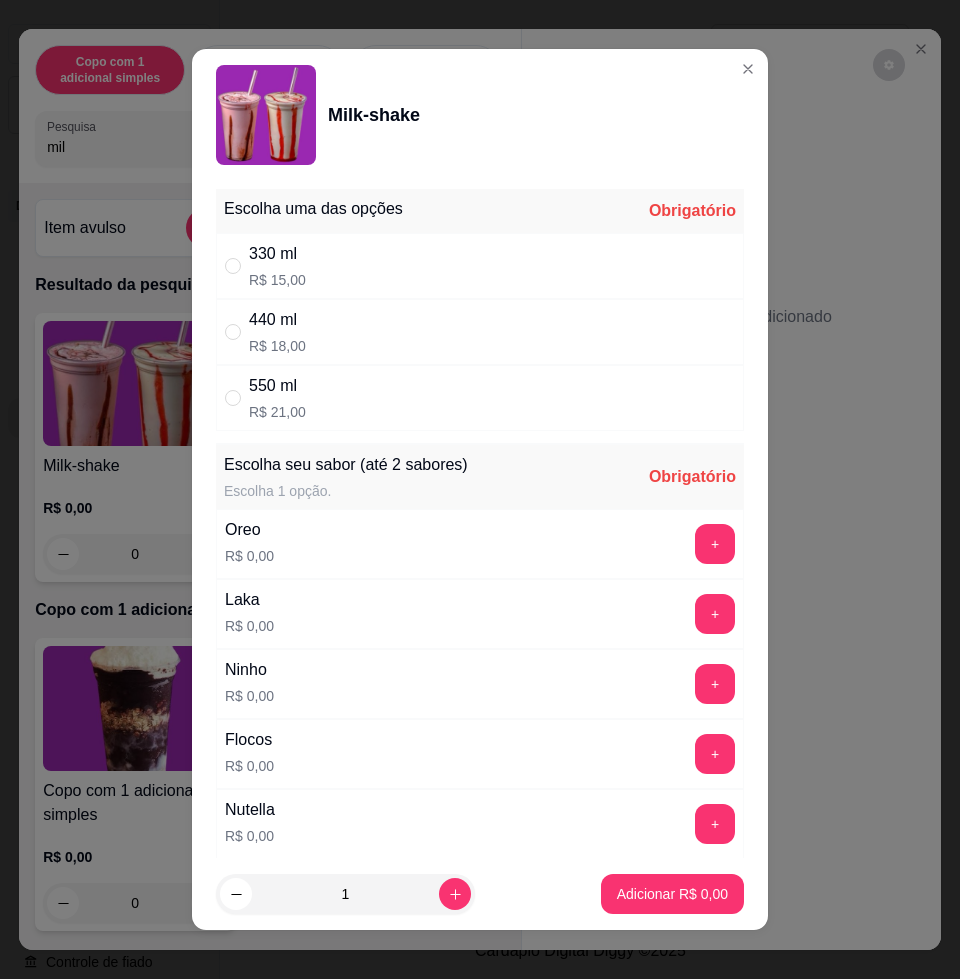 click on "440 ml R$ 18,00" at bounding box center [480, 332] 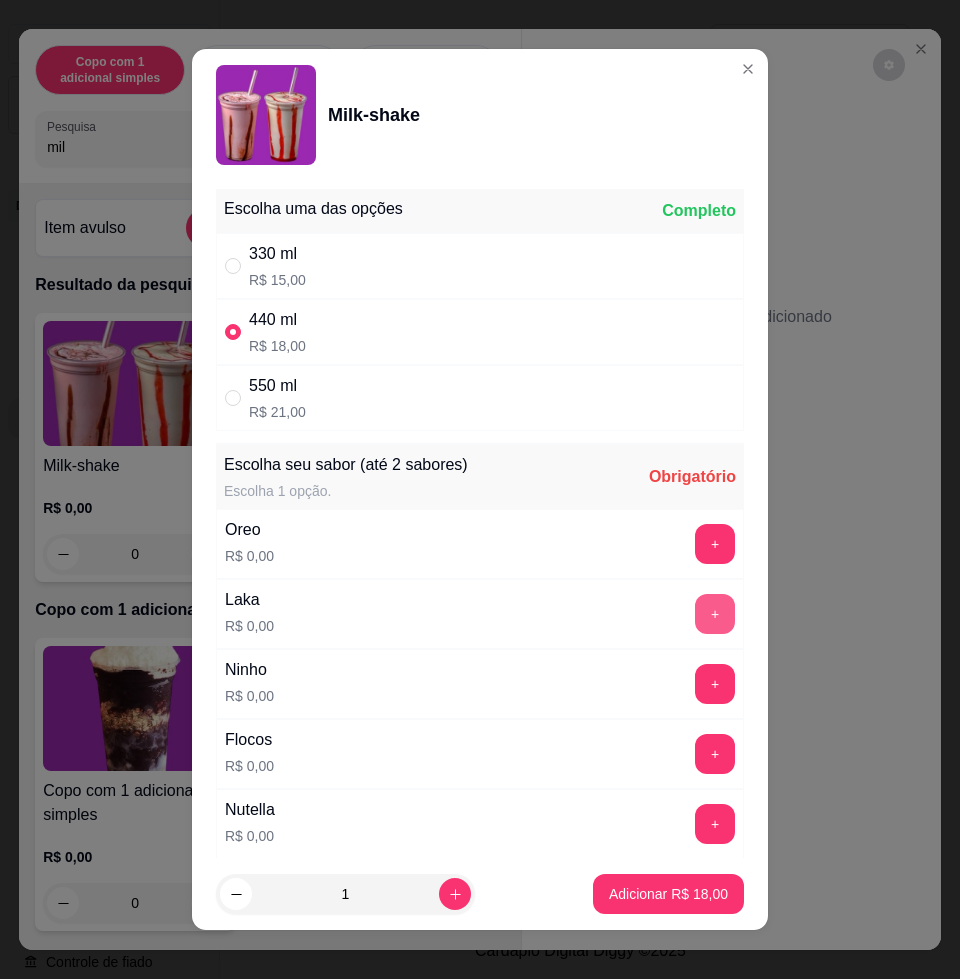 click on "+" at bounding box center (715, 614) 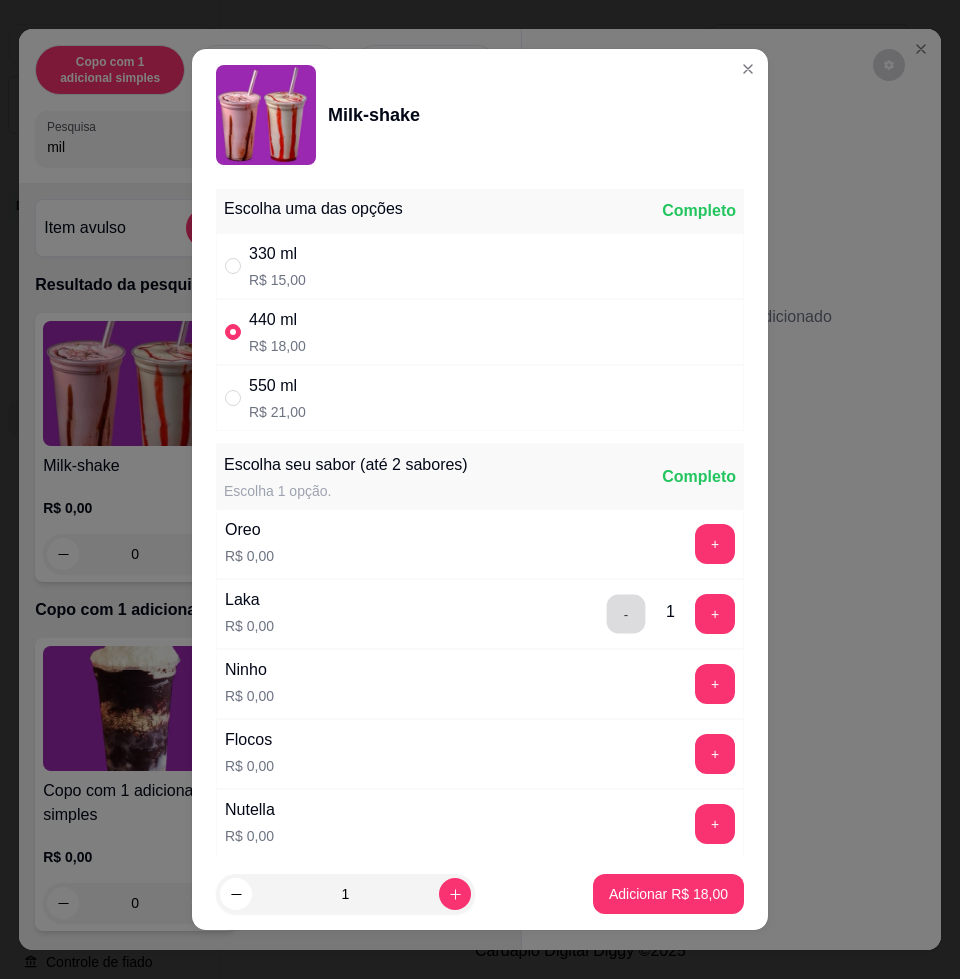 click on "-" at bounding box center [626, 614] 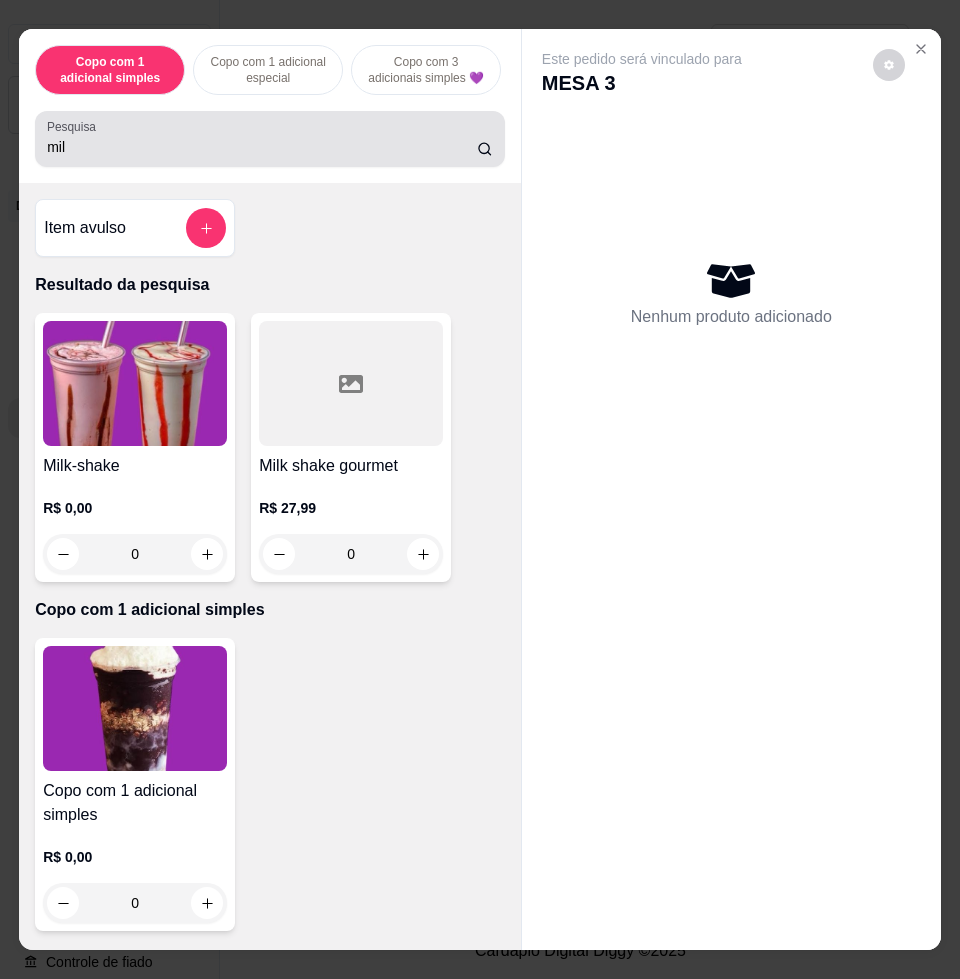click on "mil" at bounding box center (262, 147) 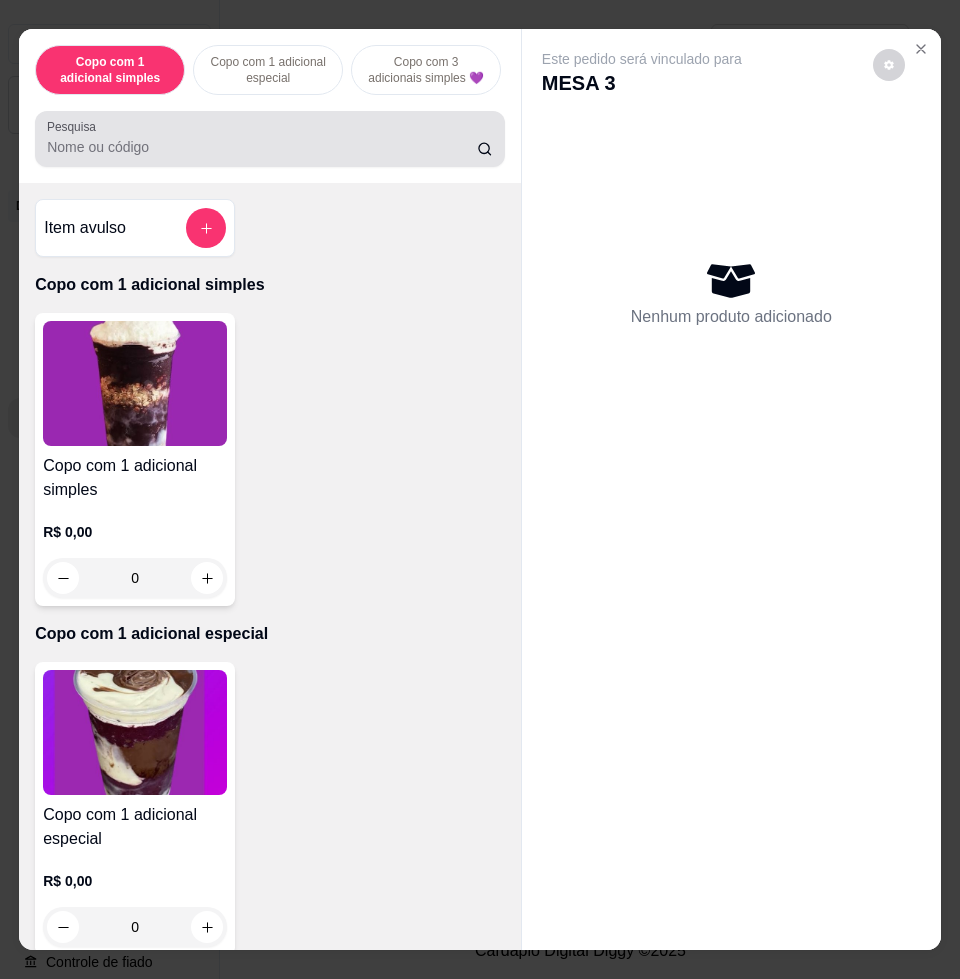 click at bounding box center [270, 139] 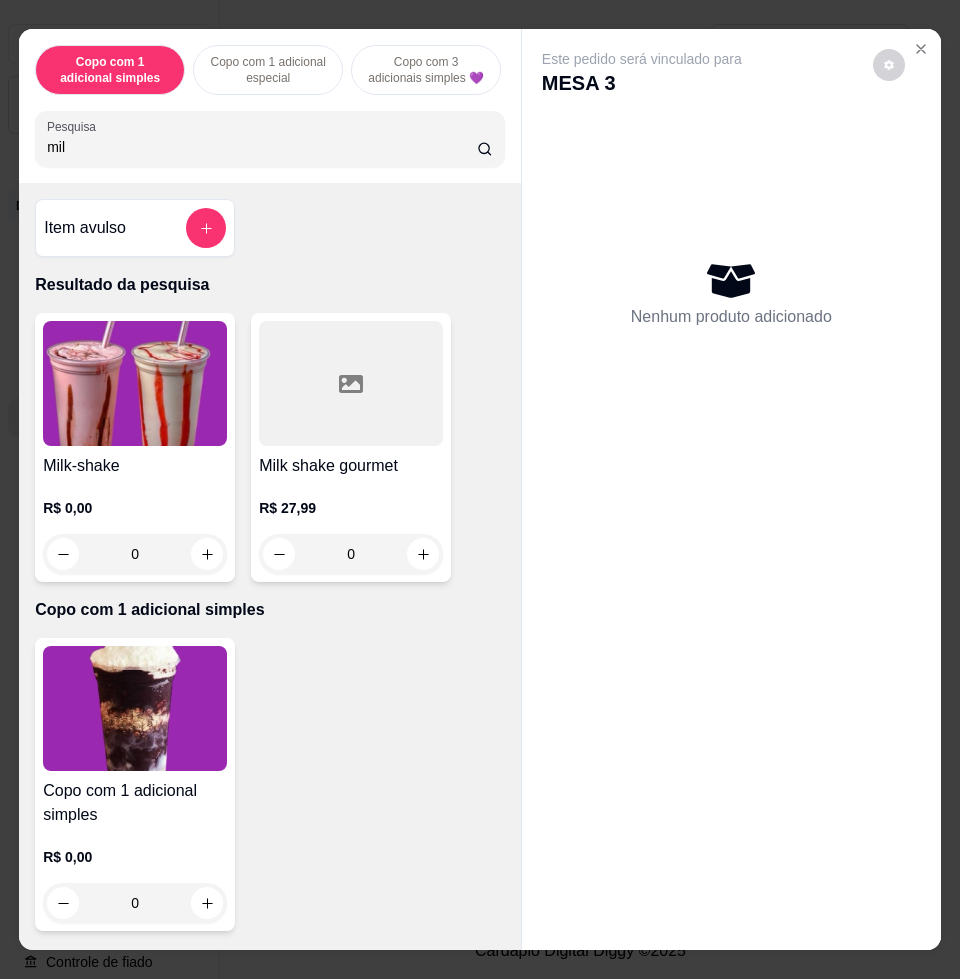 type on "mil" 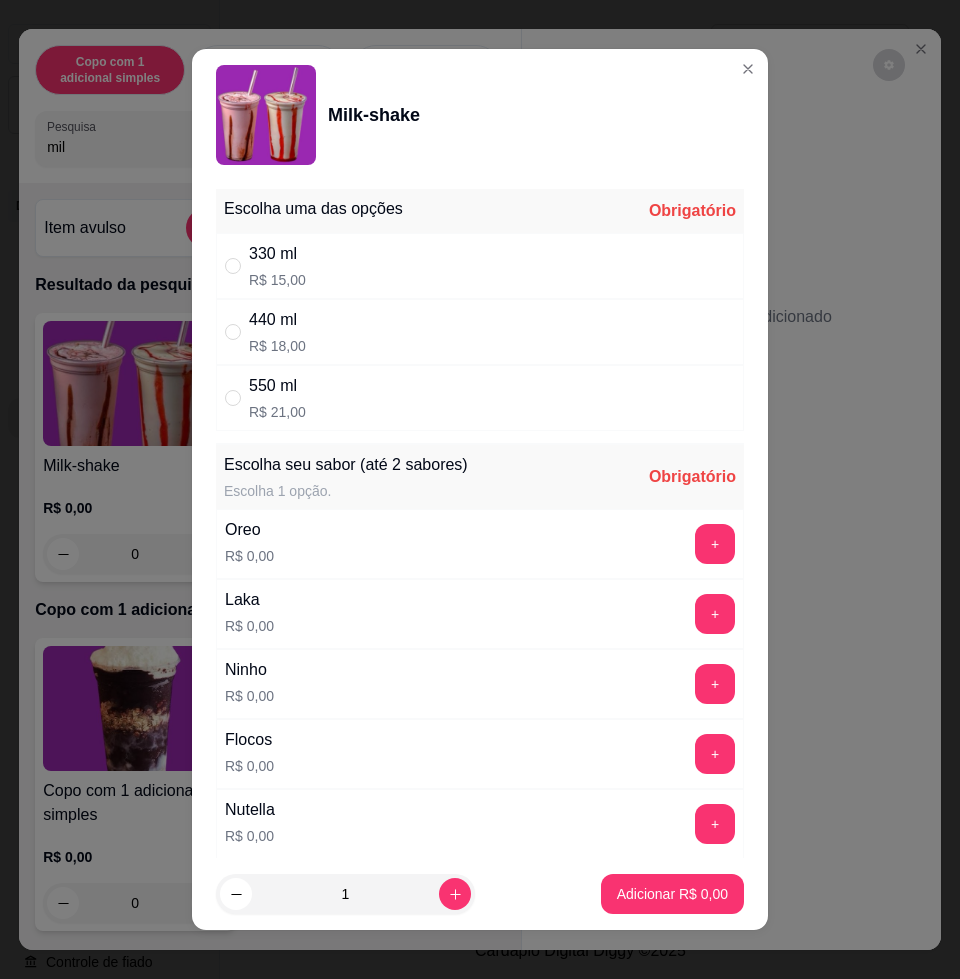 click on "550 ml R$ 21,00" at bounding box center [480, 398] 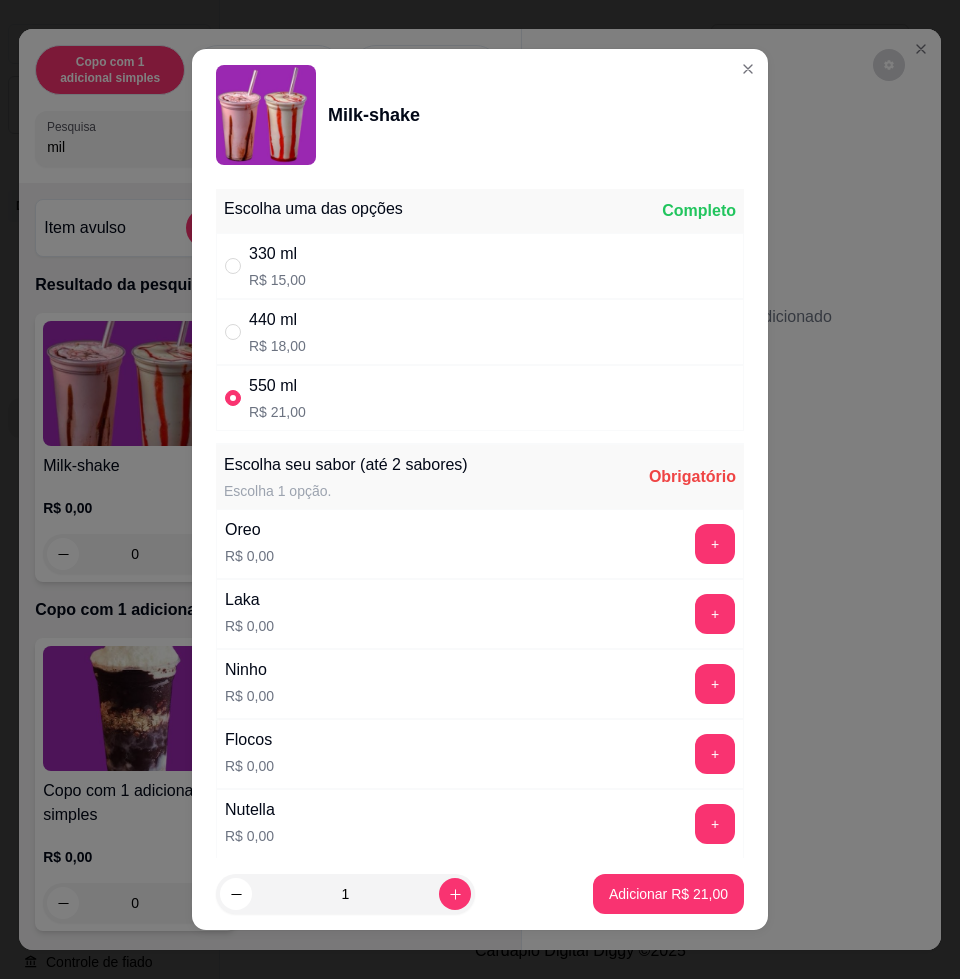 scroll, scrollTop: 625, scrollLeft: 0, axis: vertical 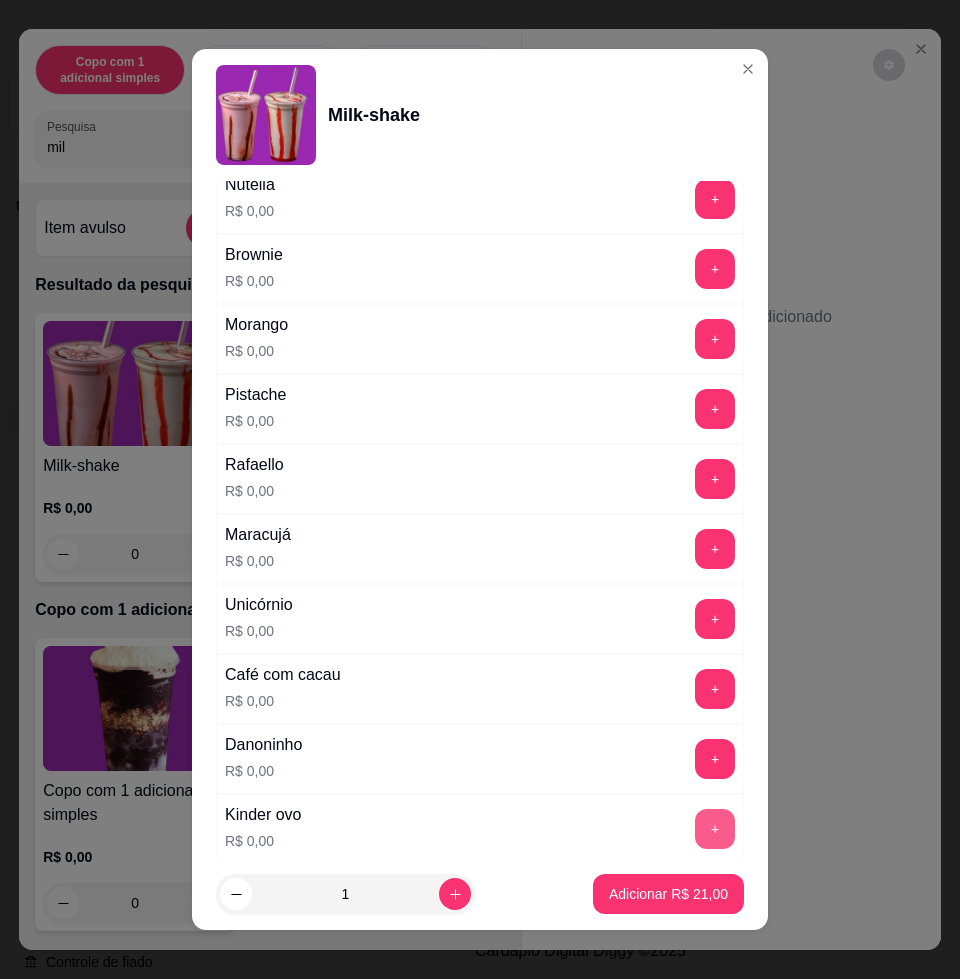 click on "+" at bounding box center (715, 829) 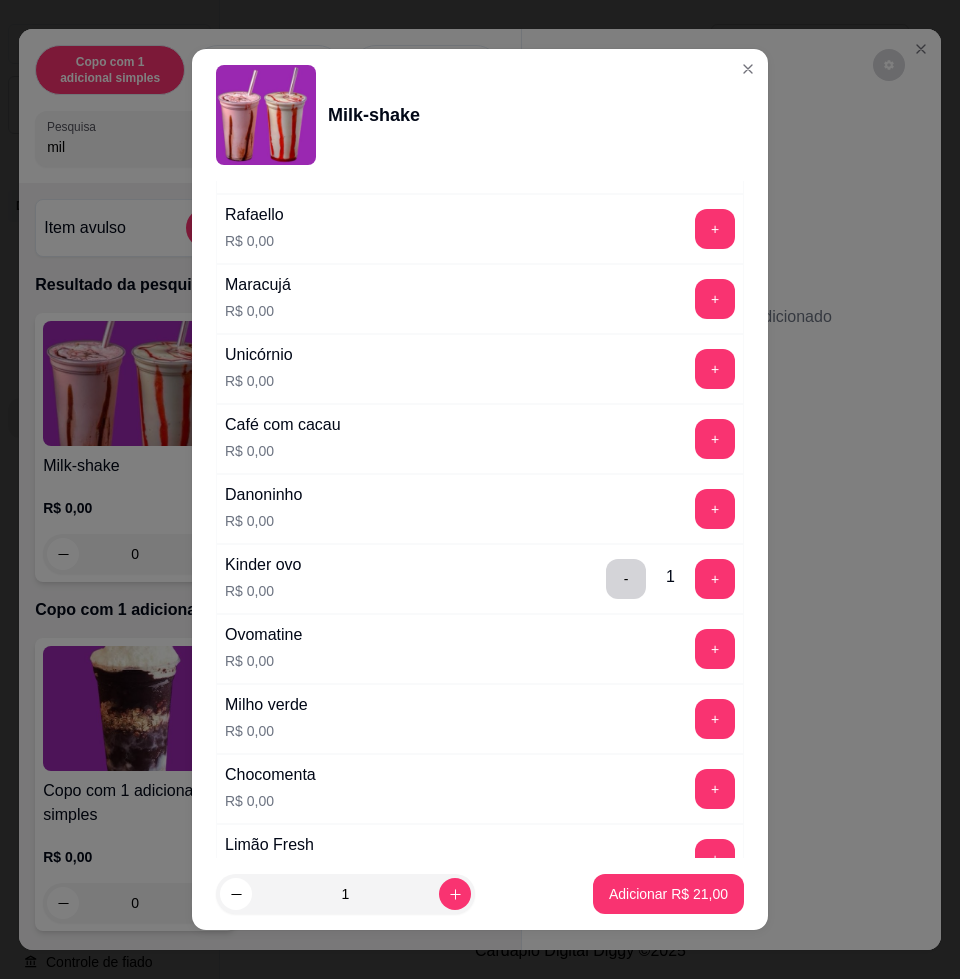 scroll, scrollTop: 500, scrollLeft: 0, axis: vertical 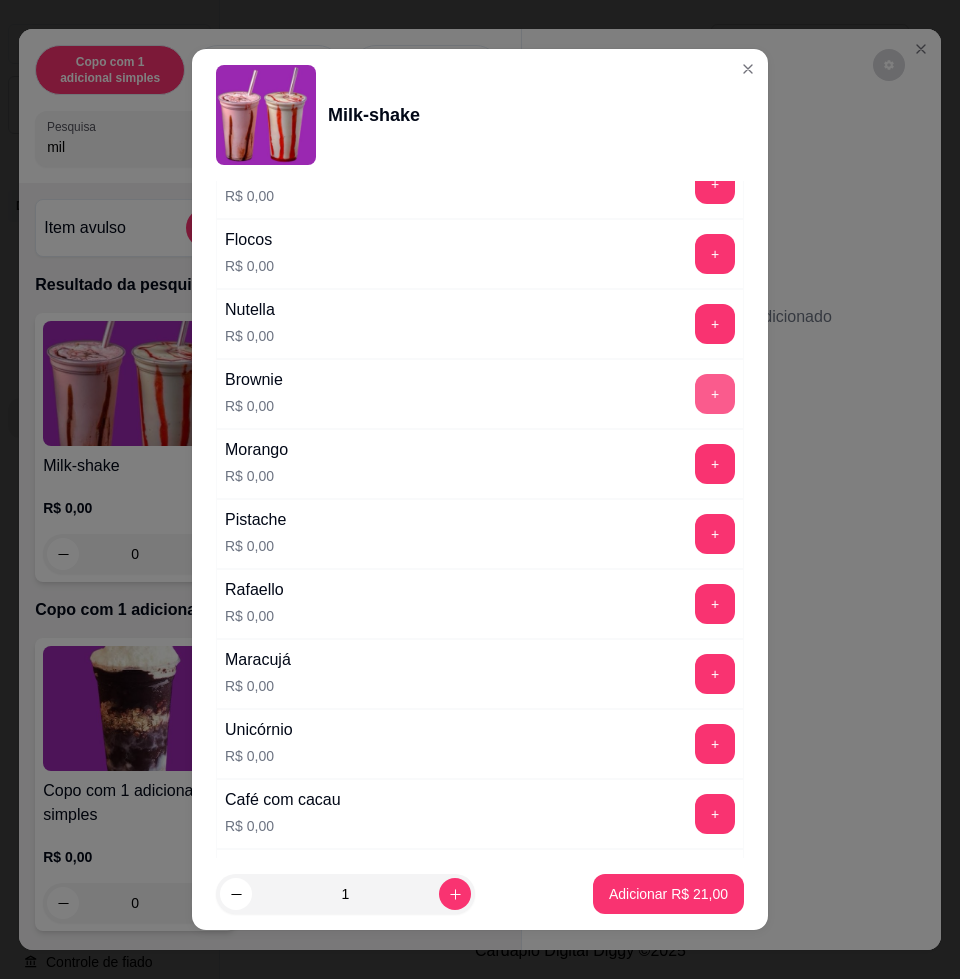 click on "+" at bounding box center [715, 394] 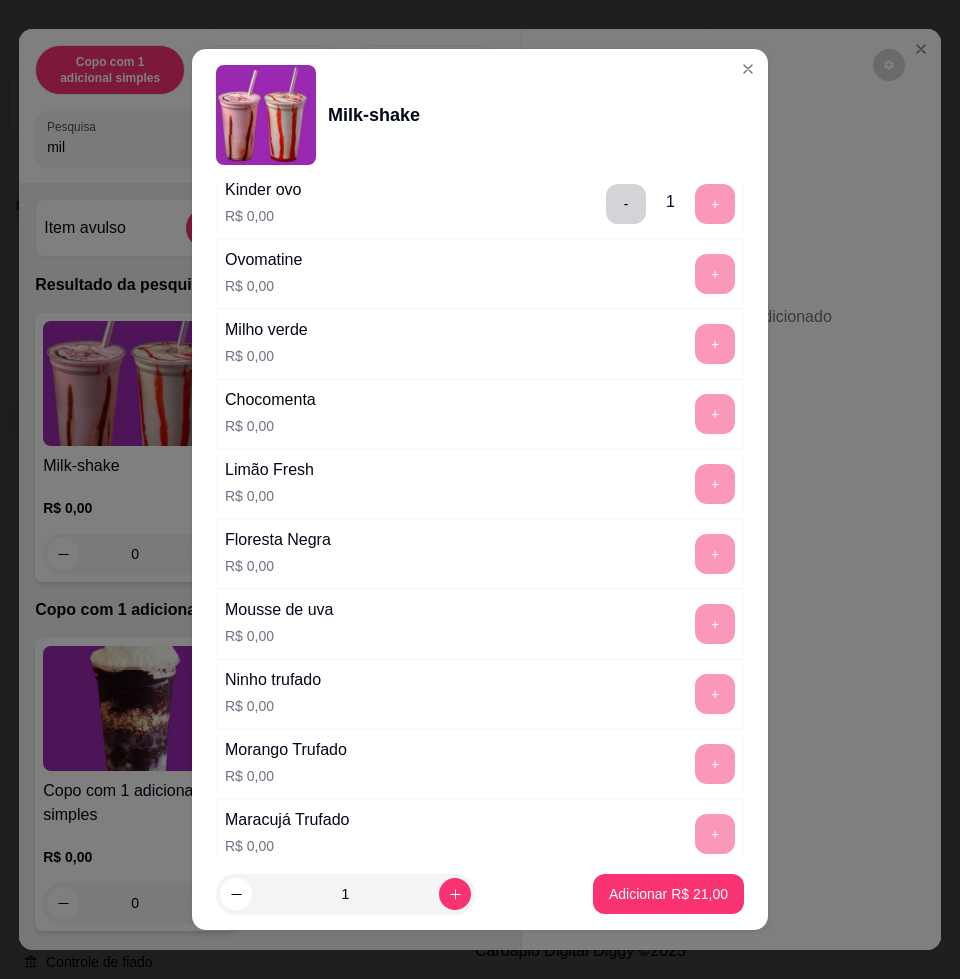 scroll, scrollTop: 1831, scrollLeft: 0, axis: vertical 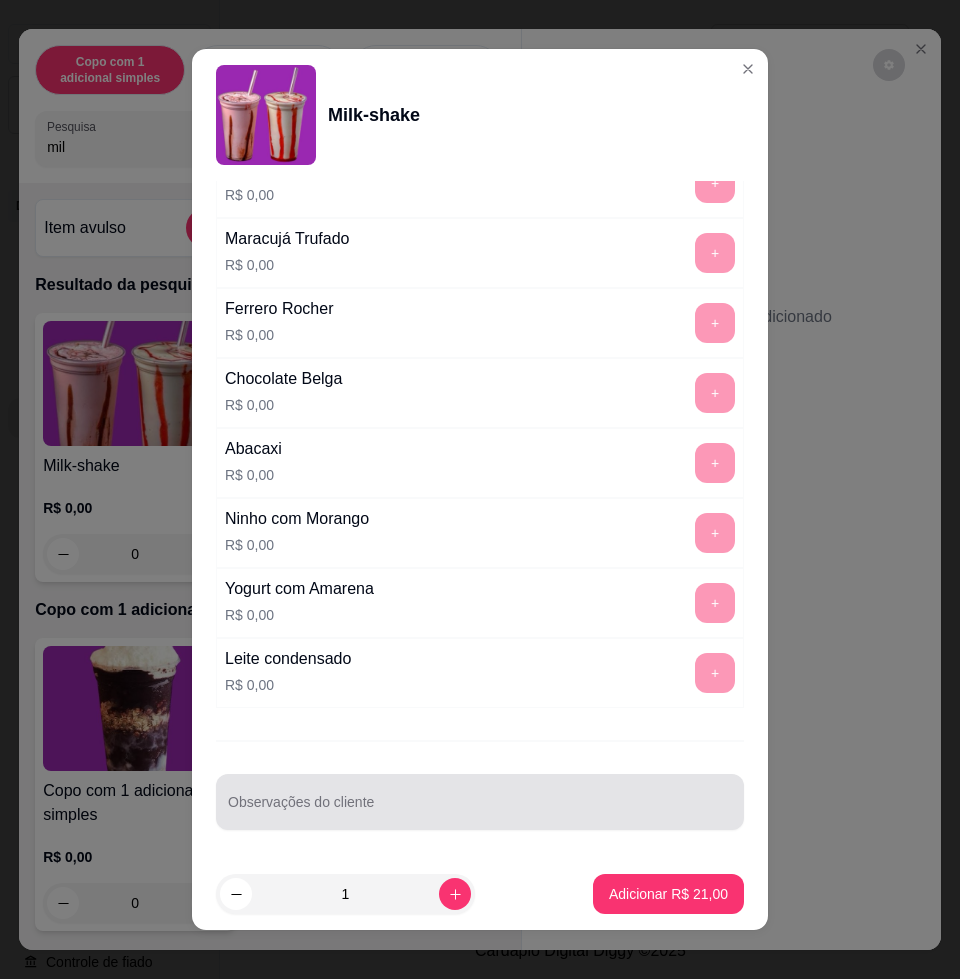 click on "Observações do cliente" at bounding box center (480, 810) 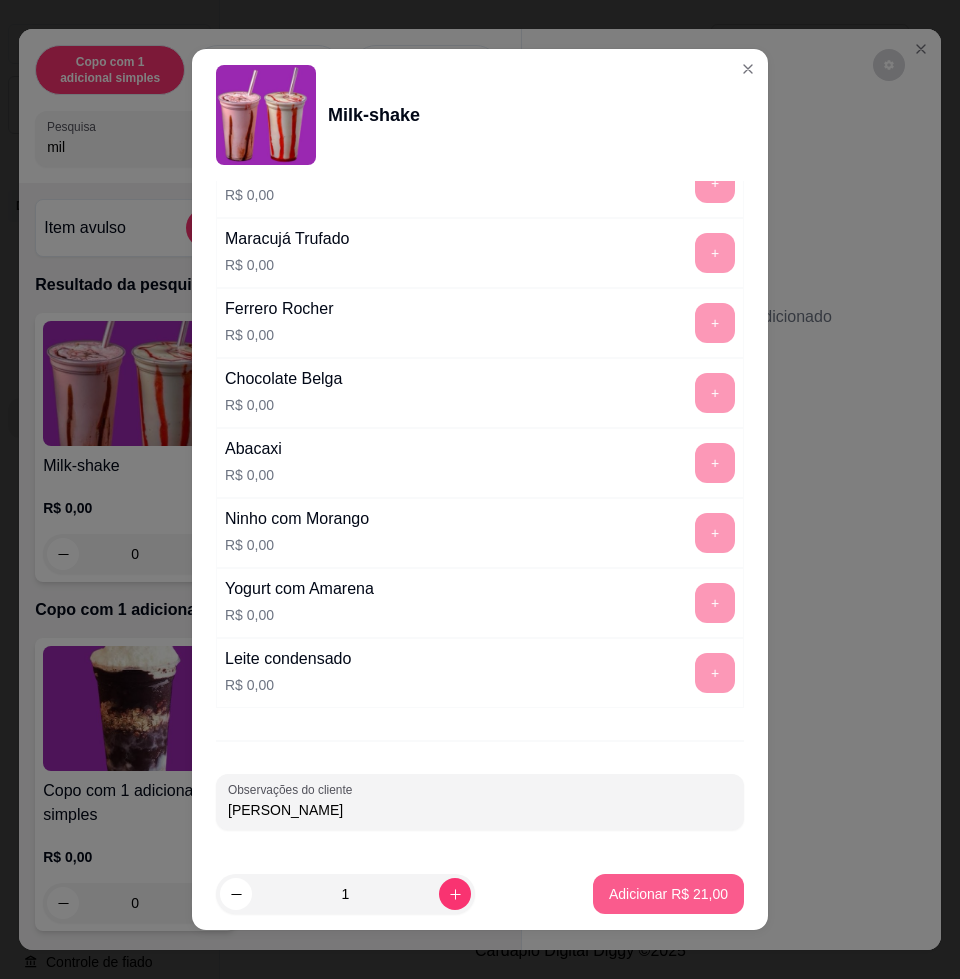 type on "joao tomar" 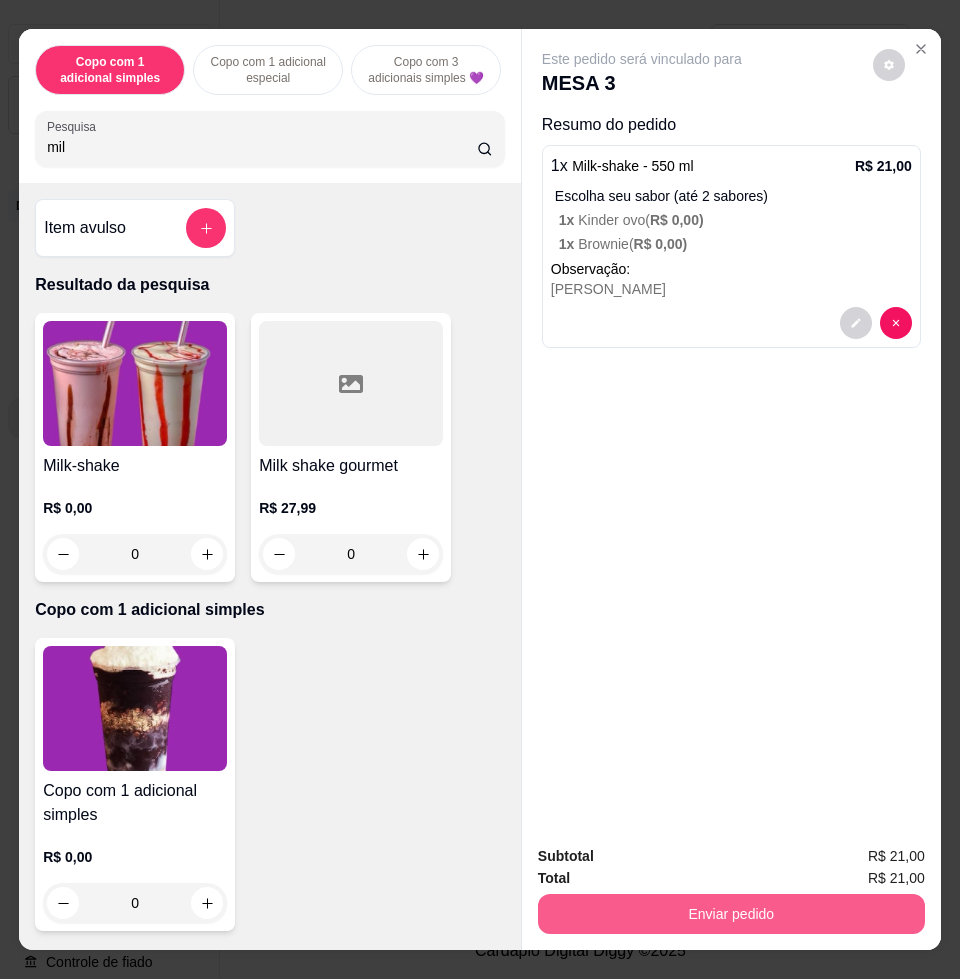 click on "Enviar pedido" at bounding box center (731, 914) 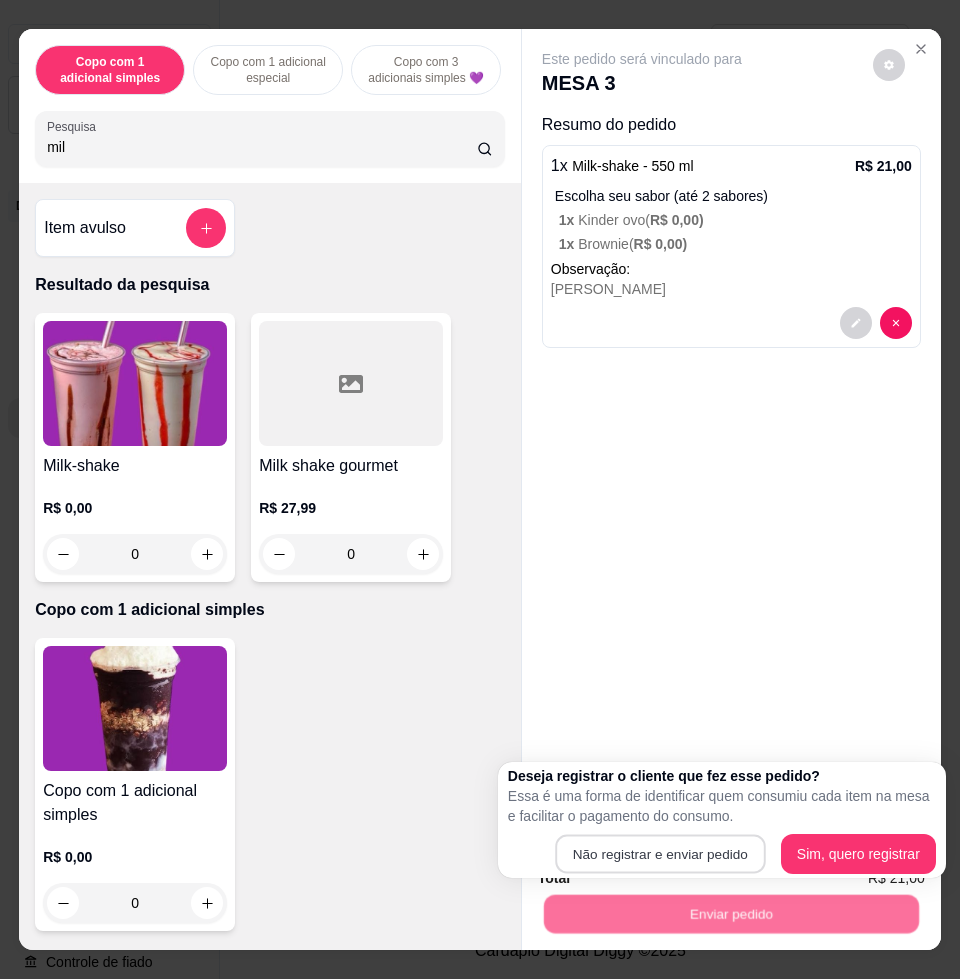 click on "Deseja registrar o cliente que fez esse pedido? Essa é uma forma de identificar quem consumiu cada item na mesa e facilitar o pagamento do consumo. Não registrar e enviar pedido Sim, quero registrar" at bounding box center (722, 820) 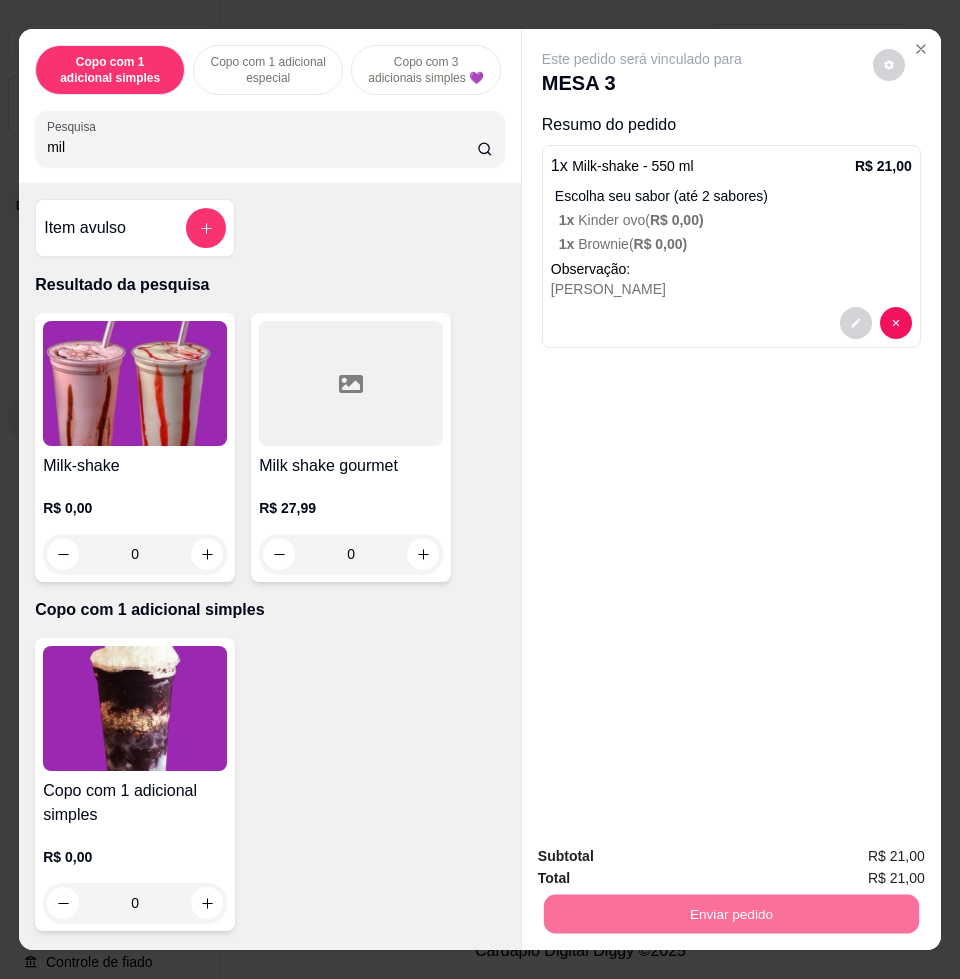 click on "Não registrar e enviar pedido" at bounding box center (663, 854) 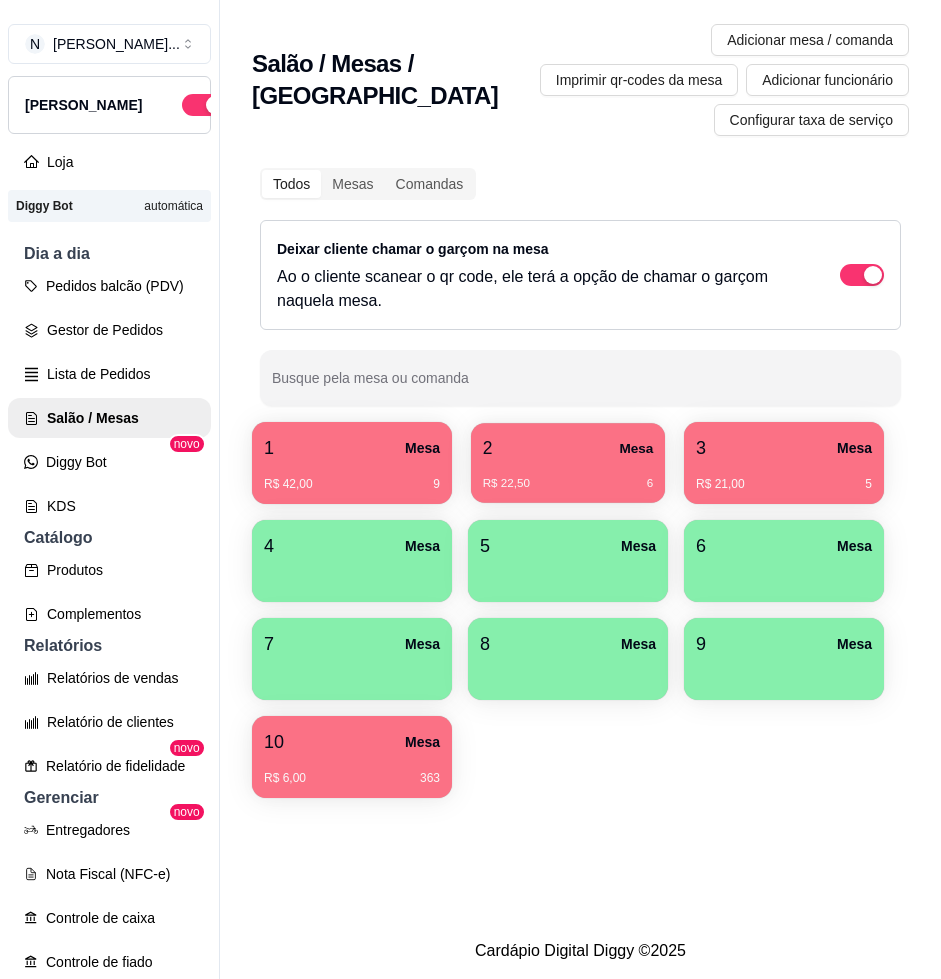 click on "2 Mesa" at bounding box center [568, 448] 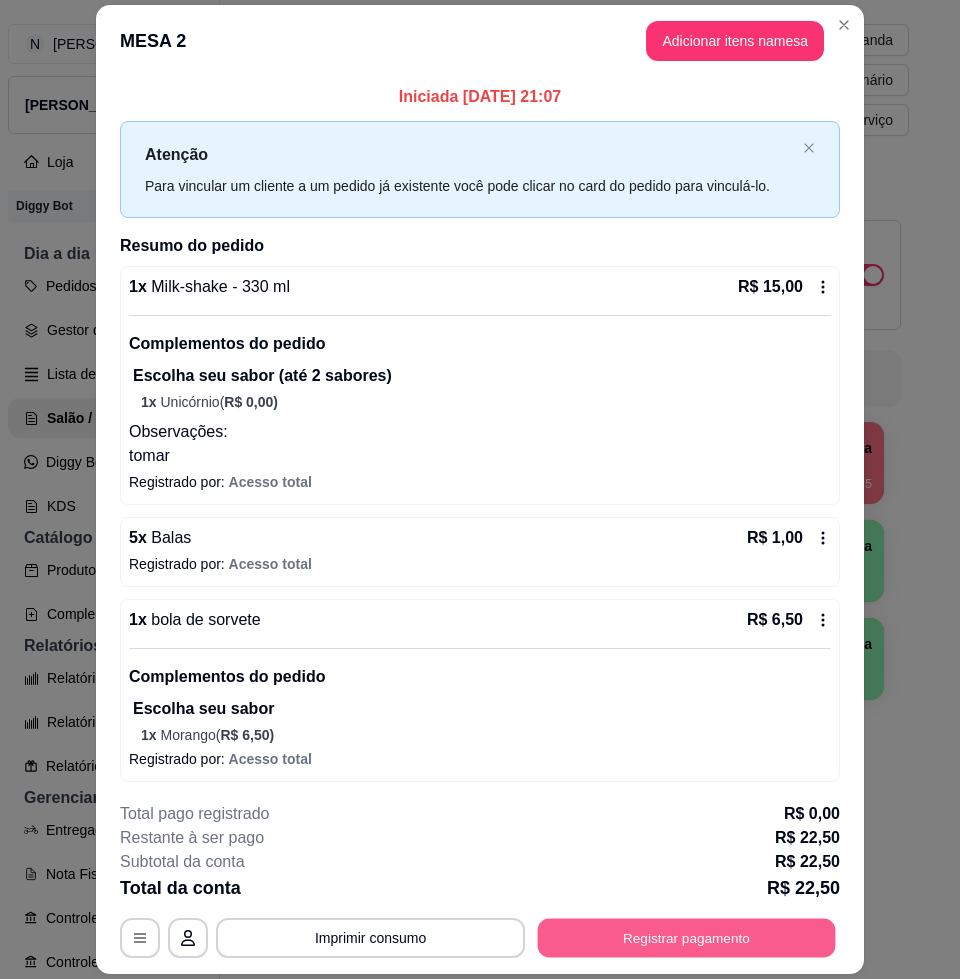 click on "Registrar pagamento" at bounding box center [687, 938] 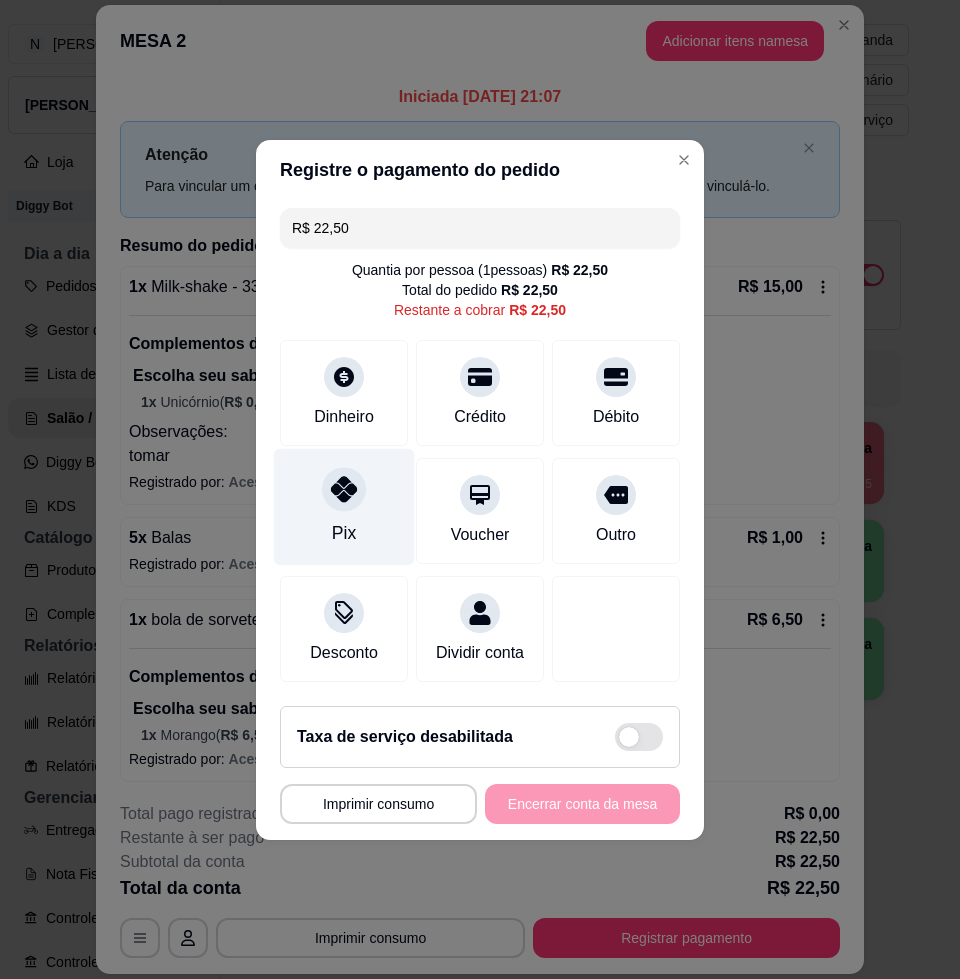click on "Pix" at bounding box center [344, 506] 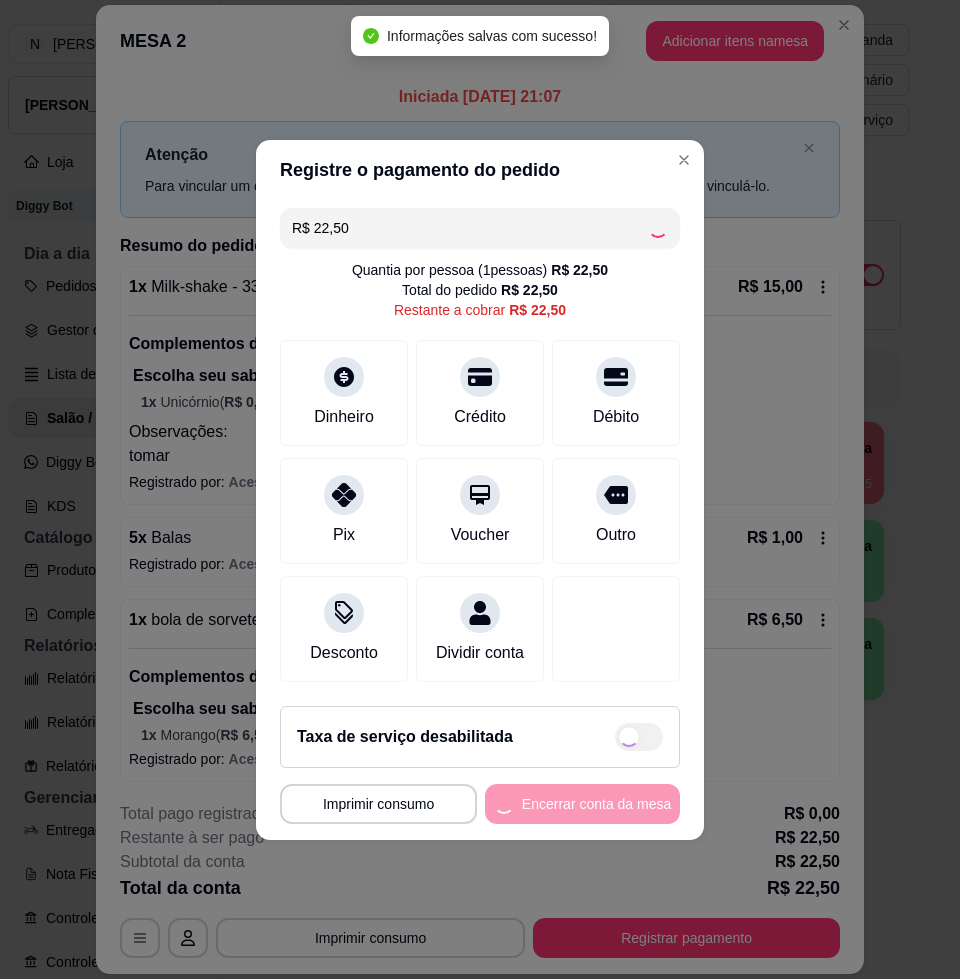 type on "R$ 0,00" 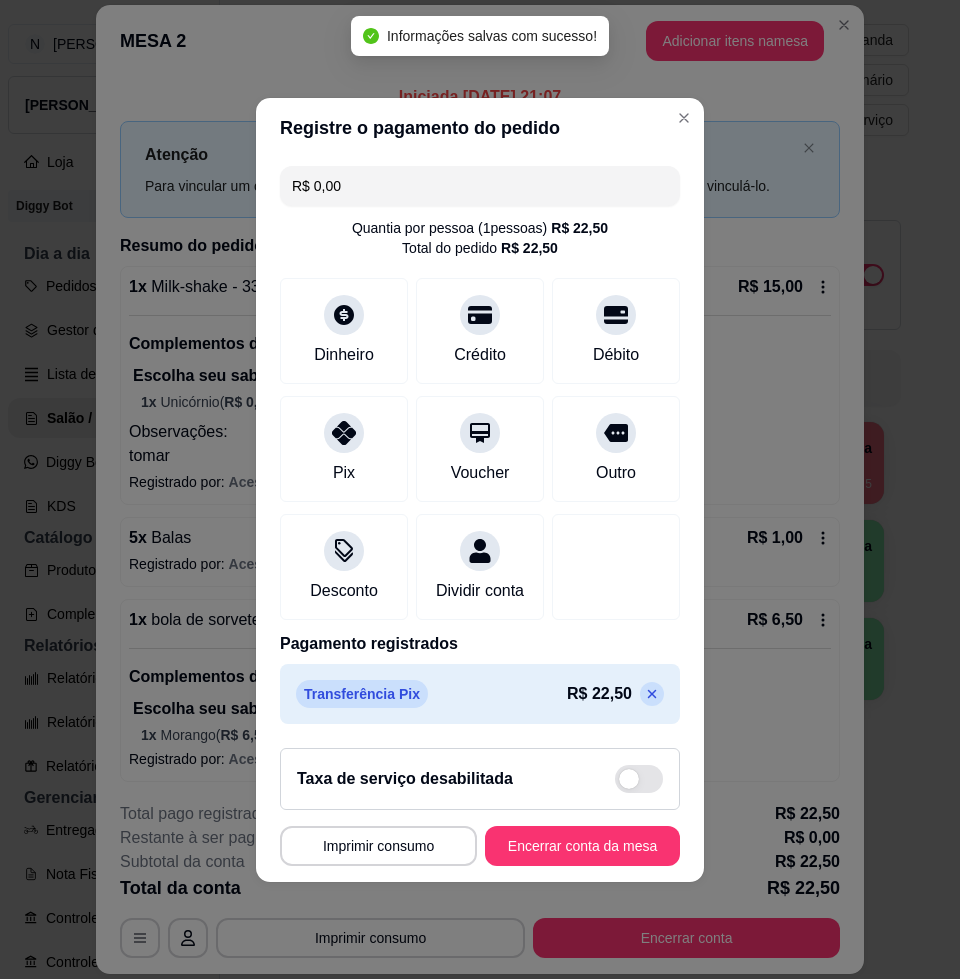 click on "**********" at bounding box center [480, 846] 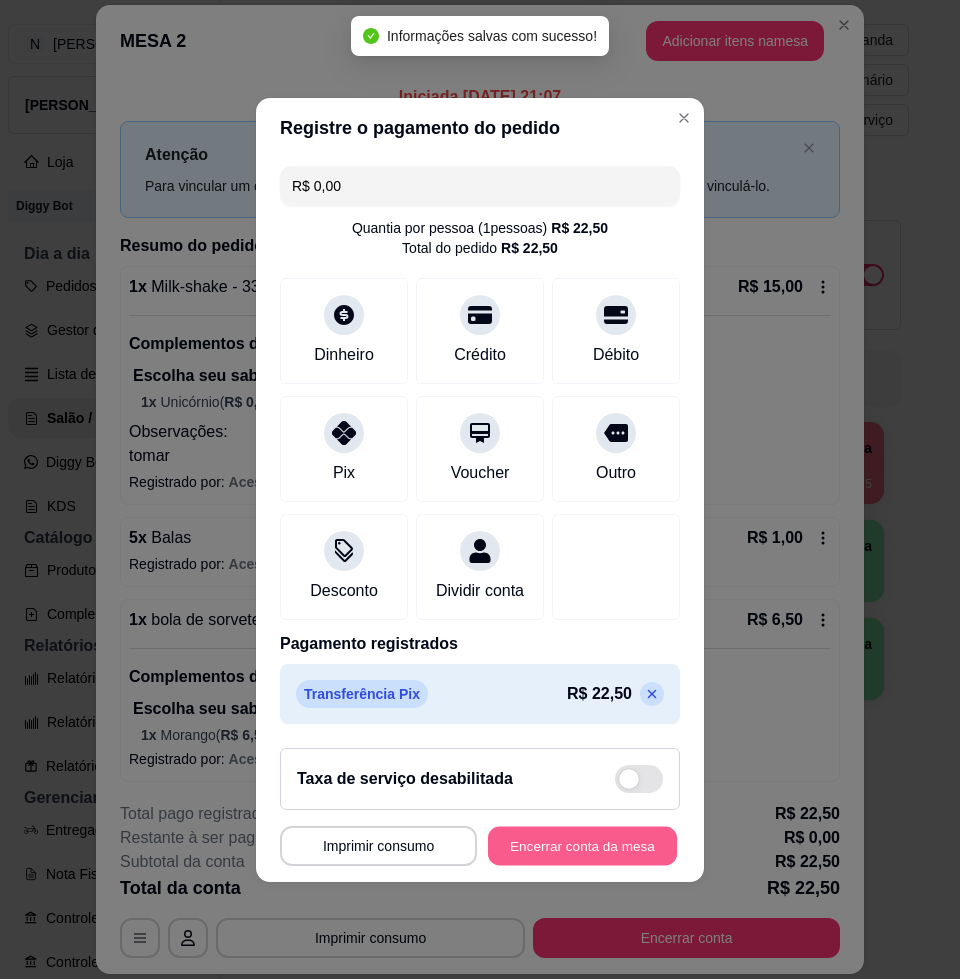 click on "Encerrar conta da mesa" at bounding box center (582, 845) 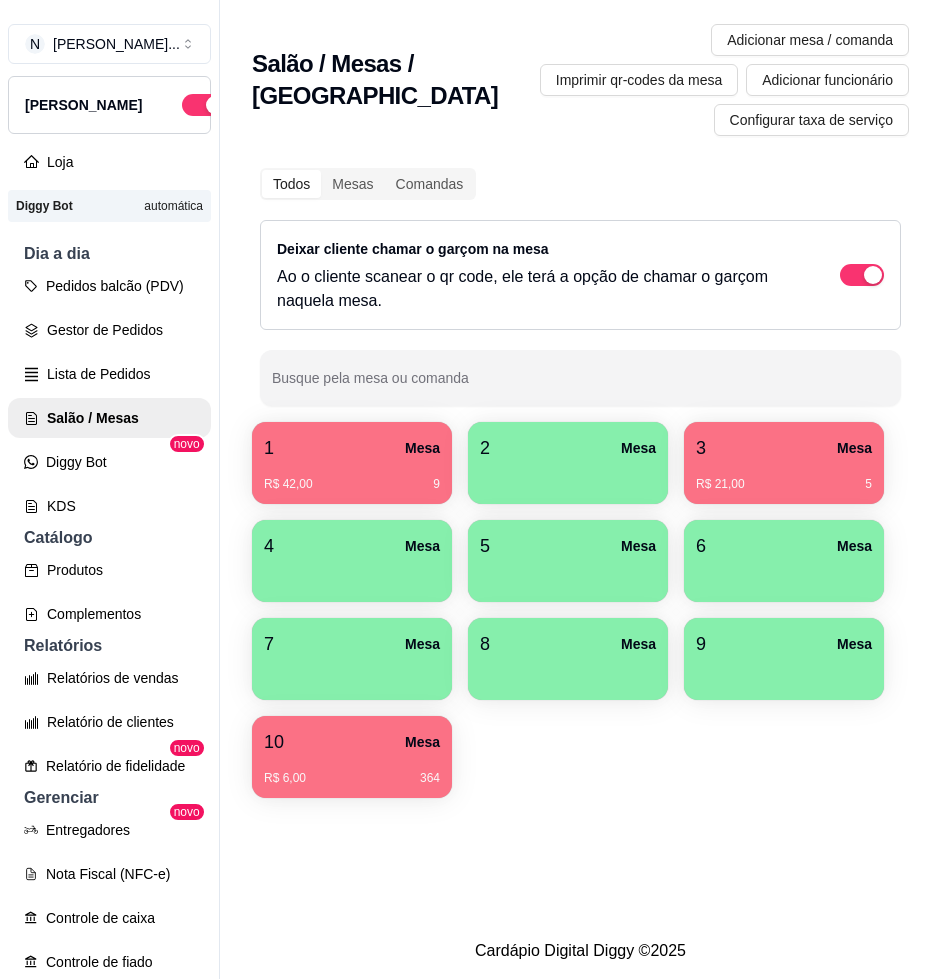 click on "R$ 42,00 9" at bounding box center (352, 477) 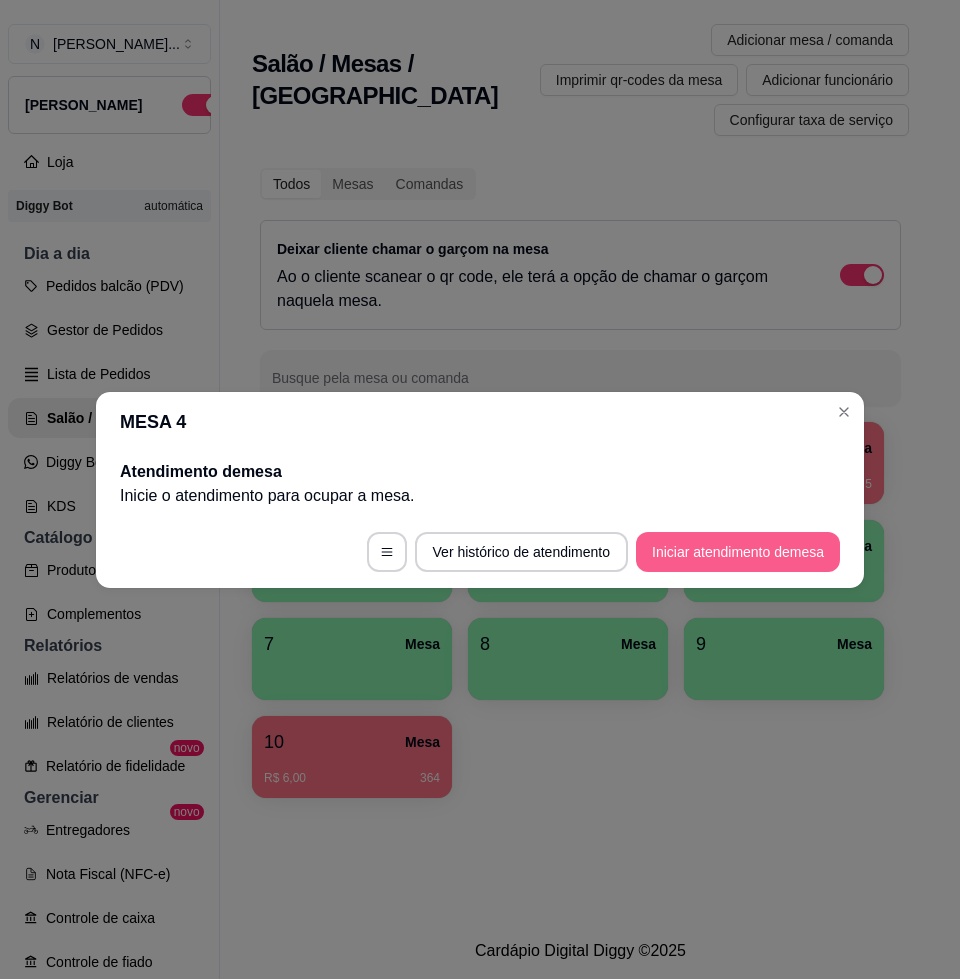 click on "Iniciar atendimento de  mesa" at bounding box center (738, 552) 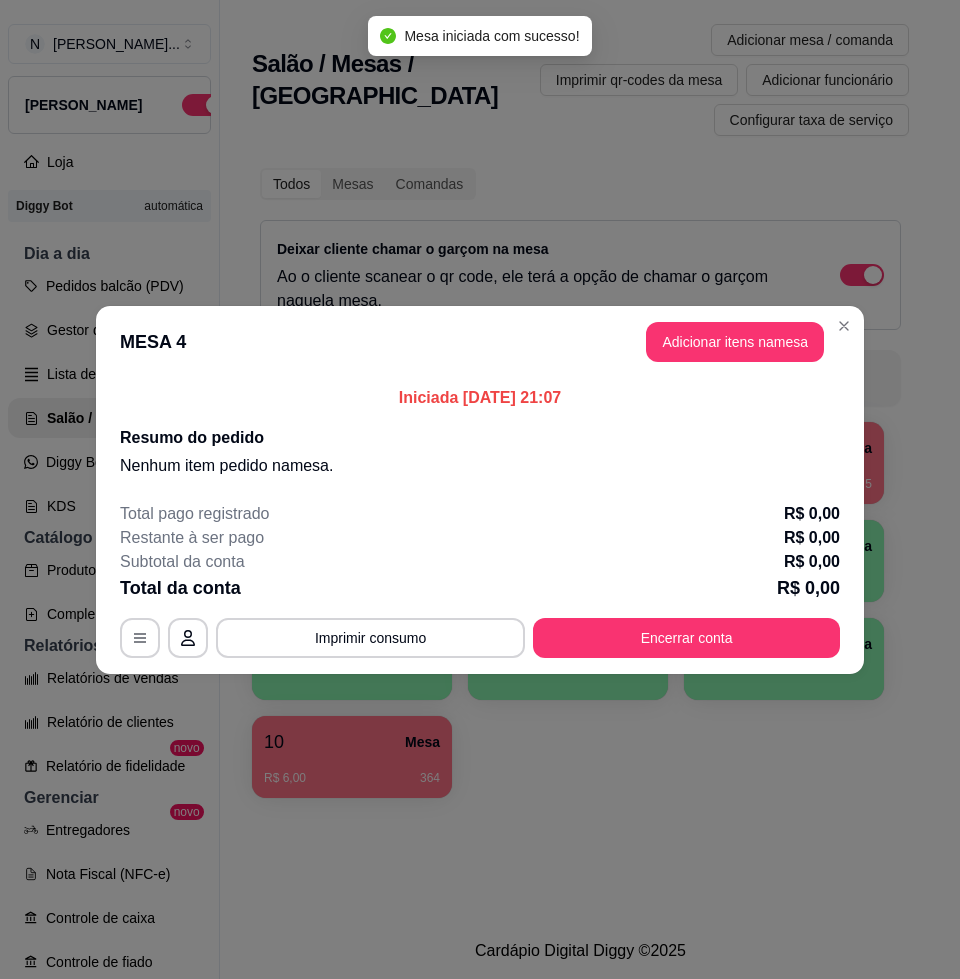 click on "Adicionar itens na  mesa" at bounding box center [735, 342] 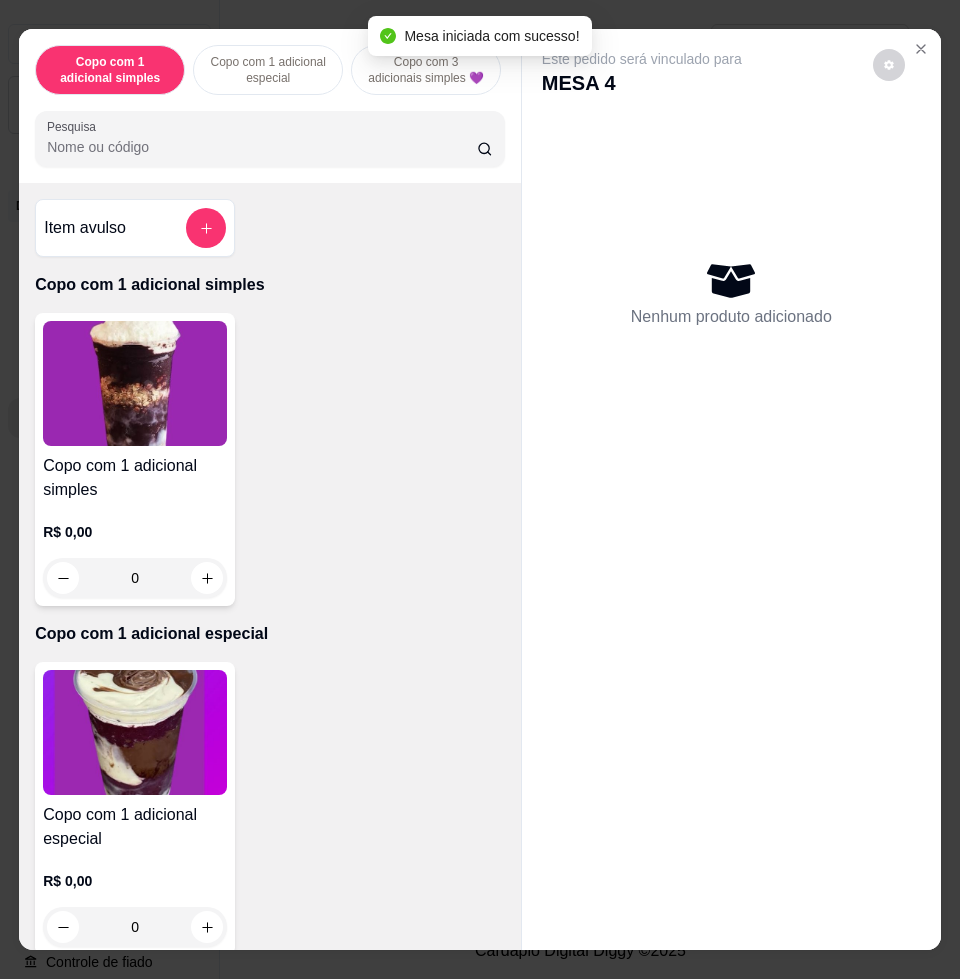 click at bounding box center (135, 383) 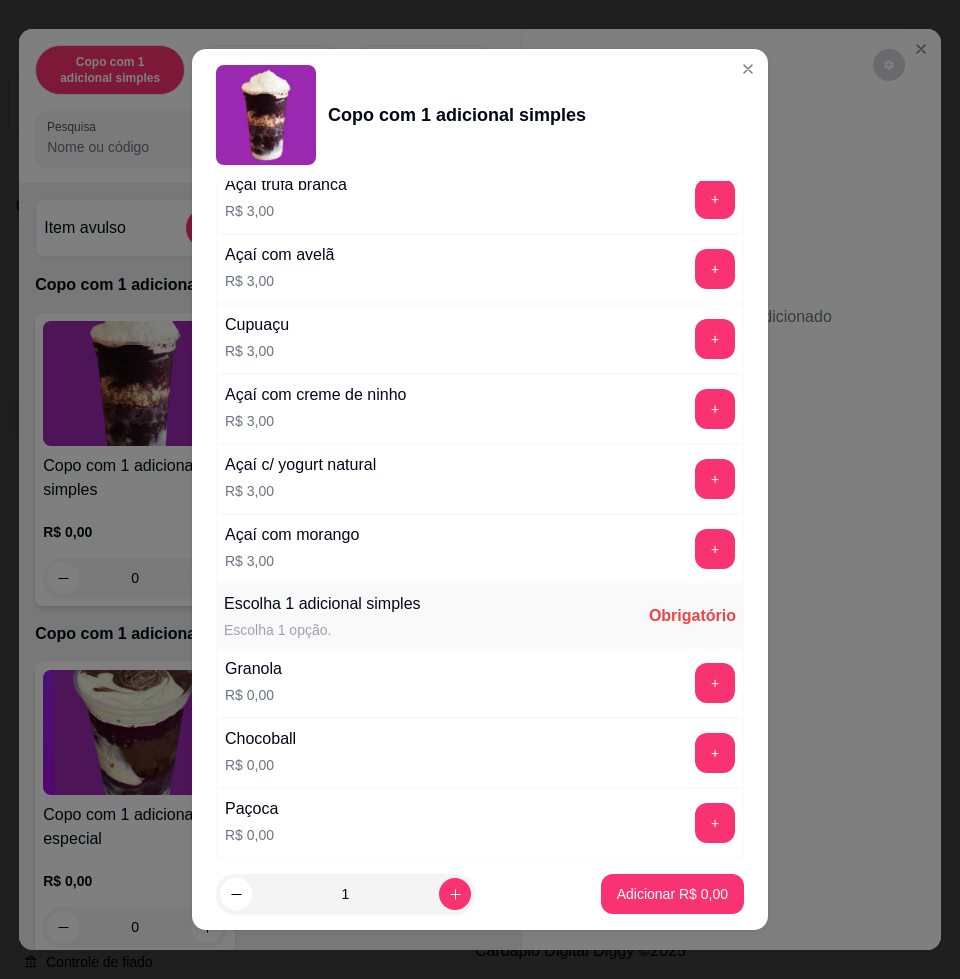 scroll, scrollTop: 1125, scrollLeft: 0, axis: vertical 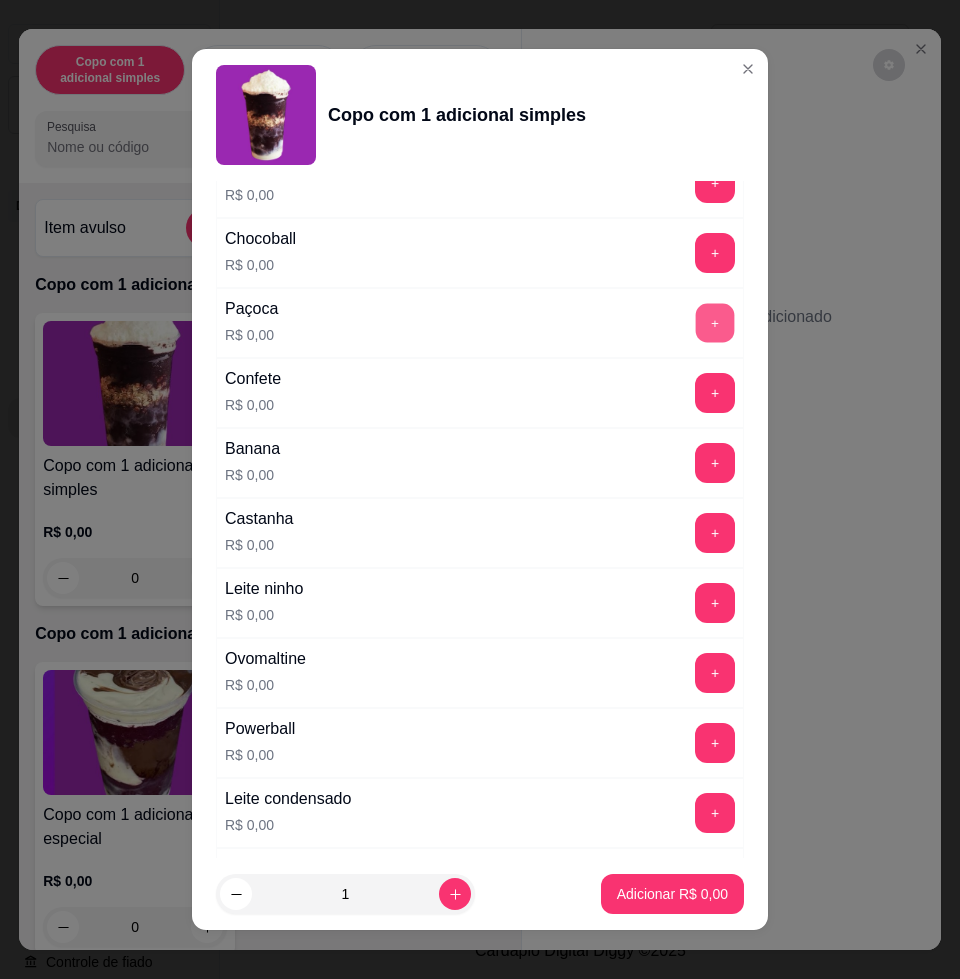 click on "+" at bounding box center [715, 323] 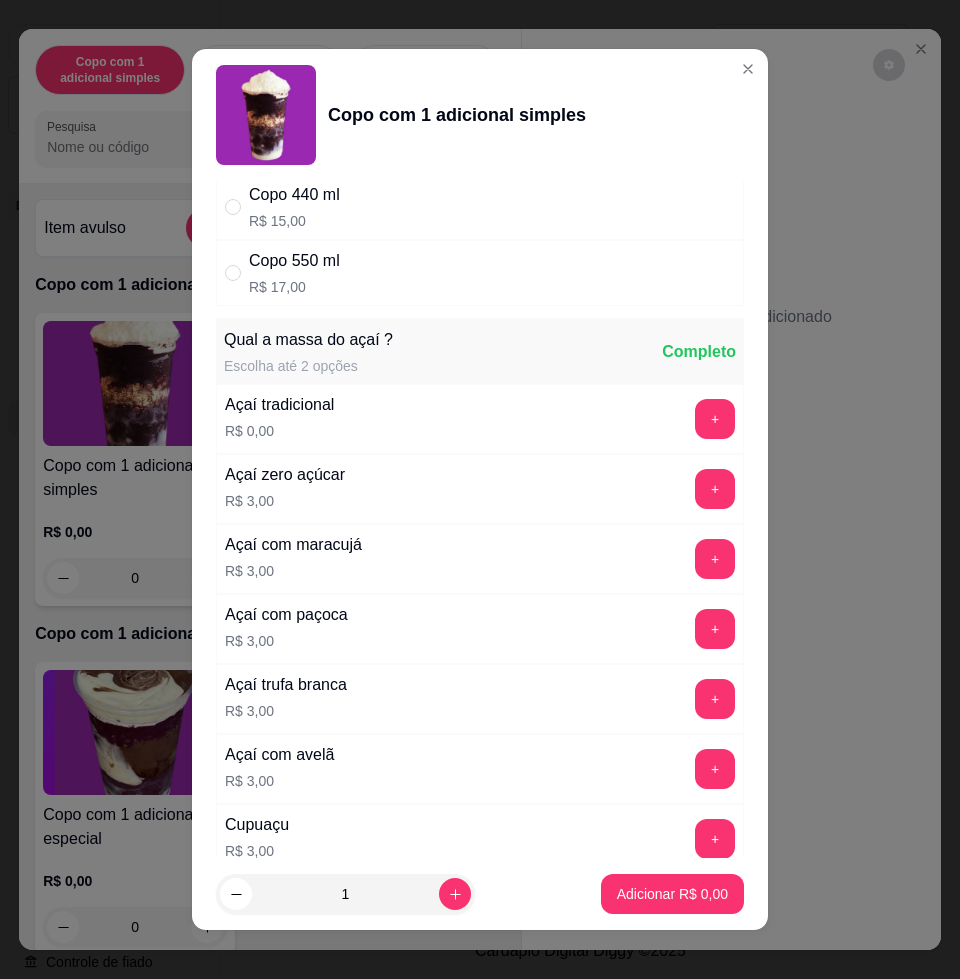 scroll, scrollTop: 0, scrollLeft: 0, axis: both 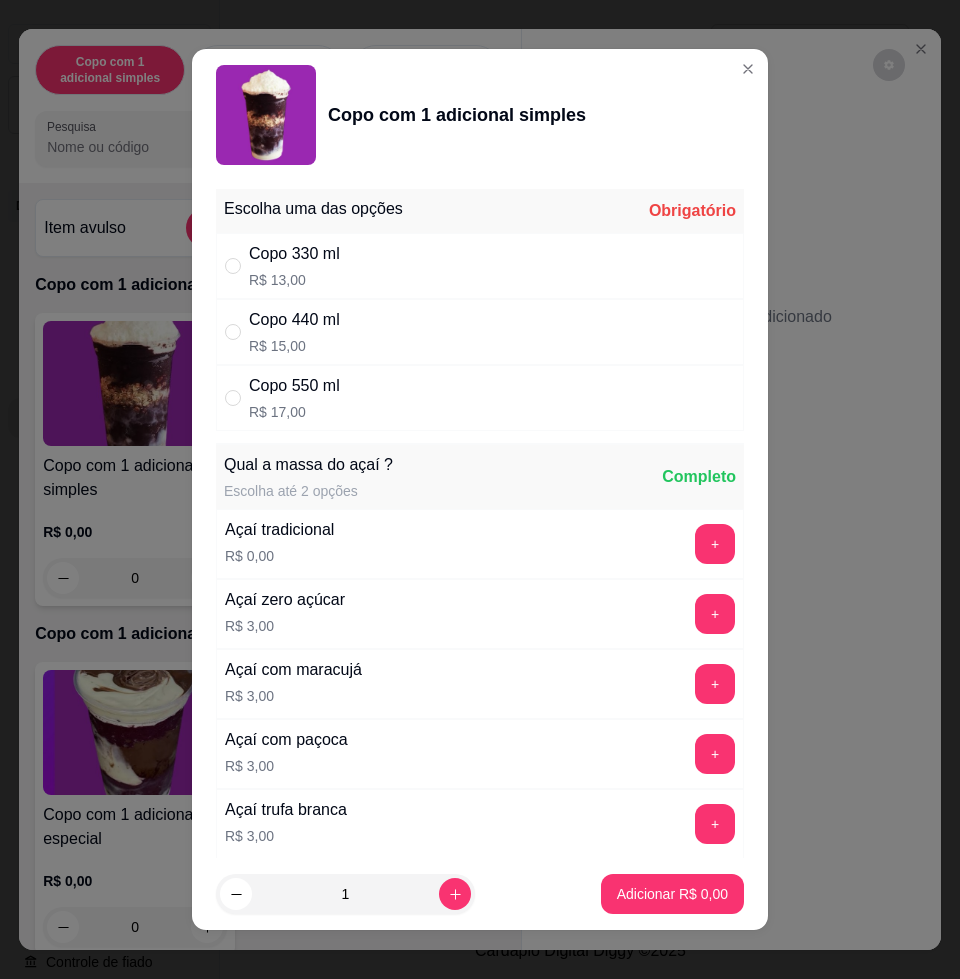 drag, startPoint x: 359, startPoint y: 405, endPoint x: 379, endPoint y: 419, distance: 24.41311 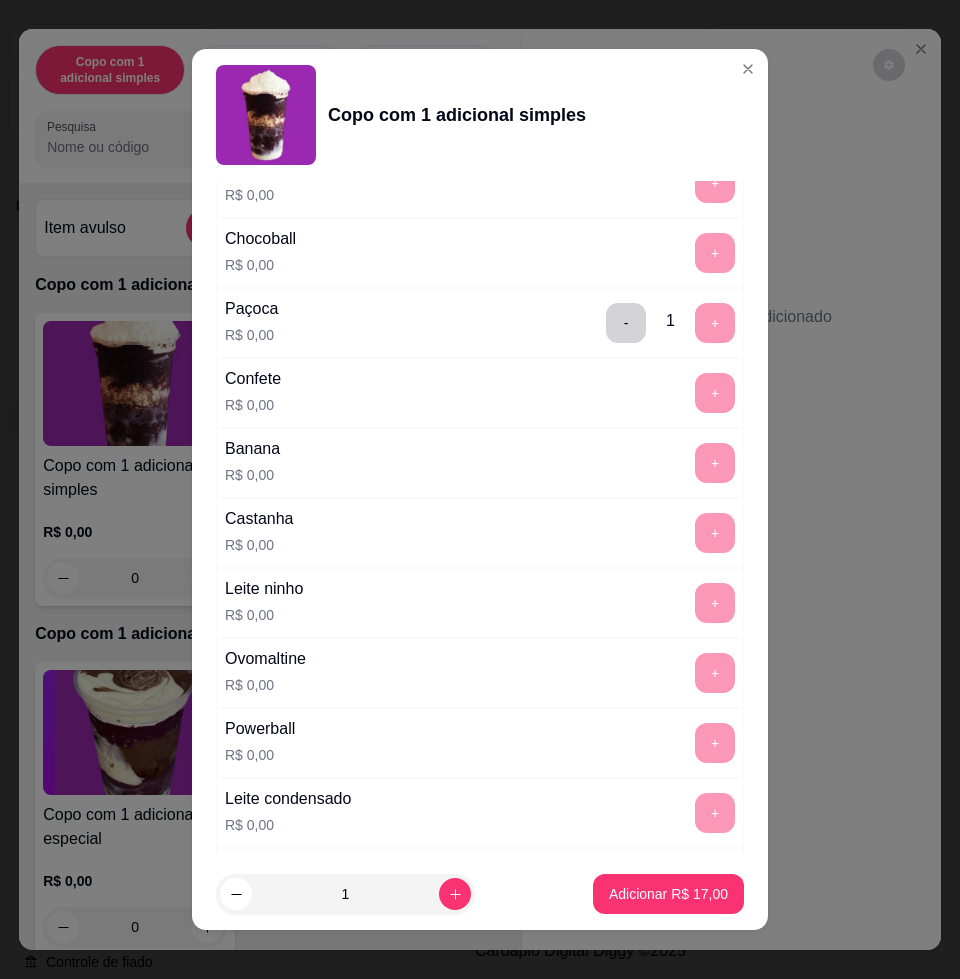 scroll, scrollTop: 1335, scrollLeft: 0, axis: vertical 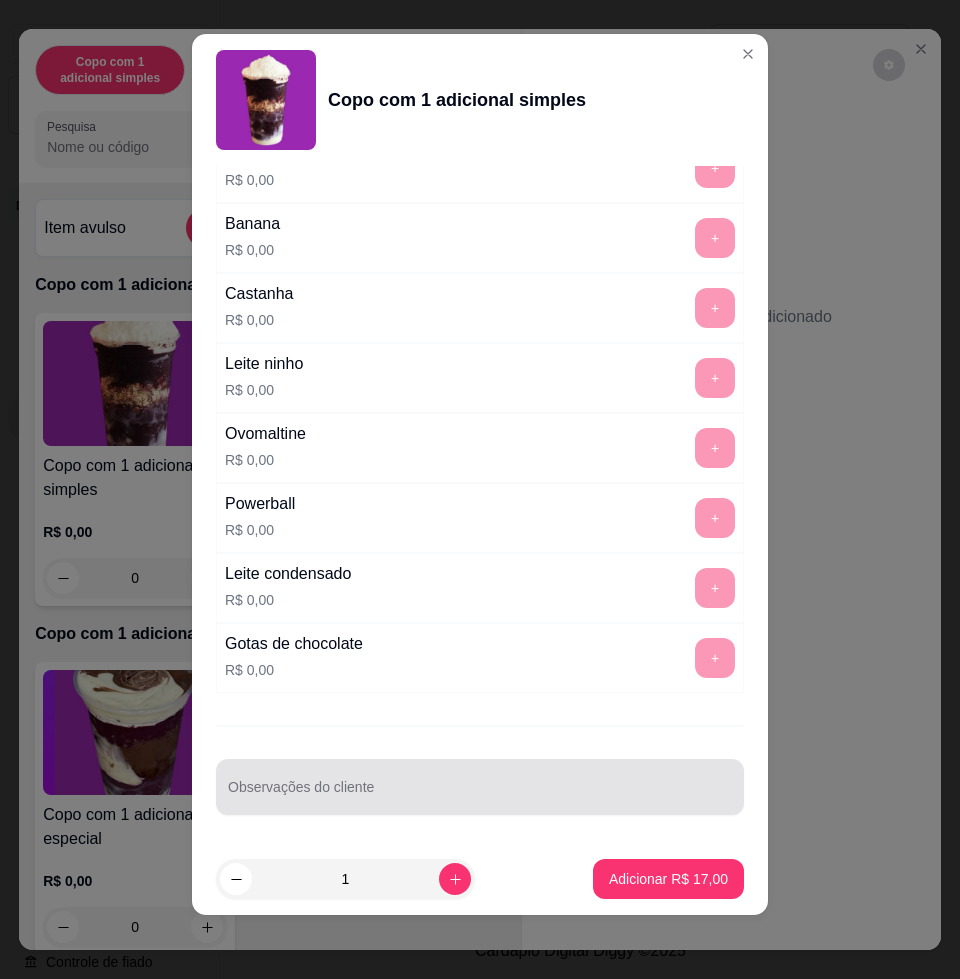 click on "Observações do cliente" at bounding box center [480, 795] 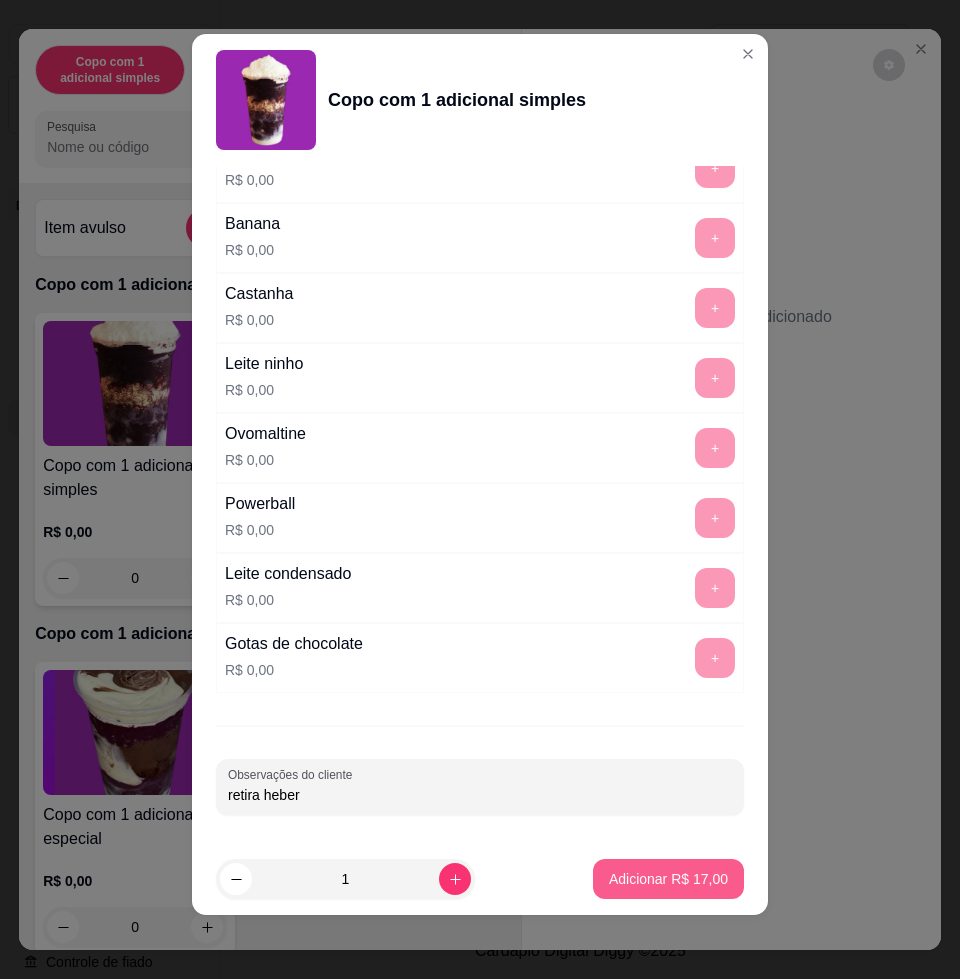 type on "retira heber" 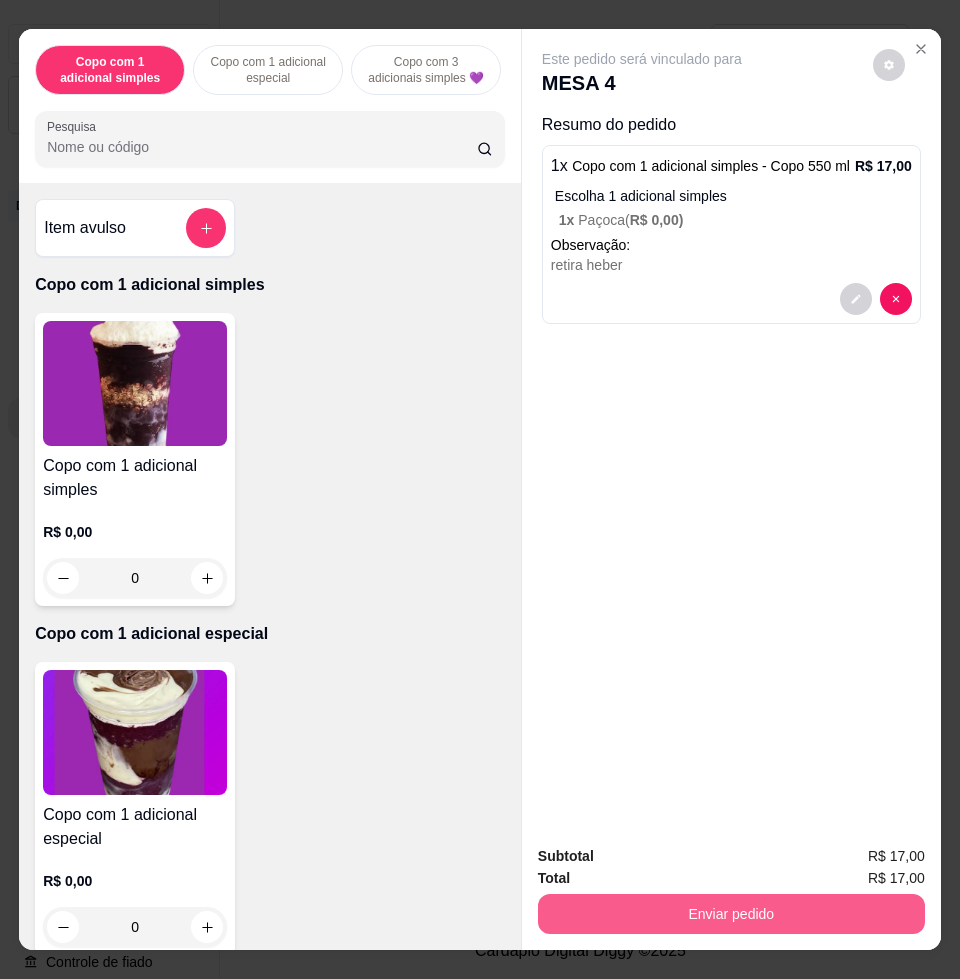 click on "Enviar pedido" at bounding box center [731, 914] 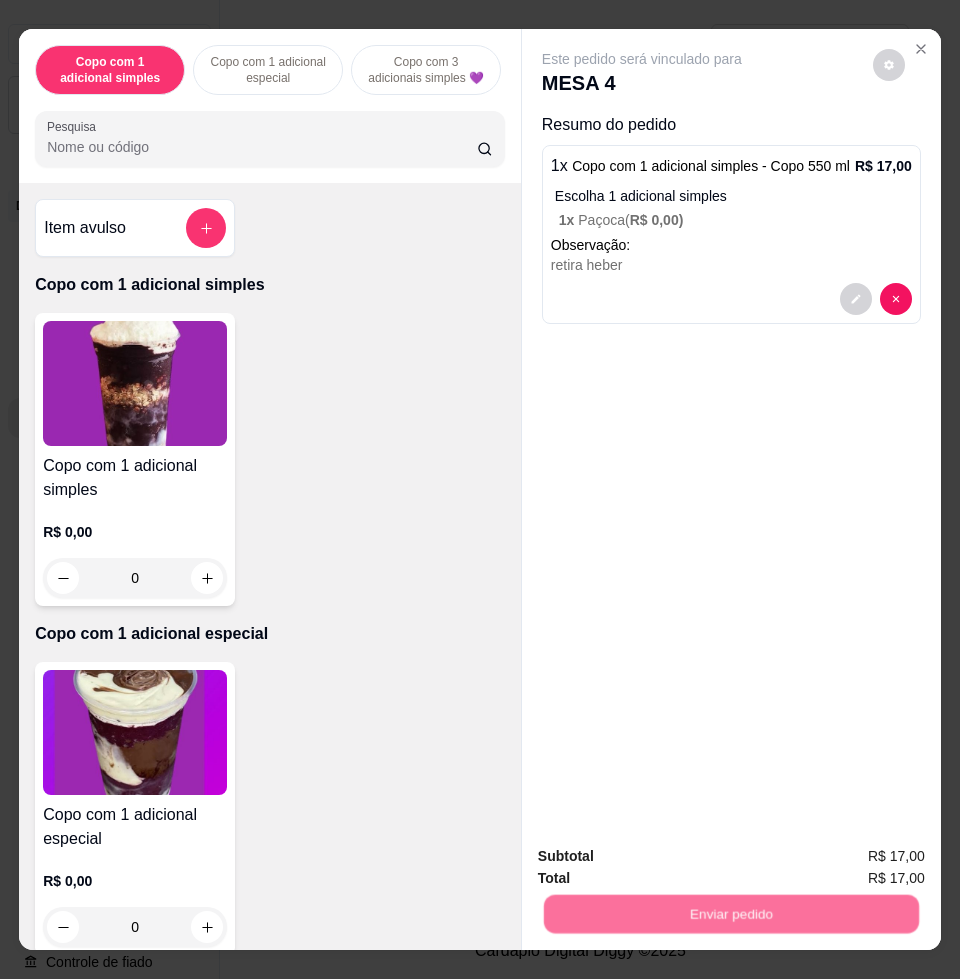 click on "Não registrar e enviar pedido" at bounding box center (663, 854) 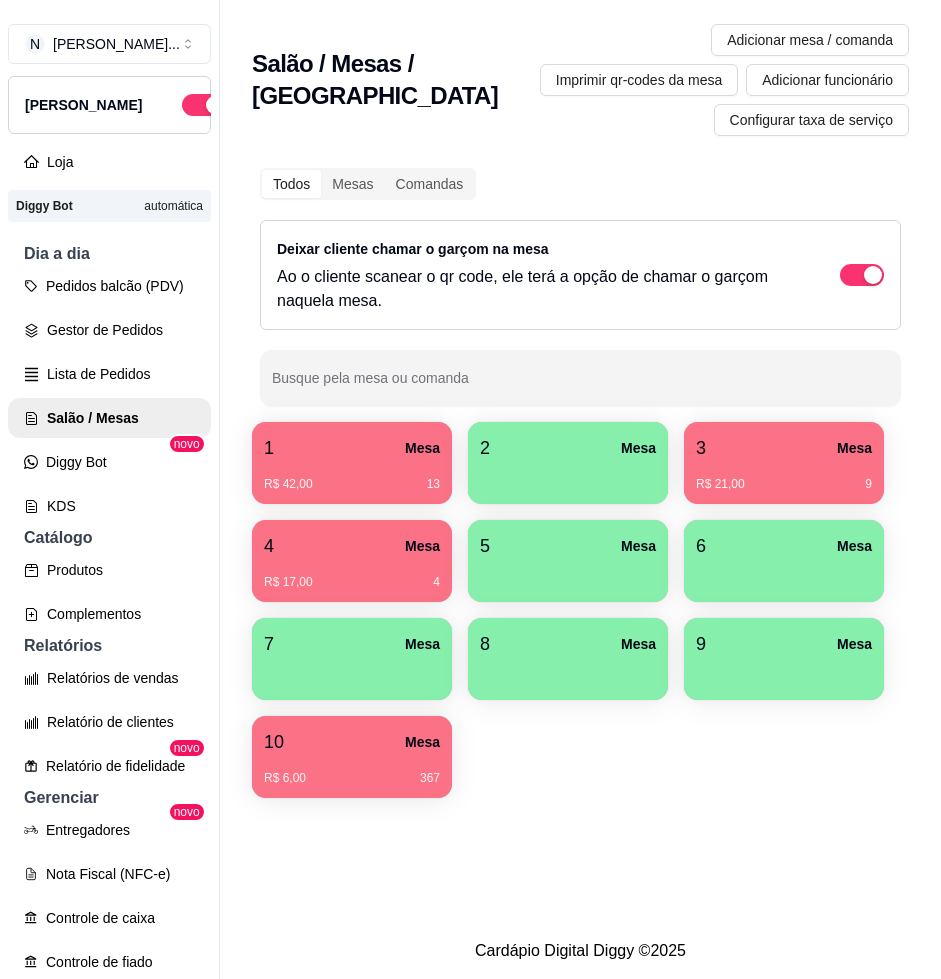 click on "R$ 42,00 13" at bounding box center [352, 477] 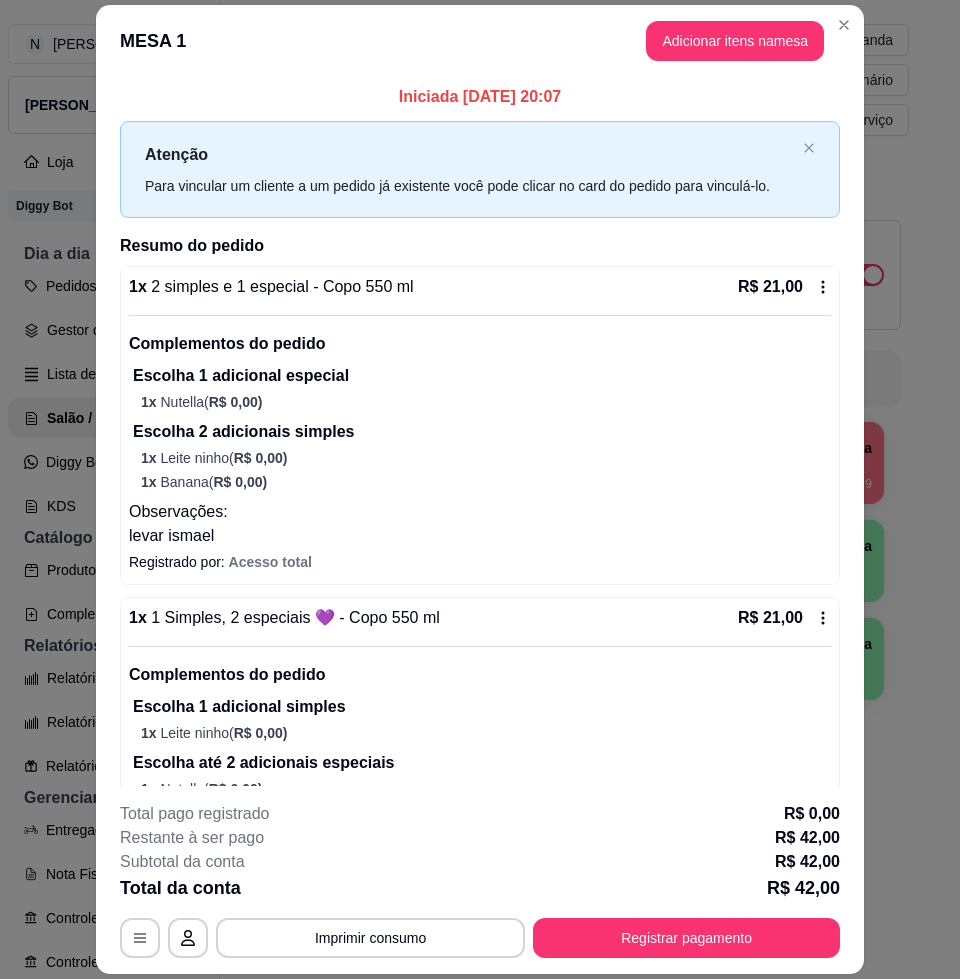 scroll, scrollTop: 82, scrollLeft: 0, axis: vertical 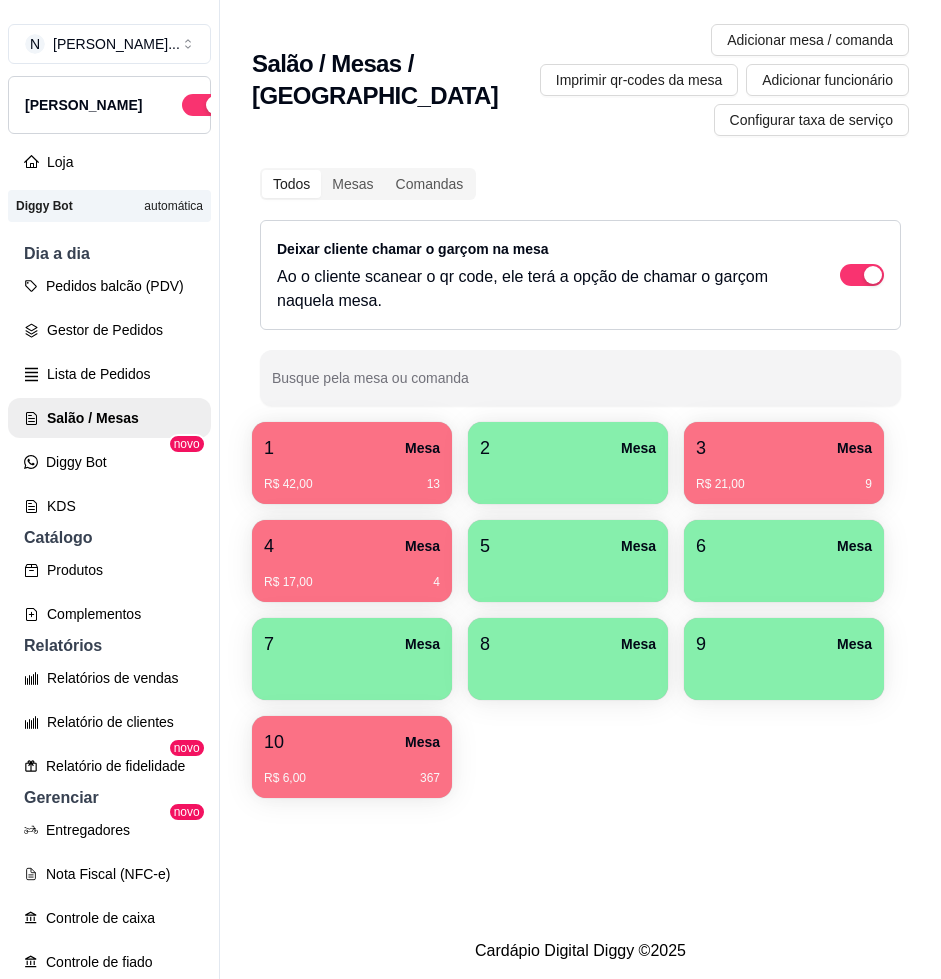 click on "R$ 21,00 9" at bounding box center (784, 484) 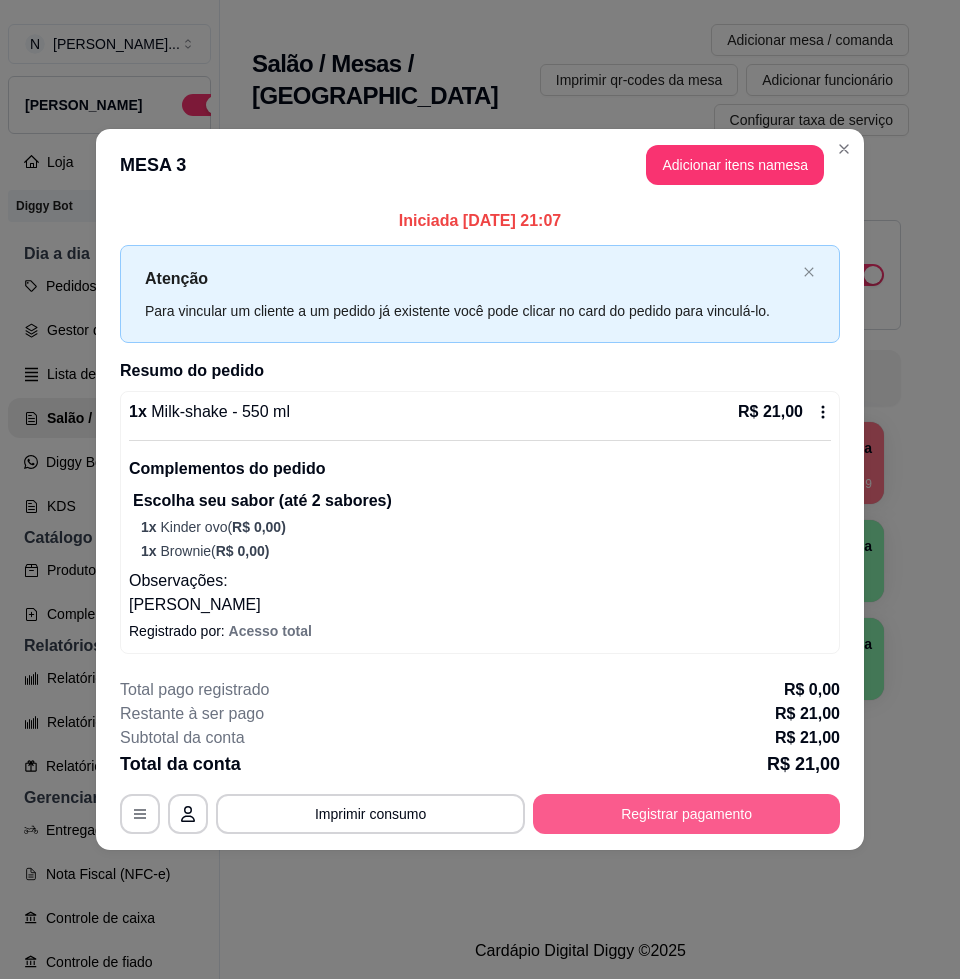 click on "Registrar pagamento" at bounding box center (686, 814) 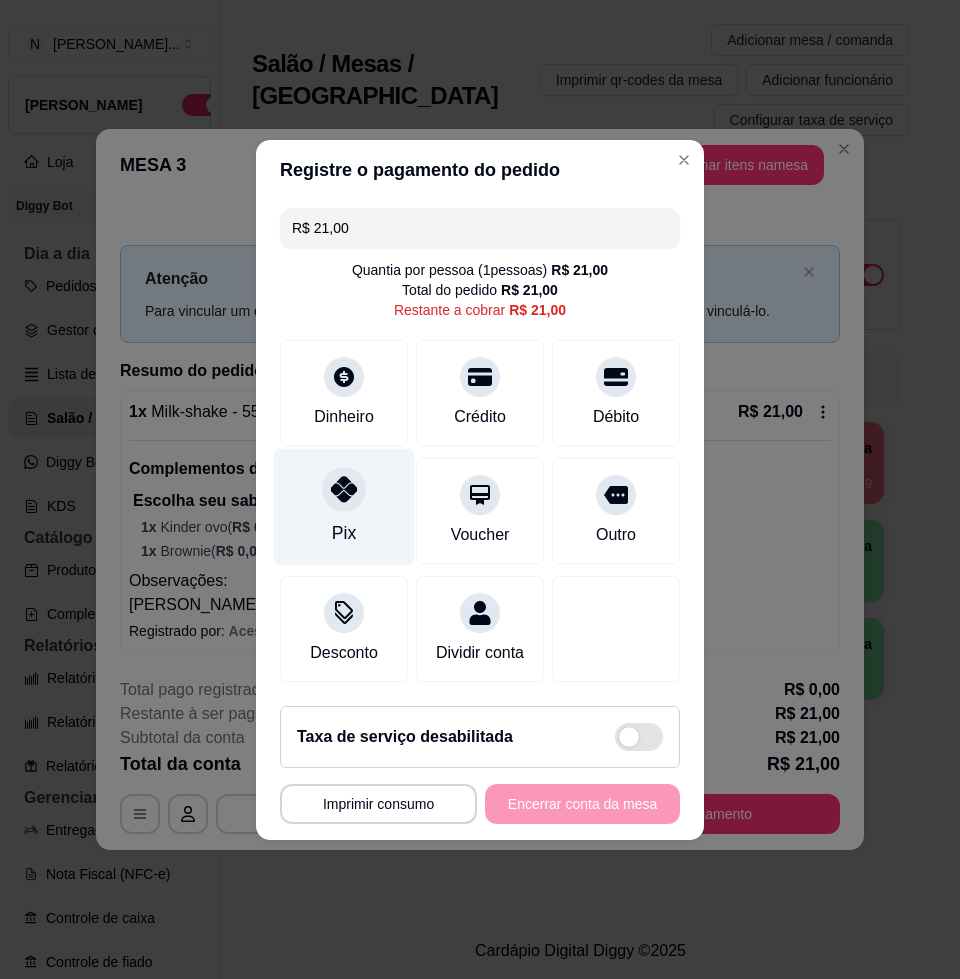 click on "Pix" at bounding box center (344, 506) 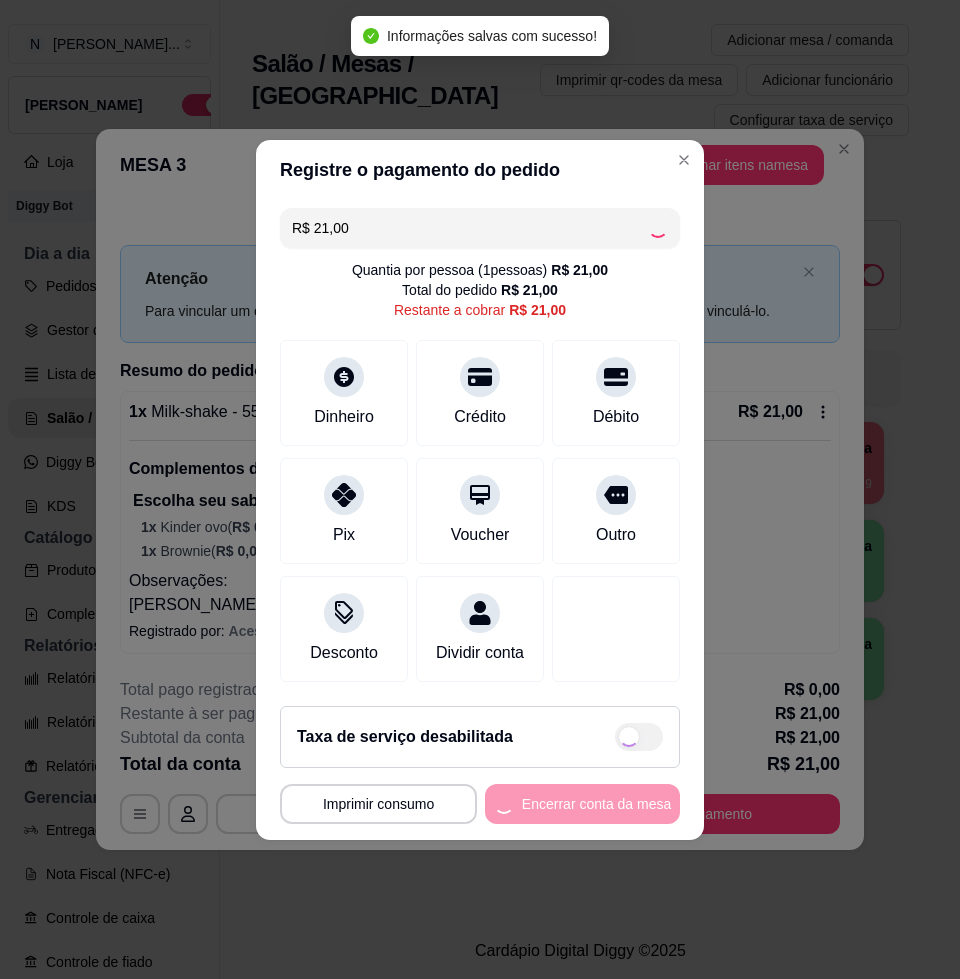 type on "R$ 0,00" 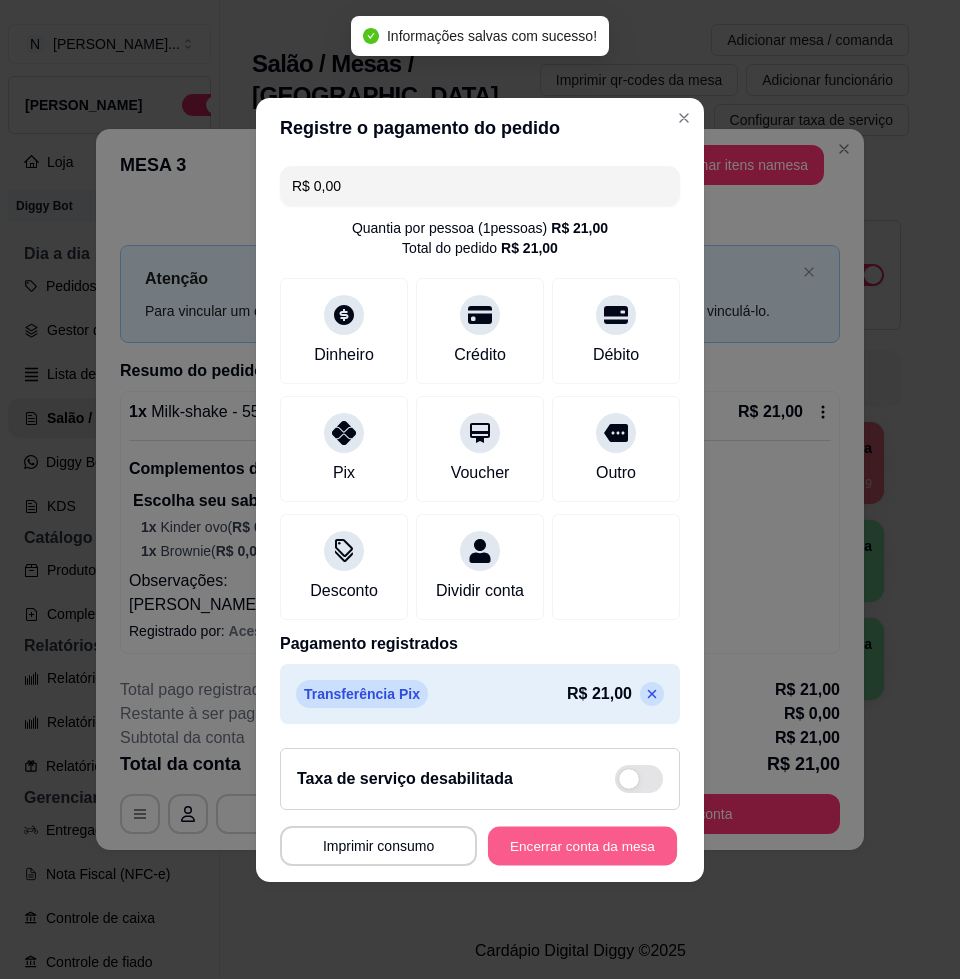 click on "Encerrar conta da mesa" at bounding box center (582, 845) 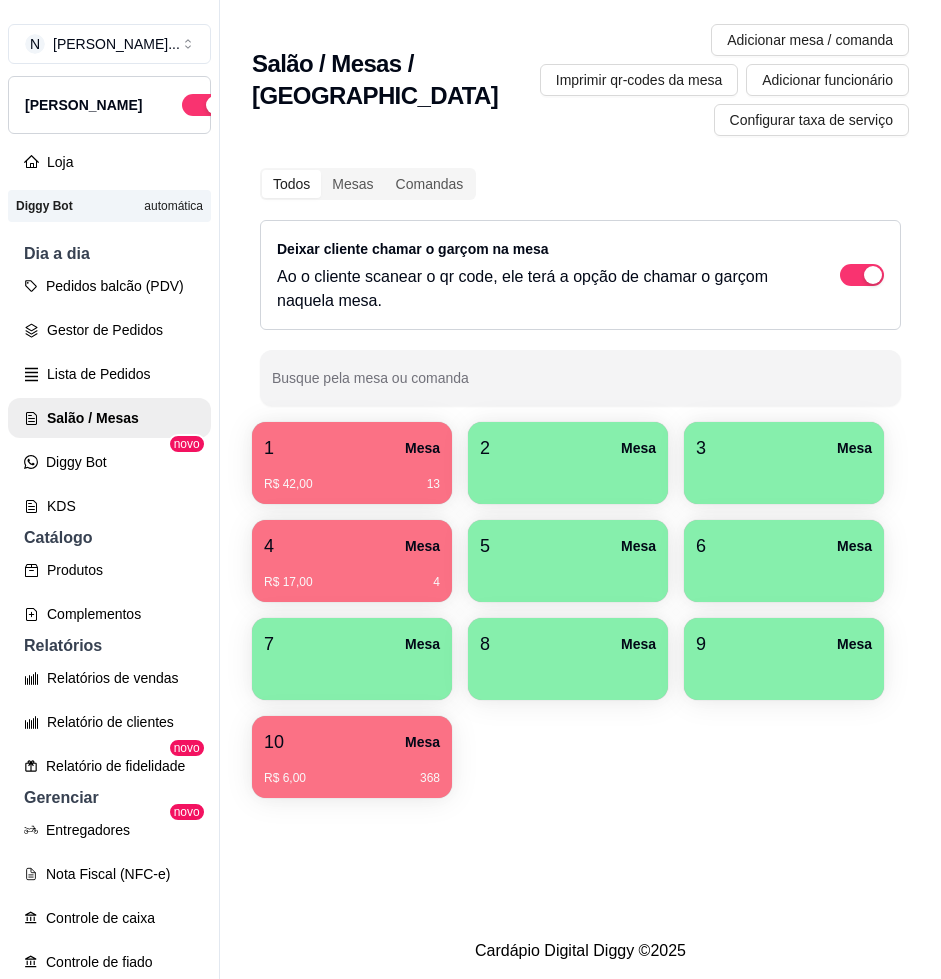 click at bounding box center (568, 477) 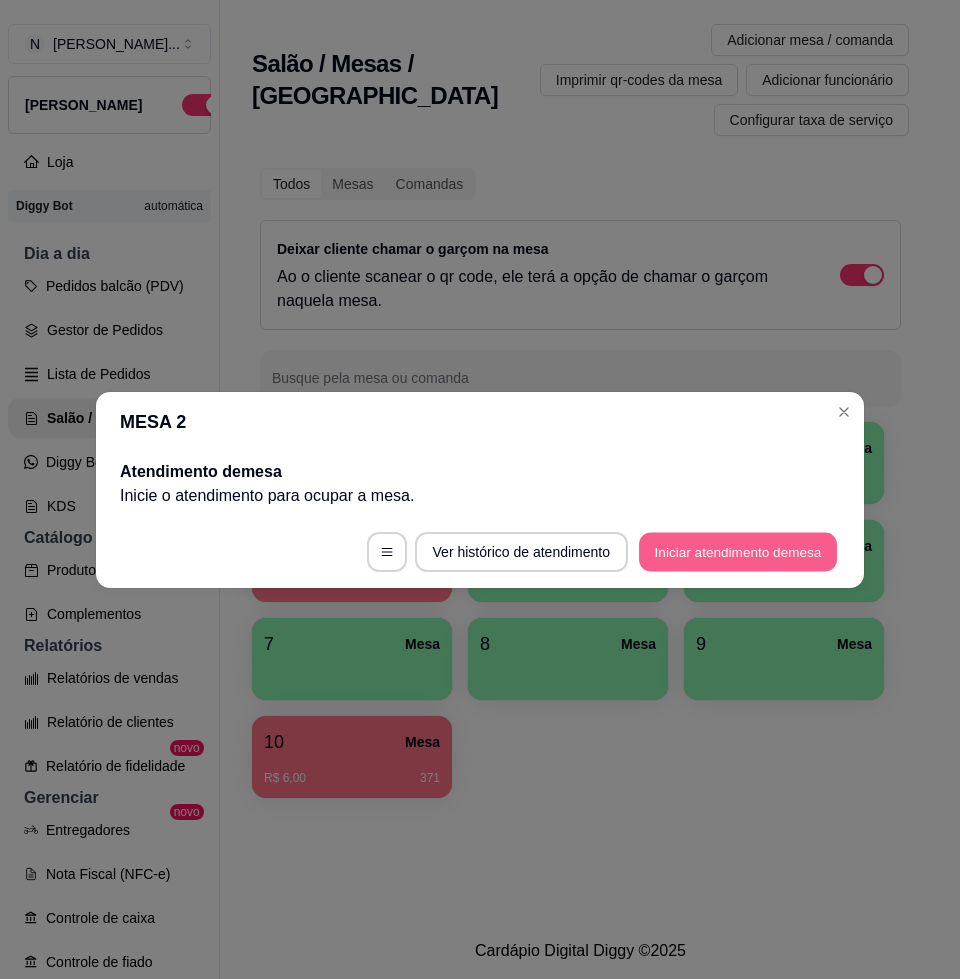 click on "Iniciar atendimento de  mesa" at bounding box center (738, 551) 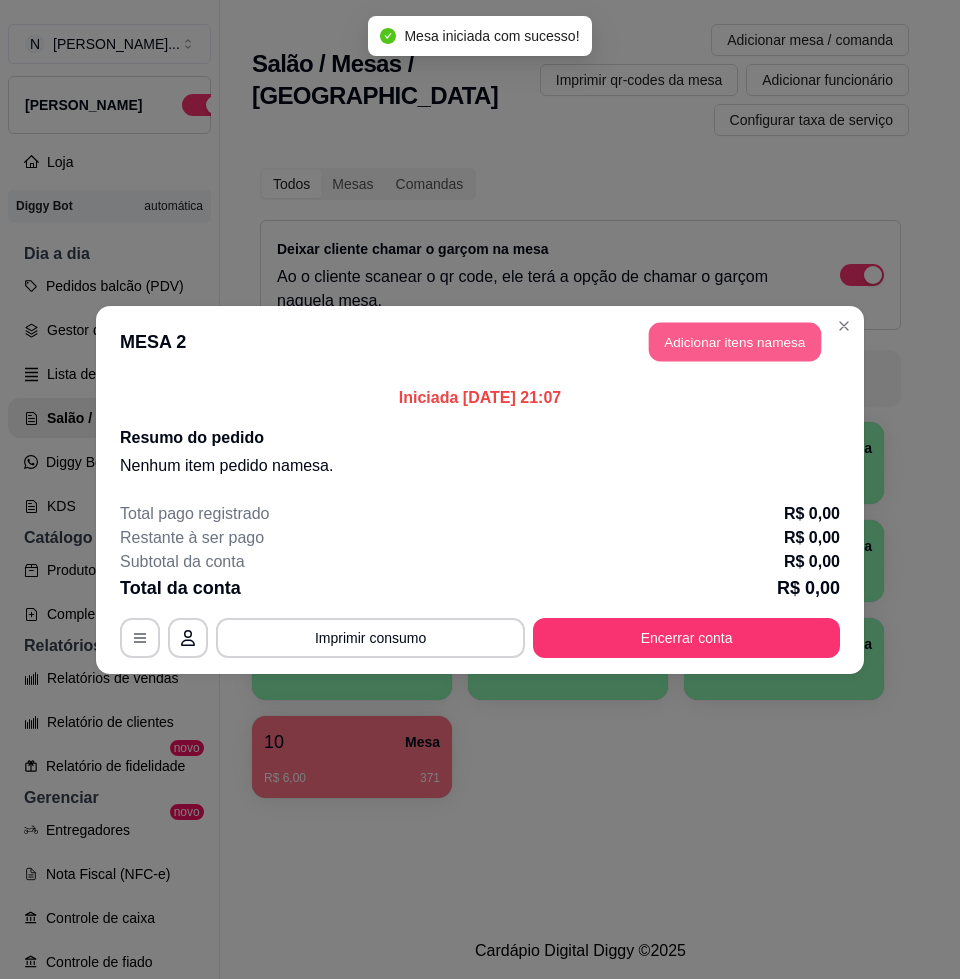 click on "Adicionar itens na  mesa" at bounding box center (735, 341) 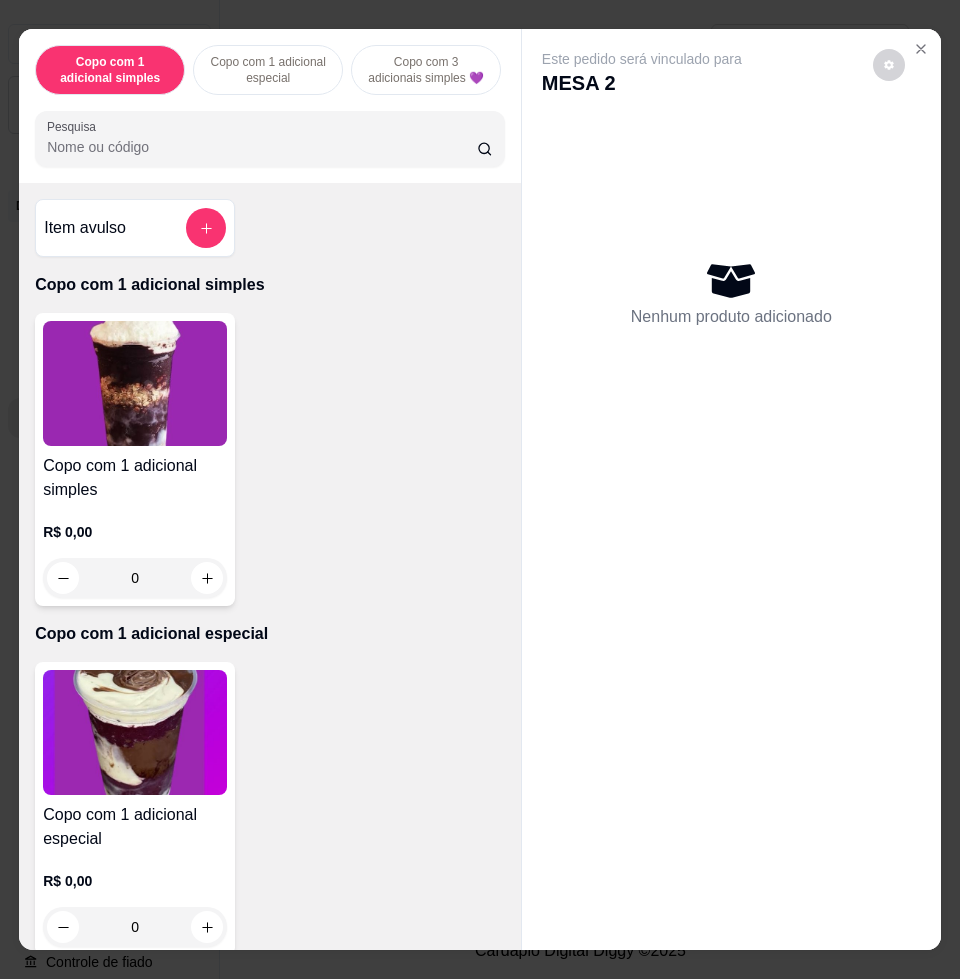 click on "Pesquisa" at bounding box center (262, 147) 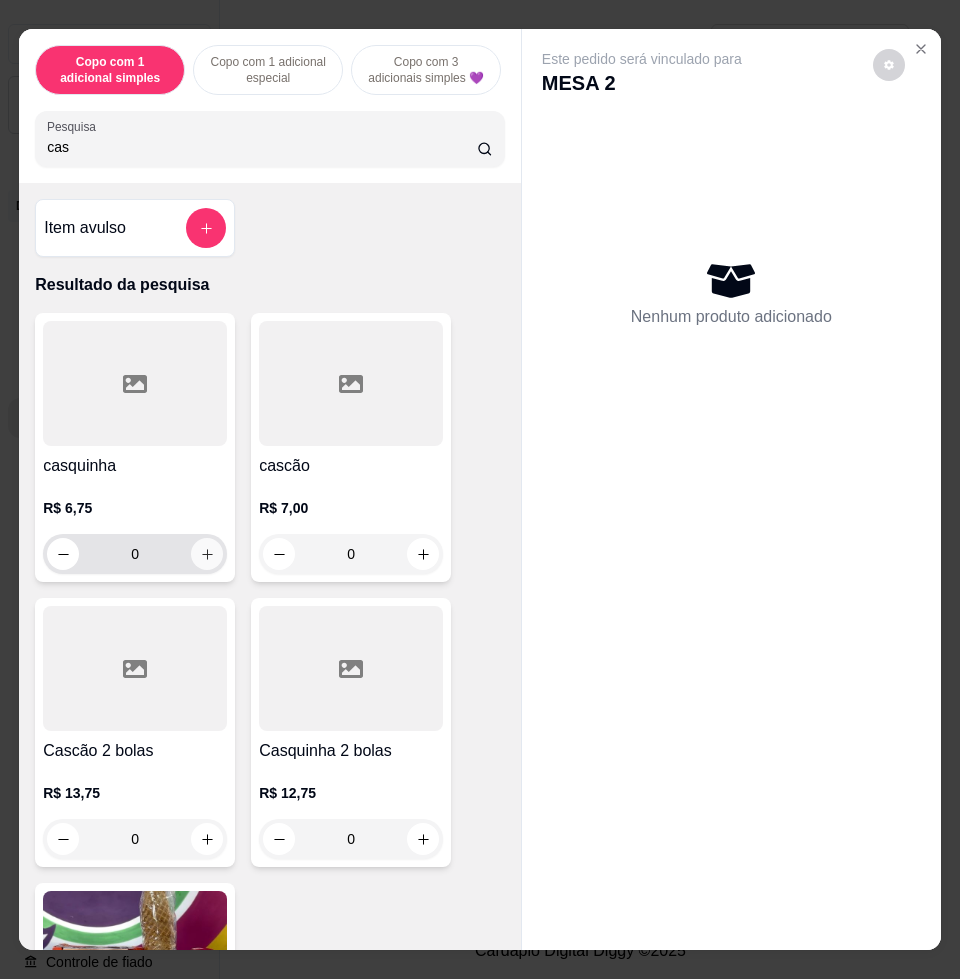 type on "cas" 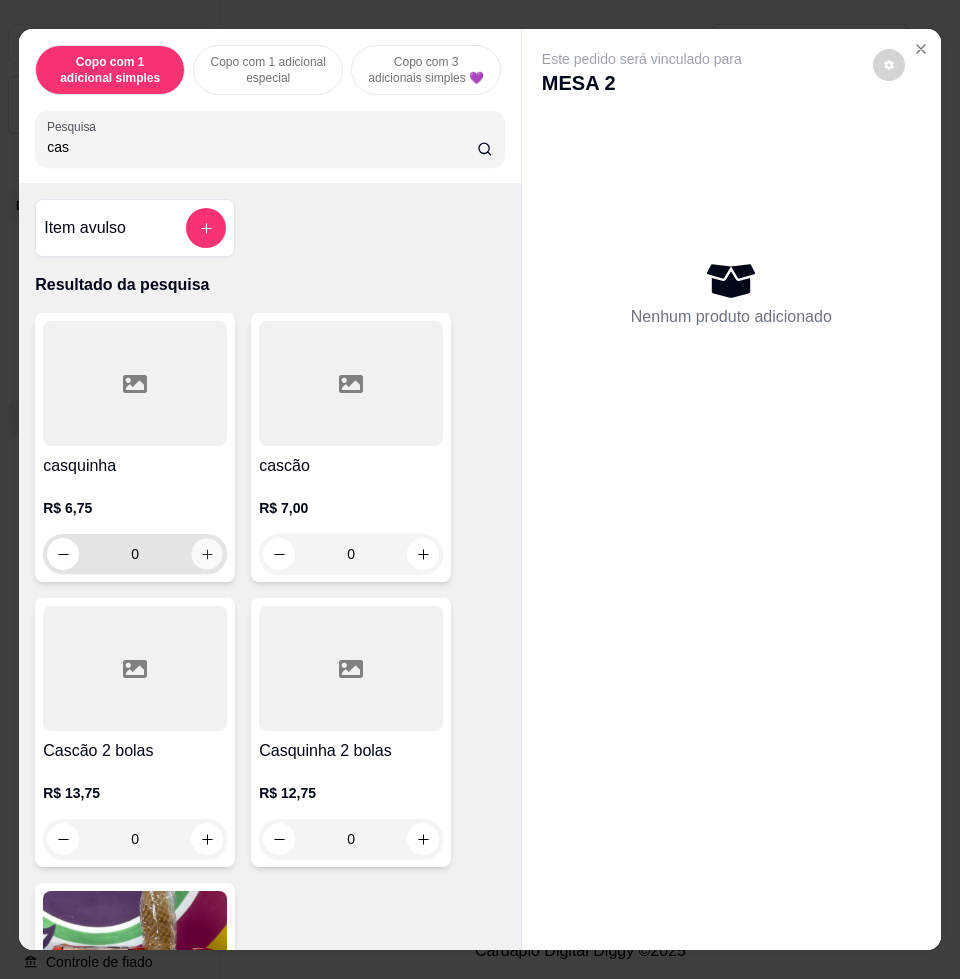click 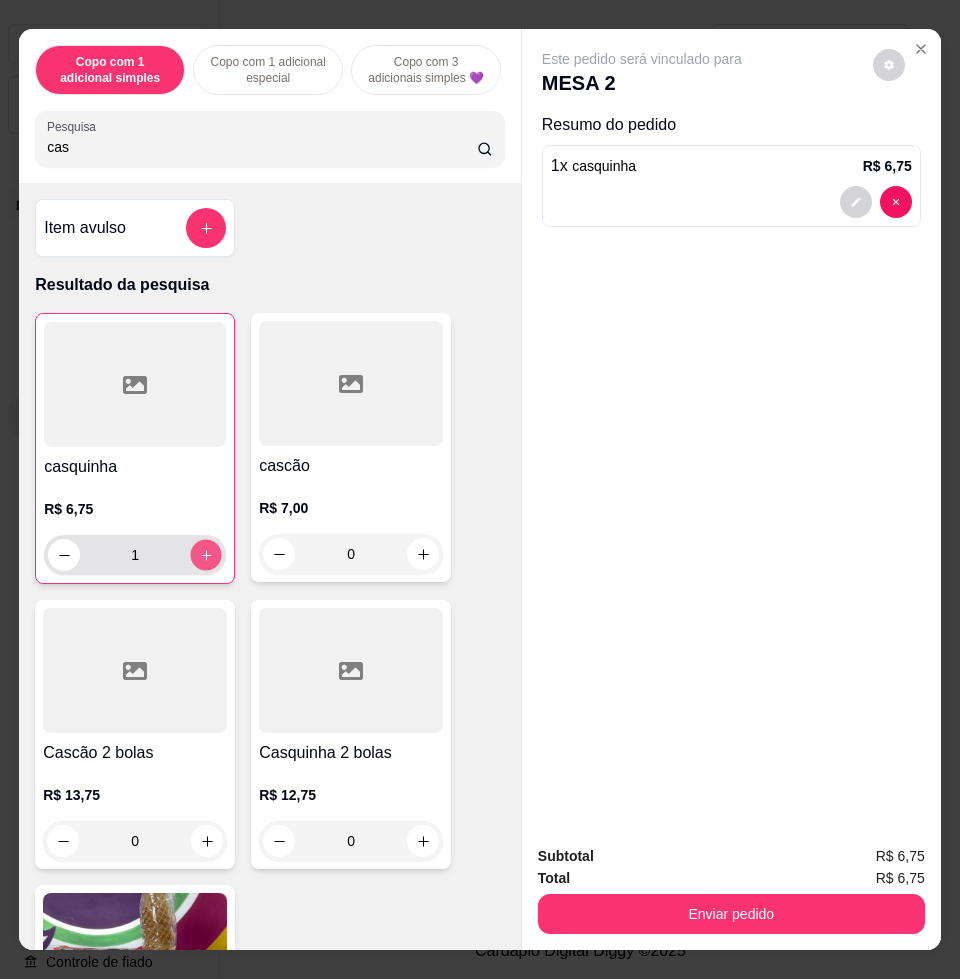 click 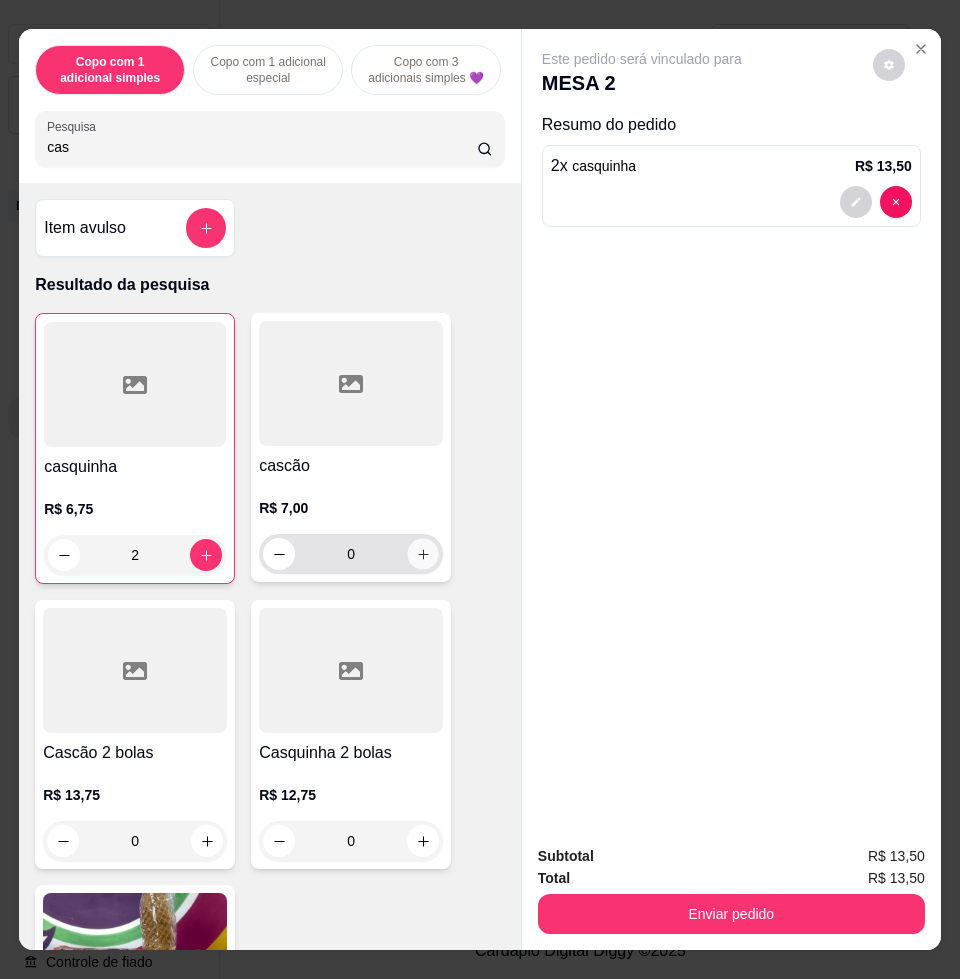 click at bounding box center [423, 554] 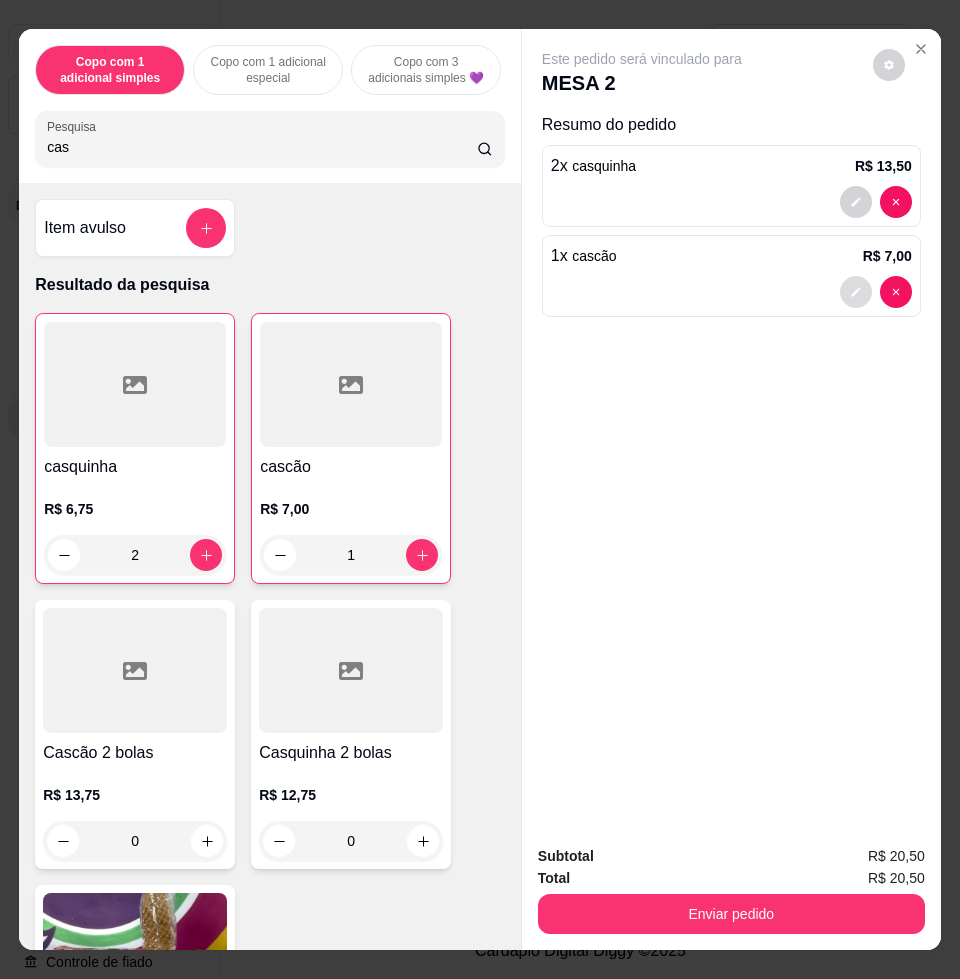 click at bounding box center [856, 292] 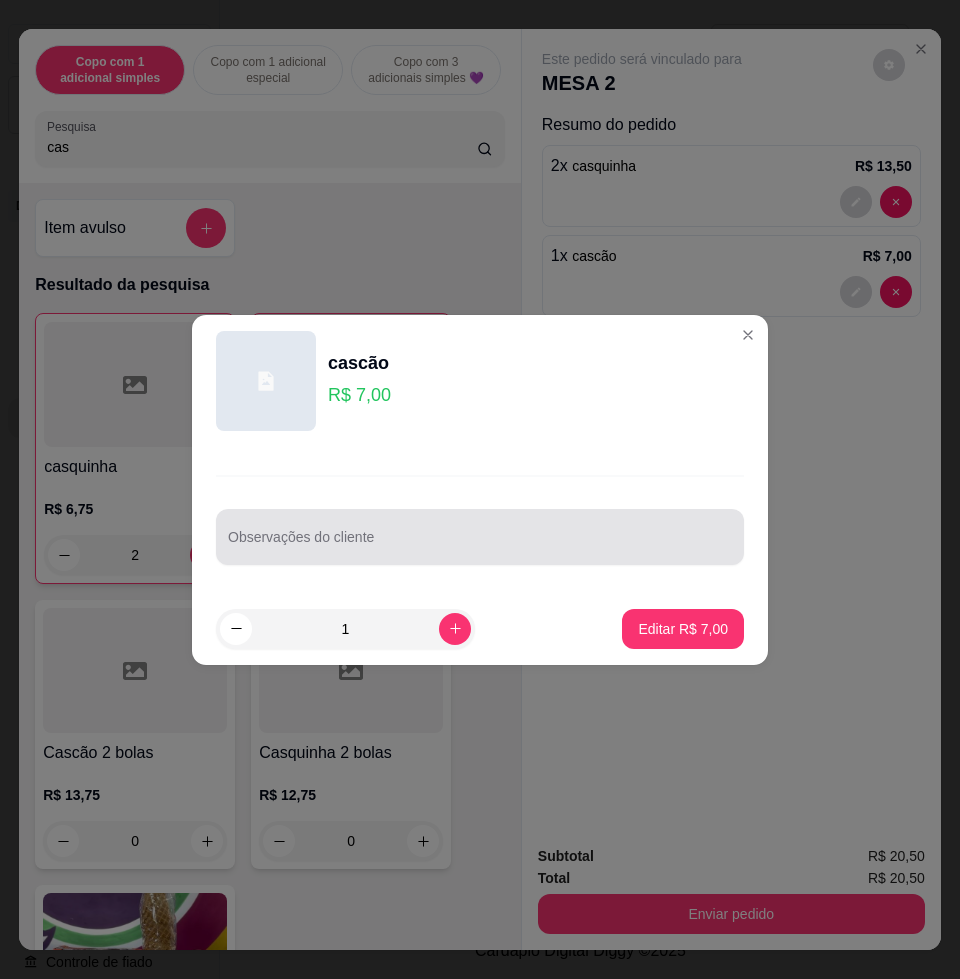 drag, startPoint x: 534, startPoint y: 515, endPoint x: 281, endPoint y: 695, distance: 310.498 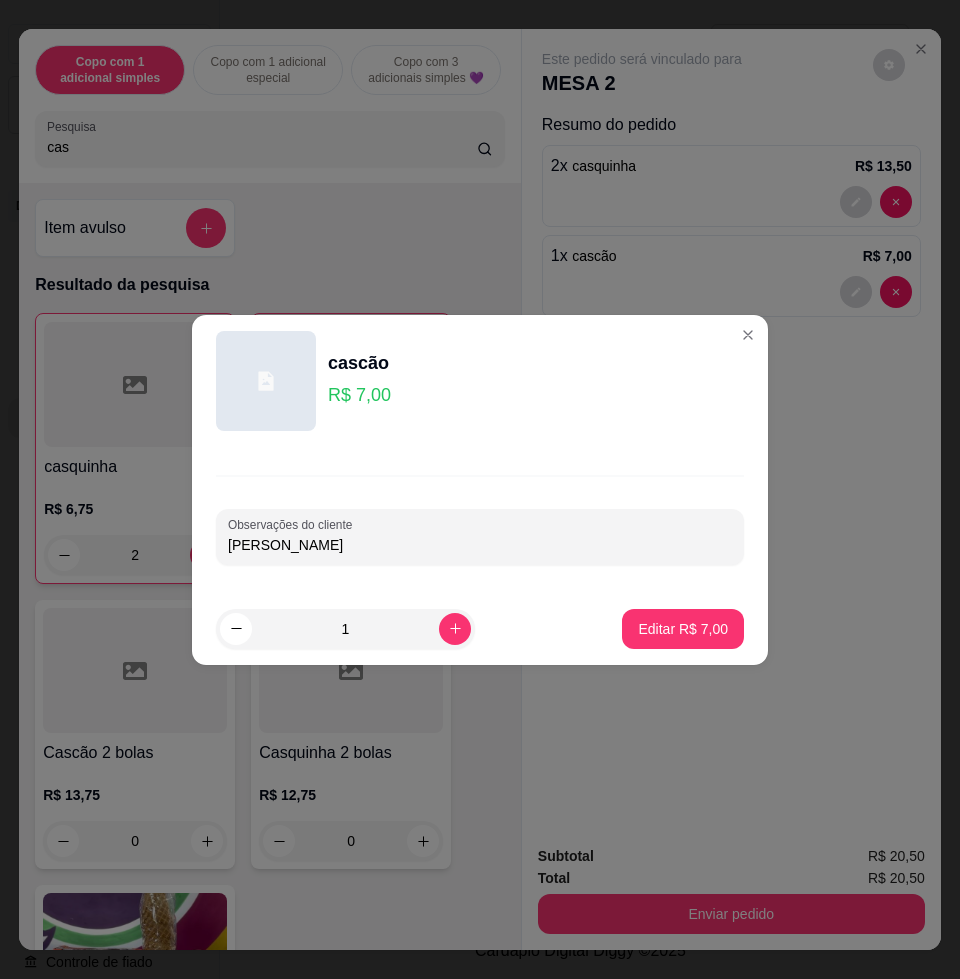 type on "maria luiza" 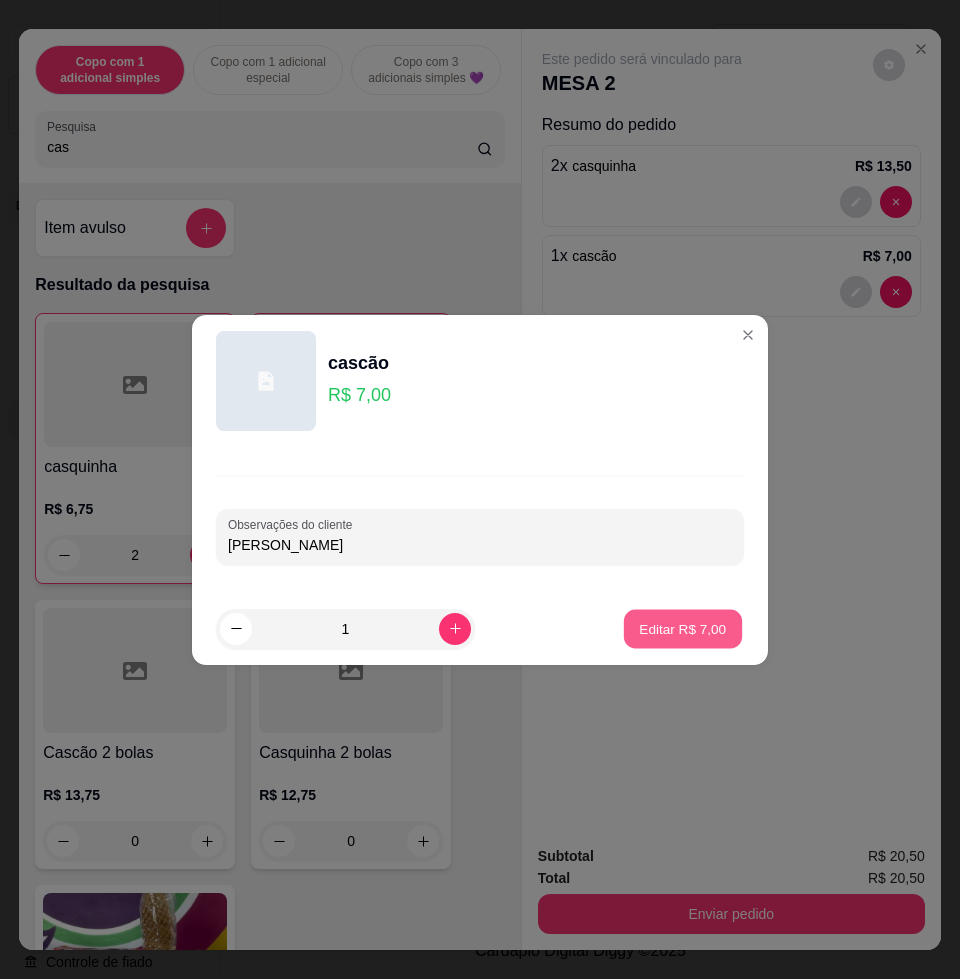 click on "Editar   R$ 7,00" at bounding box center [683, 628] 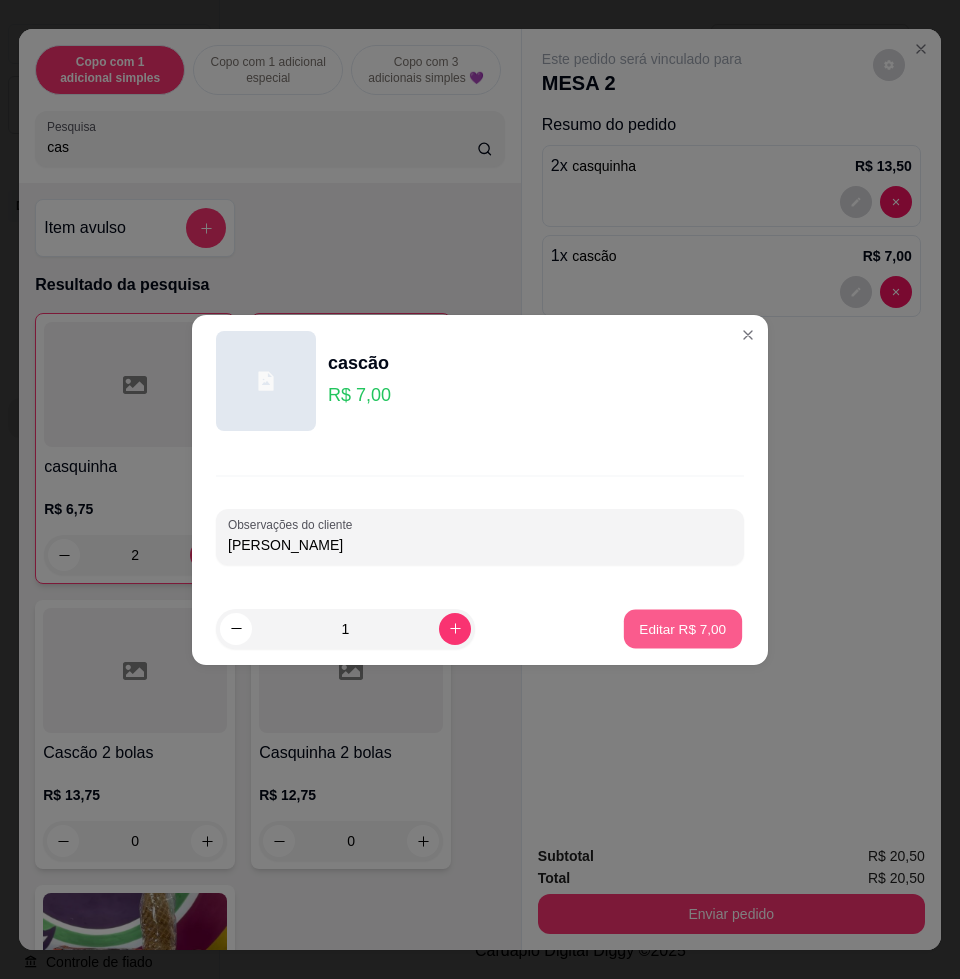 type on "0" 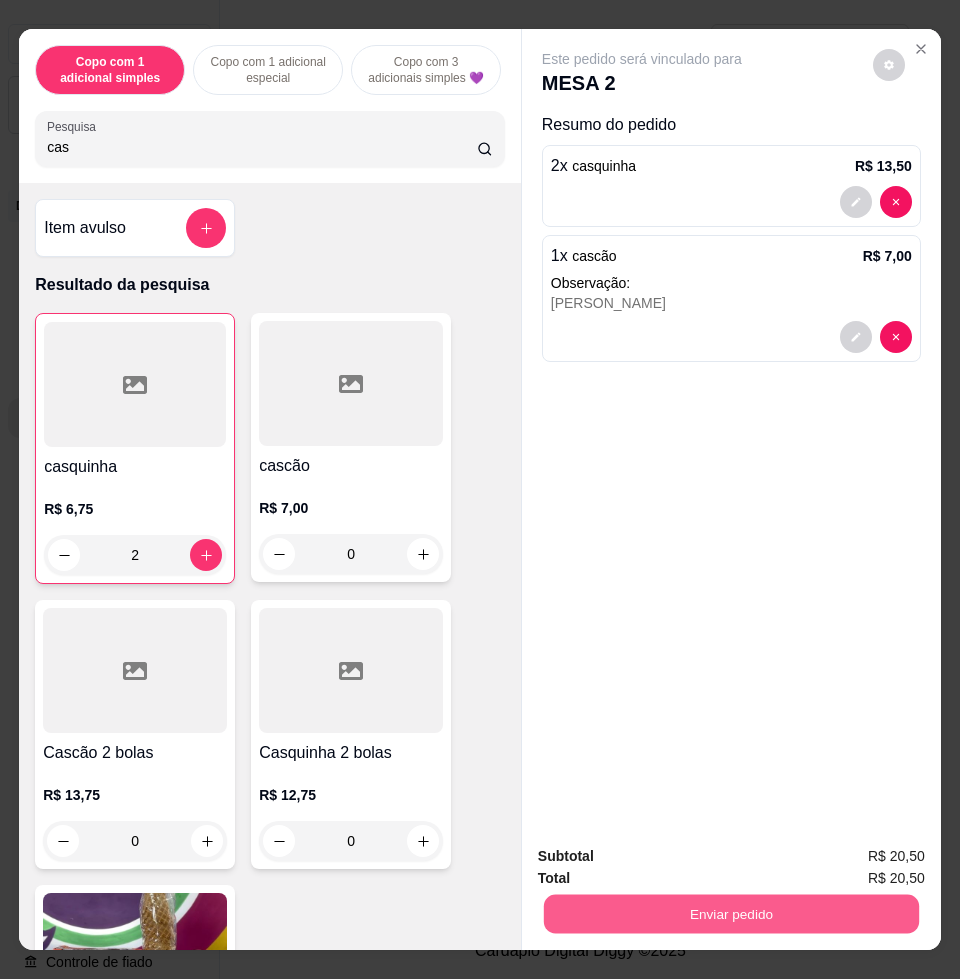 click on "Enviar pedido" at bounding box center [731, 913] 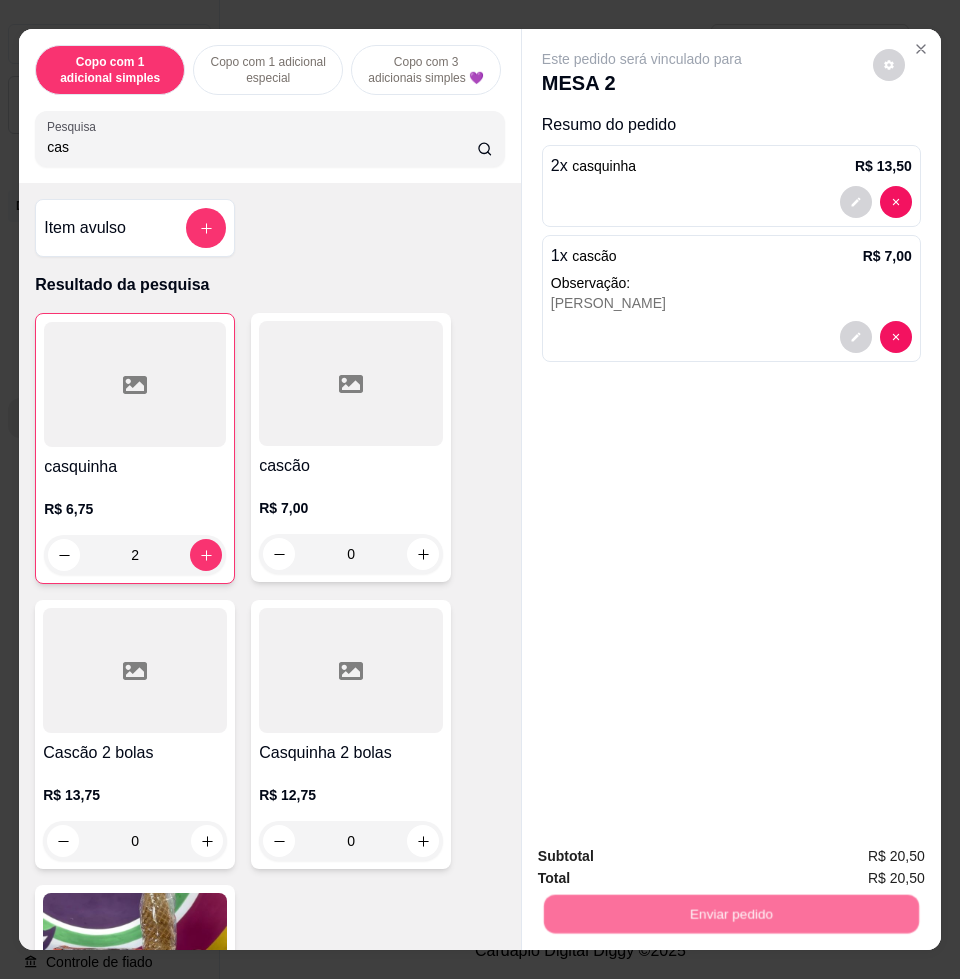 click on "Não registrar e enviar pedido" at bounding box center (663, 854) 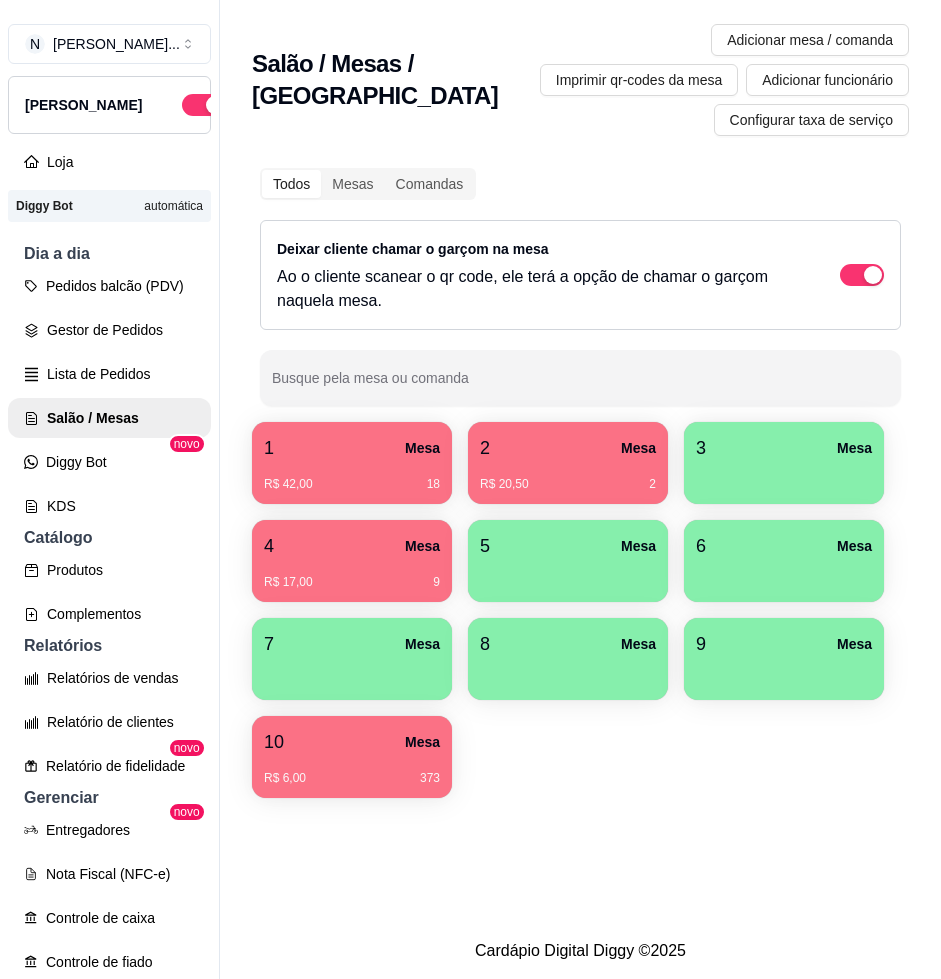 click on "R$ 42,00 18" at bounding box center (352, 484) 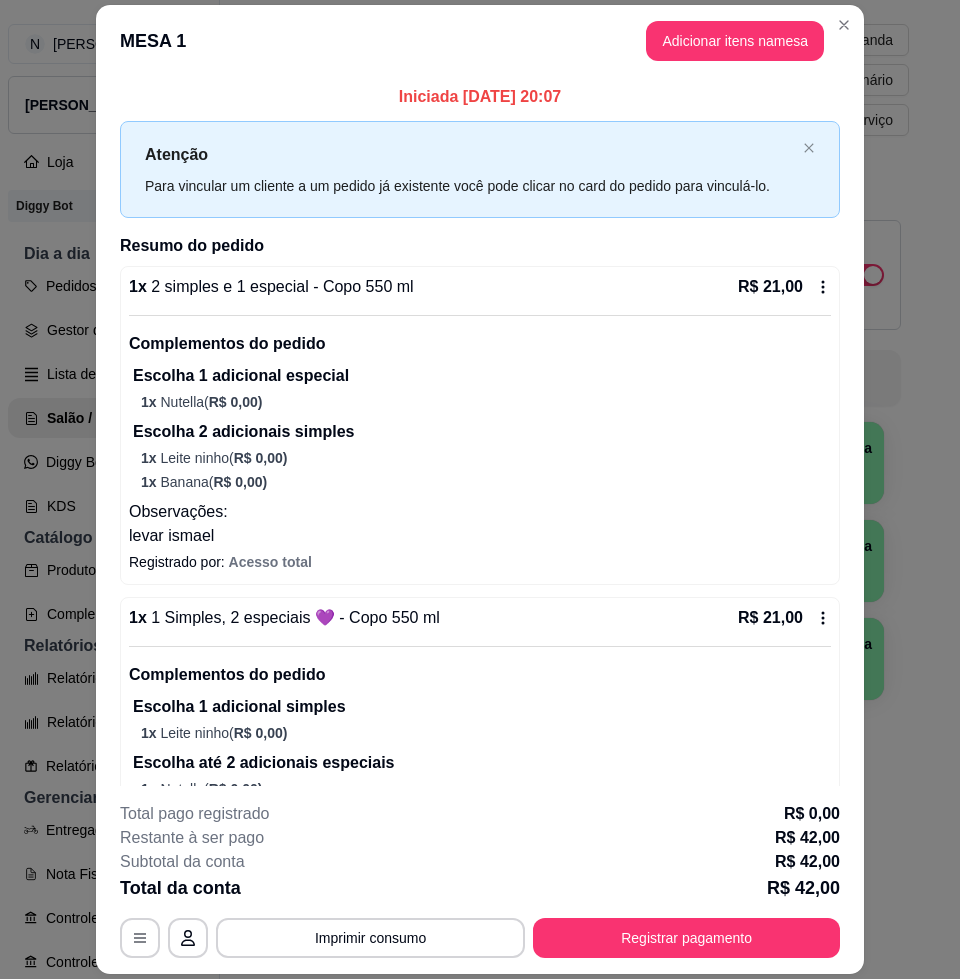 scroll, scrollTop: 82, scrollLeft: 0, axis: vertical 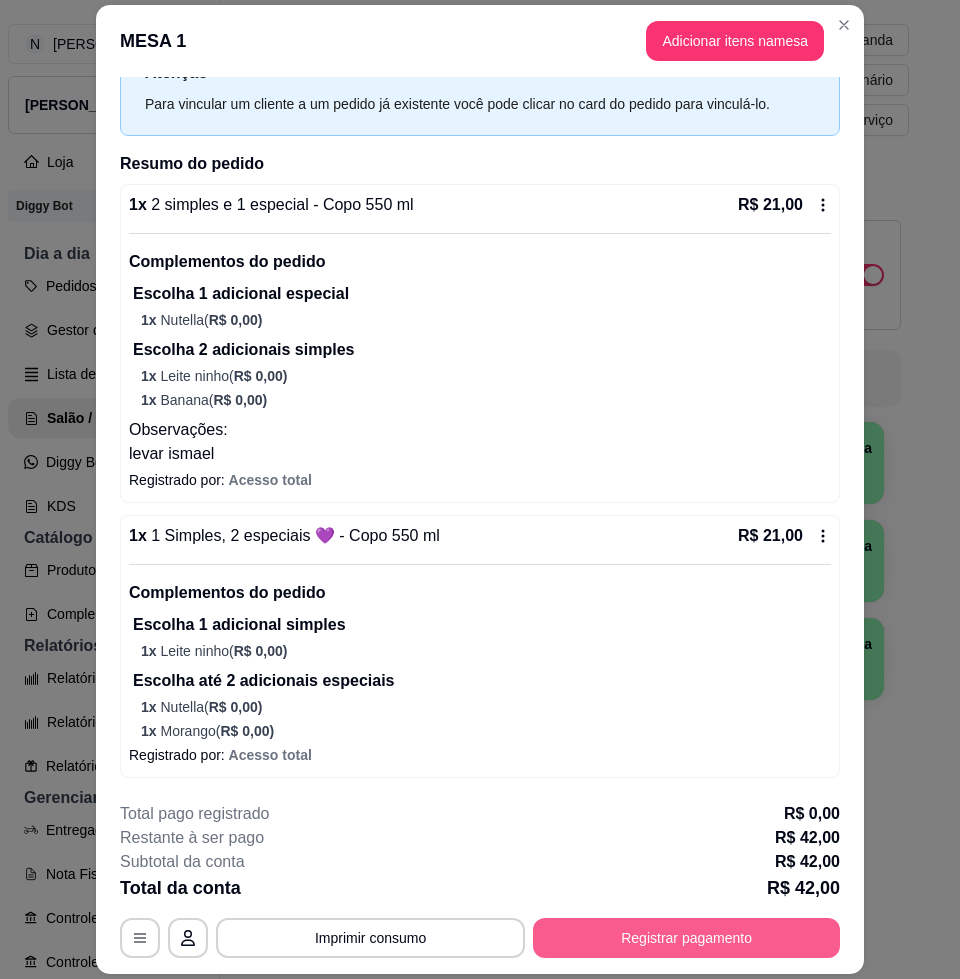 click on "Registrar pagamento" at bounding box center [686, 938] 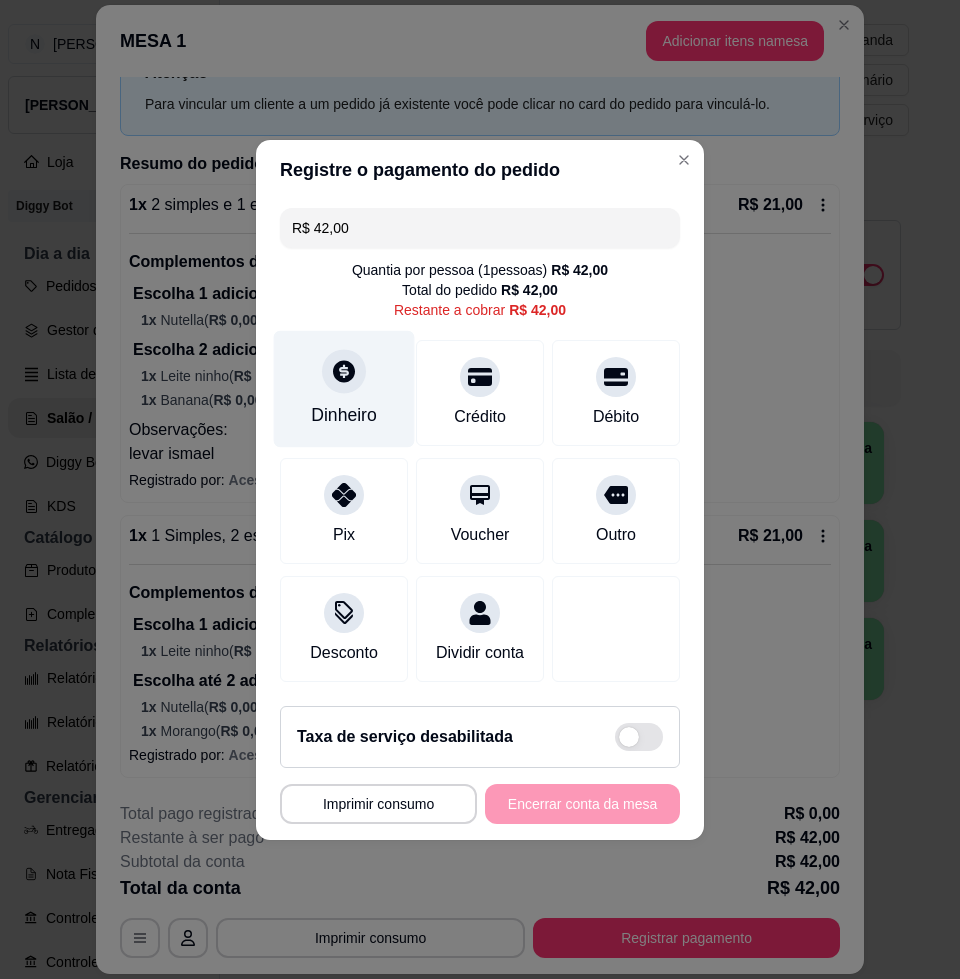 click on "Dinheiro" at bounding box center [344, 388] 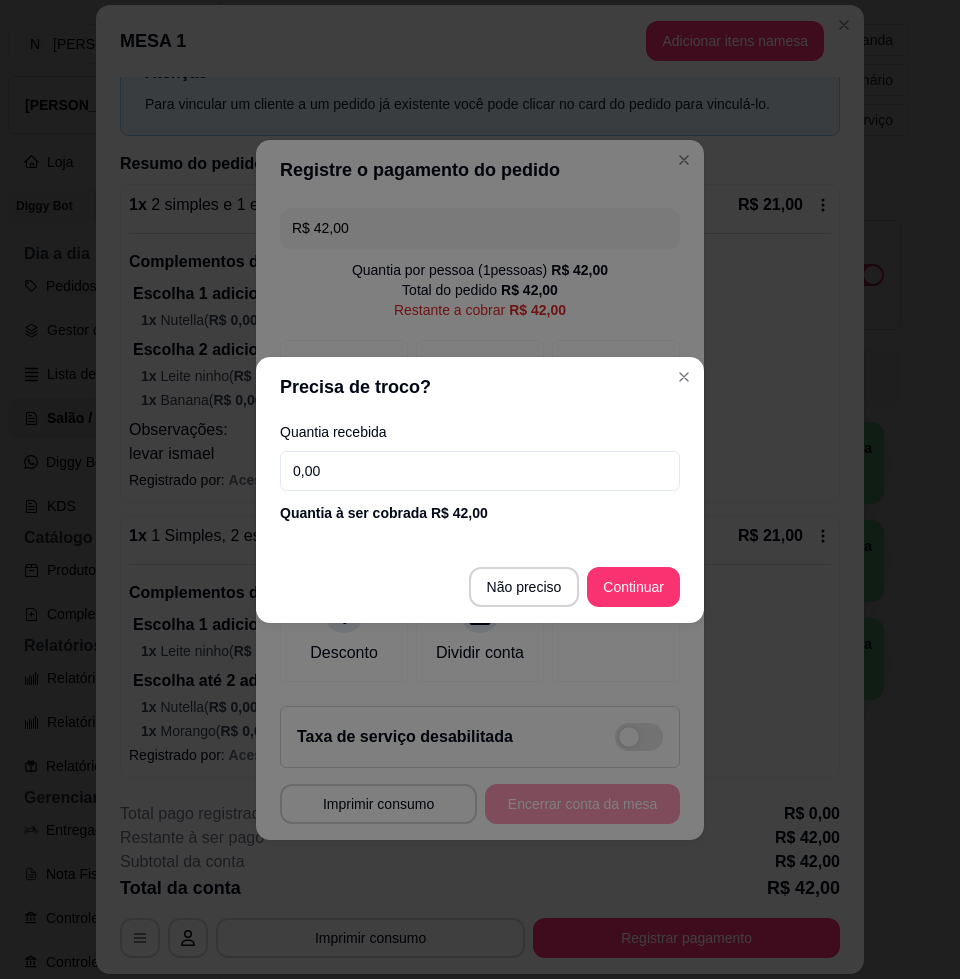click on "0,00" at bounding box center (480, 471) 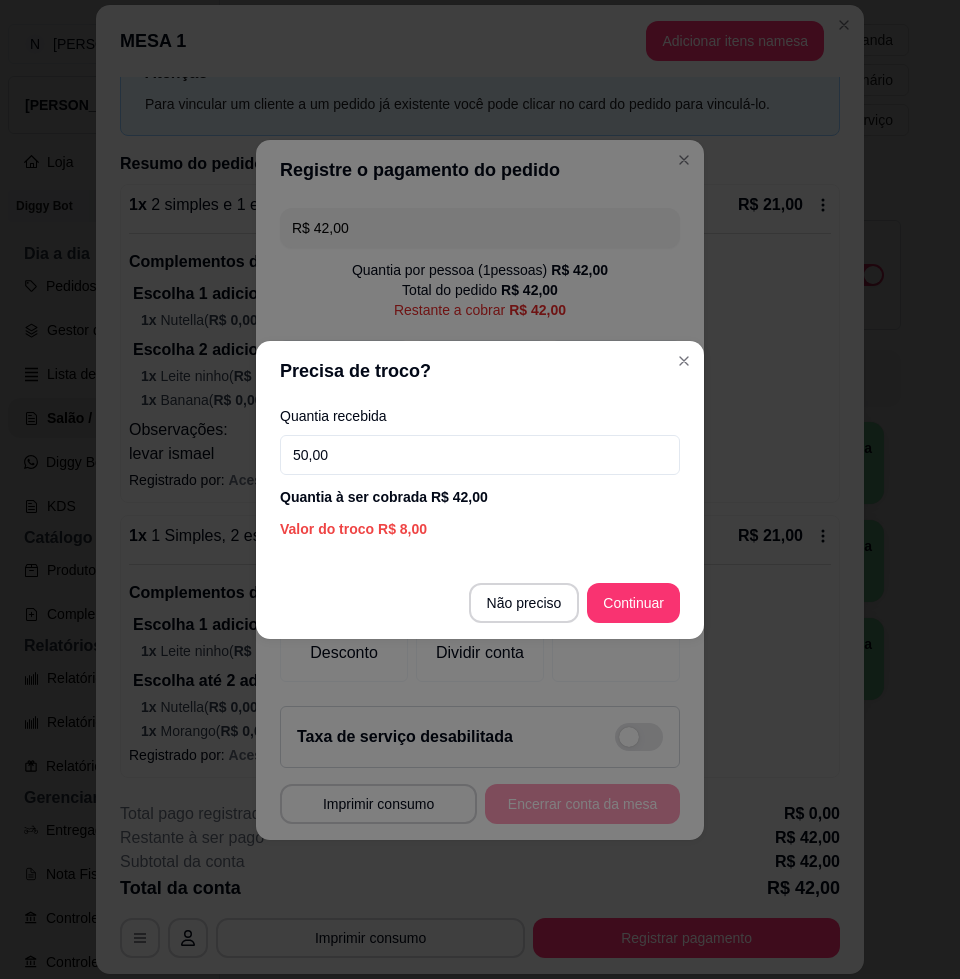 type on "50,00" 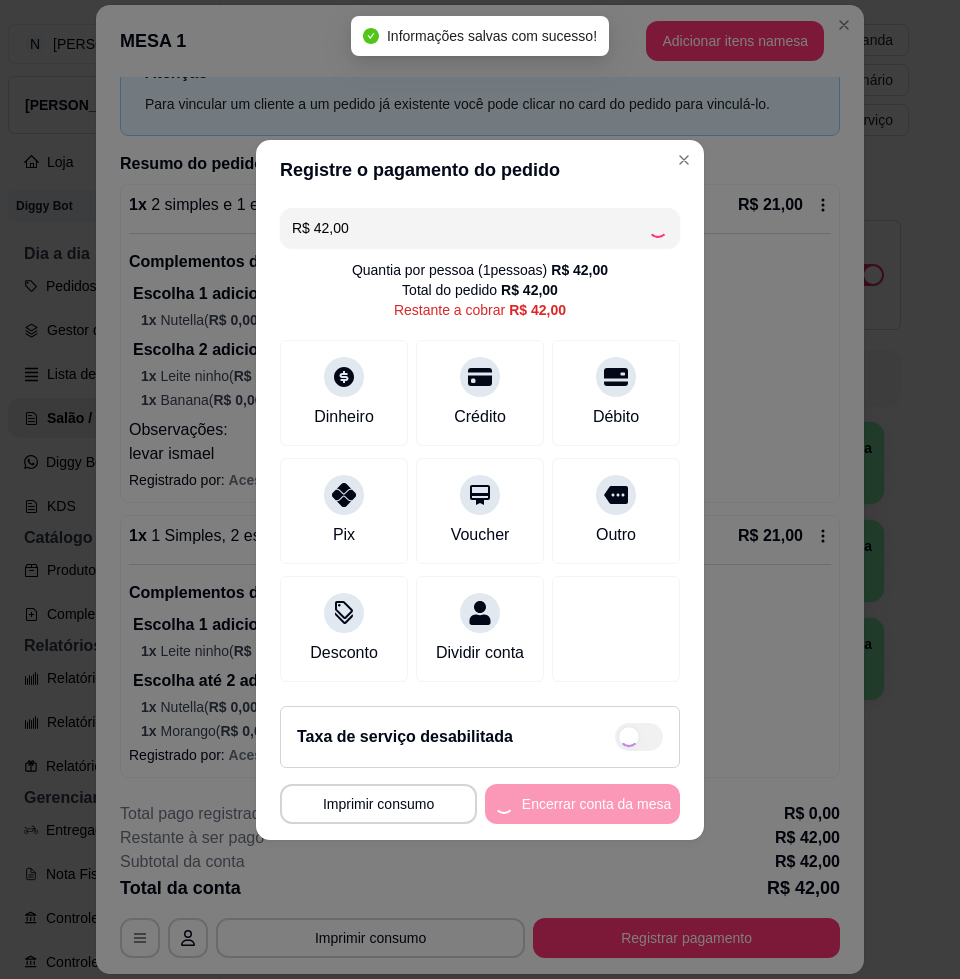 type on "R$ 0,00" 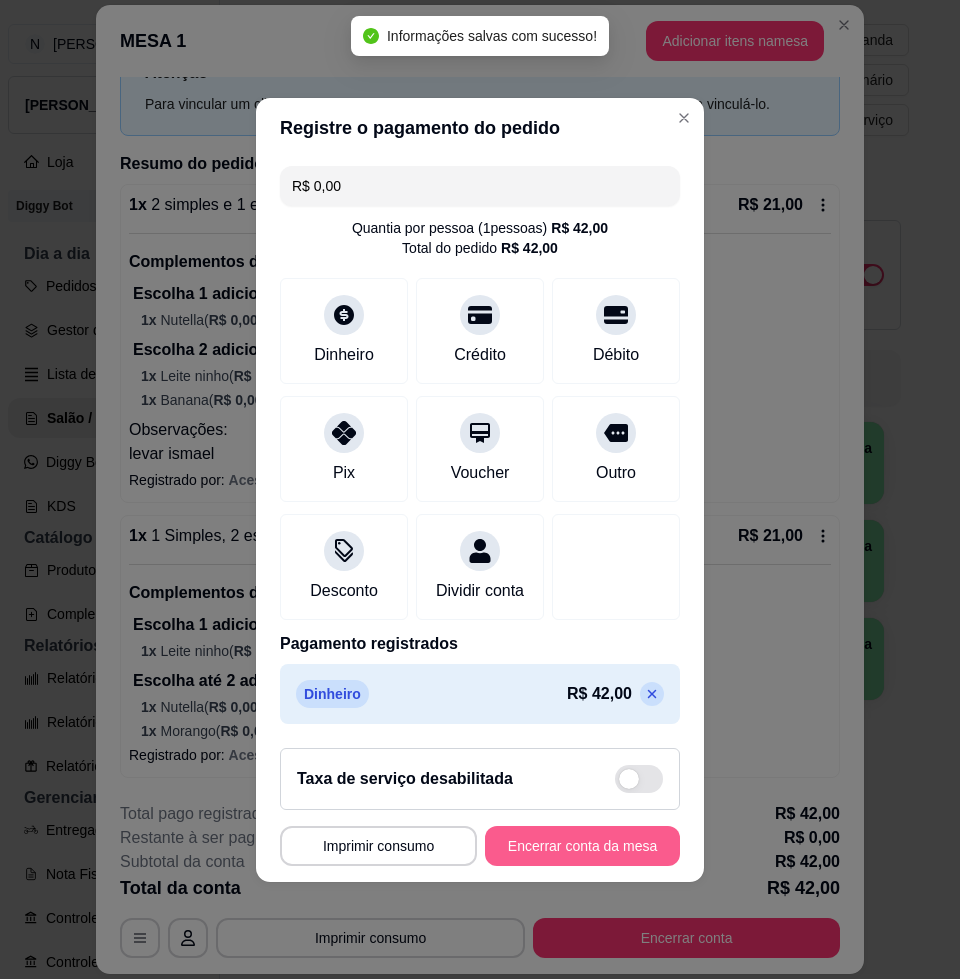 click on "Encerrar conta da mesa" at bounding box center (582, 846) 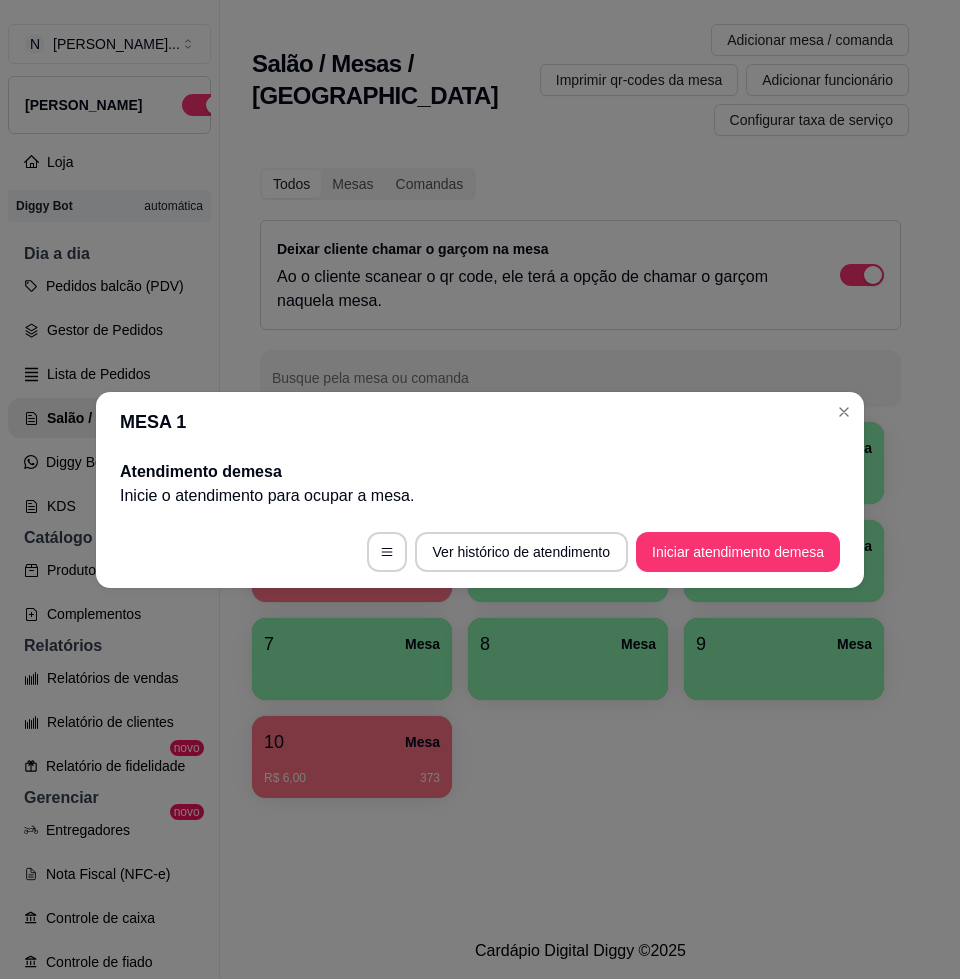 scroll, scrollTop: 0, scrollLeft: 0, axis: both 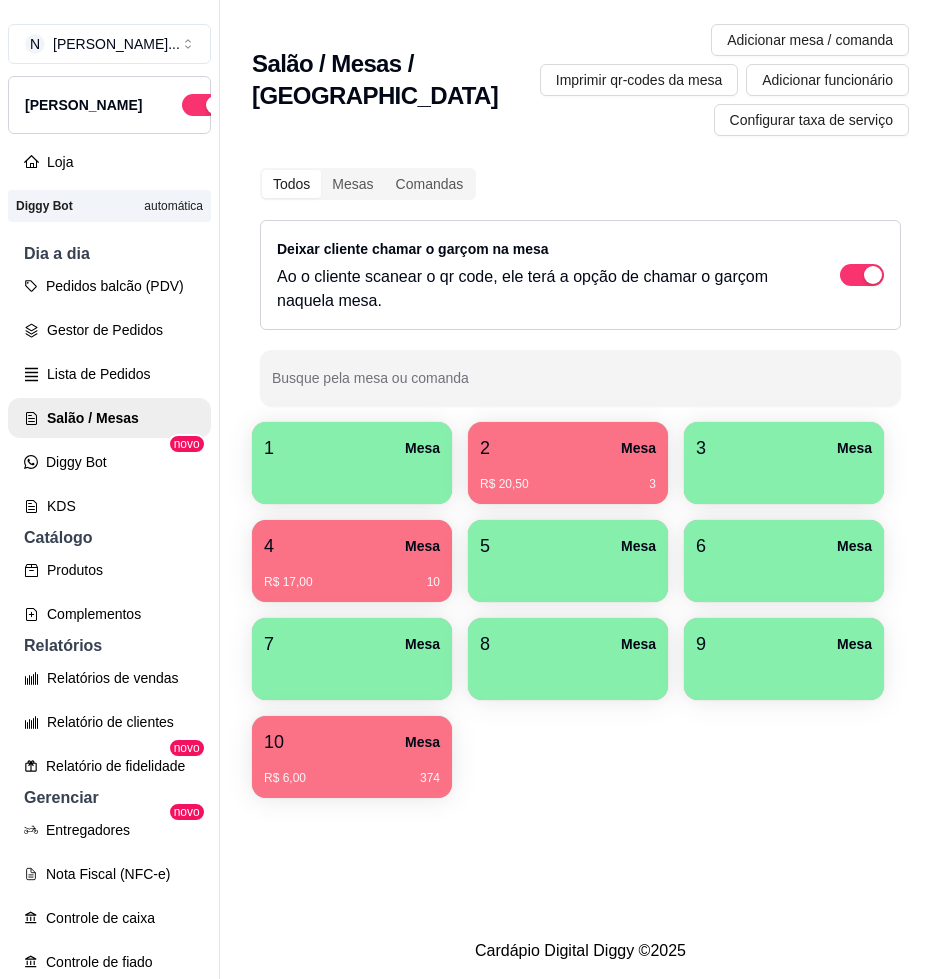 click at bounding box center (352, 477) 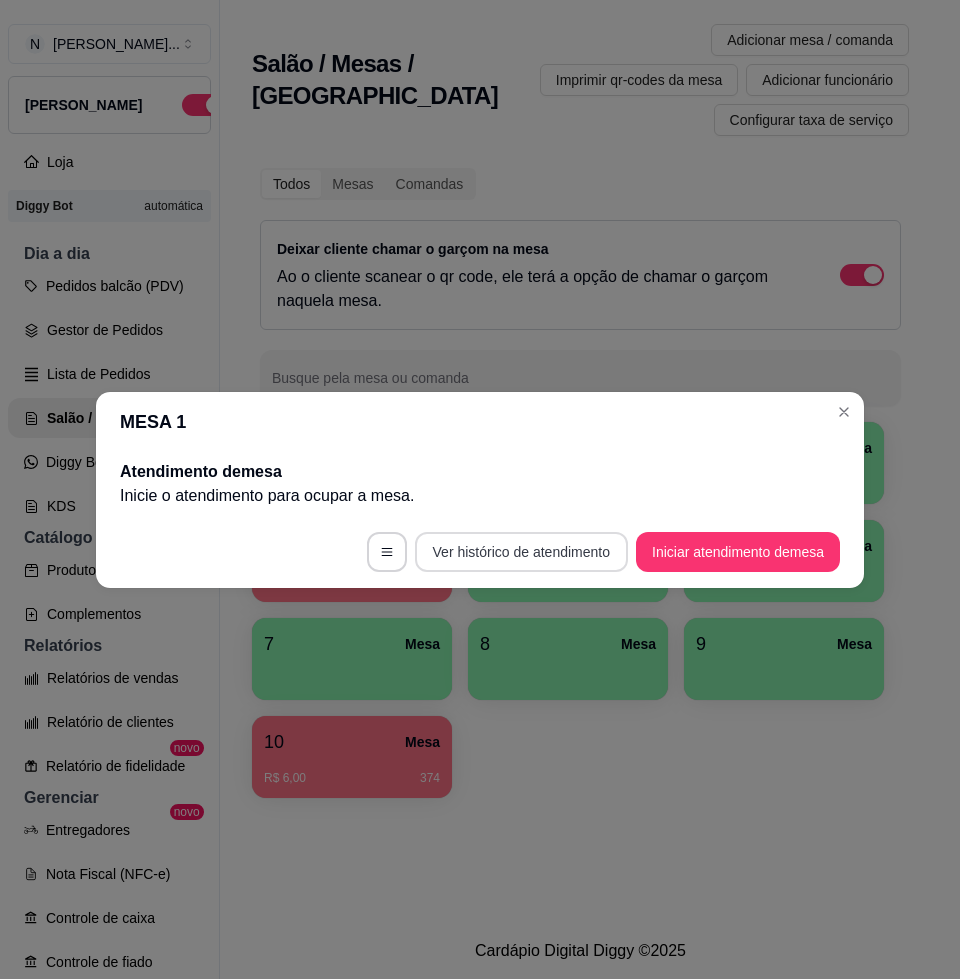 click on "Ver histórico de atendimento" at bounding box center (521, 552) 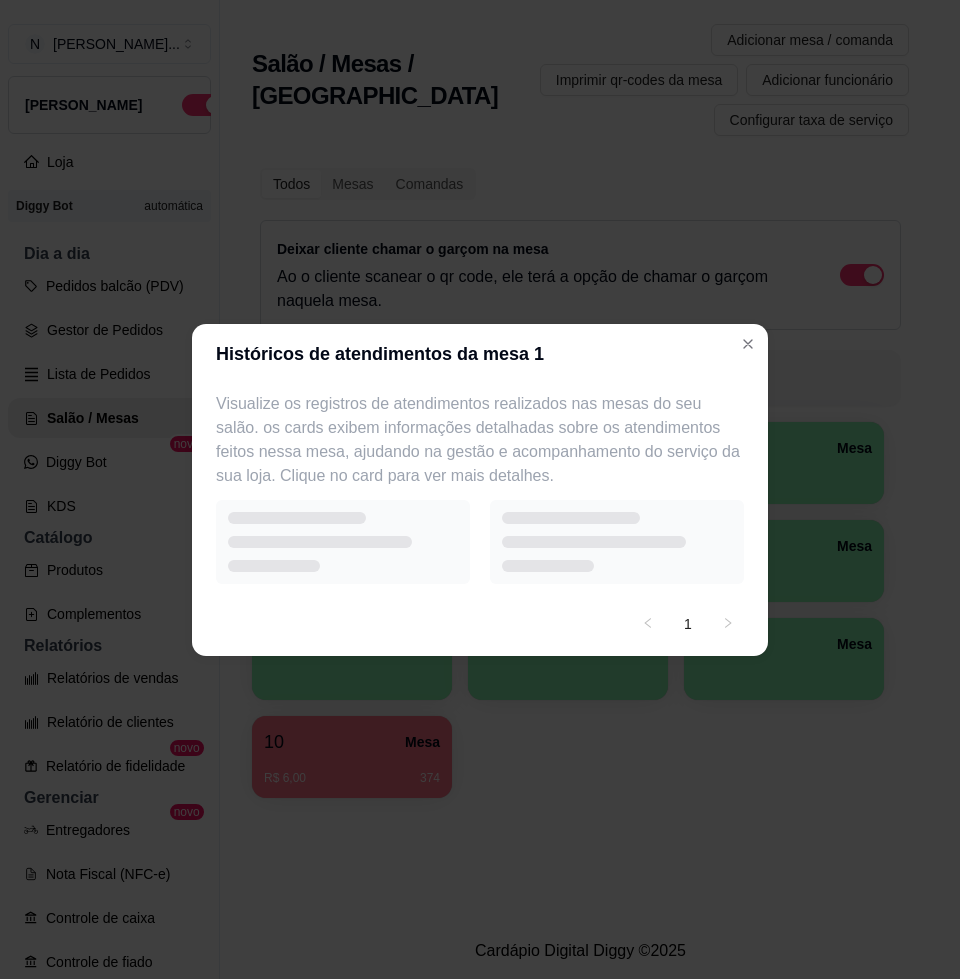 select on "7" 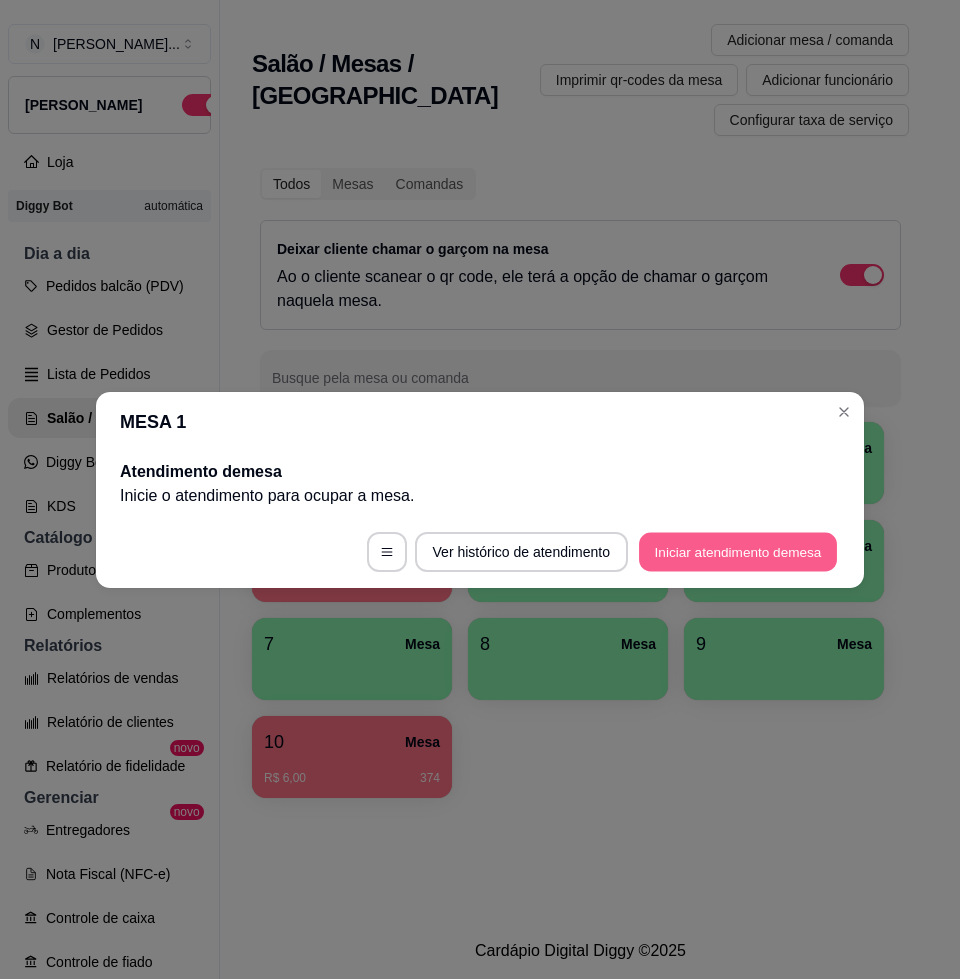 click on "Iniciar atendimento de  mesa" at bounding box center (738, 551) 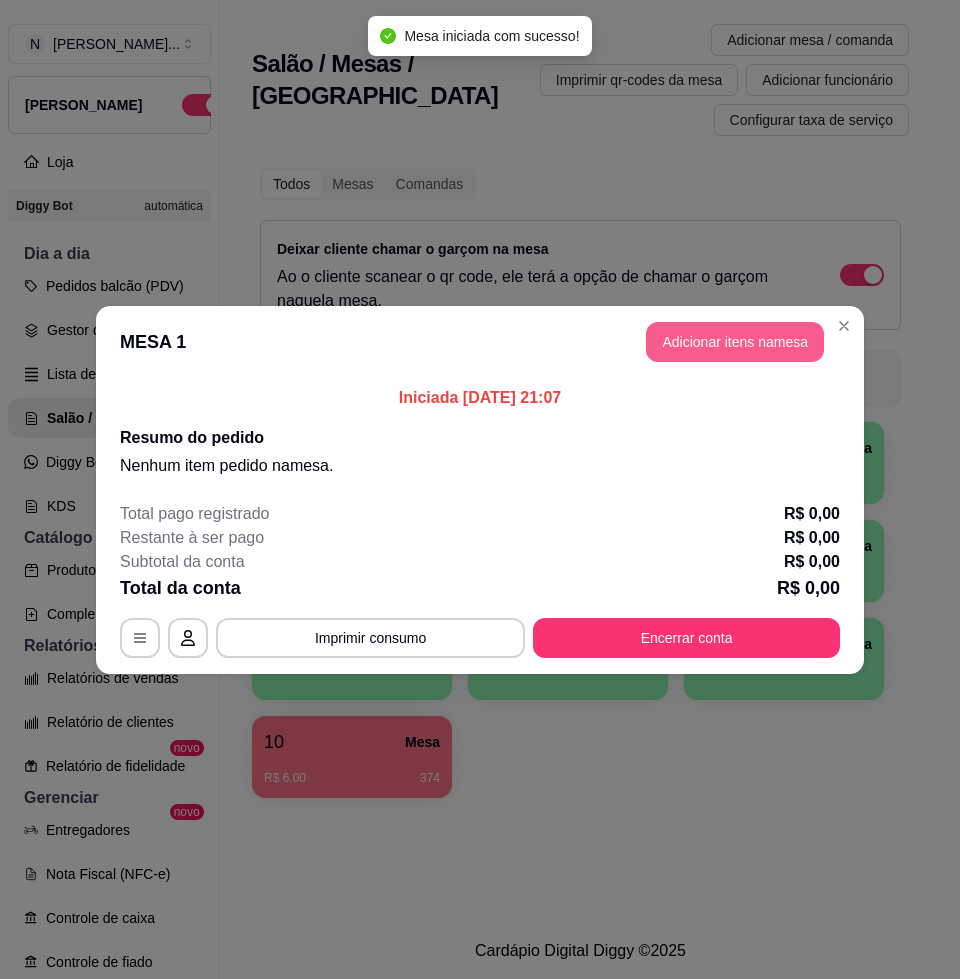 click on "Adicionar itens na  mesa" at bounding box center [735, 342] 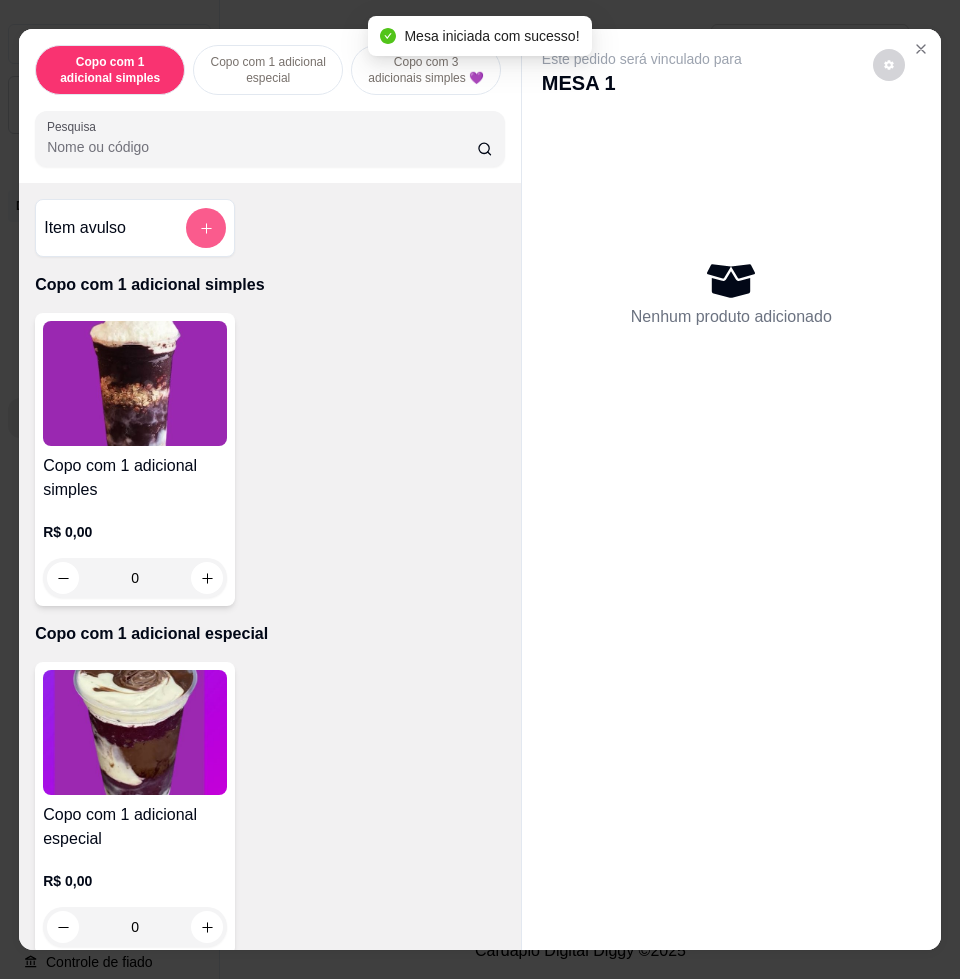 click at bounding box center (206, 228) 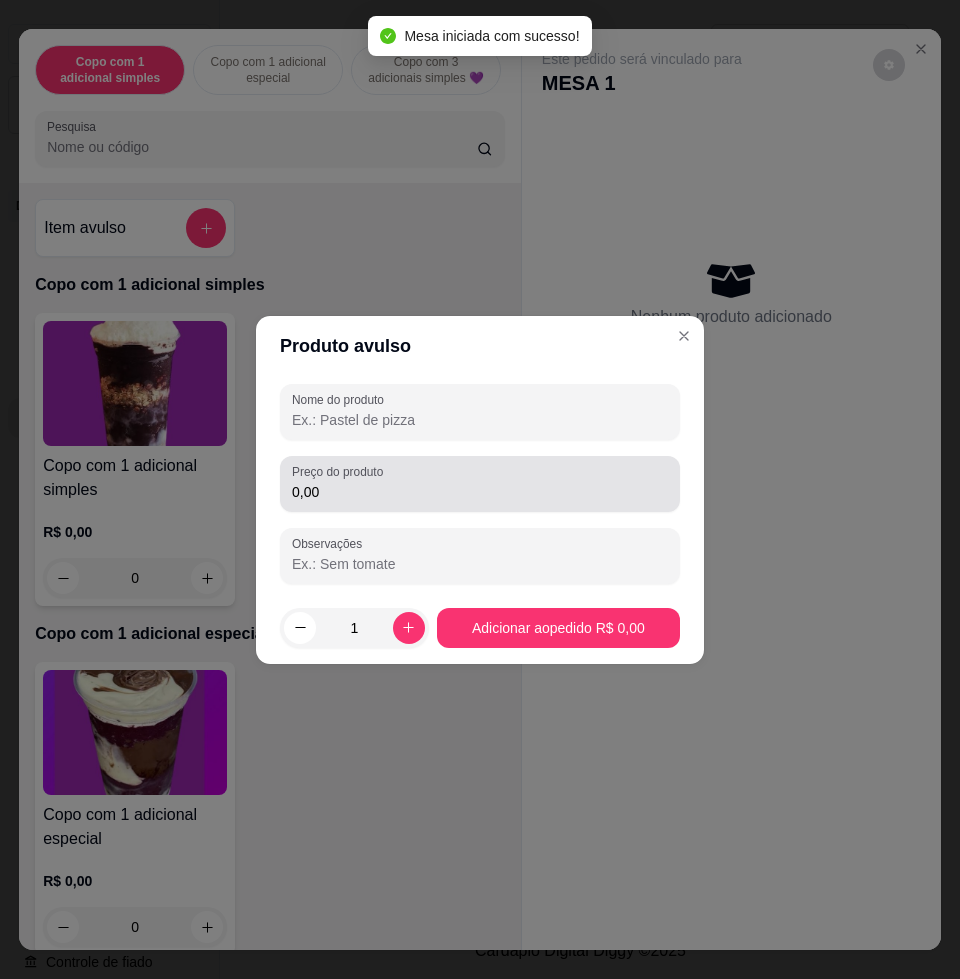 click on "0,00" at bounding box center [480, 492] 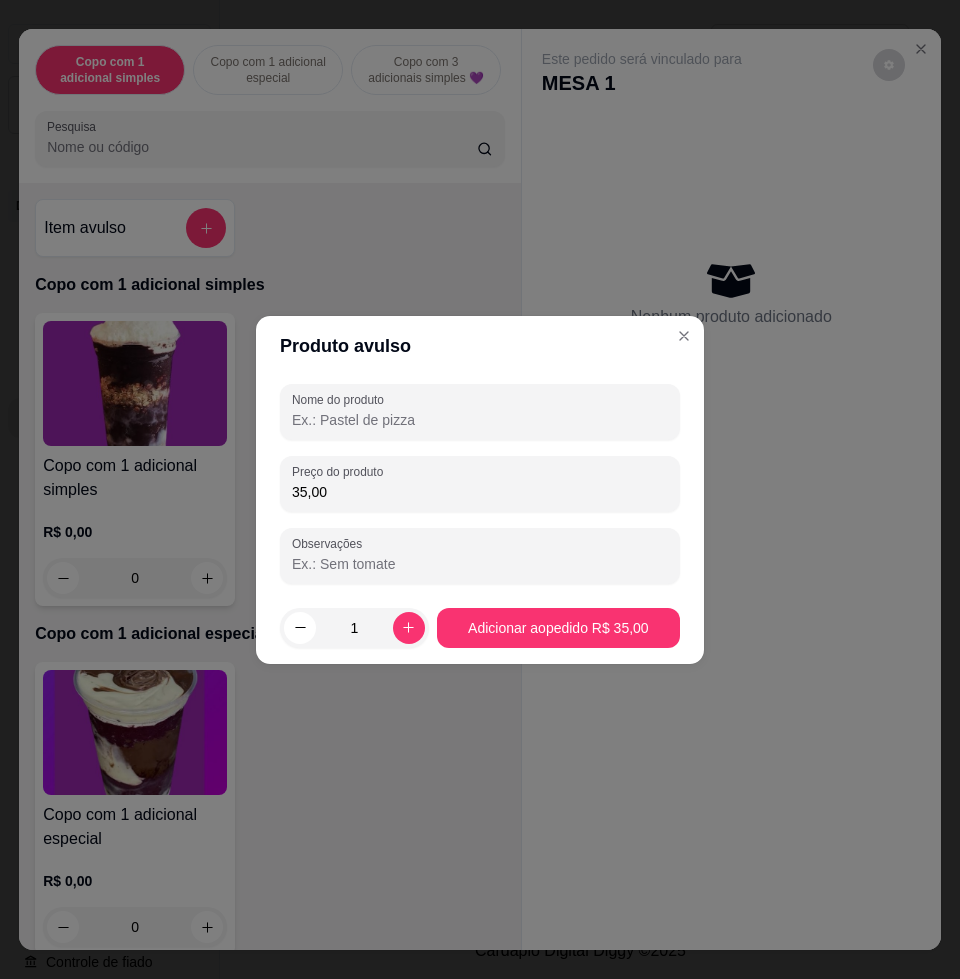 type on "35,00" 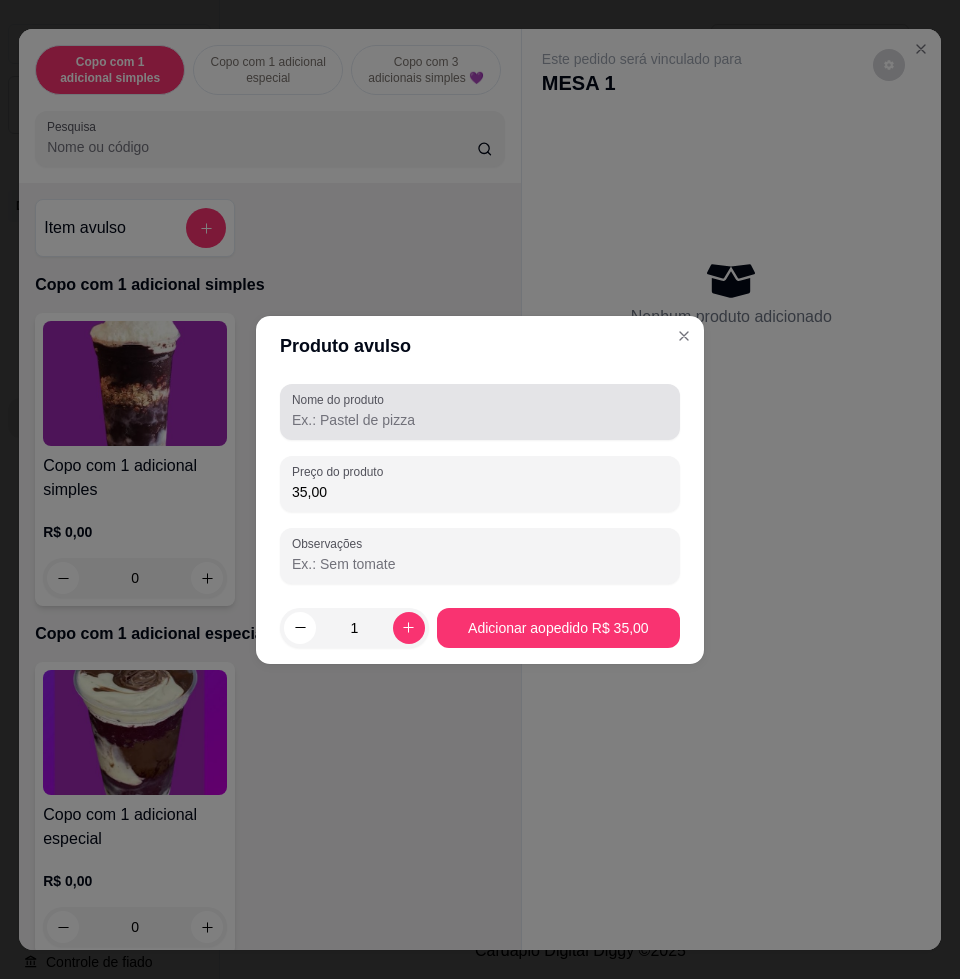 click at bounding box center [480, 412] 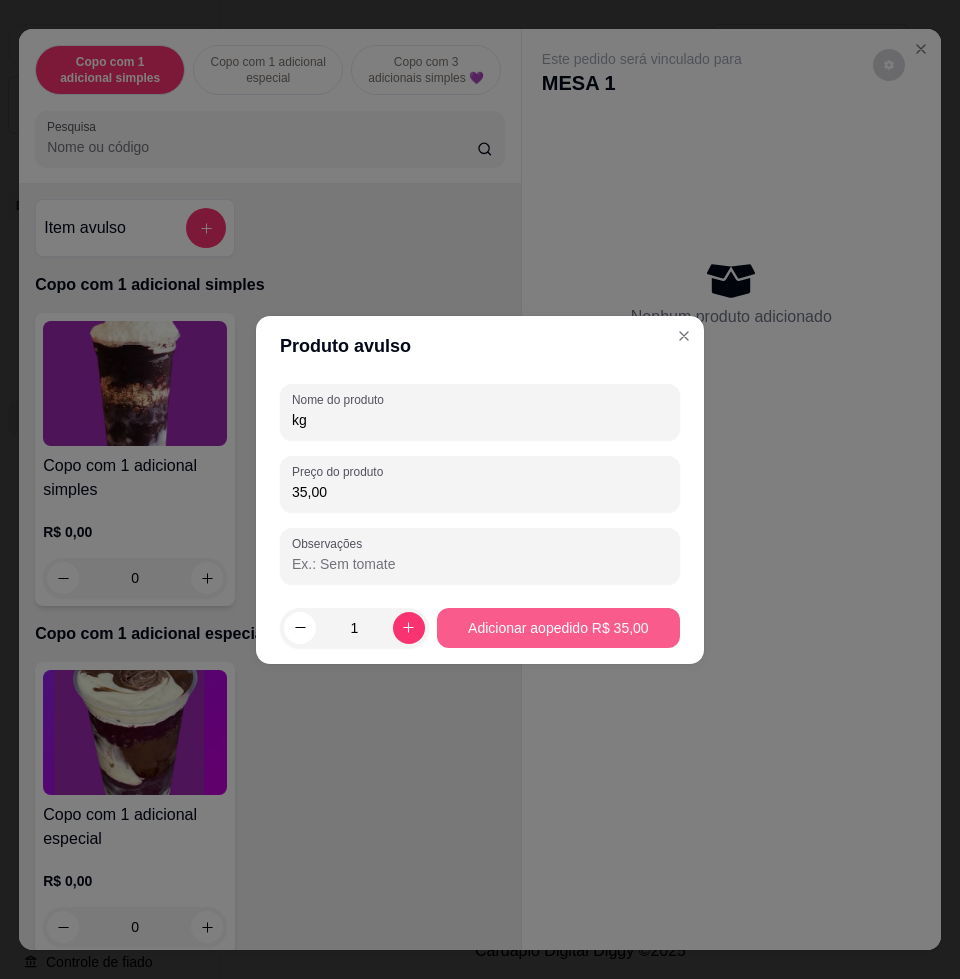 type on "kg" 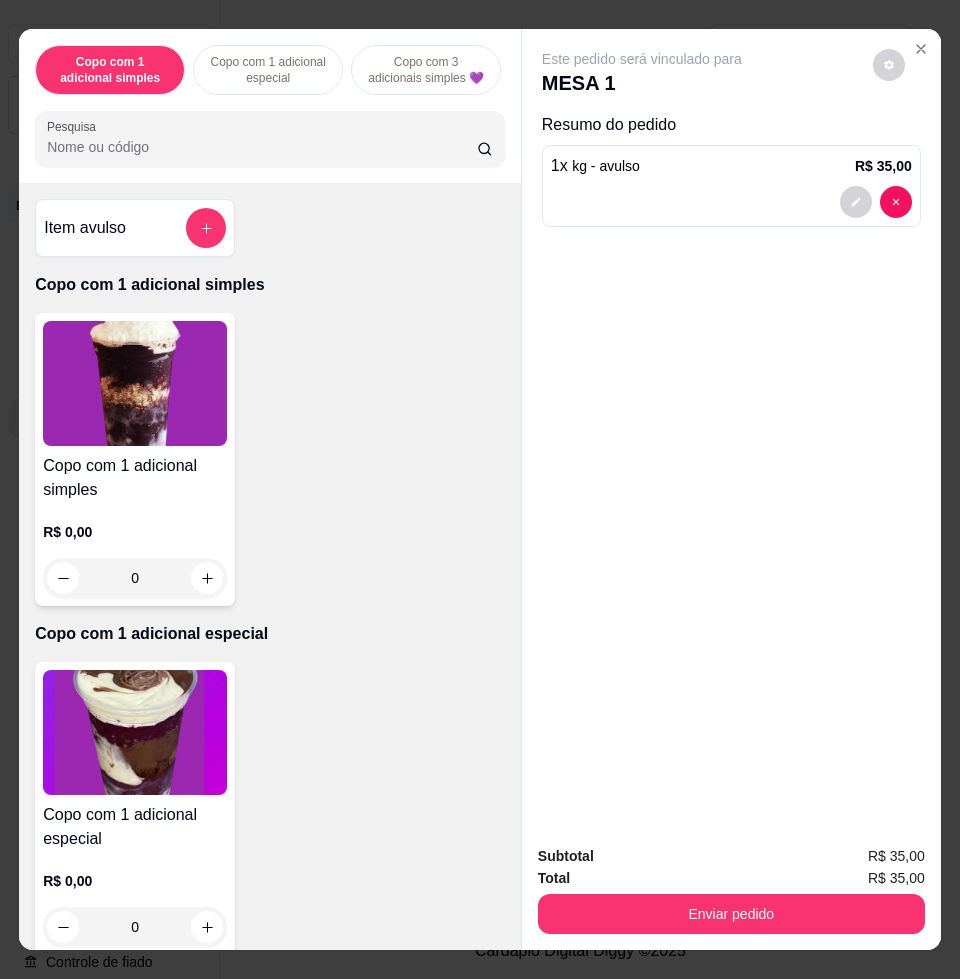 click on "Subtotal R$ 35,00 Total R$ 35,00 Enviar pedido" at bounding box center [731, 889] 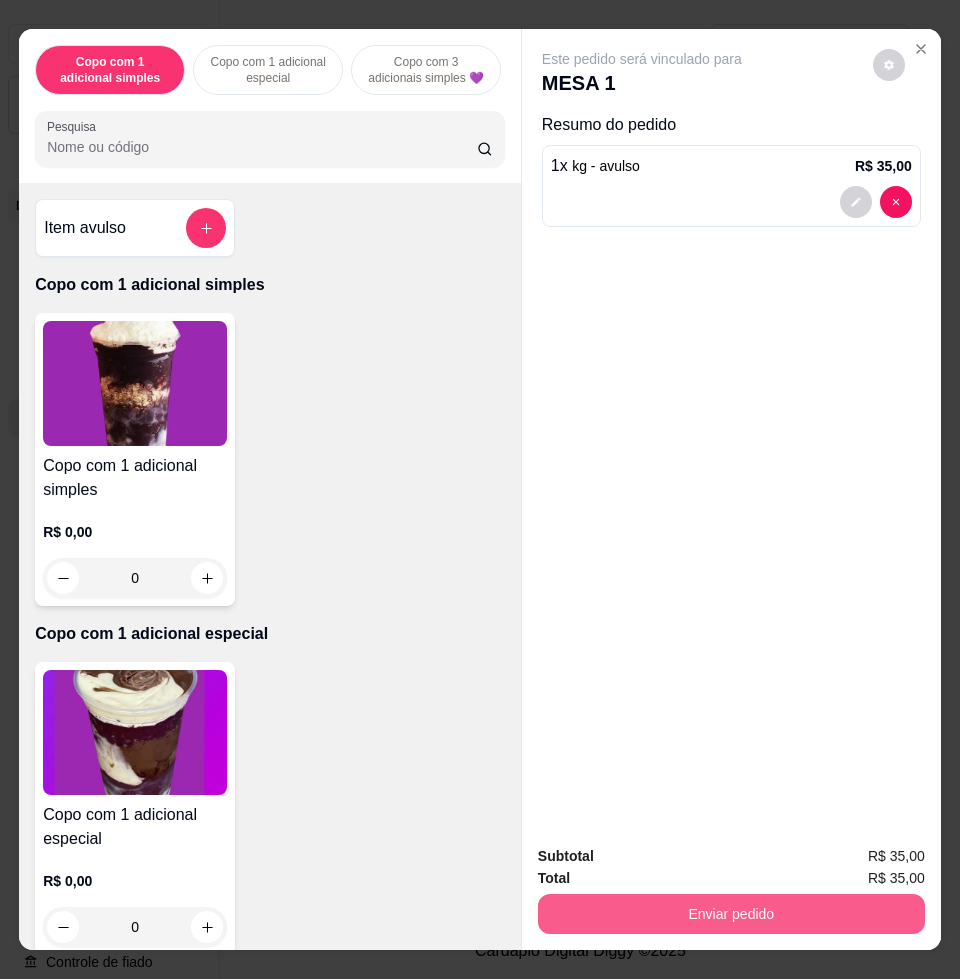 click on "Enviar pedido" at bounding box center [731, 914] 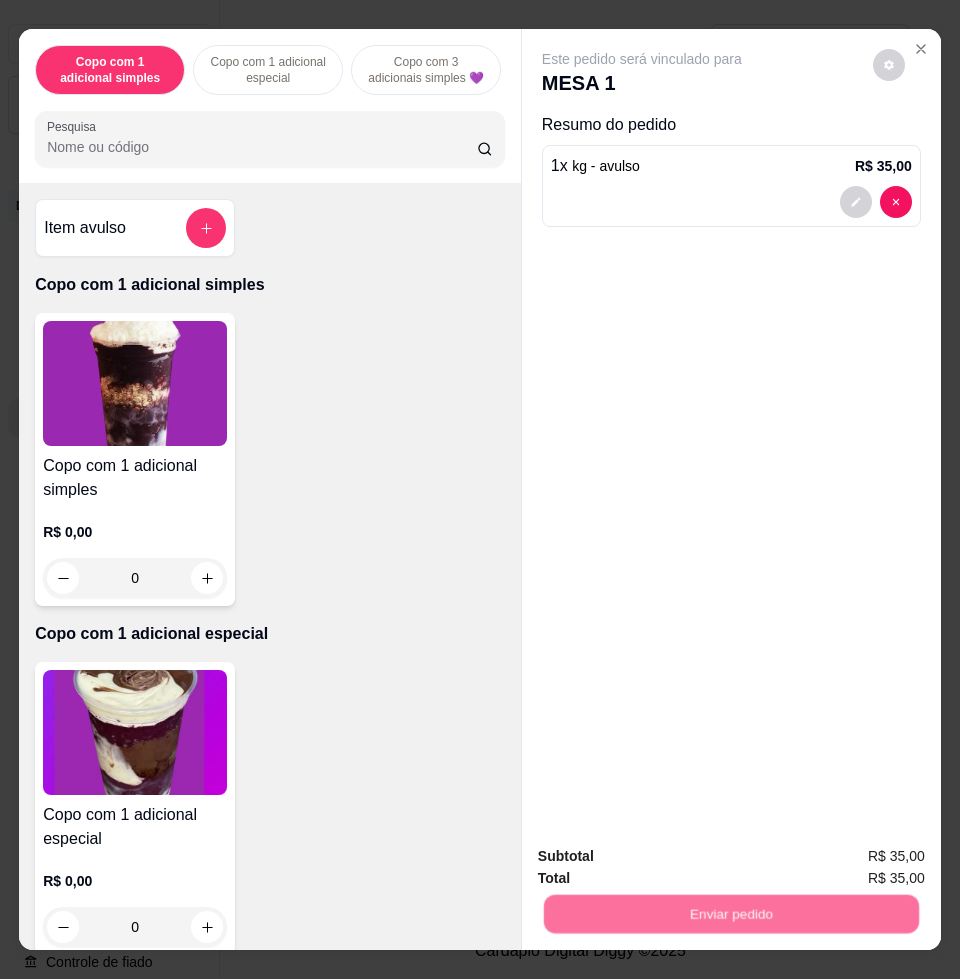 click on "Não registrar e enviar pedido" at bounding box center (663, 854) 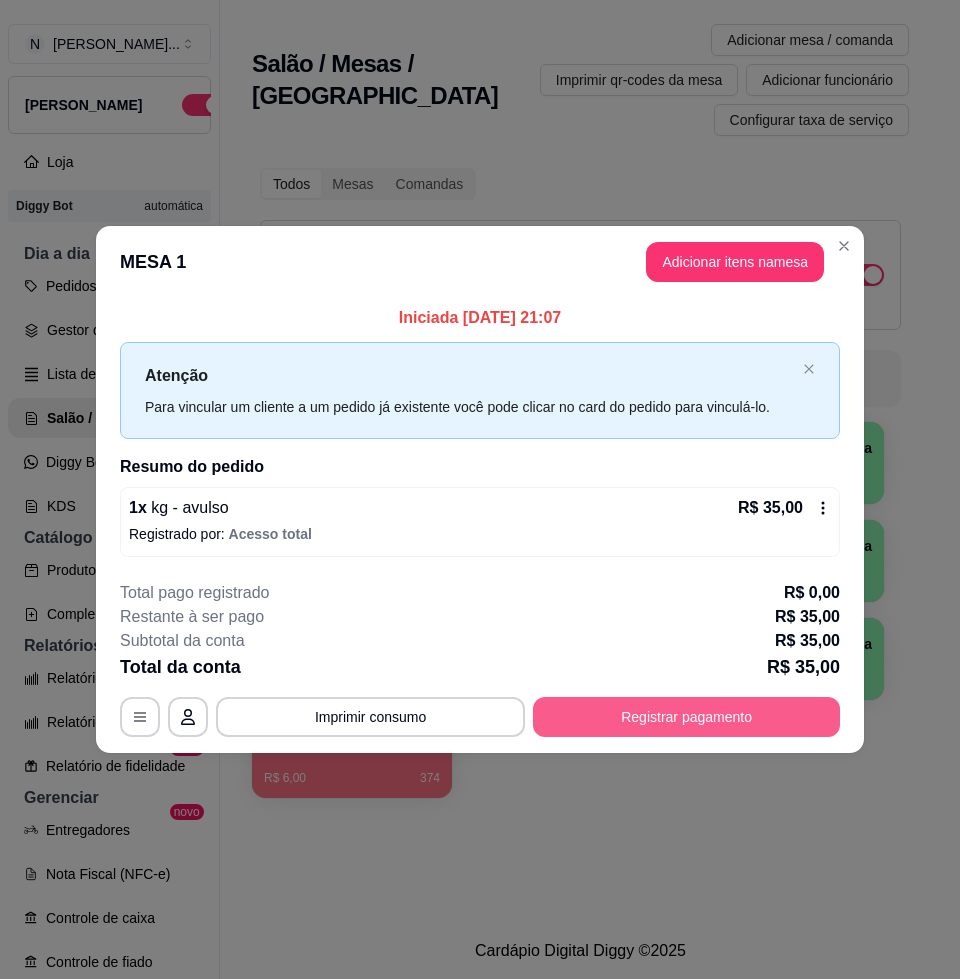 click on "Registrar pagamento" at bounding box center (686, 717) 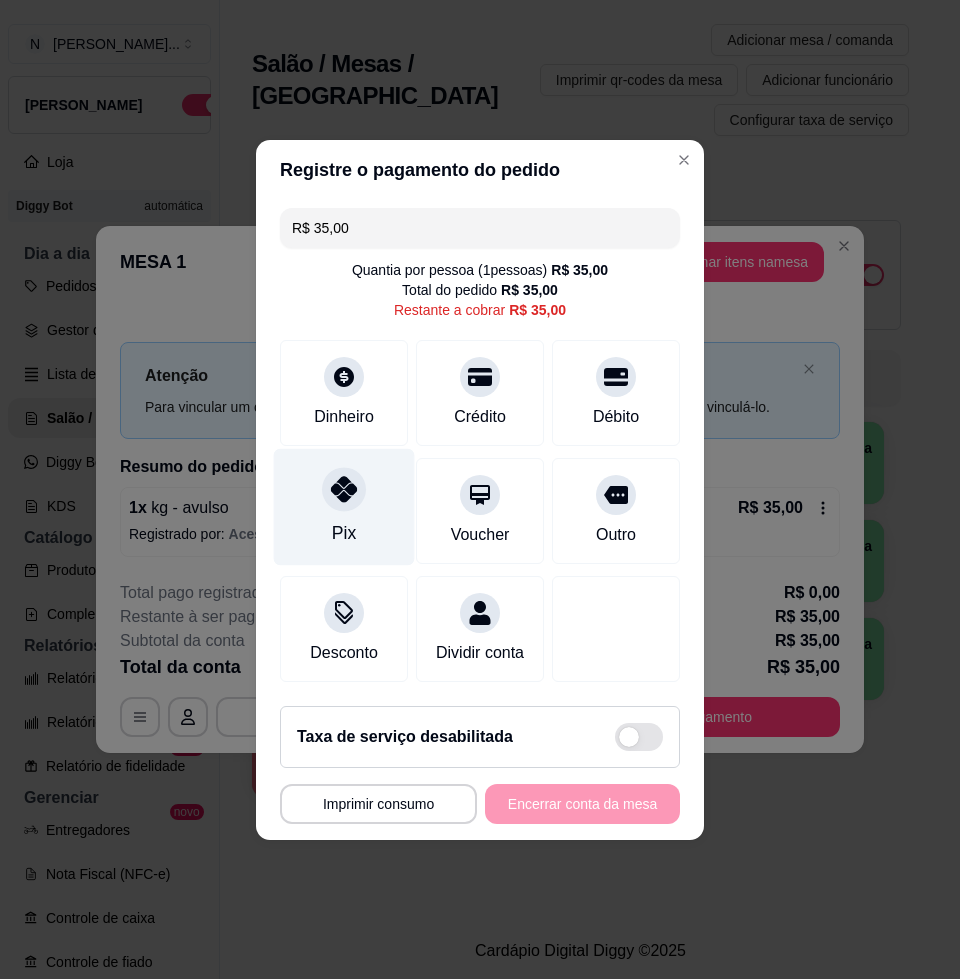click 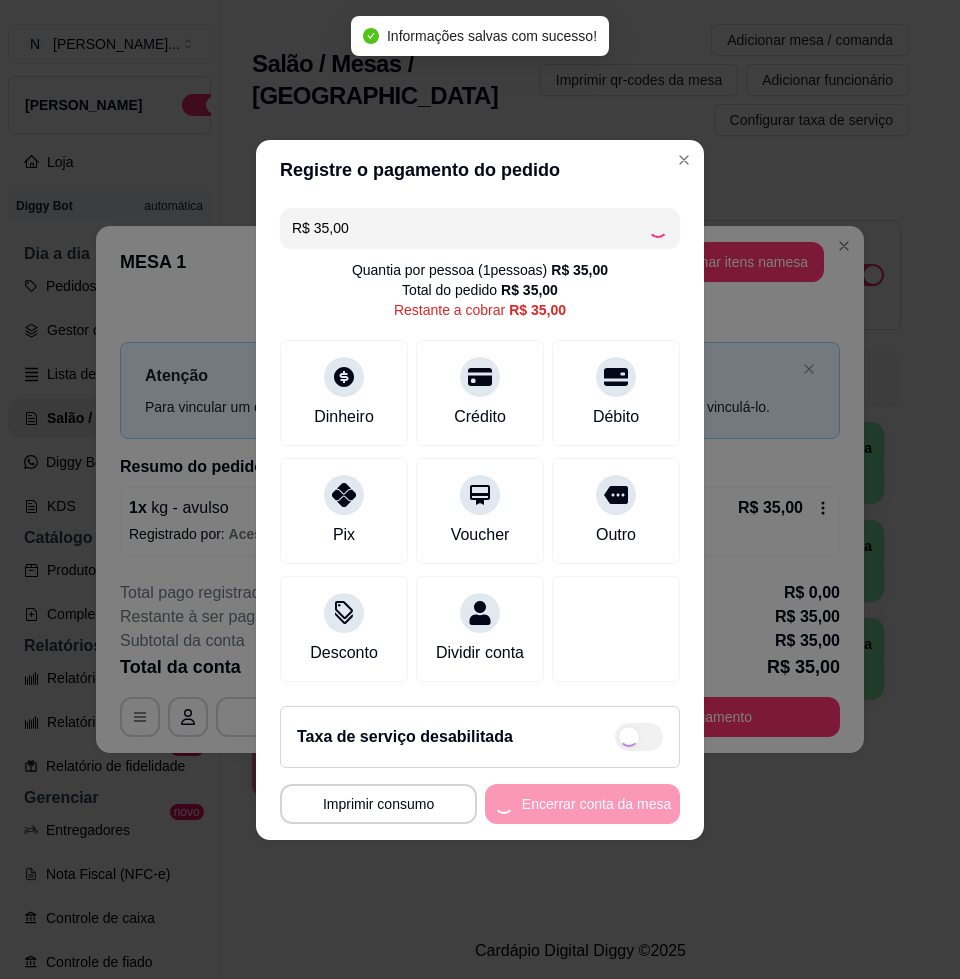 type on "R$ 0,00" 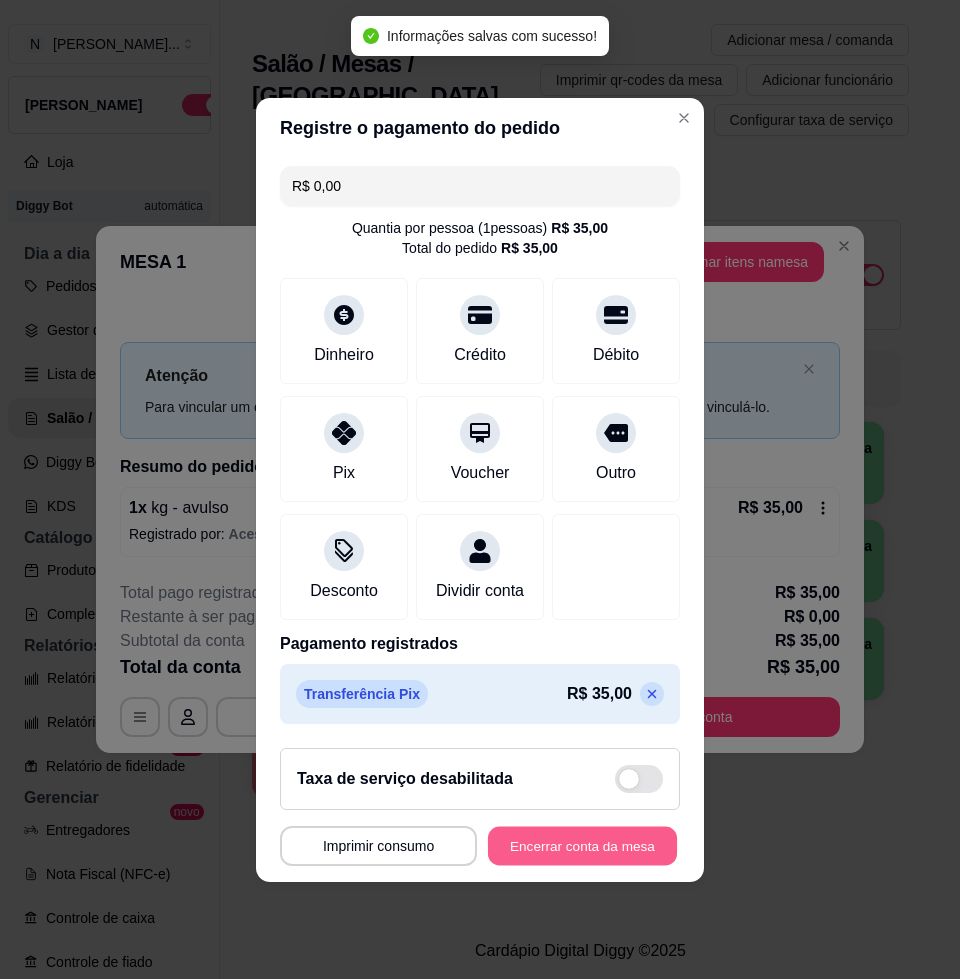 click on "Encerrar conta da mesa" at bounding box center [582, 845] 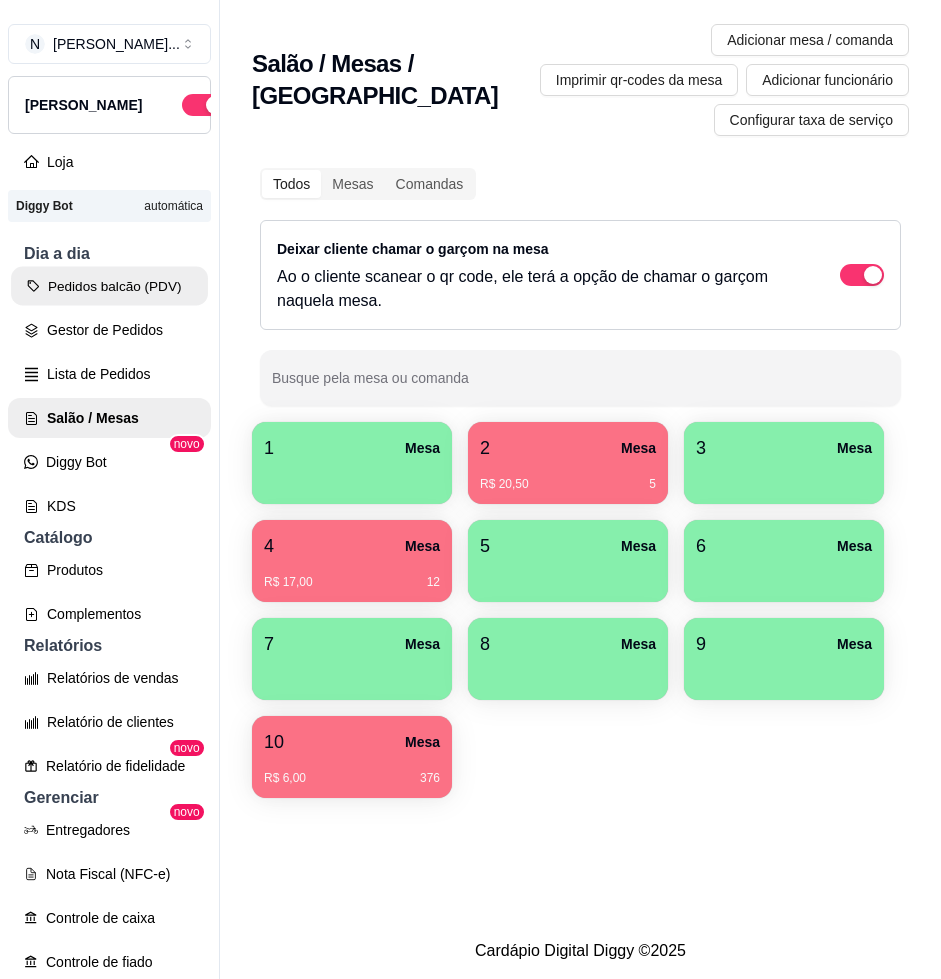 click on "Pedidos balcão (PDV)" at bounding box center (109, 286) 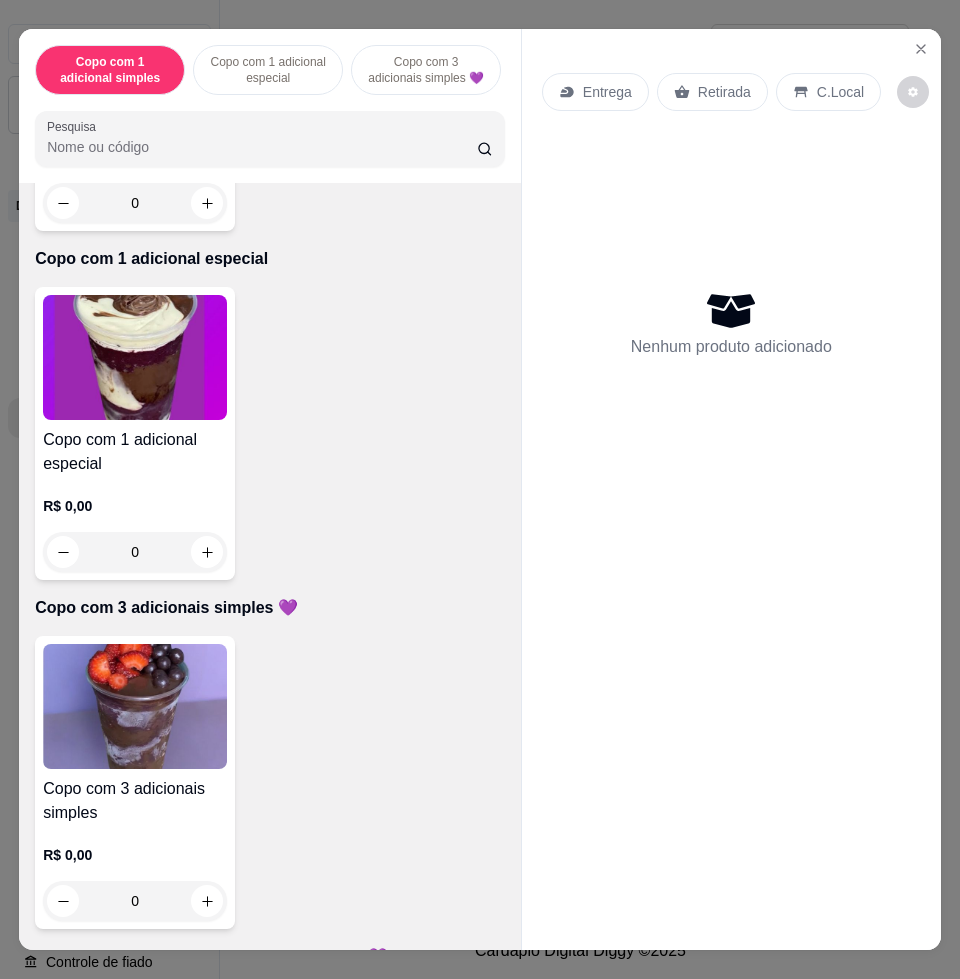 scroll, scrollTop: 875, scrollLeft: 0, axis: vertical 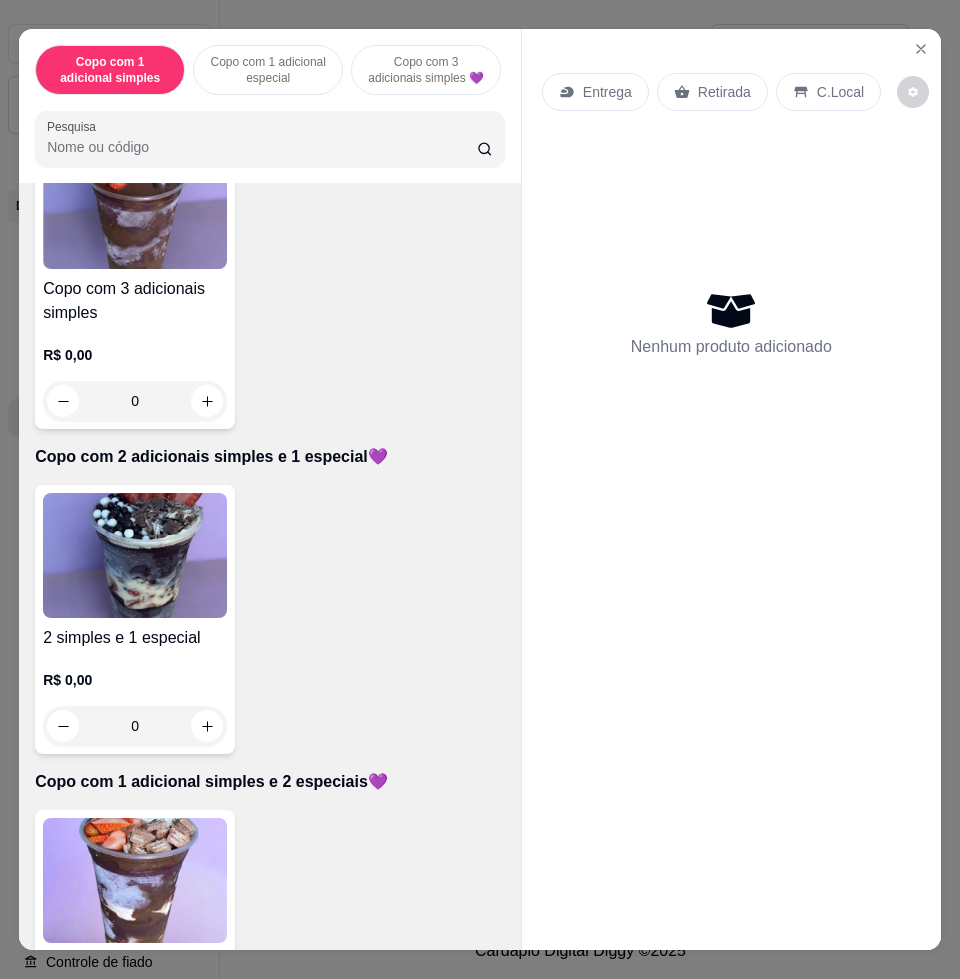 click at bounding box center (135, 555) 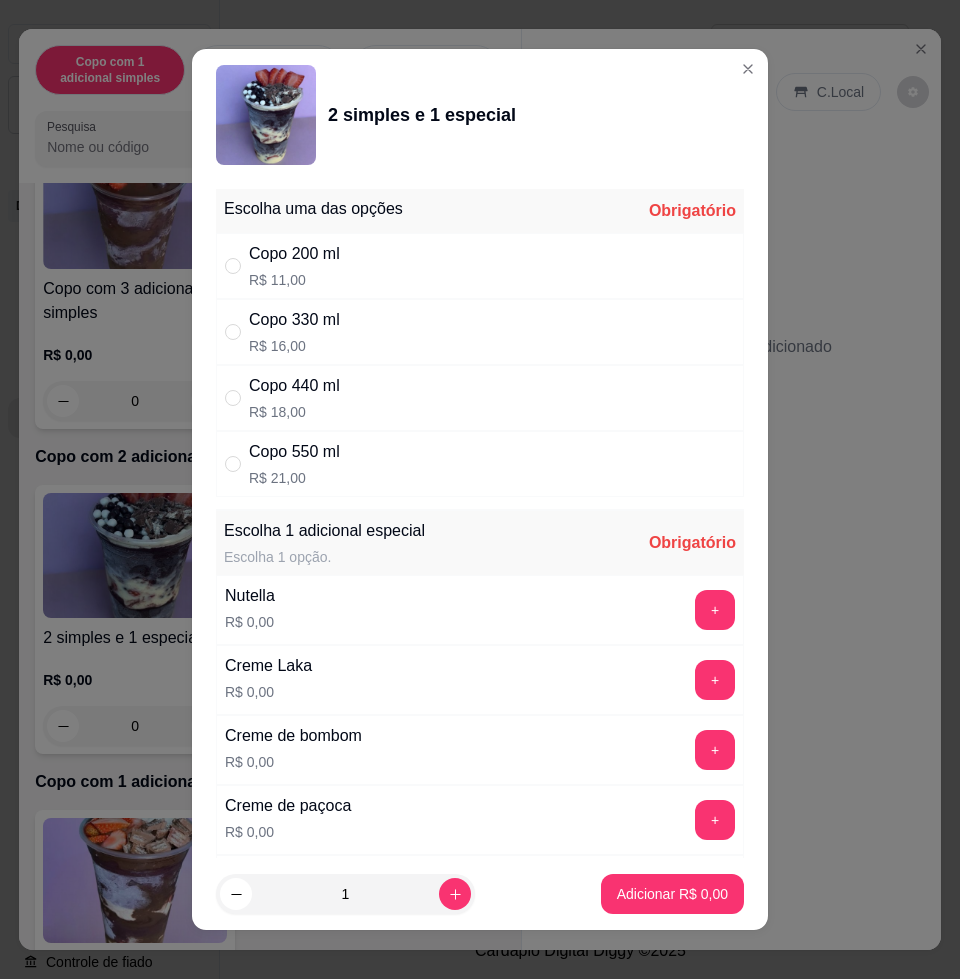 click on "Escolha uma das opções Obrigatório Copo 200 ml R$ 11,00 Copo 330 ml R$ 16,00 Copo 440 ml  R$ 18,00 Copo 550 ml R$ 21,00 Escolha 1 adicional especial  Escolha 1 opção. Obrigatório Nutella R$ 0,00 + Creme Laka R$ 0,00 + Creme de bombom R$ 0,00 + Creme de paçoca  R$ 0,00 + Creme de bis branco  R$ 0,00 + Creme de ovomaltine  R$ 0,00 + Creme de ferrero rocher R$ 0,00 + Creme de oreo com cookies R$ 0,00 + Creme de morango  R$ 0,00 + Bis branco  R$ 0,00 + Uva R$ 0,00 + Kiwi  R$ 0,00 + Kit kat R$ 0,00 + Morango  R$ 0,00 + Cereja R$ 0,00 + Bombom ouro branco  R$ 0,00 + Bombom sonho de valsa  R$ 0,00 + Creme de sonho de valsa  R$ 0,00 + Creme de Pistache  R$ 0,00 + Escolha 2 adicionais simples  Escolha até 2 opções Completo Granola  R$ 0,00 + Chocoball R$ 0,00 + Paçoca  R$ 0,00 + Confete  R$ 0,00 + Banana R$ 0,00 + Castanha R$ 0,00 + Leite ninho R$ 0,00 + Ovomaltine  R$ 0,00 + Powerball R$ 0,00 + Leite condensado  R$ 0,00 + Gotas de chocolate  R$ 0,00 + Completo R$ 0,00 + +" at bounding box center [480, 519] 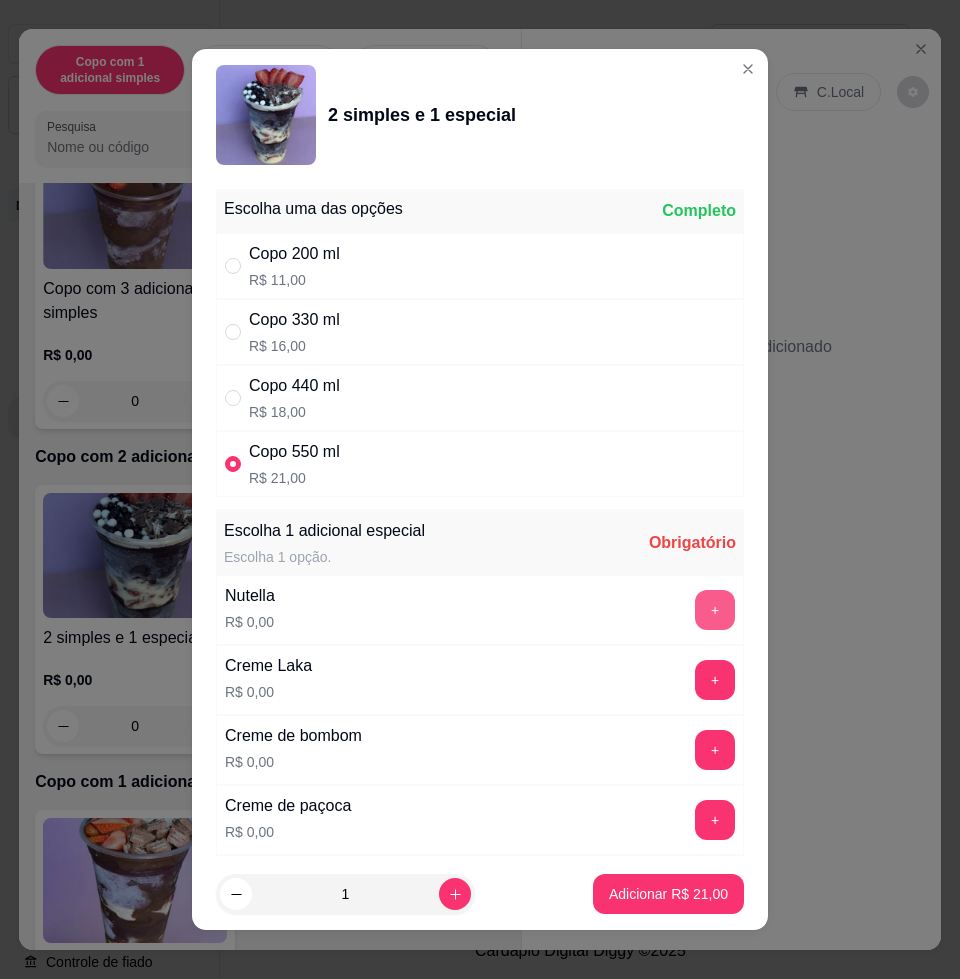 click on "+" at bounding box center (715, 610) 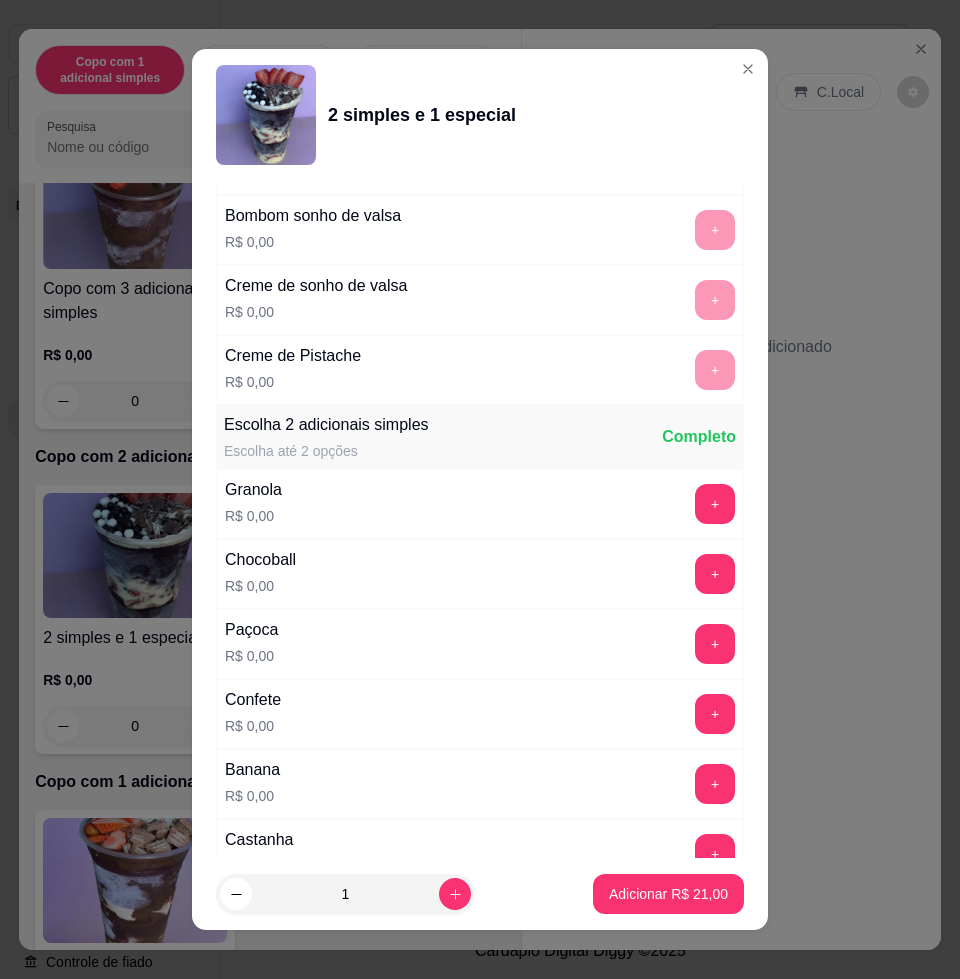 scroll, scrollTop: 1875, scrollLeft: 0, axis: vertical 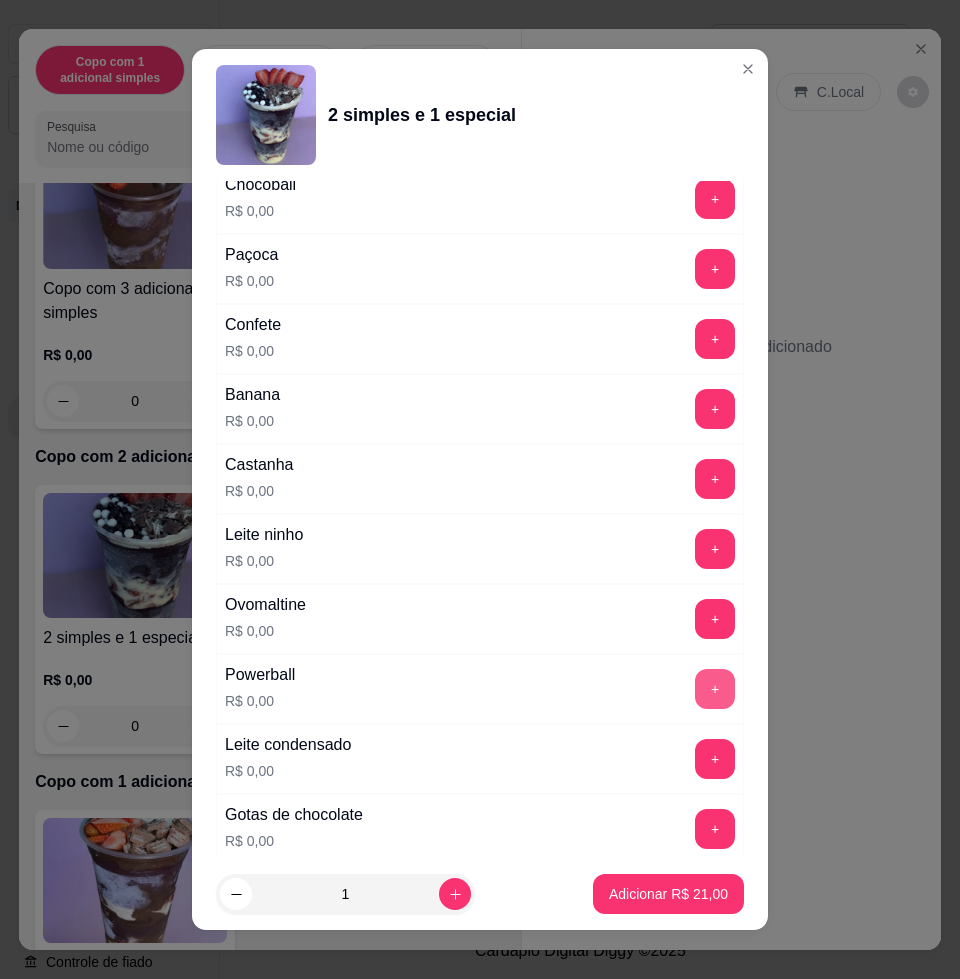 click on "+" at bounding box center [715, 689] 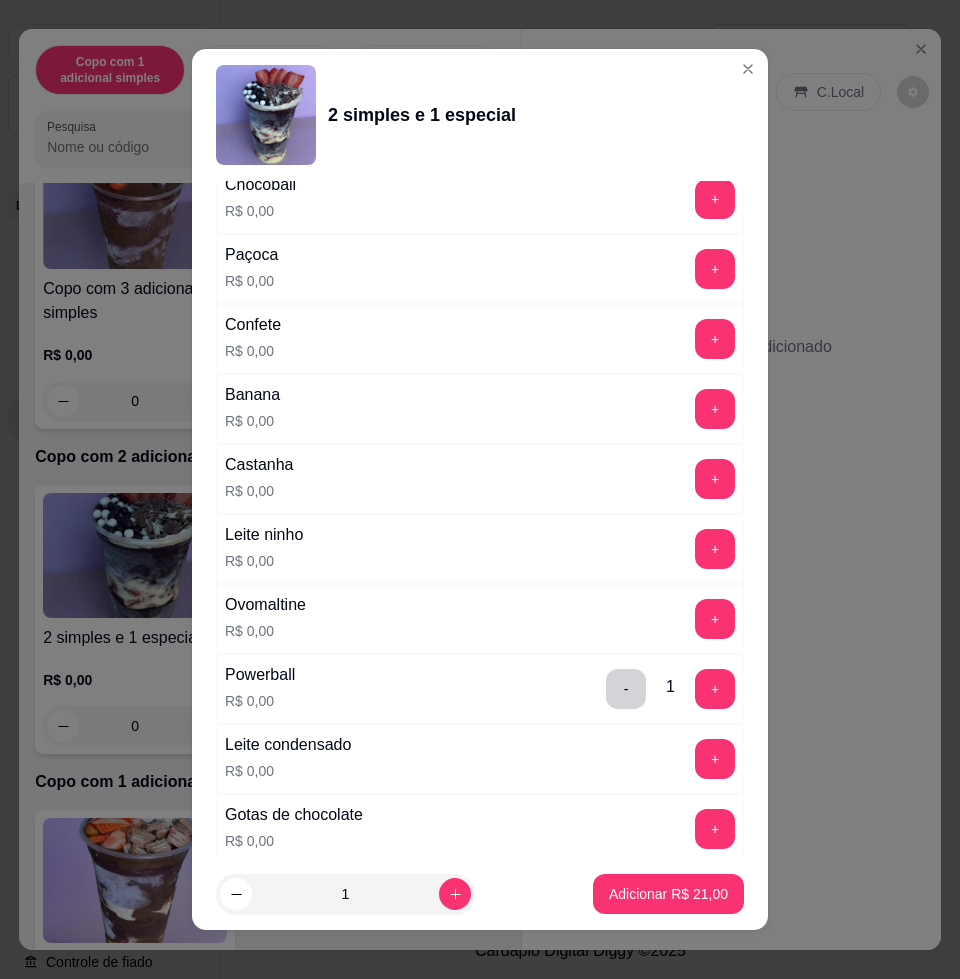 click on "Leite ninho R$ 0,00 +" at bounding box center (480, 549) 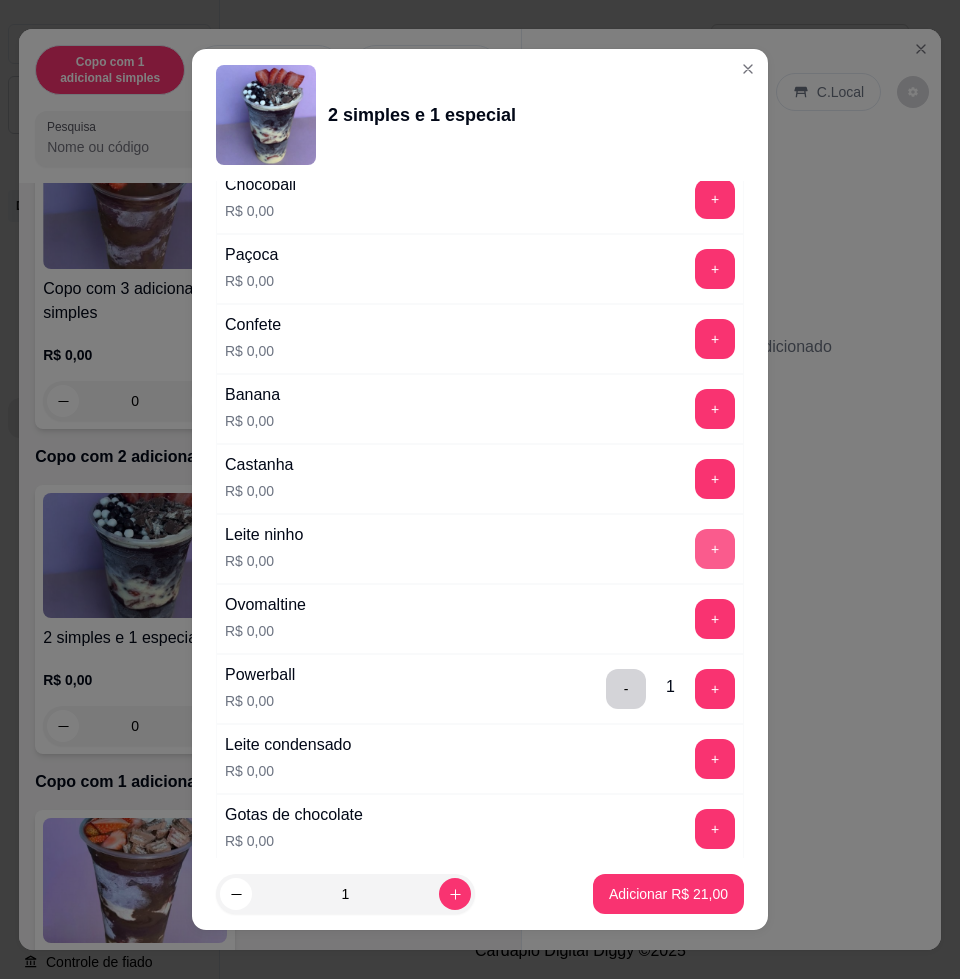 click on "+" at bounding box center [715, 549] 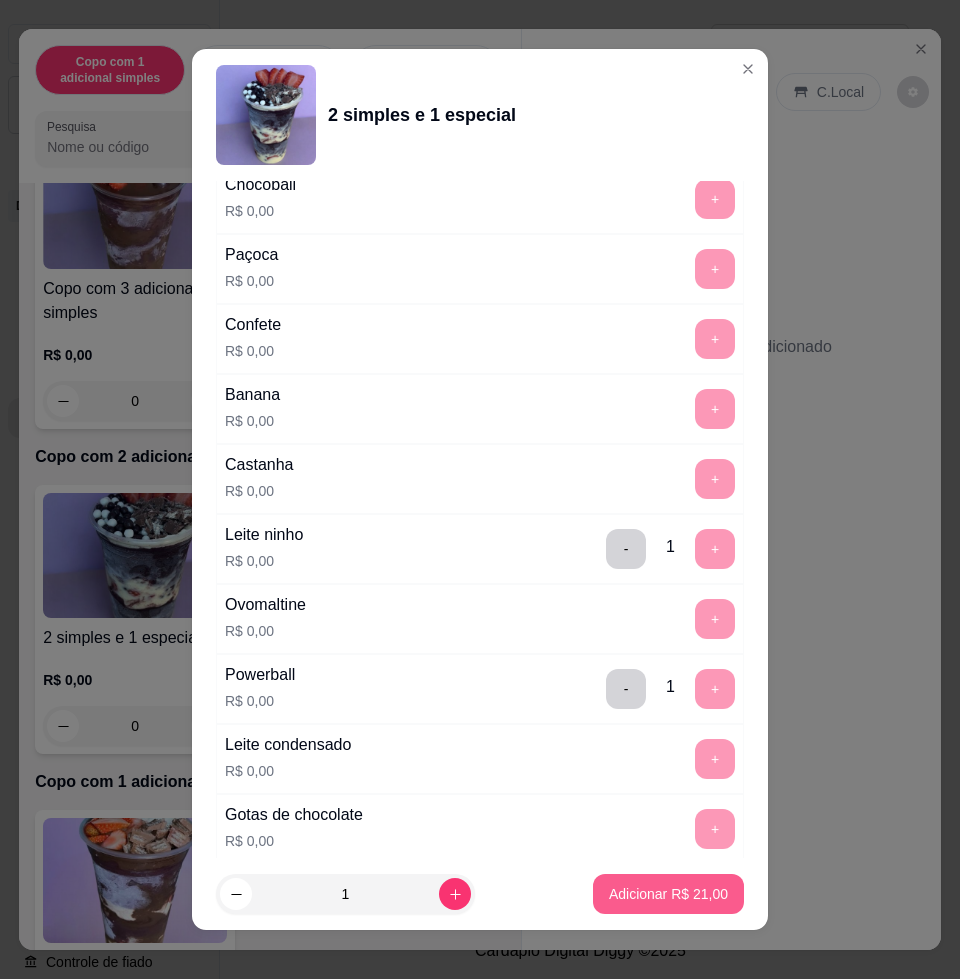 click on "Adicionar   R$ 21,00" at bounding box center [668, 894] 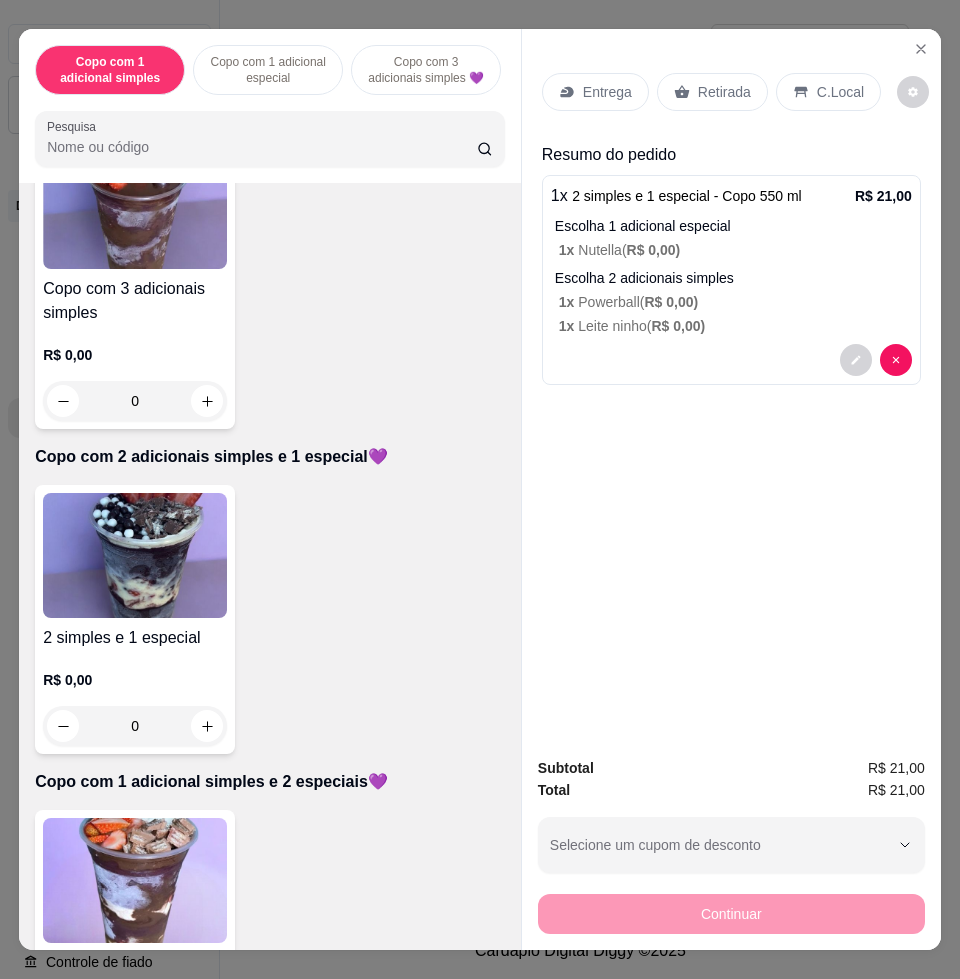 click on "Entrega" at bounding box center [595, 92] 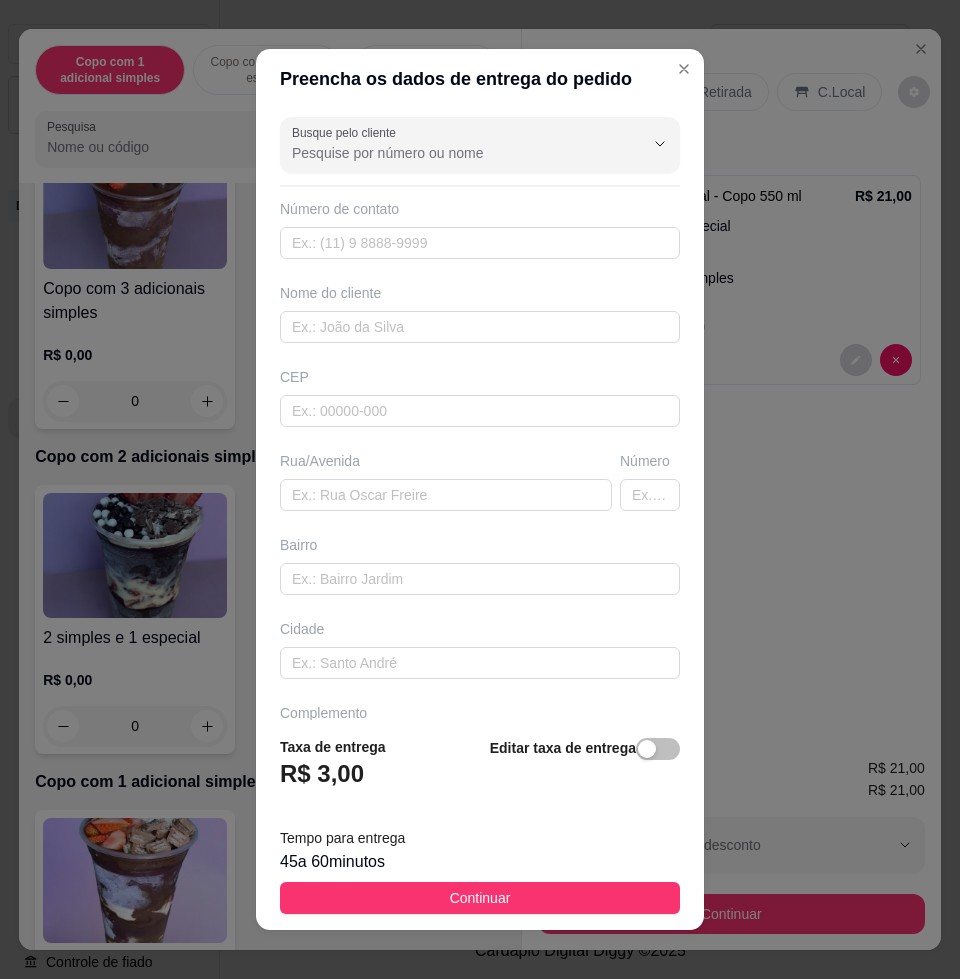 click on "Busque pelo cliente Número de contato Nome do cliente CEP Rua/Avenida Número Bairro Cidade Complemento" at bounding box center [480, 414] 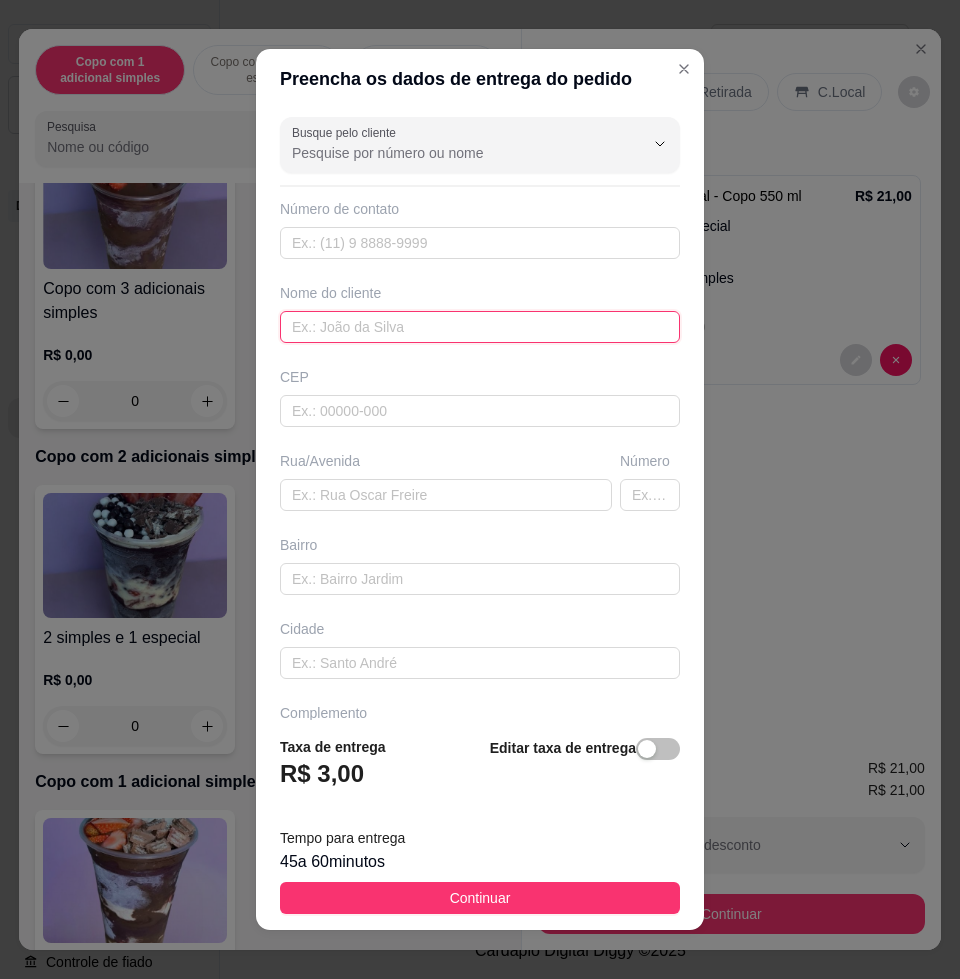 click at bounding box center (480, 327) 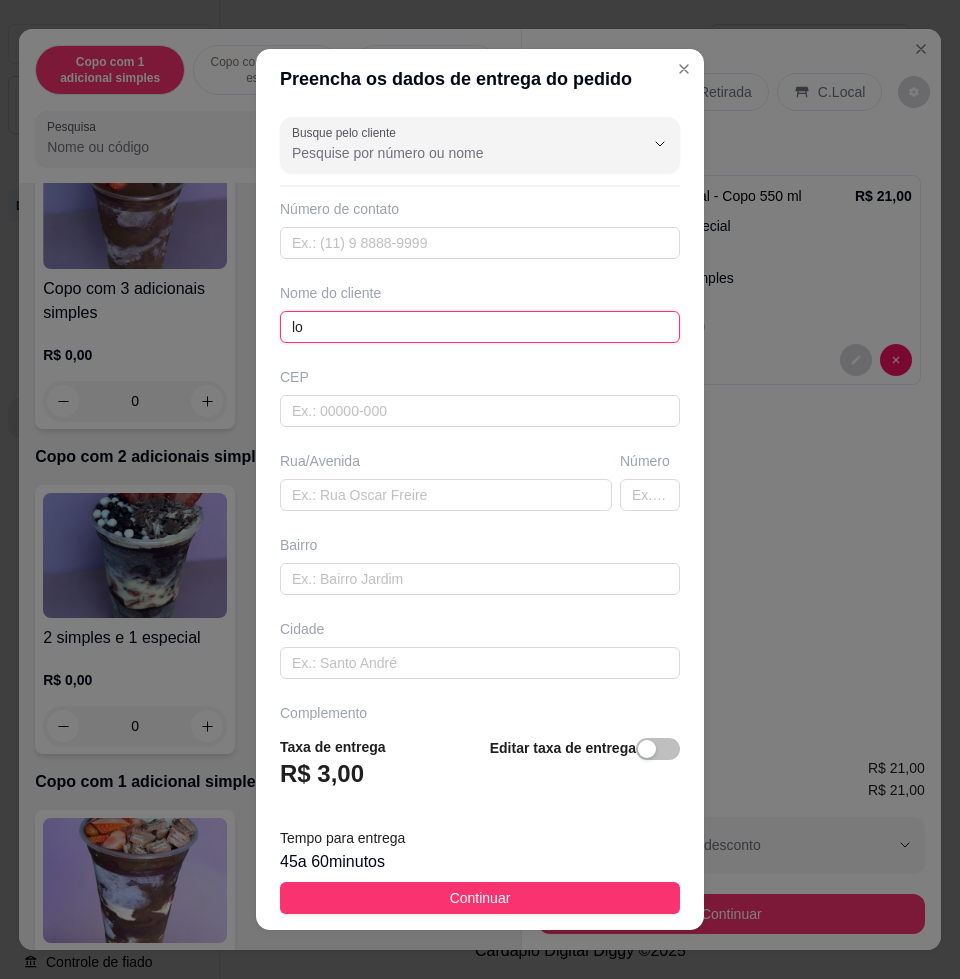 type on "l" 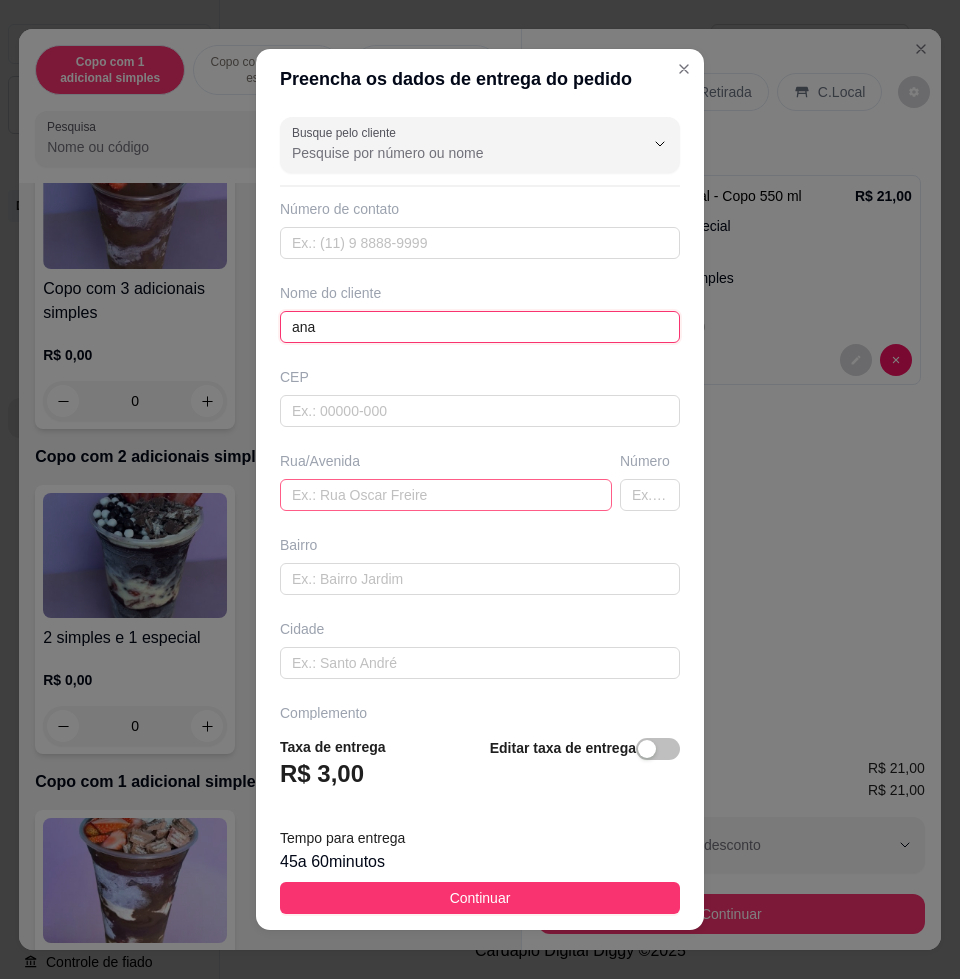 type on "ana" 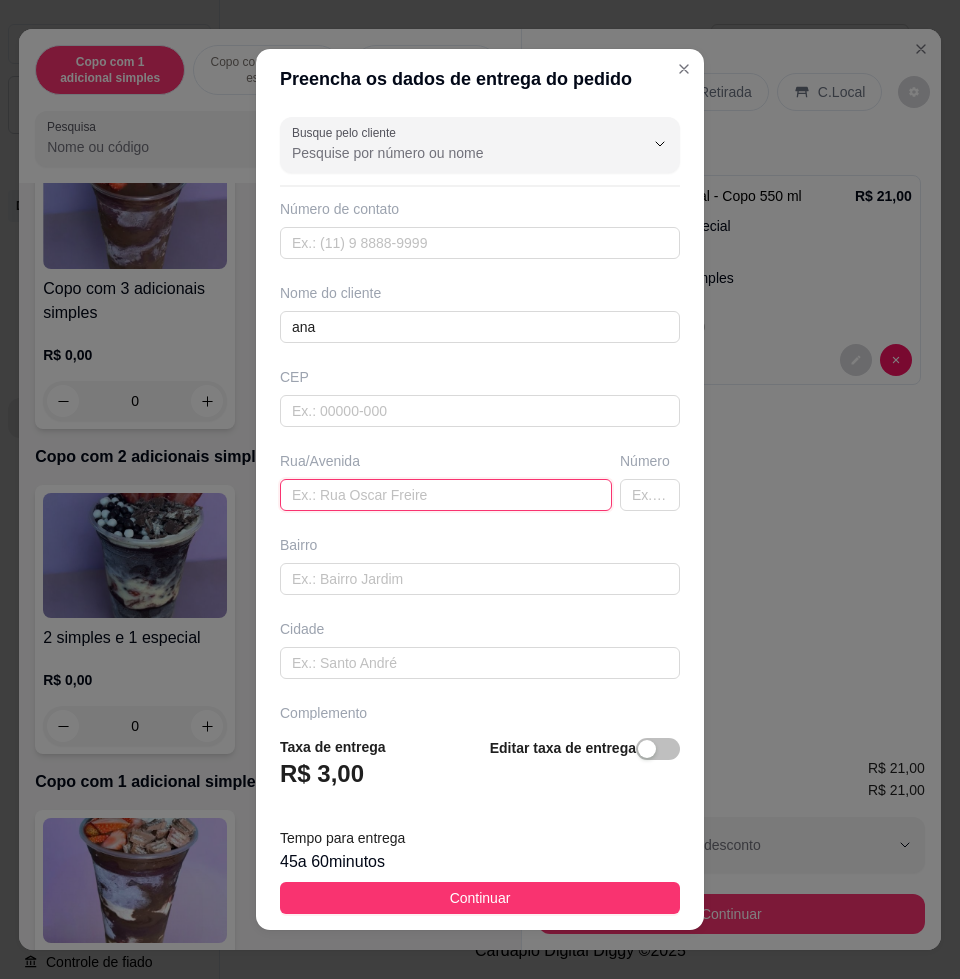 click at bounding box center [446, 495] 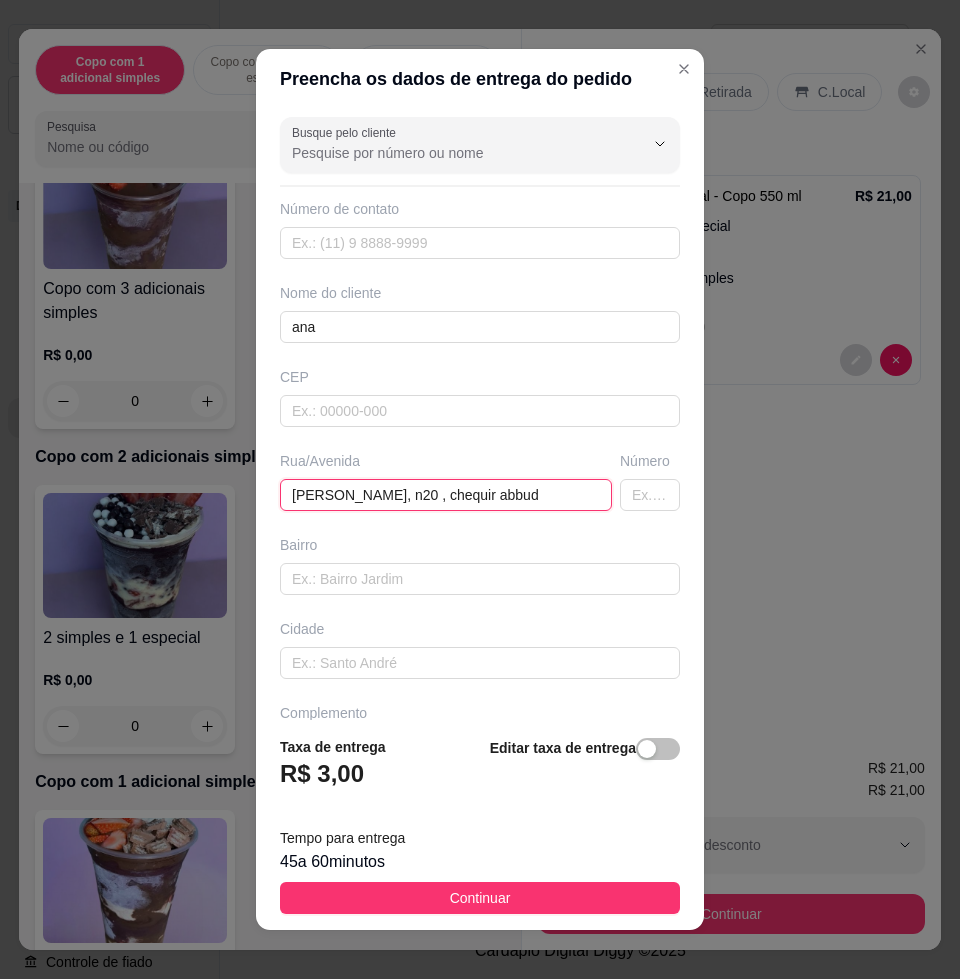 type on "manoel de souza noia, n20 , chequir abbud" 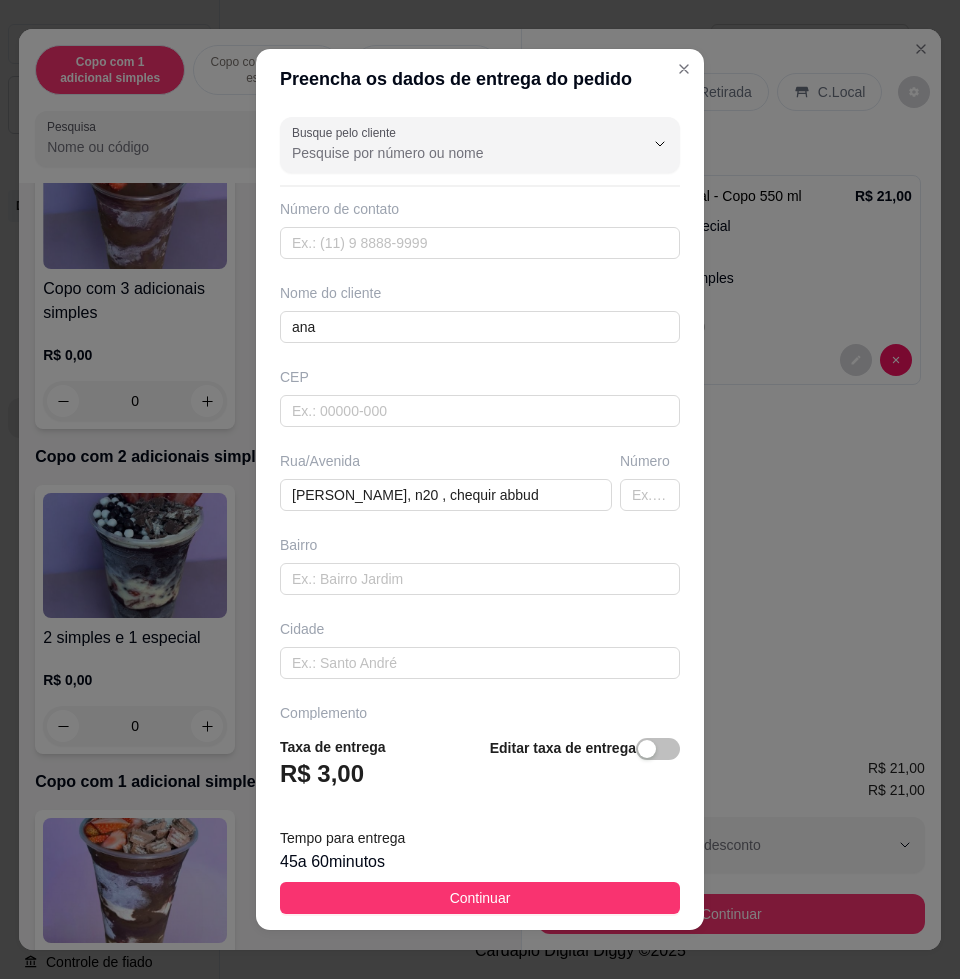 click on "Taxa de entrega R$ 3,00 Editar taxa de entrega  Tempo para entrega  45  a   60  minutos Continuar" at bounding box center (480, 825) 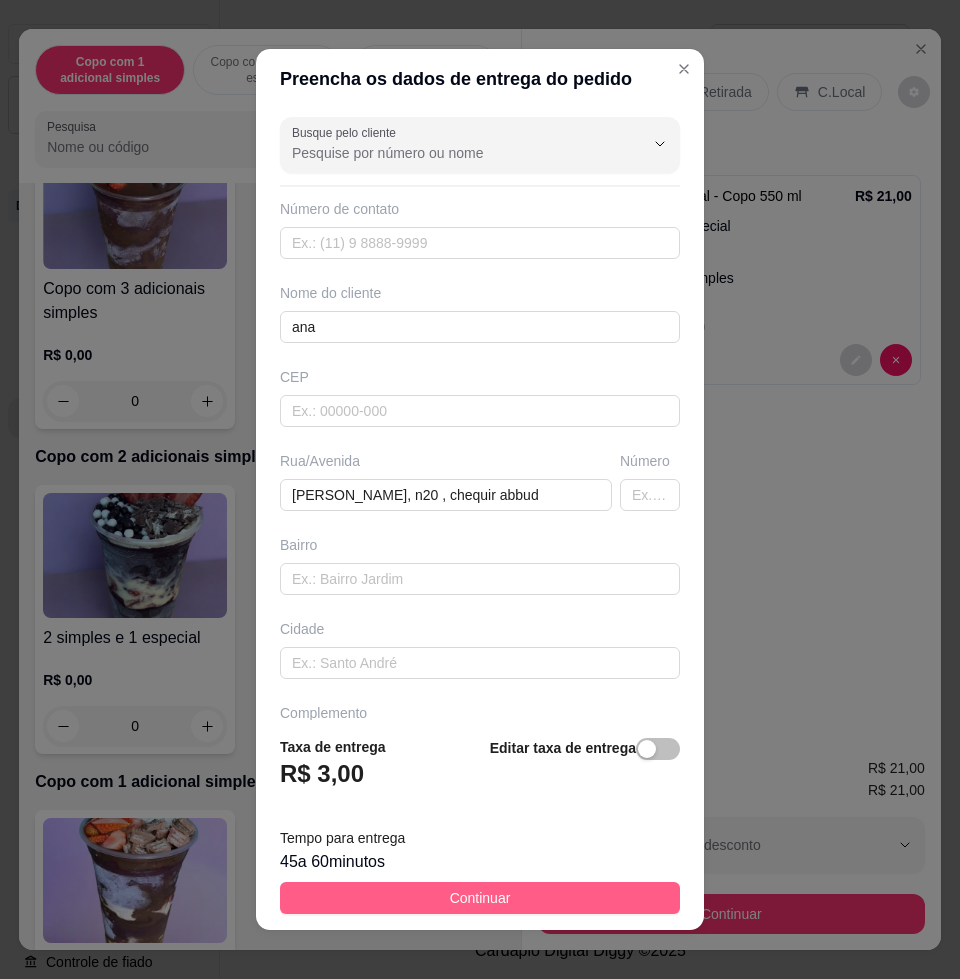 click on "Continuar" at bounding box center (480, 898) 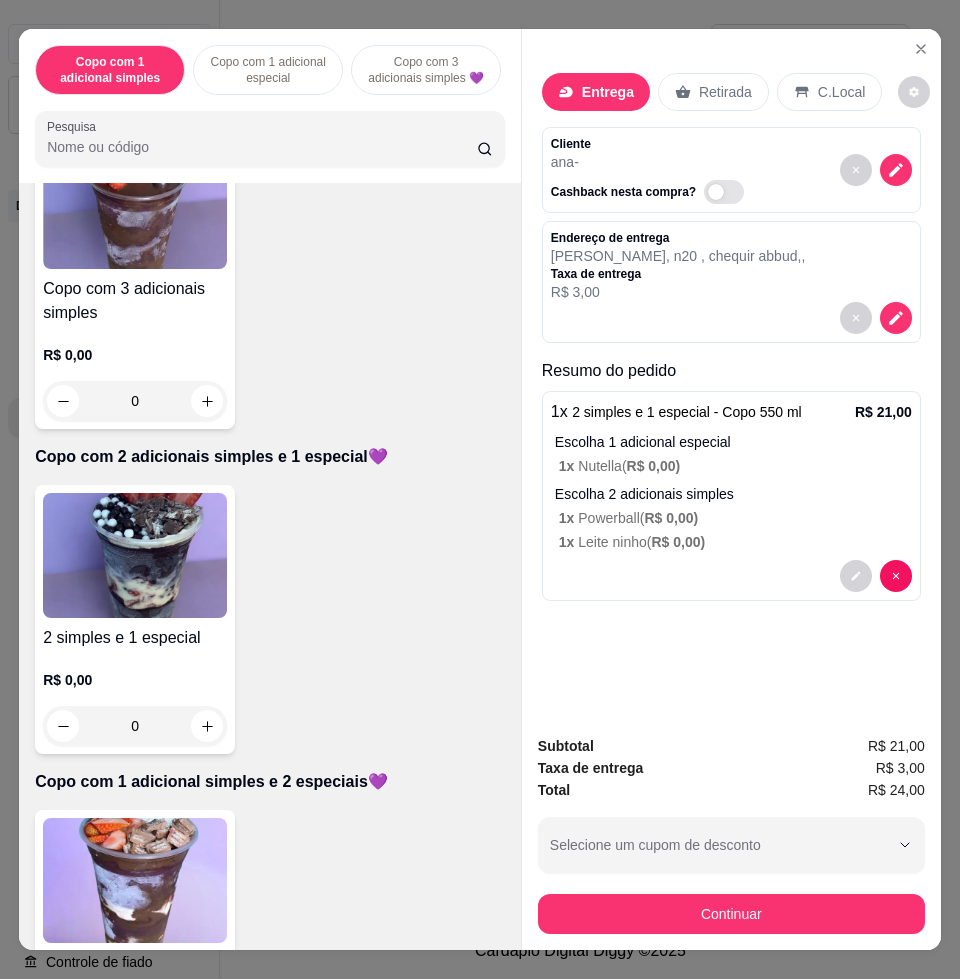 click on "Continuar" at bounding box center (731, 911) 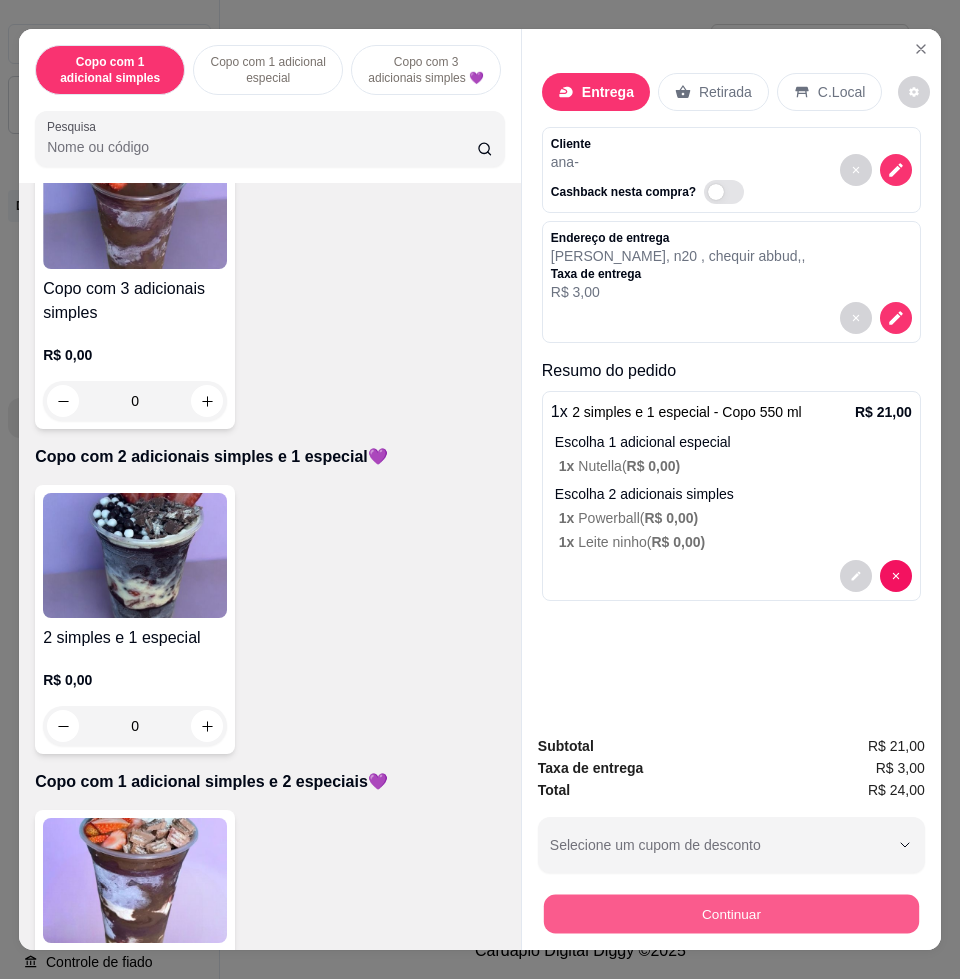click on "Continuar" at bounding box center [731, 913] 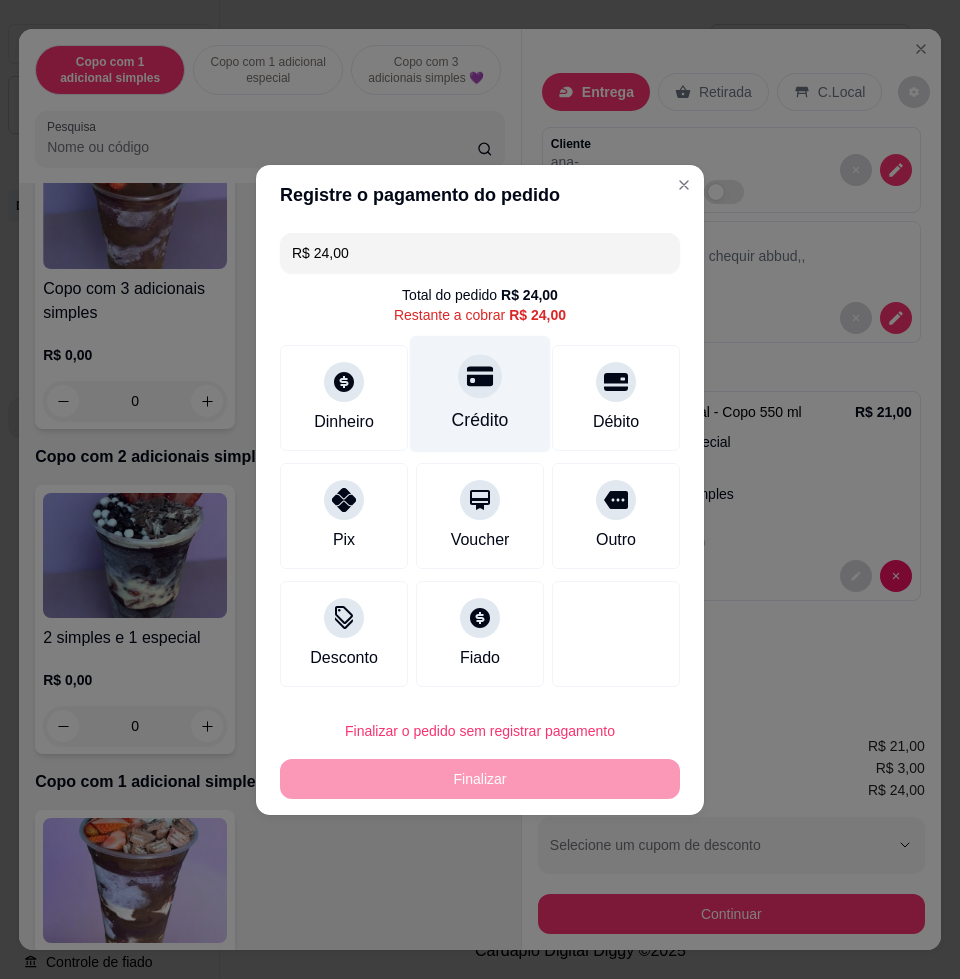 click on "Crédito" at bounding box center (480, 393) 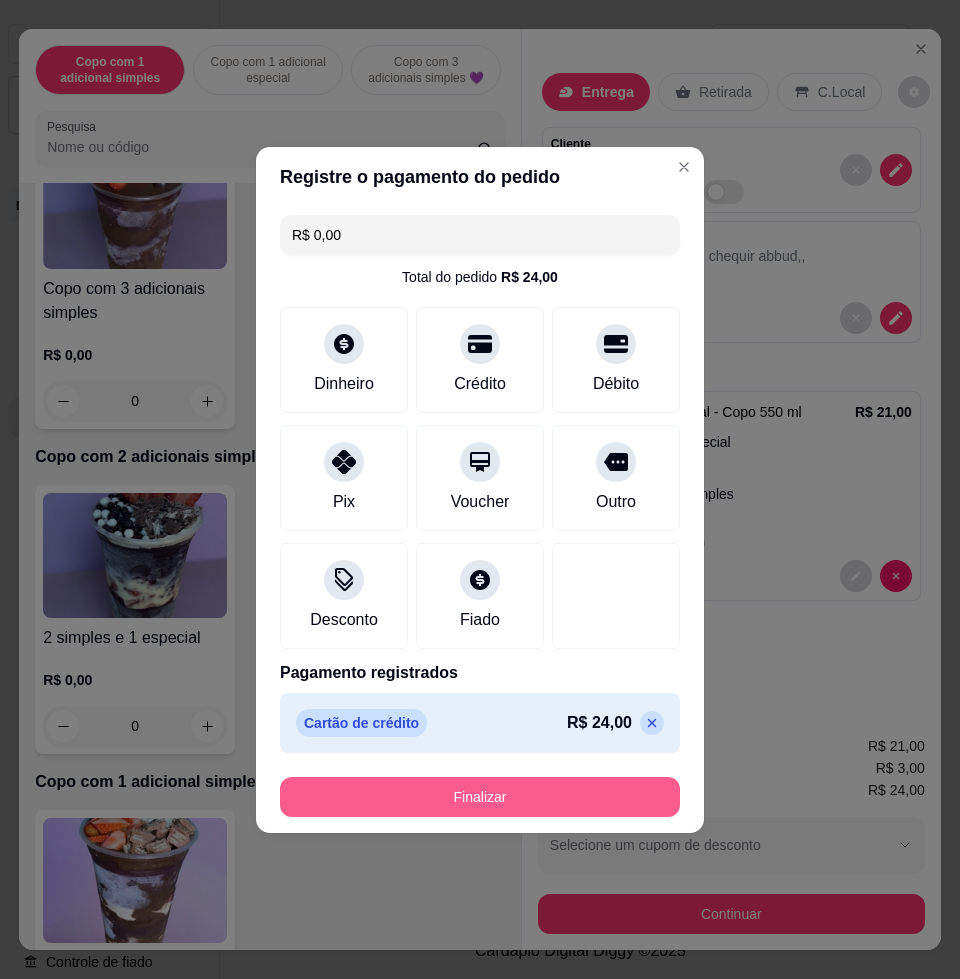 click on "Finalizar" at bounding box center [480, 797] 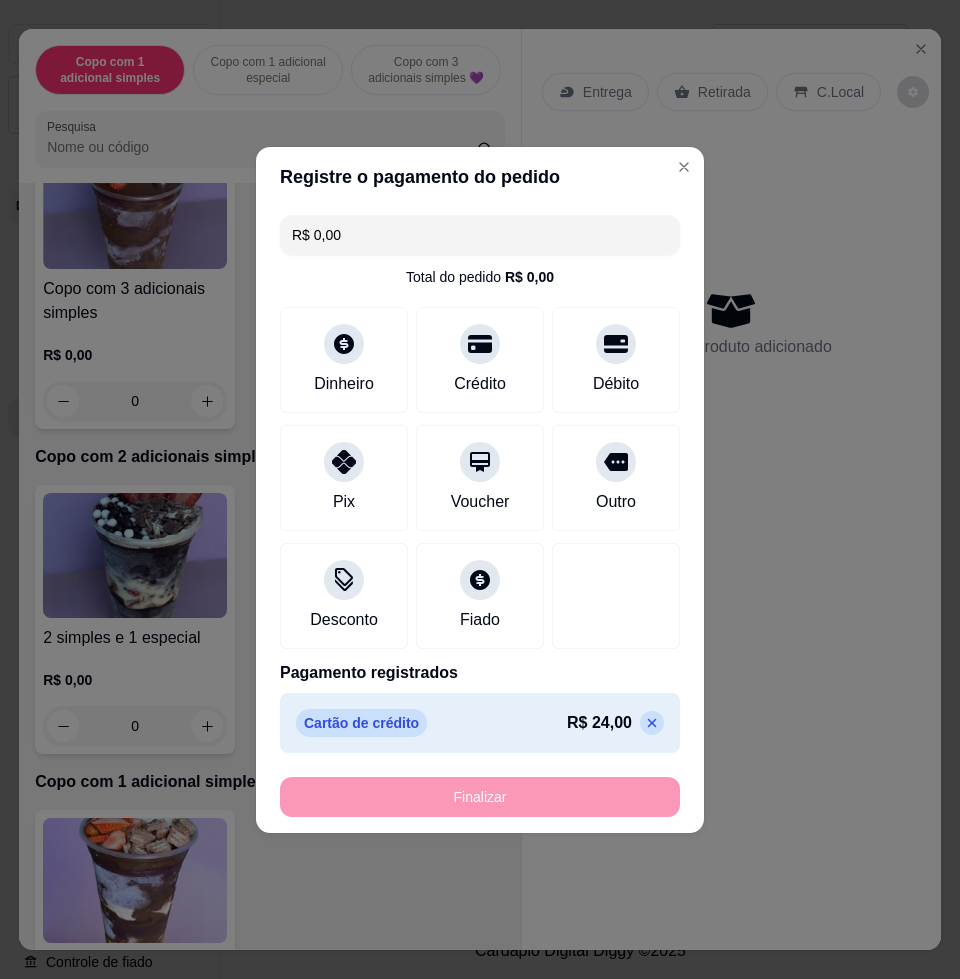 type on "-R$ 24,00" 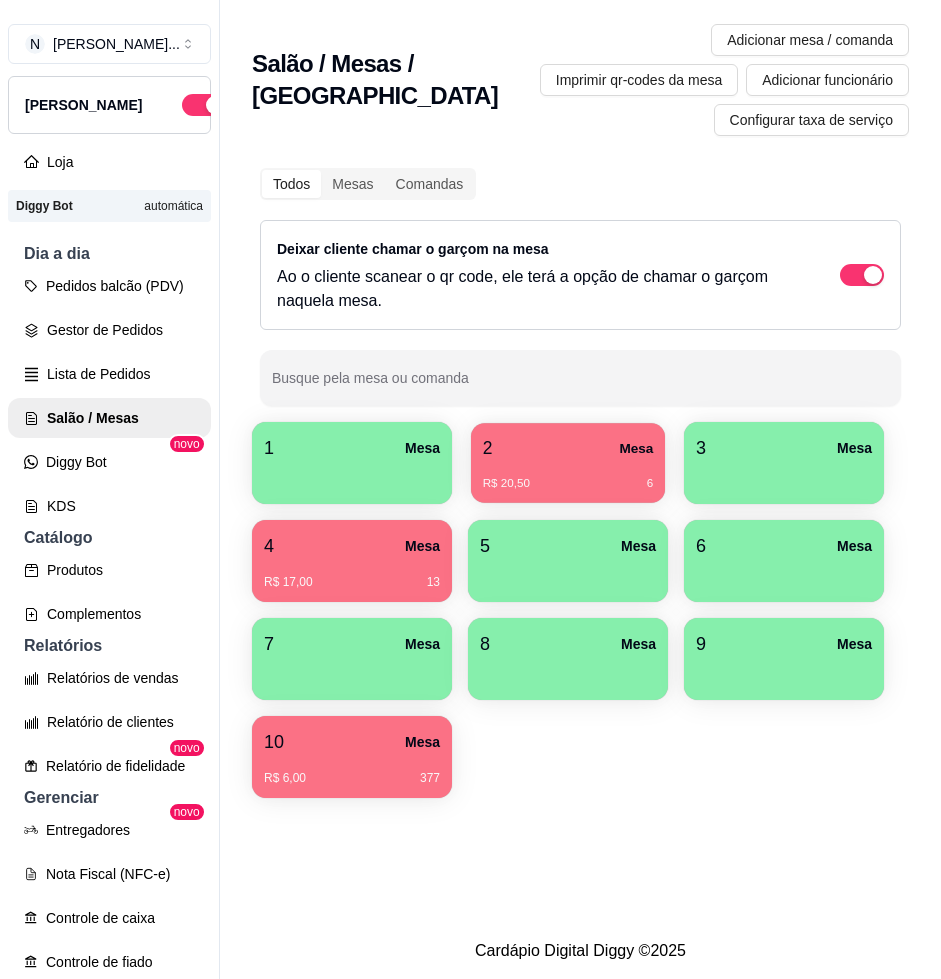 click on "2 Mesa" at bounding box center [568, 448] 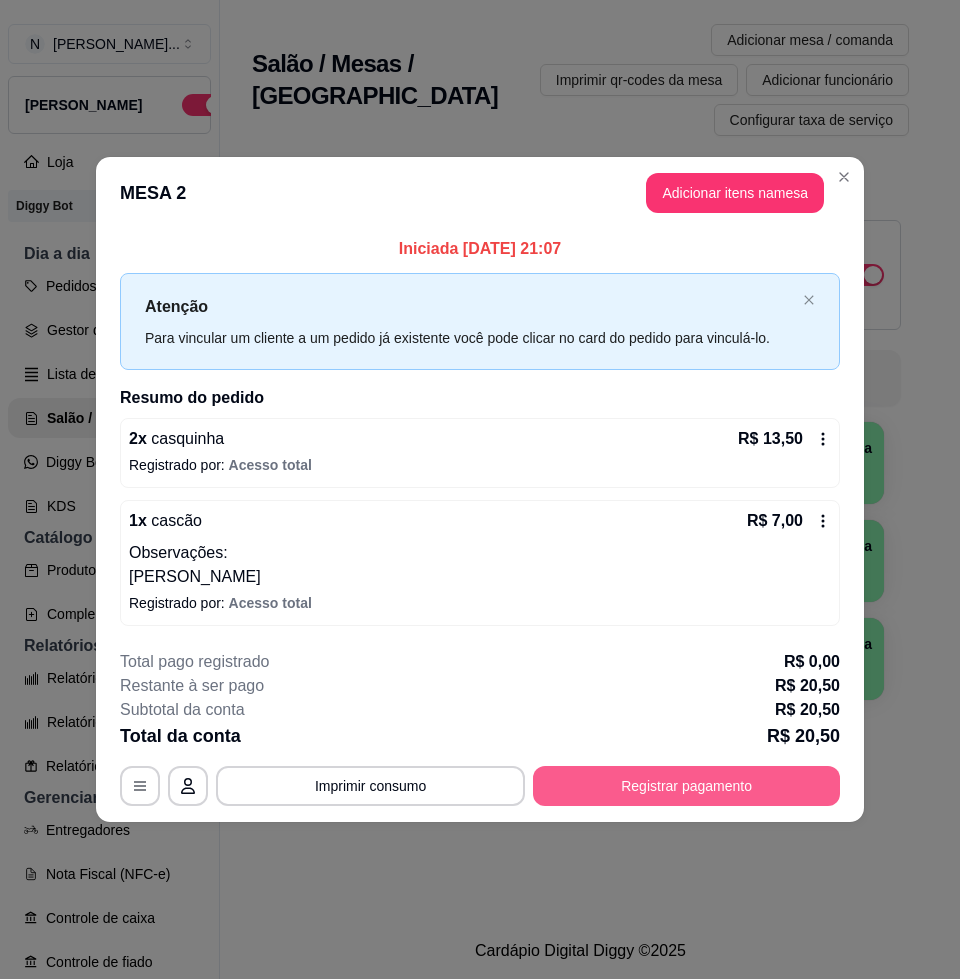 click on "Registrar pagamento" at bounding box center (686, 786) 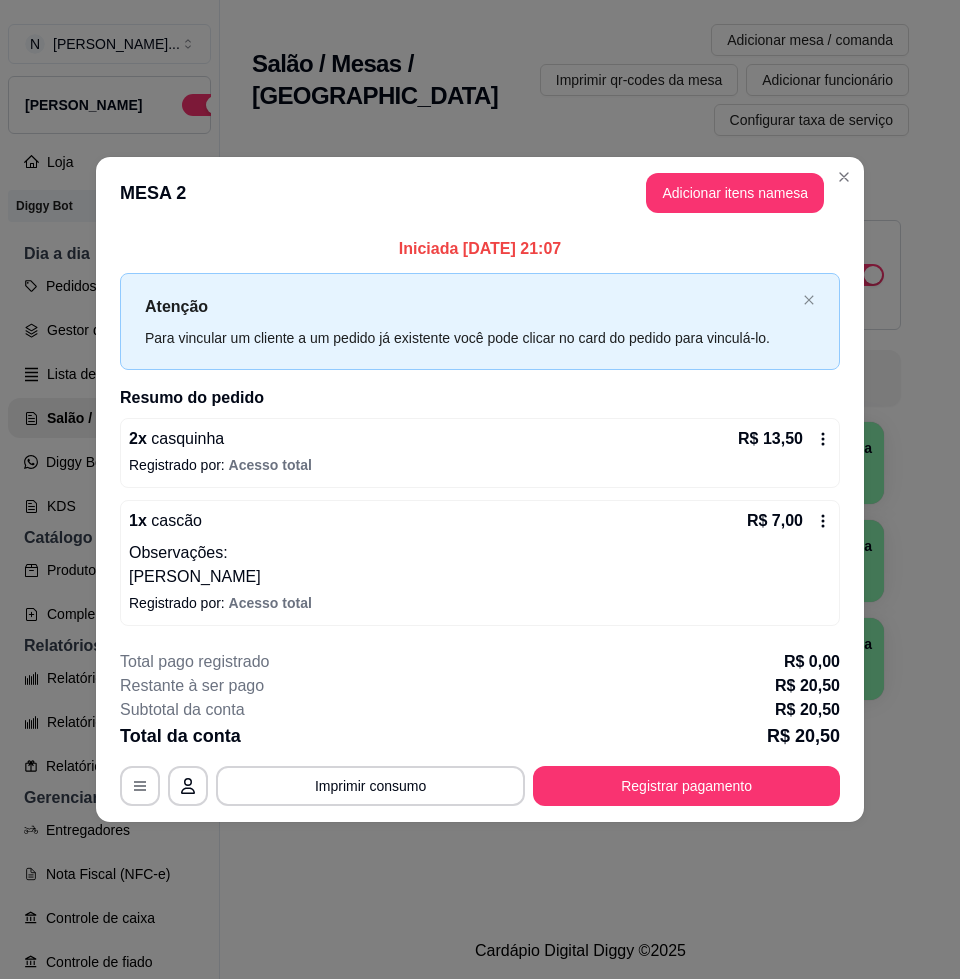 click on "Débito" at bounding box center [616, 388] 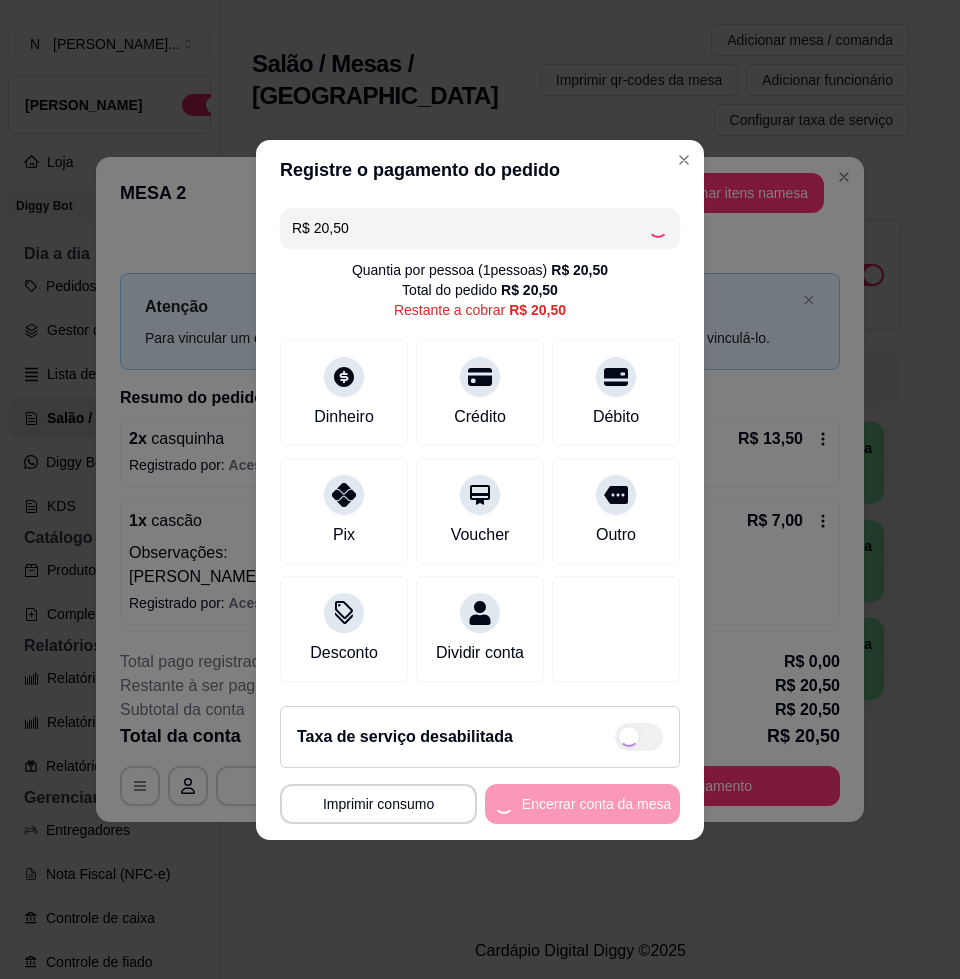 type on "R$ 0,00" 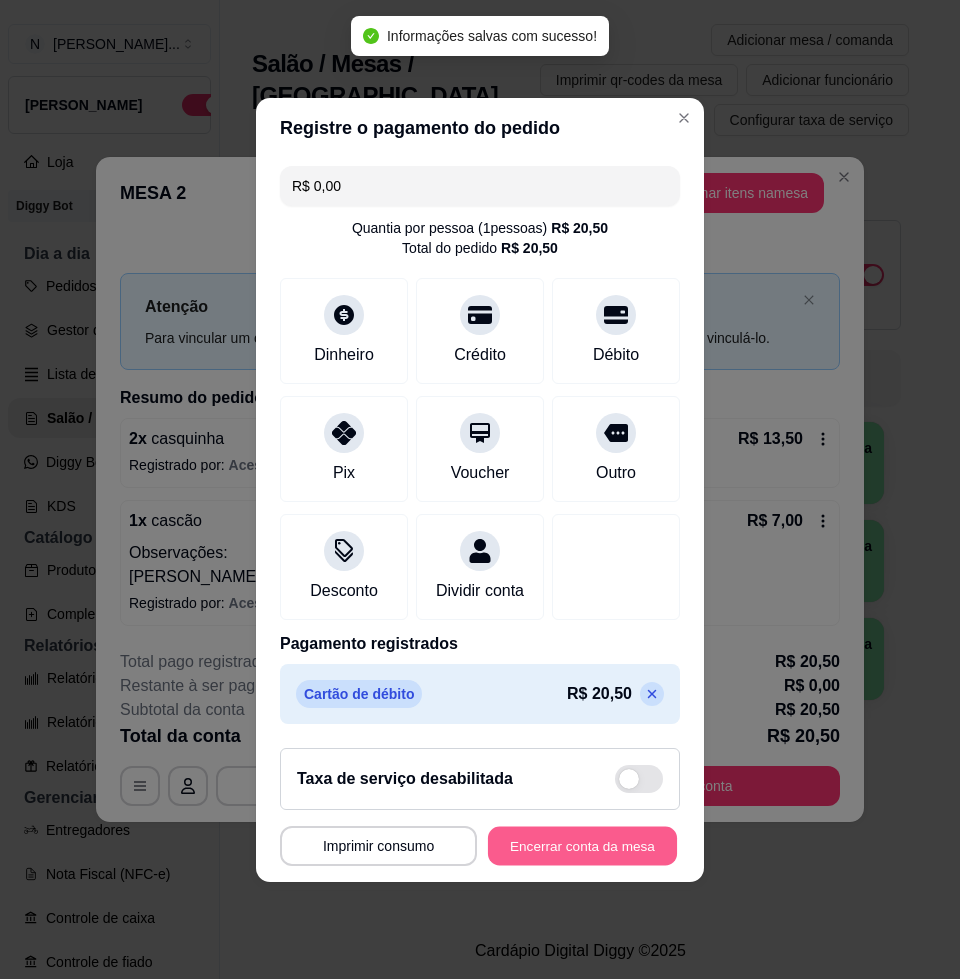 click on "Encerrar conta da mesa" at bounding box center [582, 845] 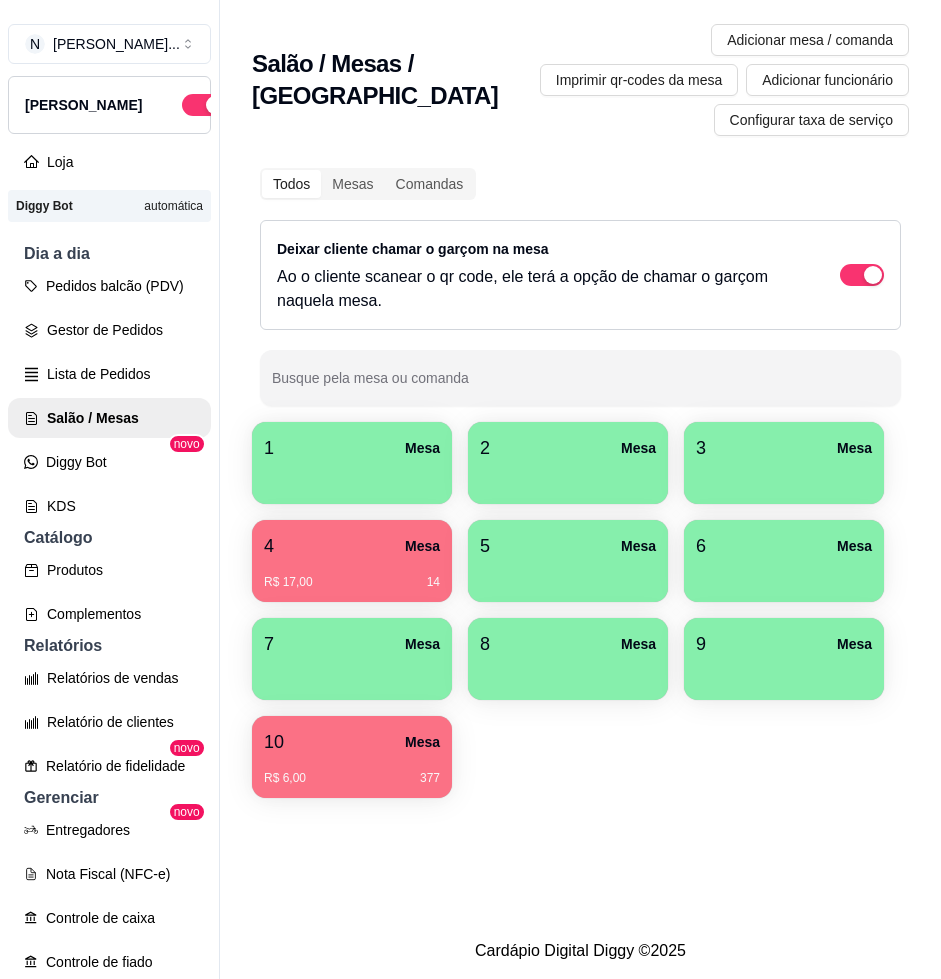 click on "4 Mesa R$ 17,00 14" at bounding box center (352, 561) 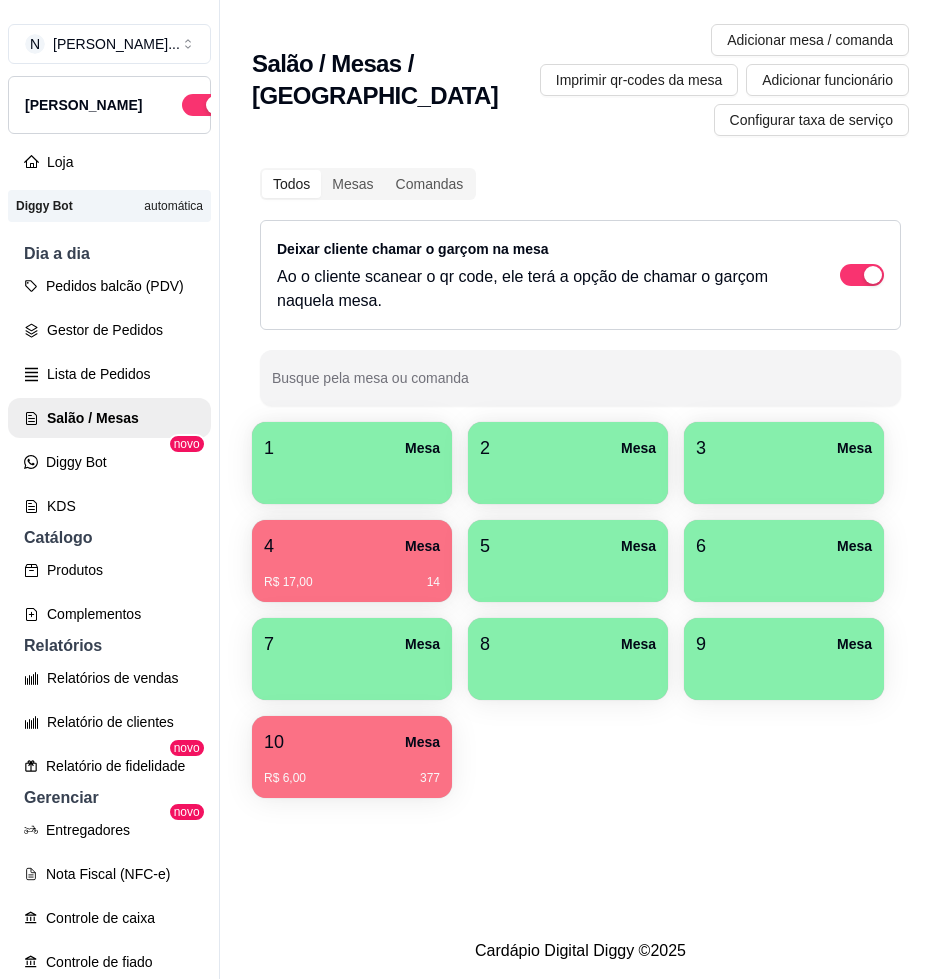 click on "4 Mesa" at bounding box center (352, 546) 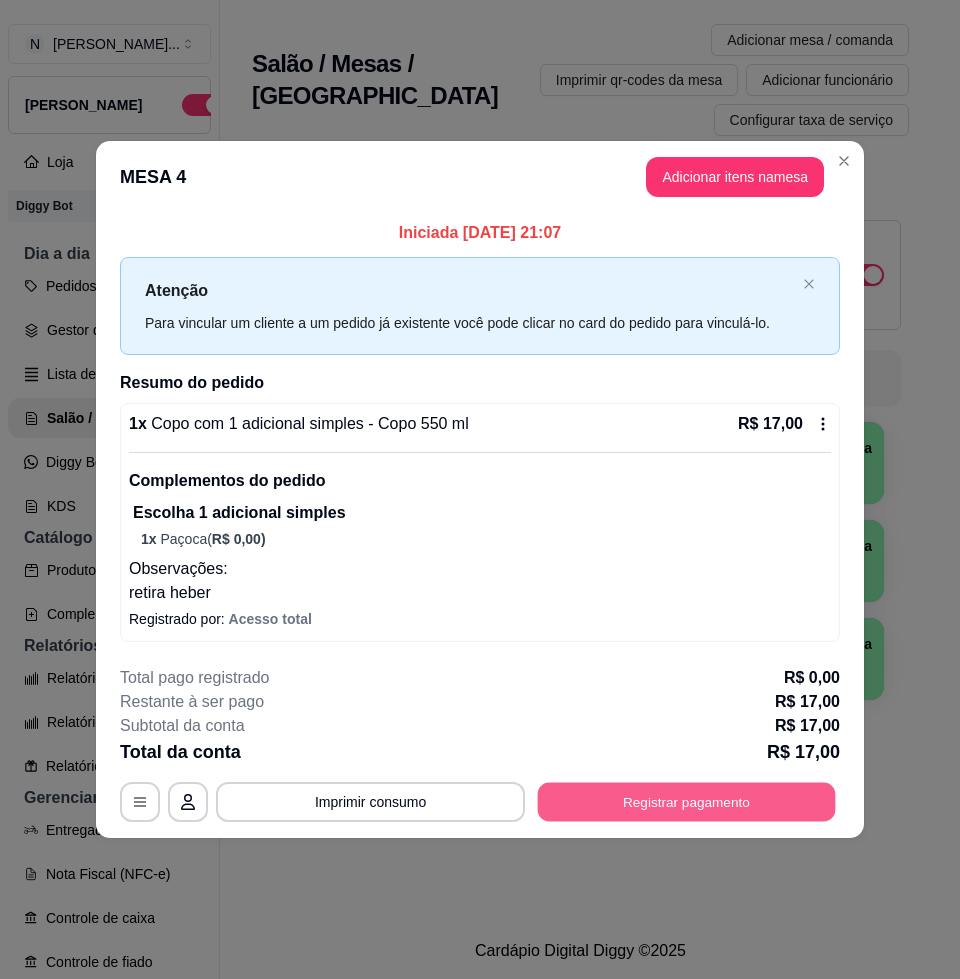 click on "Registrar pagamento" at bounding box center (687, 801) 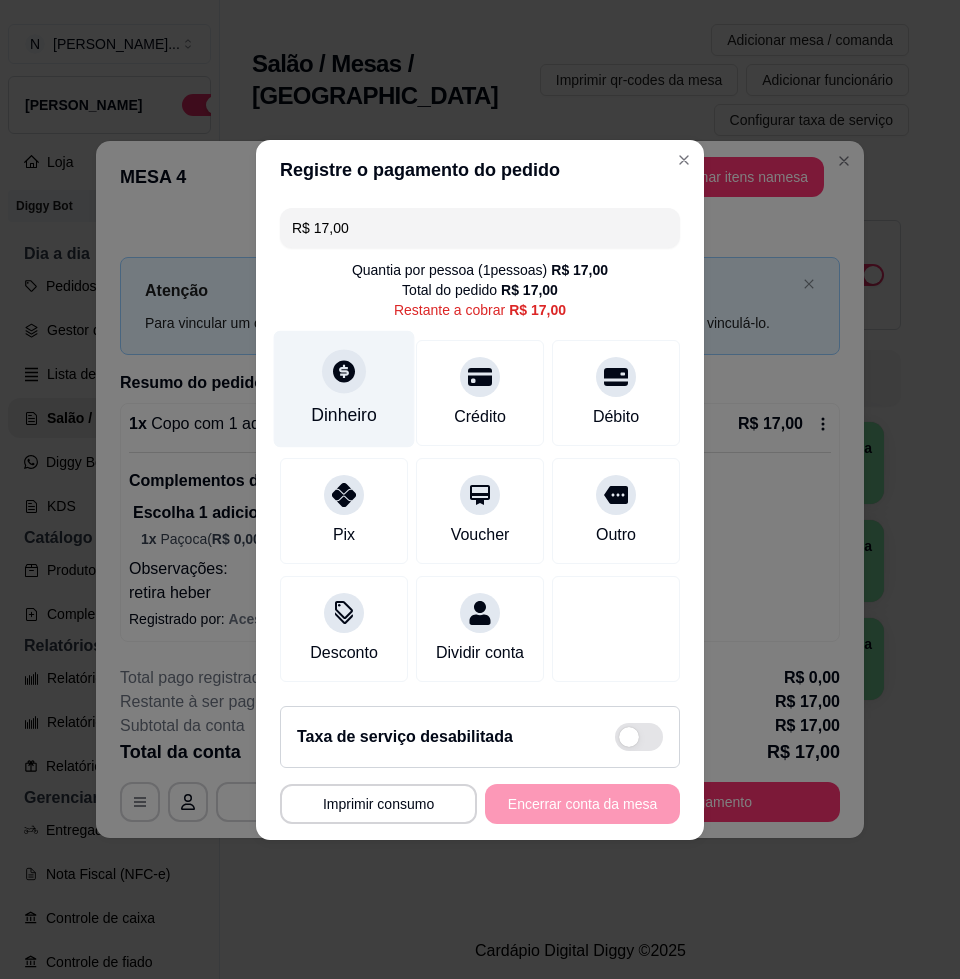 click on "Dinheiro" at bounding box center (344, 388) 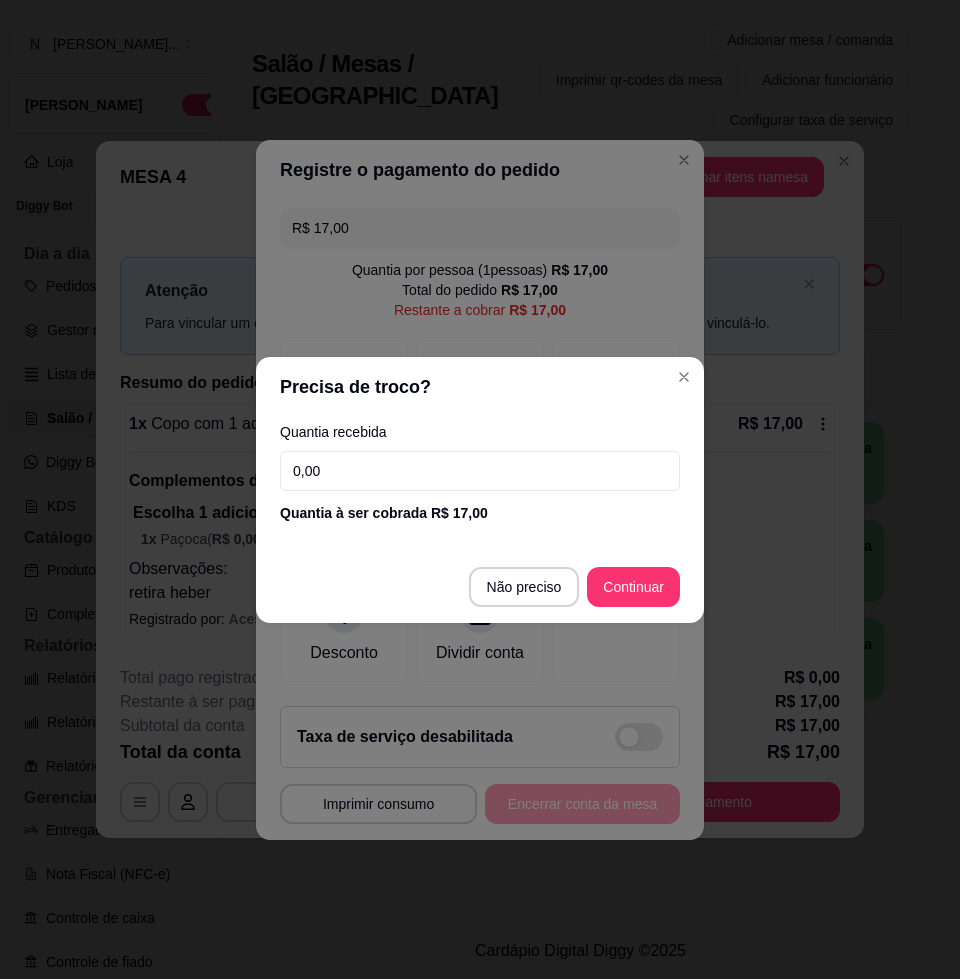 click on "Quantia recebida 0,00 Quantia à ser cobrada   R$ 17,00" at bounding box center (480, 474) 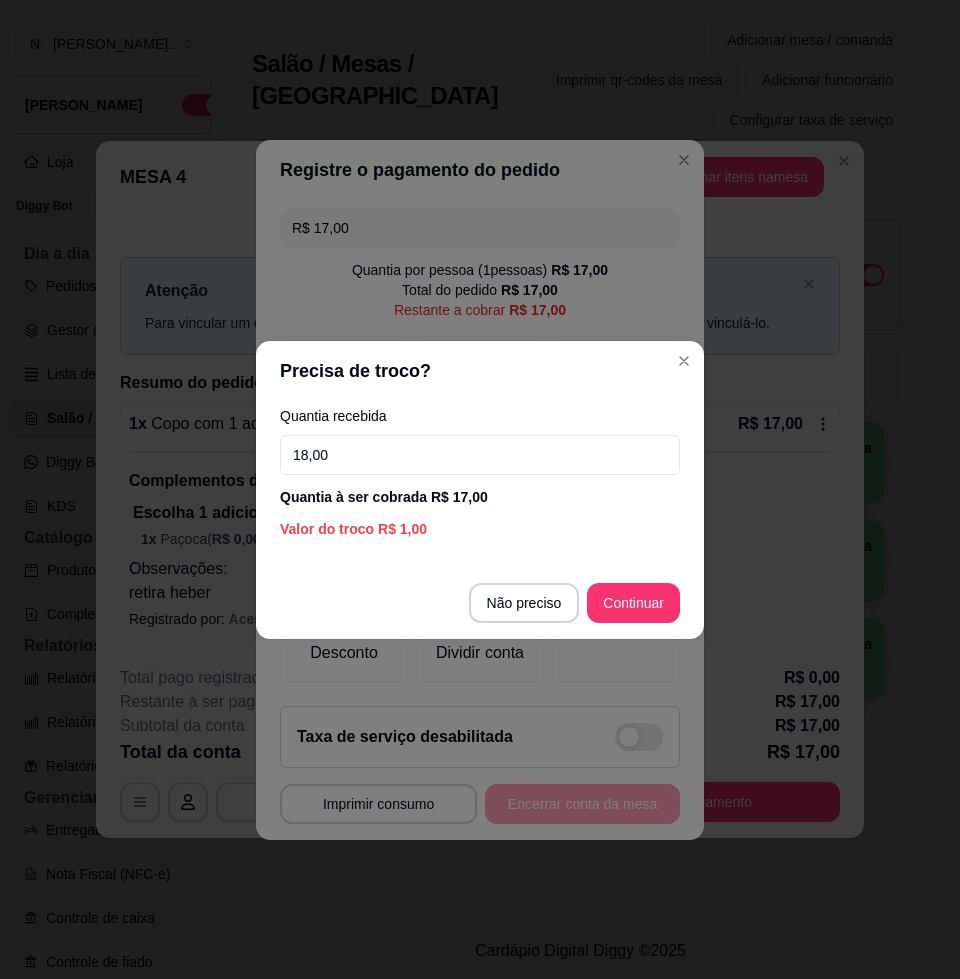 type on "18,00" 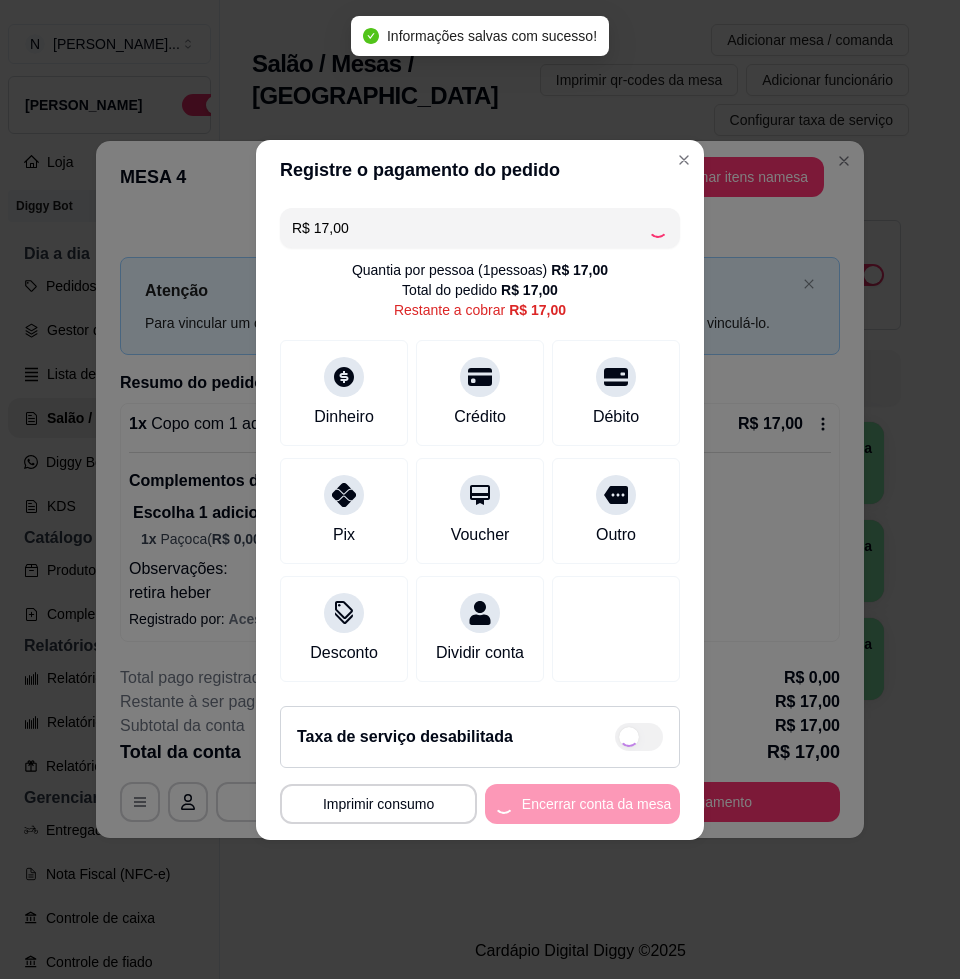 type on "R$ 0,00" 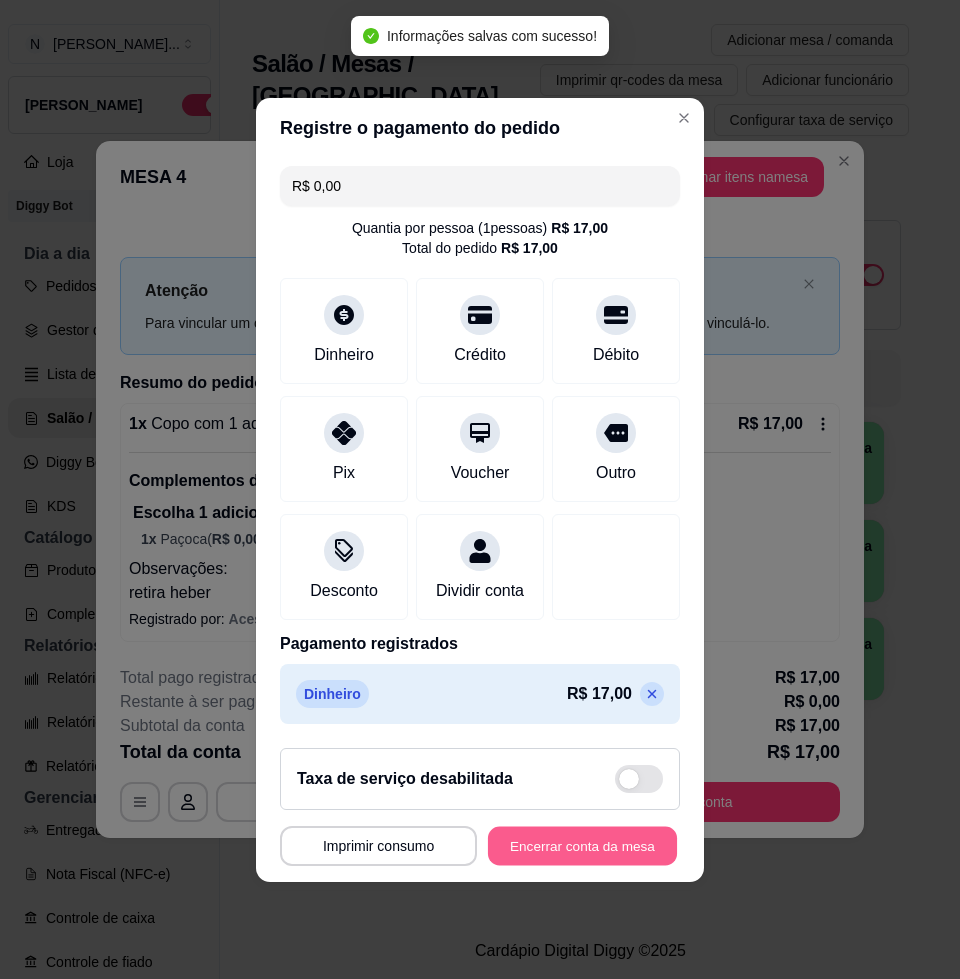click on "Encerrar conta da mesa" at bounding box center [582, 845] 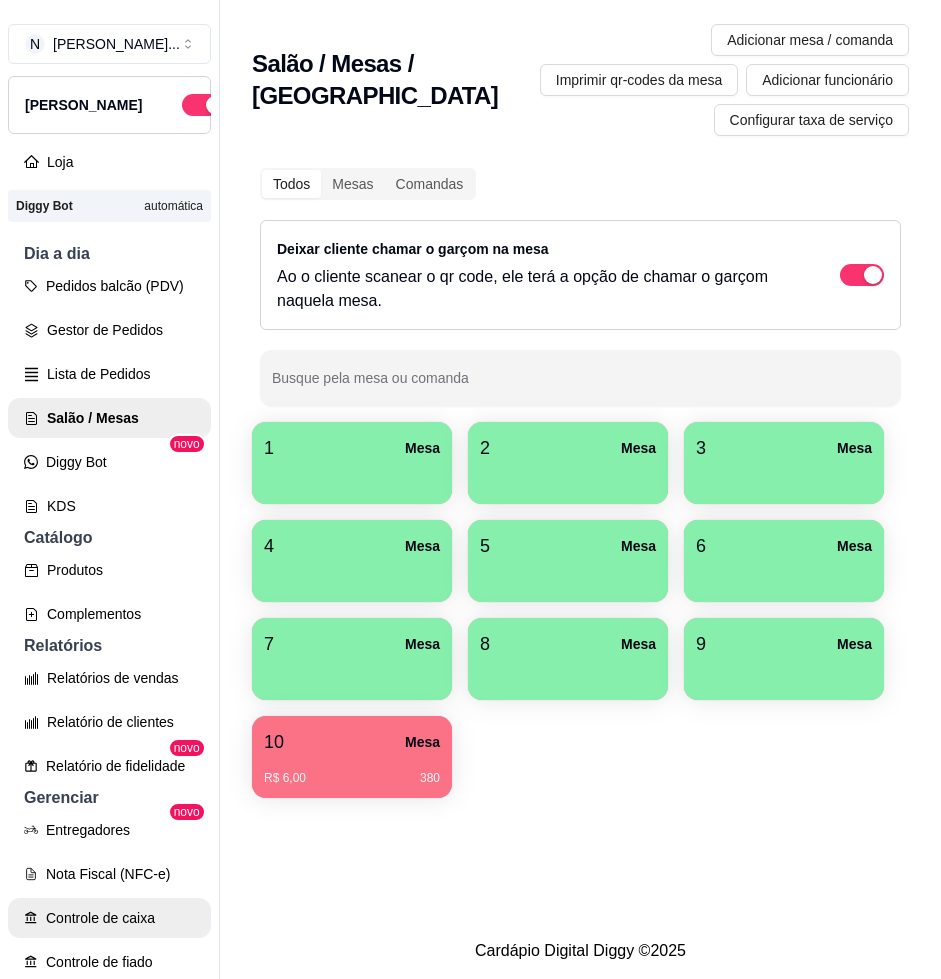 click on "Controle de caixa" at bounding box center [109, 918] 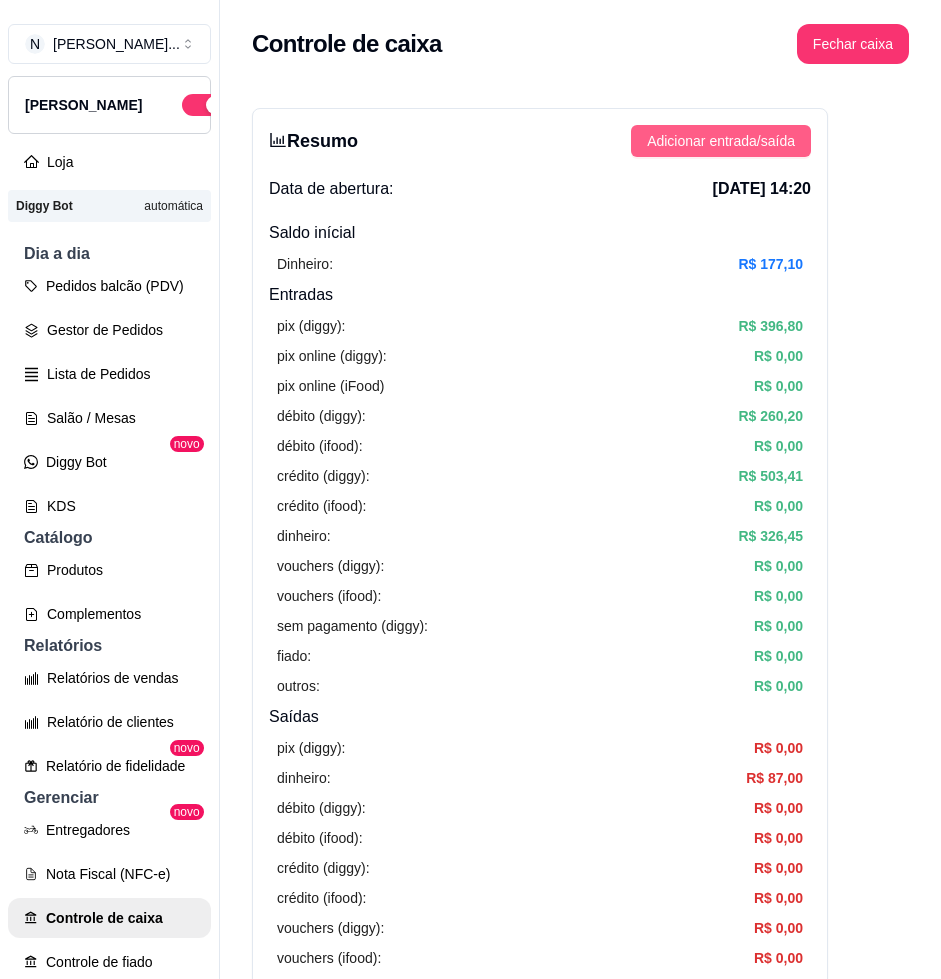click on "Adicionar entrada/saída" at bounding box center [721, 141] 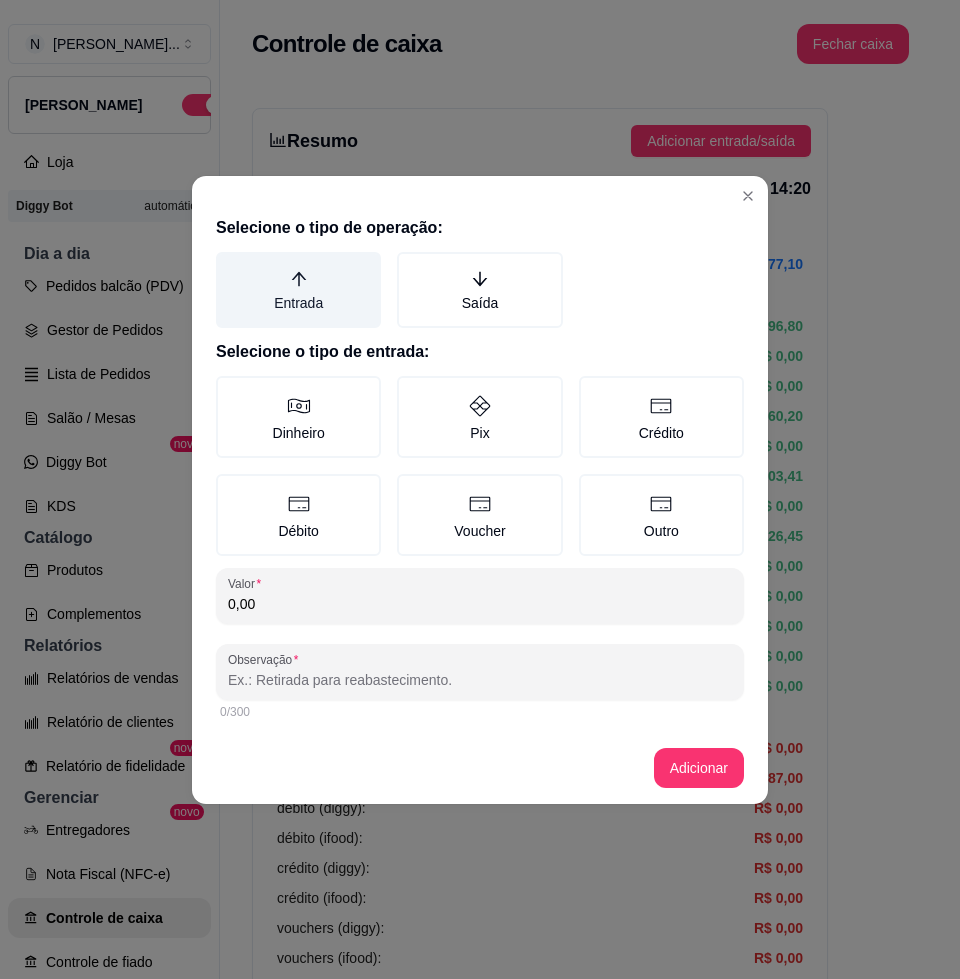 click on "Entrada" at bounding box center [298, 290] 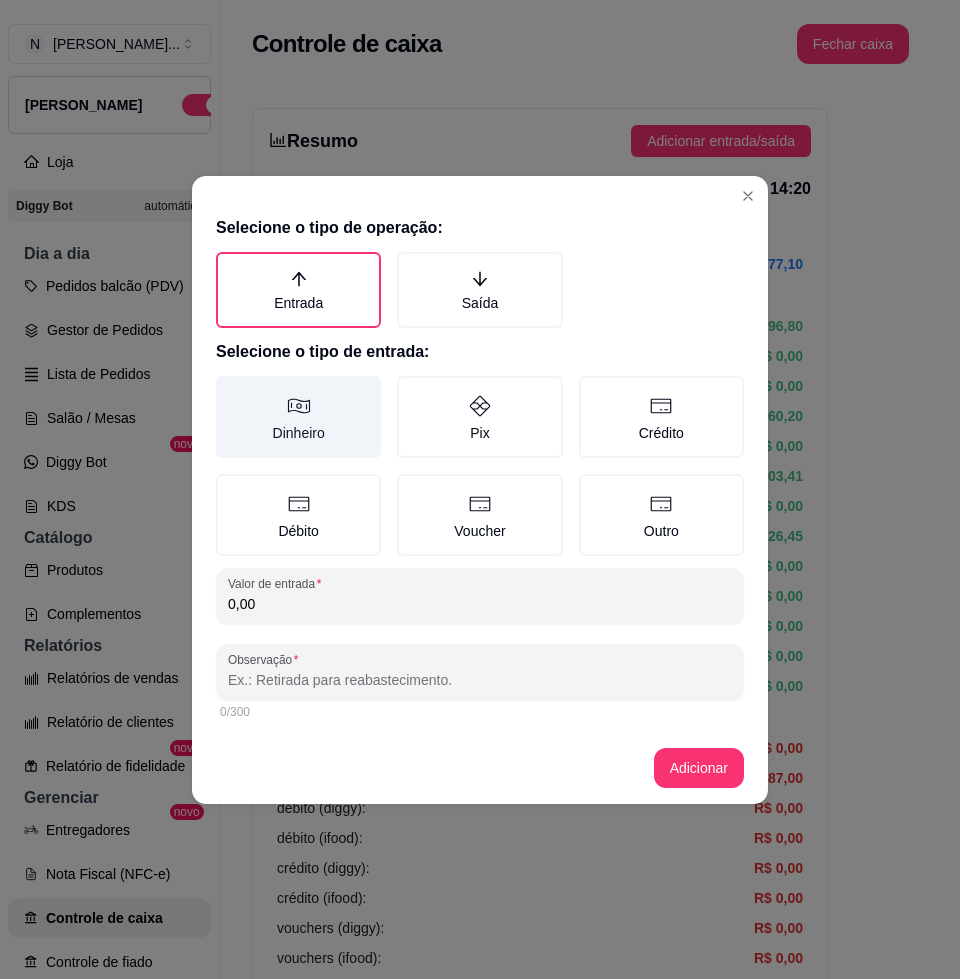 click on "Dinheiro" at bounding box center [298, 417] 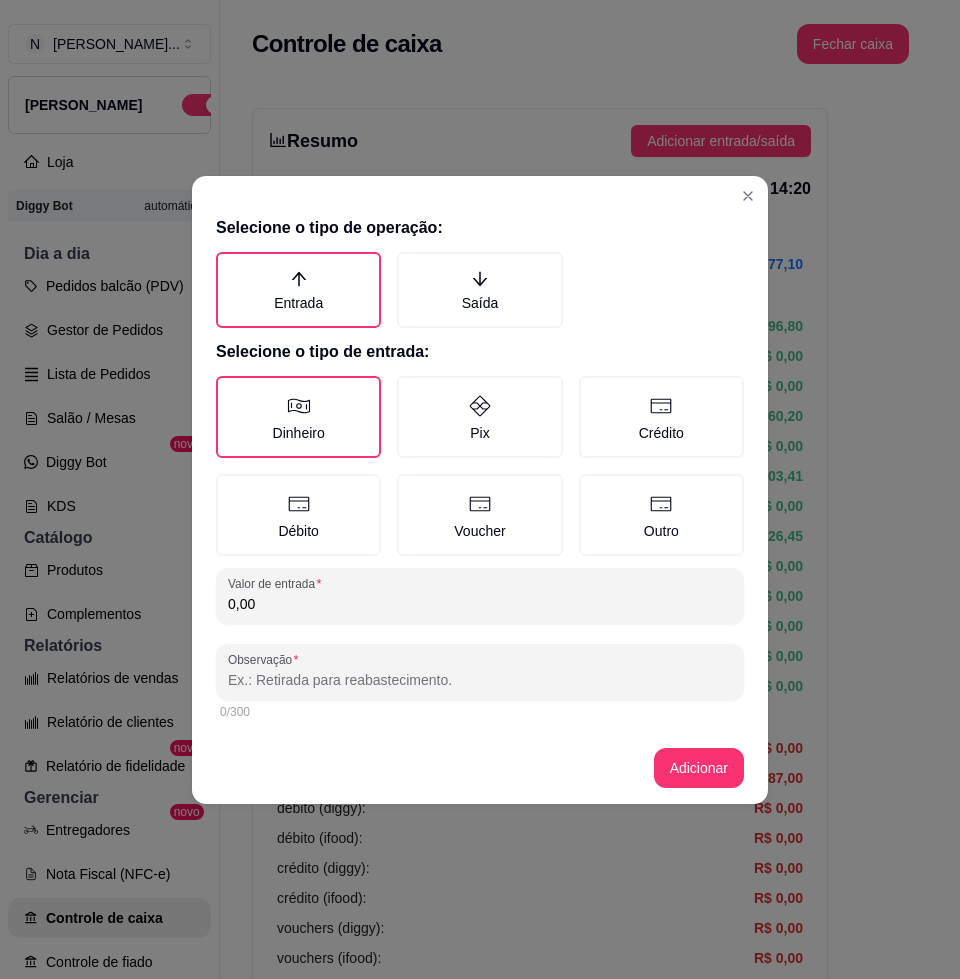 type on "MONEY" 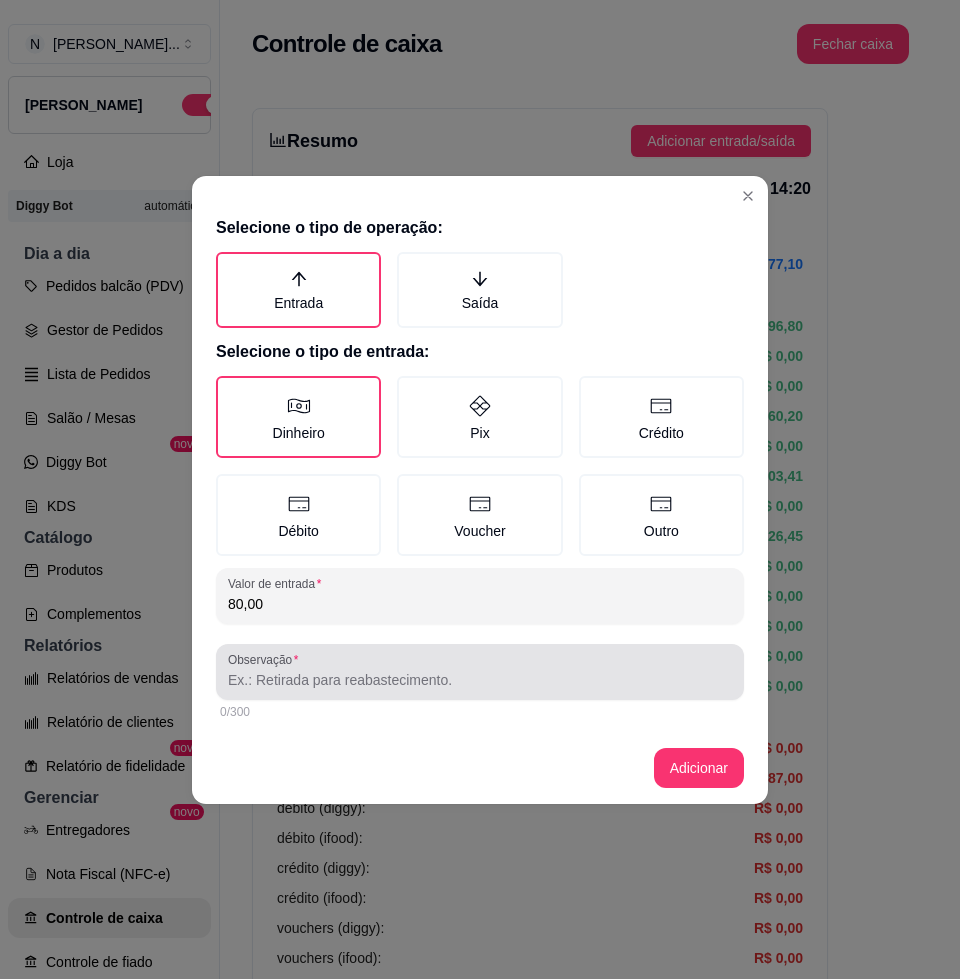 type on "80,00" 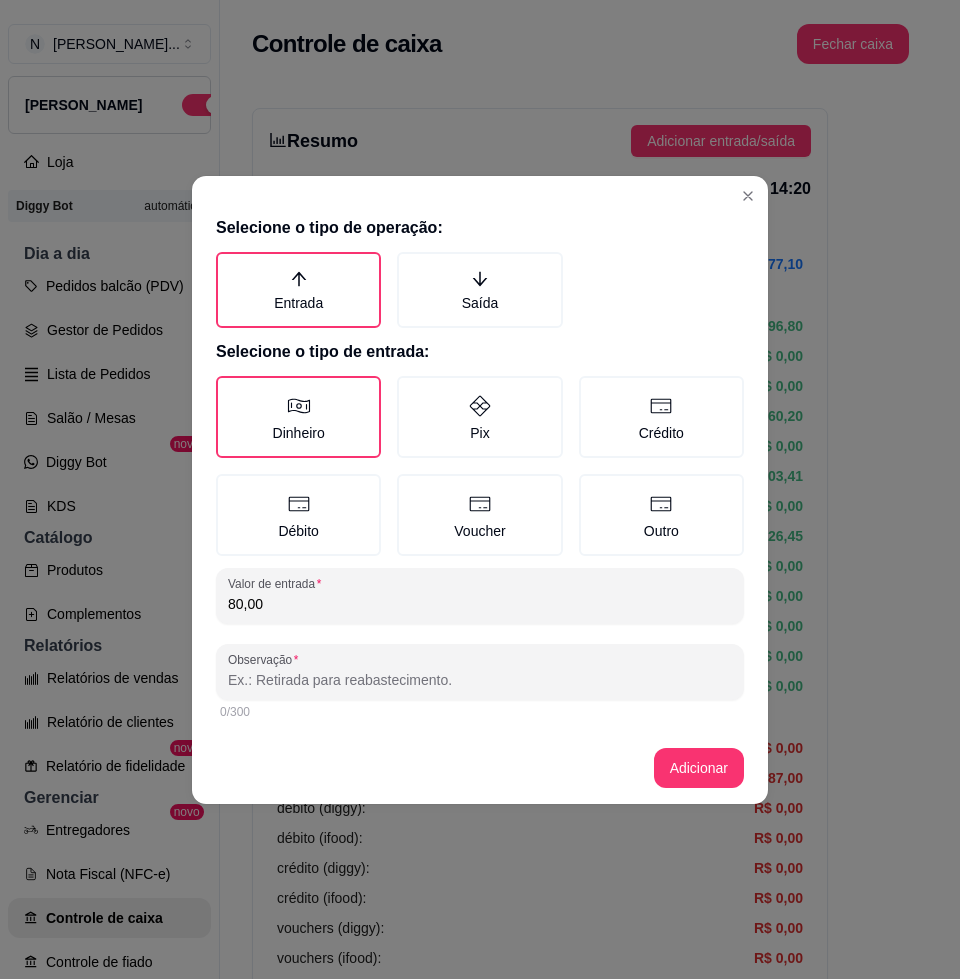 click on "Observação" at bounding box center [480, 680] 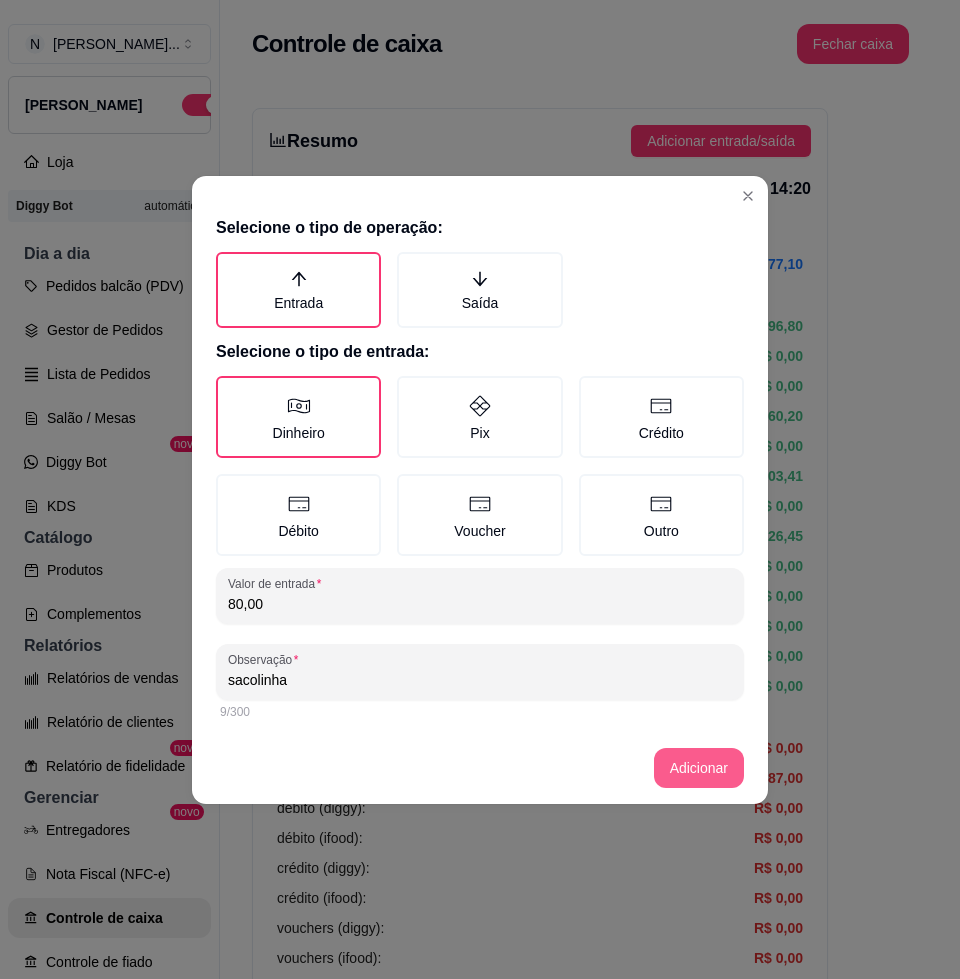 type on "sacolinha" 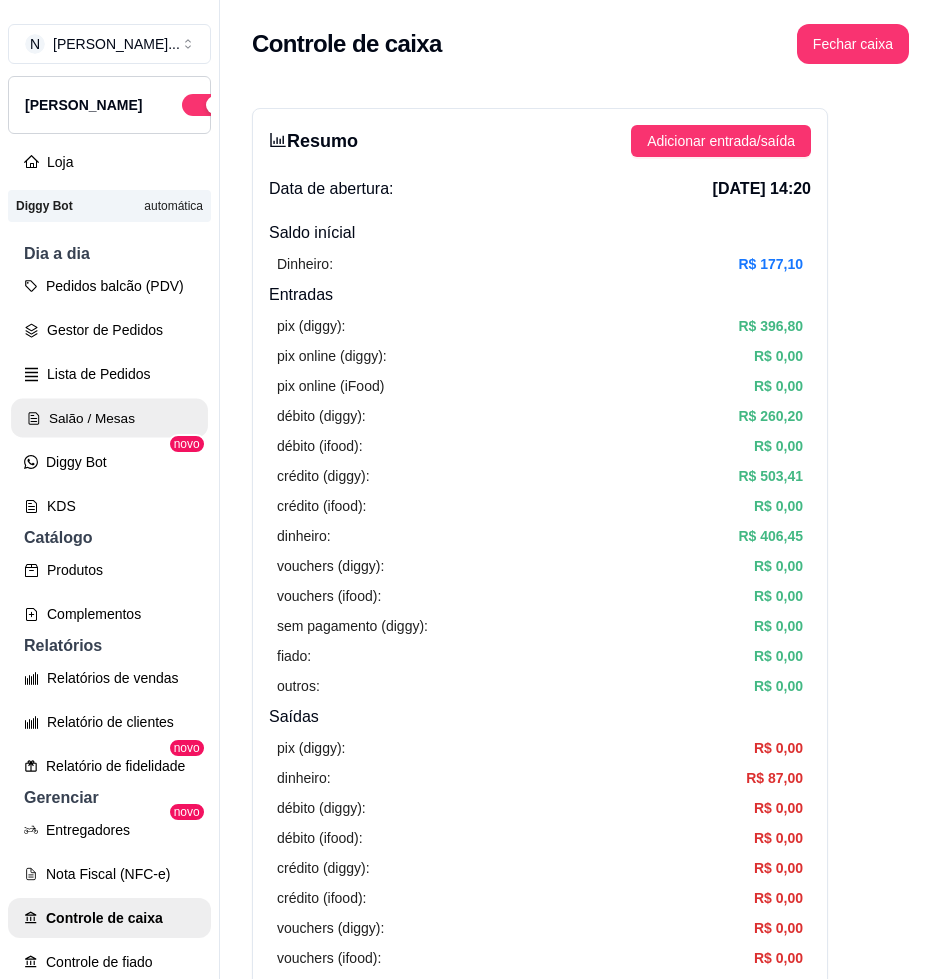 click on "Pedidos balcão (PDV) Gestor de Pedidos Lista de Pedidos Salão / Mesas Diggy Bot novo KDS" at bounding box center [109, 396] 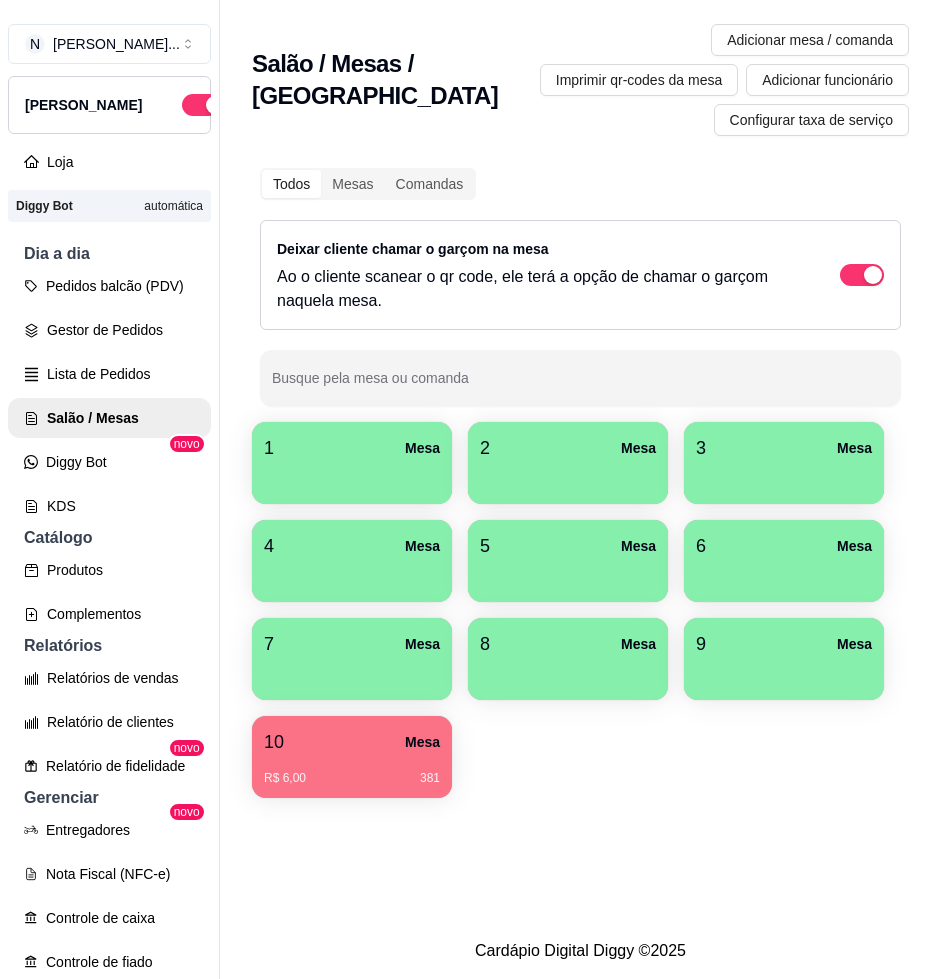 click on "1 Mesa" at bounding box center (352, 448) 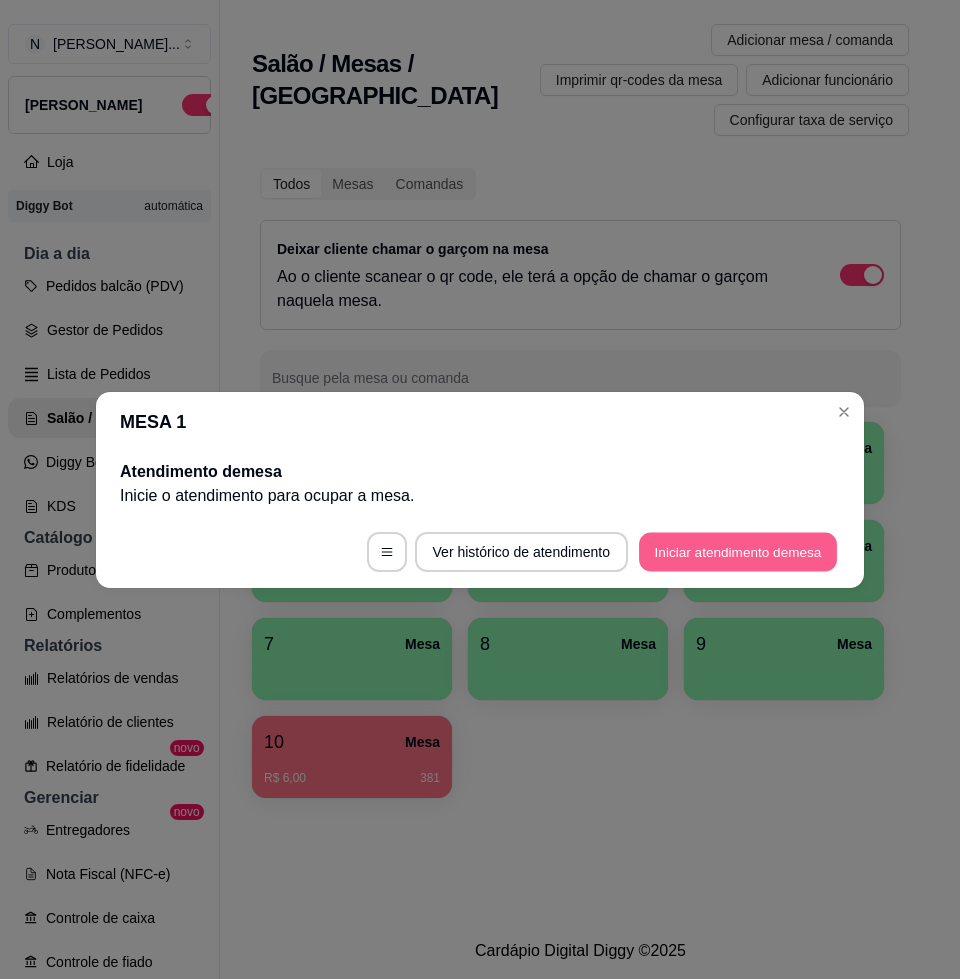 click on "Iniciar atendimento de  mesa" at bounding box center (738, 551) 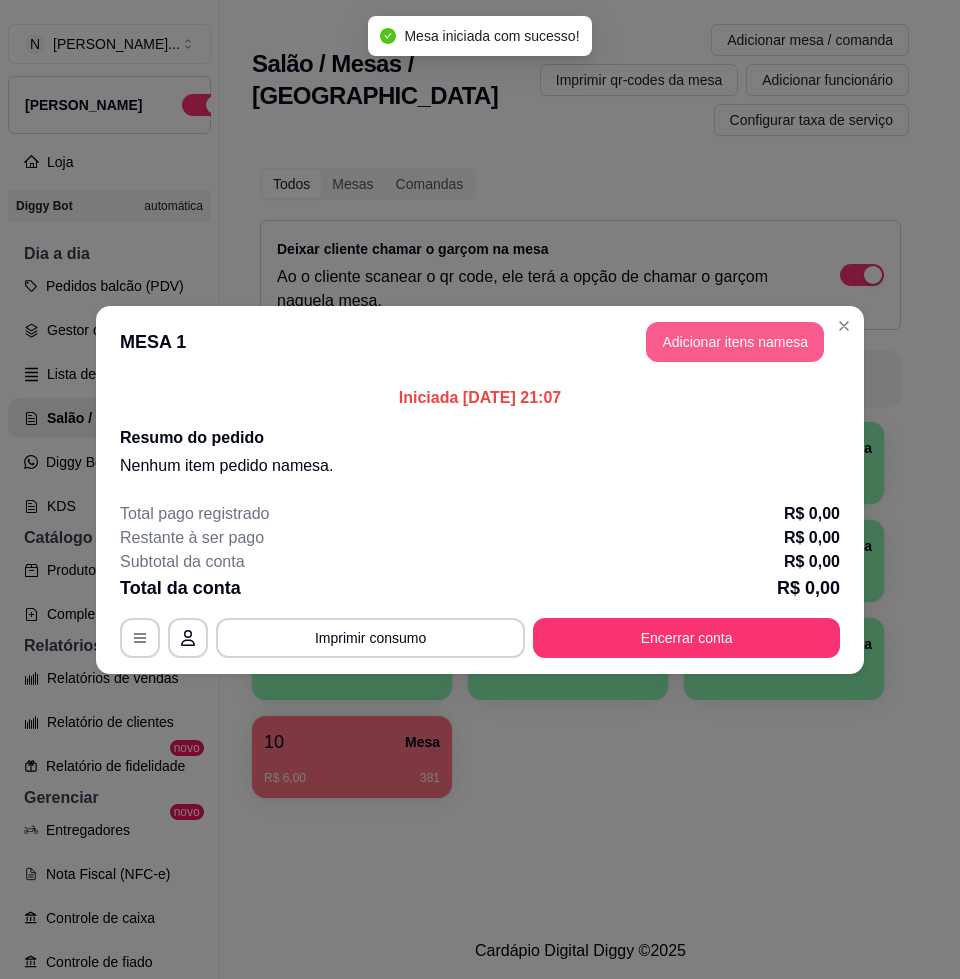 click on "Adicionar itens na  mesa" at bounding box center [735, 342] 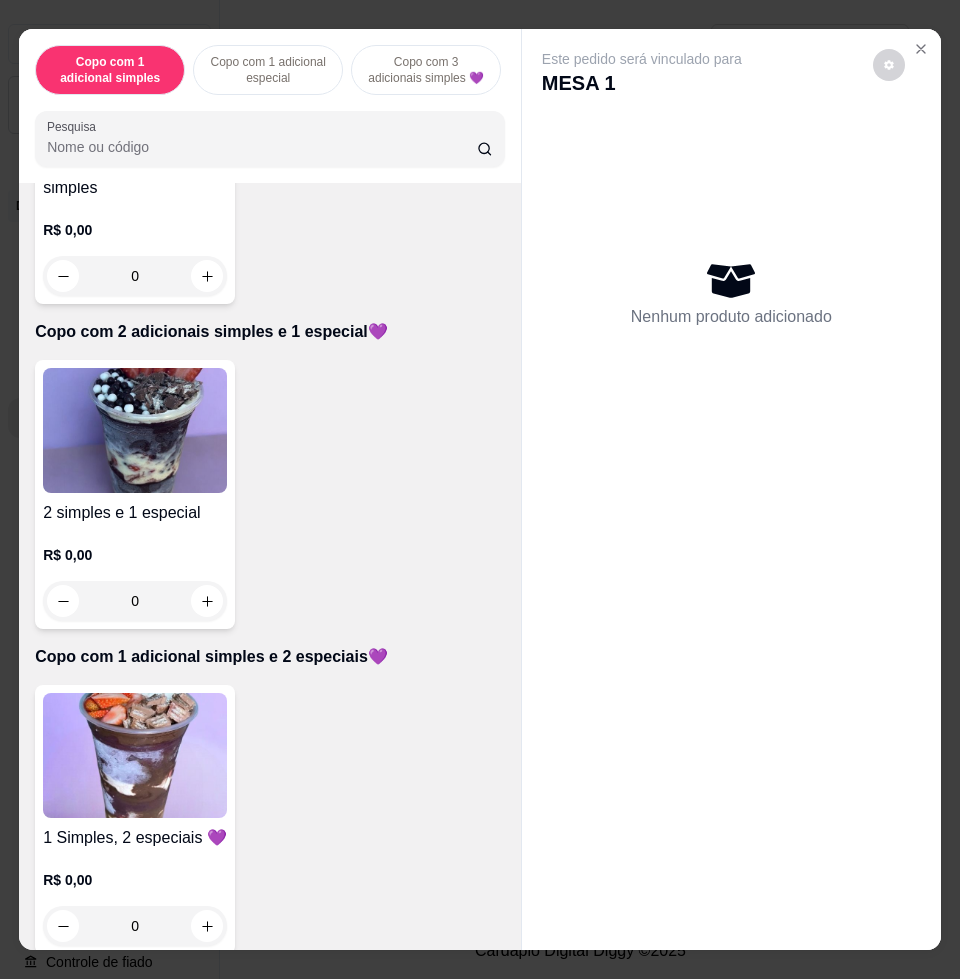 scroll, scrollTop: 1125, scrollLeft: 0, axis: vertical 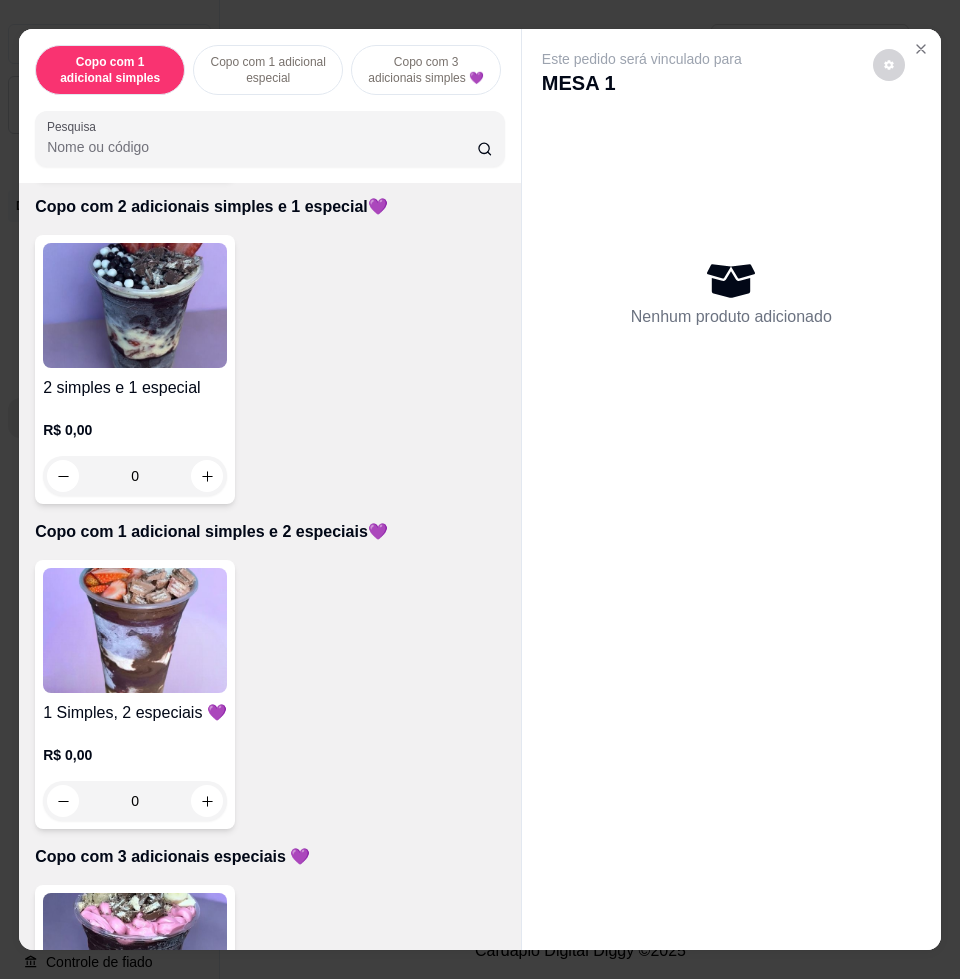 click at bounding box center [135, 630] 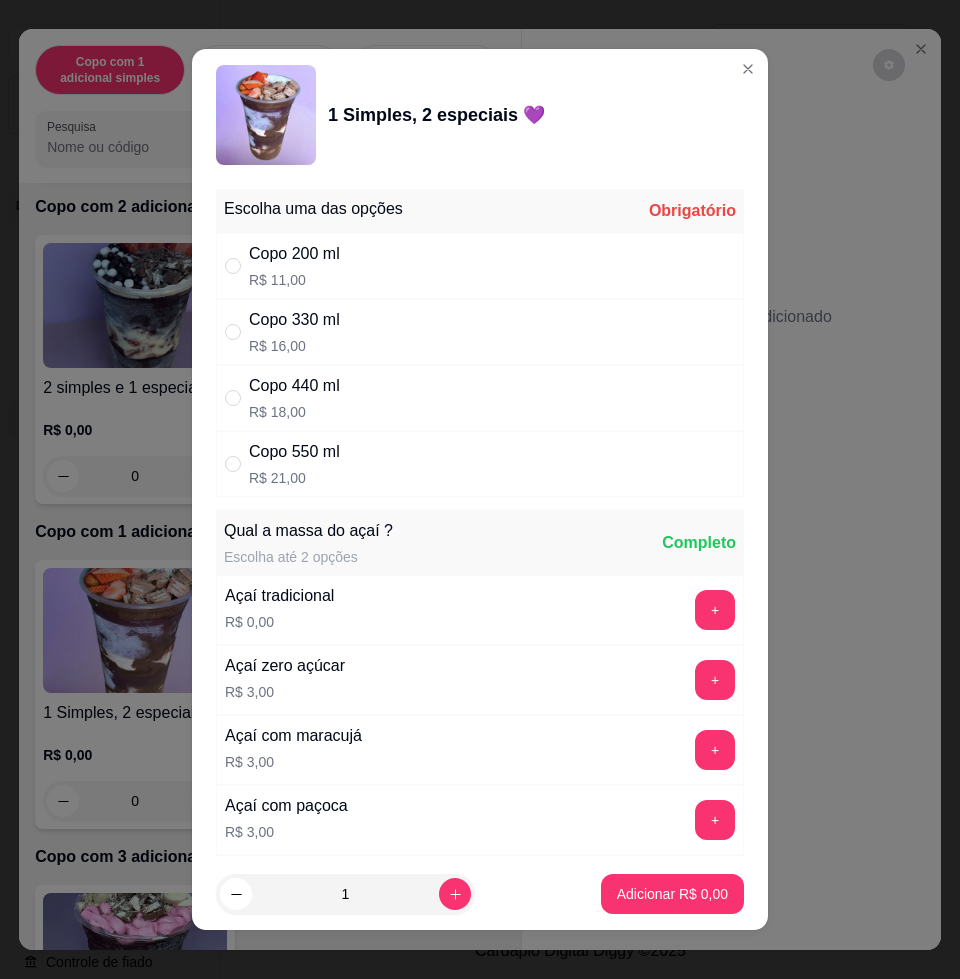 click on "Copo 330 ml R$ 16,00" at bounding box center (480, 332) 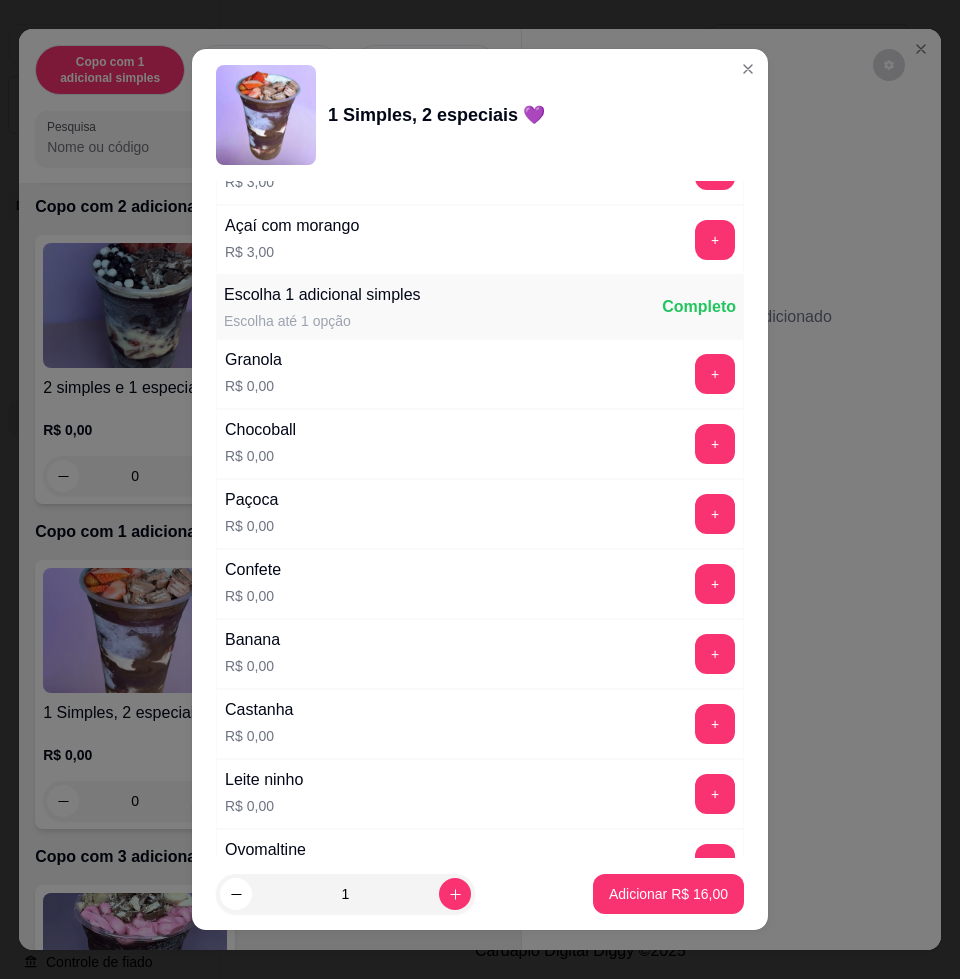 scroll, scrollTop: 1250, scrollLeft: 0, axis: vertical 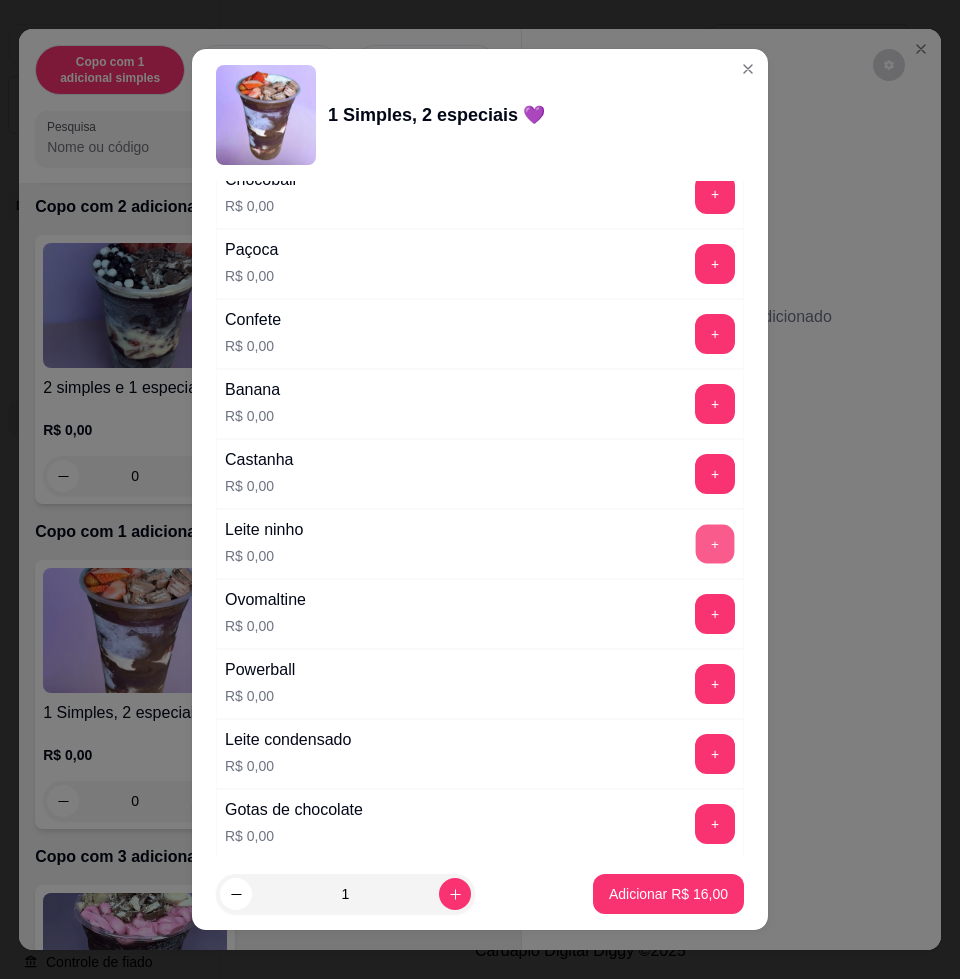 click on "+" at bounding box center (715, 544) 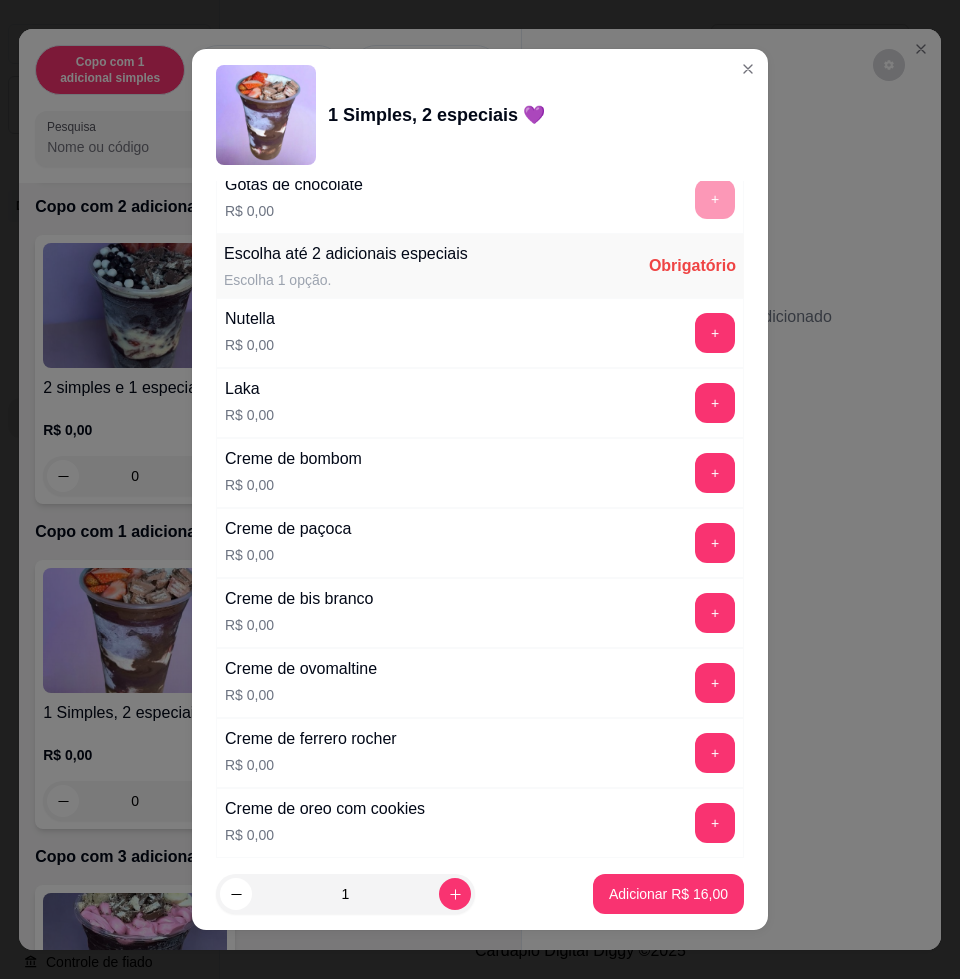 scroll, scrollTop: 2500, scrollLeft: 0, axis: vertical 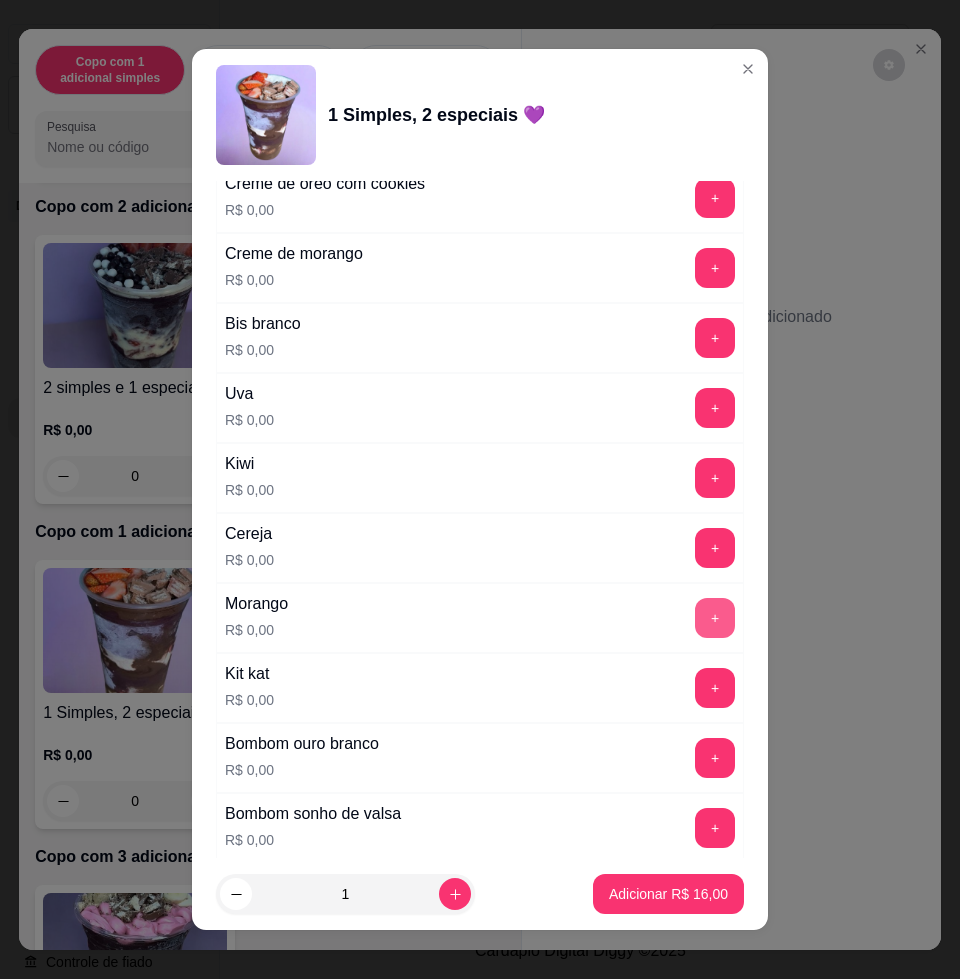 click on "+" at bounding box center (715, 618) 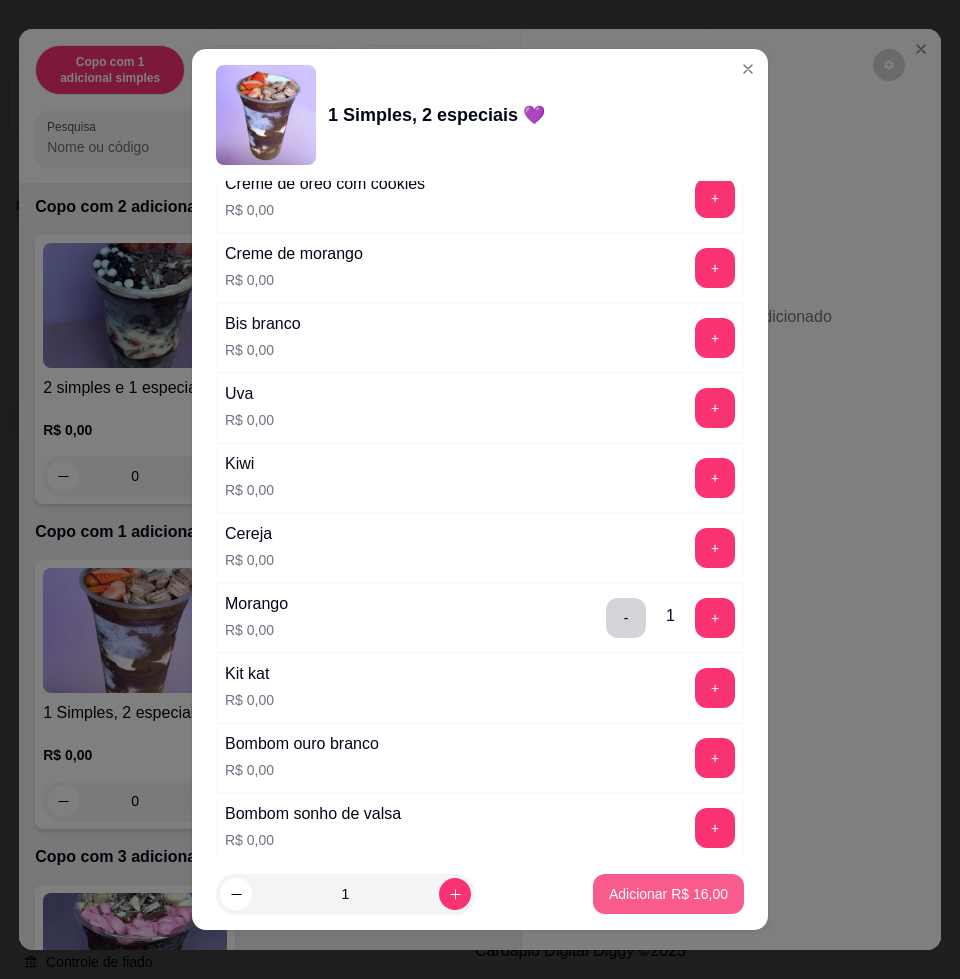 click on "Adicionar   R$ 16,00" at bounding box center [668, 894] 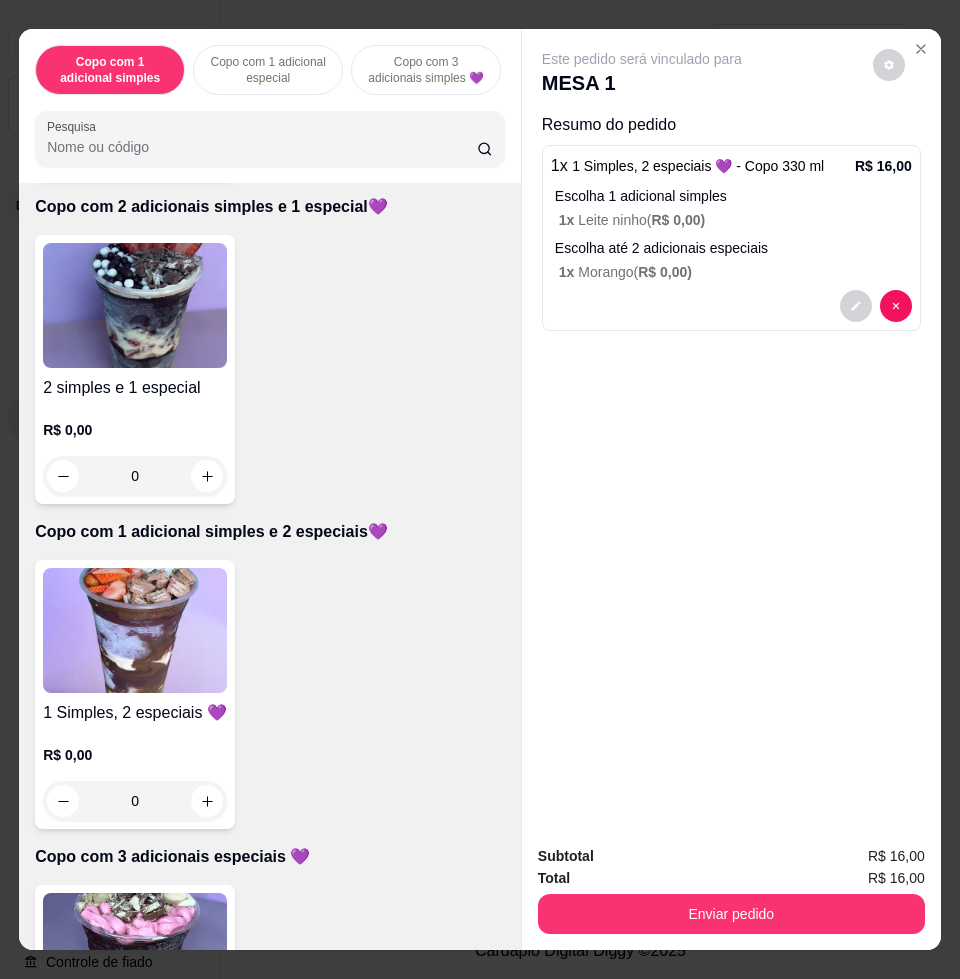 click at bounding box center [135, 630] 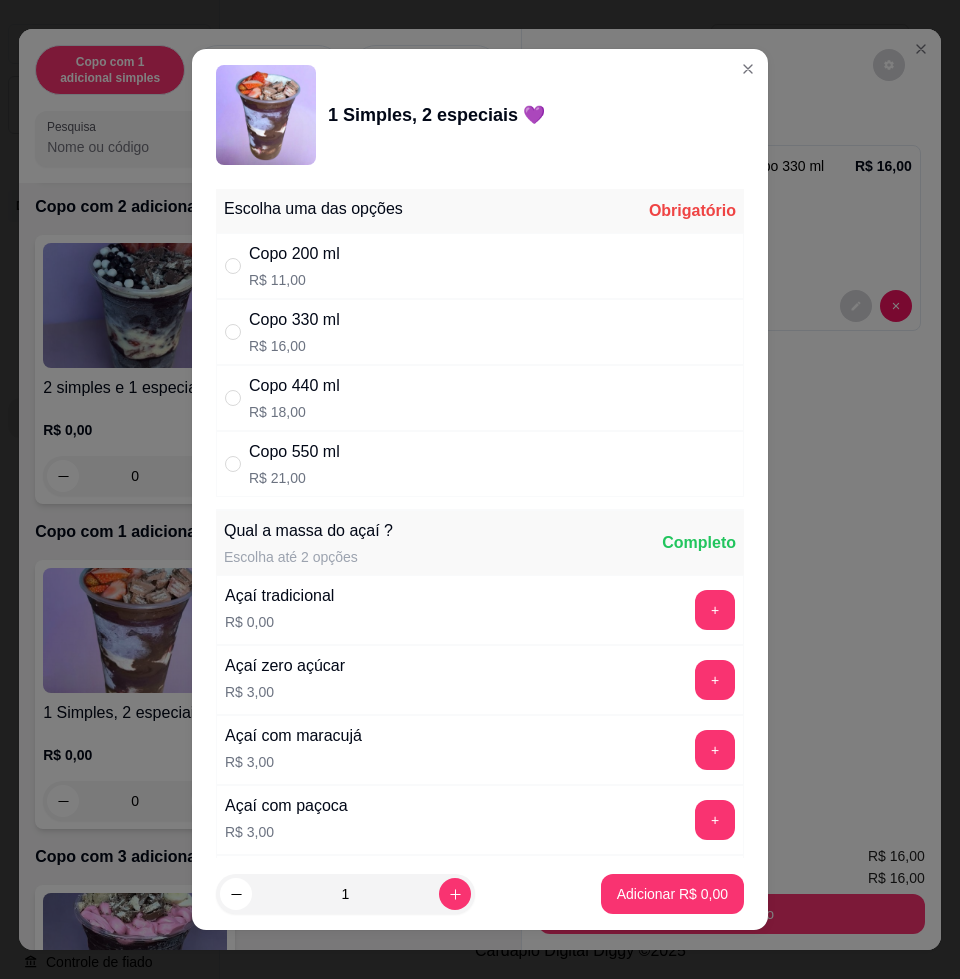 click on "Copo 330 ml R$ 16,00" at bounding box center [480, 332] 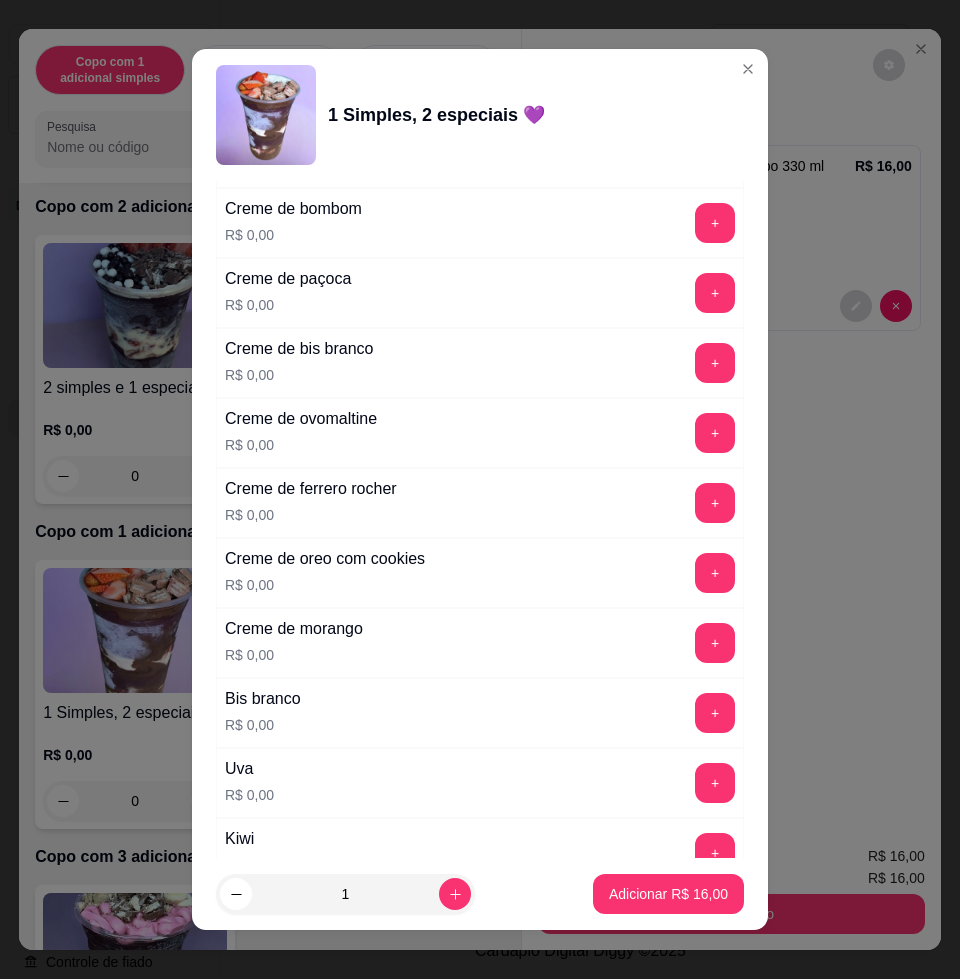 scroll, scrollTop: 2000, scrollLeft: 0, axis: vertical 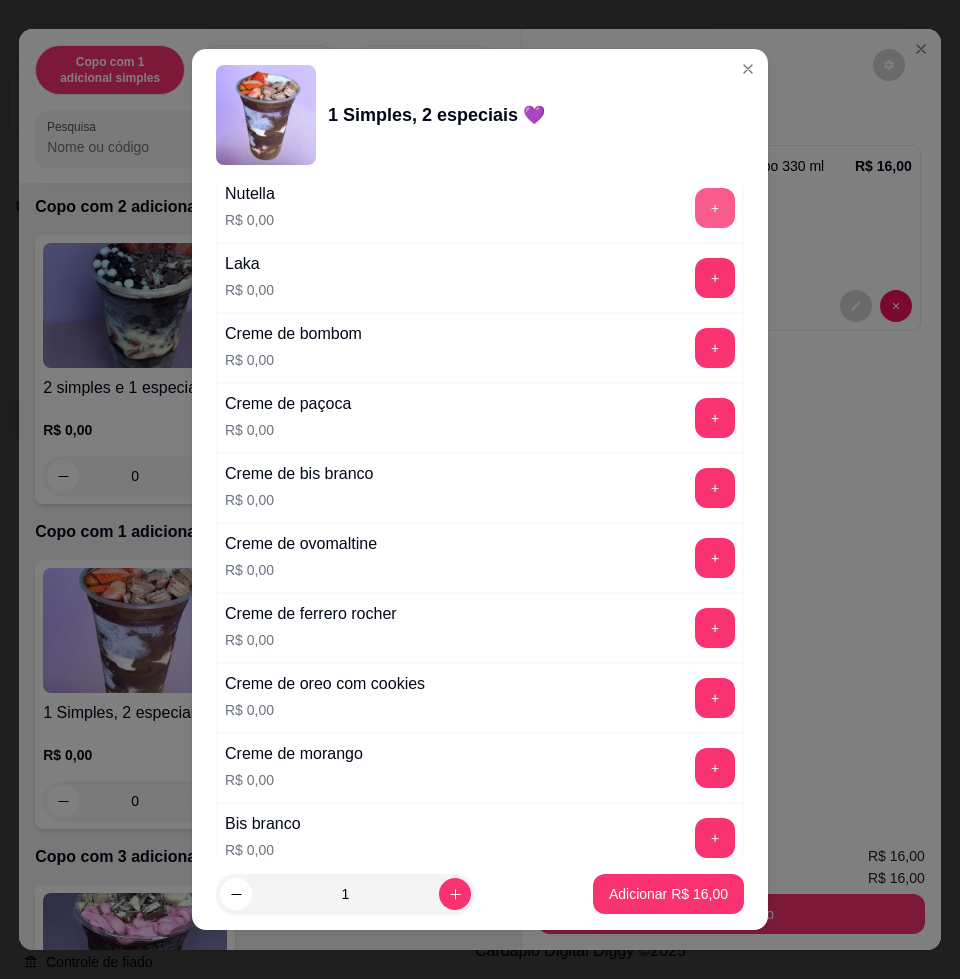 click on "+" at bounding box center [715, 208] 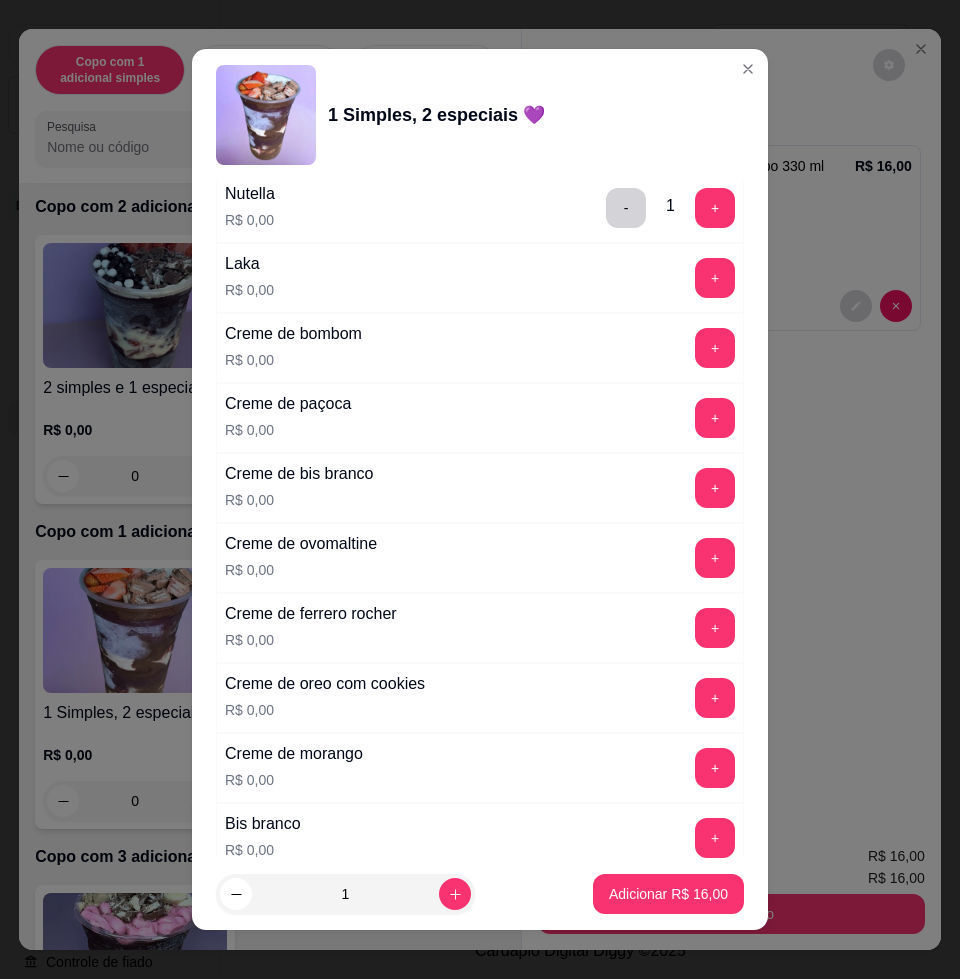 scroll, scrollTop: 2500, scrollLeft: 0, axis: vertical 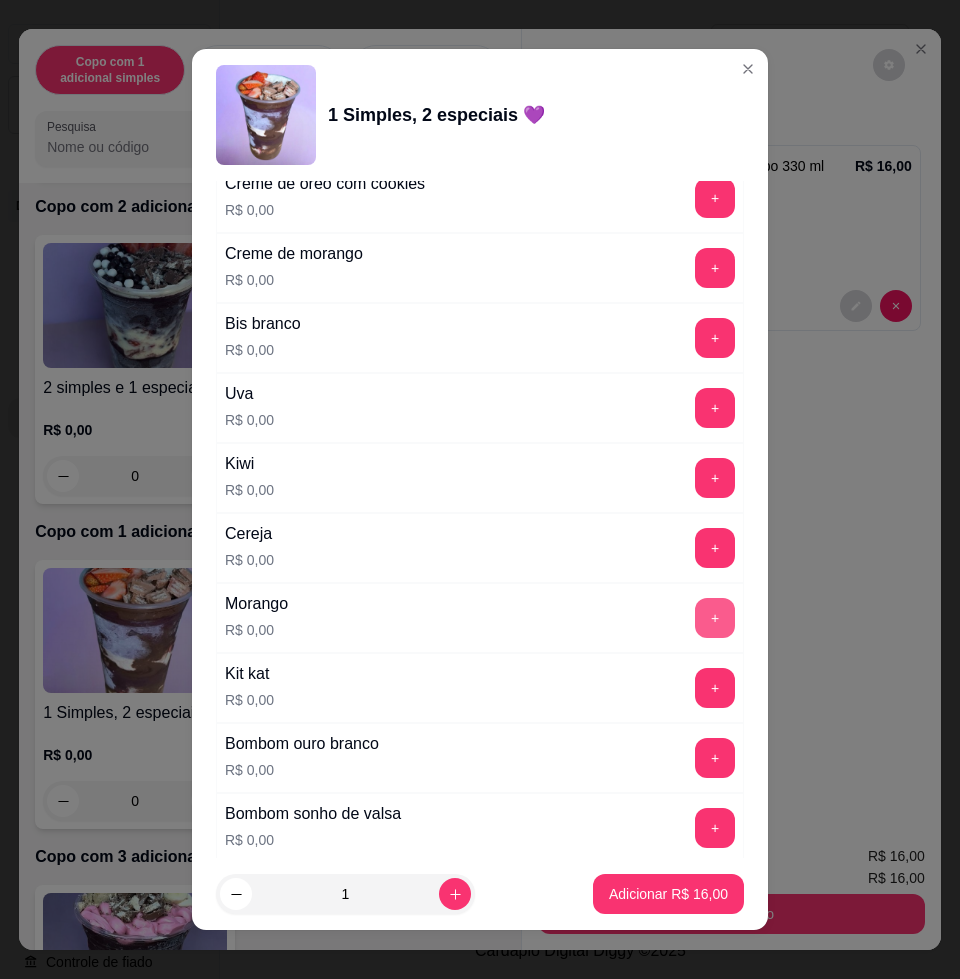 click on "+" at bounding box center (715, 618) 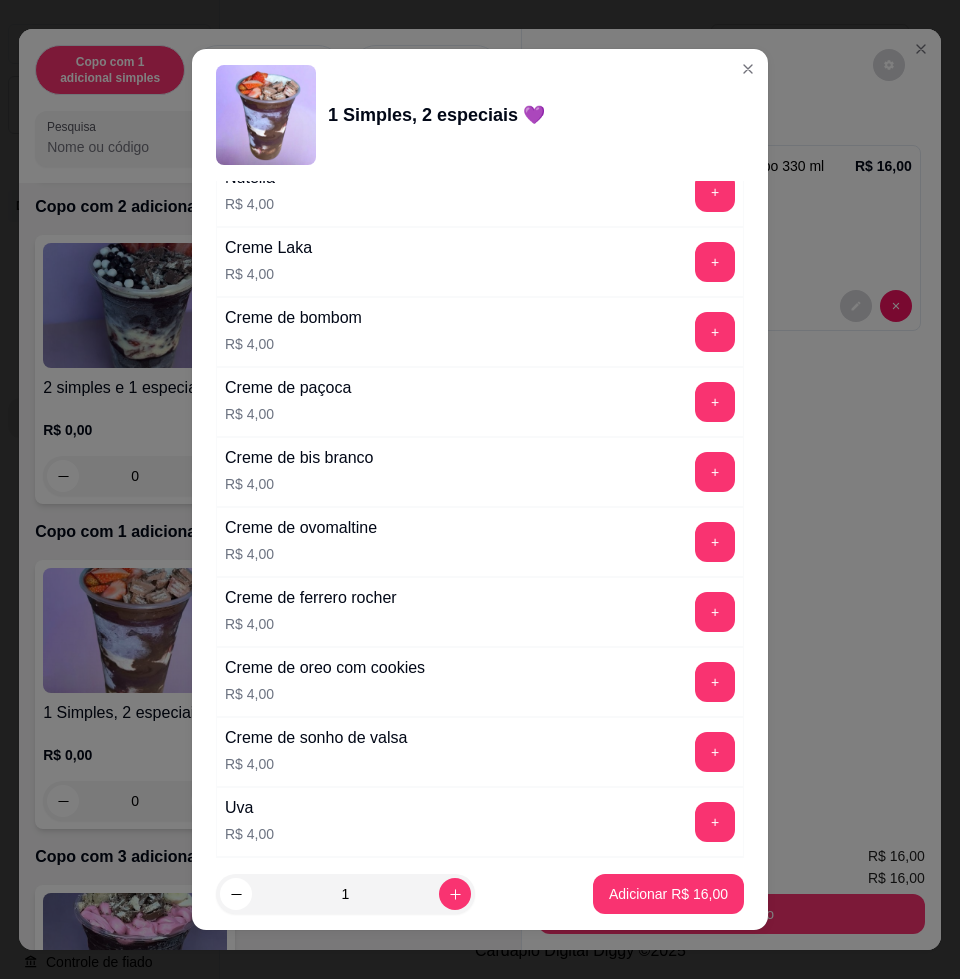 scroll, scrollTop: 4959, scrollLeft: 0, axis: vertical 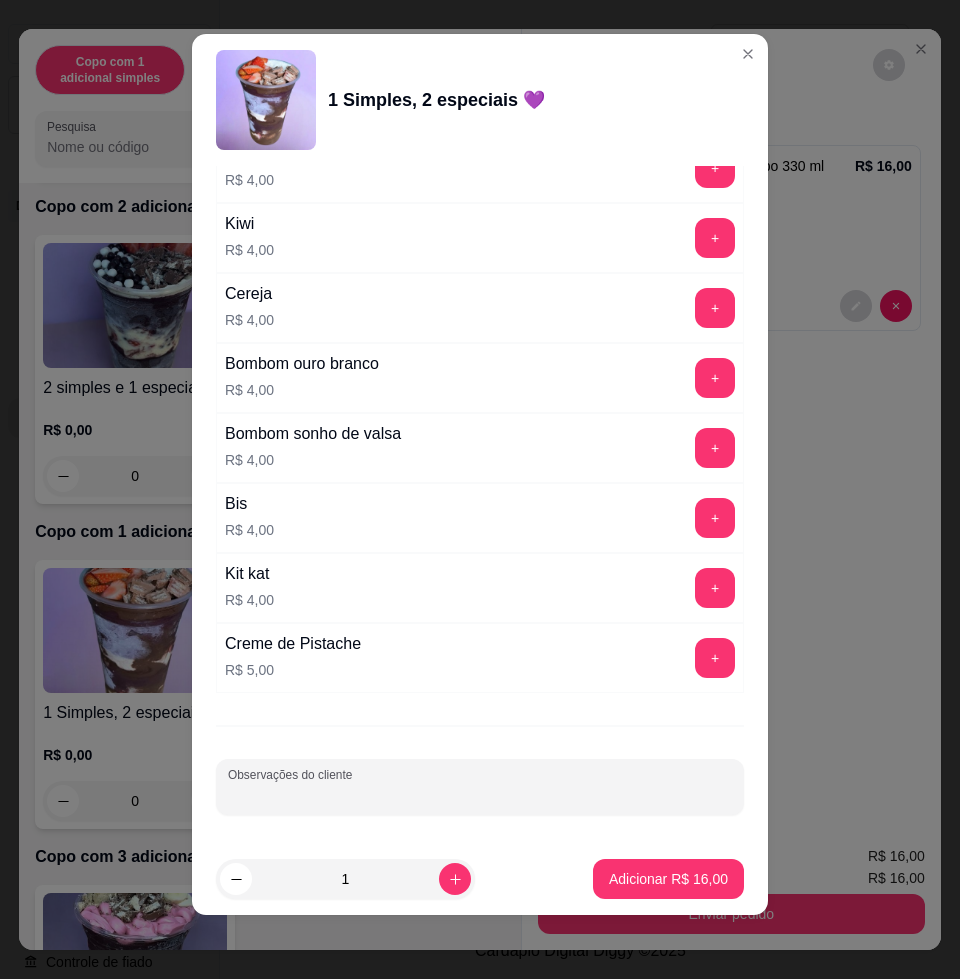click on "Observações do cliente" at bounding box center (480, 795) 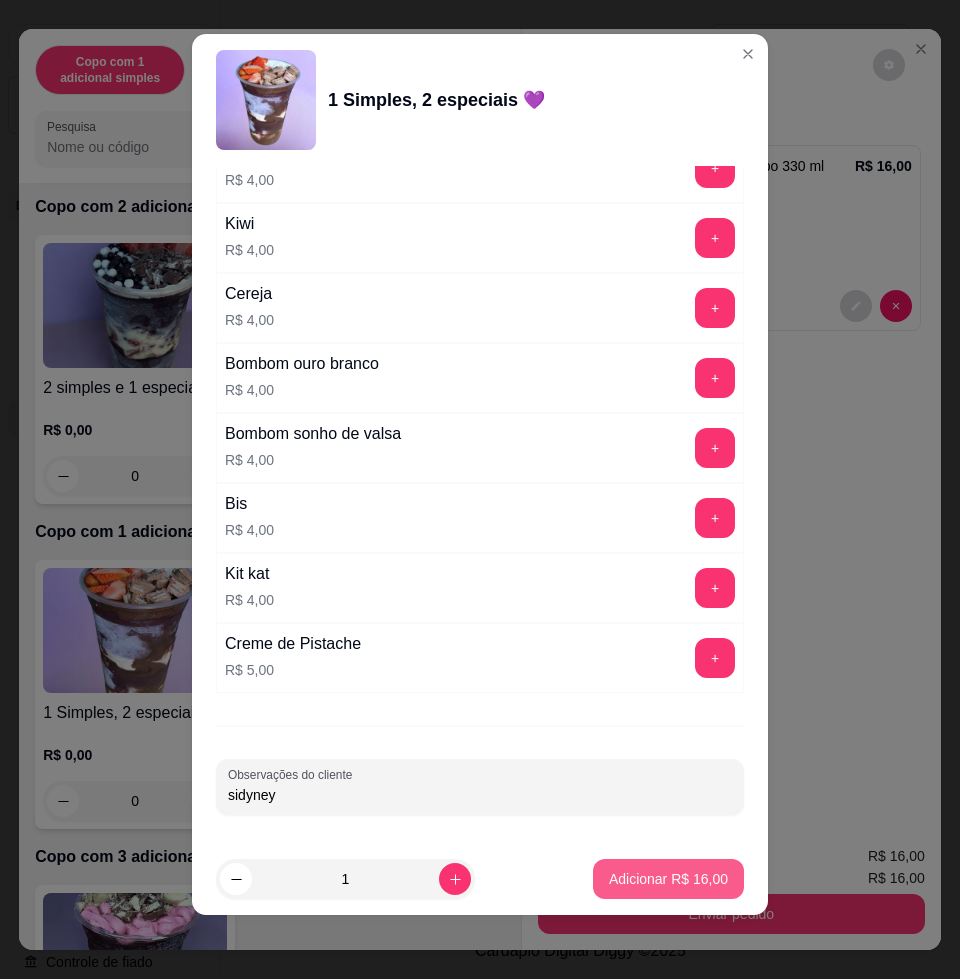 type on "sidyney" 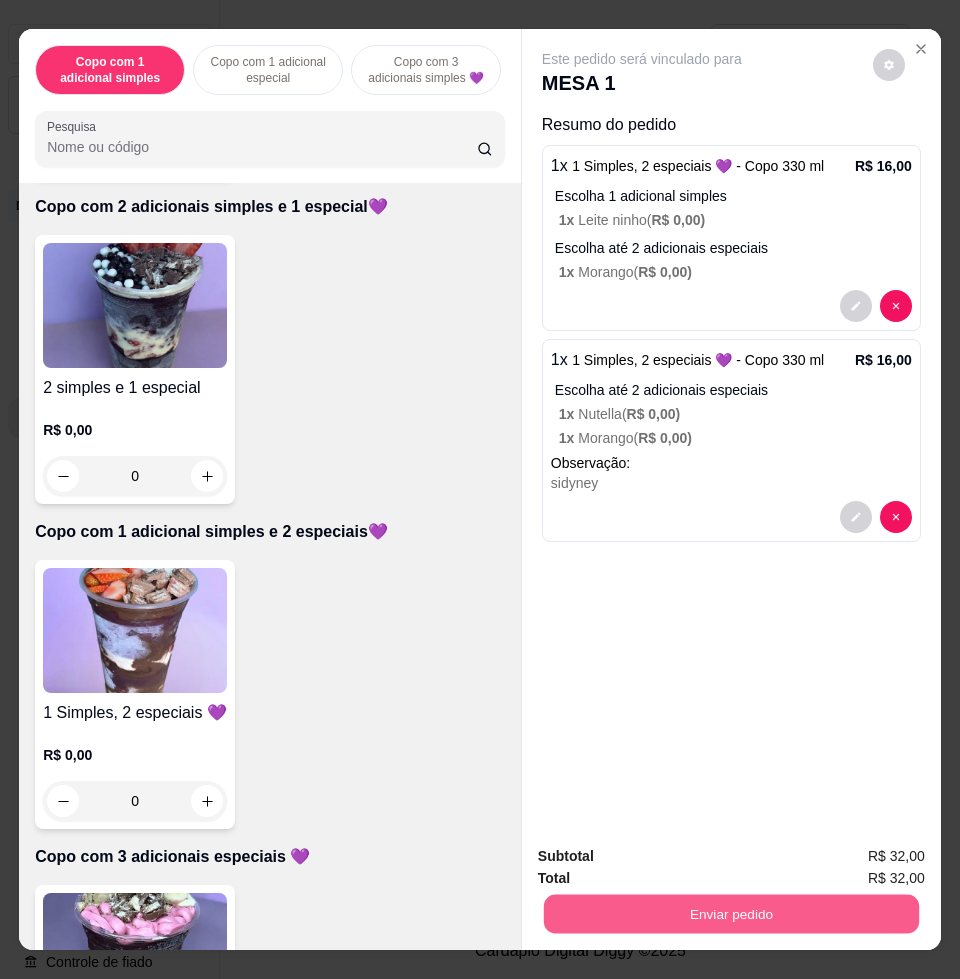 click on "Enviar pedido" at bounding box center [731, 913] 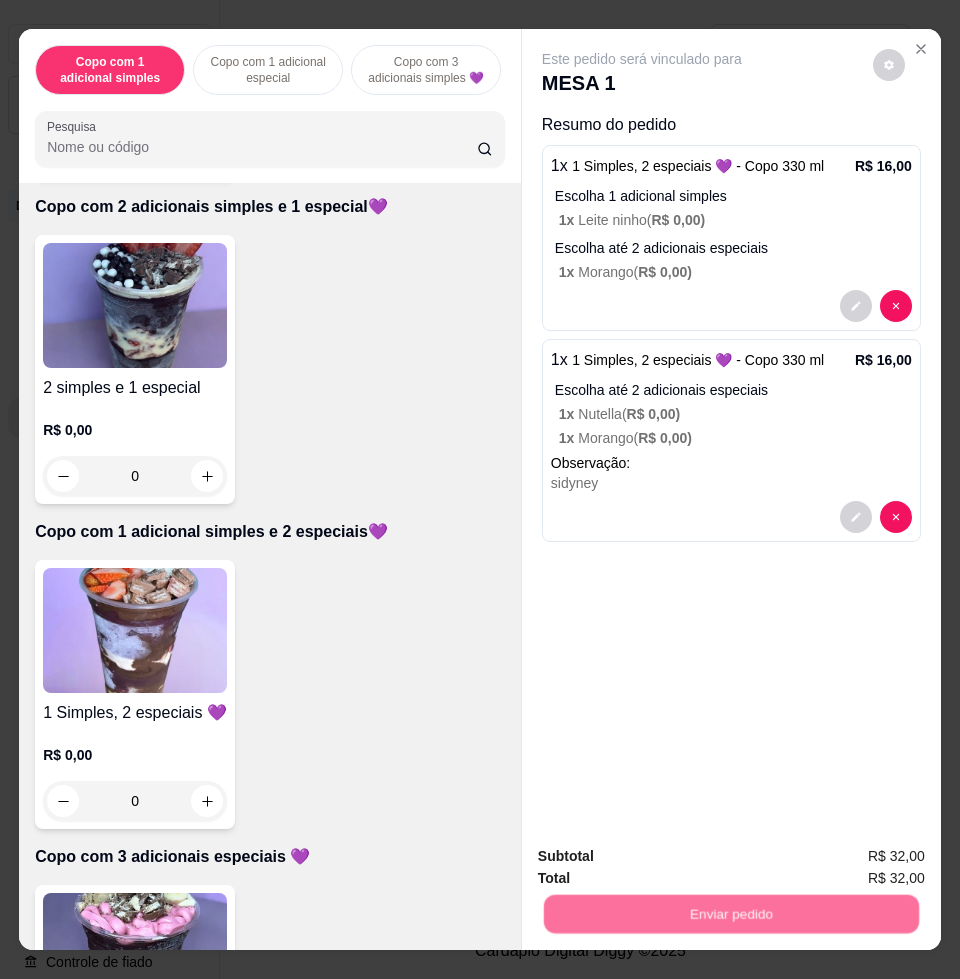 click on "Não registrar e enviar pedido" at bounding box center (663, 855) 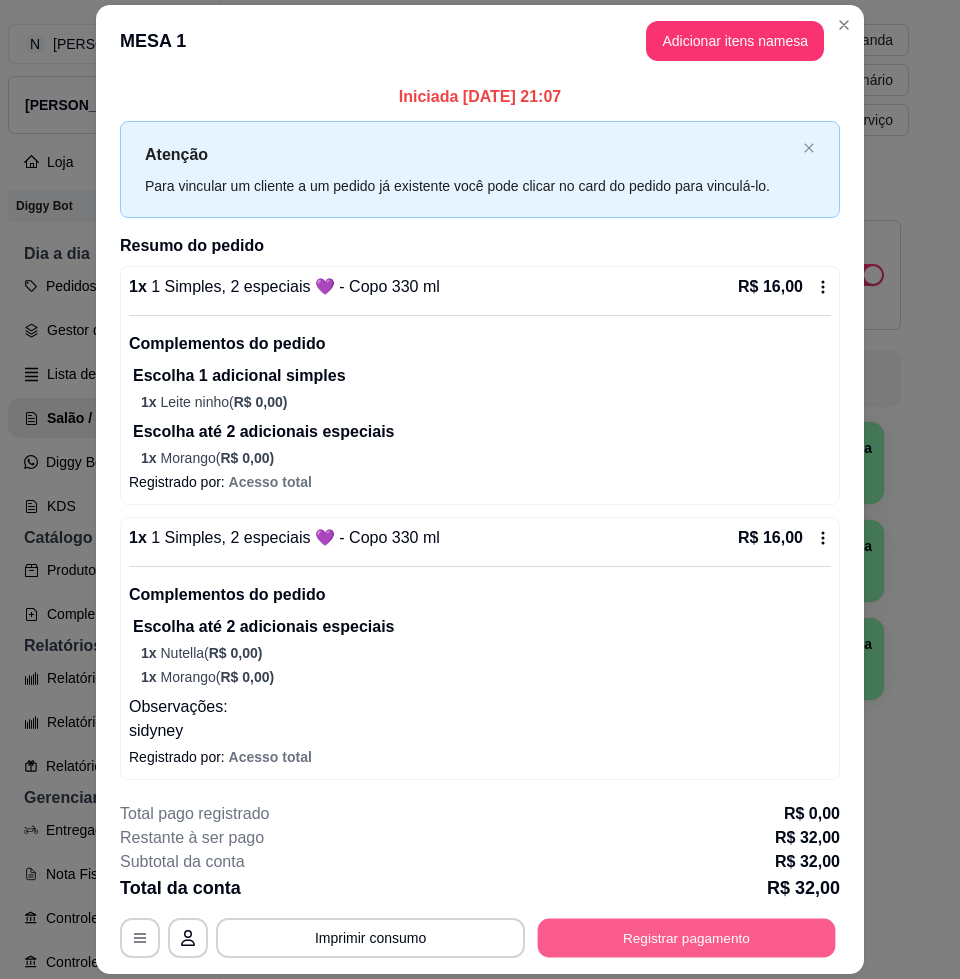 click on "Registrar pagamento" at bounding box center (687, 938) 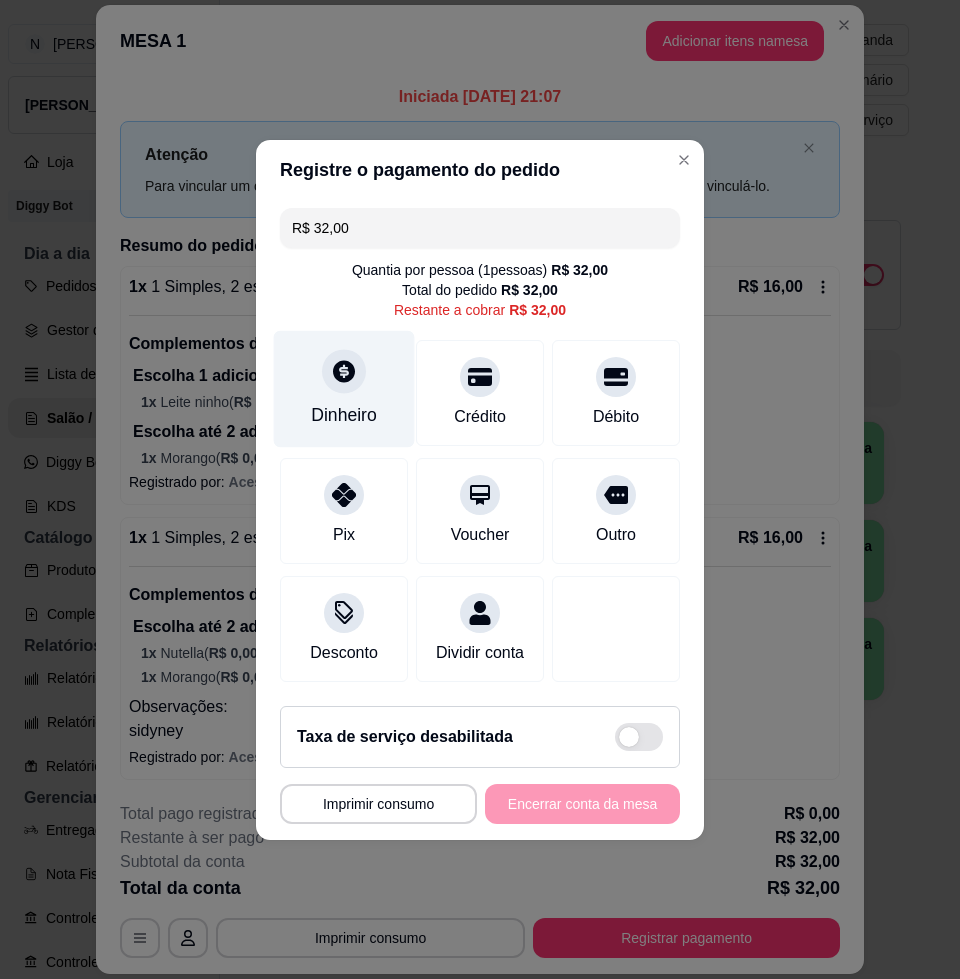 click on "Dinheiro" at bounding box center (344, 388) 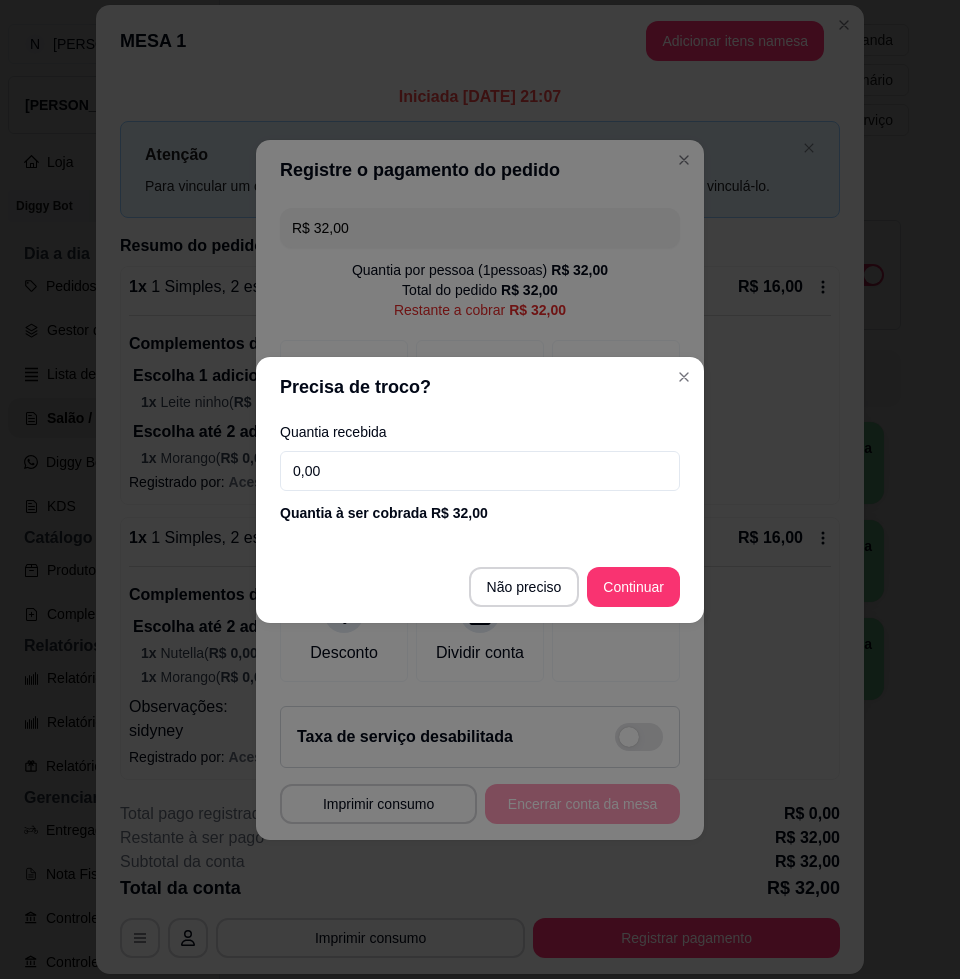 click on "0,00" at bounding box center (480, 471) 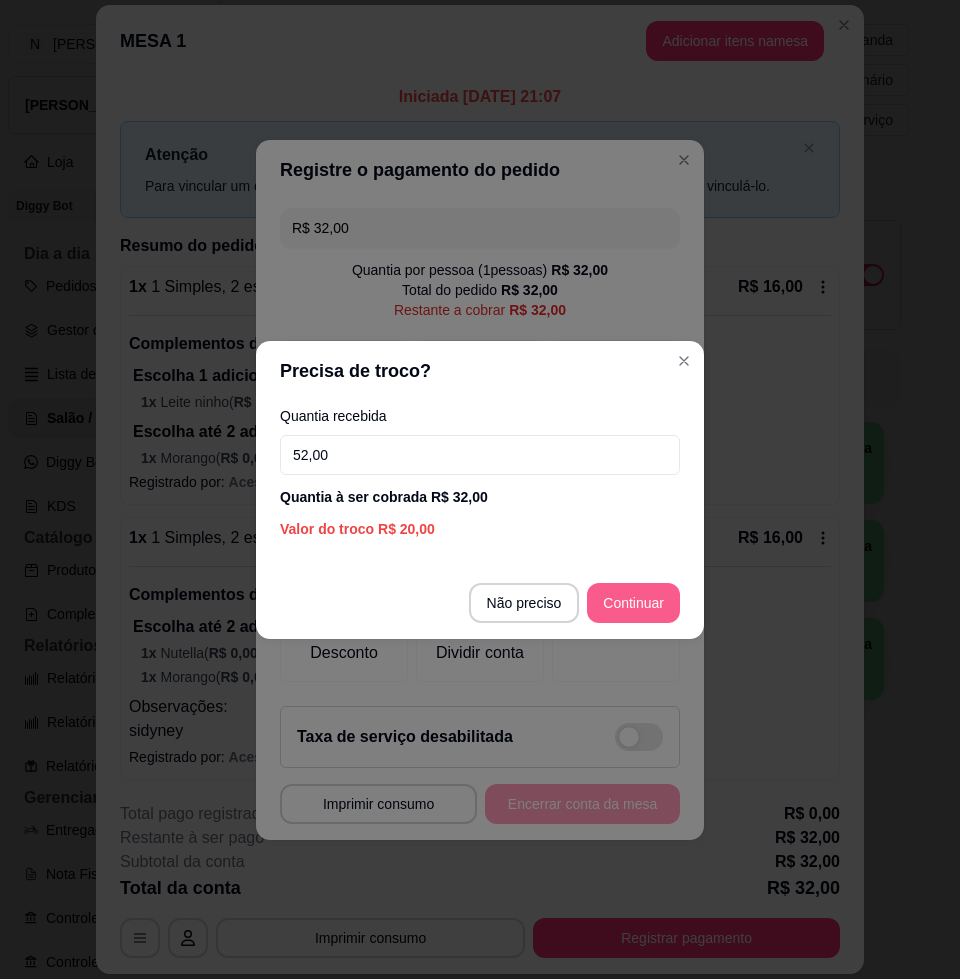 type on "52,00" 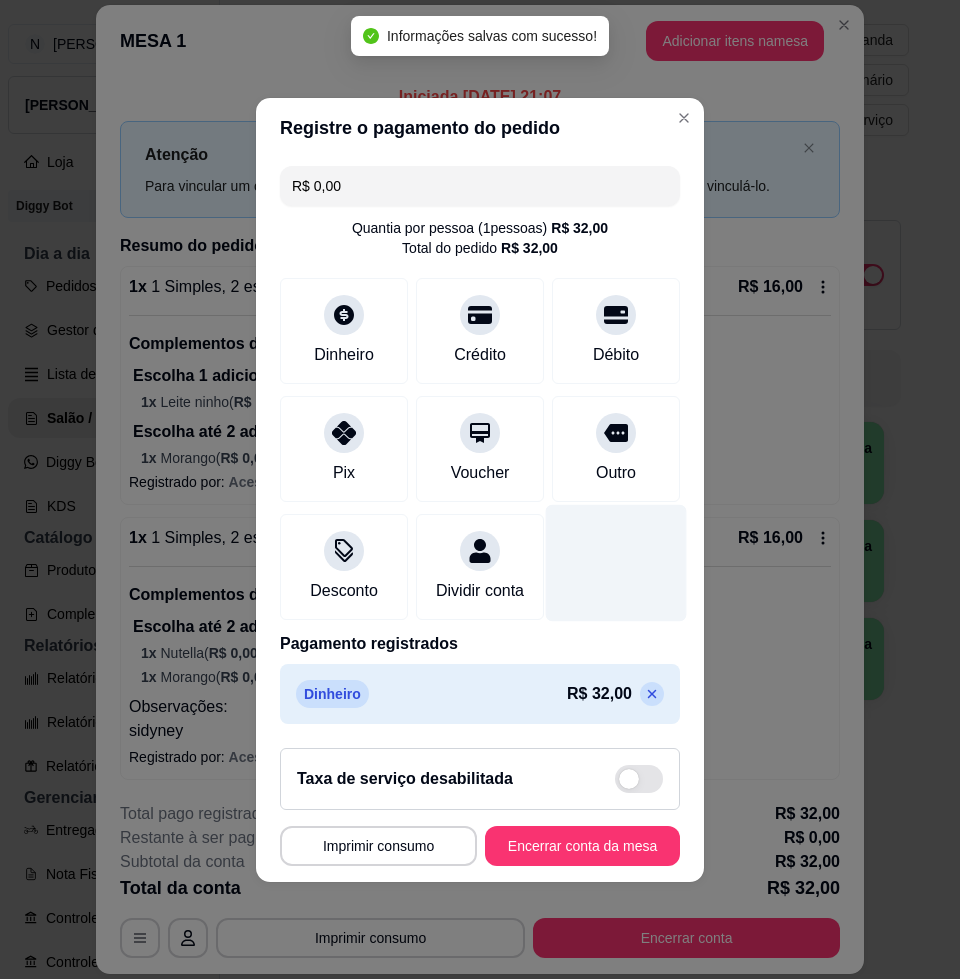 type on "R$ 0,00" 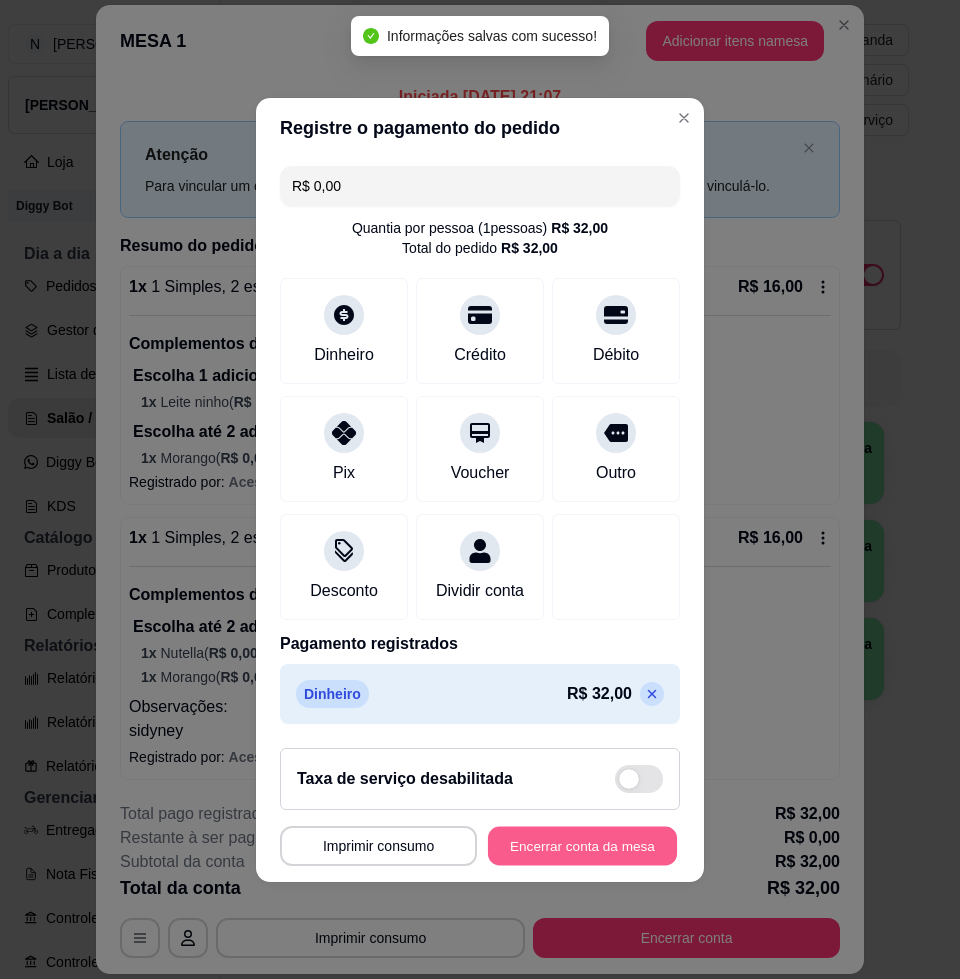 click on "Encerrar conta da mesa" at bounding box center [582, 845] 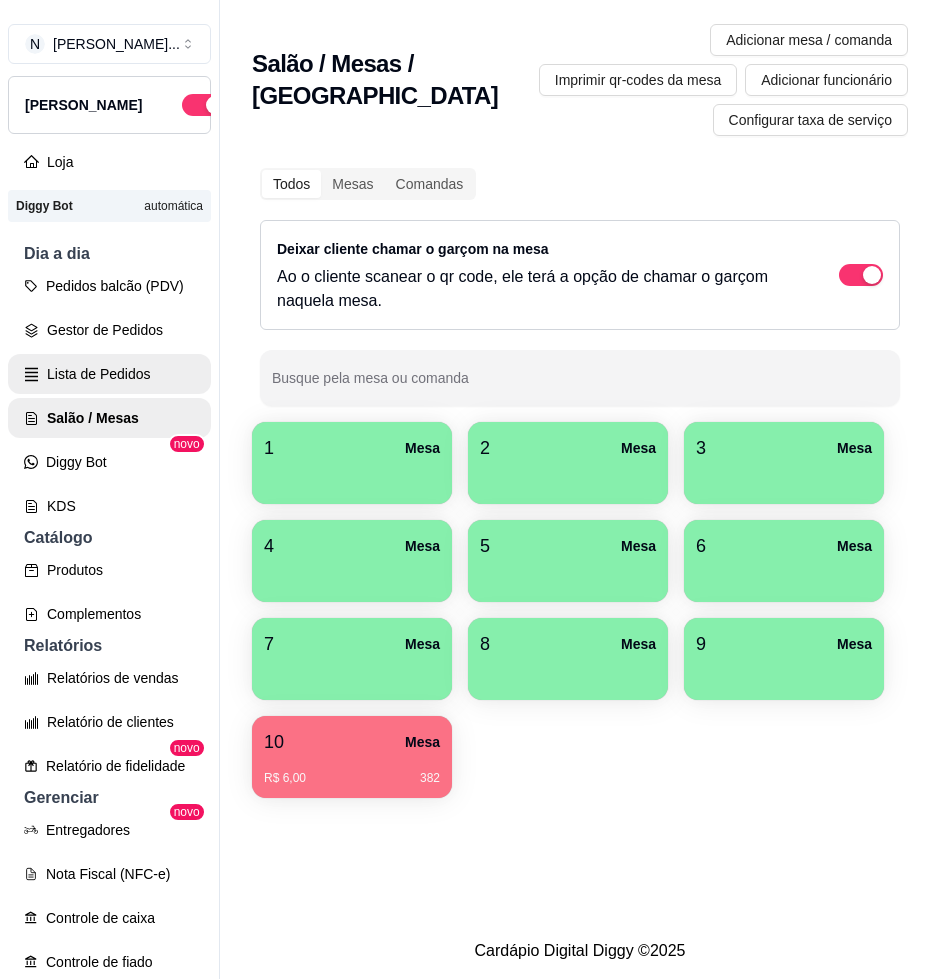 click on "Lista de Pedidos" at bounding box center [109, 374] 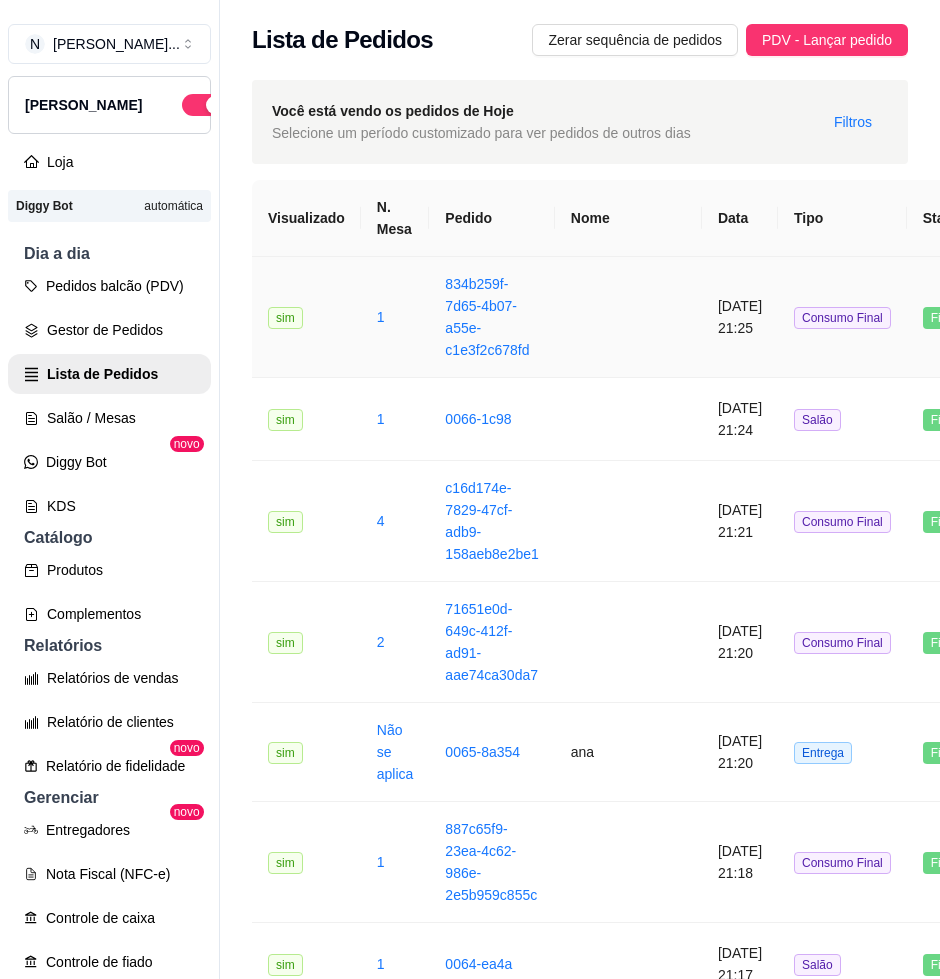 click at bounding box center [628, 317] 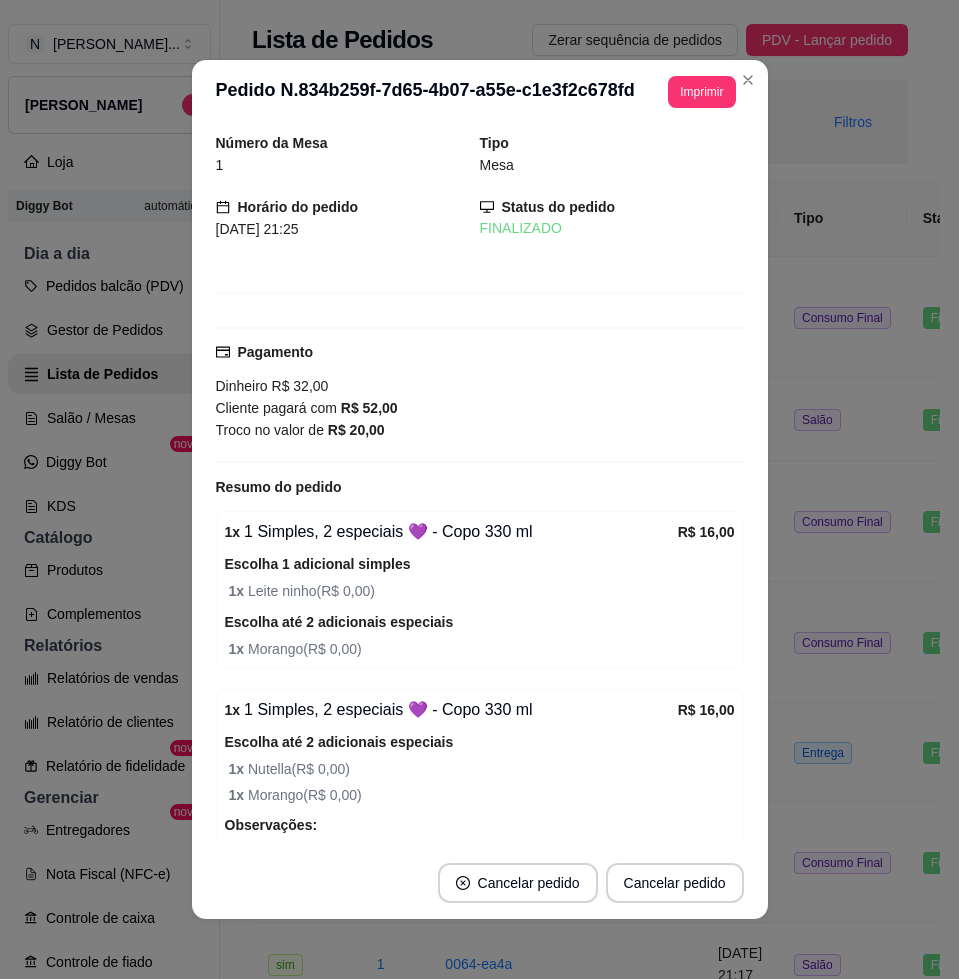 scroll, scrollTop: 107, scrollLeft: 0, axis: vertical 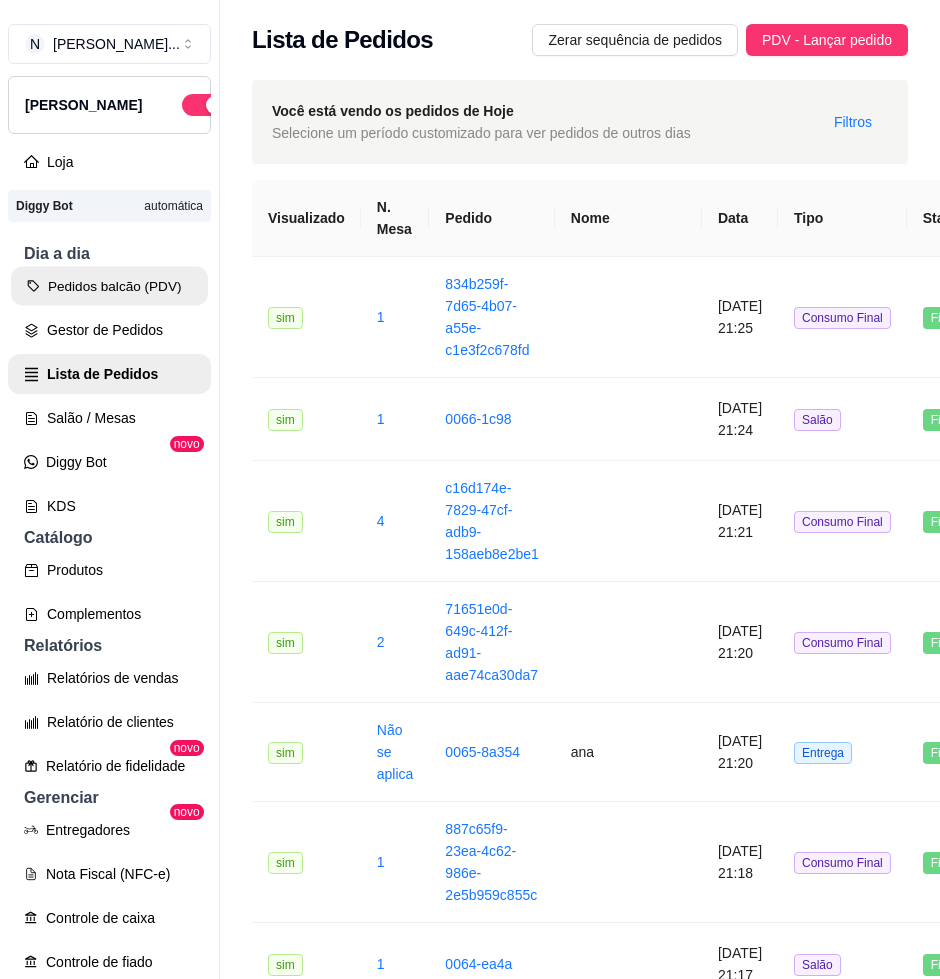 click on "Pedidos balcão (PDV)" at bounding box center (109, 286) 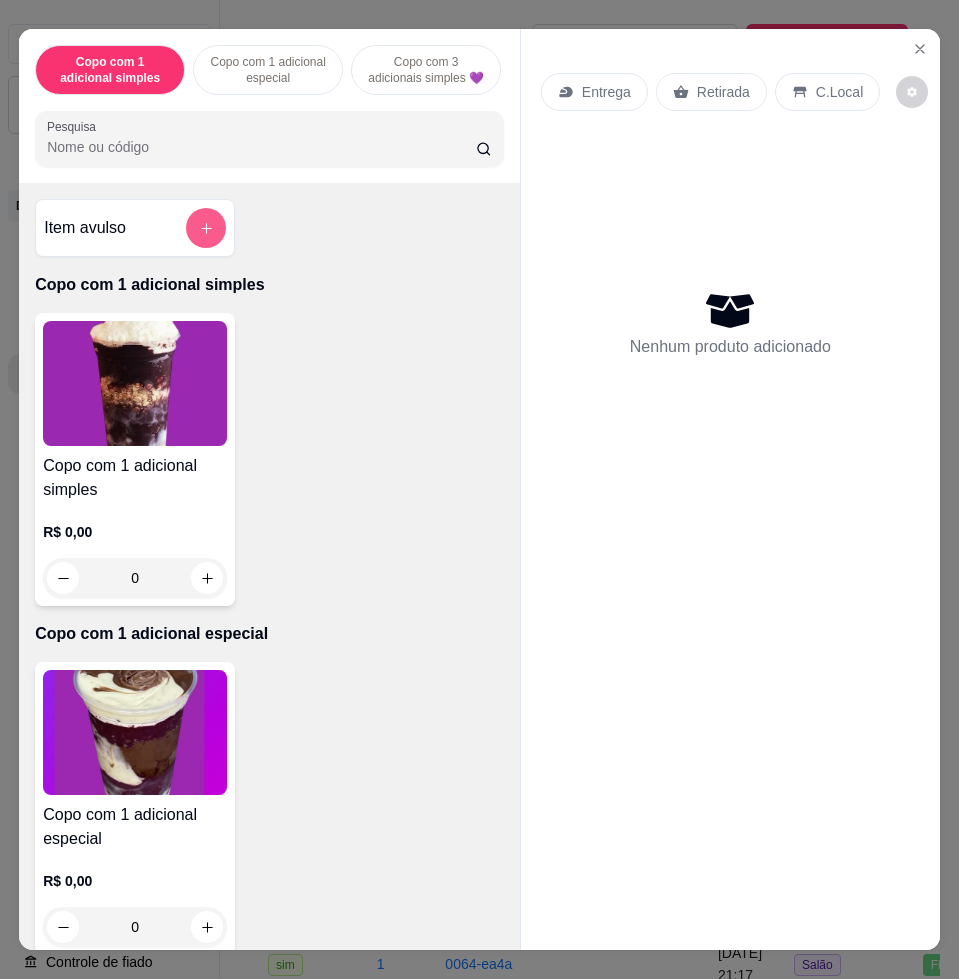 click at bounding box center (206, 228) 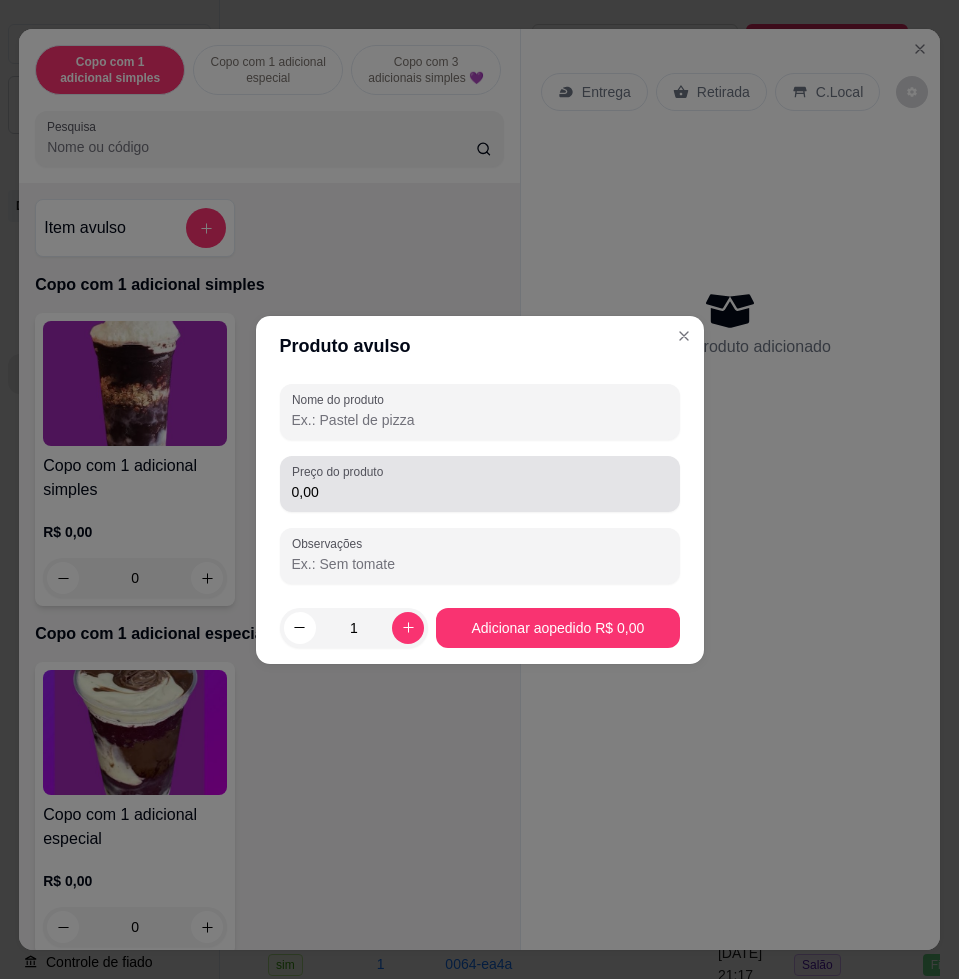 click on "0,00" at bounding box center (480, 484) 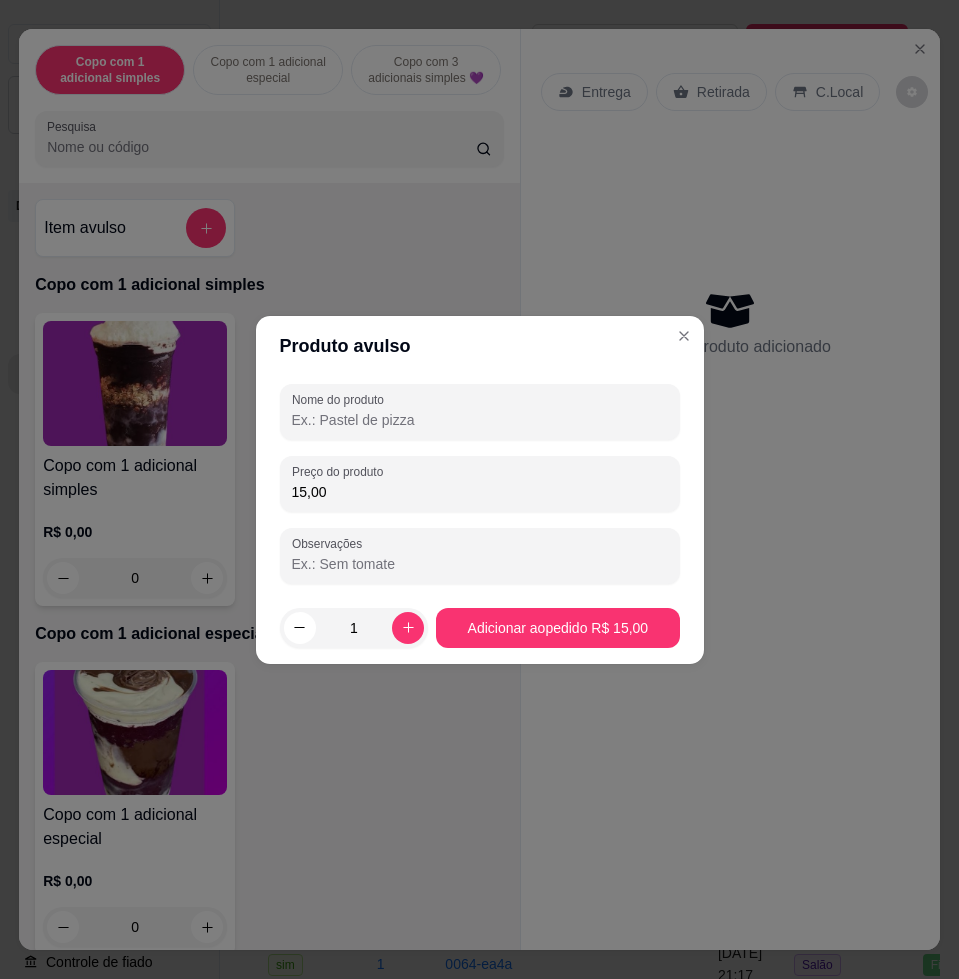 type on "15,00" 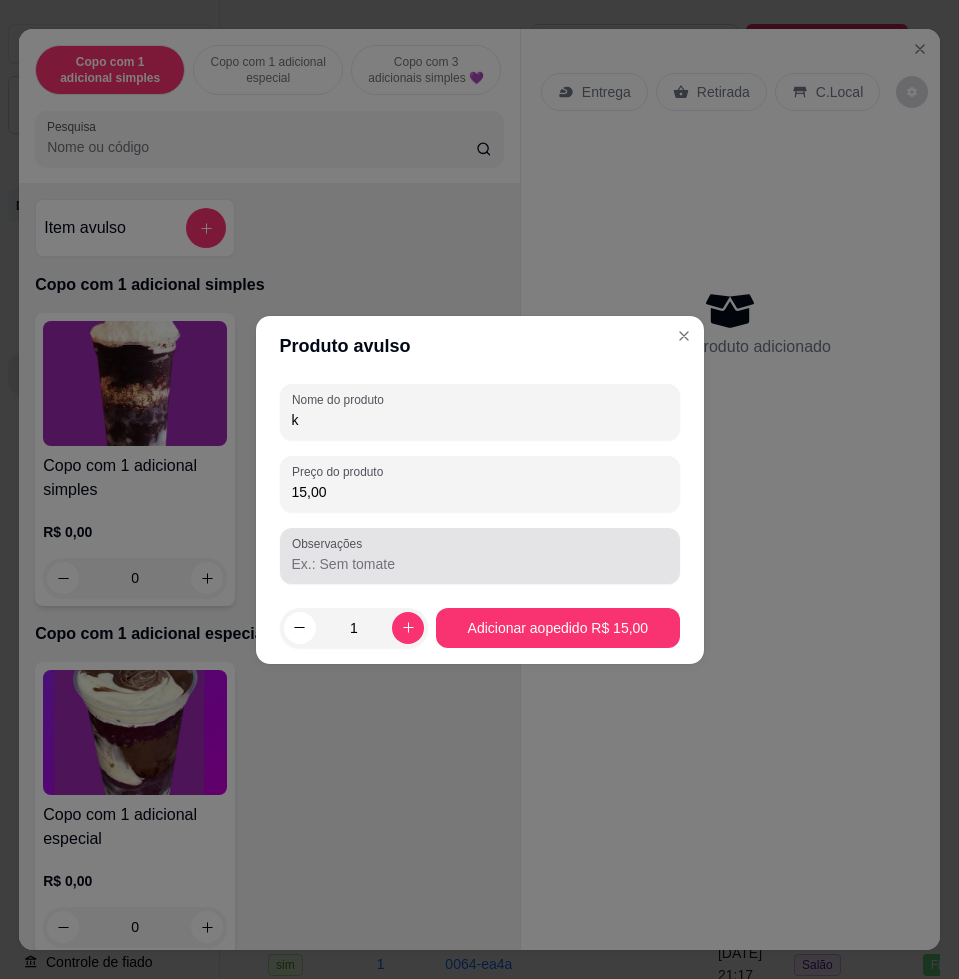 type on "k" 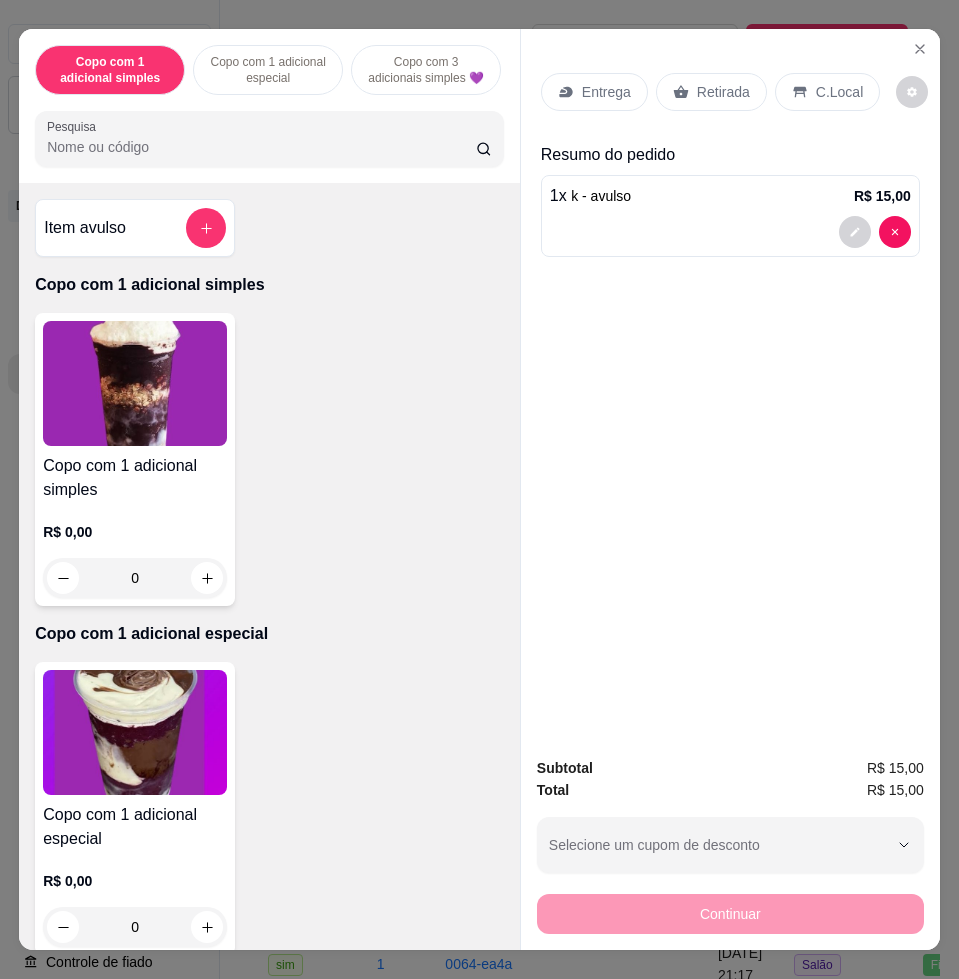 click on "C.Local" at bounding box center [839, 92] 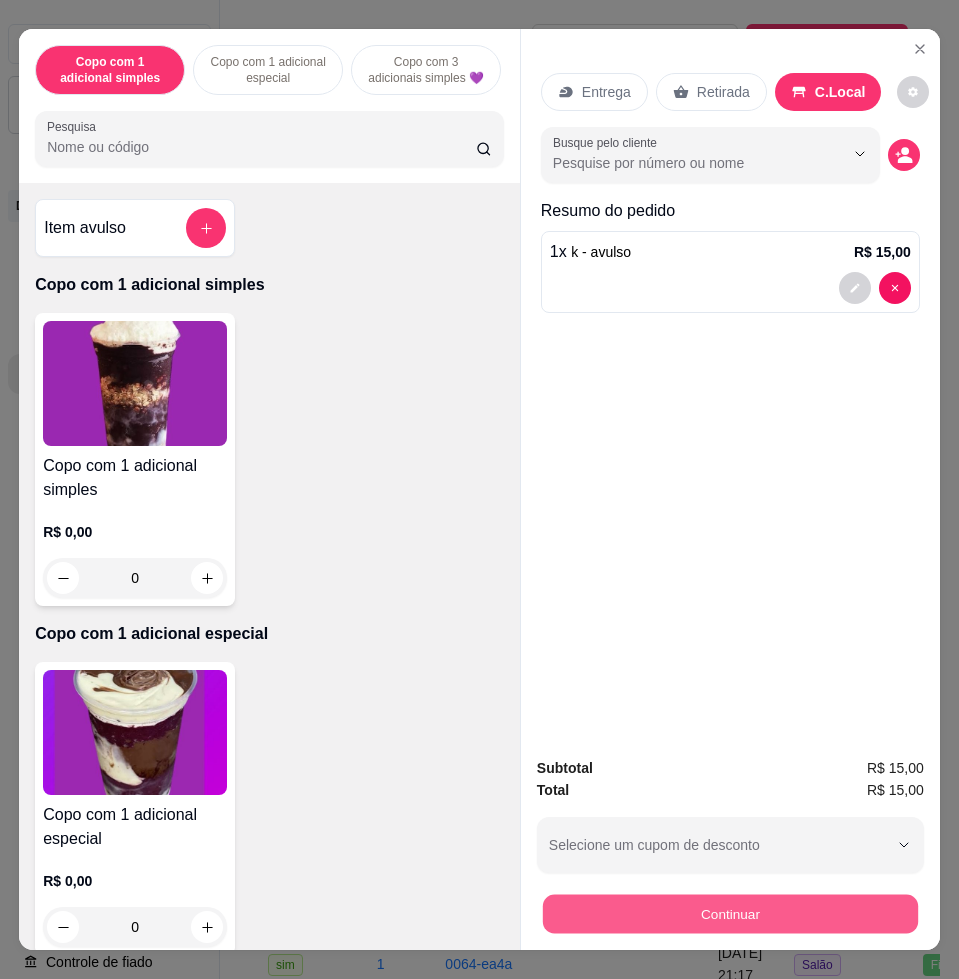 click on "Continuar" at bounding box center (730, 913) 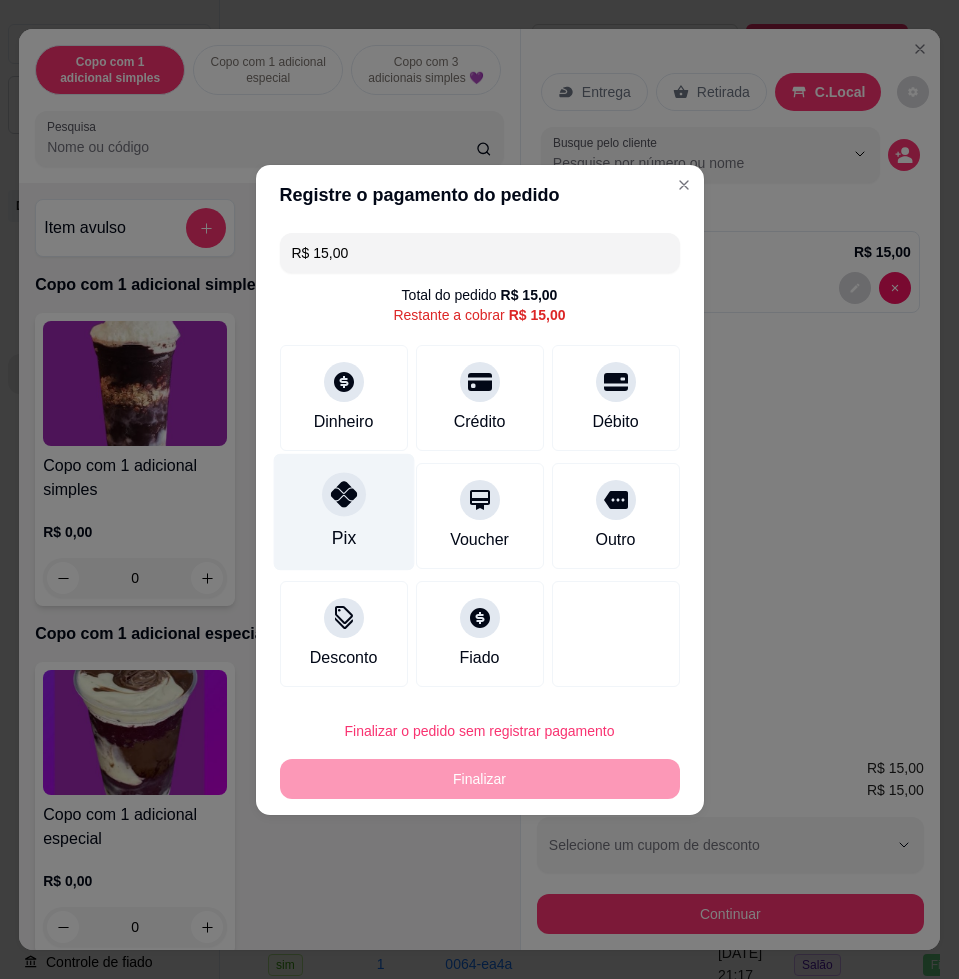 click on "Pix" at bounding box center [343, 511] 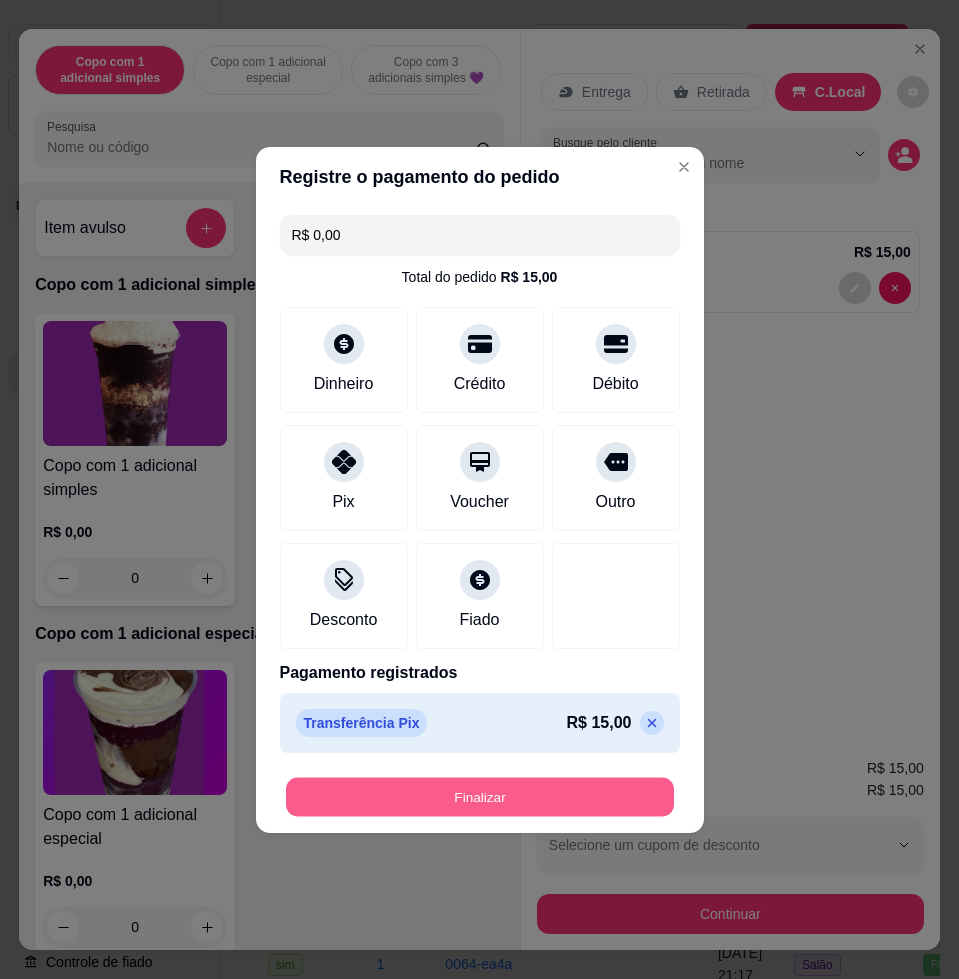 click on "Finalizar" at bounding box center [480, 796] 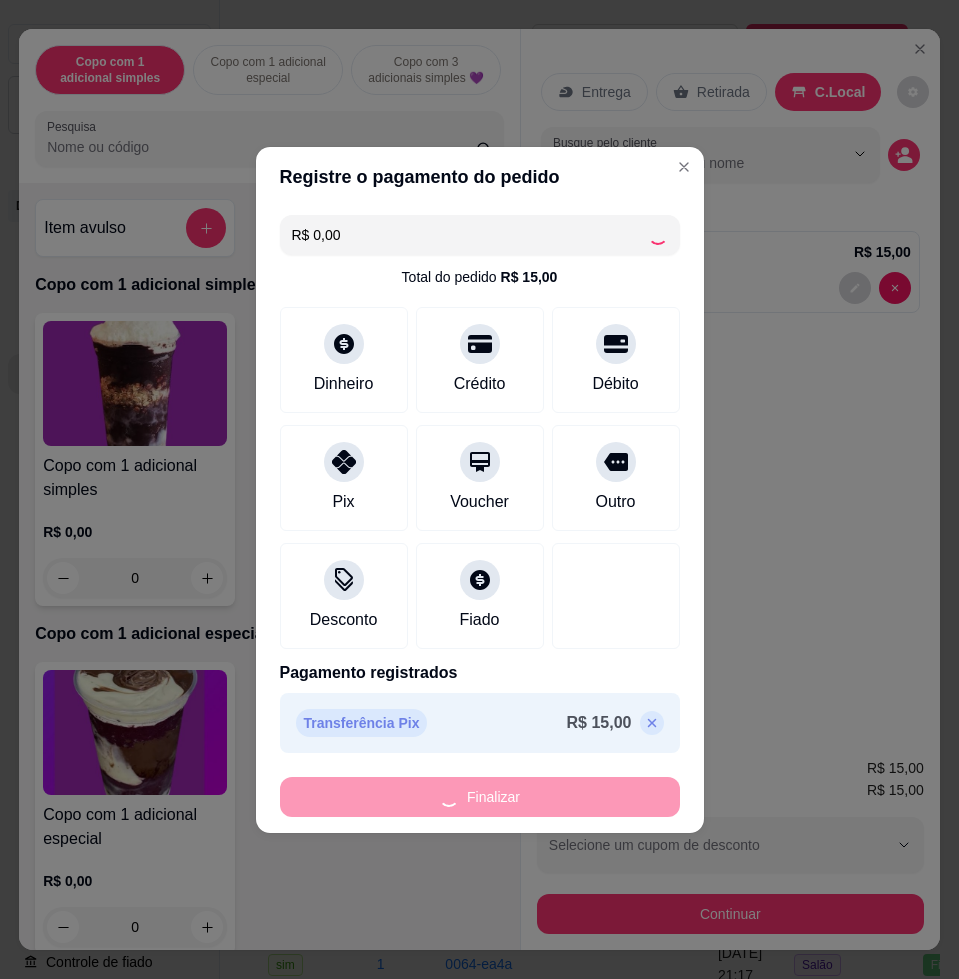 type on "-R$ 15,00" 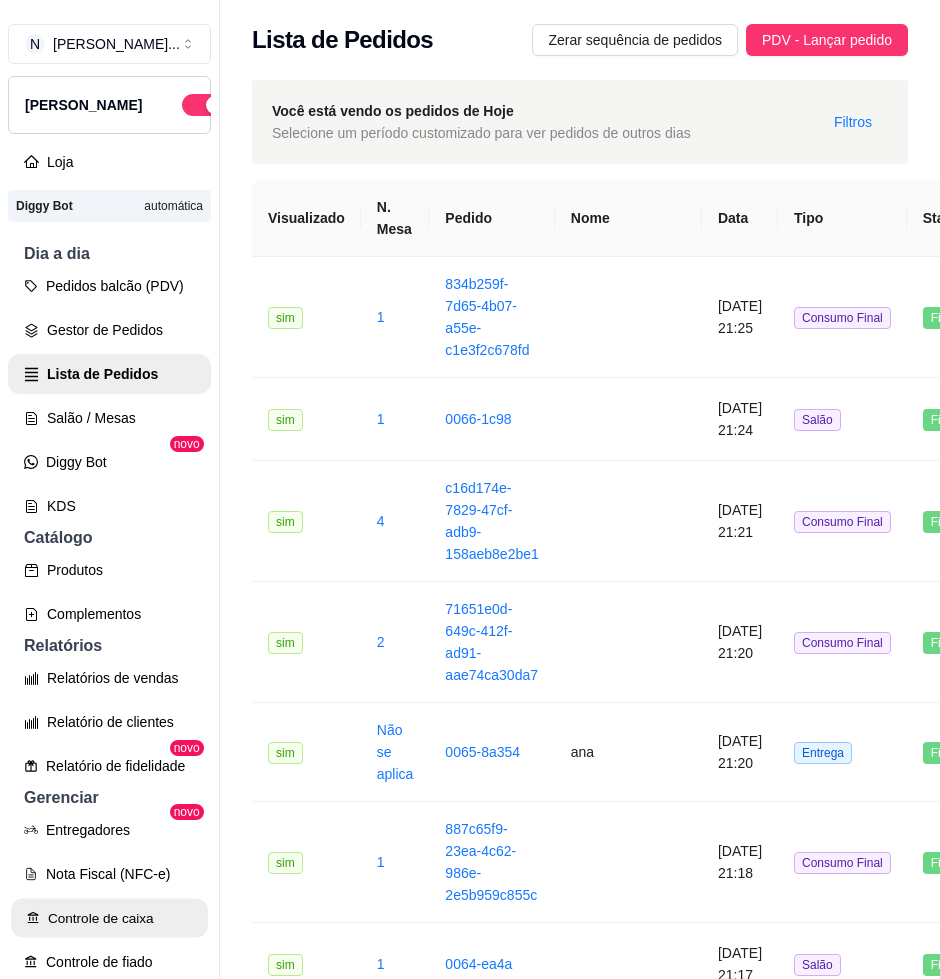 click on "Controle de caixa" at bounding box center [109, 918] 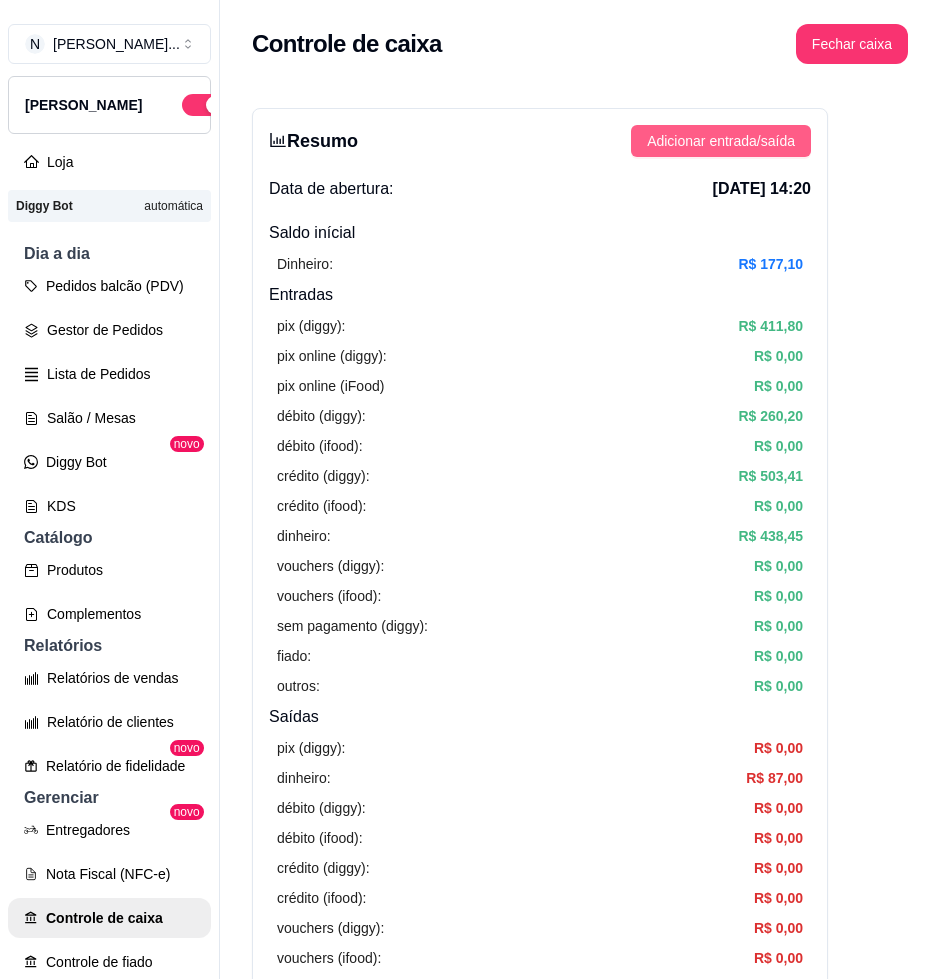 click on "Adicionar entrada/saída" at bounding box center [721, 141] 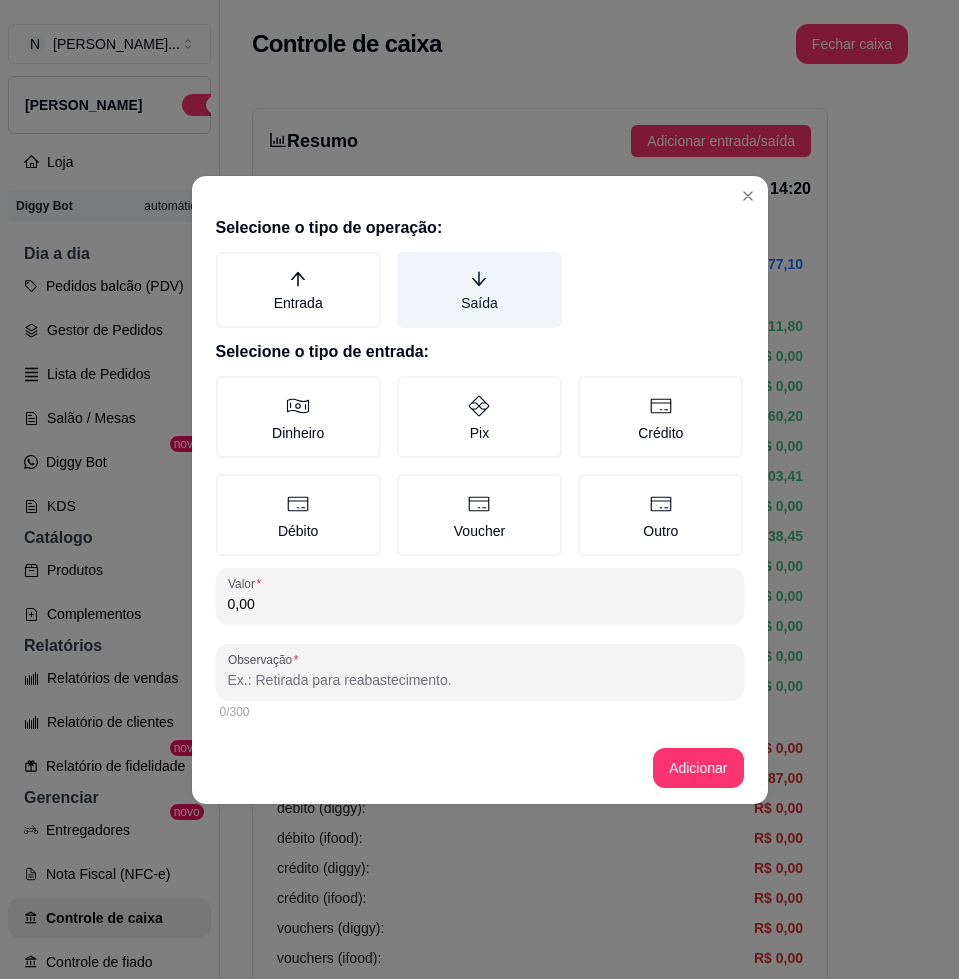 click on "Saída" at bounding box center (479, 290) 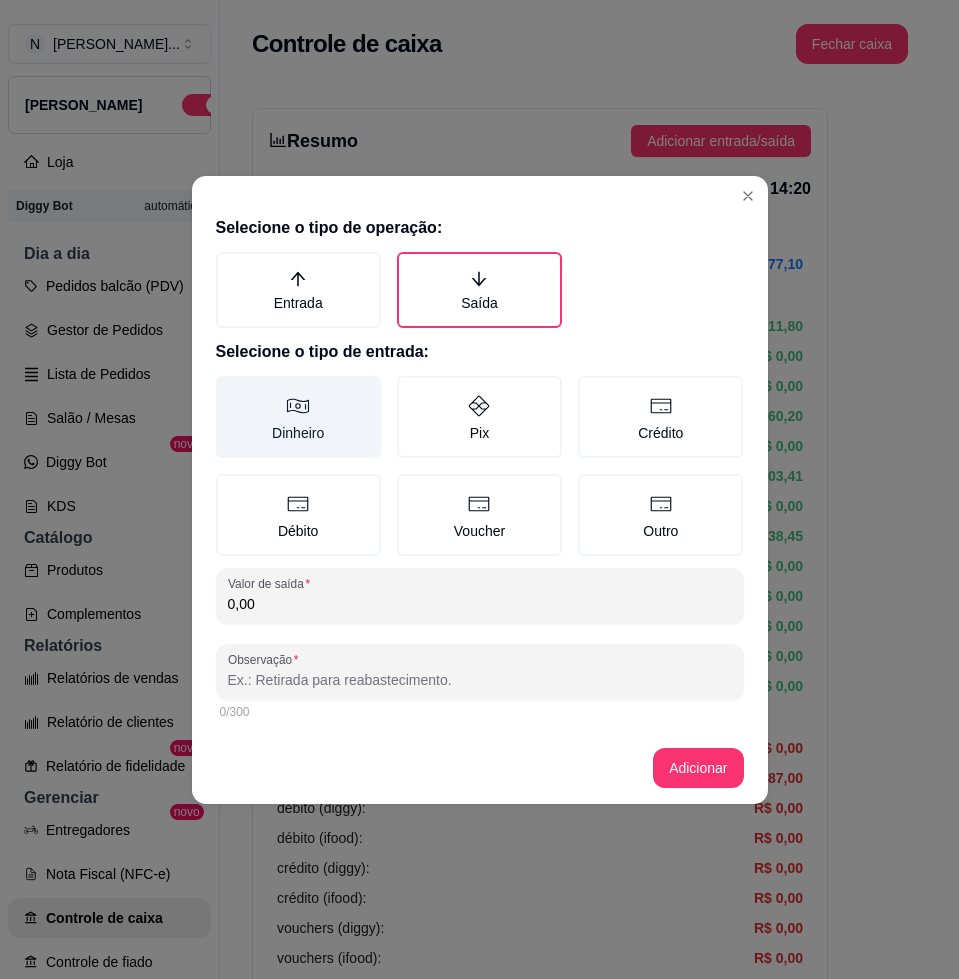 click on "Dinheiro" at bounding box center (298, 417) 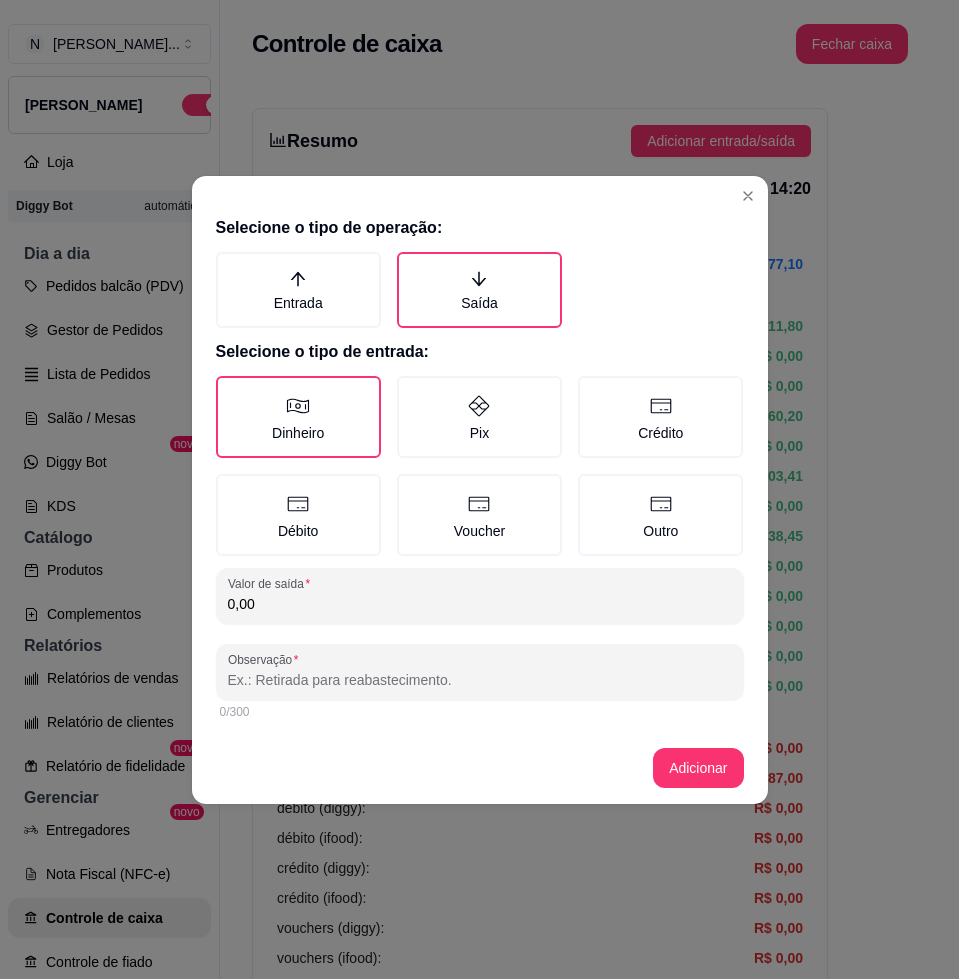 click on "0,00" at bounding box center (480, 604) 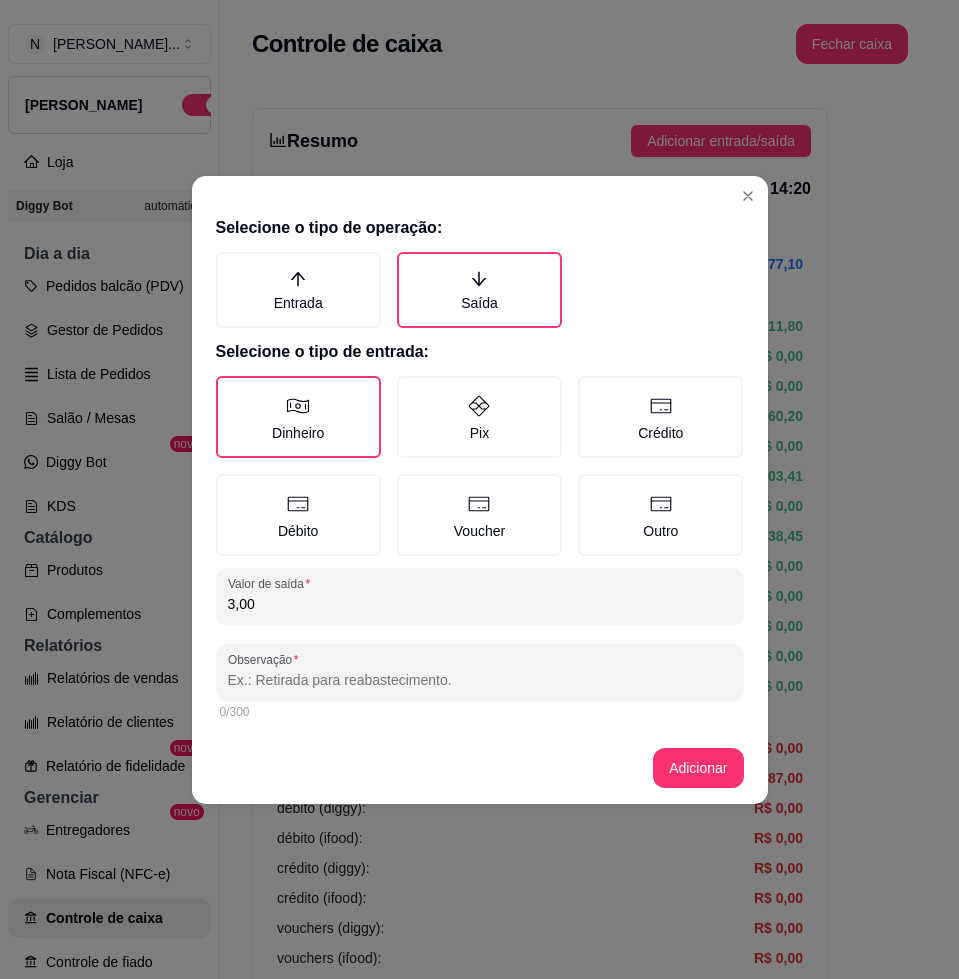 click on "0/300" at bounding box center [480, 712] 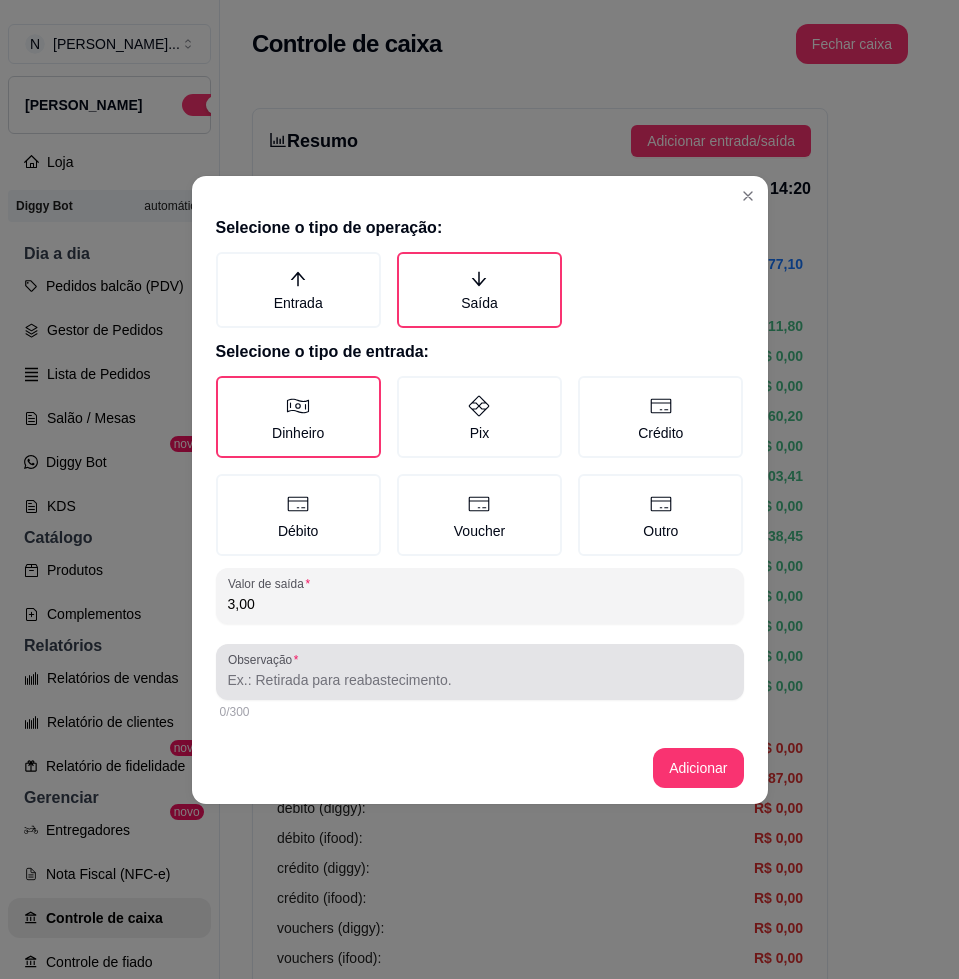click on "Observação" at bounding box center (480, 680) 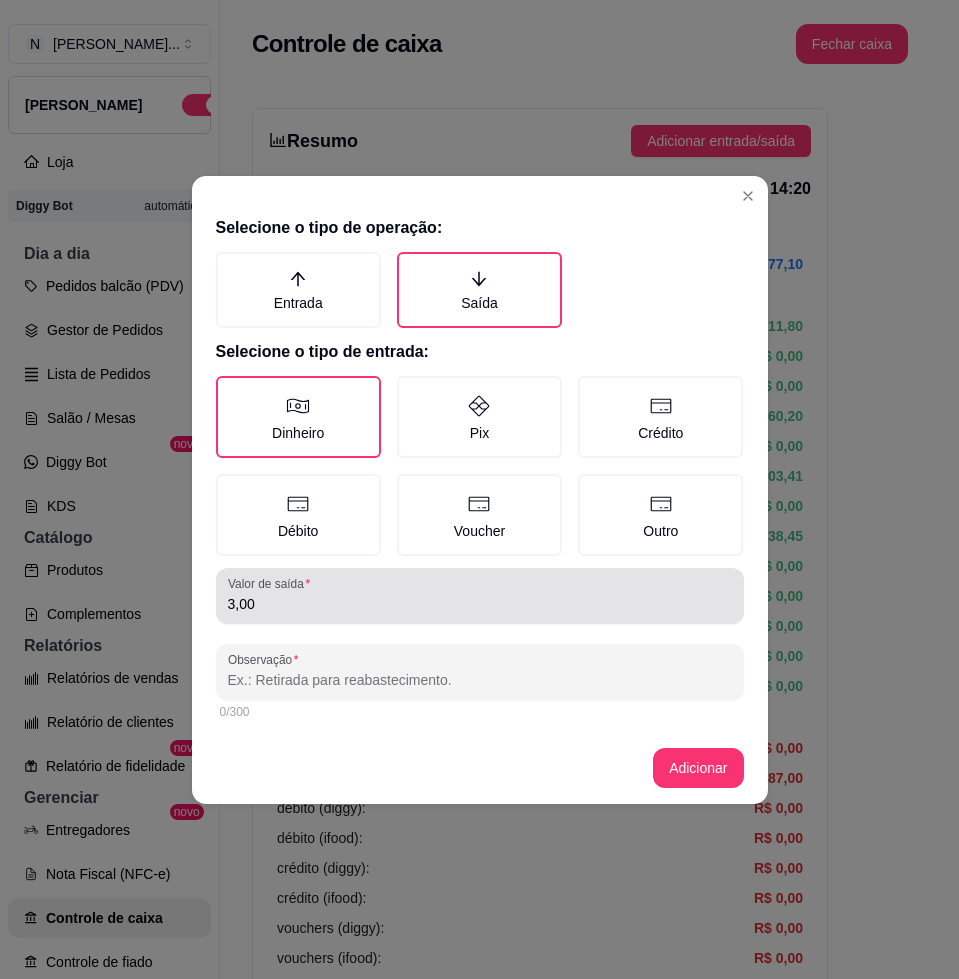 click on "Valor
de saída 3,00" at bounding box center (480, 596) 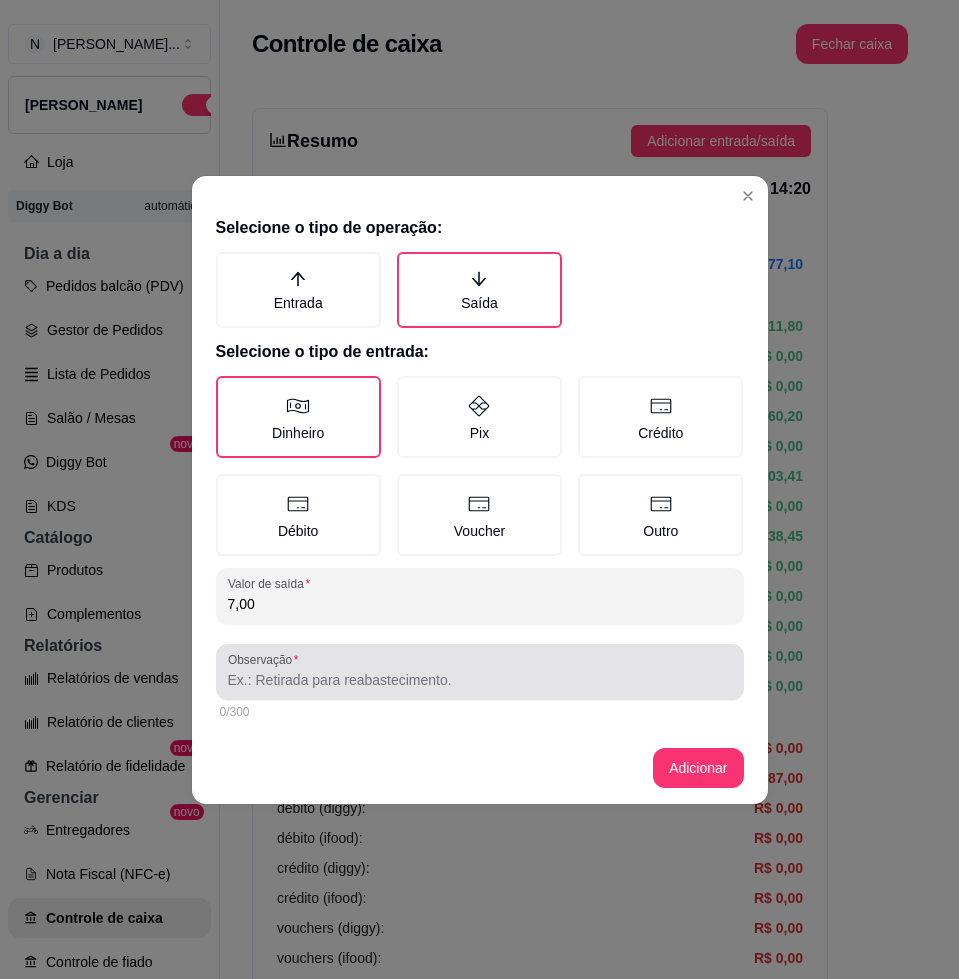 type on "7,00" 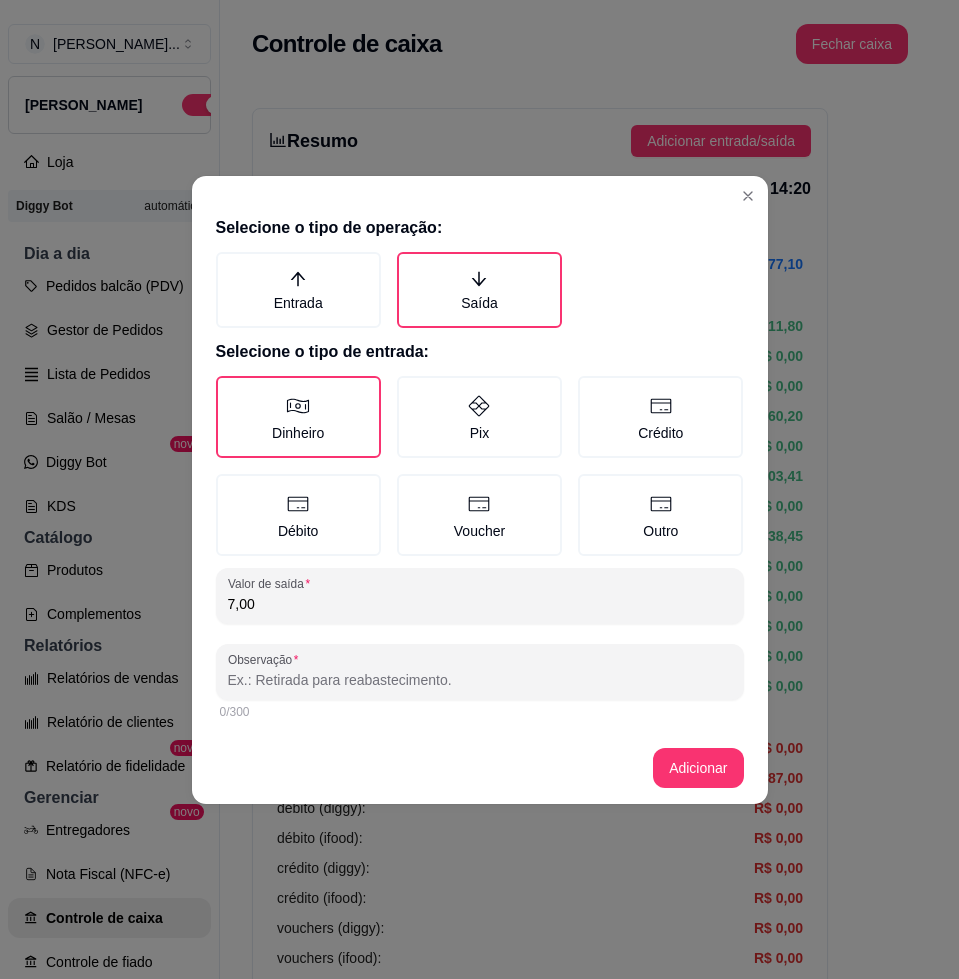 click on "Observação" at bounding box center (480, 680) 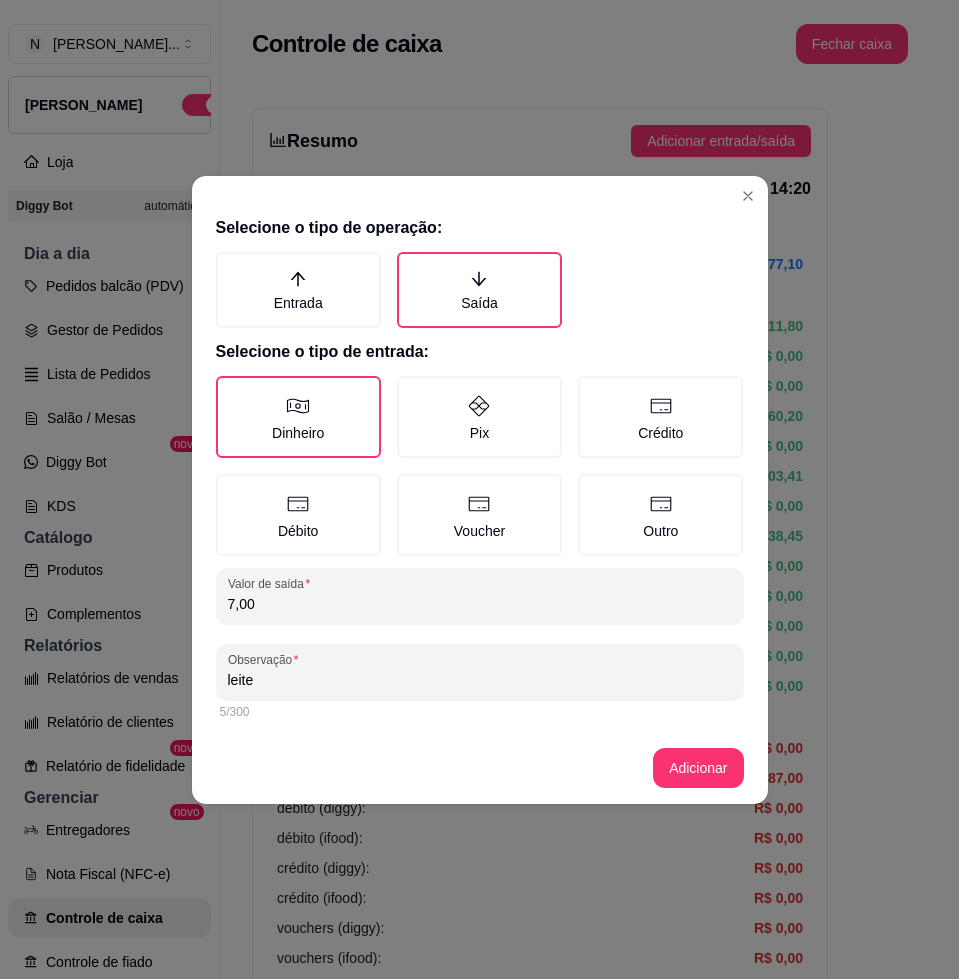 type on "leite" 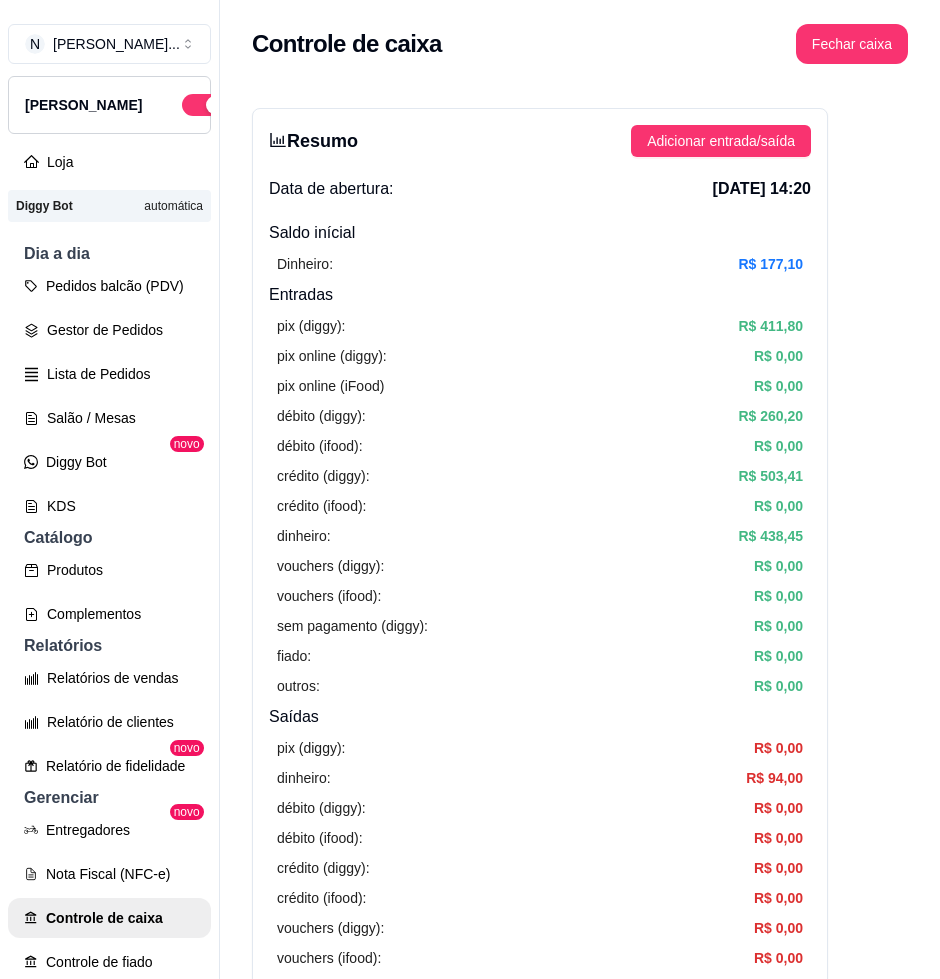 scroll, scrollTop: 625, scrollLeft: 0, axis: vertical 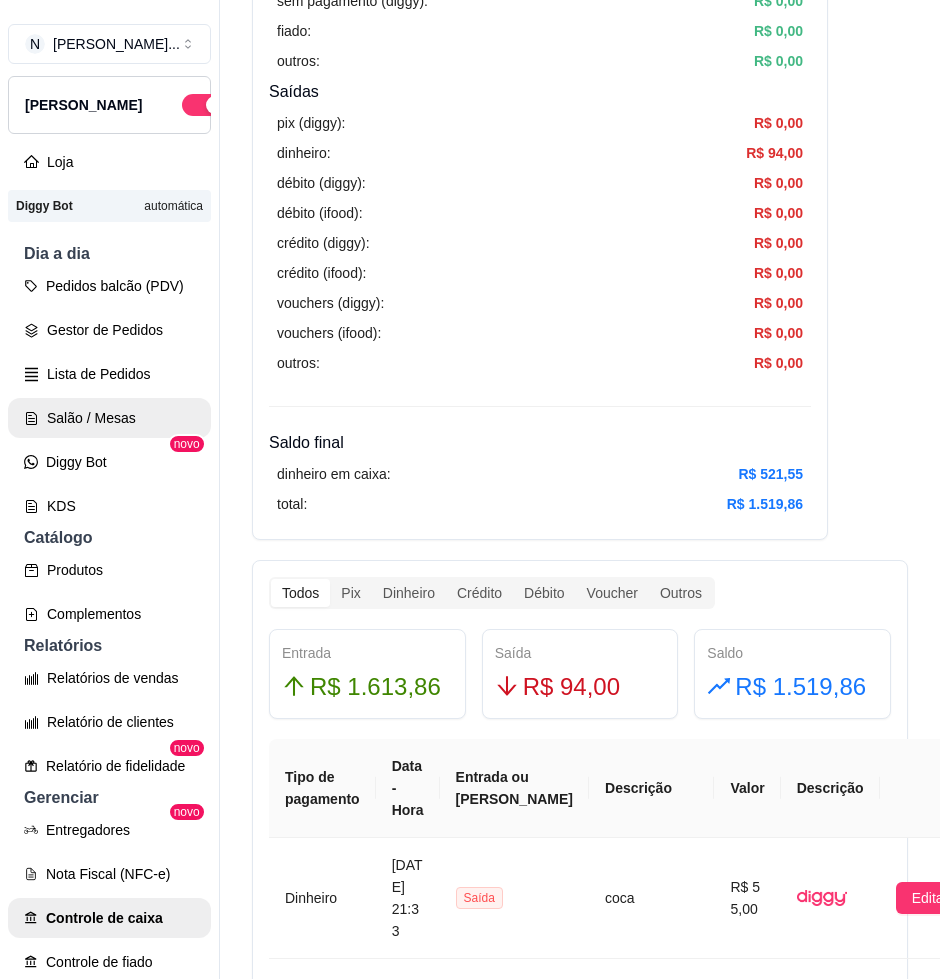 click on "Salão / Mesas" at bounding box center [109, 418] 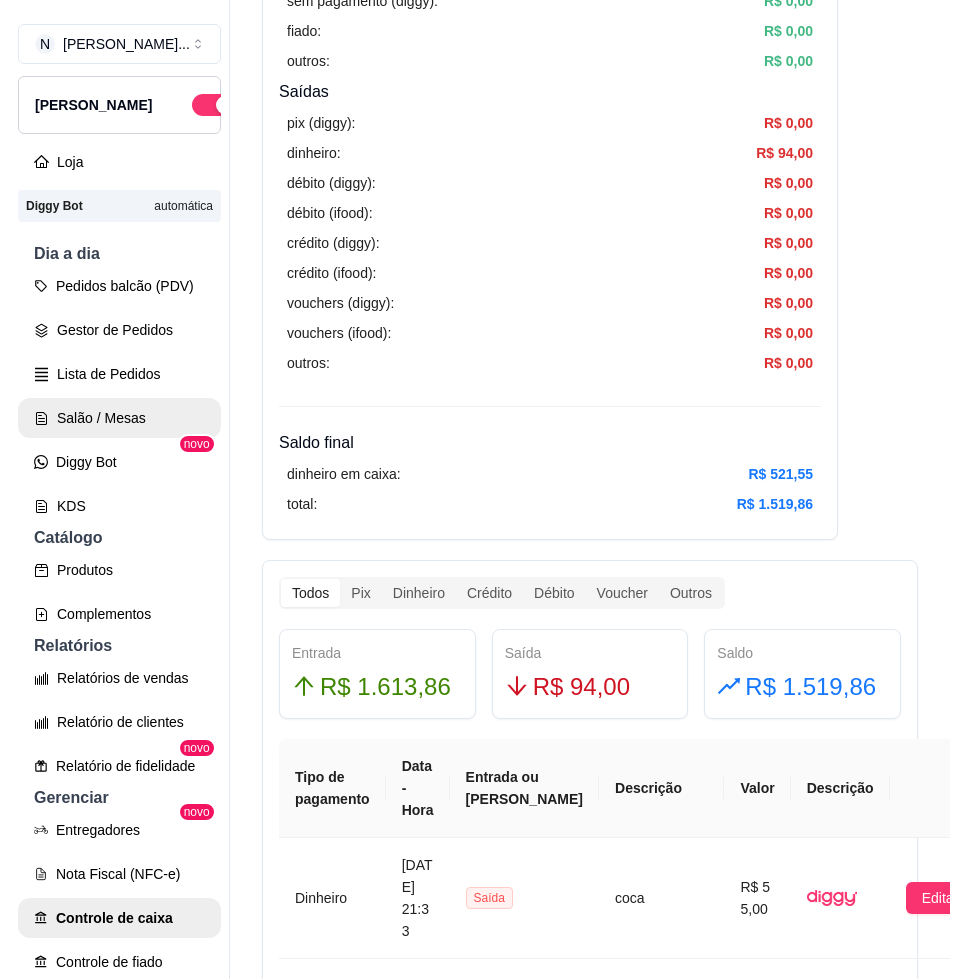 scroll, scrollTop: 0, scrollLeft: 0, axis: both 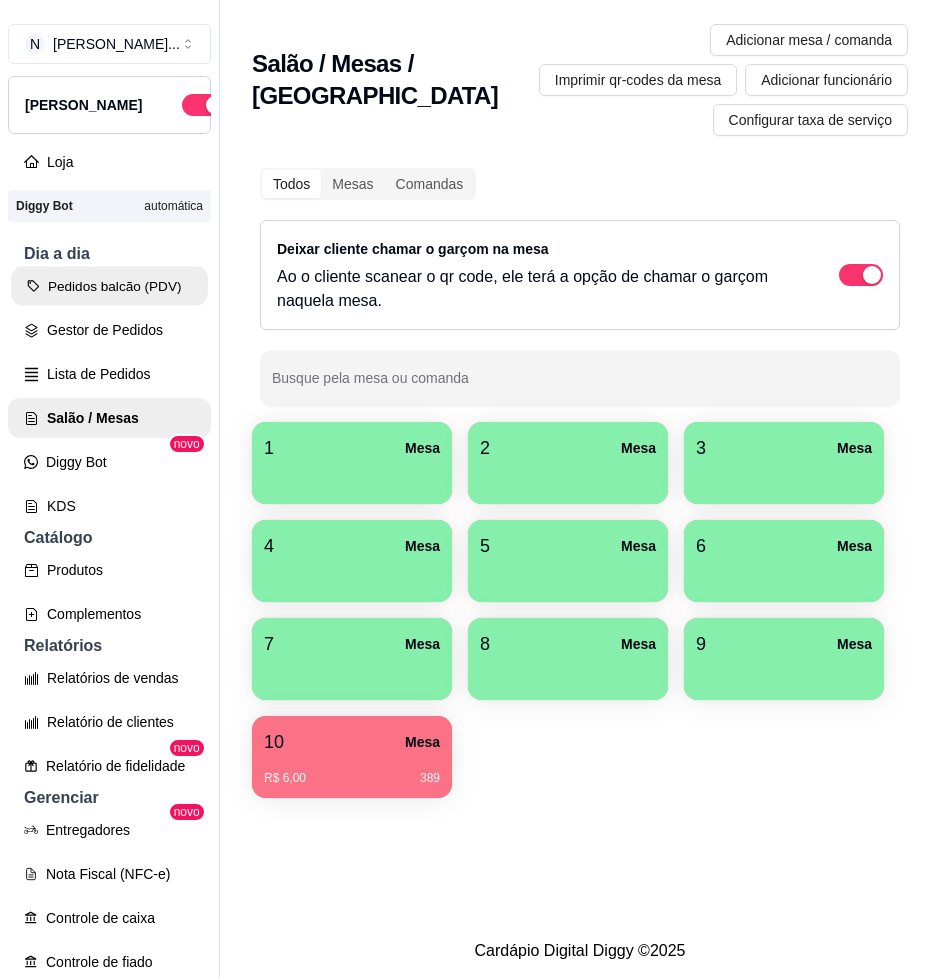 click on "Pedidos balcão (PDV)" at bounding box center (109, 286) 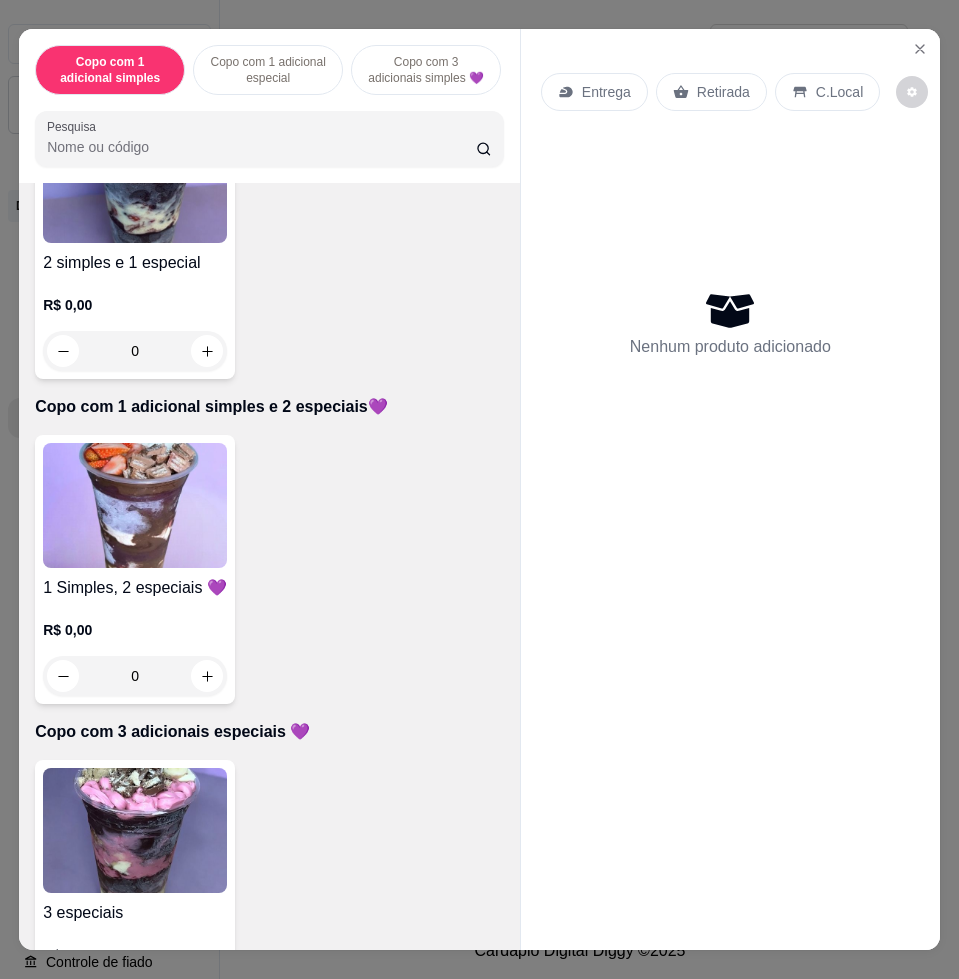 scroll, scrollTop: 1375, scrollLeft: 0, axis: vertical 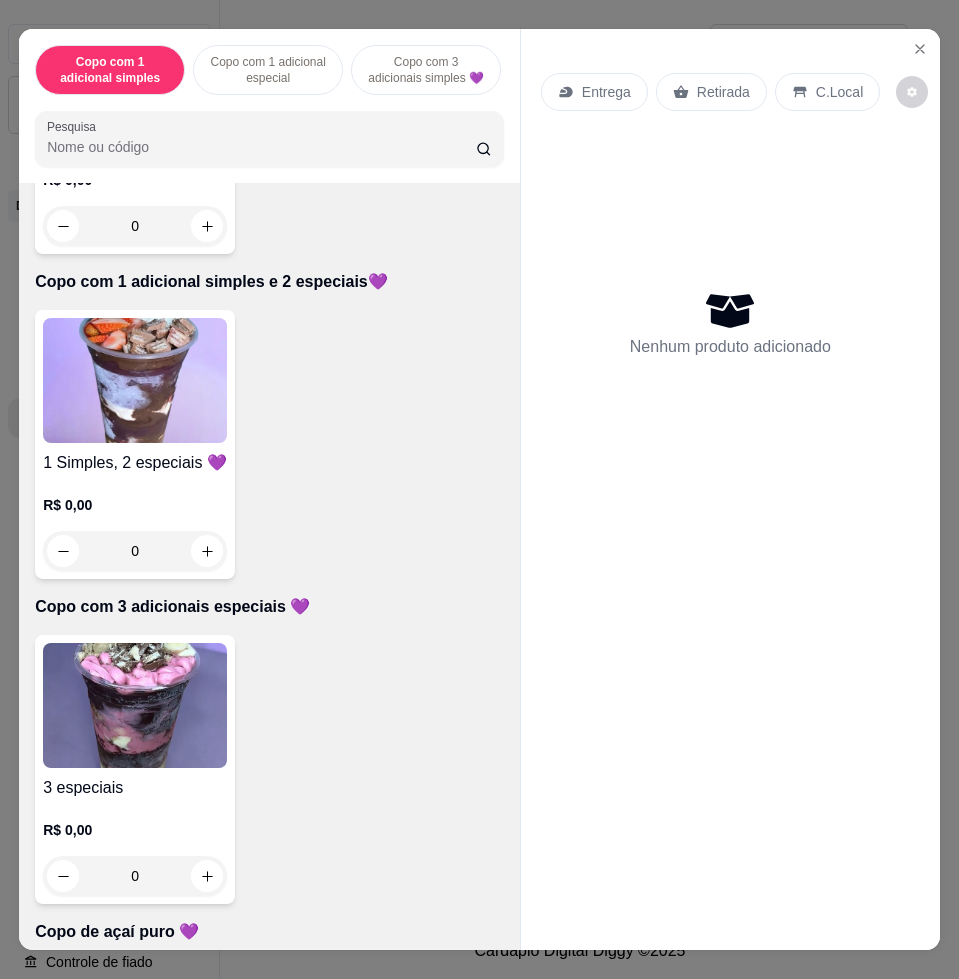 click at bounding box center (135, 380) 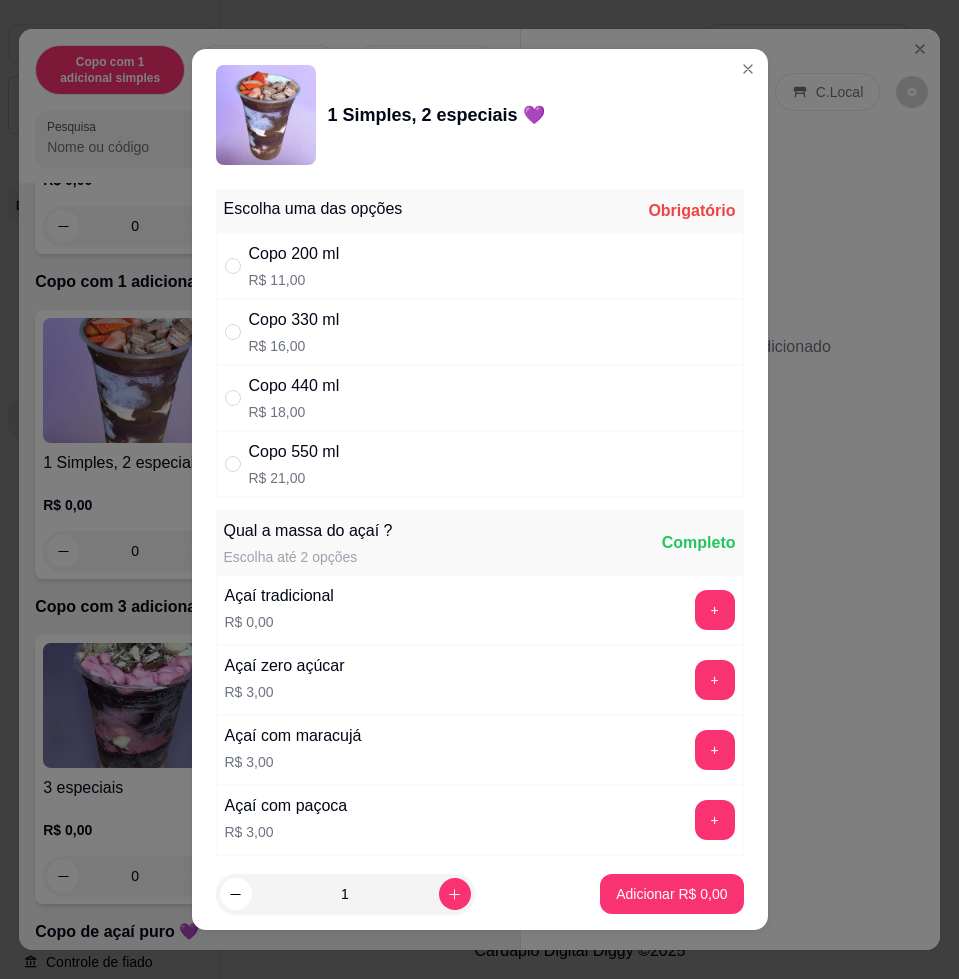 click on "Copo 330 ml R$ 16,00" at bounding box center [480, 332] 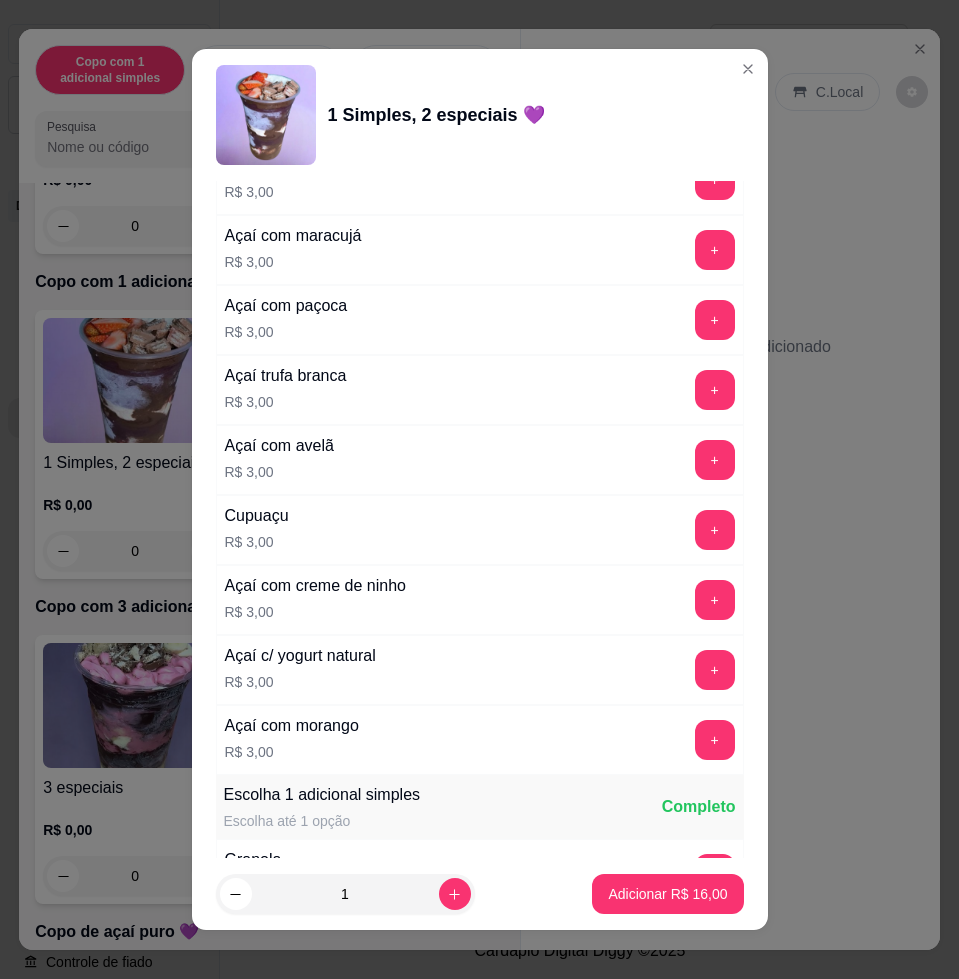 scroll, scrollTop: 1000, scrollLeft: 0, axis: vertical 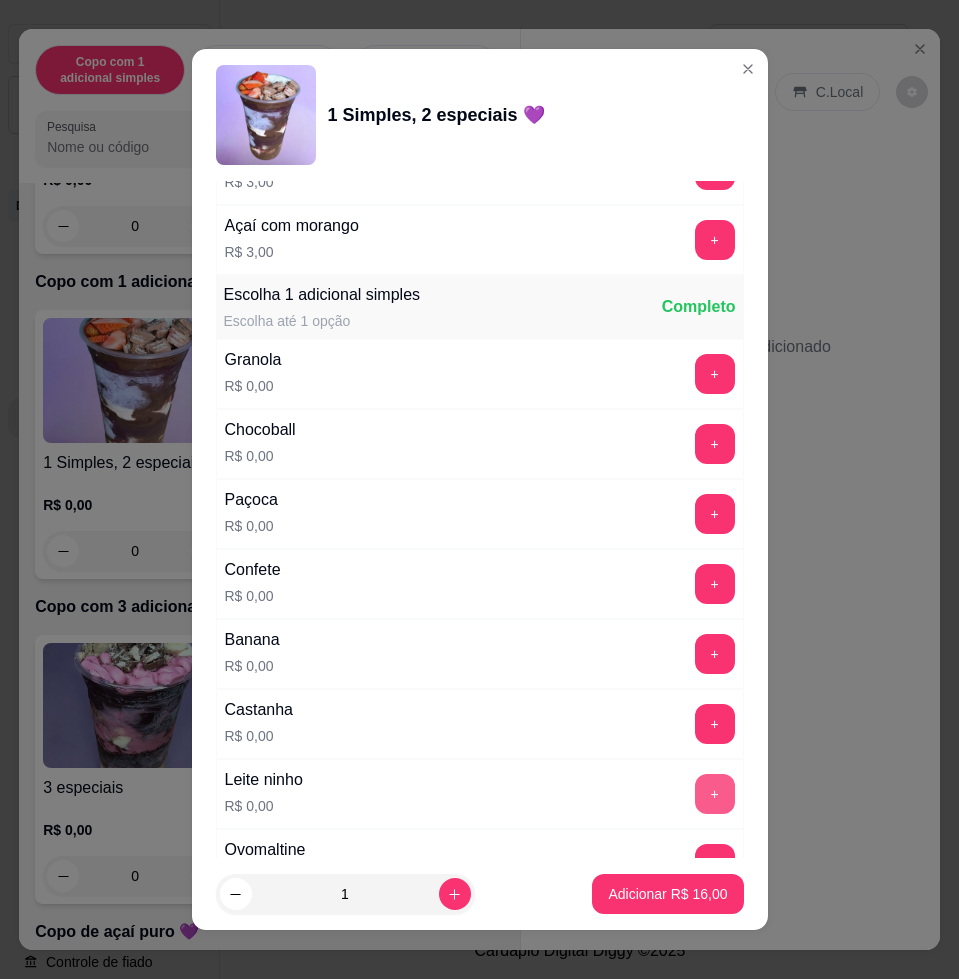 click on "+" at bounding box center (715, 794) 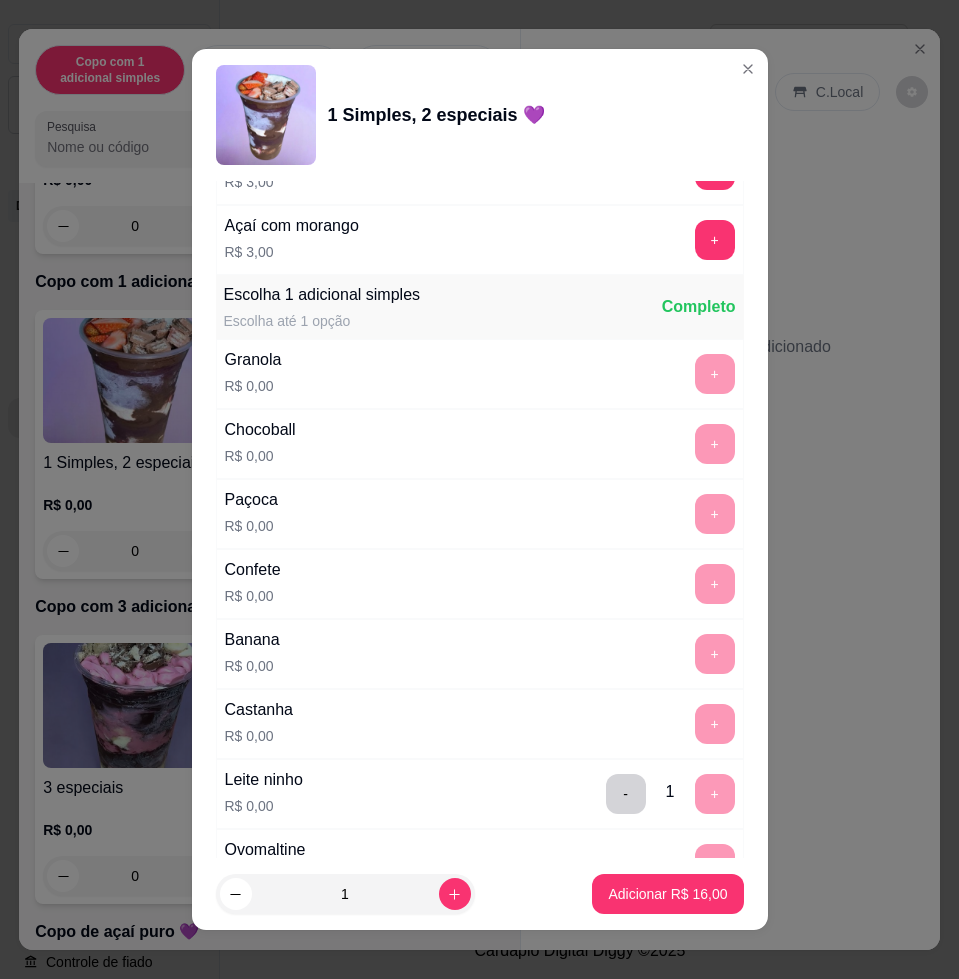 scroll, scrollTop: 1625, scrollLeft: 0, axis: vertical 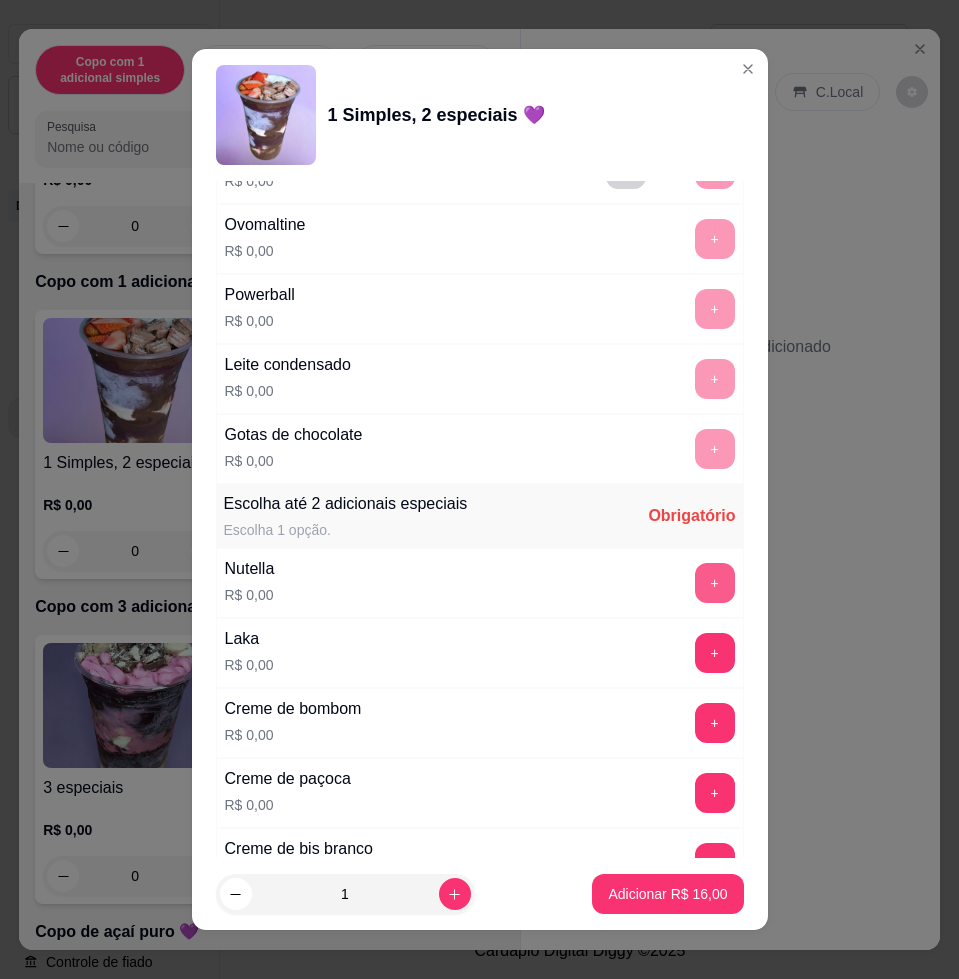 click on "+" at bounding box center (715, 583) 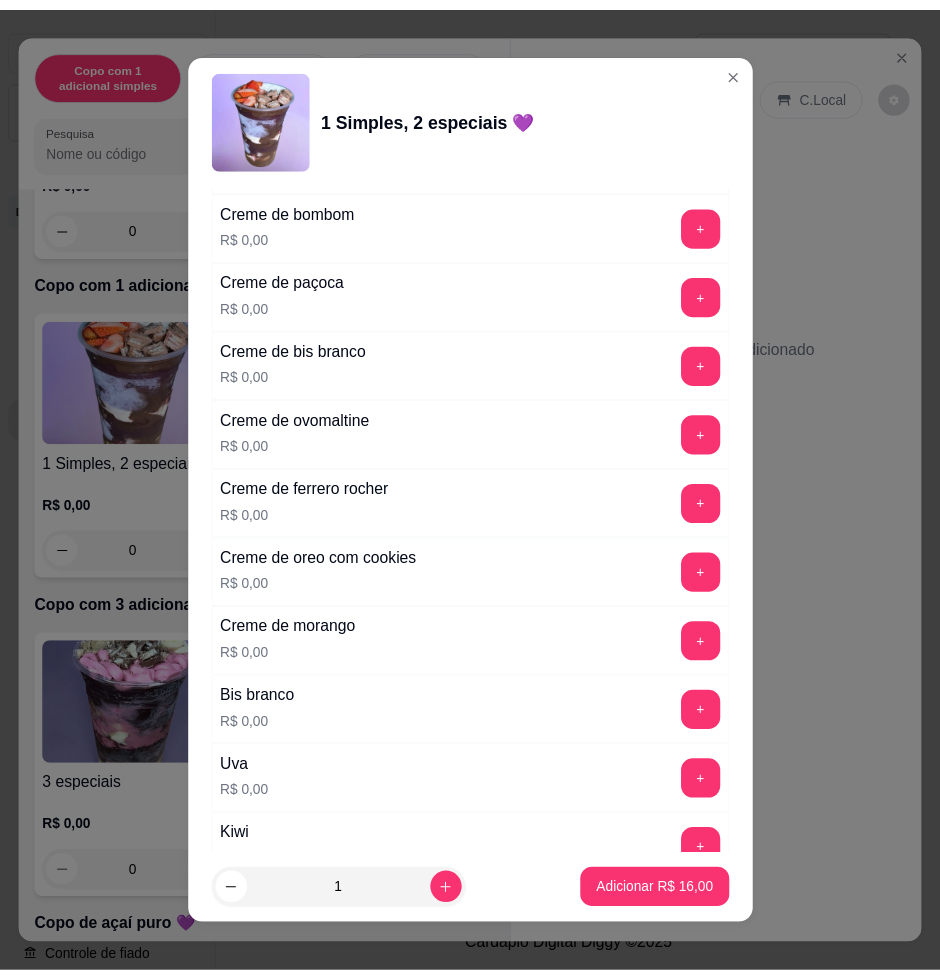 scroll, scrollTop: 2375, scrollLeft: 0, axis: vertical 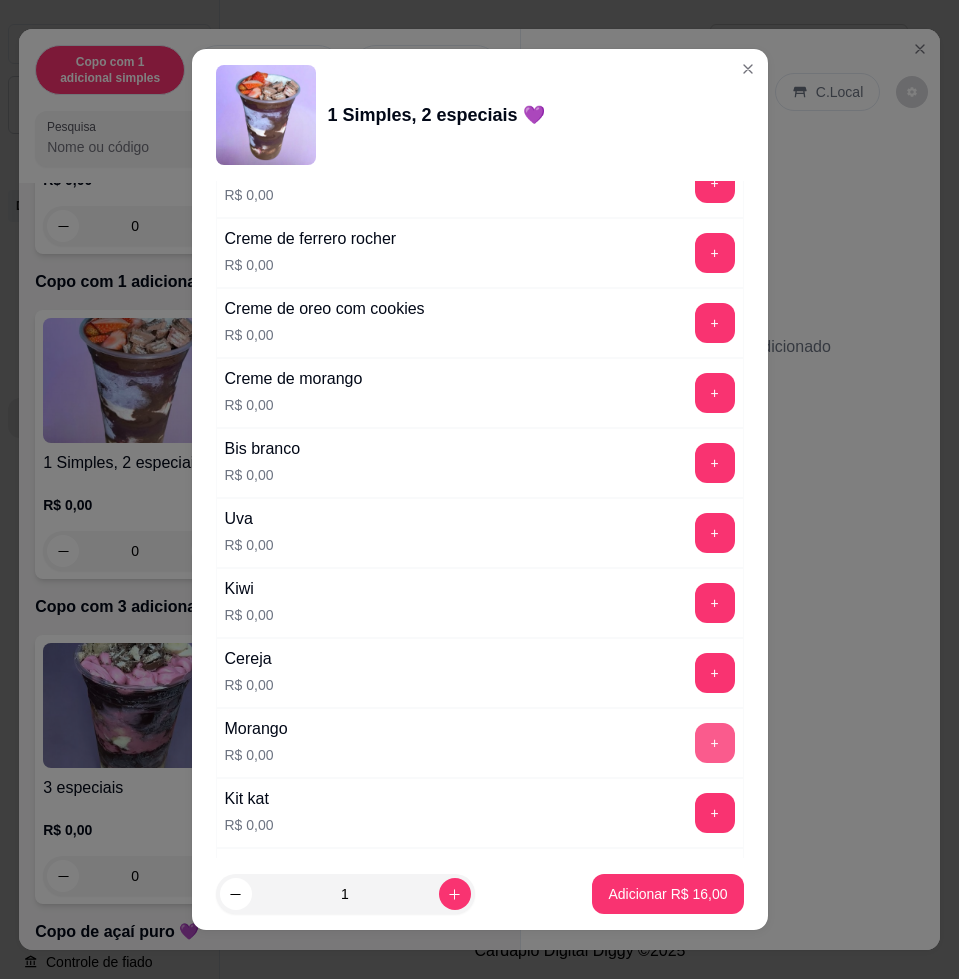 click on "+" at bounding box center (715, 743) 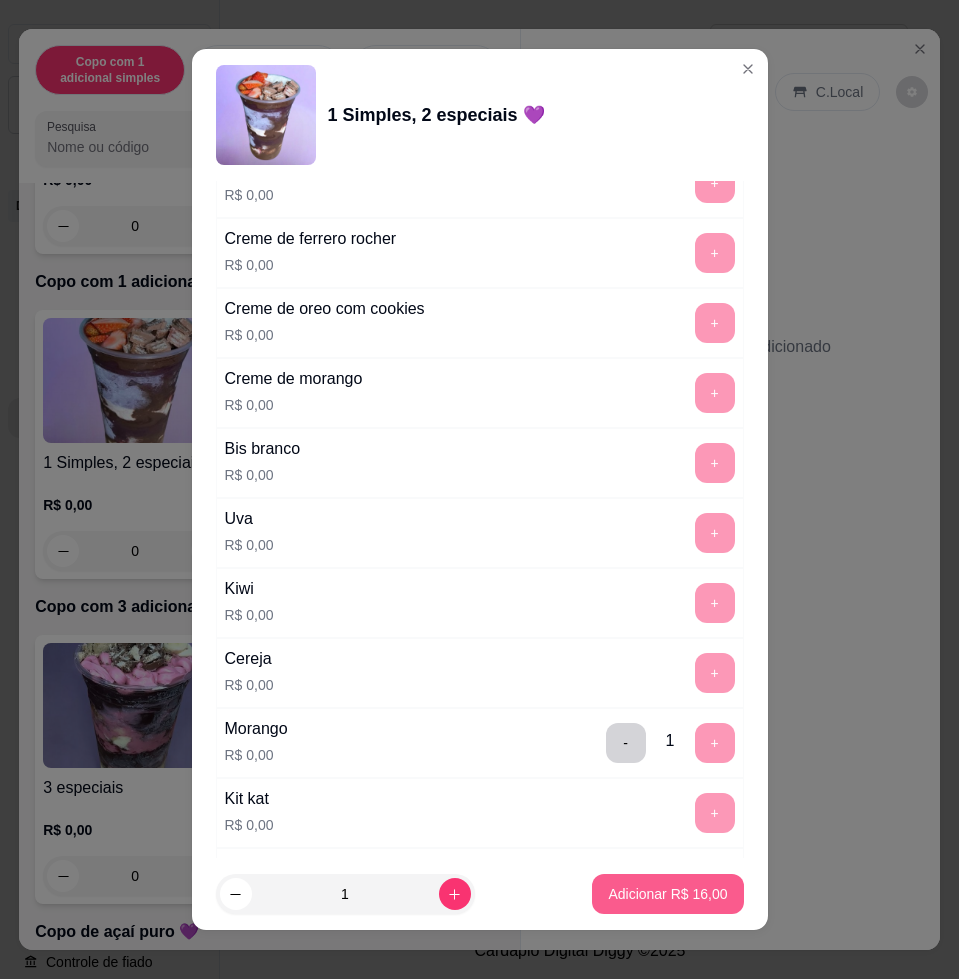 click on "Adicionar   R$ 16,00" at bounding box center [667, 894] 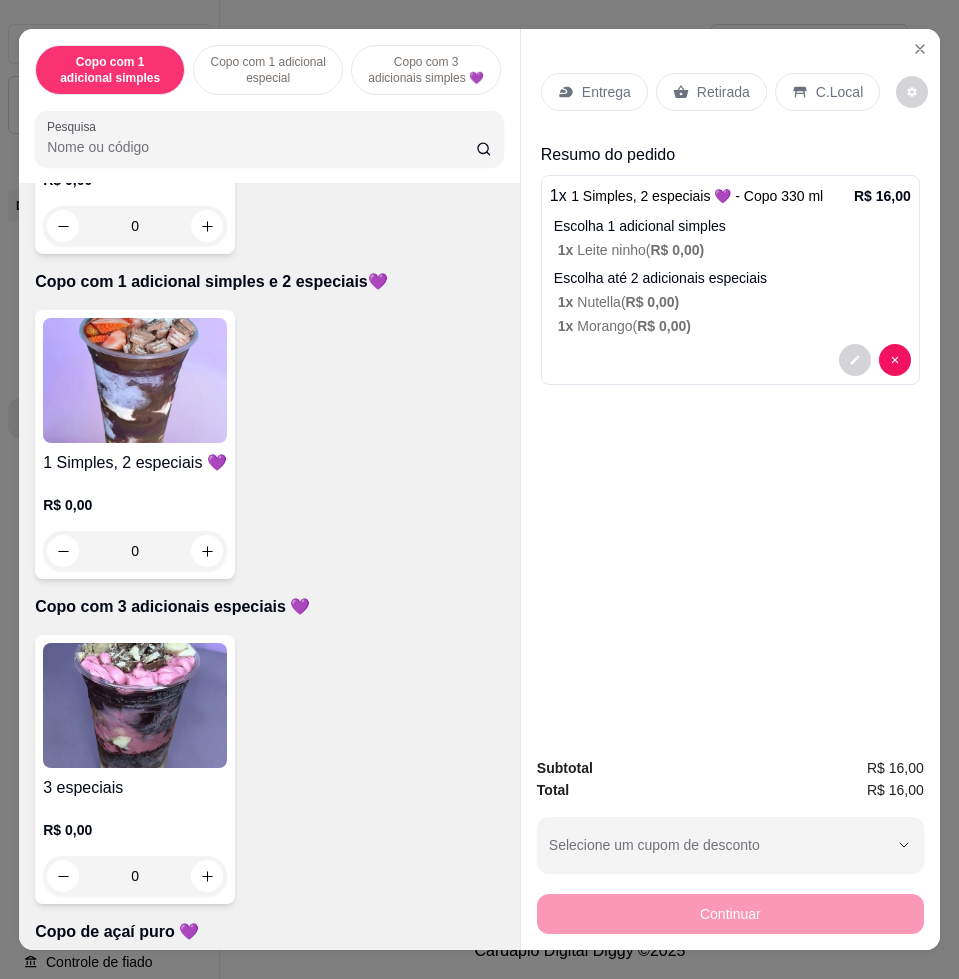 click 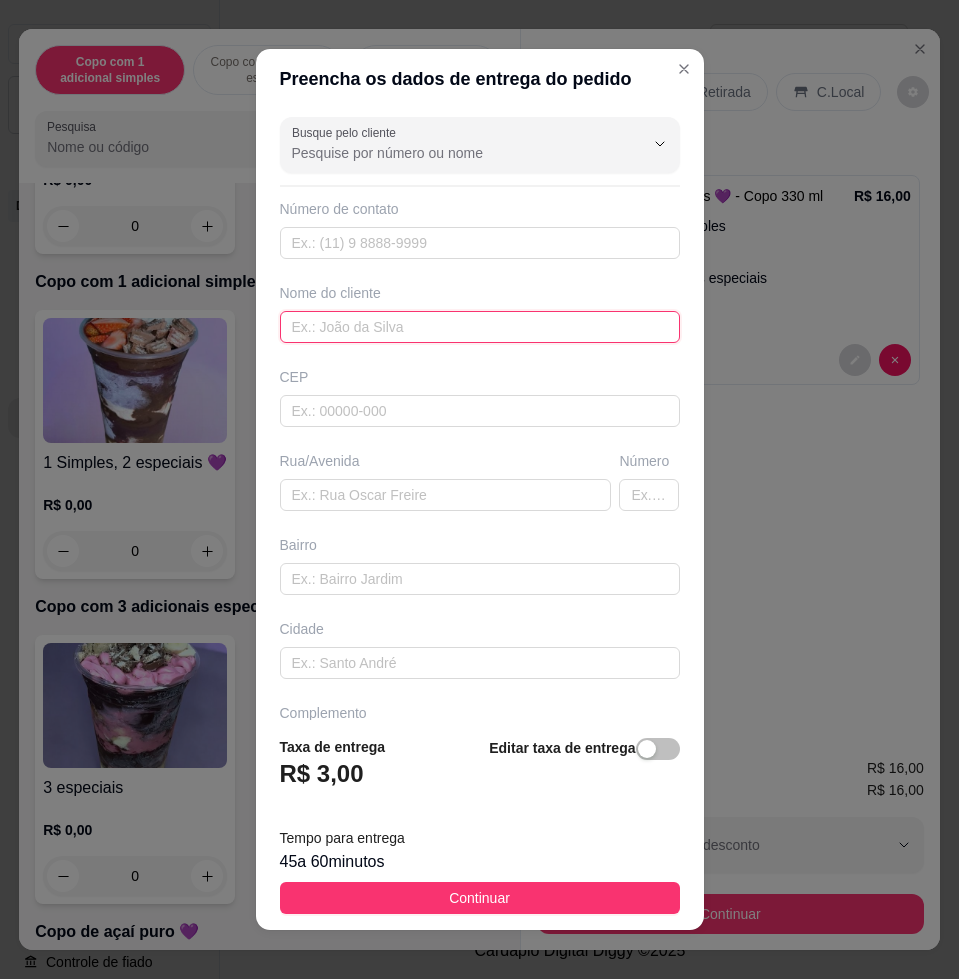 click at bounding box center [480, 327] 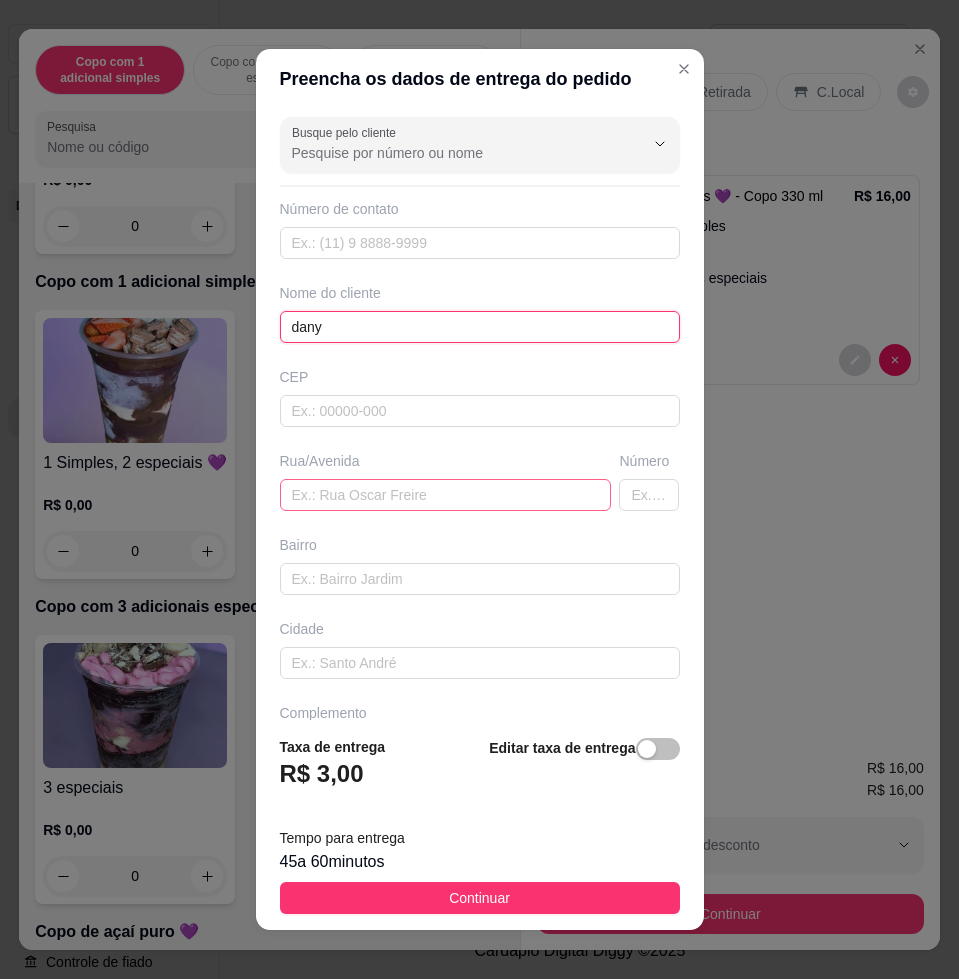 type on "dany" 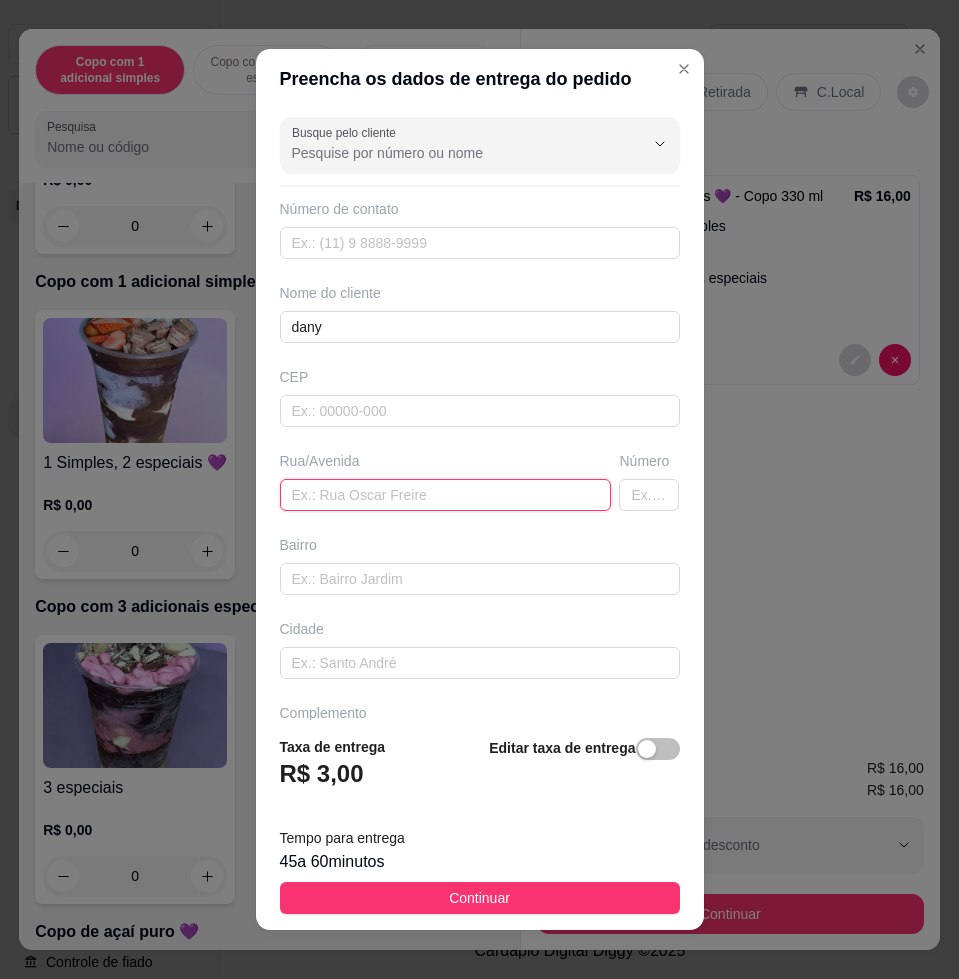 drag, startPoint x: 359, startPoint y: 479, endPoint x: 359, endPoint y: 498, distance: 19 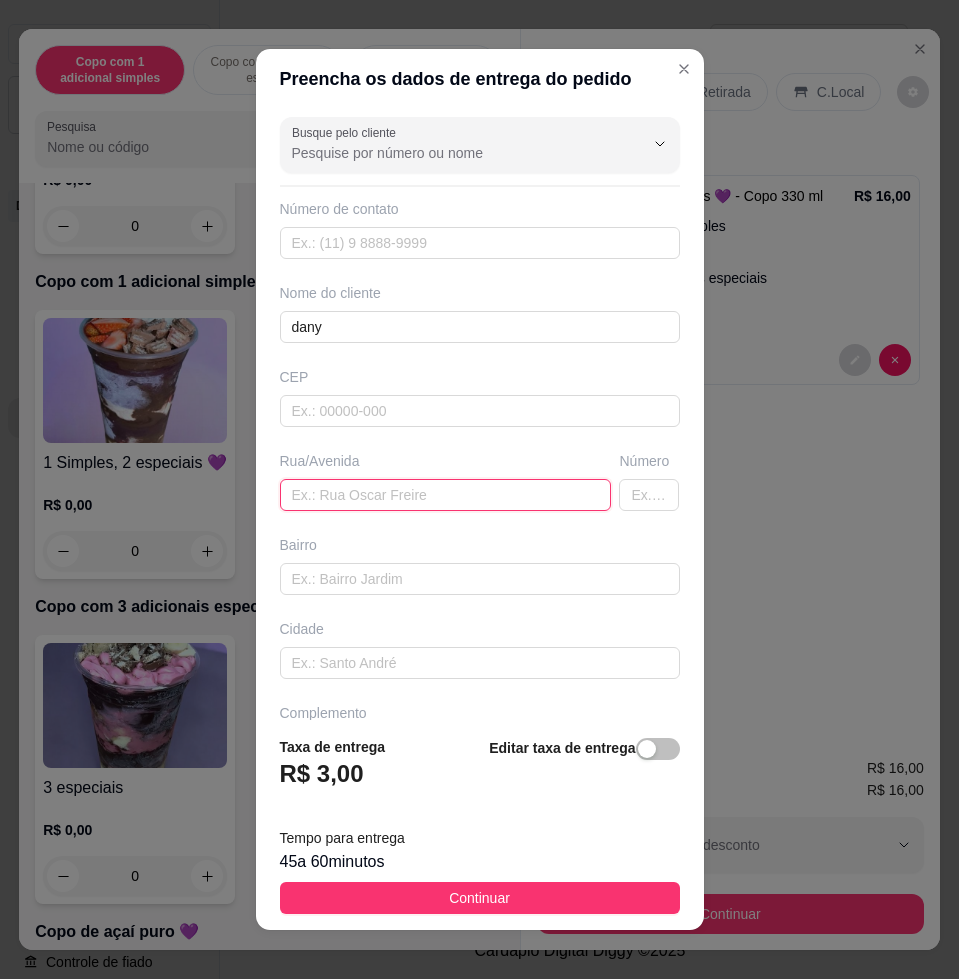 click at bounding box center (446, 495) 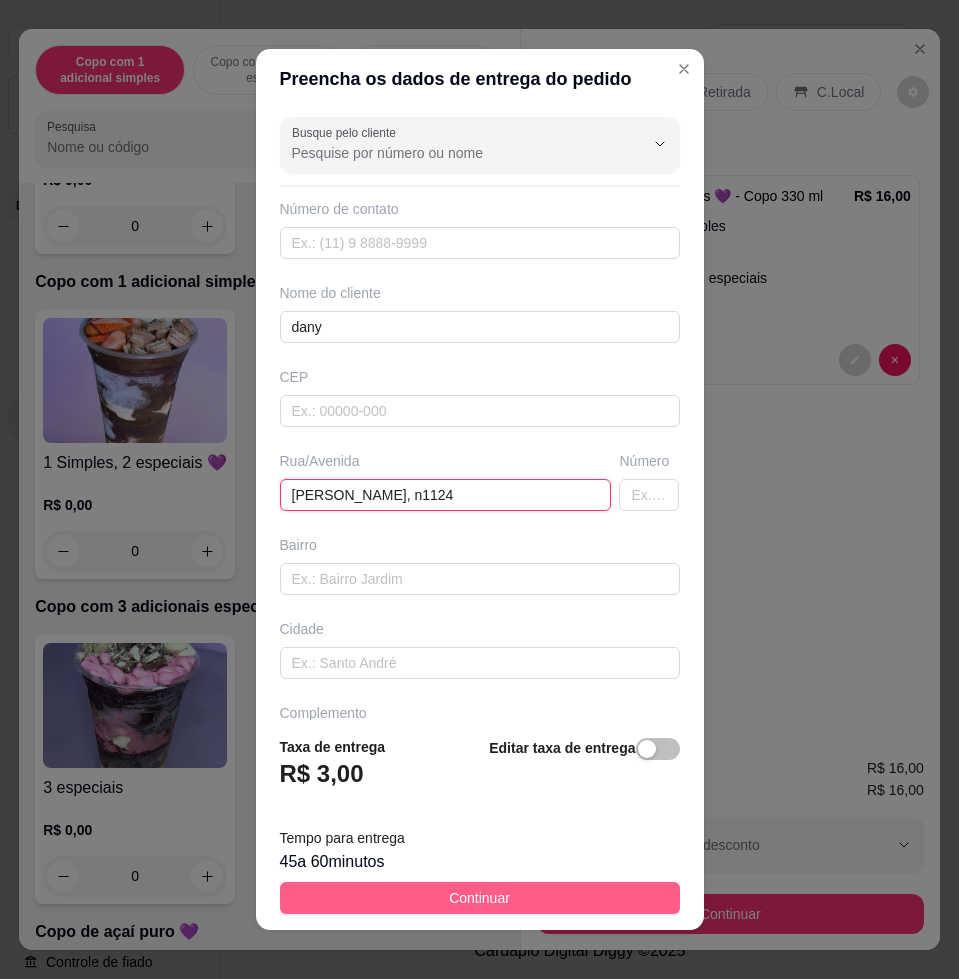 type on "santos dumont, n1124" 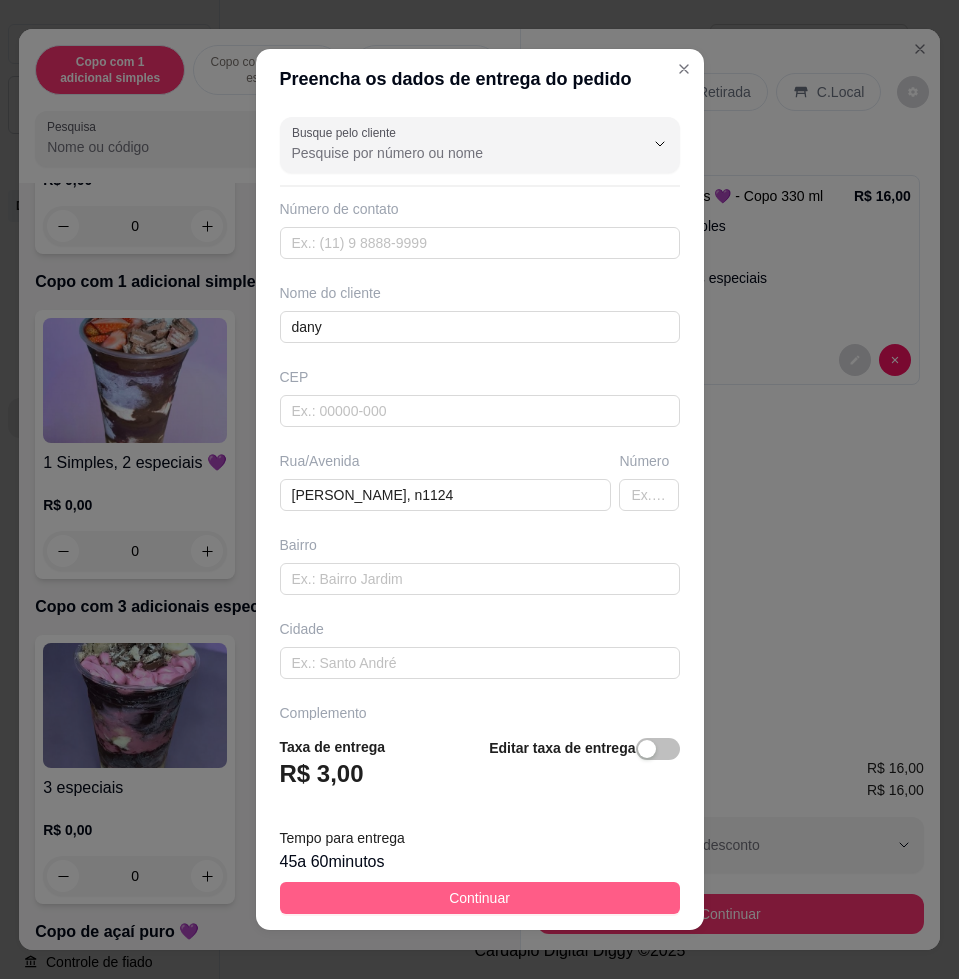 click on "Continuar" at bounding box center (480, 898) 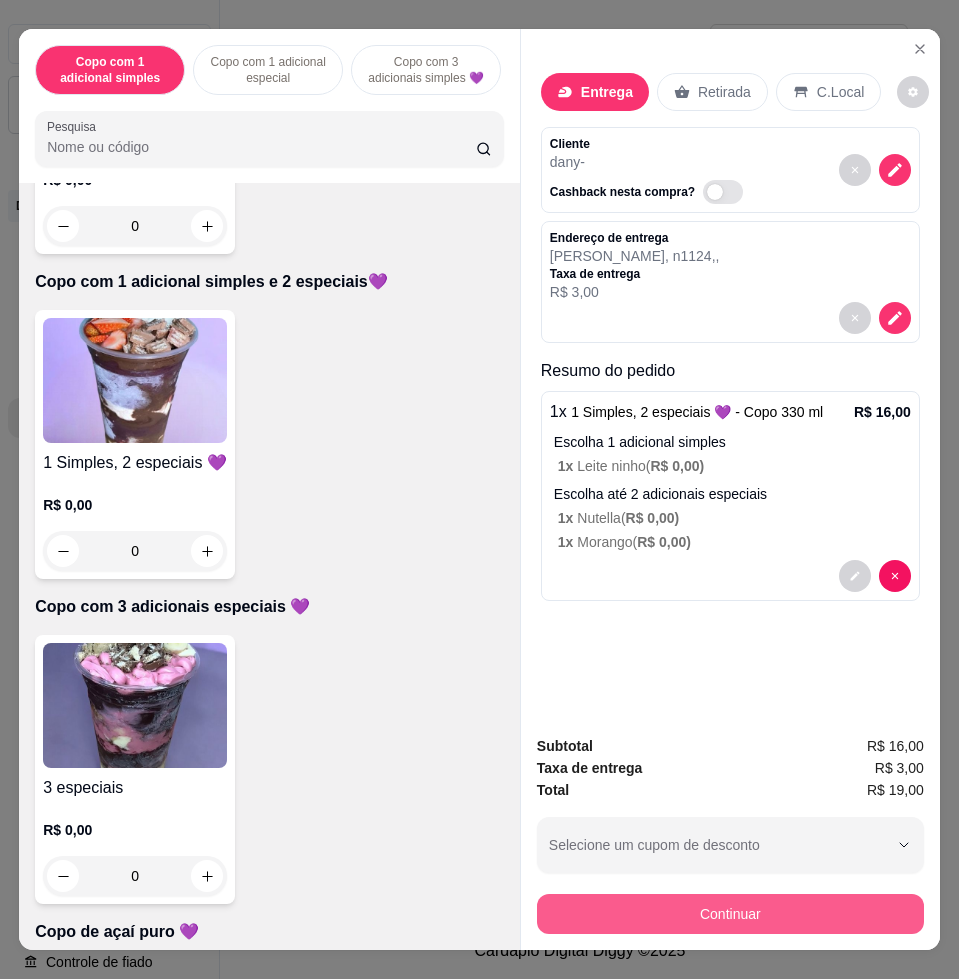 click on "Continuar" at bounding box center (730, 914) 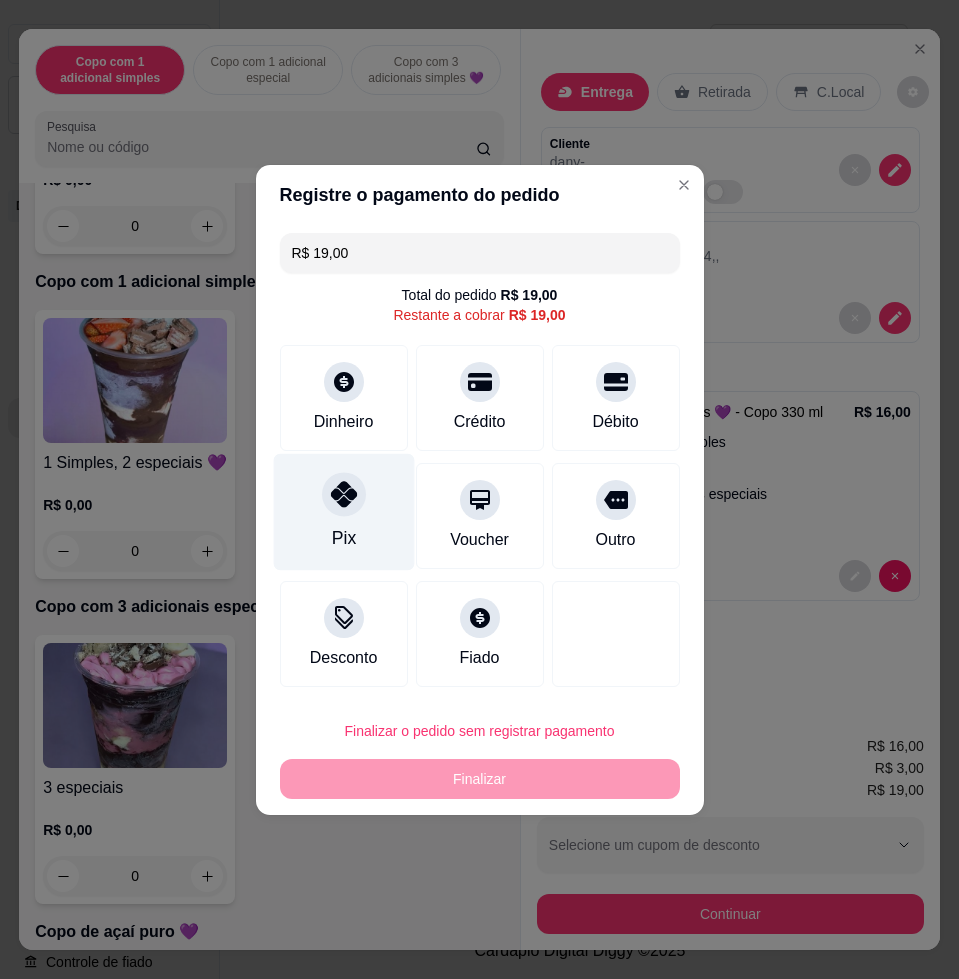 click on "Pix" at bounding box center (343, 511) 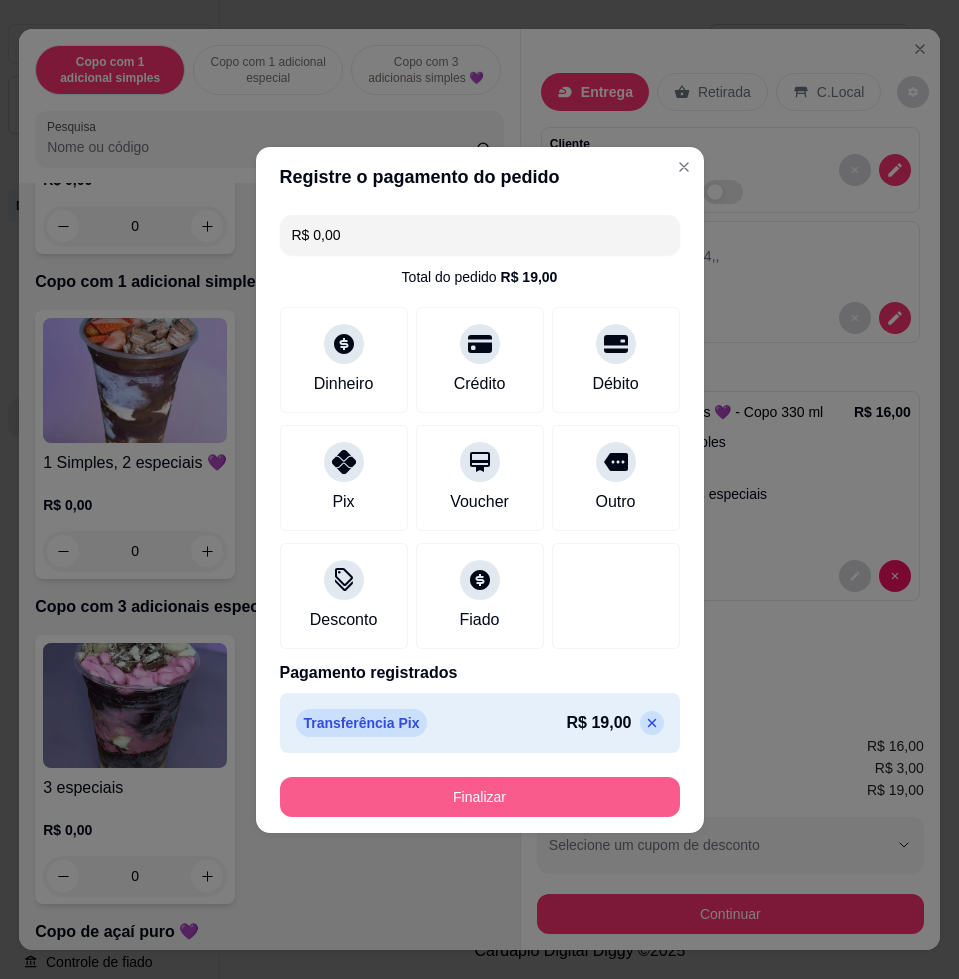 click on "Finalizar" at bounding box center [480, 797] 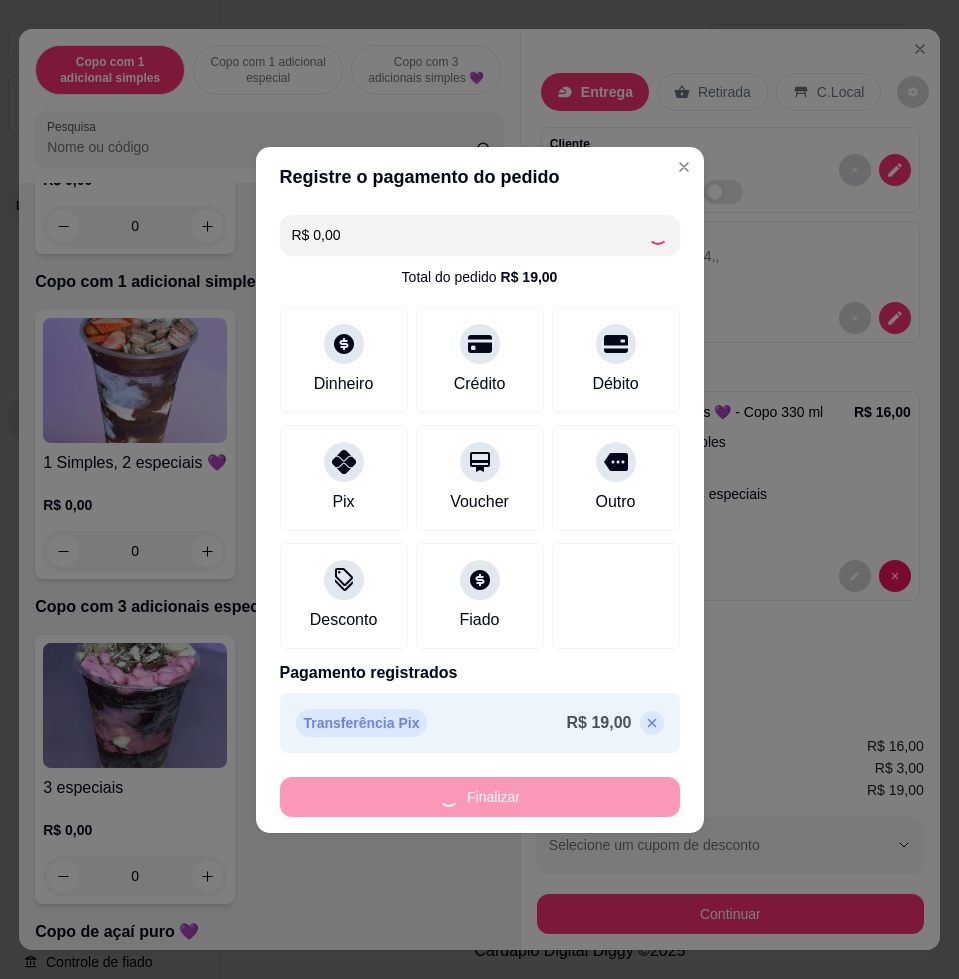 type on "-R$ 19,00" 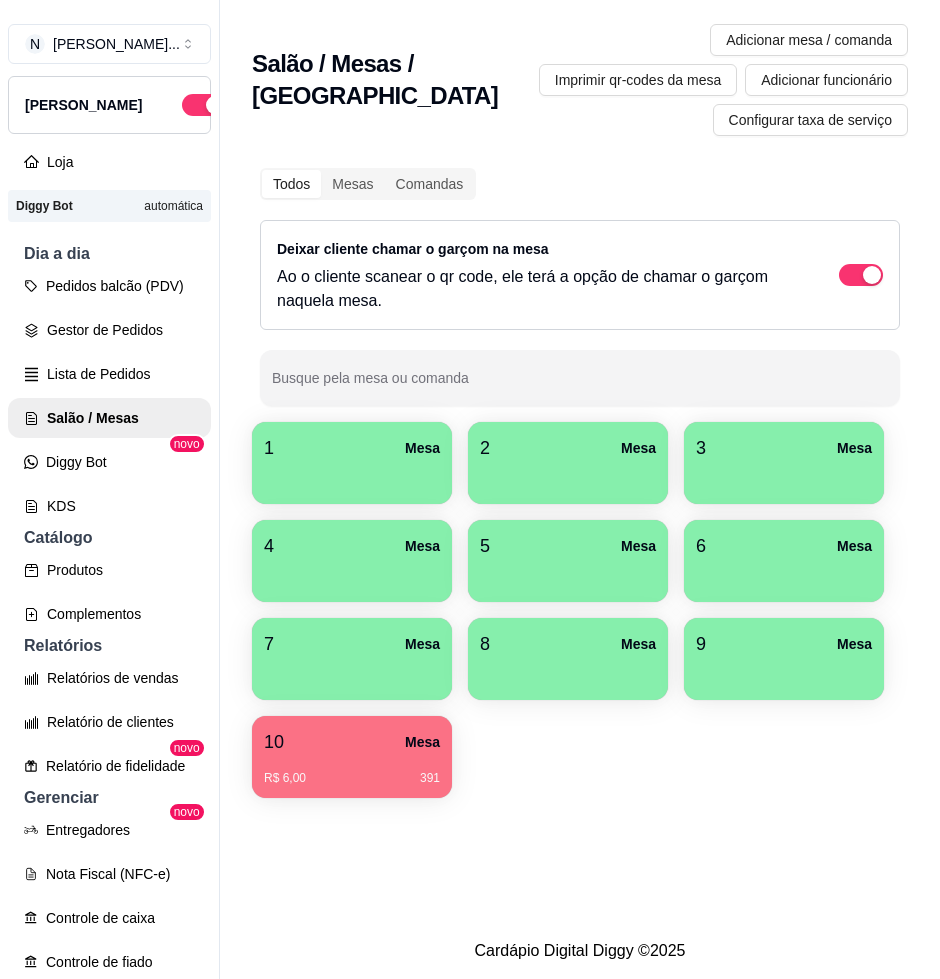click at bounding box center [352, 477] 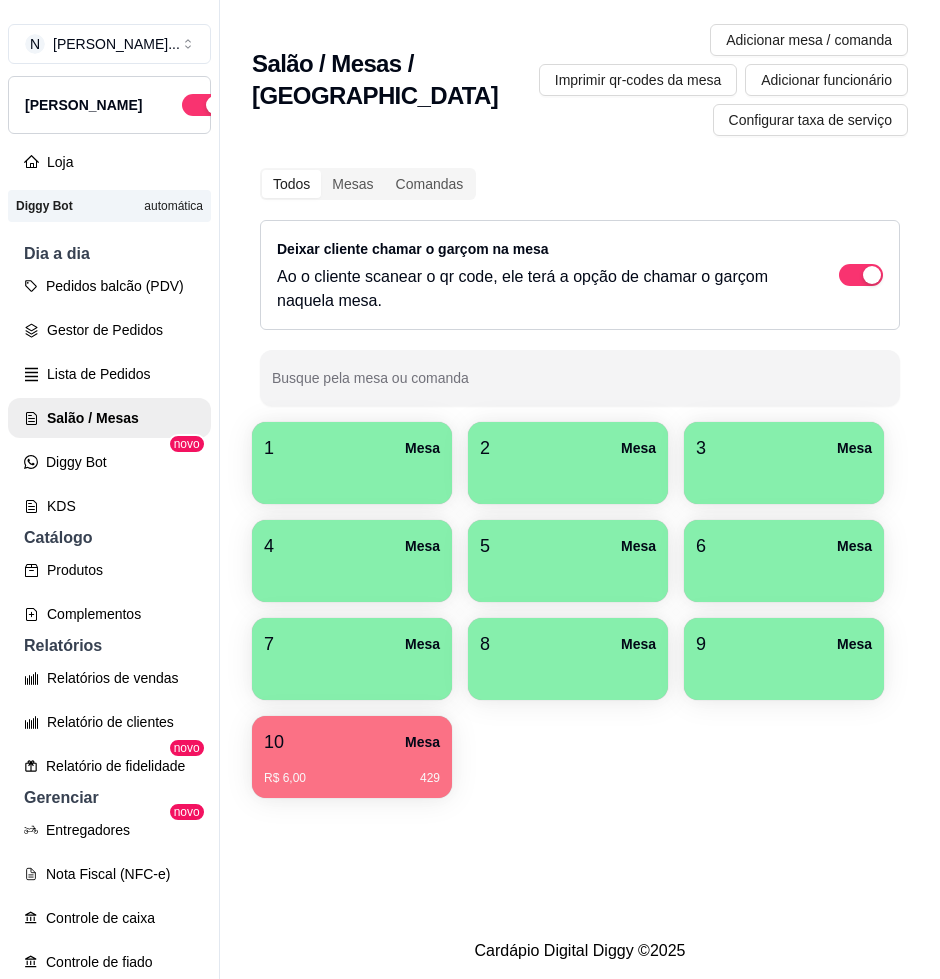 click at bounding box center [352, 477] 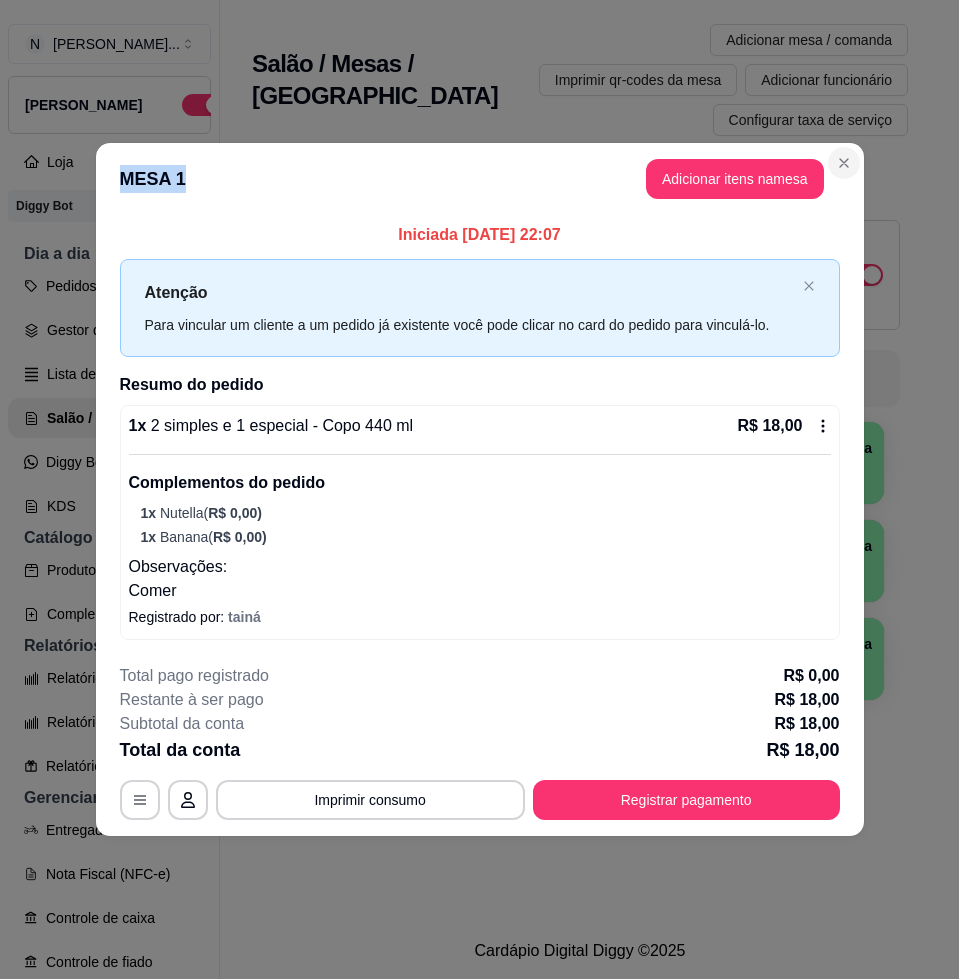 click on "**********" at bounding box center [480, 489] 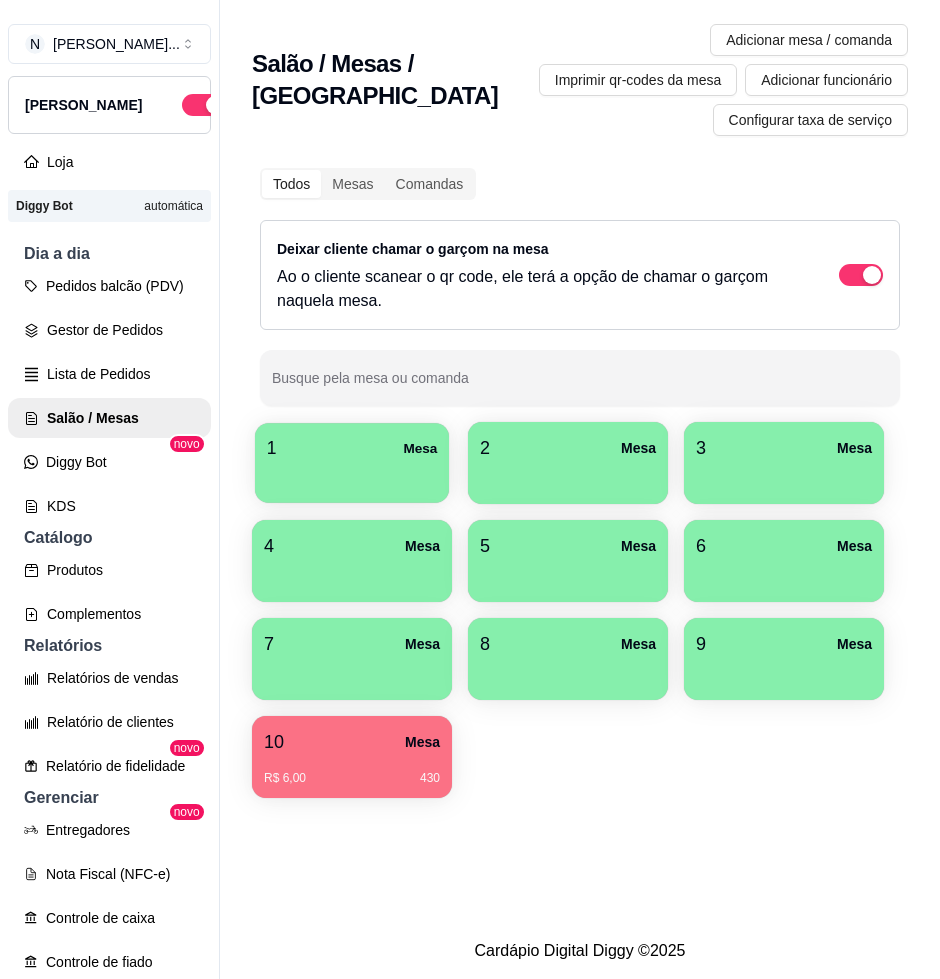 click on "1 Mesa" at bounding box center (352, 463) 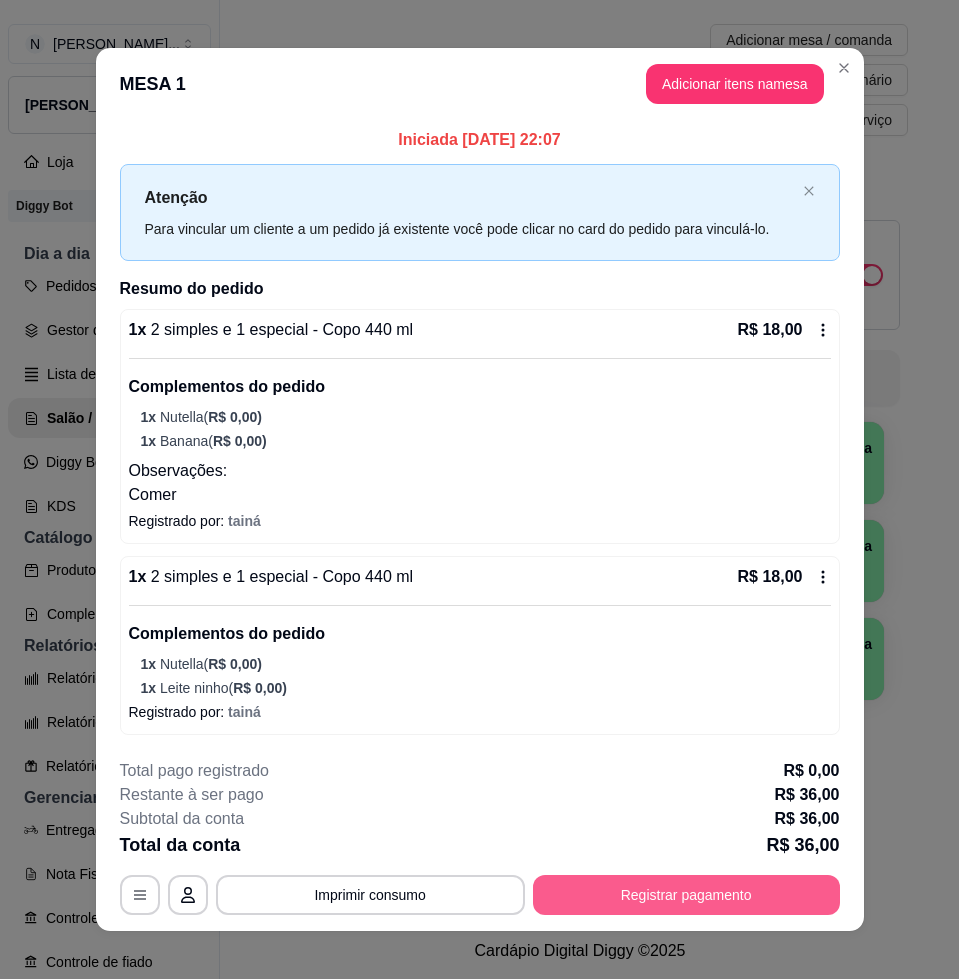 click on "Registrar pagamento" at bounding box center (686, 895) 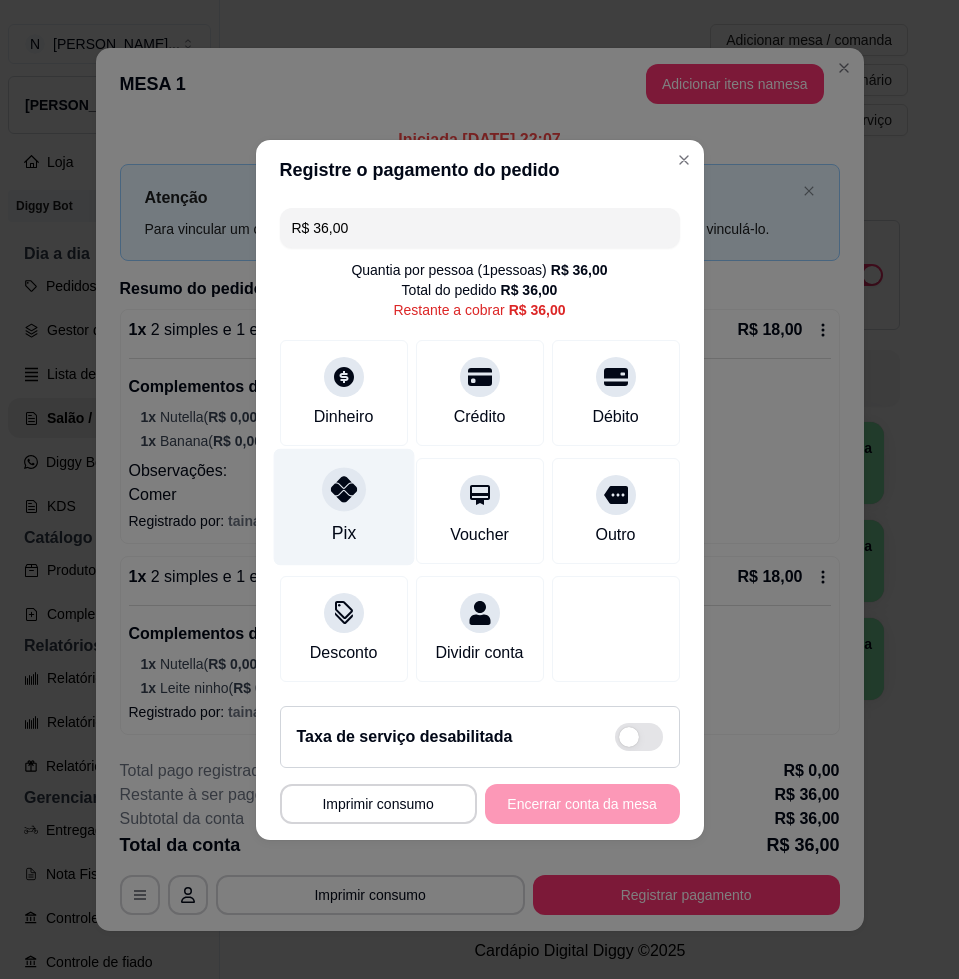 click on "Pix" at bounding box center (343, 533) 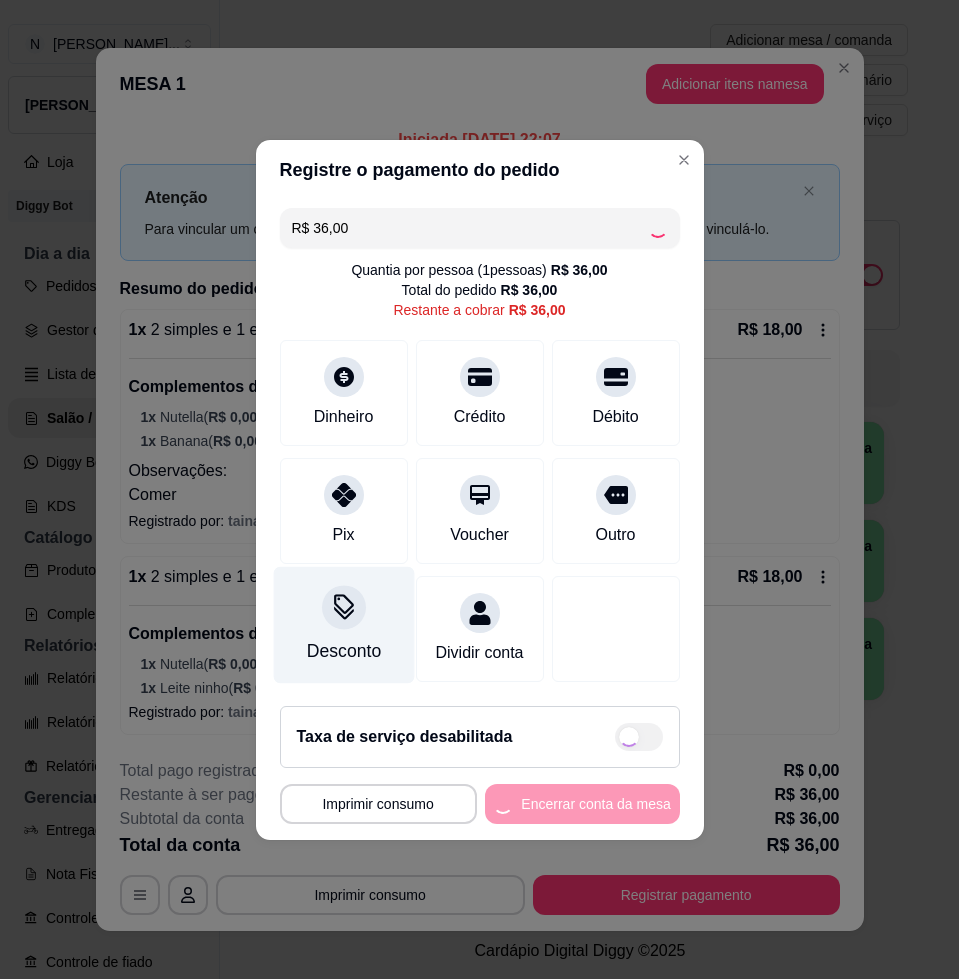 type on "R$ 0,00" 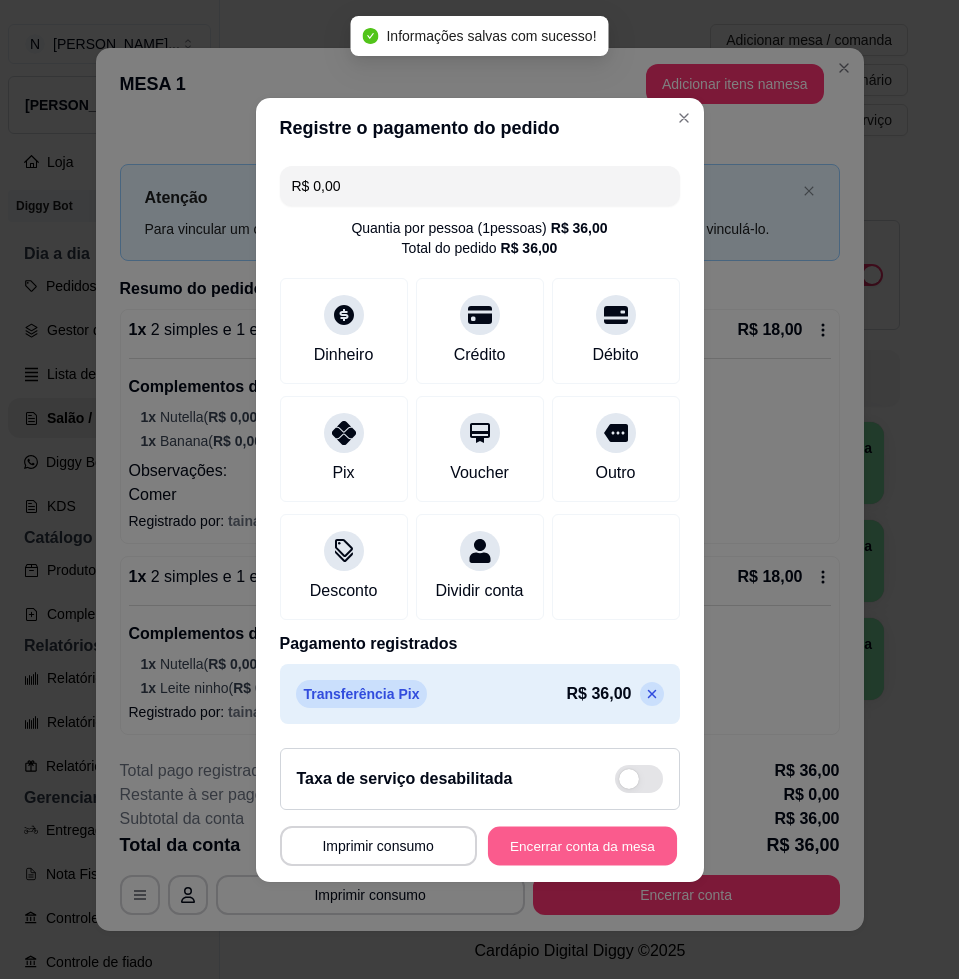 click on "Encerrar conta da mesa" at bounding box center (582, 845) 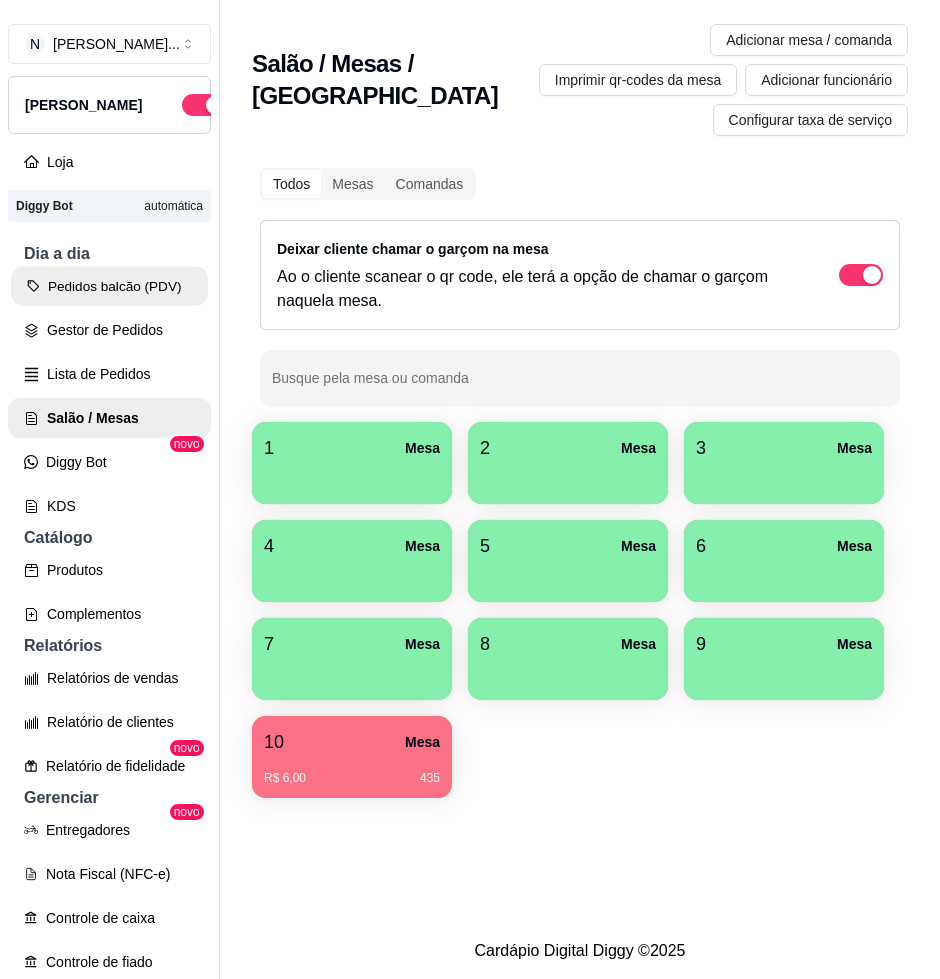 click on "Pedidos balcão (PDV)" at bounding box center (109, 286) 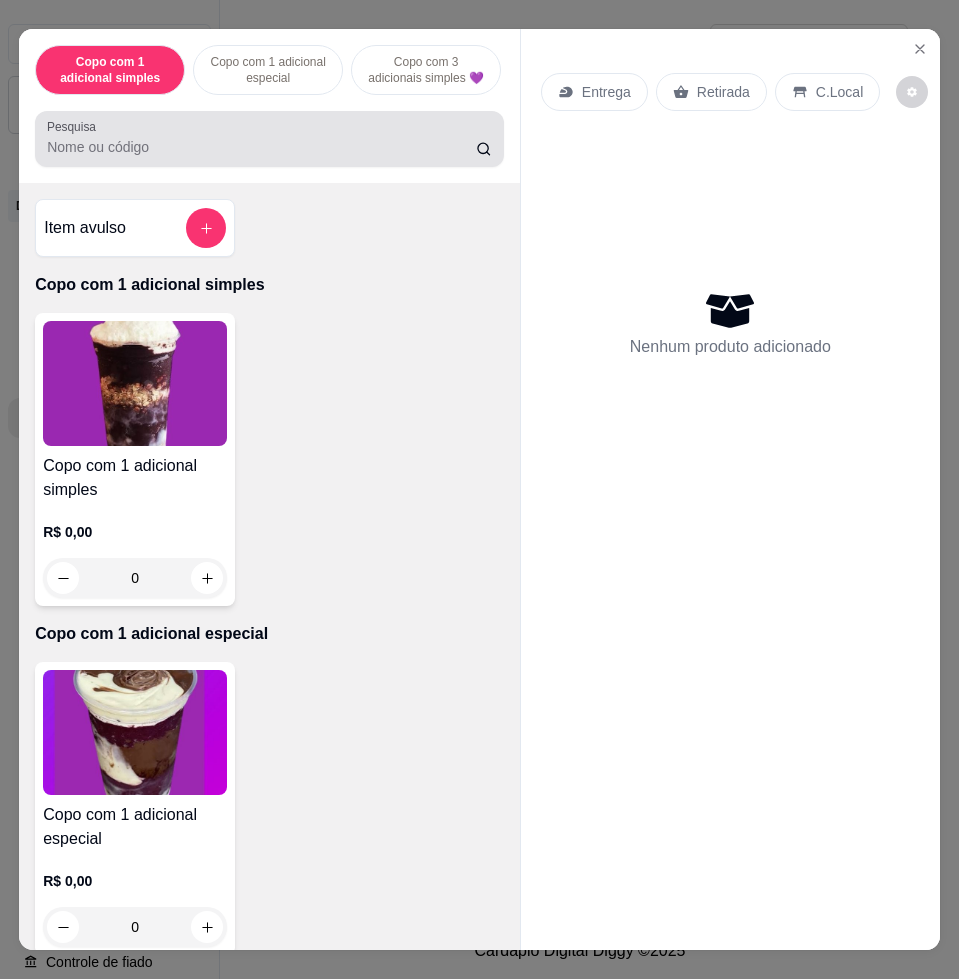 click on "Copo com 1 adicional simples  Copo com 1 adicional especial  Copo com 3 adicionais simples 💜 Copo com 2 adicionais simples e 1 especial💜  Copo com 1 adicional simples e 2 especiais💜  Copo com 3 adicionais especiais  💜 Copo de açaí puro 💜 Açaí na marmita 💜 Barca de açaí 💜 Barca de açaí 💜 Pote 1 litro puro 💜 Pote 2 litros puro 💜 Pote 1 litro recheado com creme laka💜 Pote 1 litro recheado com creme de nutella💜 Escolha seus adicionais a parte  Fondue Fondue na tijela💜 Pote 1 litro de sorvete  Sorvetes Bolas Milk-shake  Roleta P (500 ml)  Roleta de açaí 💜 Picolé  SORVETE 0% DE AÇÚCAR 200 ml  Pote 1,8 litros   Bombons Skimos (8 unidades) Cascão 2 bolas Casquinha  Cestinha 2 bolas Combo Família 💜 Marmita P (350 ml)  Marmita de açaí G (1100 ml) Petit Gâteau Milk shake gourmet Bebidas  Doces Pesquisa" at bounding box center (269, 106) 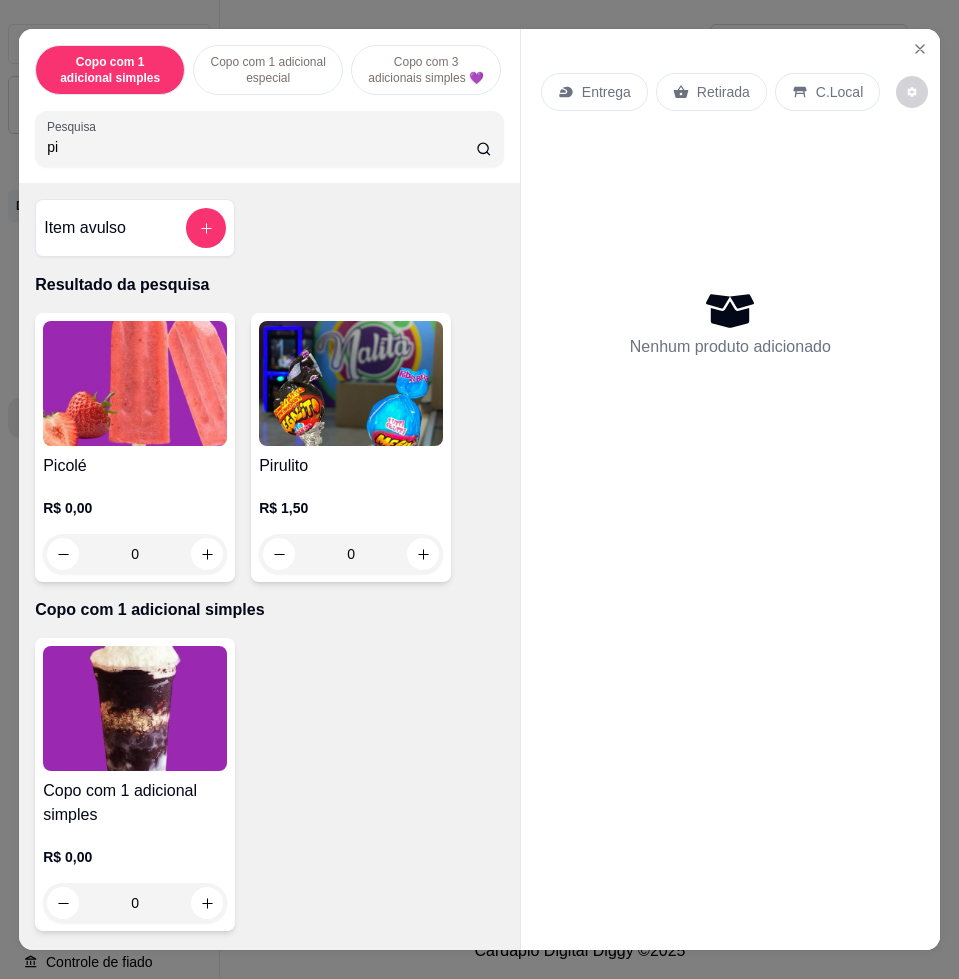 type on "pi" 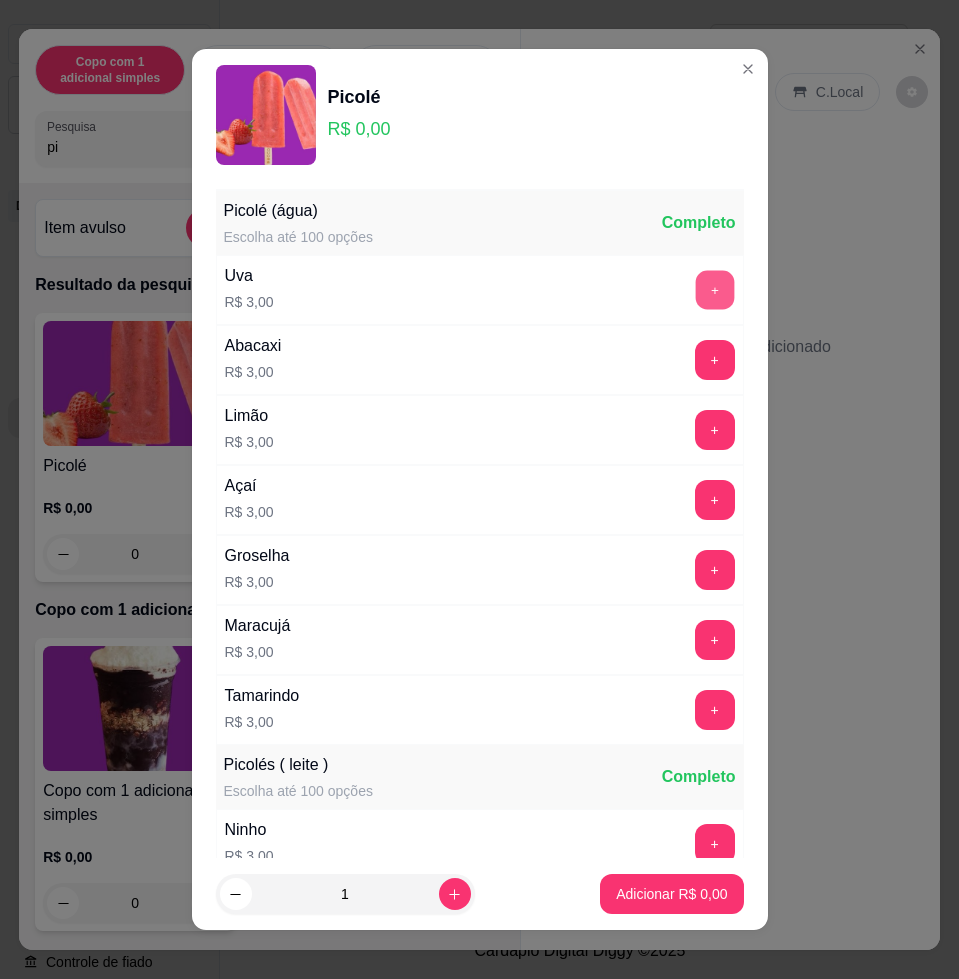 click on "+" at bounding box center (714, 290) 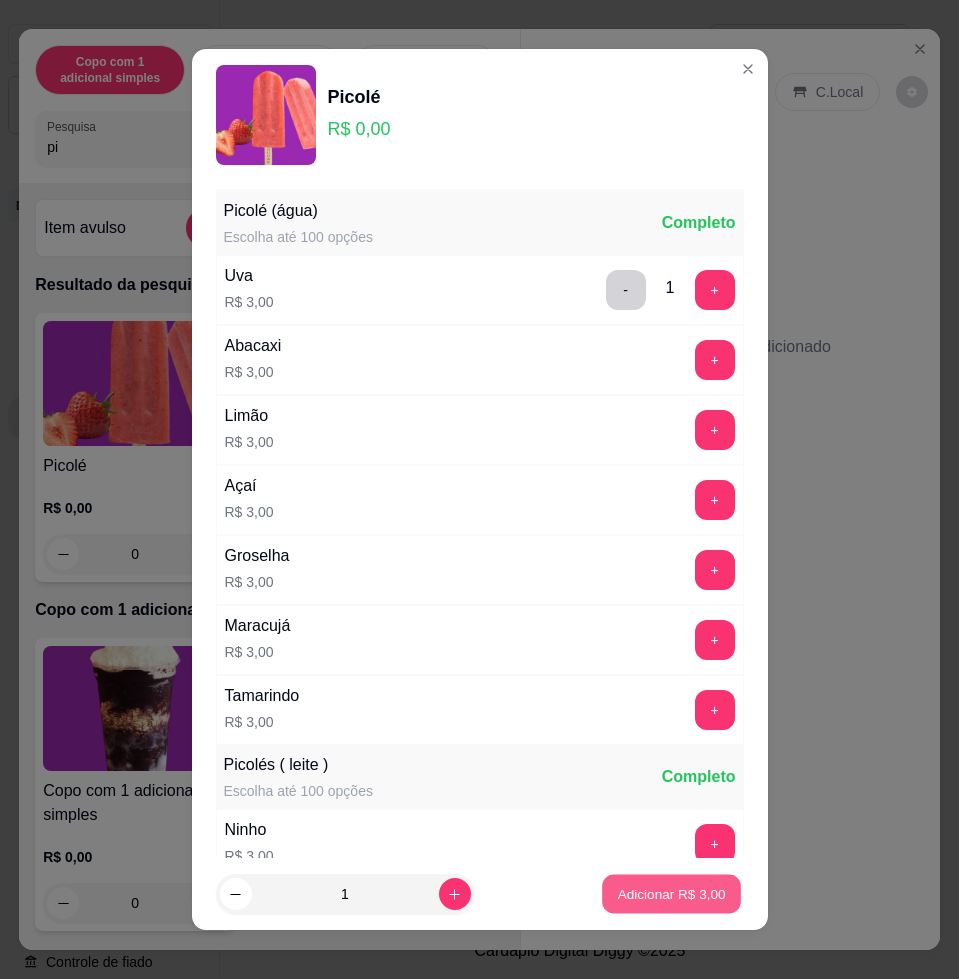 click on "Adicionar   R$ 3,00" at bounding box center (672, 893) 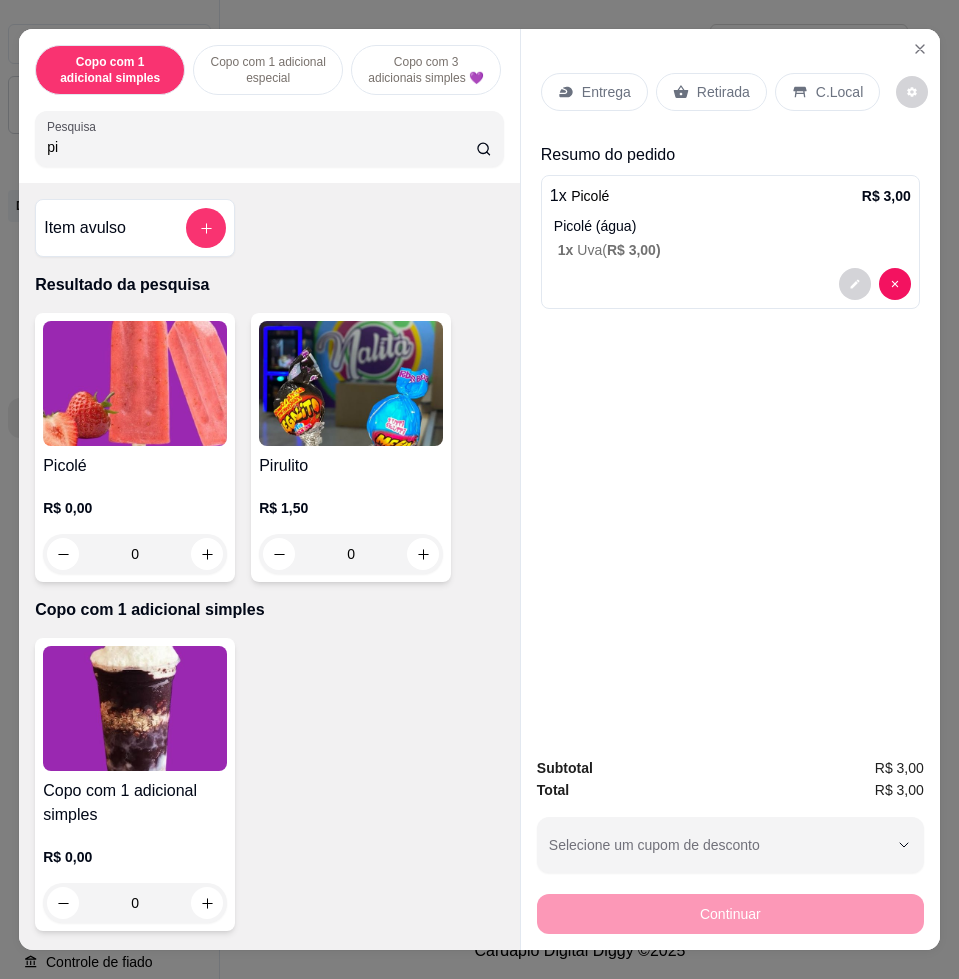 drag, startPoint x: 718, startPoint y: 933, endPoint x: 727, endPoint y: 920, distance: 15.811388 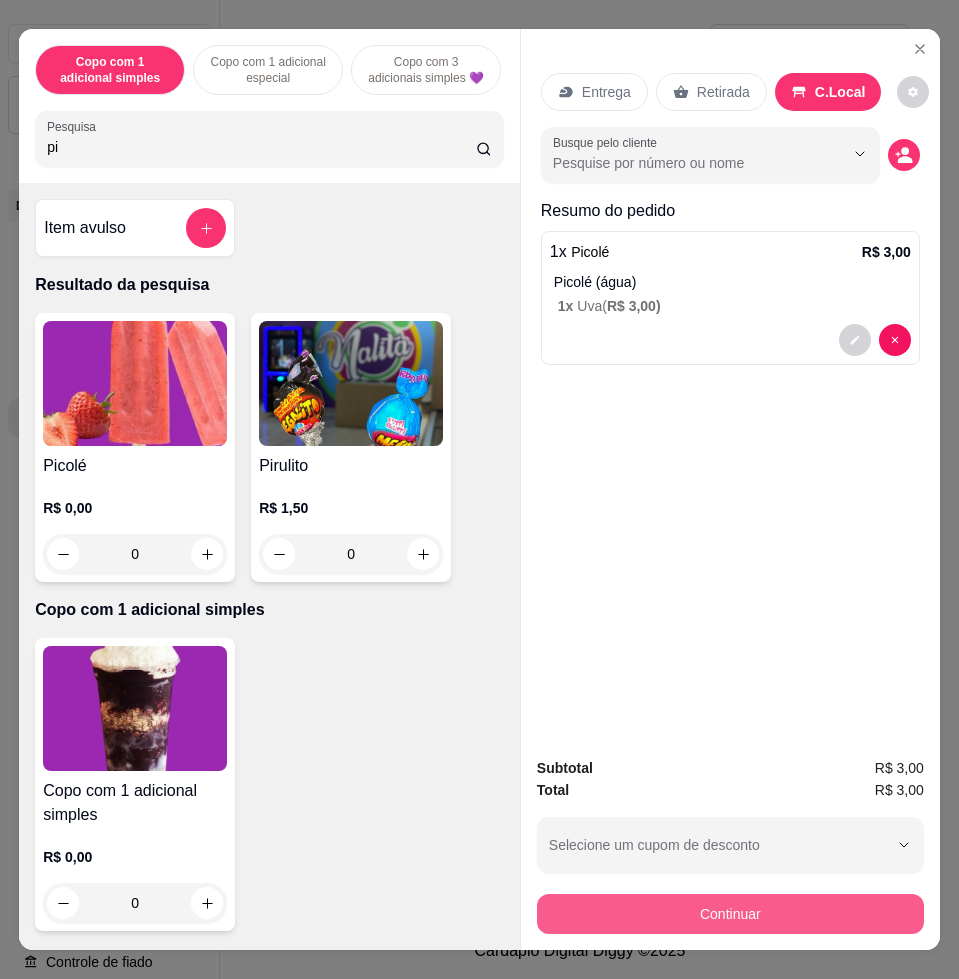 click on "Continuar" at bounding box center [730, 911] 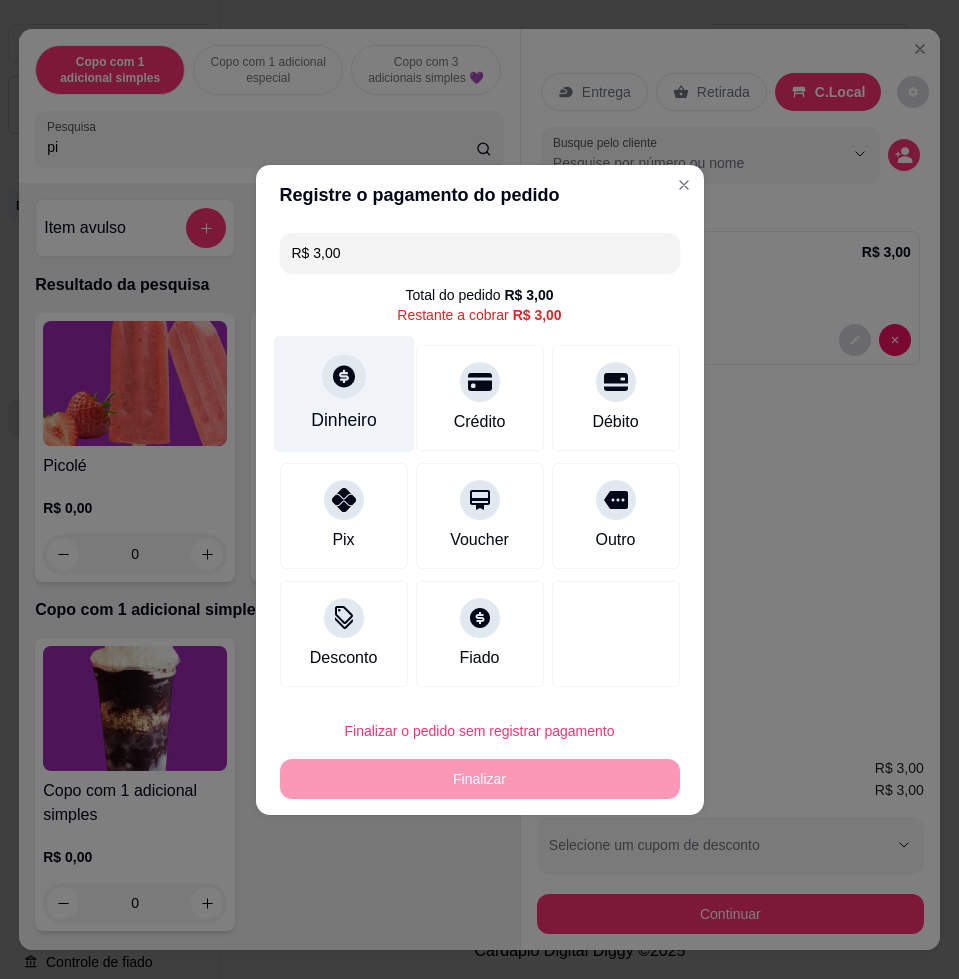 click on "Dinheiro" at bounding box center (344, 420) 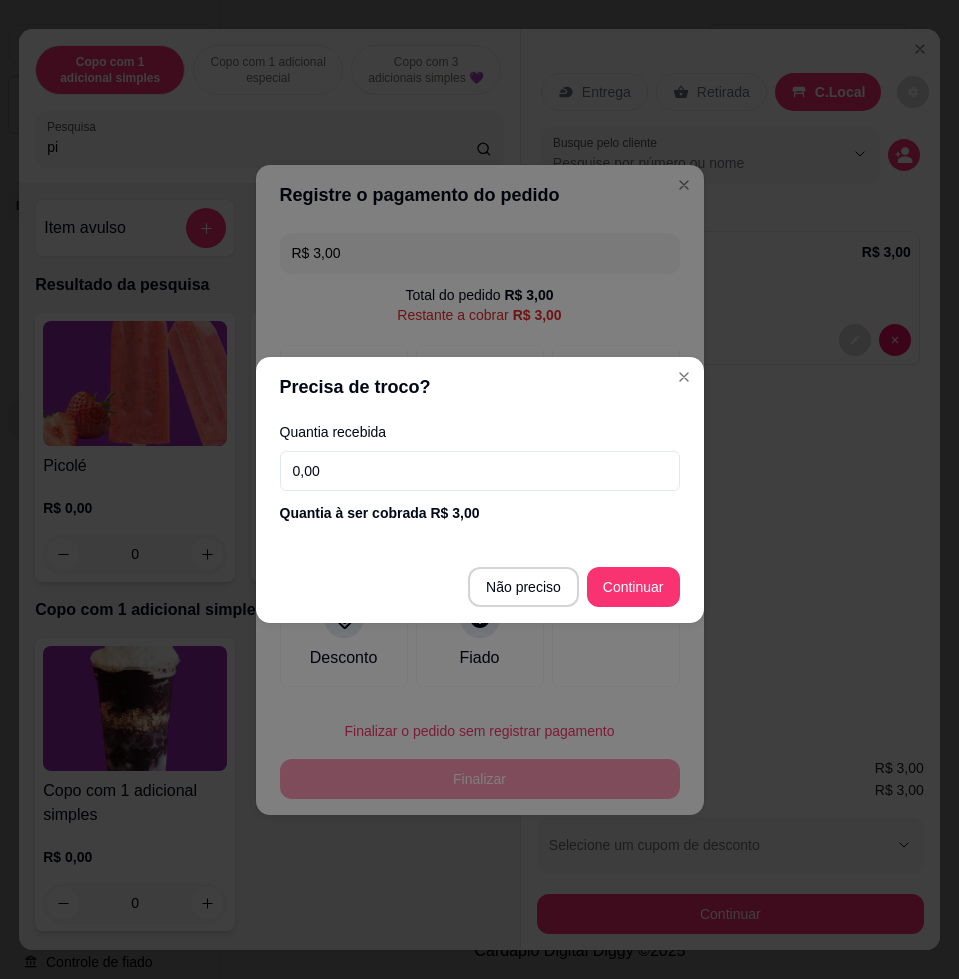 click on "0,00" at bounding box center [480, 471] 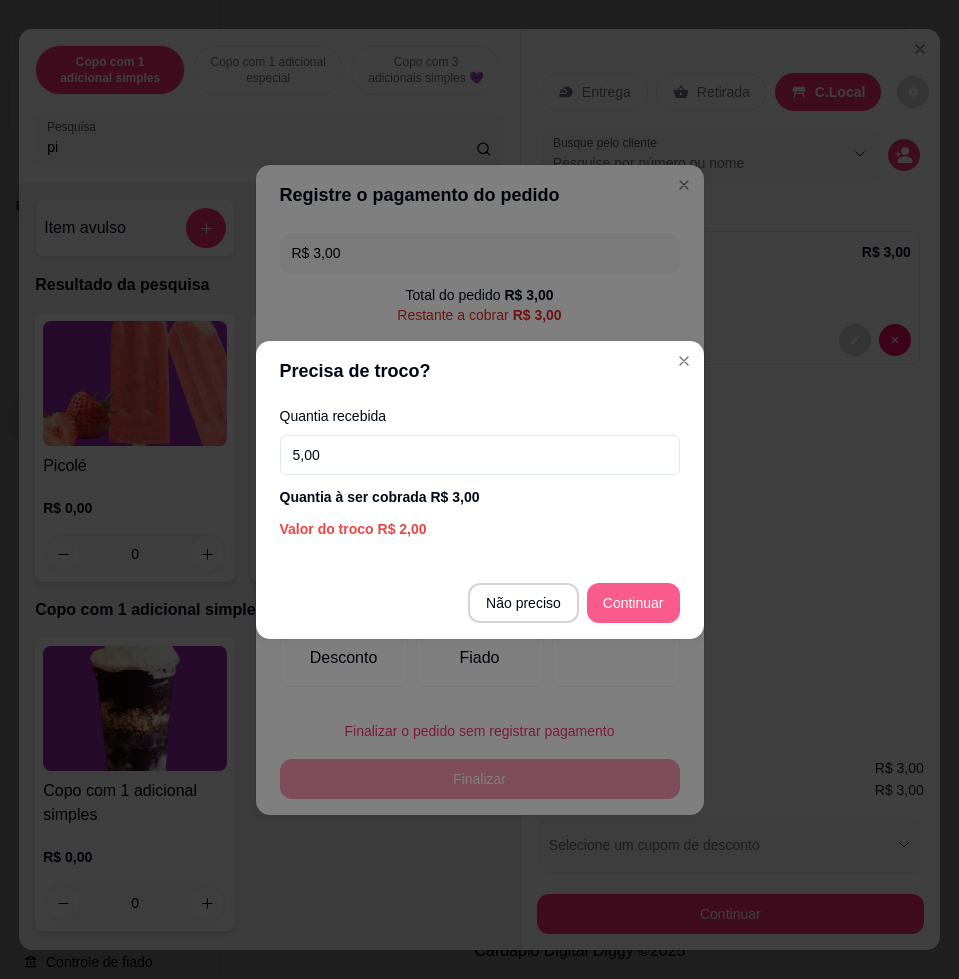 type on "5,00" 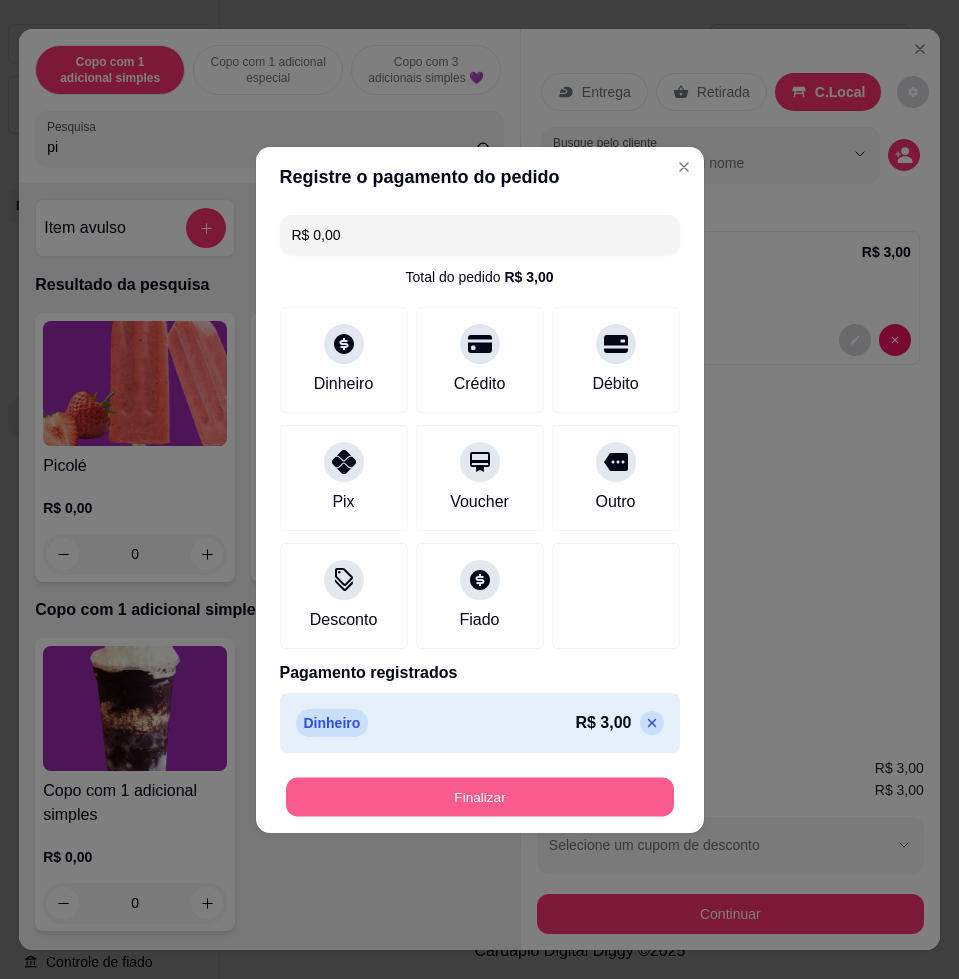 click on "Finalizar" at bounding box center (480, 796) 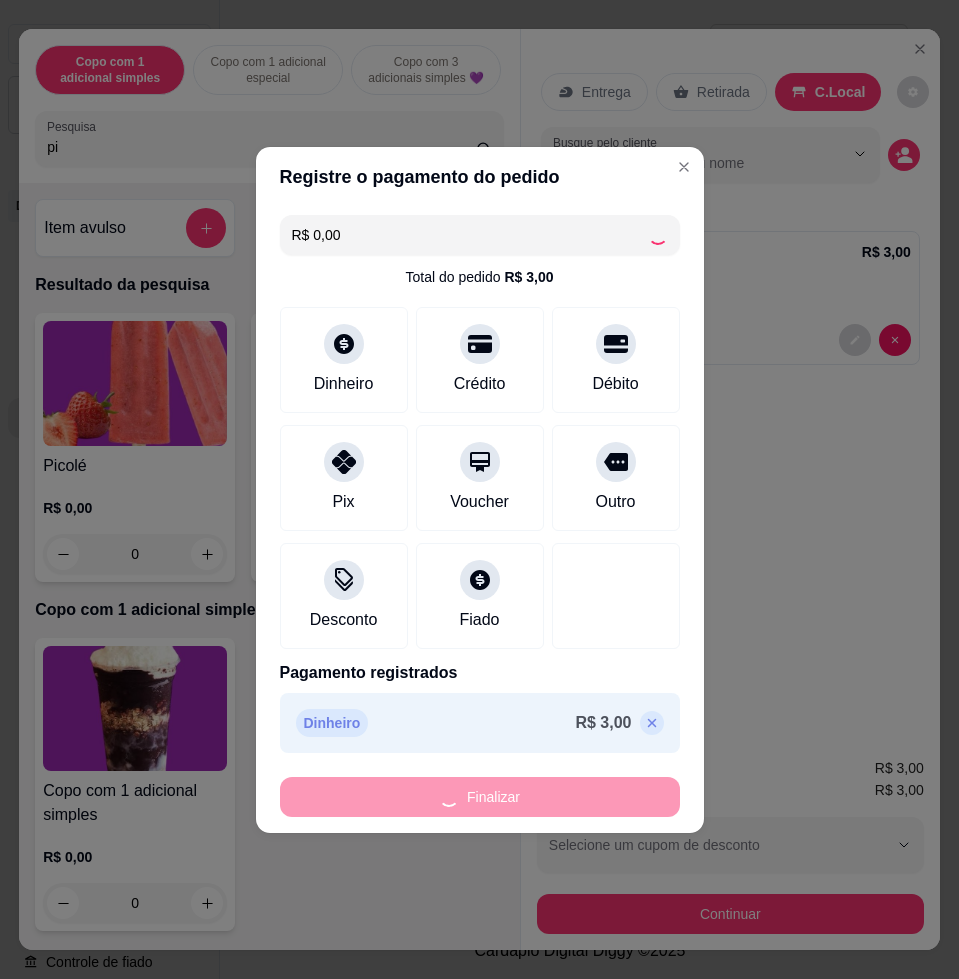 type on "-R$ 3,00" 